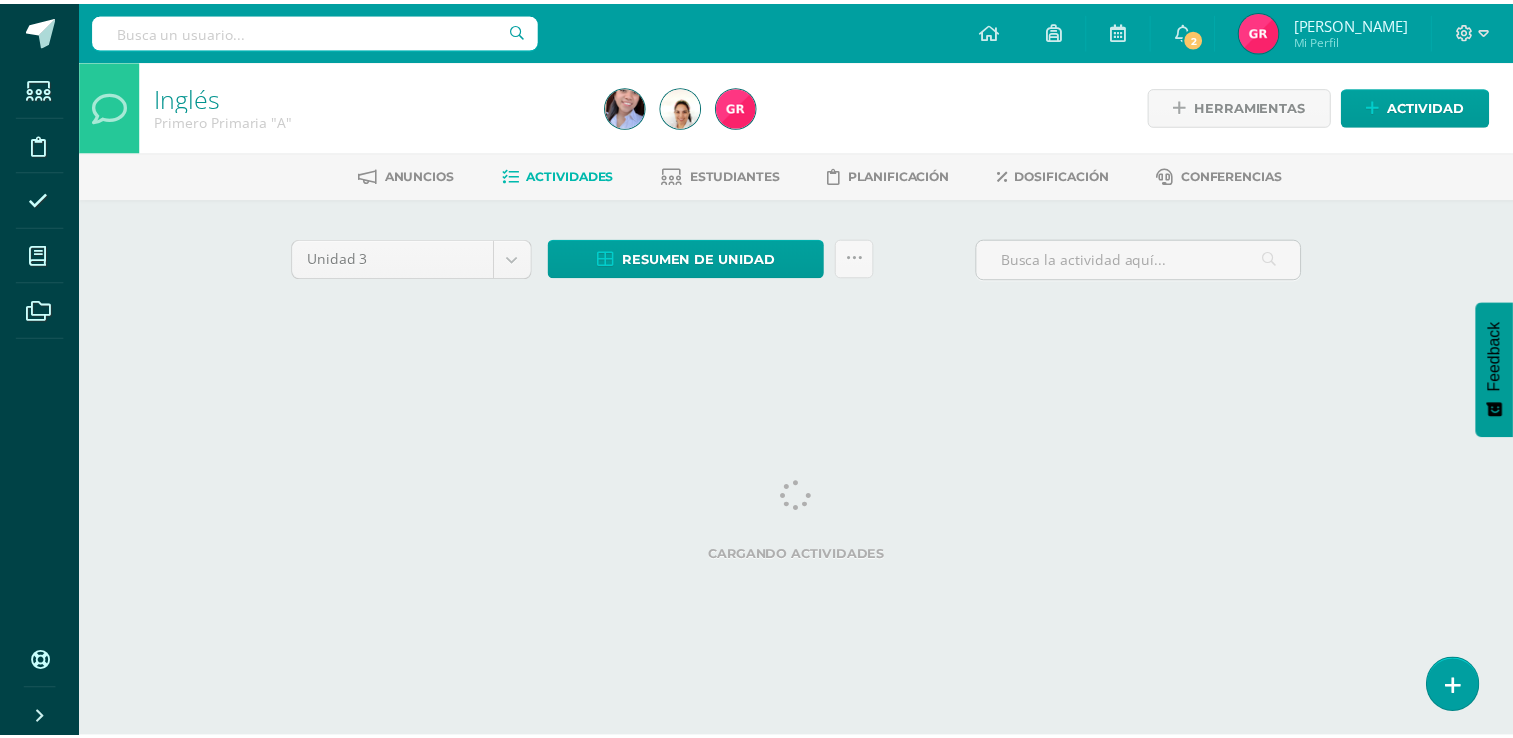 scroll, scrollTop: 0, scrollLeft: 0, axis: both 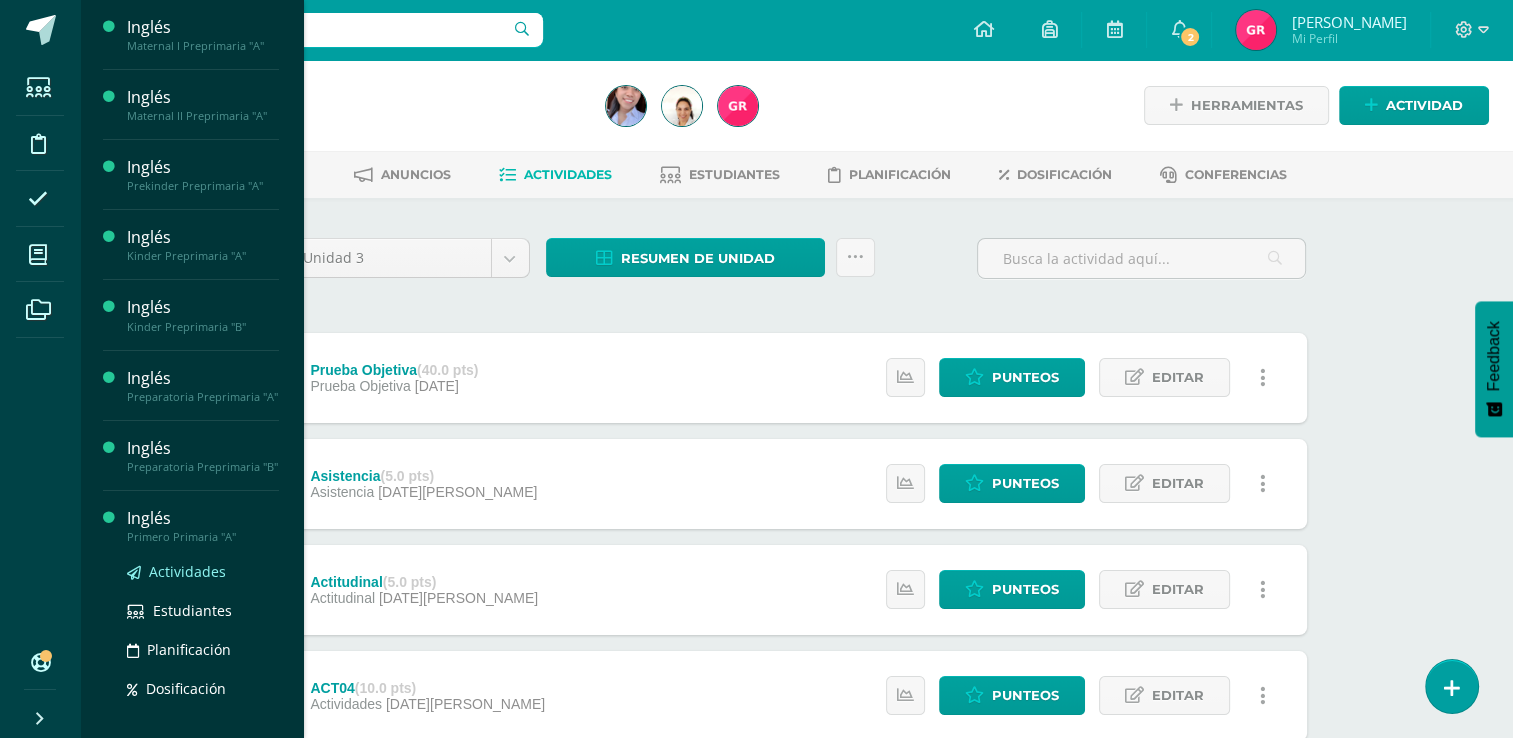 click on "Actividades" at bounding box center [187, 571] 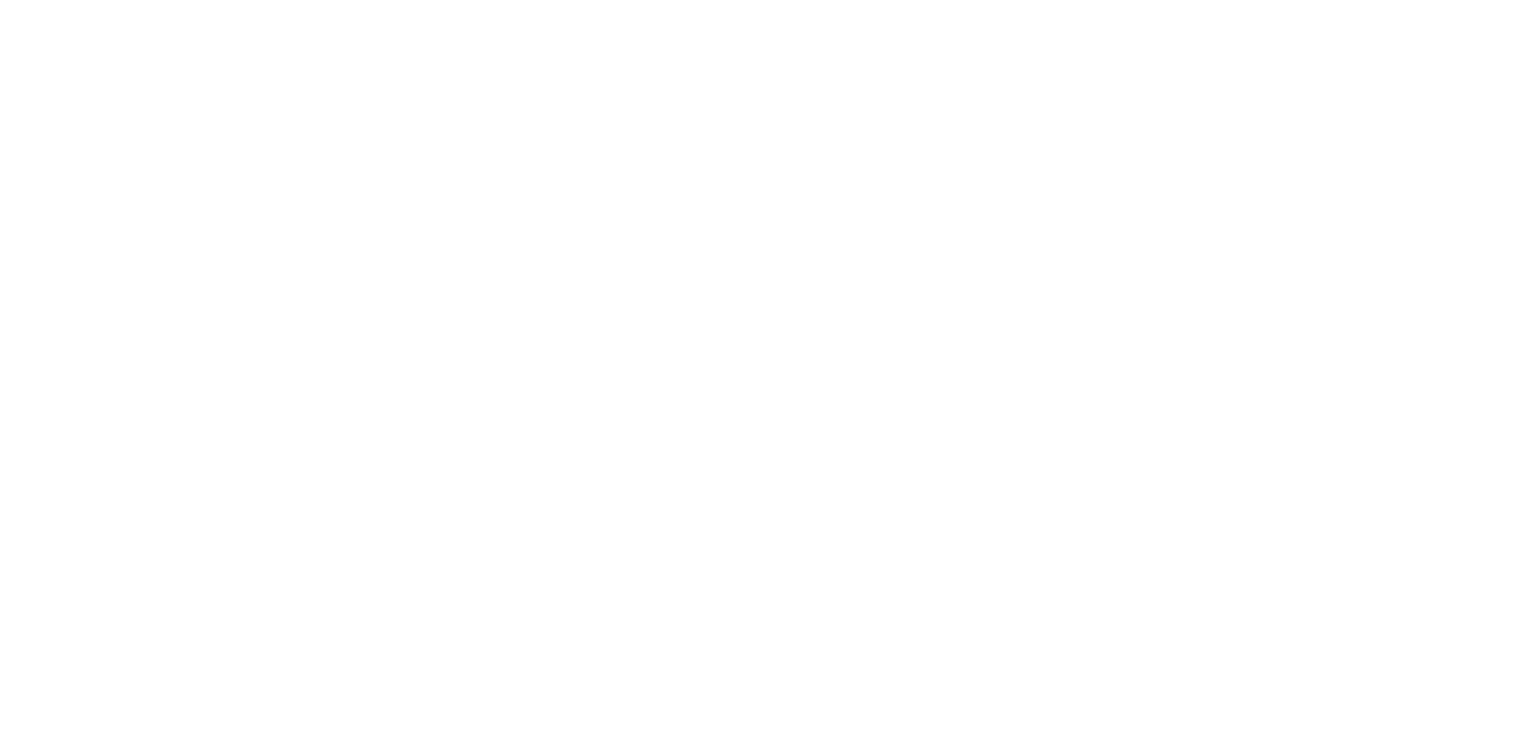 click on "Estudiantes Disciplina Asistencia Mis cursos Archivos Soporte
Ayuda
Reportar un problema
Centro de ayuda
Últimas actualizaciones
Cerrar panel
Inglés
Maternal I
Preprimaria
"A"
Actividades Estudiantes Planificación Dosificación
Inglés
Maternal II
Preprimaria
"A"
Actividades Estudiantes Planificación Dosificación
Inglés
Prekinder
Preprimaria
"A"
Actividades Estudiantes Planificación Dosificación Actividades 2" at bounding box center (0, 487) 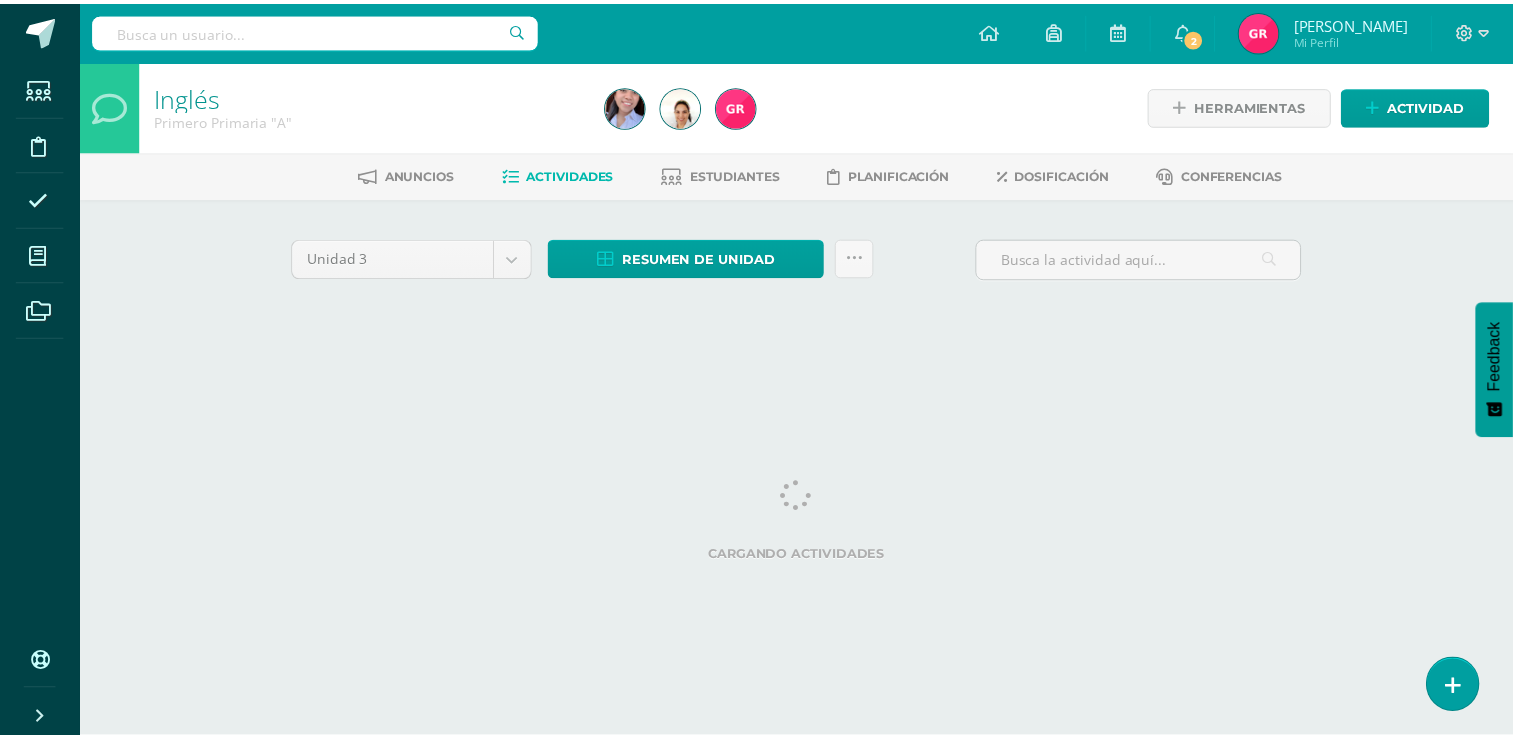 scroll, scrollTop: 0, scrollLeft: 0, axis: both 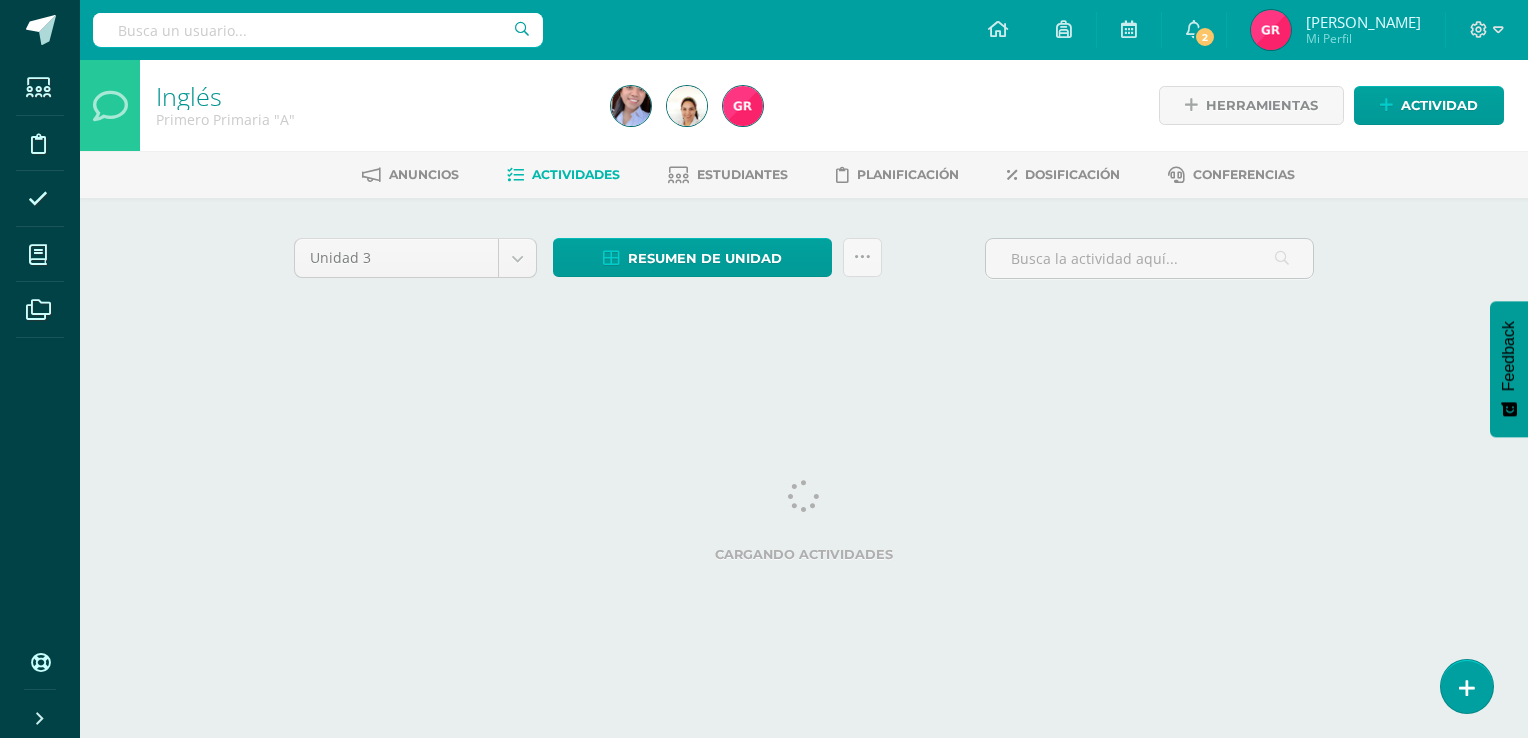 click on "Estudiantes Disciplina Asistencia Mis cursos Archivos Soporte
Ayuda
Reportar un problema
Centro de ayuda
Últimas actualizaciones
10+ Cerrar panel
Inglés
Maternal I
Preprimaria
"A"
Actividades Estudiantes Planificación Dosificación
Inglés
Maternal II
Preprimaria
"A"
Actividades Estudiantes Planificación Dosificación
Inglés
Prekinder
Preprimaria
"A"
Actividades Estudiantes Planificación Dosificación Mi Perfil" at bounding box center (764, 186) 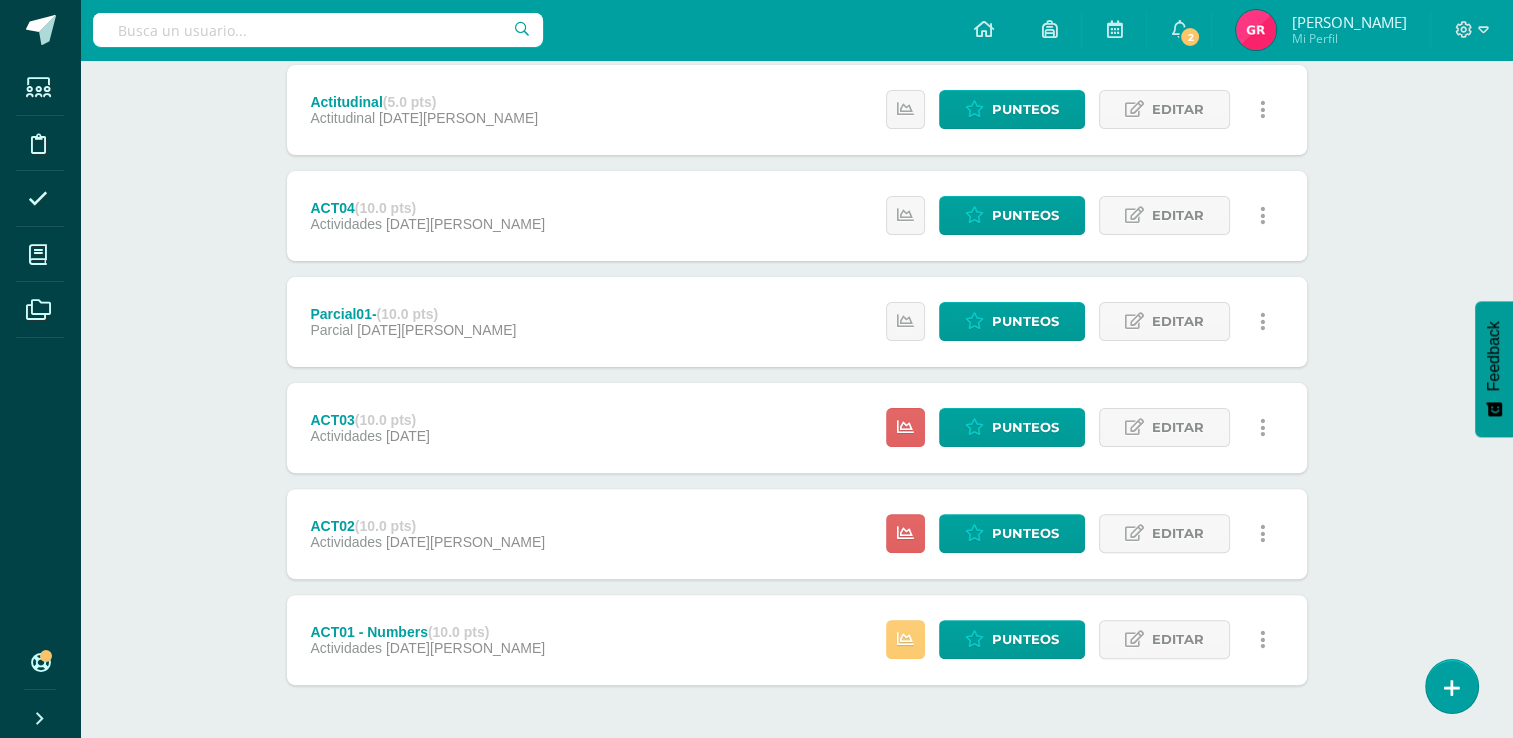 scroll, scrollTop: 480, scrollLeft: 0, axis: vertical 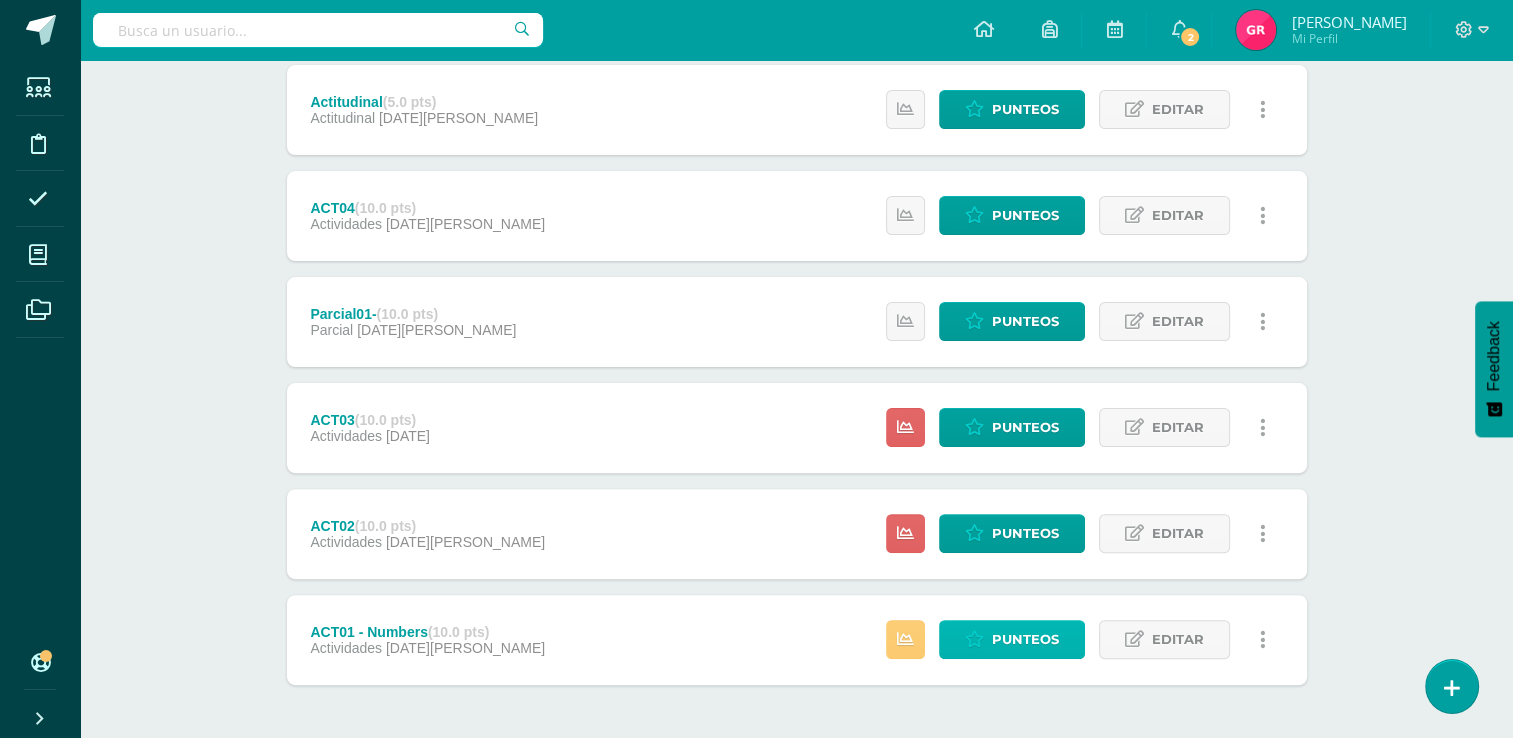 click on "Punteos" at bounding box center (1025, 639) 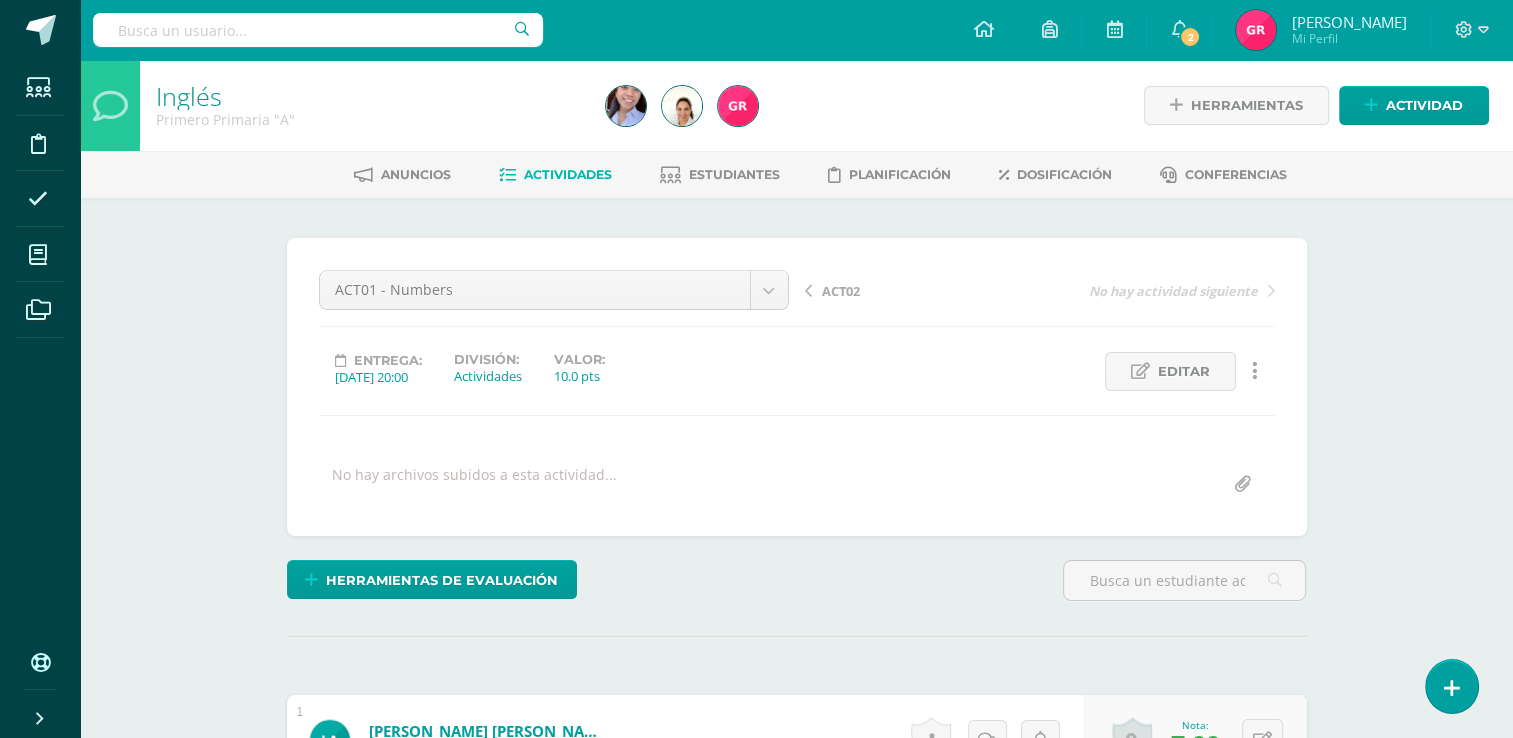 scroll, scrollTop: 0, scrollLeft: 0, axis: both 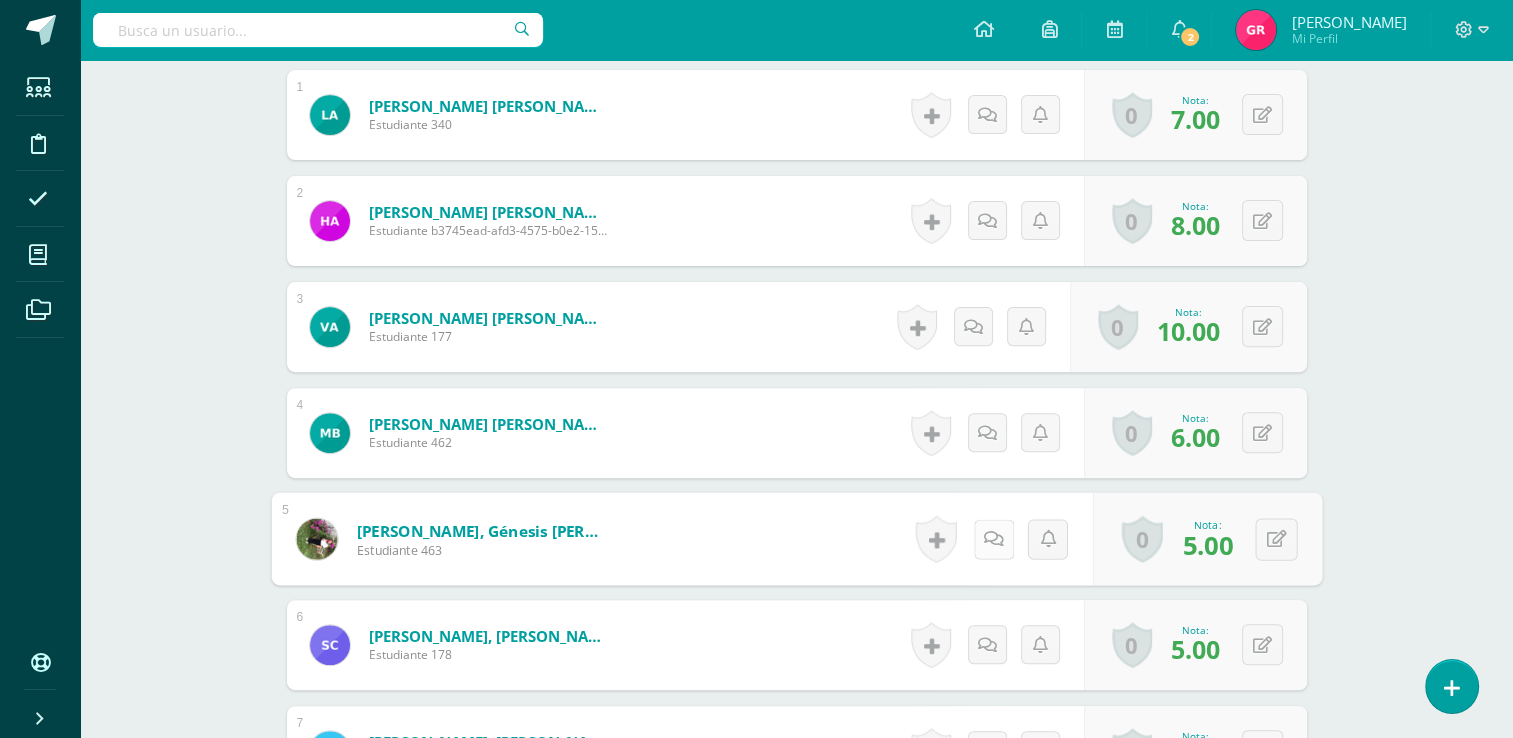 click at bounding box center [993, 538] 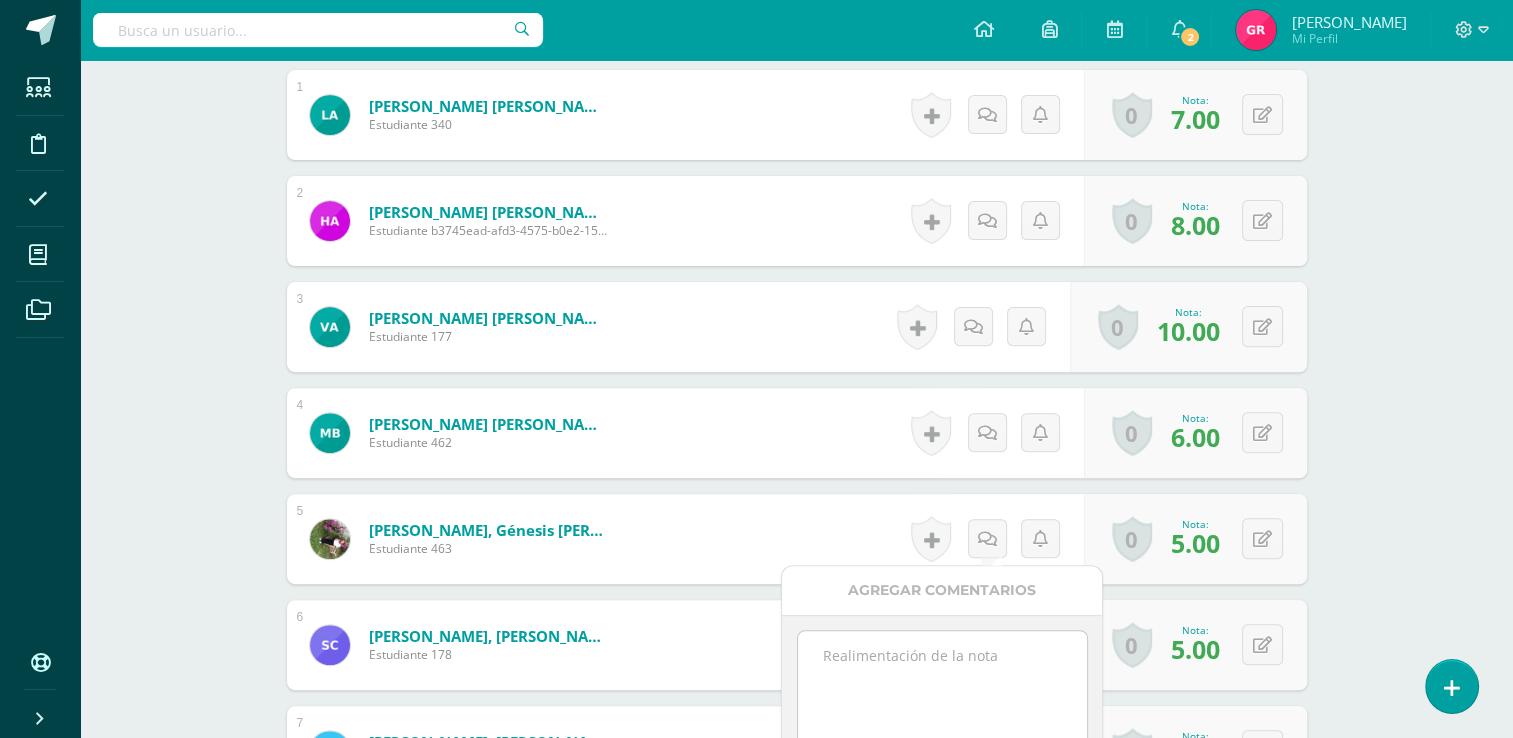 click at bounding box center [942, 681] 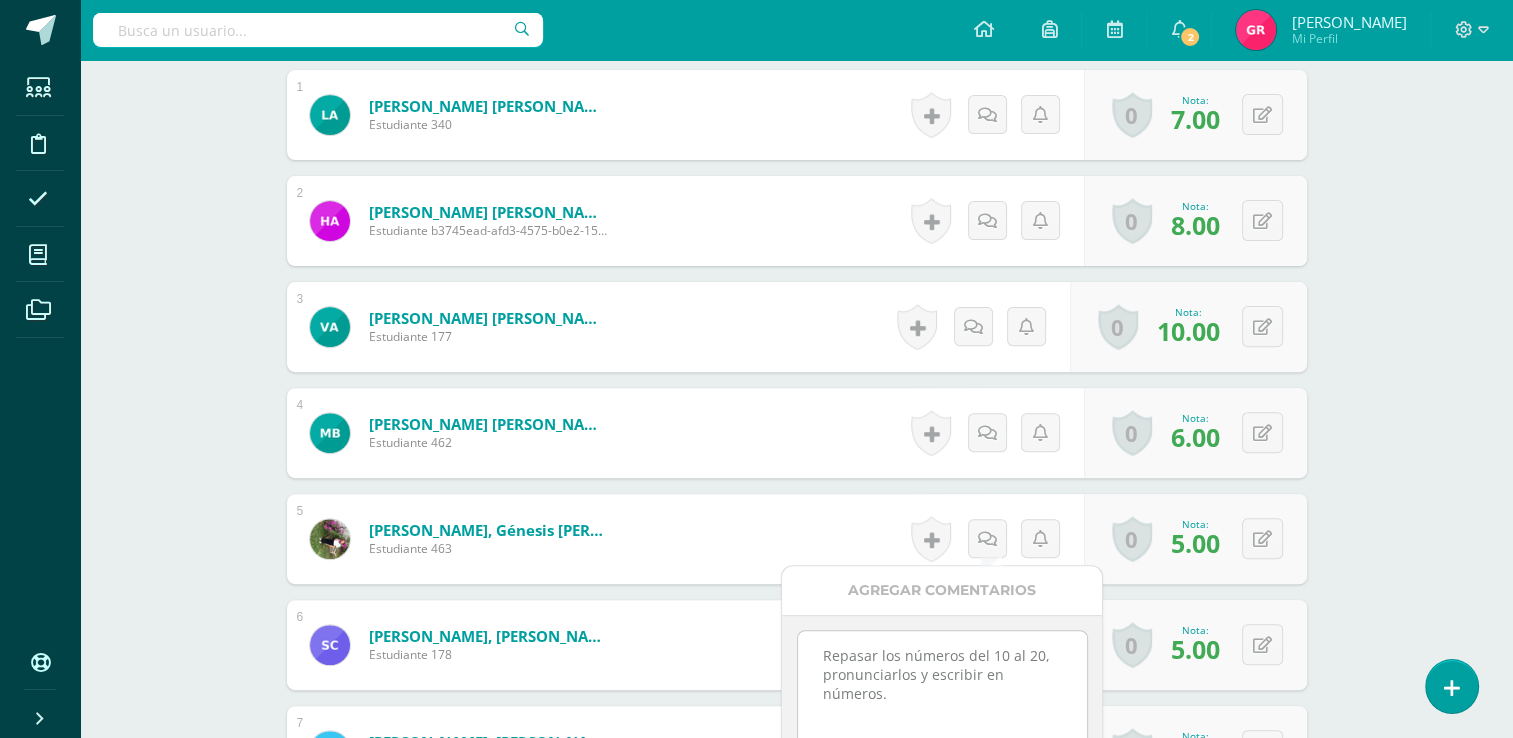 drag, startPoint x: 818, startPoint y: 657, endPoint x: 892, endPoint y: 696, distance: 83.64807 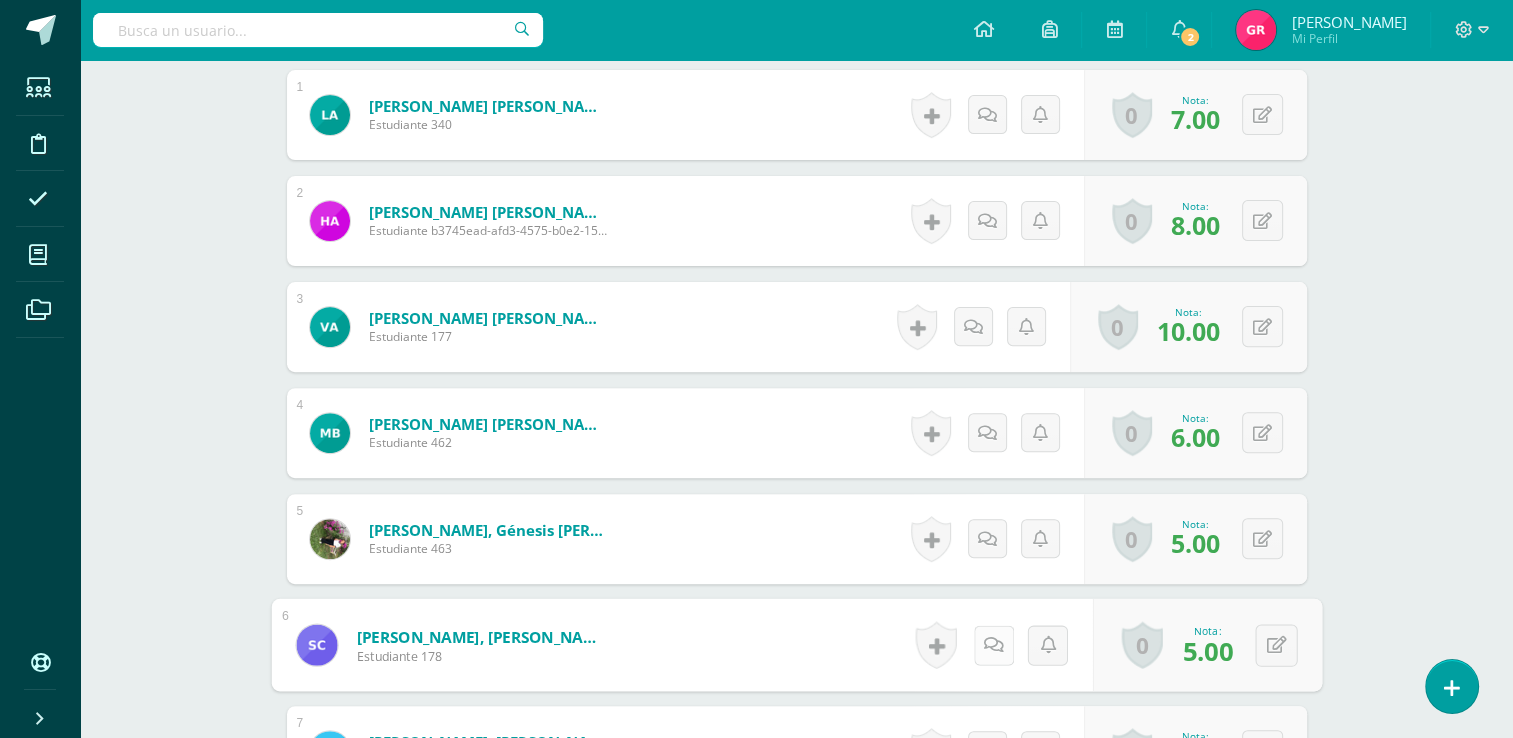 click at bounding box center [993, 645] 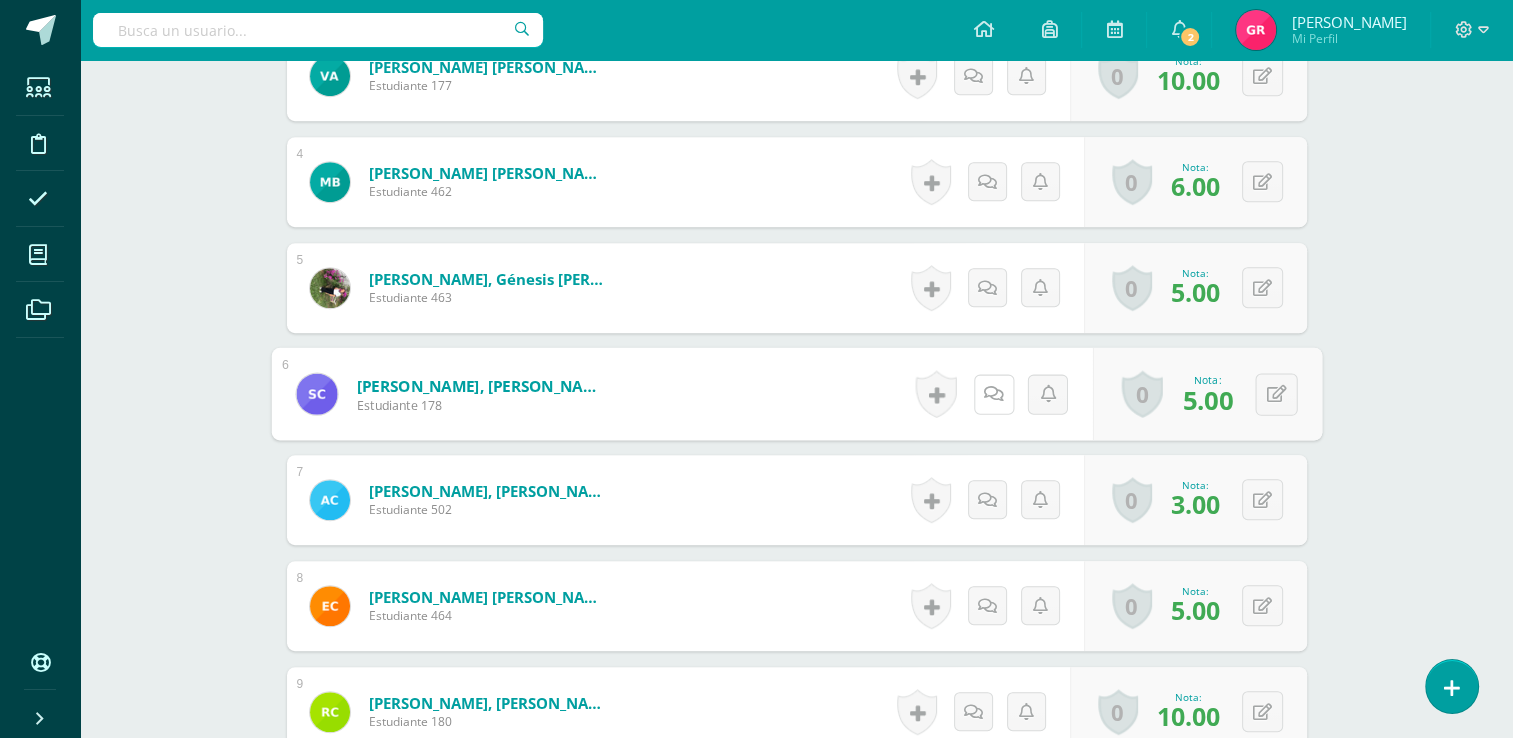 scroll, scrollTop: 864, scrollLeft: 0, axis: vertical 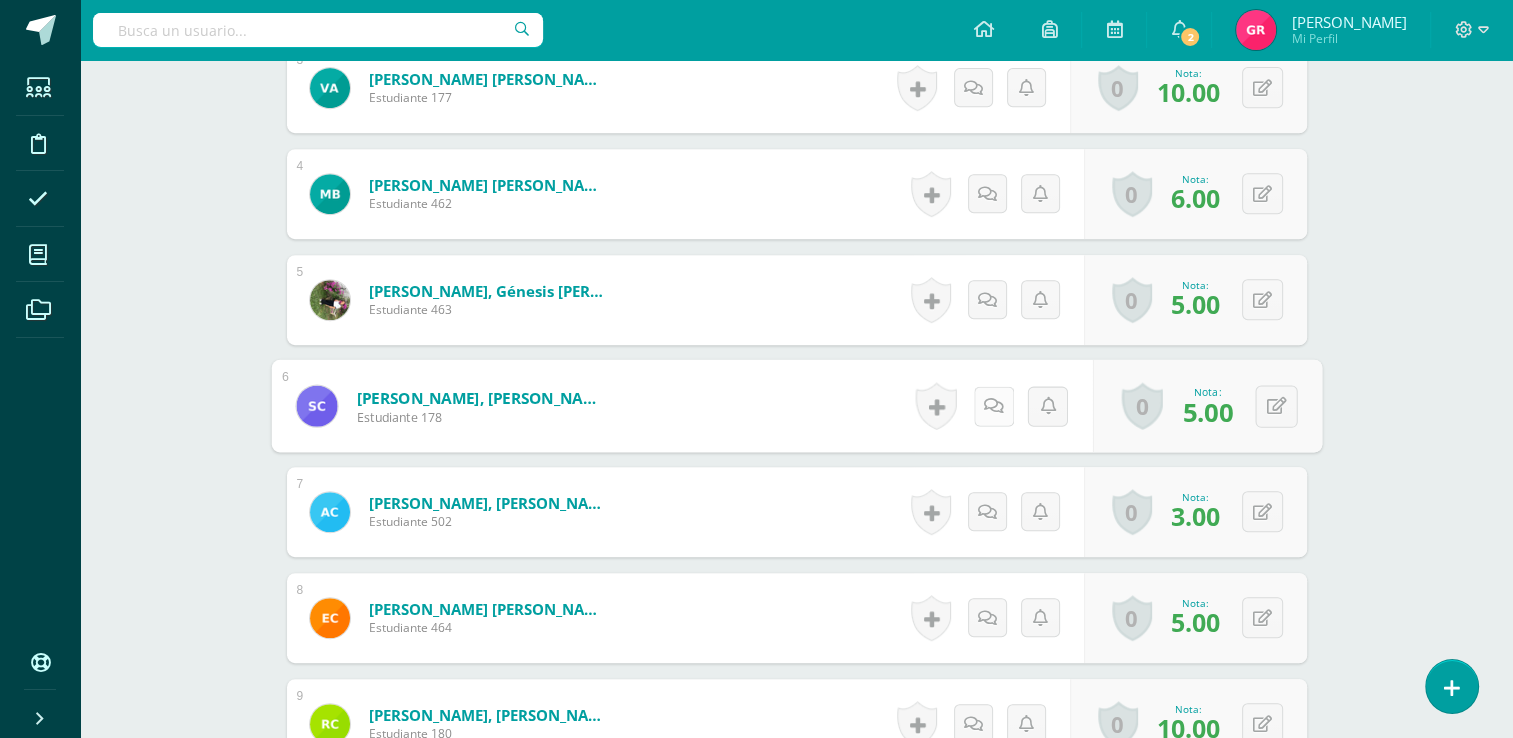 click at bounding box center [993, 405] 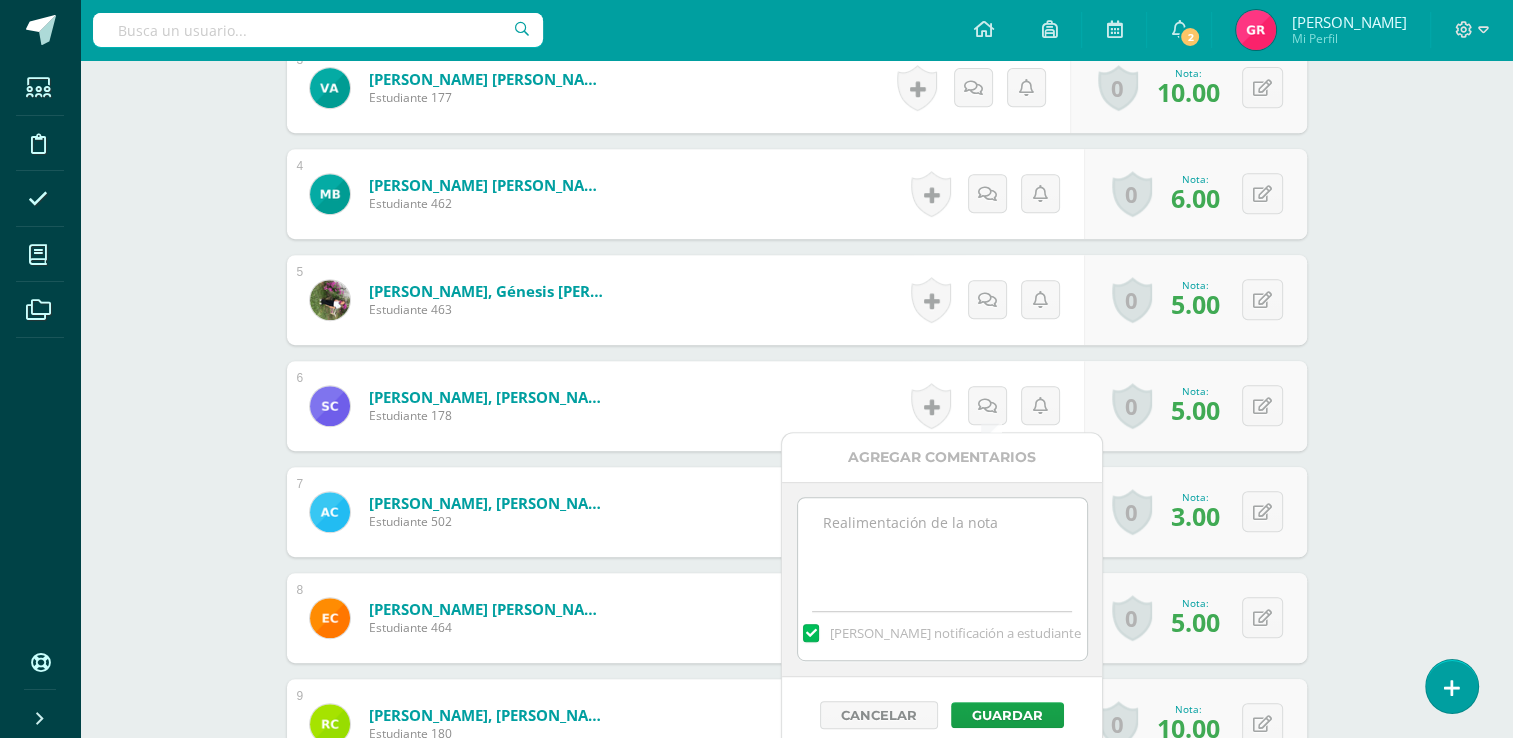 click at bounding box center (942, 548) 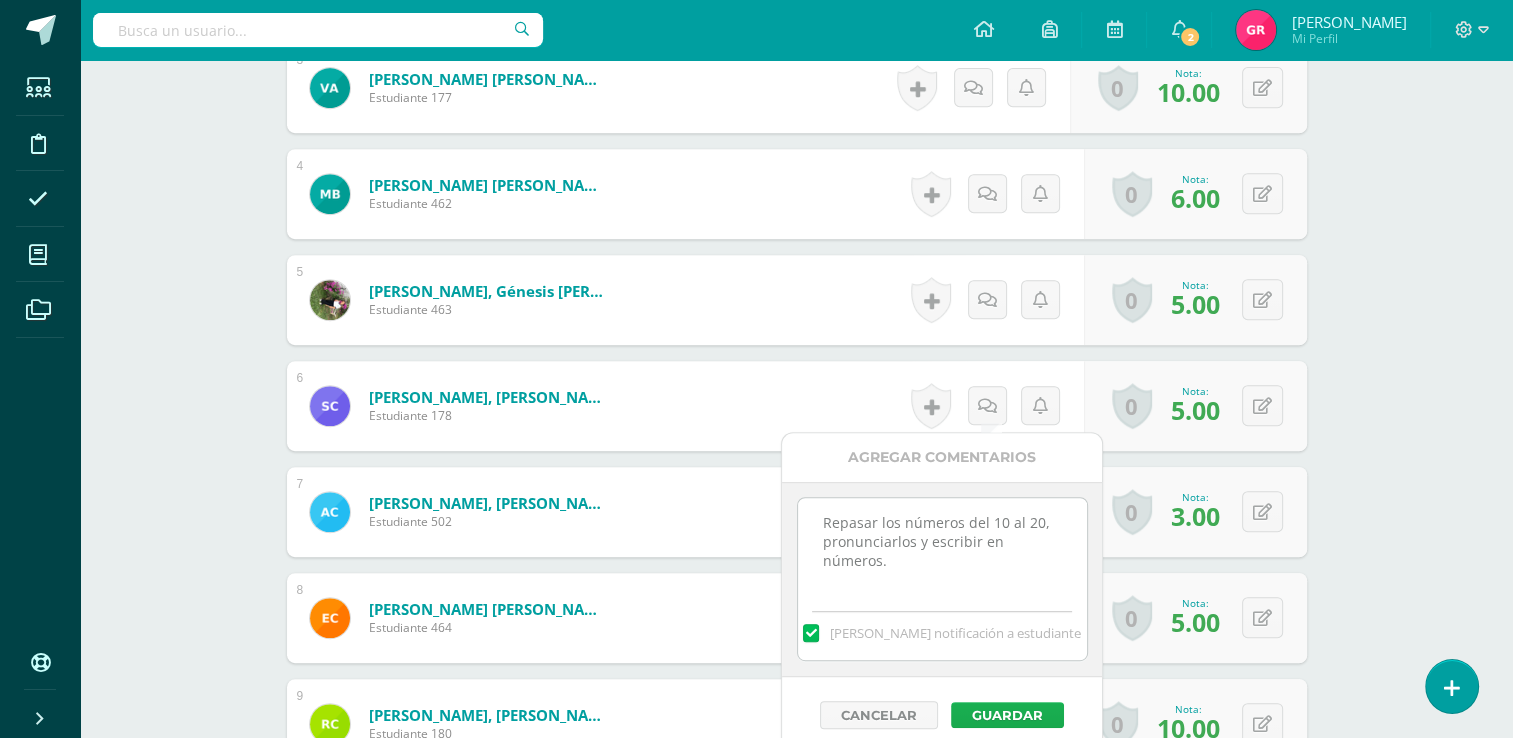 type on "Repasar los números del 10 al 20, pronunciarlos y escribir en números." 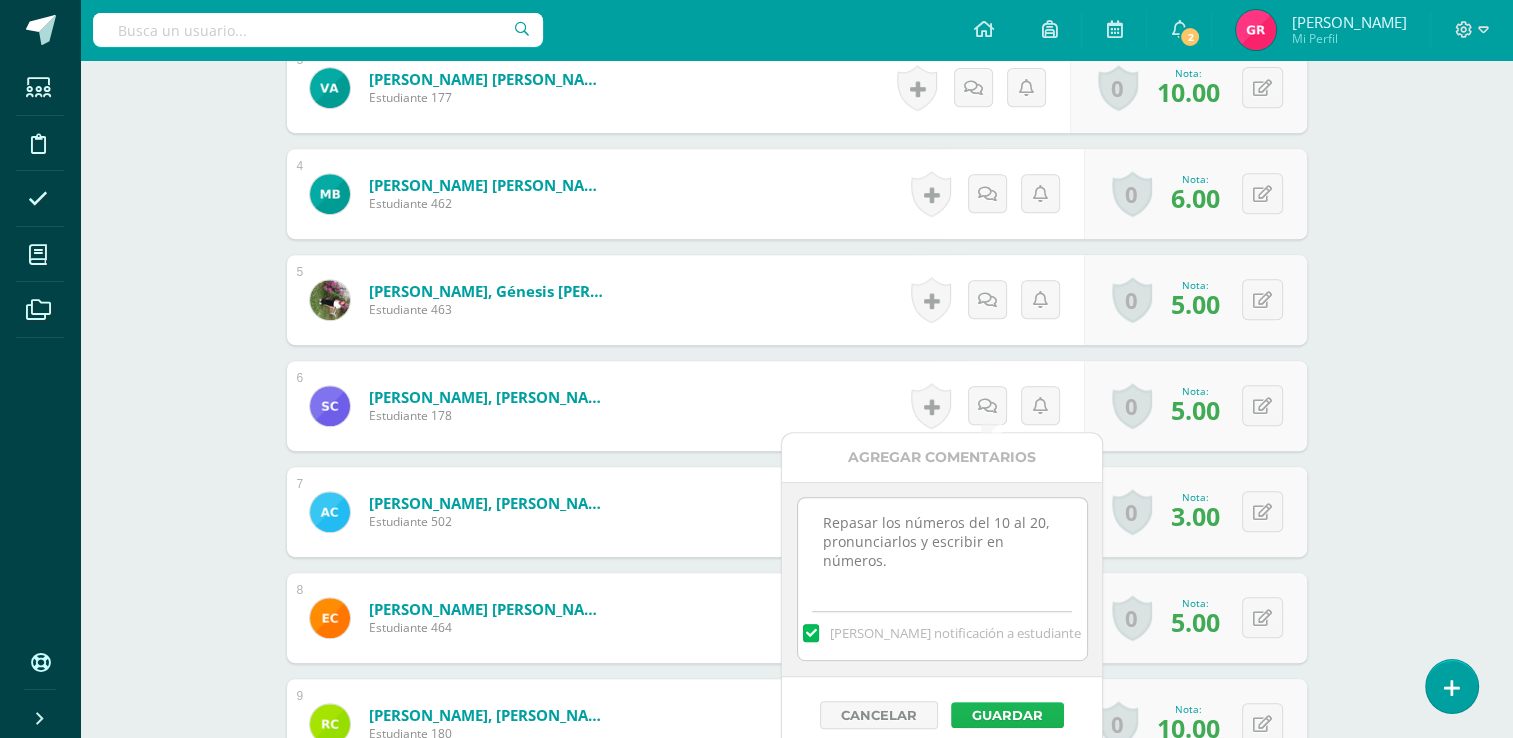 click on "Guardar" at bounding box center [1007, 715] 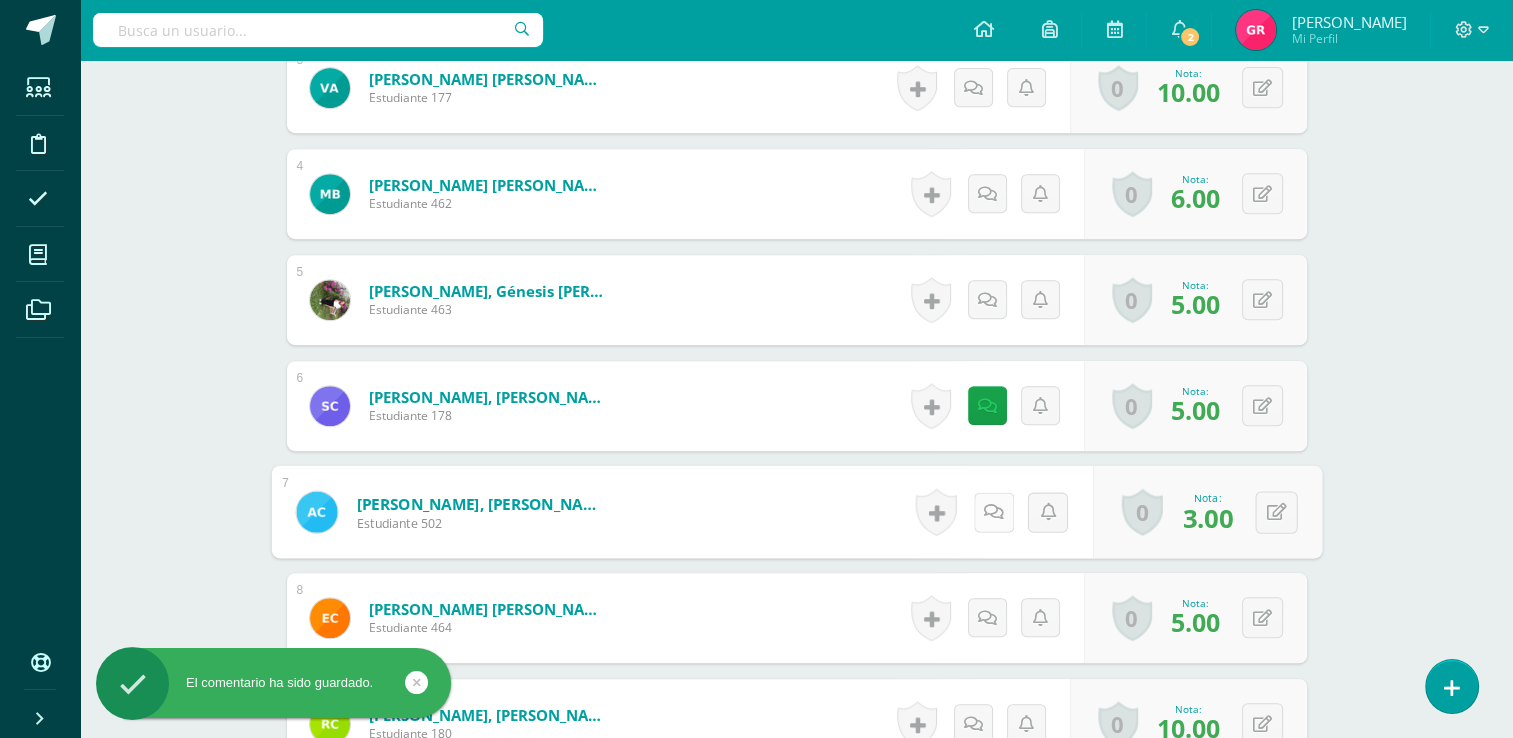click at bounding box center (993, 512) 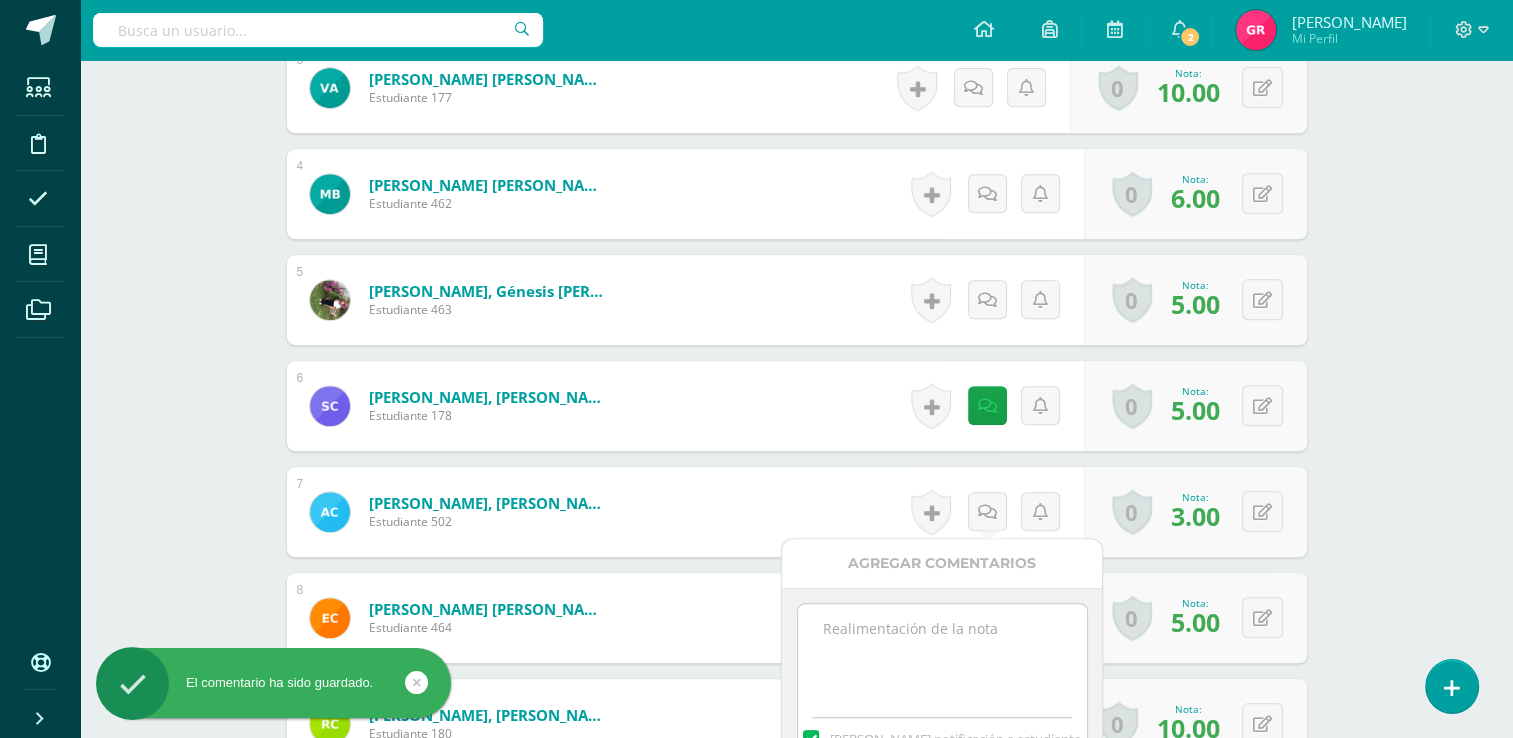 click at bounding box center (942, 654) 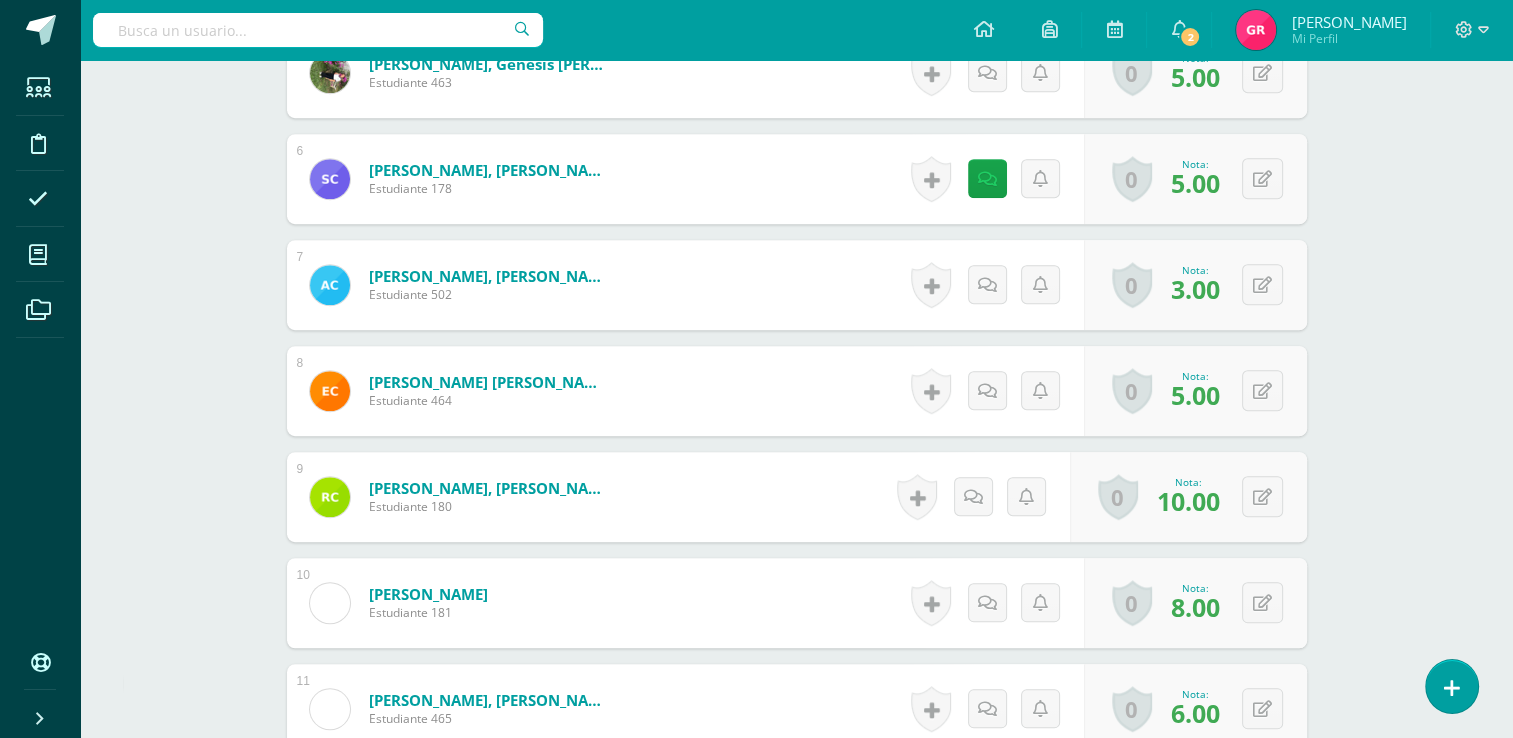 scroll, scrollTop: 1097, scrollLeft: 0, axis: vertical 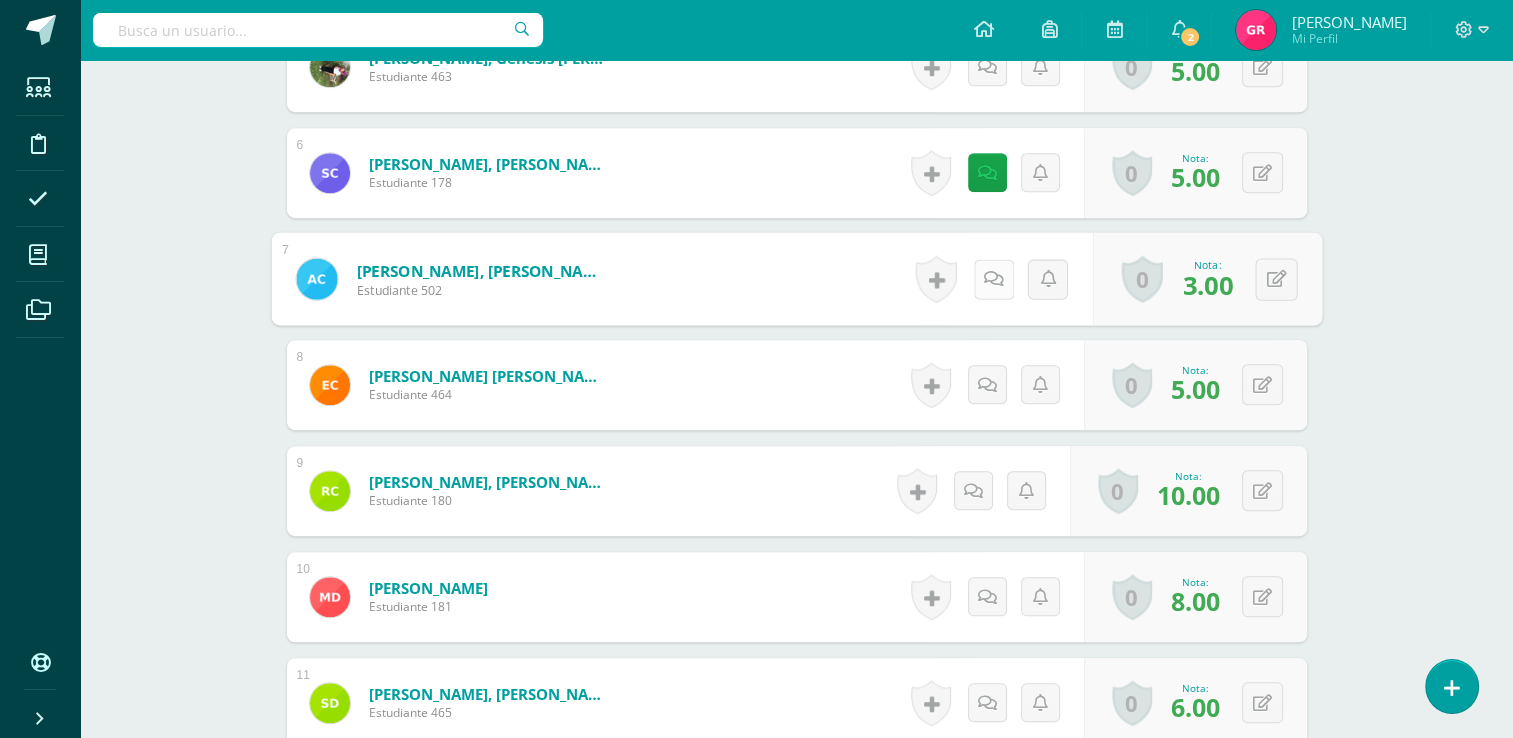 click at bounding box center (993, 278) 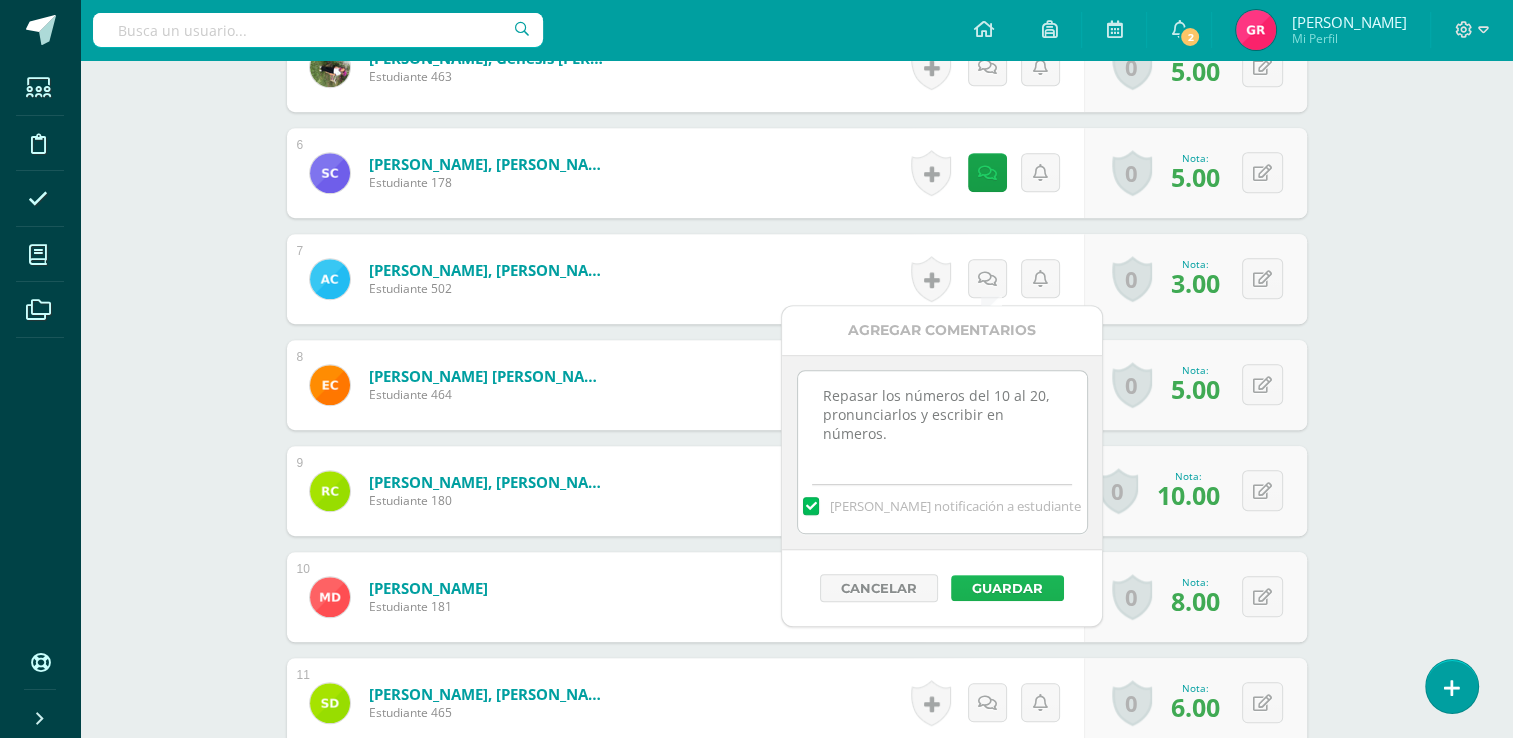 click on "Guardar" at bounding box center [1007, 588] 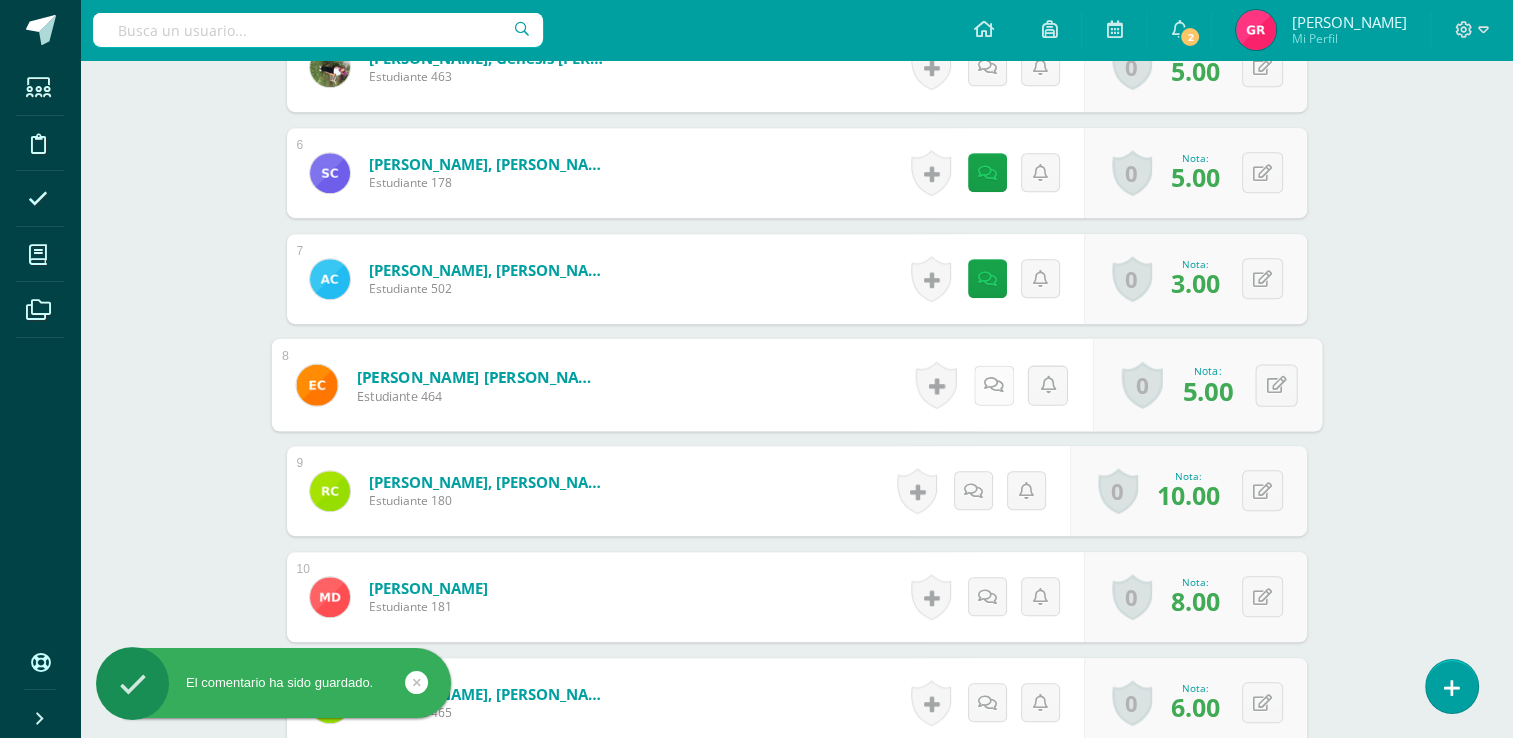 click at bounding box center [993, 385] 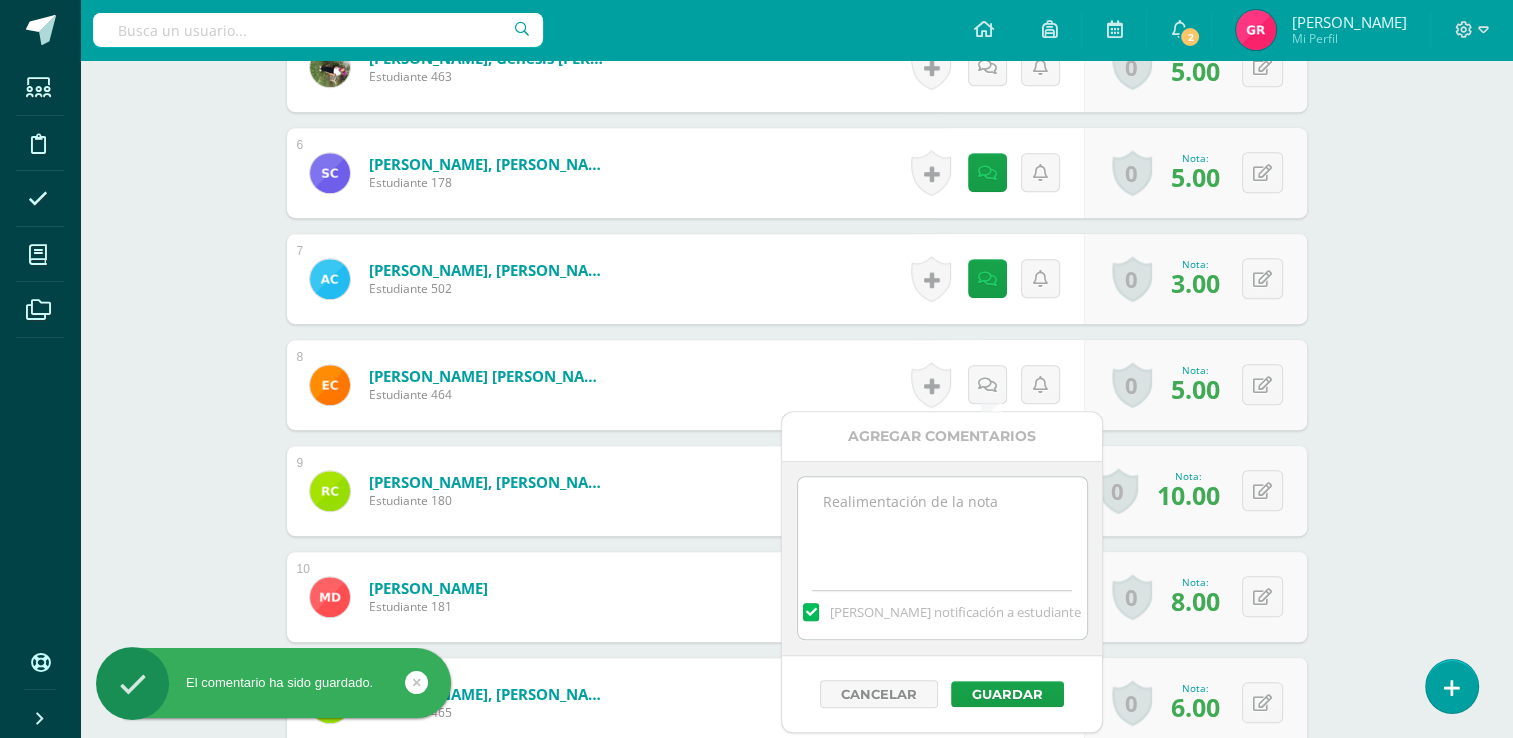 click at bounding box center [942, 527] 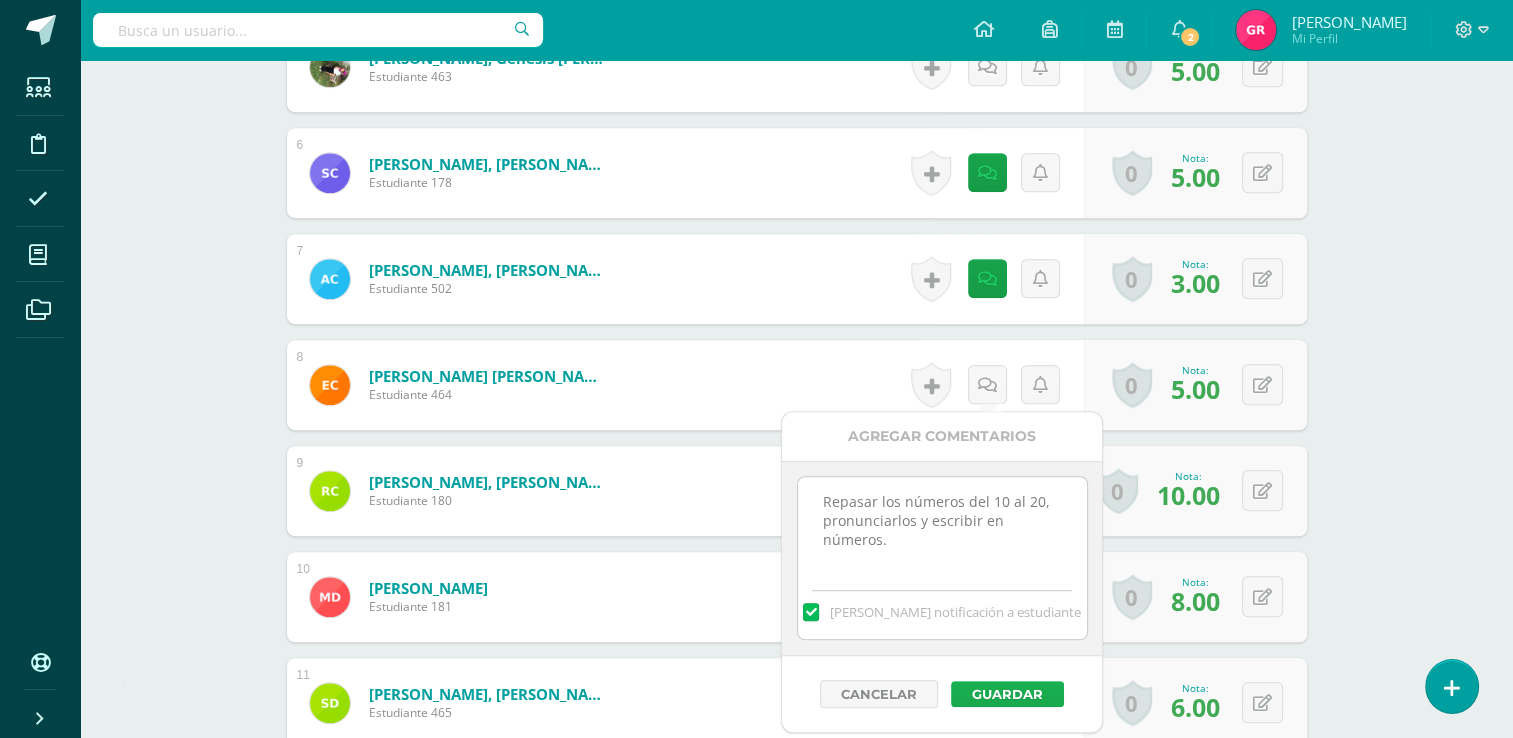 type on "Repasar los números del 10 al 20, pronunciarlos y escribir en números." 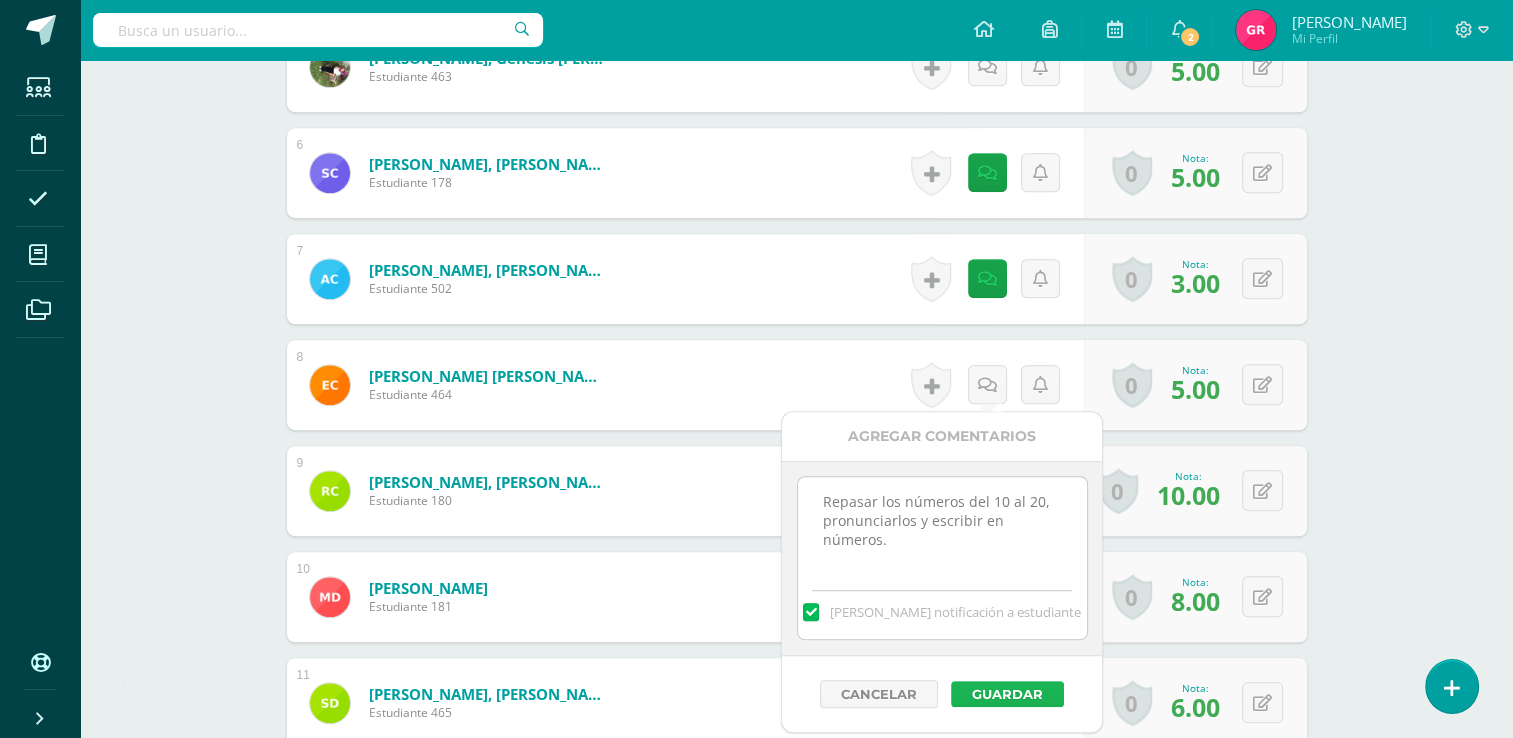 click on "Guardar" at bounding box center [1007, 694] 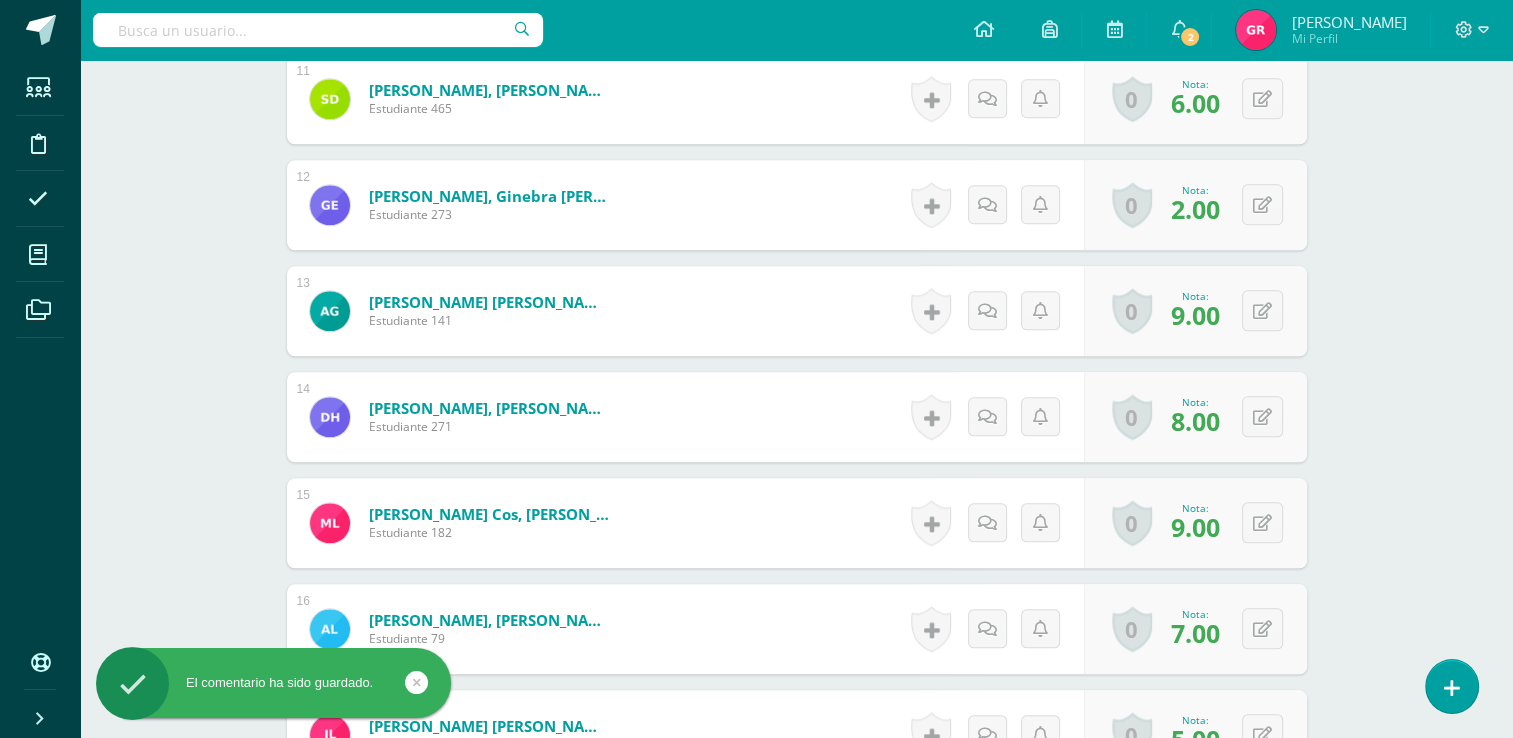 scroll, scrollTop: 1687, scrollLeft: 0, axis: vertical 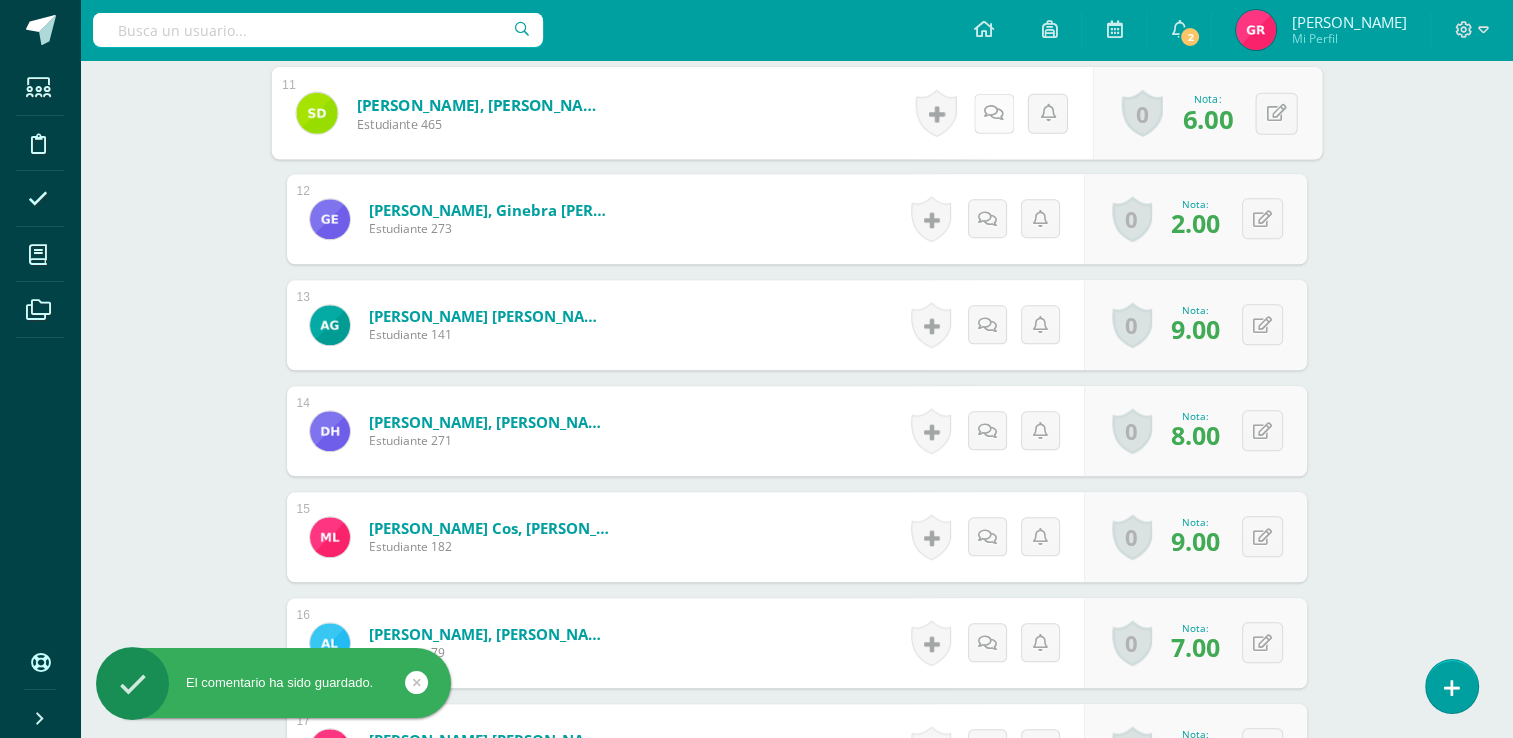 click at bounding box center (993, 112) 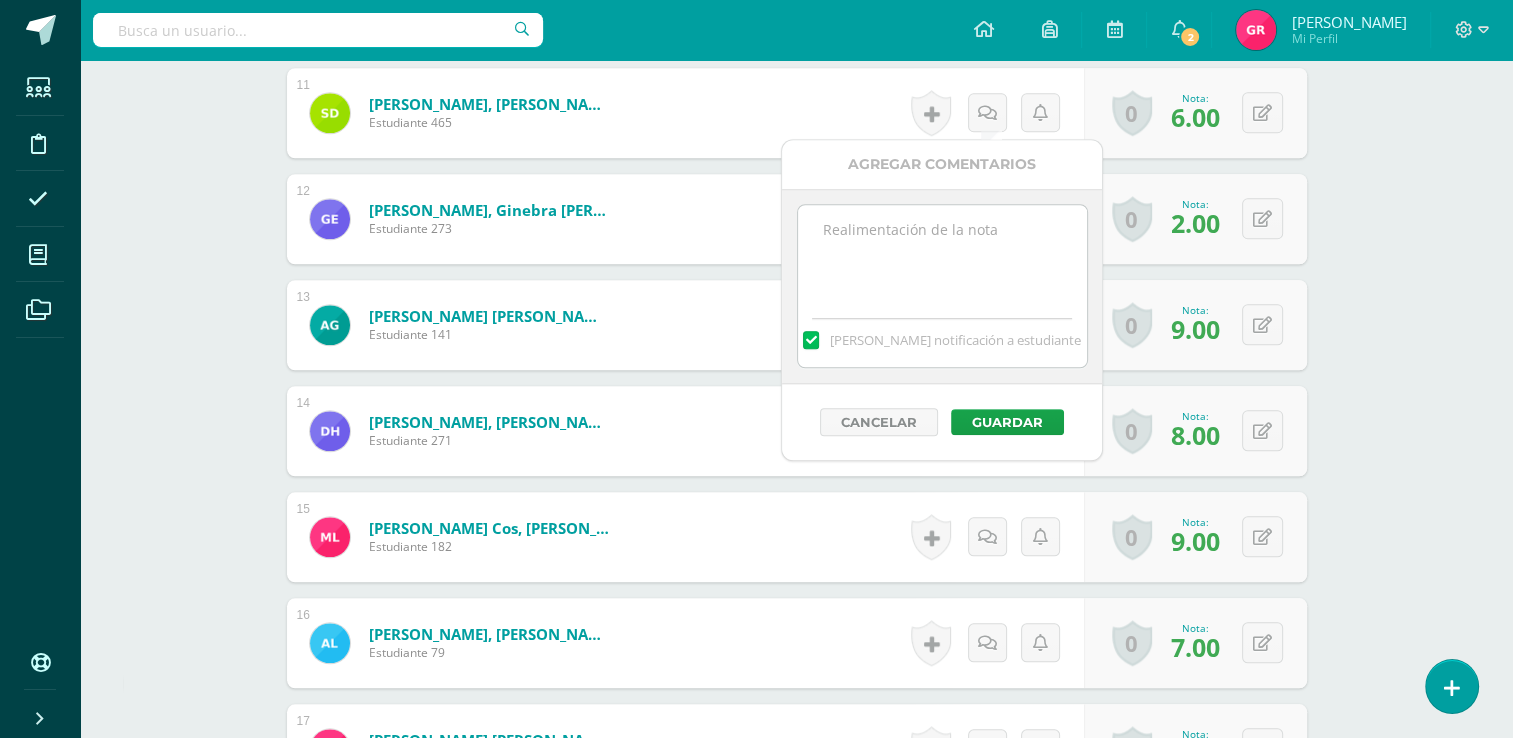 click at bounding box center (942, 255) 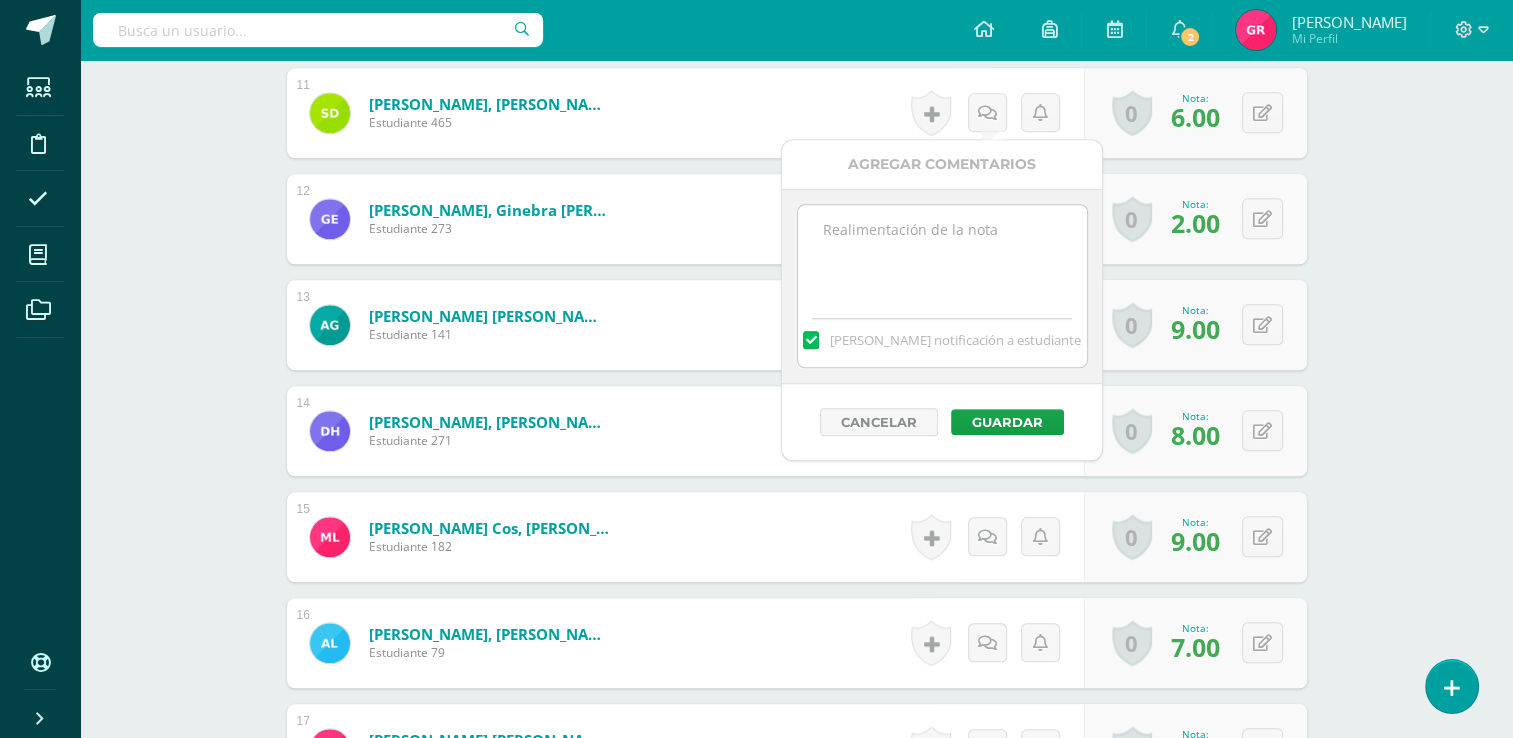 paste on "Repasar los números del 10 al 20, pronunciarlos y escribir en números." 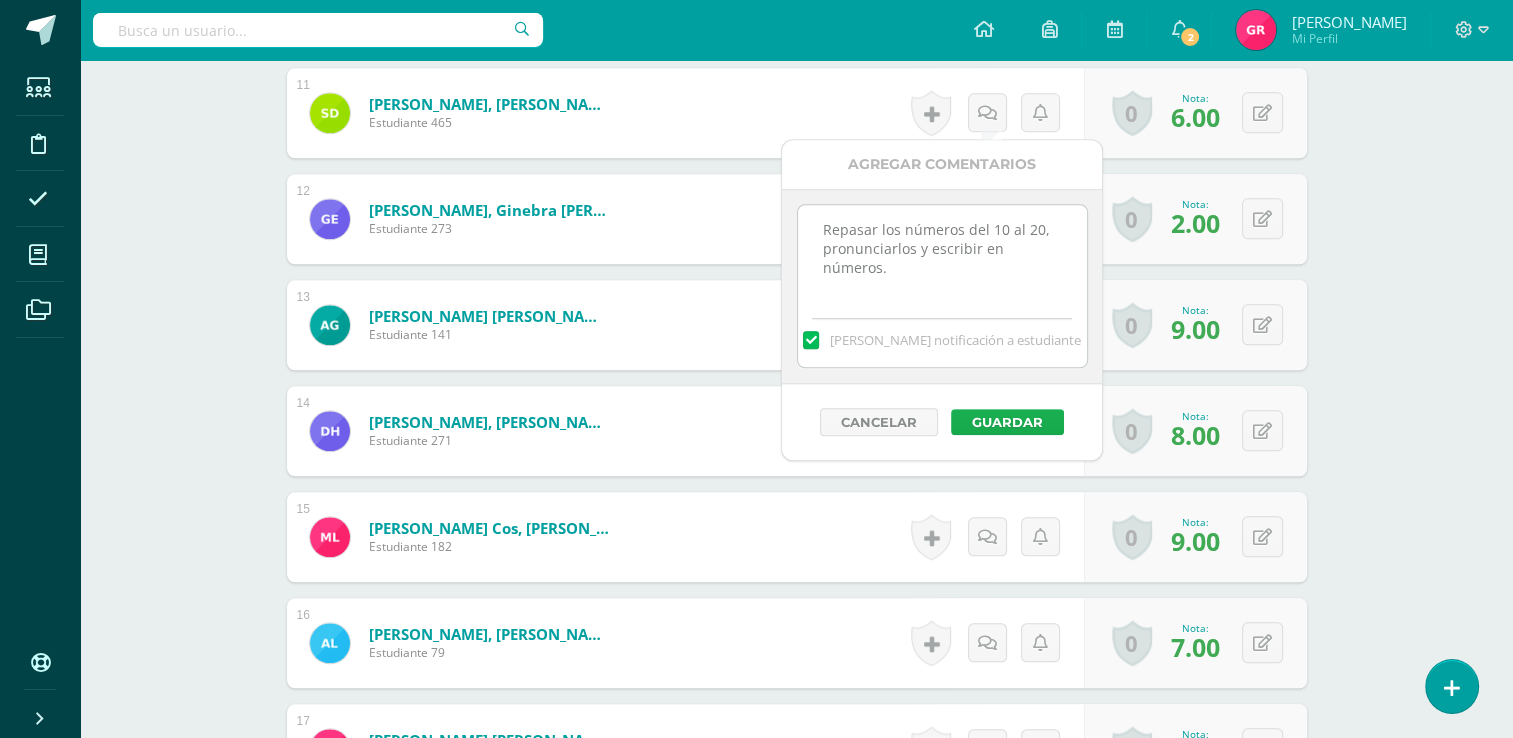 type on "Repasar los números del 10 al 20, pronunciarlos y escribir en números." 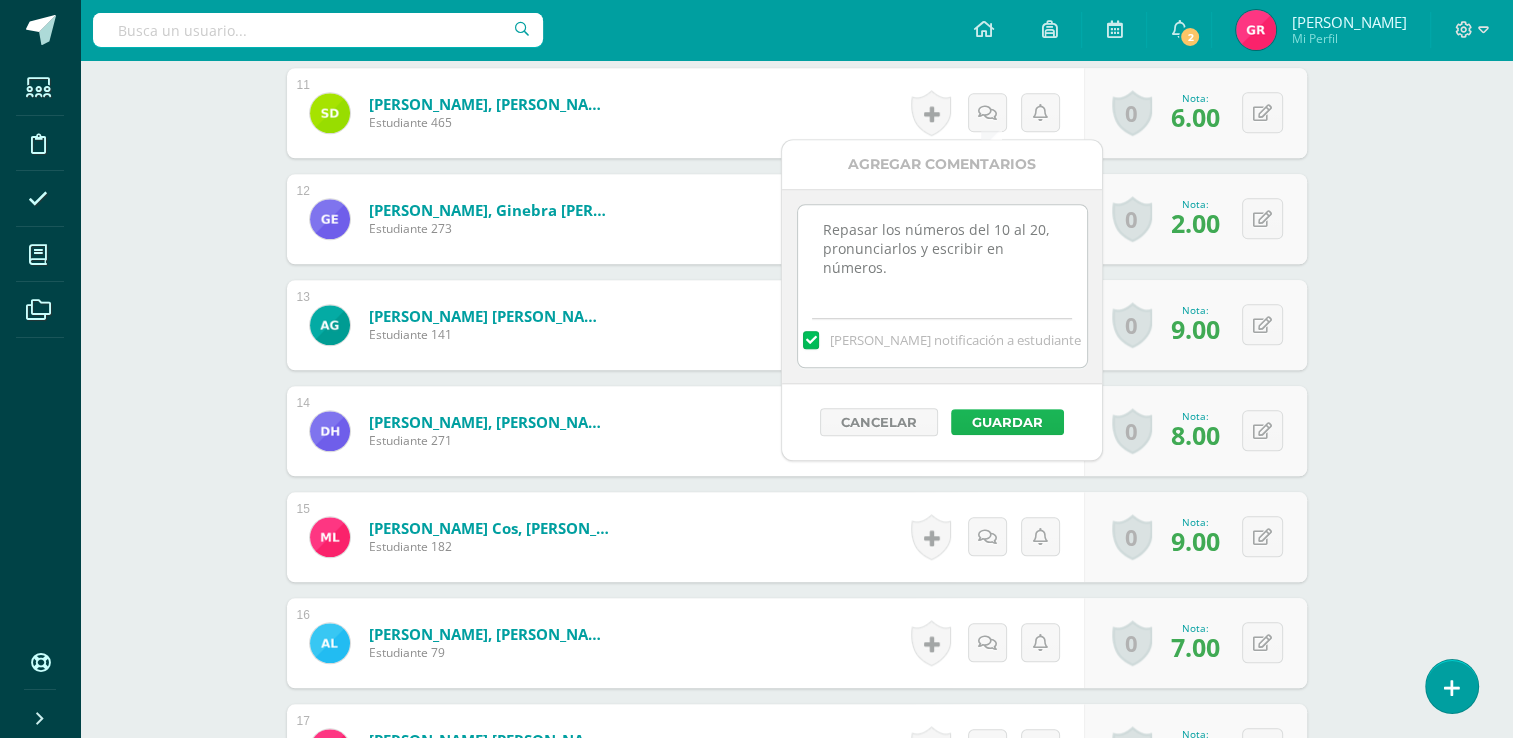 click on "Guardar" at bounding box center [1007, 422] 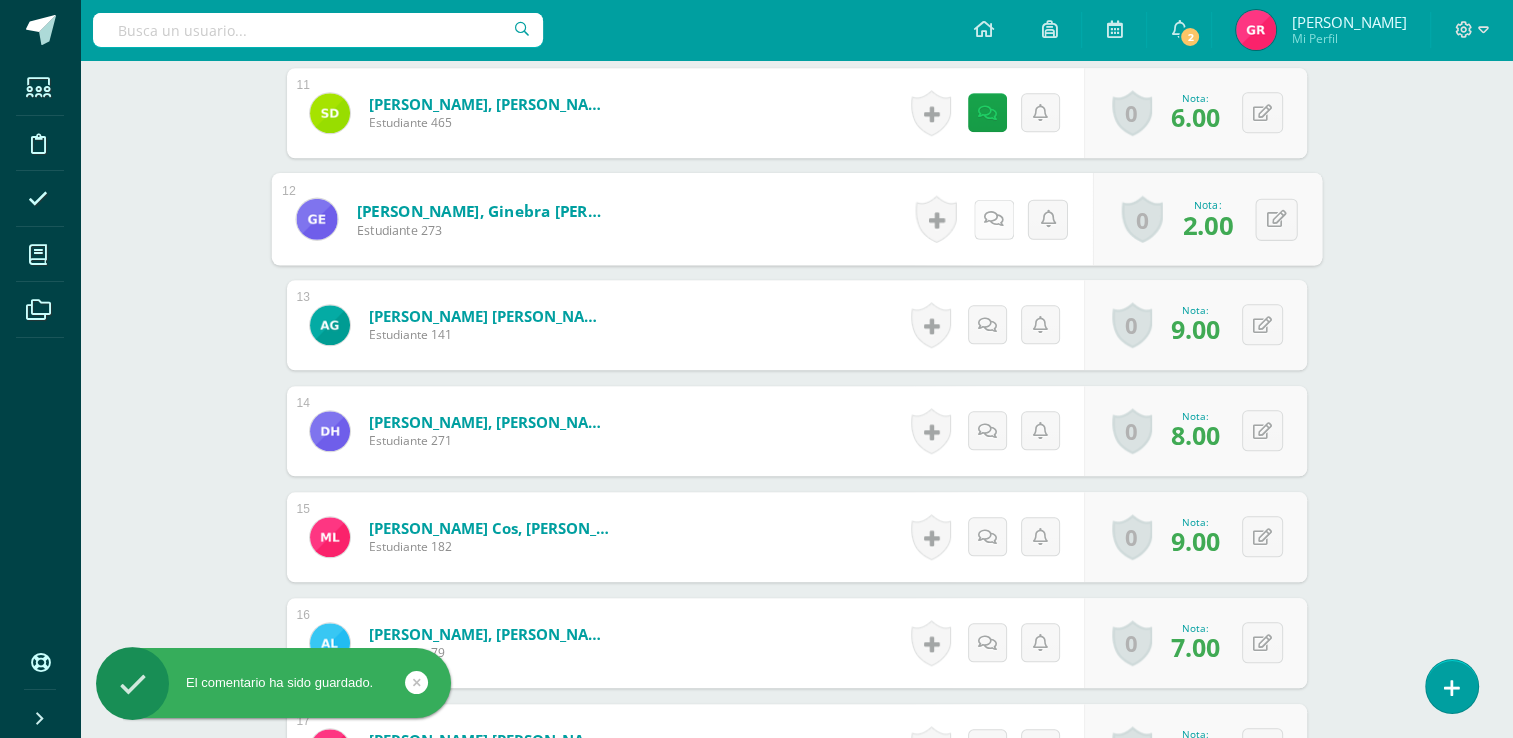 click at bounding box center [993, 218] 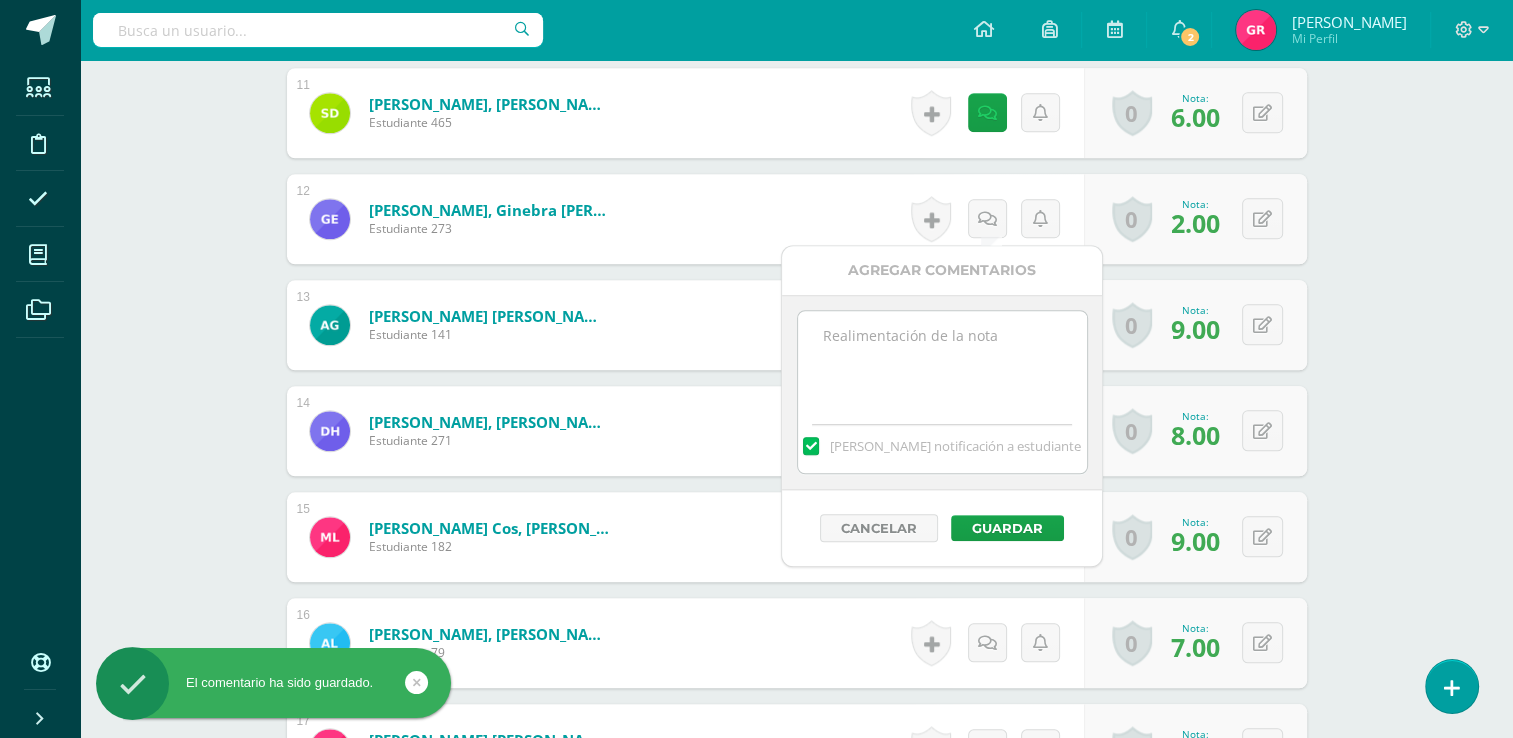 click at bounding box center (942, 361) 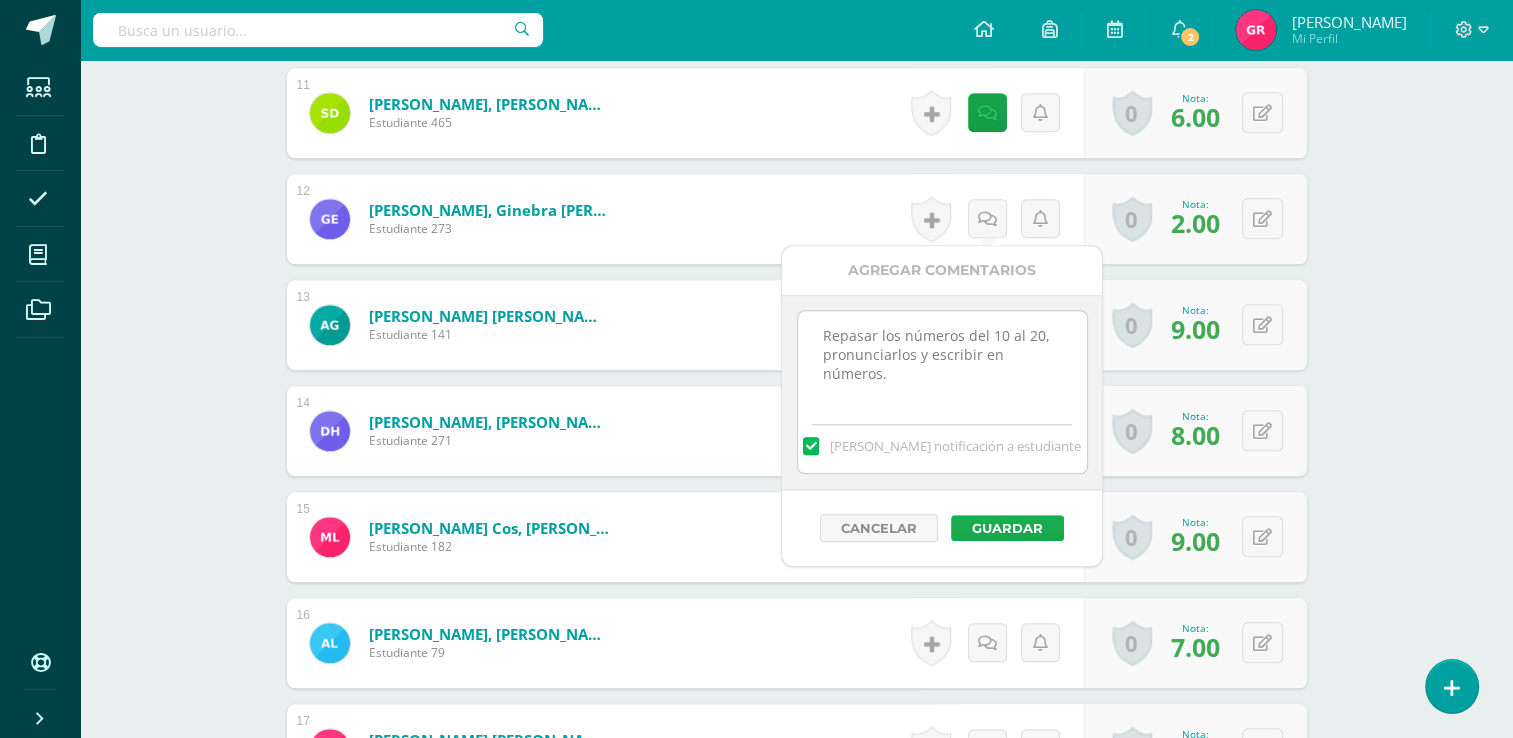 type on "Repasar los números del 10 al 20, pronunciarlos y escribir en números." 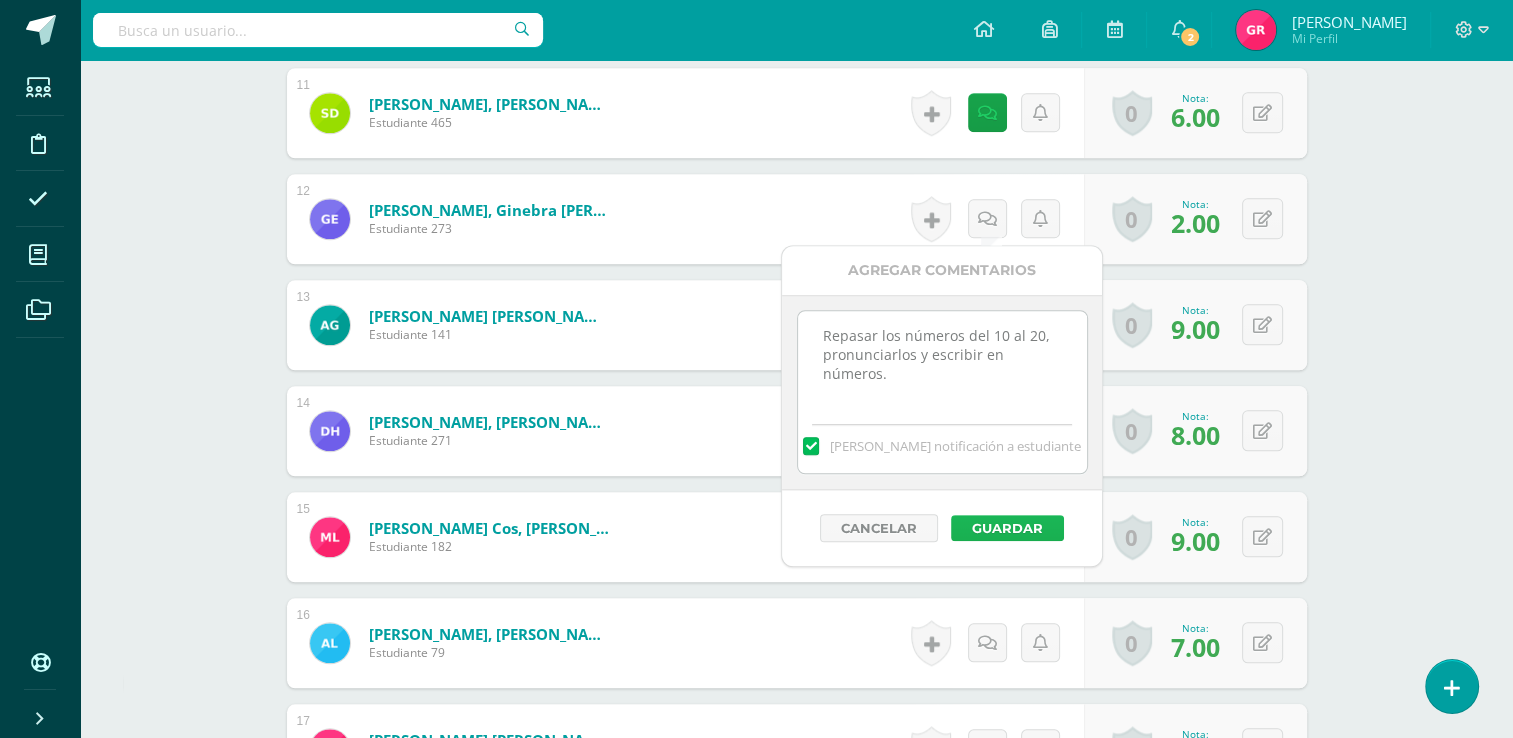 click on "Guardar" at bounding box center [1007, 528] 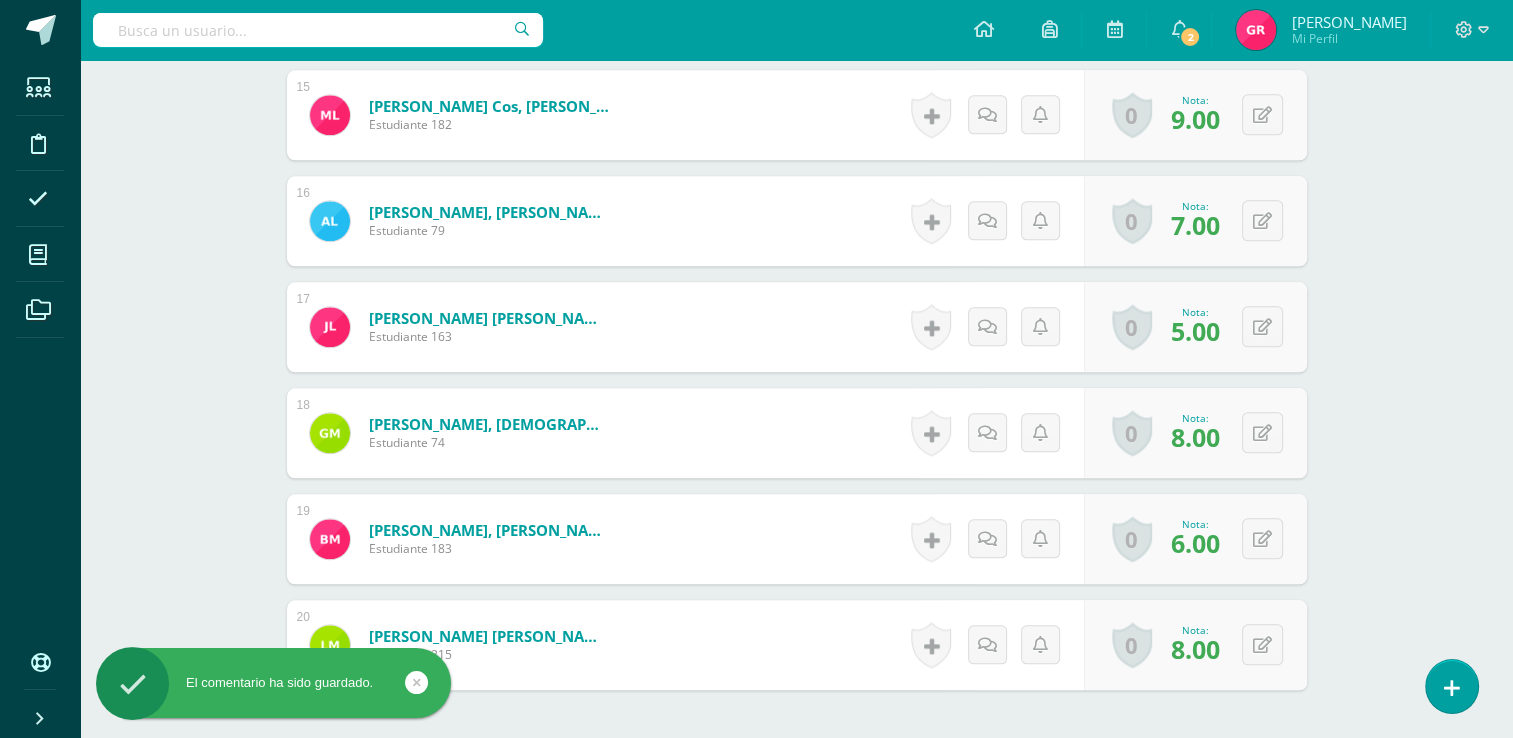 scroll, scrollTop: 2112, scrollLeft: 0, axis: vertical 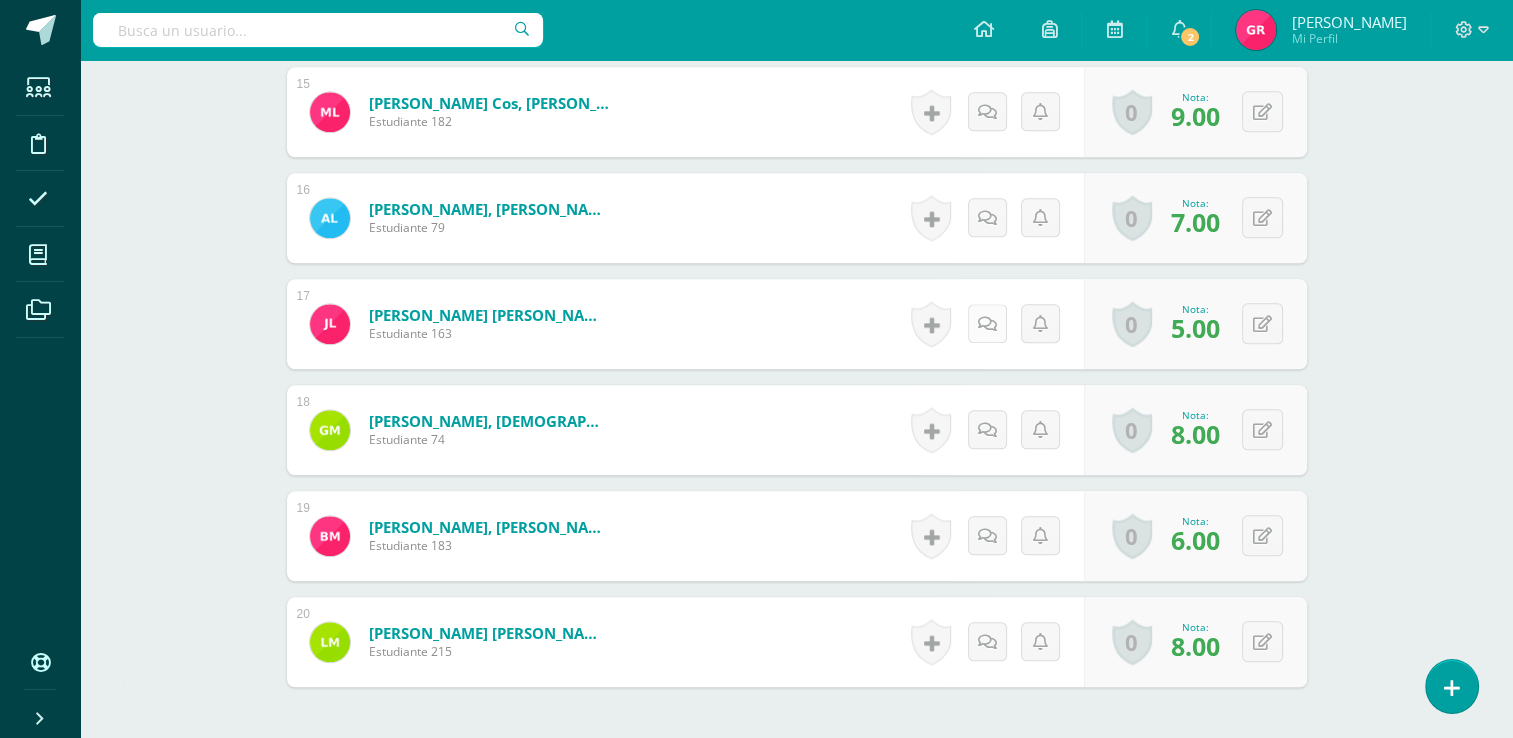 click at bounding box center [987, 324] 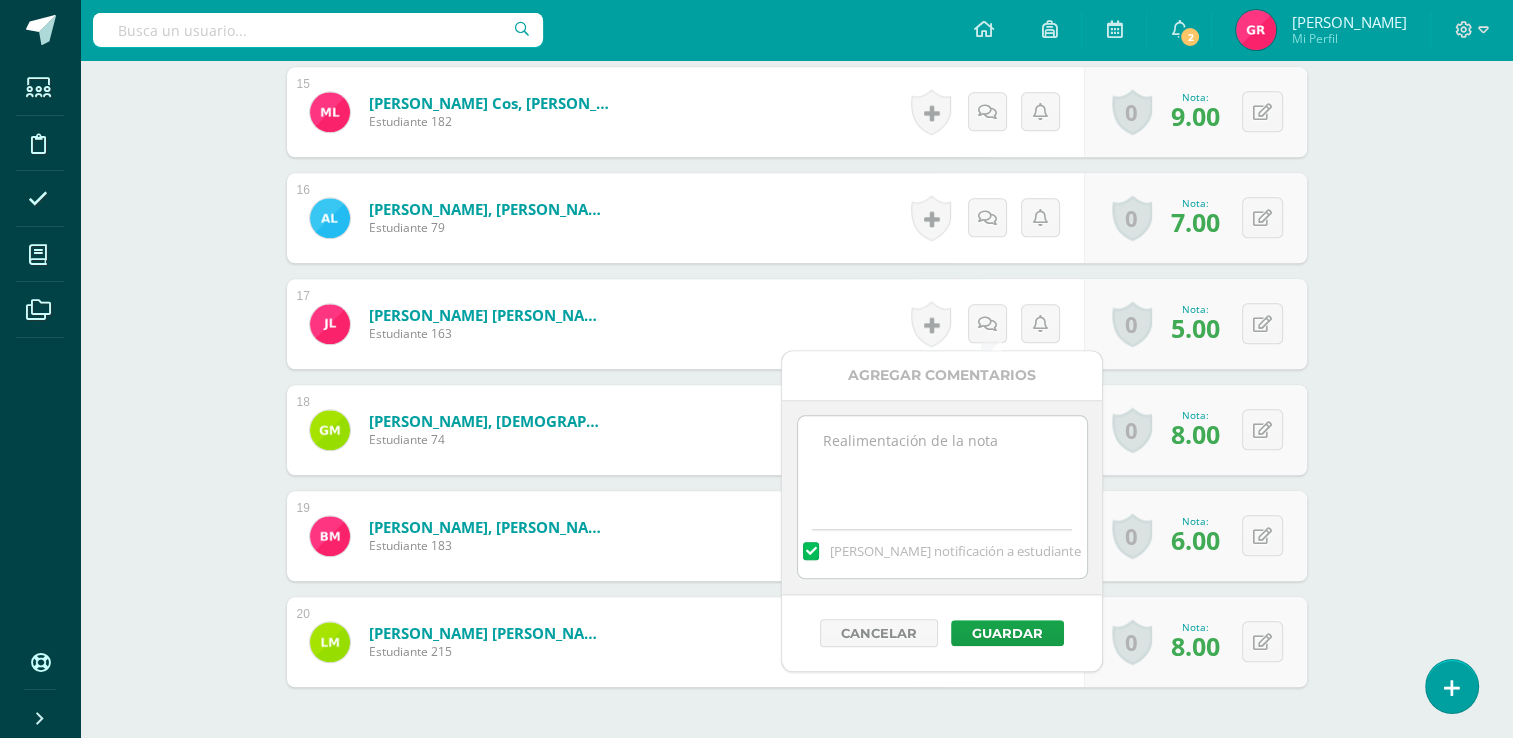 click at bounding box center [942, 466] 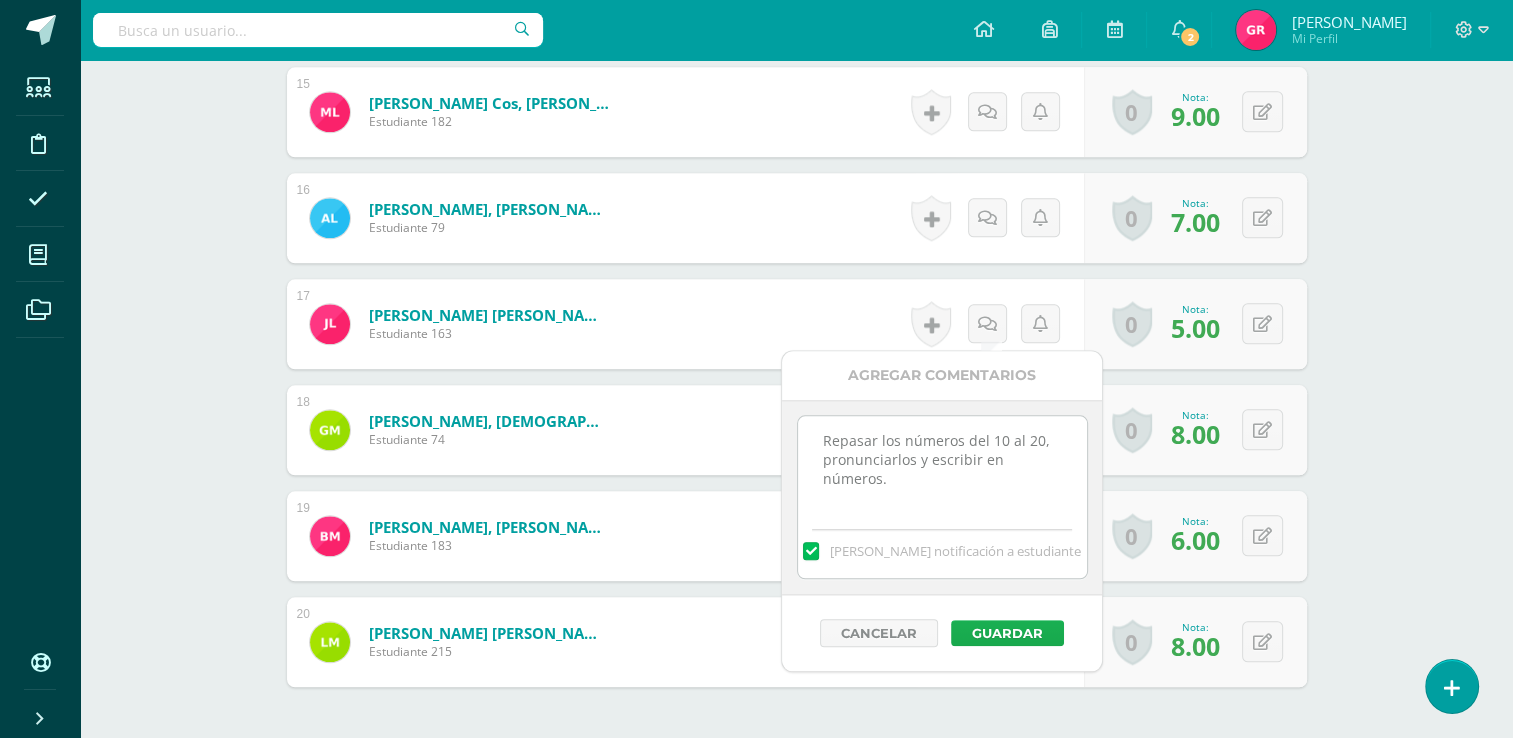 type on "Repasar los números del 10 al 20, pronunciarlos y escribir en números." 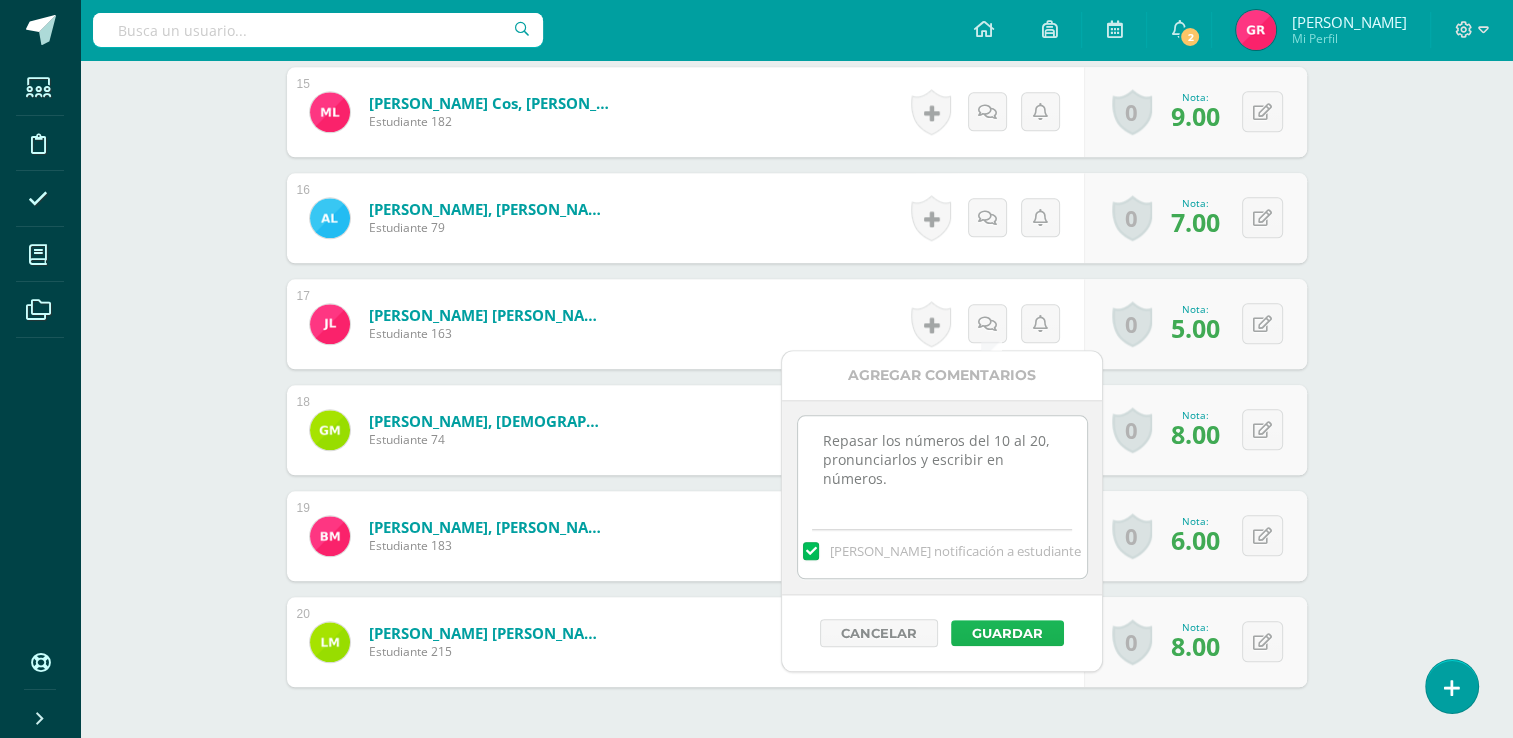click on "Guardar" at bounding box center [1007, 633] 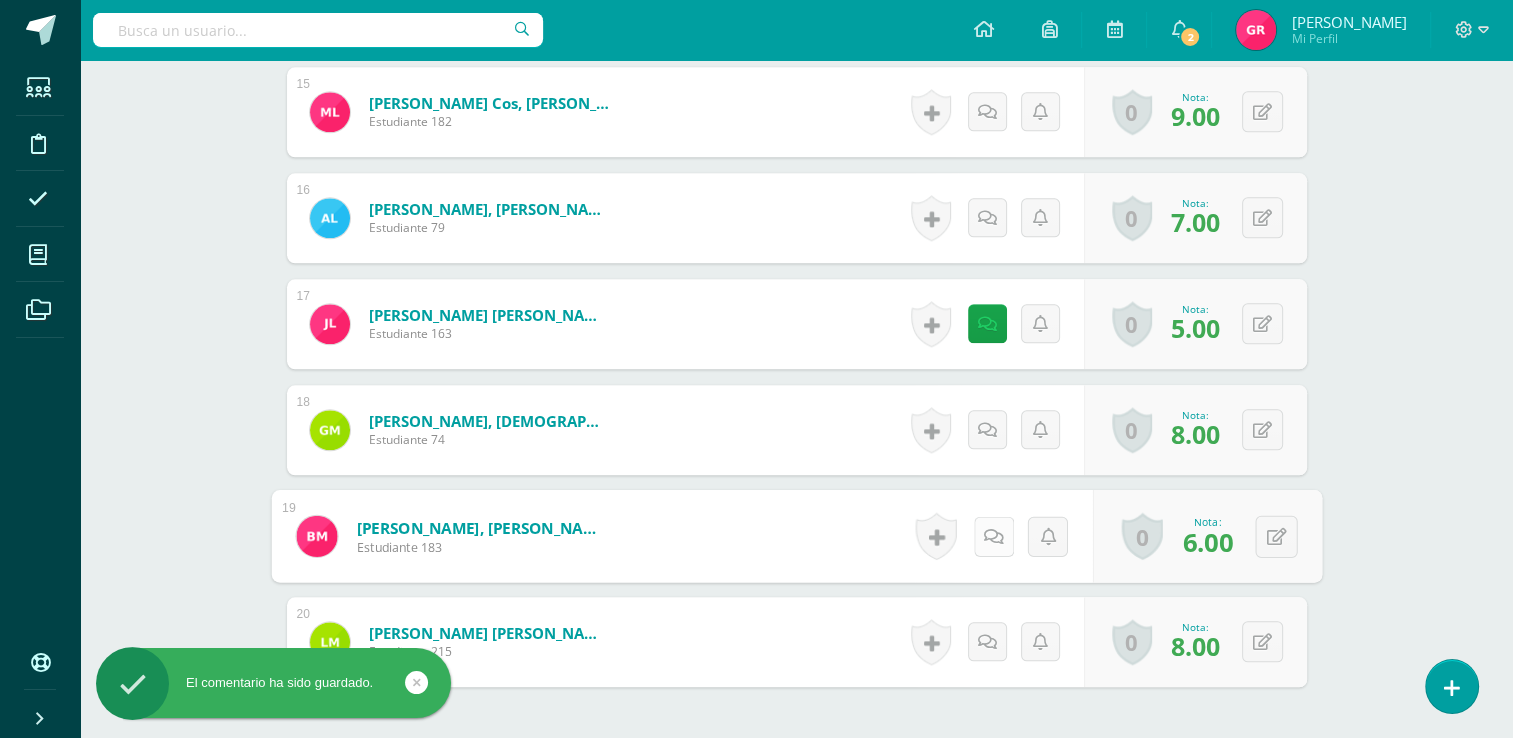 click at bounding box center [993, 535] 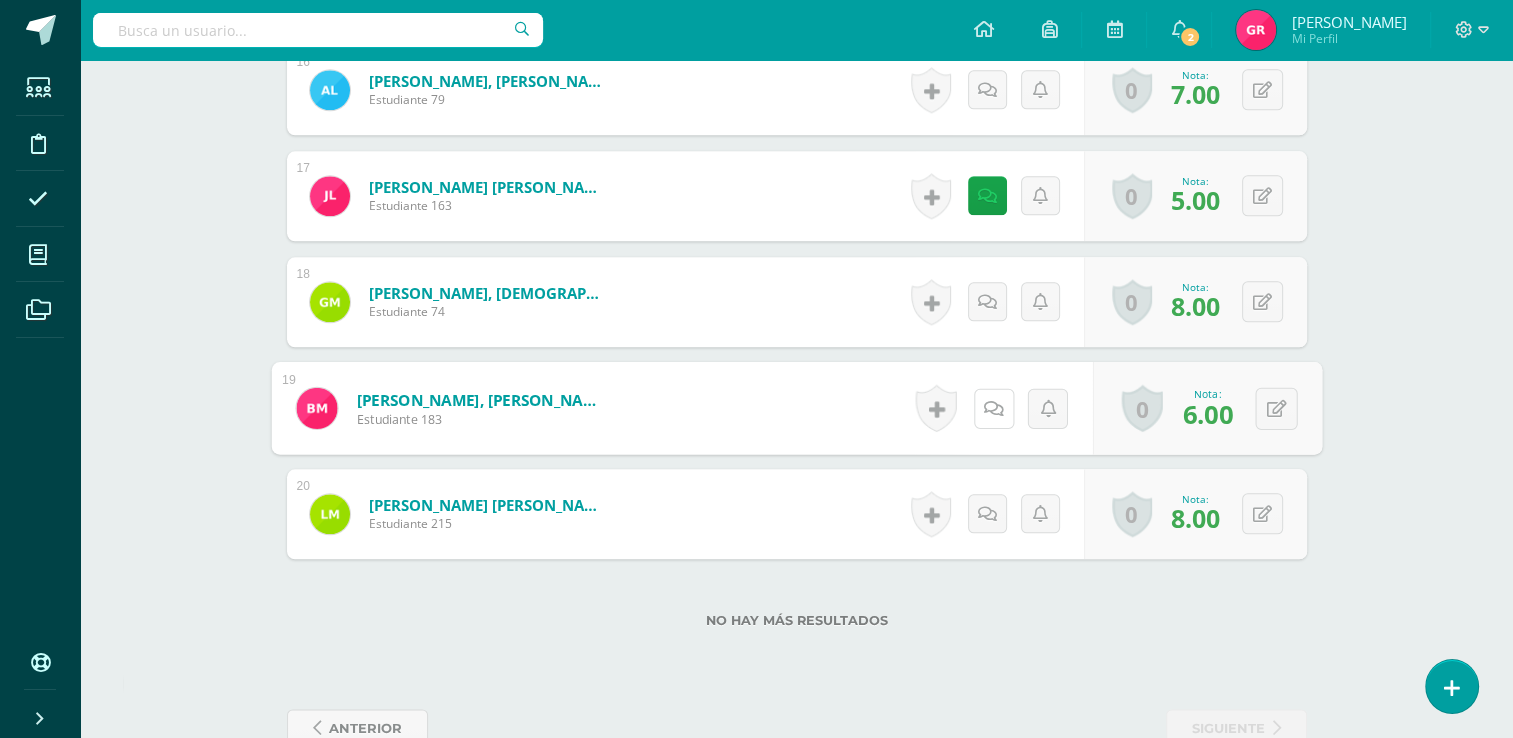scroll, scrollTop: 2261, scrollLeft: 0, axis: vertical 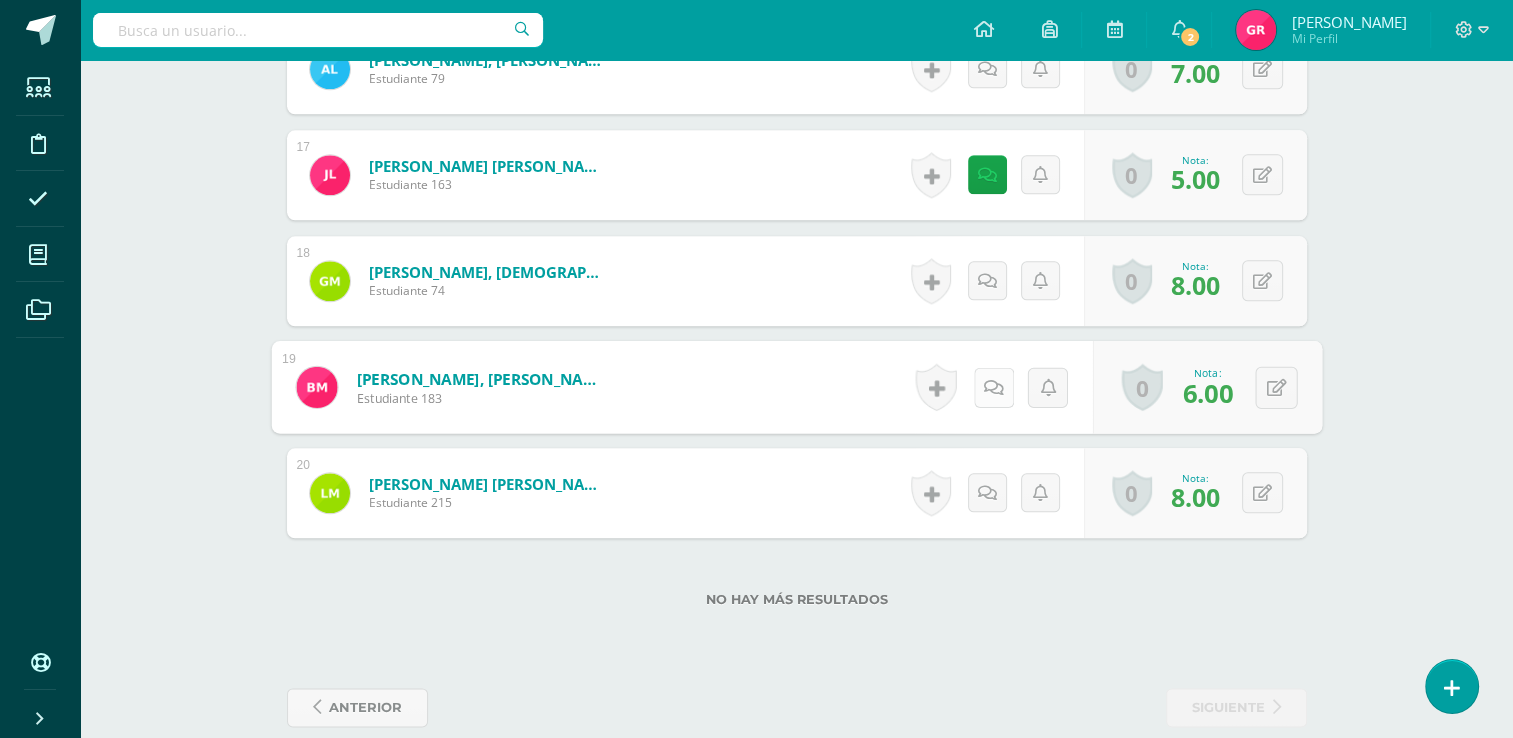 click at bounding box center (993, 386) 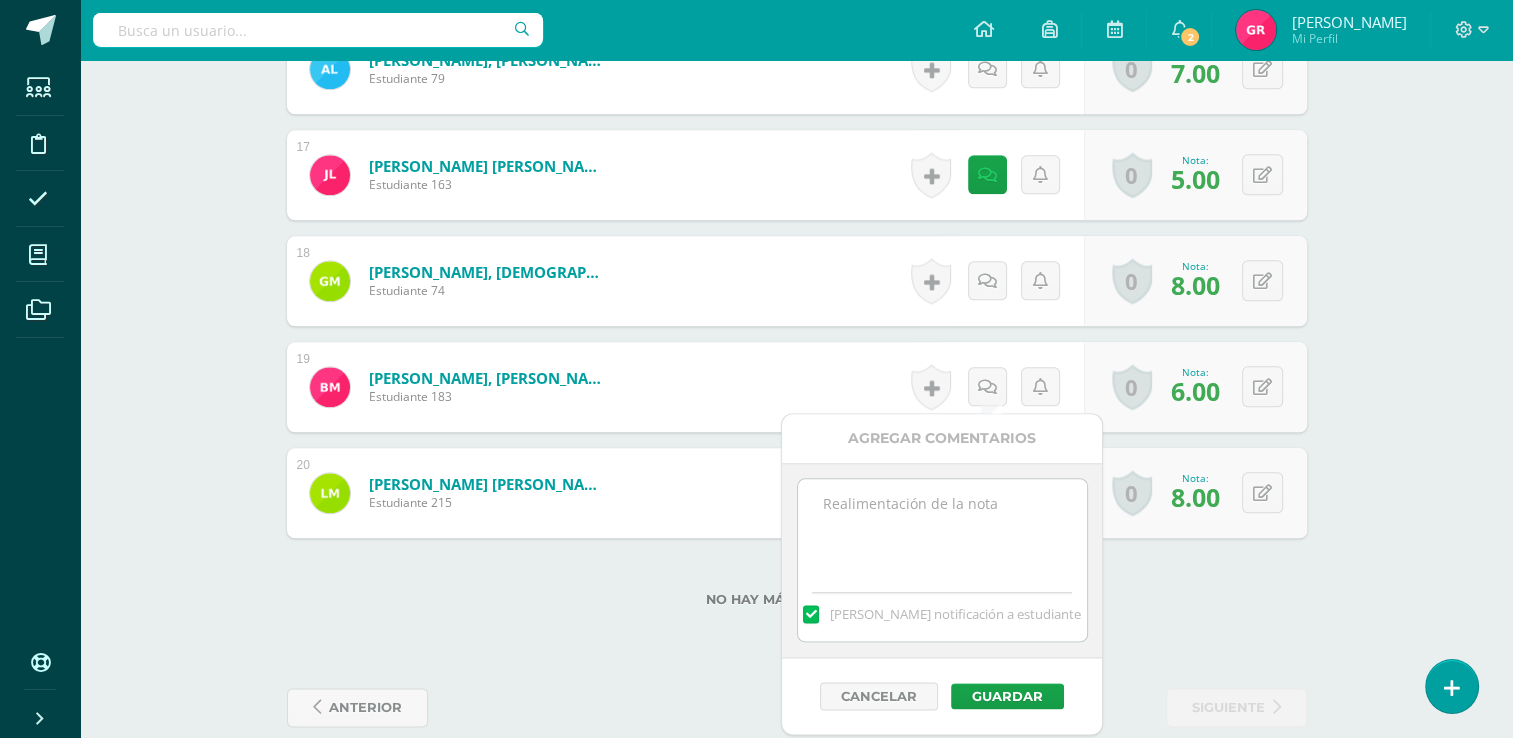 click at bounding box center [942, 529] 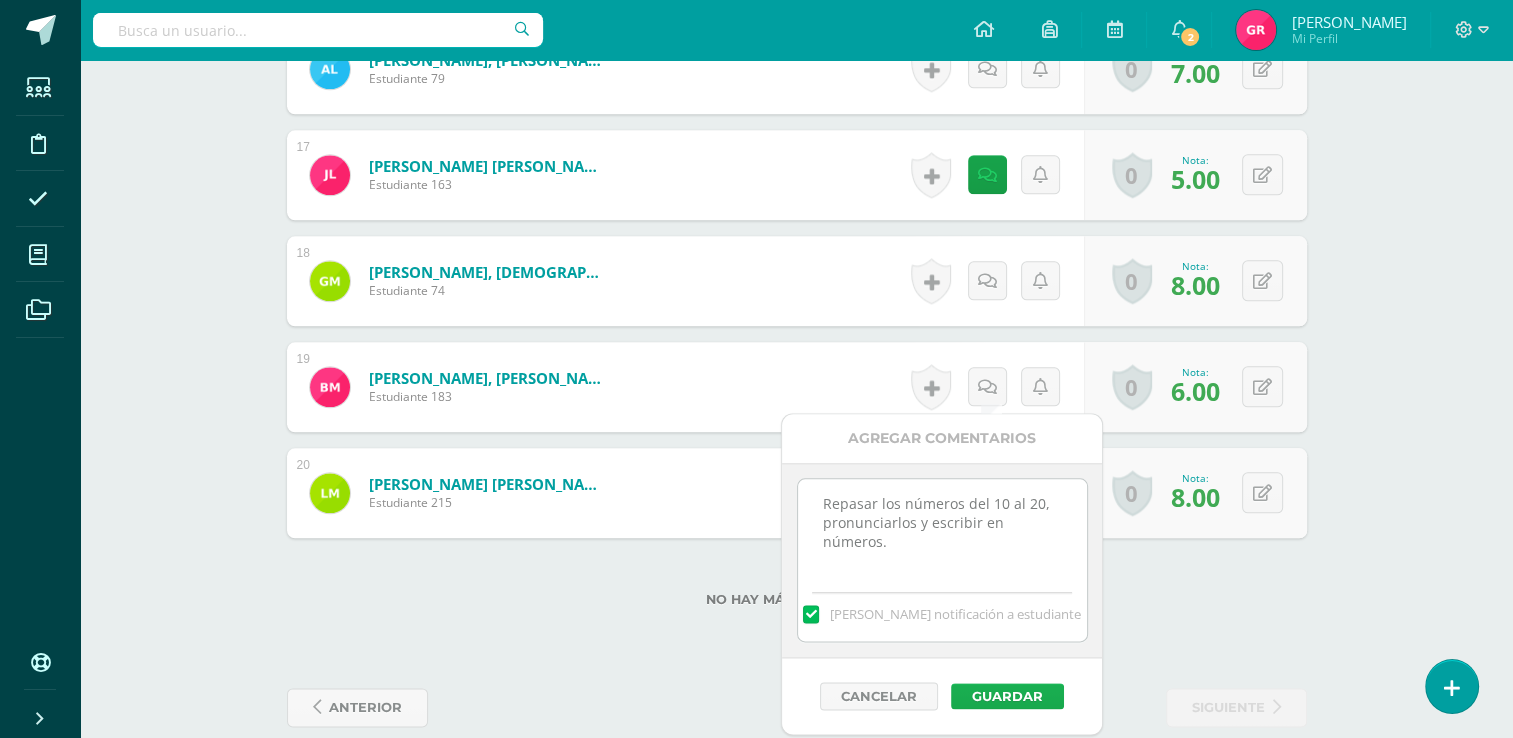 type on "Repasar los números del 10 al 20, pronunciarlos y escribir en números." 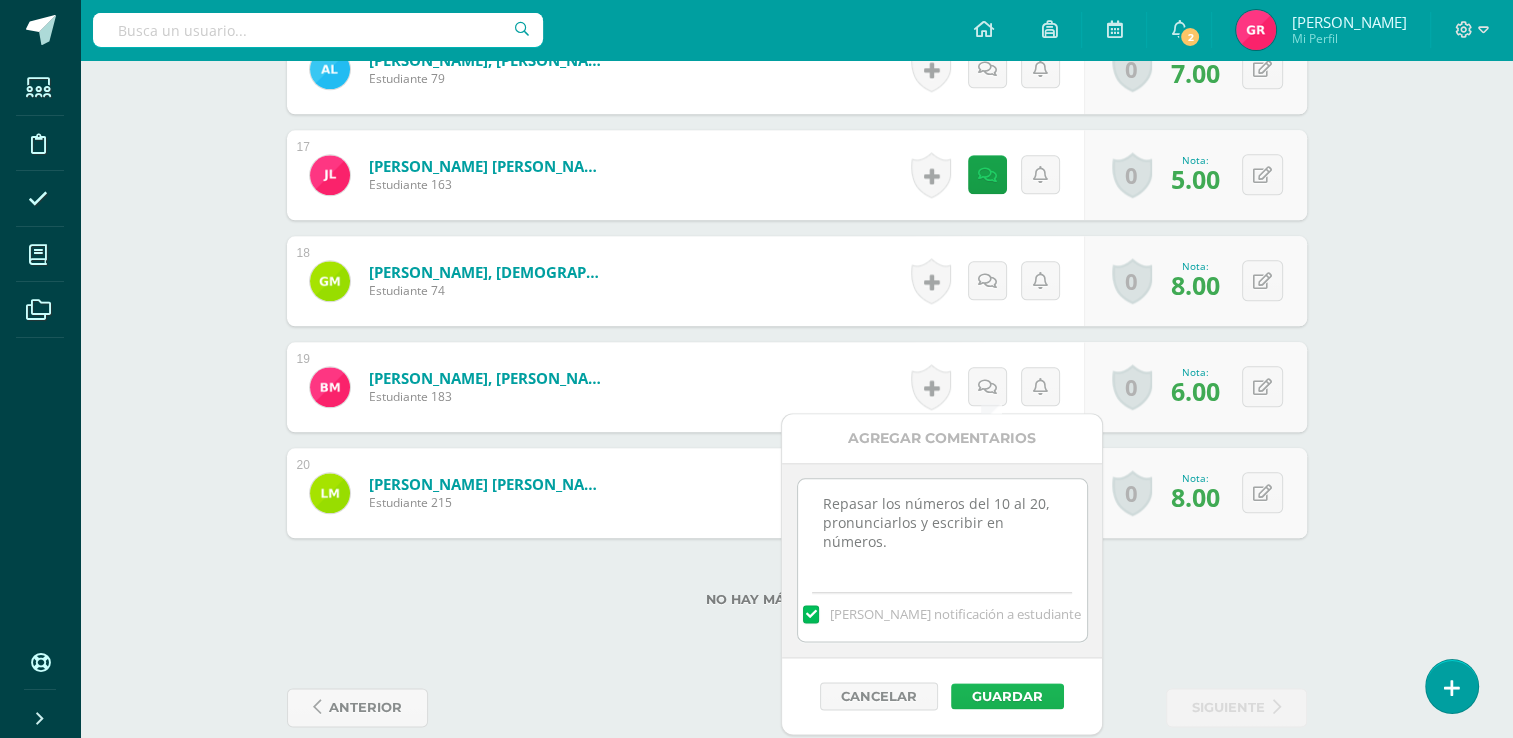 click on "Guardar" at bounding box center [1007, 696] 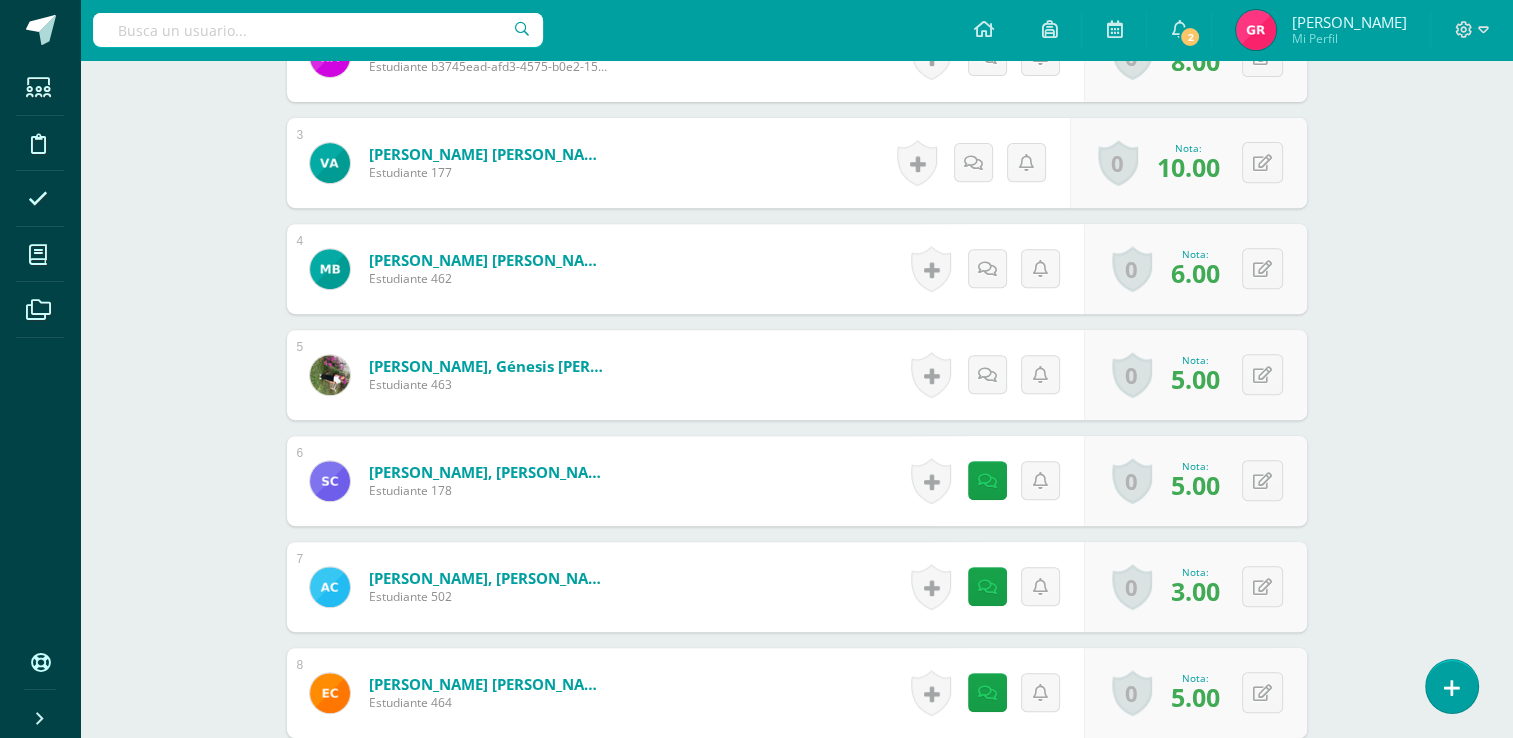 scroll, scrollTop: 765, scrollLeft: 0, axis: vertical 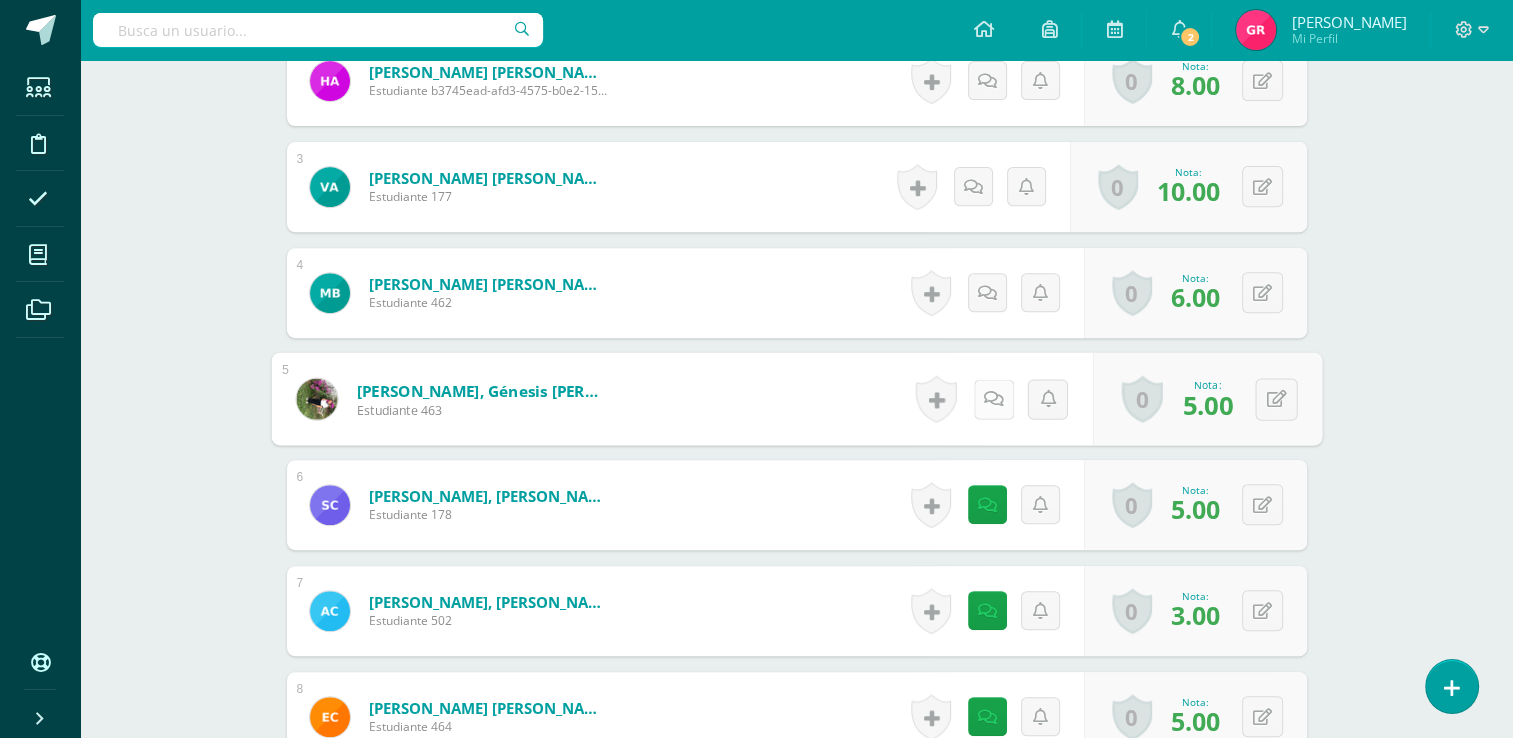 click at bounding box center (993, 398) 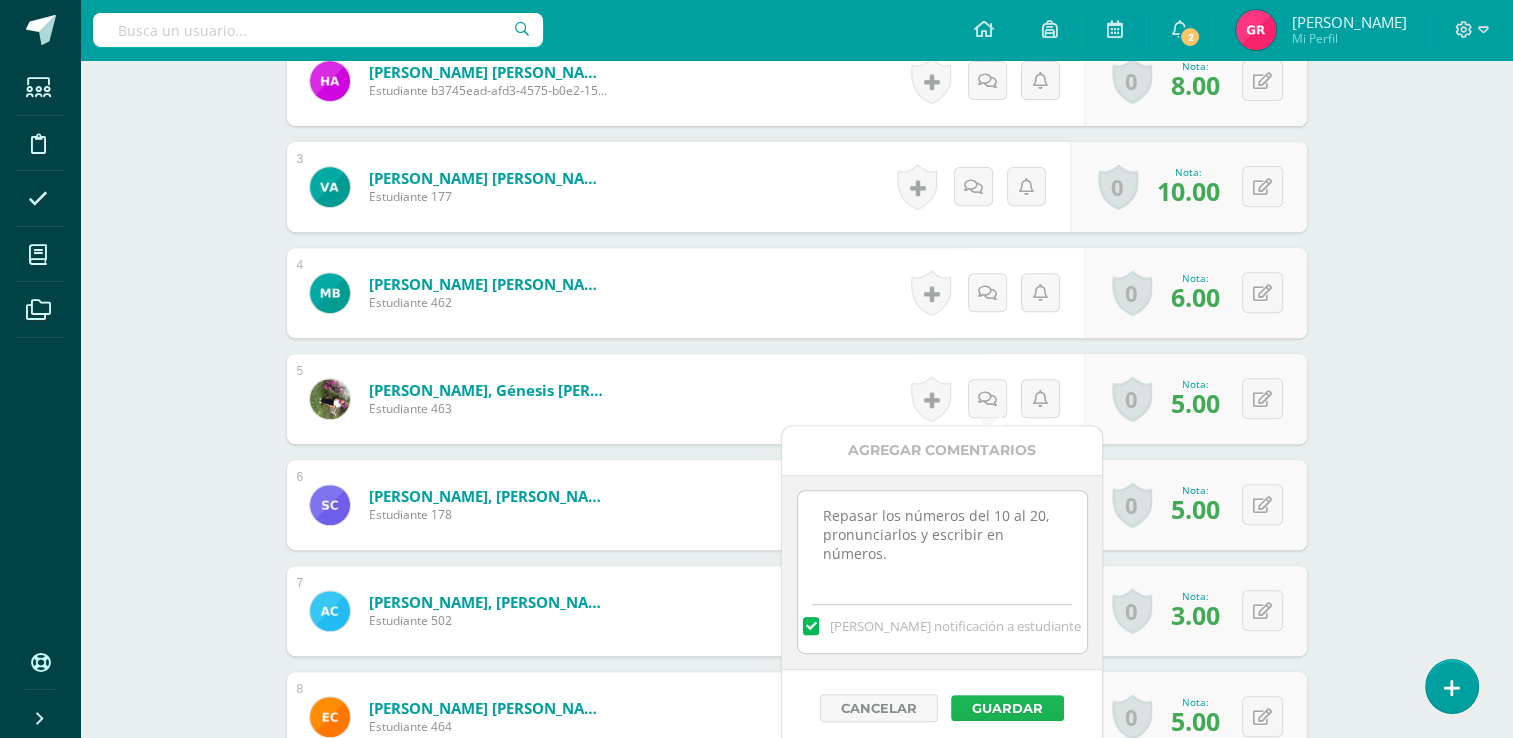 click on "Guardar" at bounding box center (1007, 708) 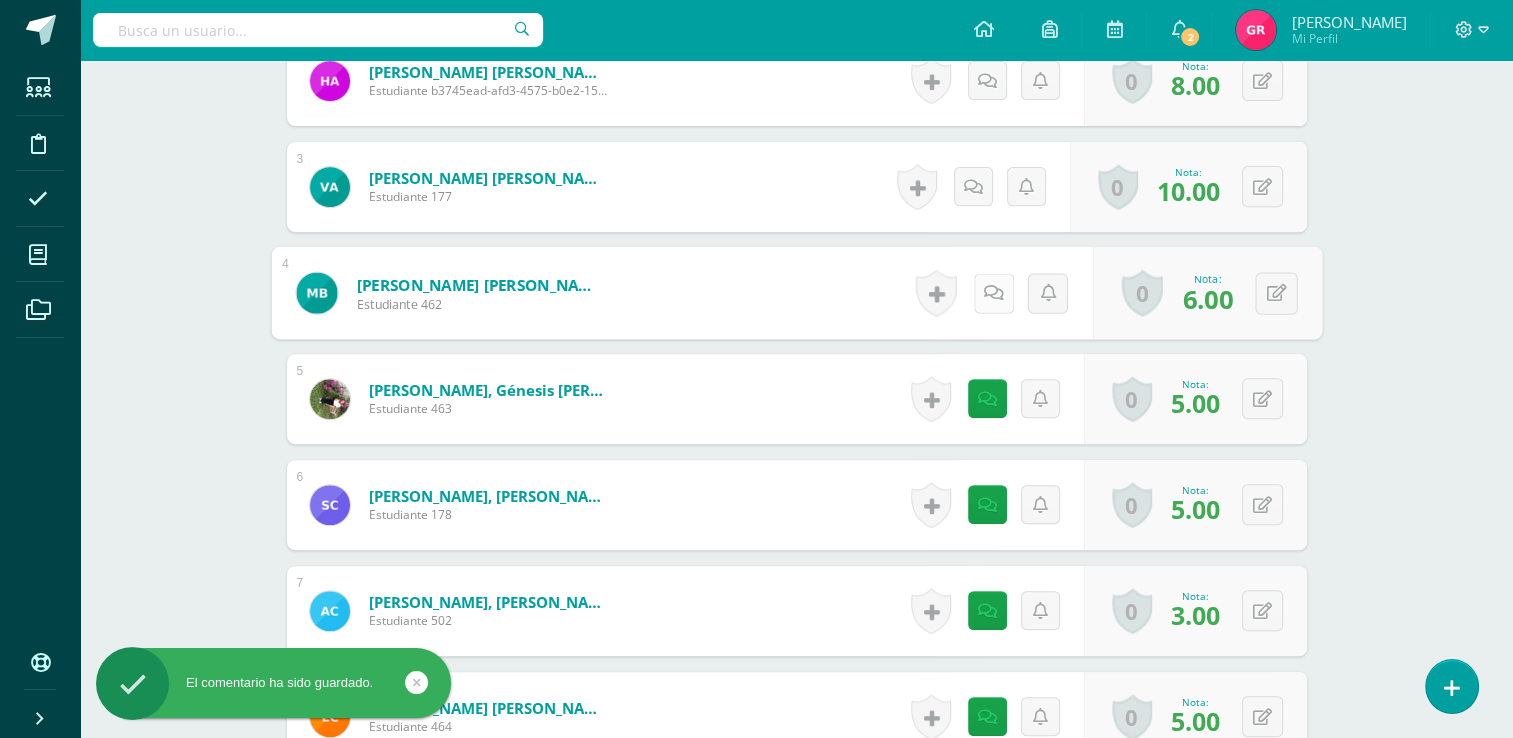 click at bounding box center [993, 293] 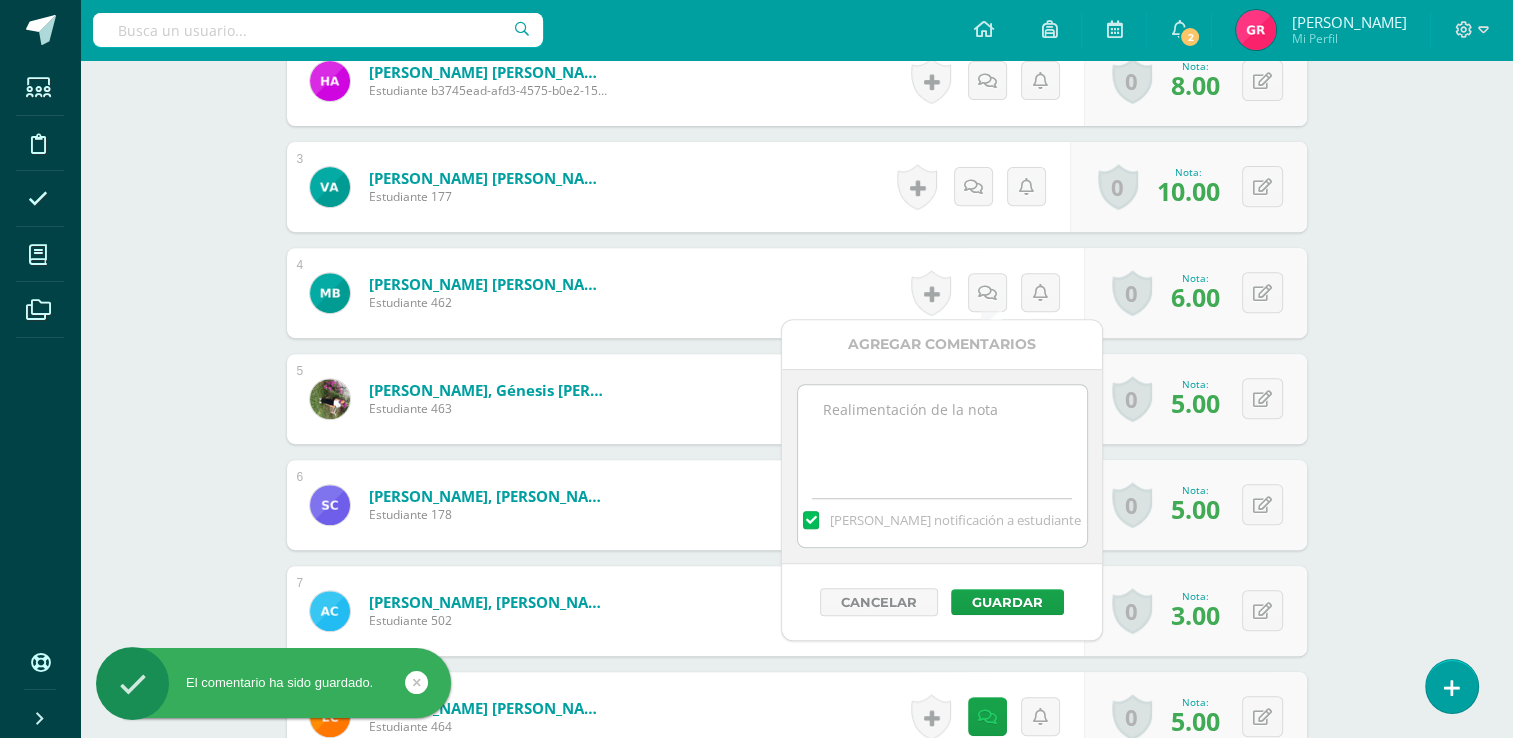 click at bounding box center [942, 435] 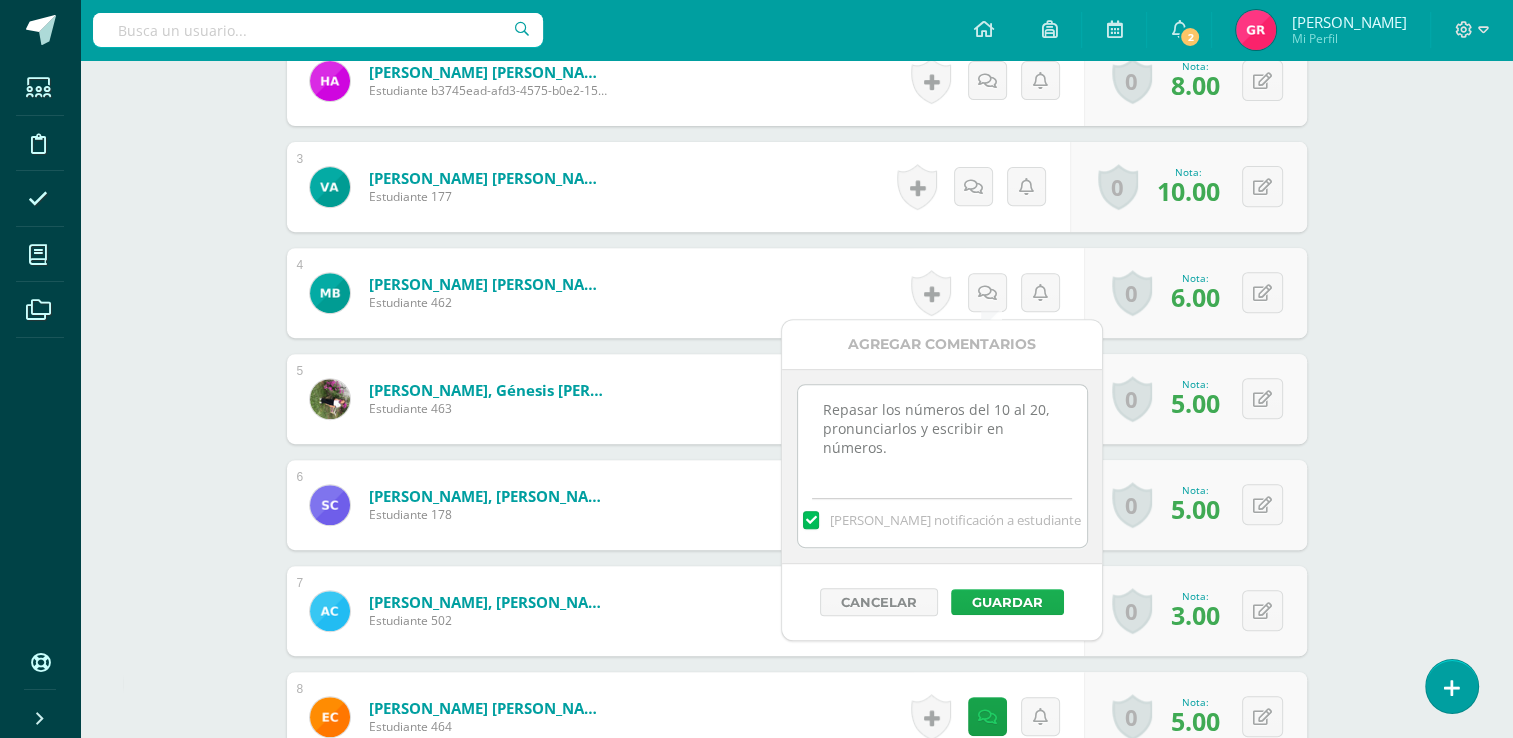 type on "Repasar los números del 10 al 20, pronunciarlos y escribir en números." 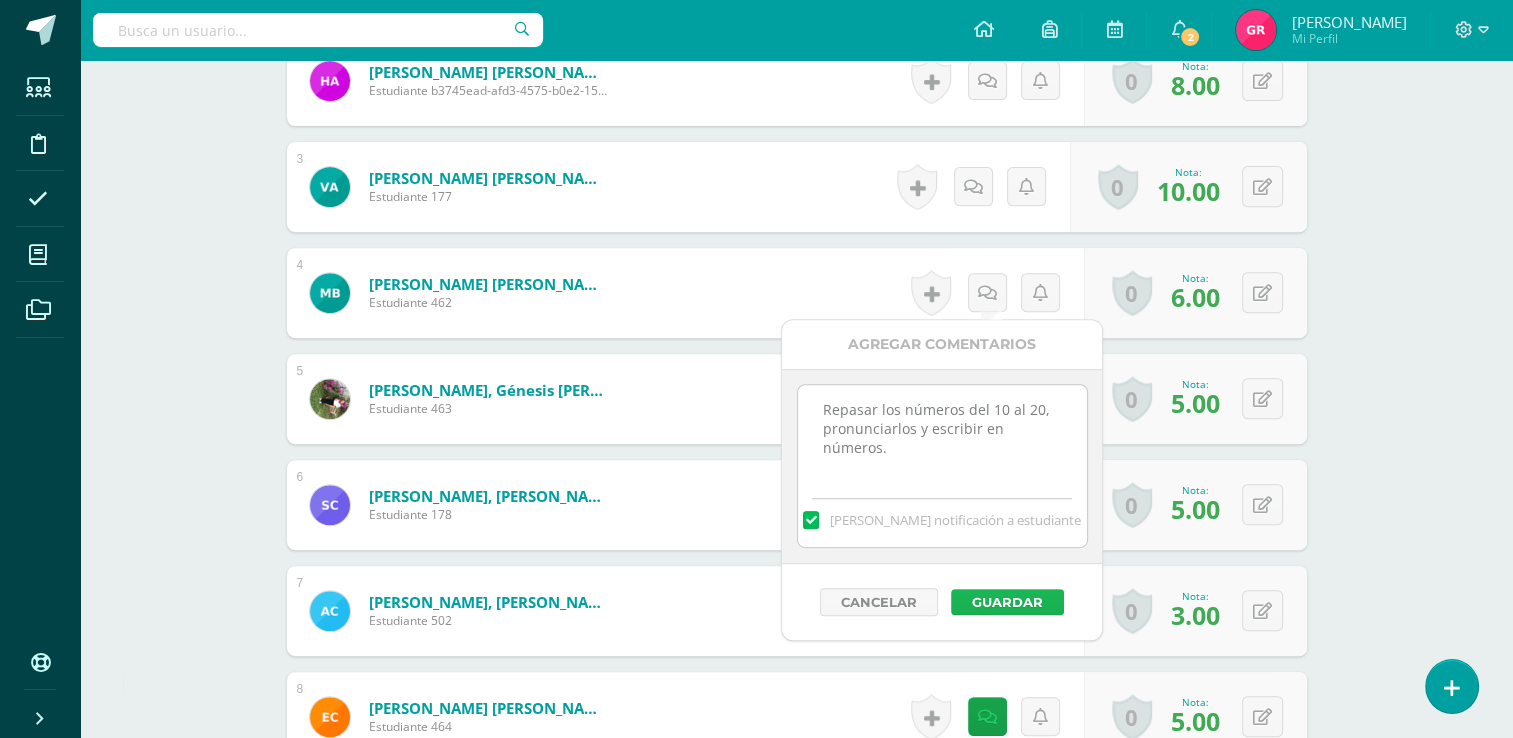 click on "Guardar" at bounding box center (1007, 602) 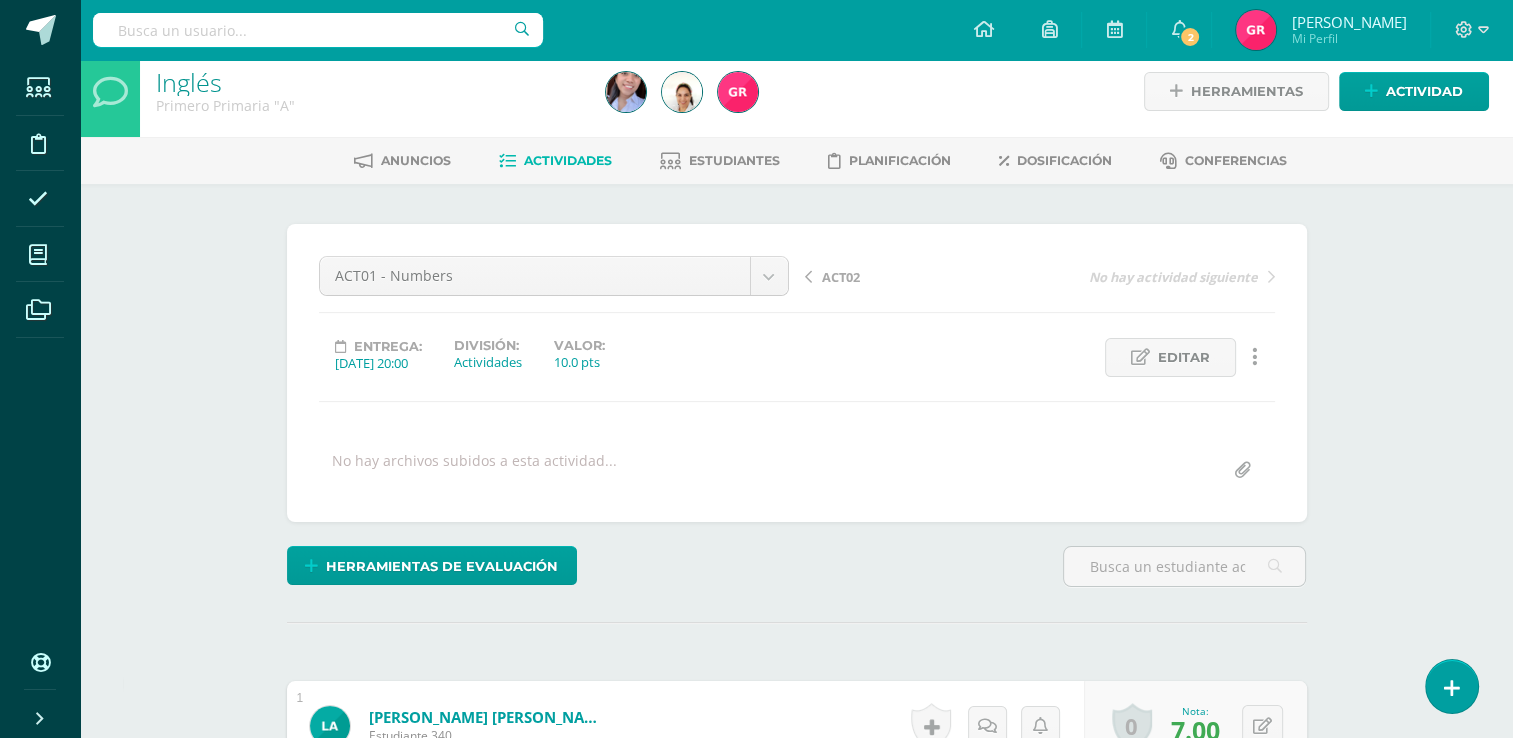 scroll, scrollTop: 4, scrollLeft: 0, axis: vertical 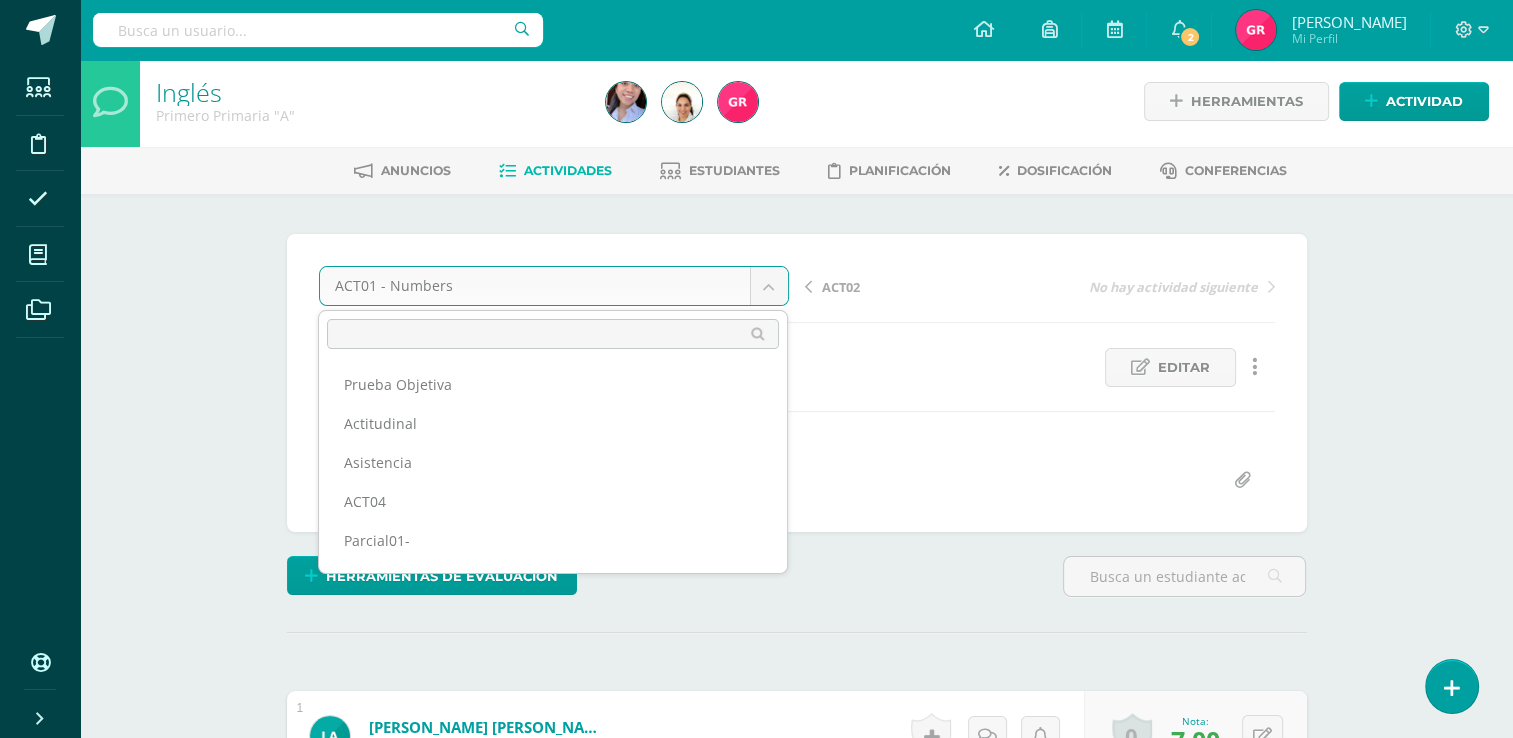 click on "El comentario ha sido guardado.         El comentario ha sido guardado.         El comentario ha sido guardado.         El comentario ha sido guardado.         El comentario ha sido guardado.         El comentario ha sido guardado.         El comentario ha sido guardado.         El comentario ha sido guardado.         El comentario ha sido guardado.         Estudiantes Disciplina Asistencia Mis cursos Archivos Soporte
Ayuda
Reportar un problema
Centro de ayuda
Últimas actualizaciones
10+ Cerrar panel
Inglés
Maternal I
Preprimaria
"A"
Actividades Estudiantes Planificación Dosificación
Inglés
Actividades 2 2" at bounding box center (756, 1510) 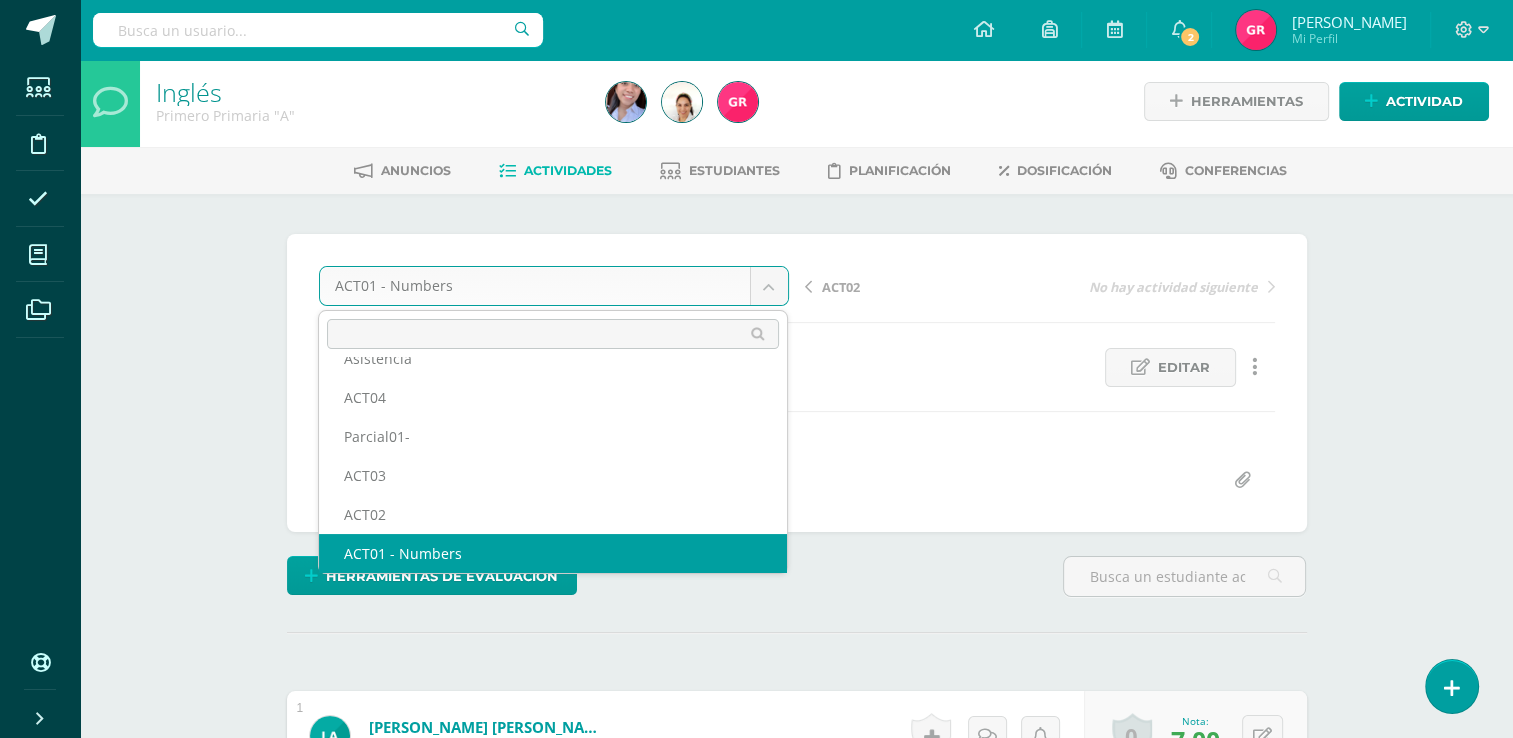 scroll, scrollTop: 86, scrollLeft: 0, axis: vertical 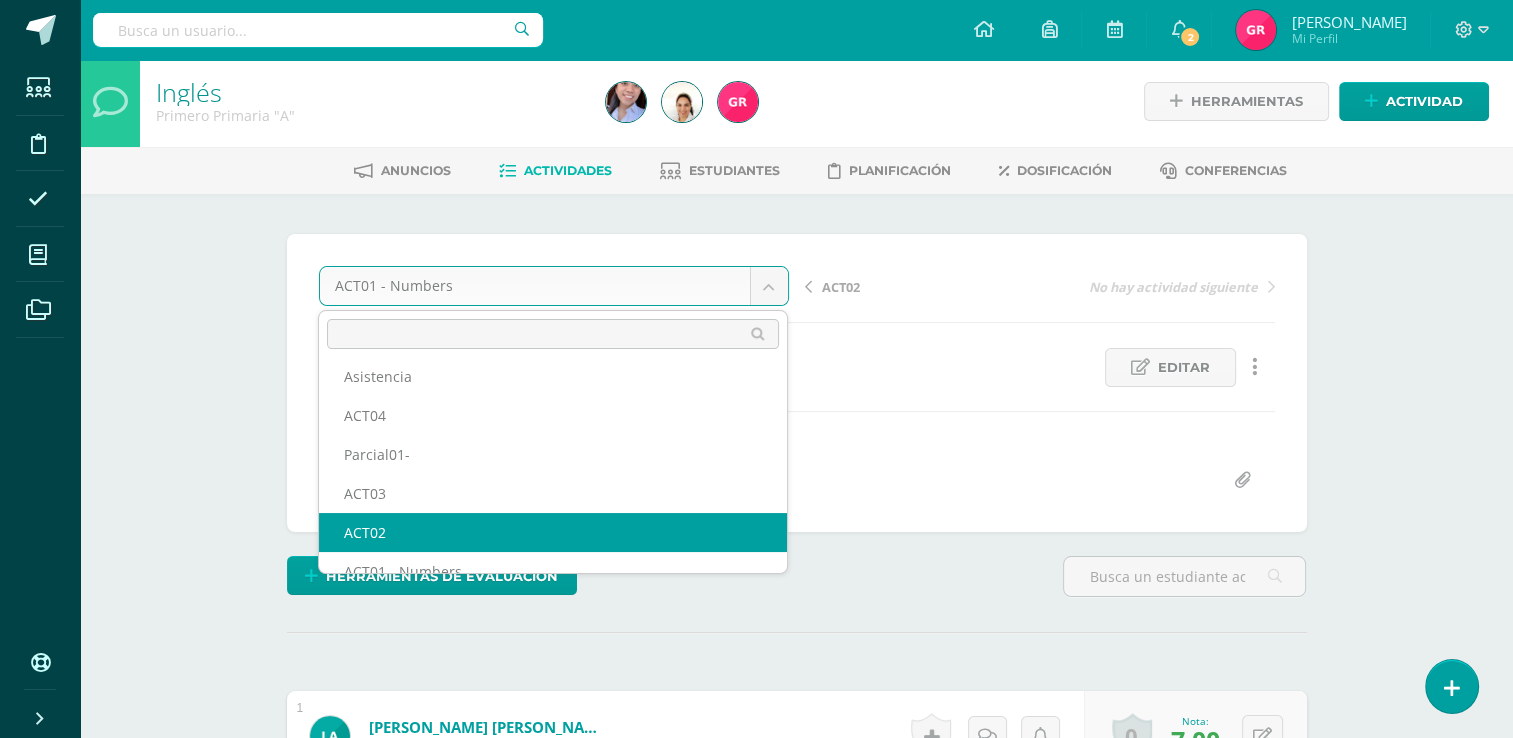select on "/dashboard/teacher/grade-activity/120464/" 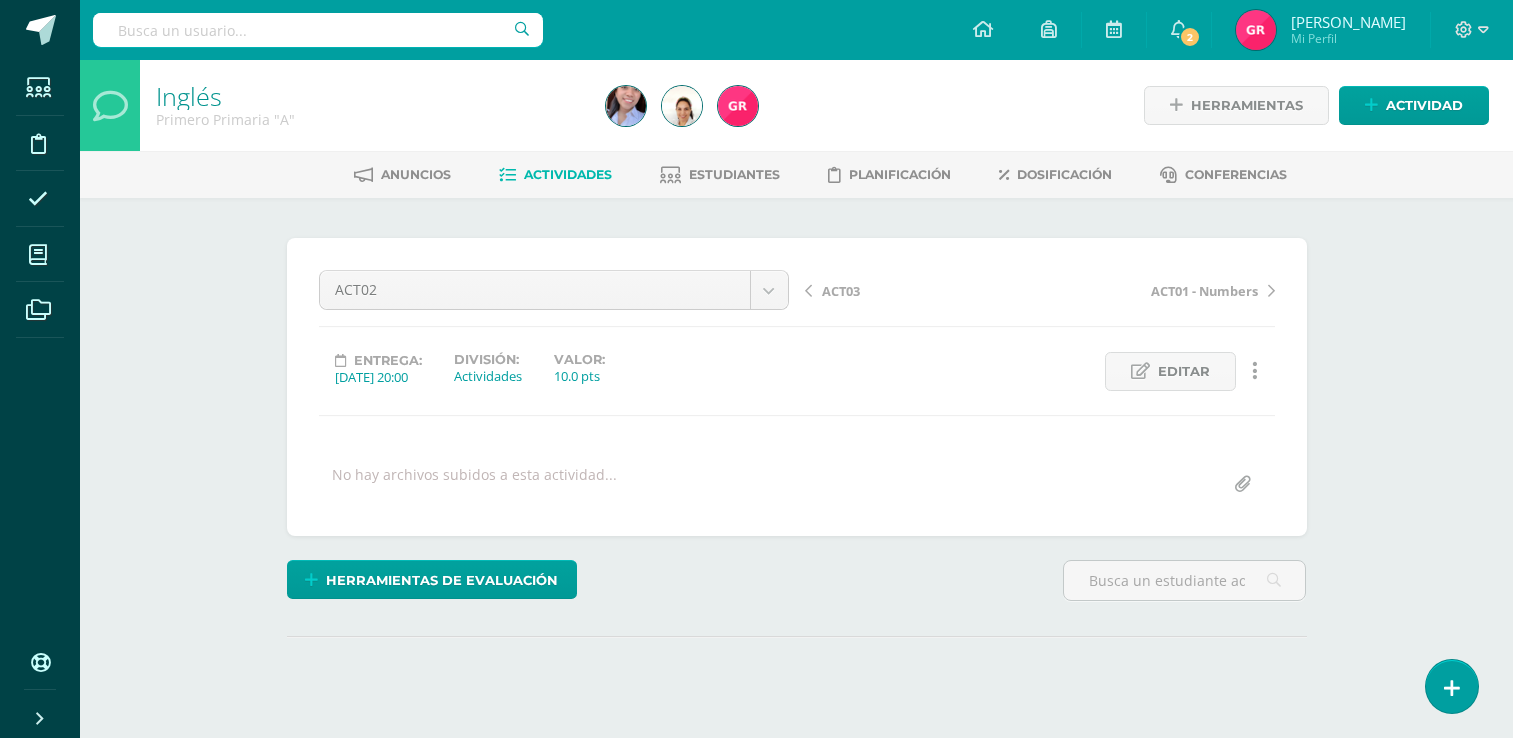 scroll, scrollTop: 0, scrollLeft: 0, axis: both 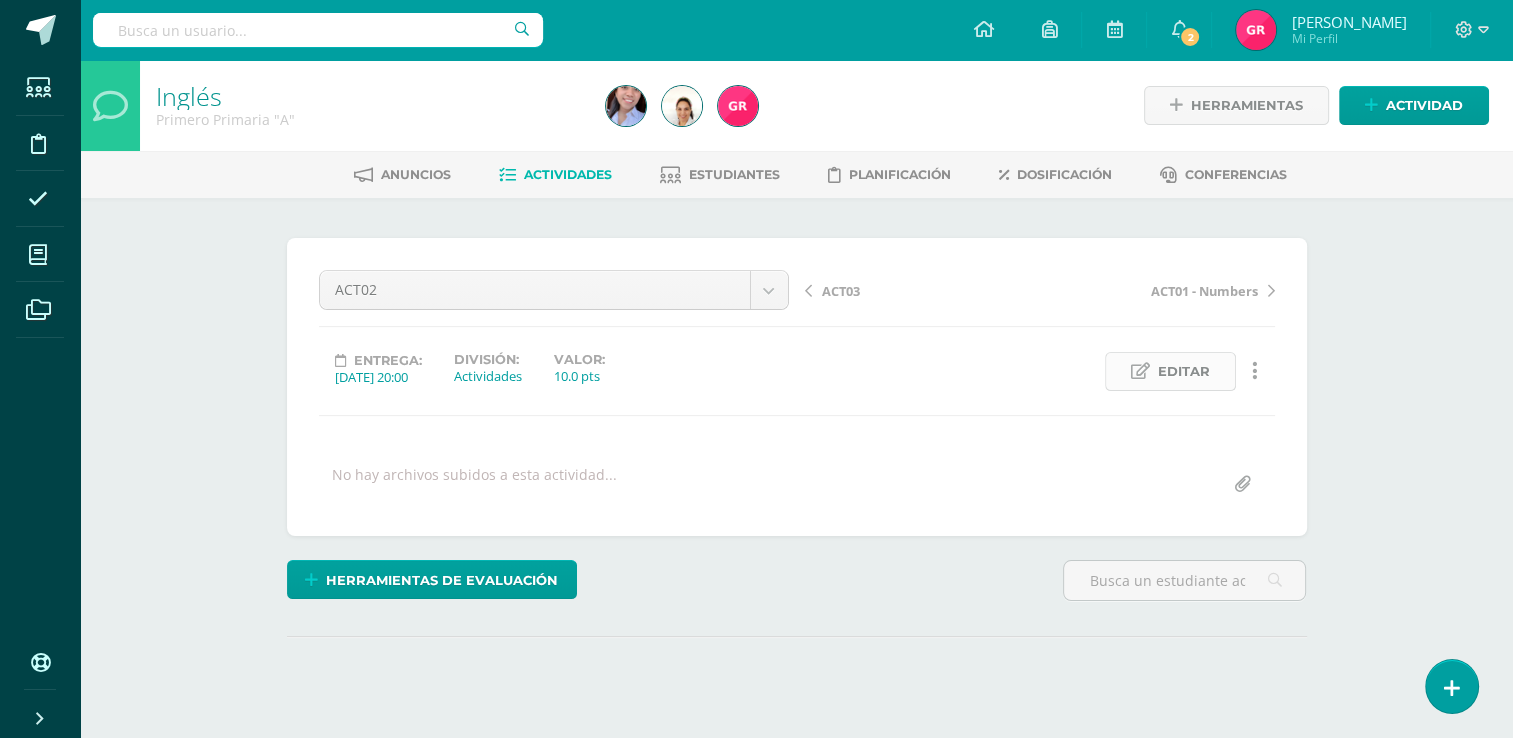 click on "Editar" at bounding box center [1184, 371] 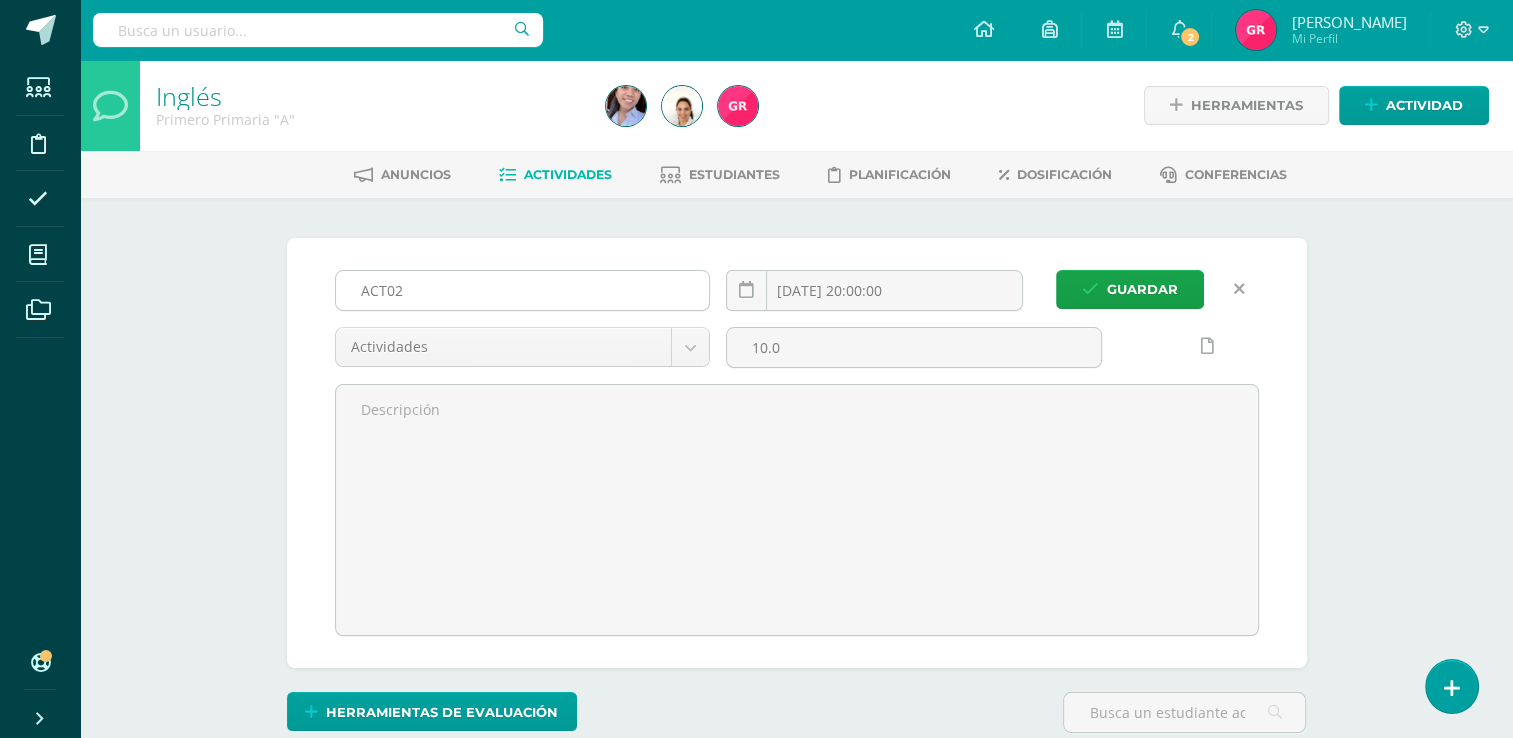 scroll, scrollTop: 0, scrollLeft: 0, axis: both 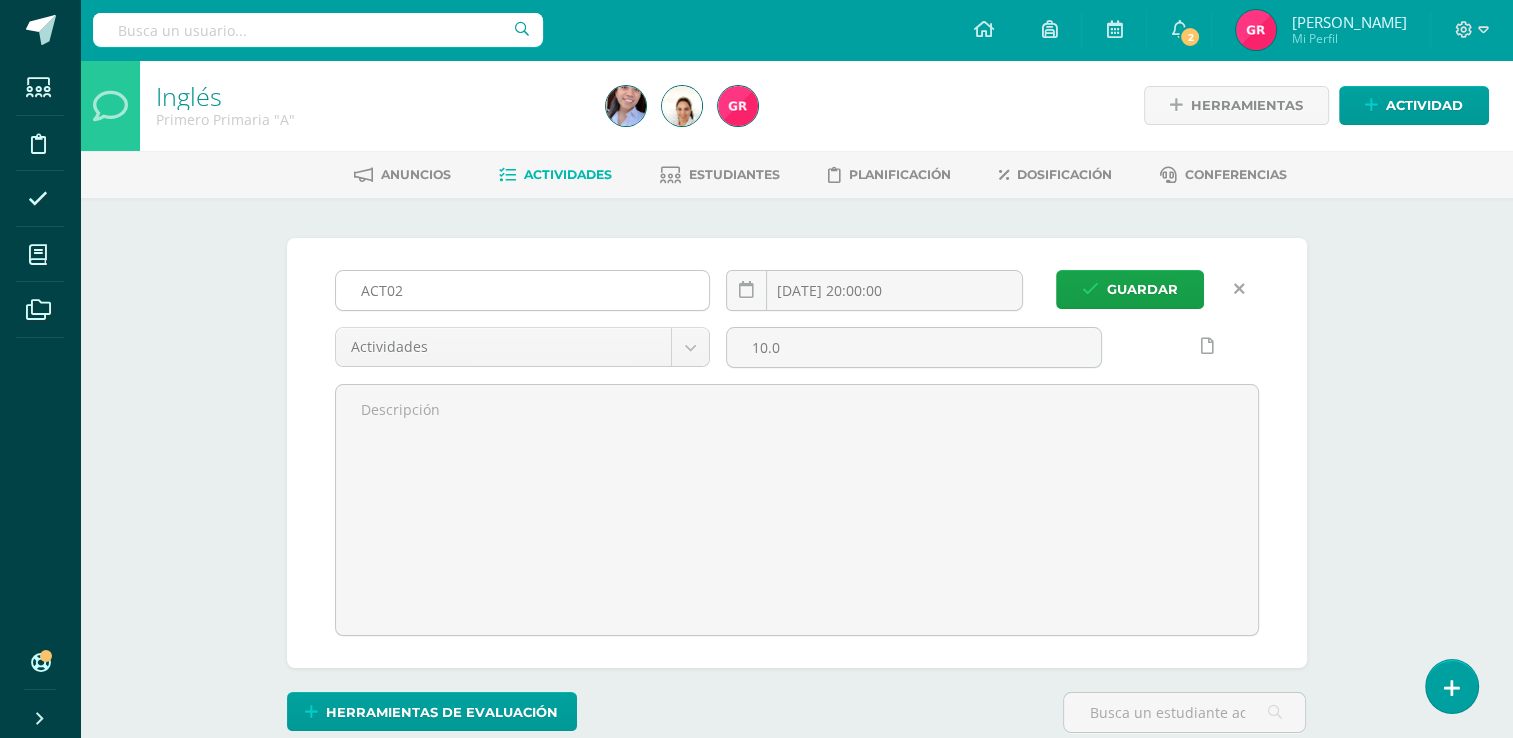 click on "ACT02" at bounding box center [523, 290] 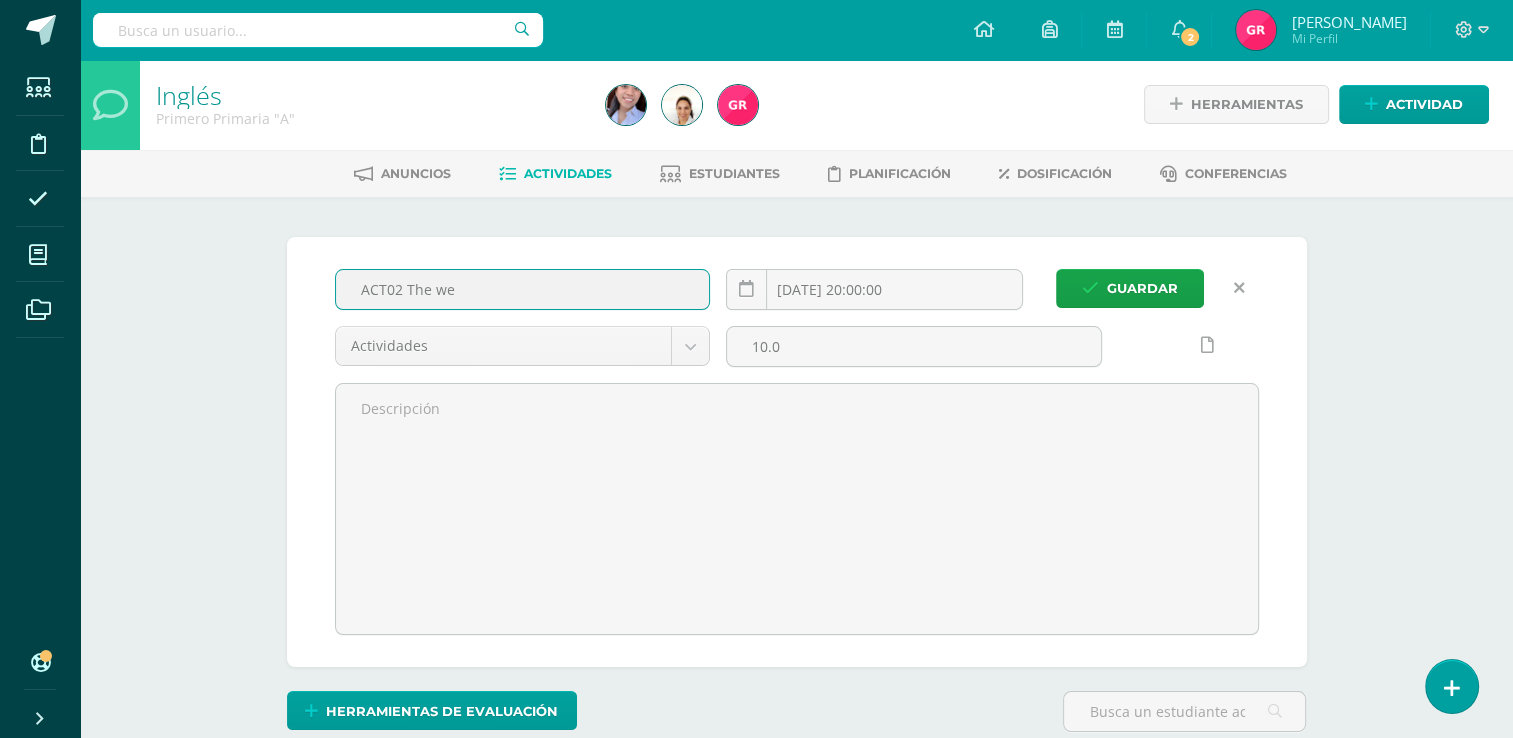 scroll, scrollTop: 2, scrollLeft: 0, axis: vertical 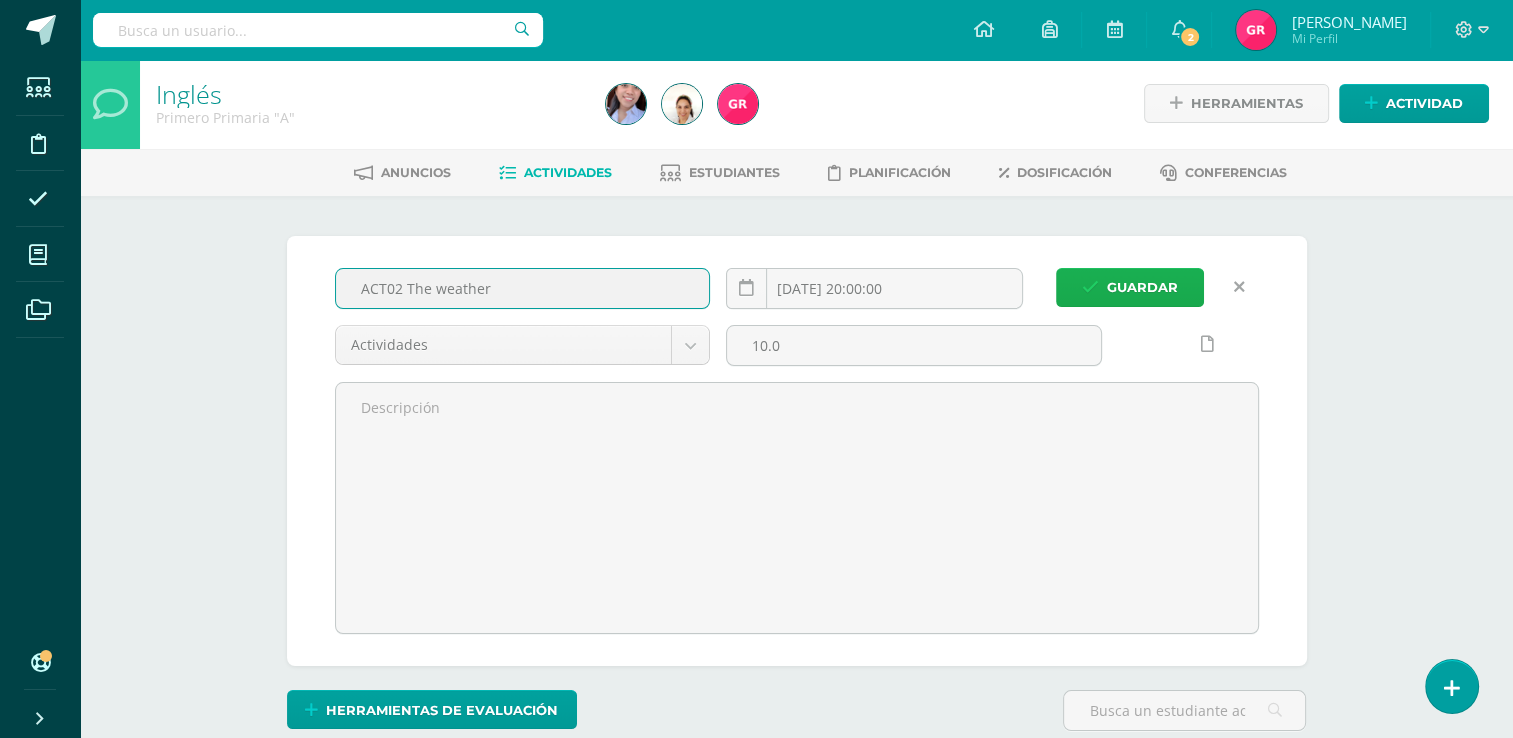 type on "ACT02 The weather" 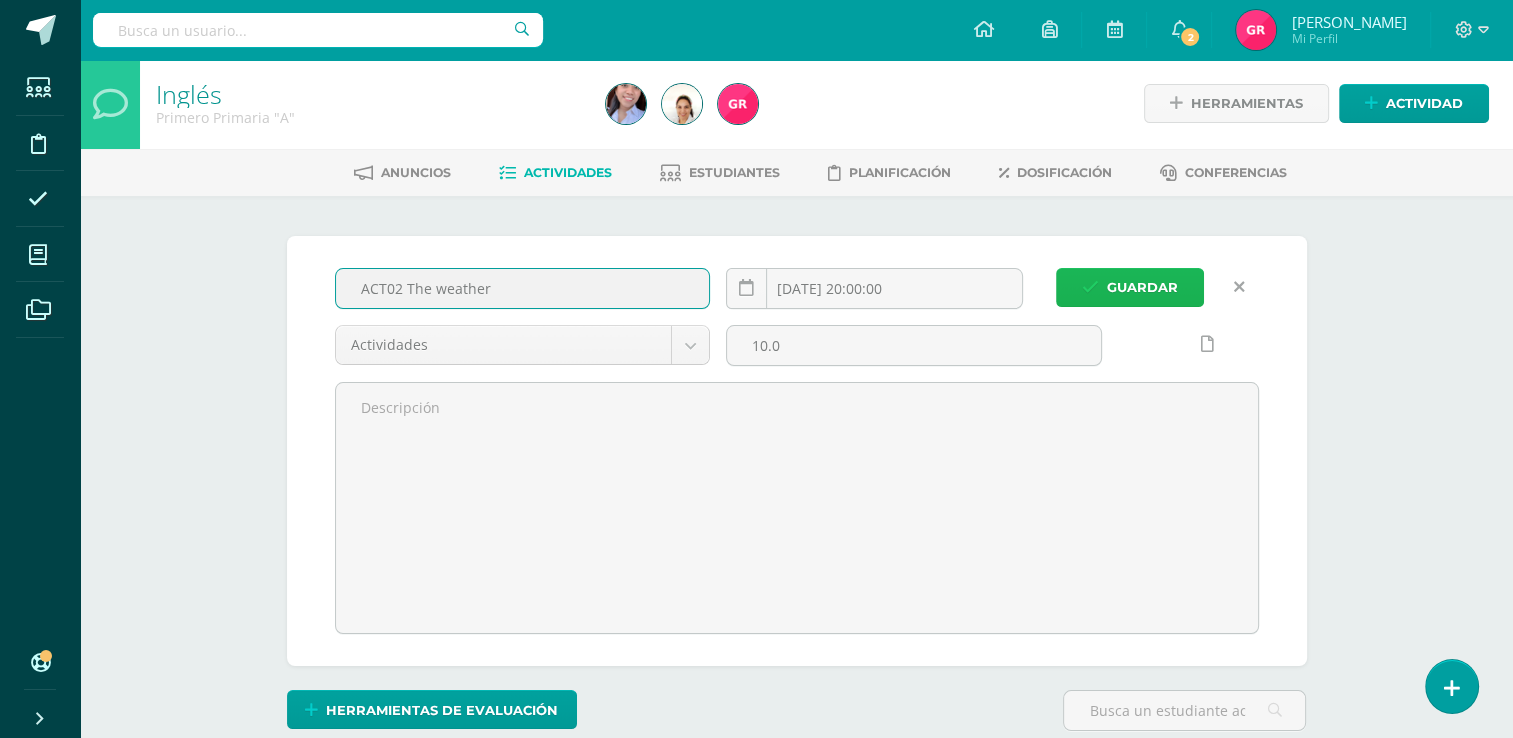 click on "Guardar" at bounding box center [1142, 287] 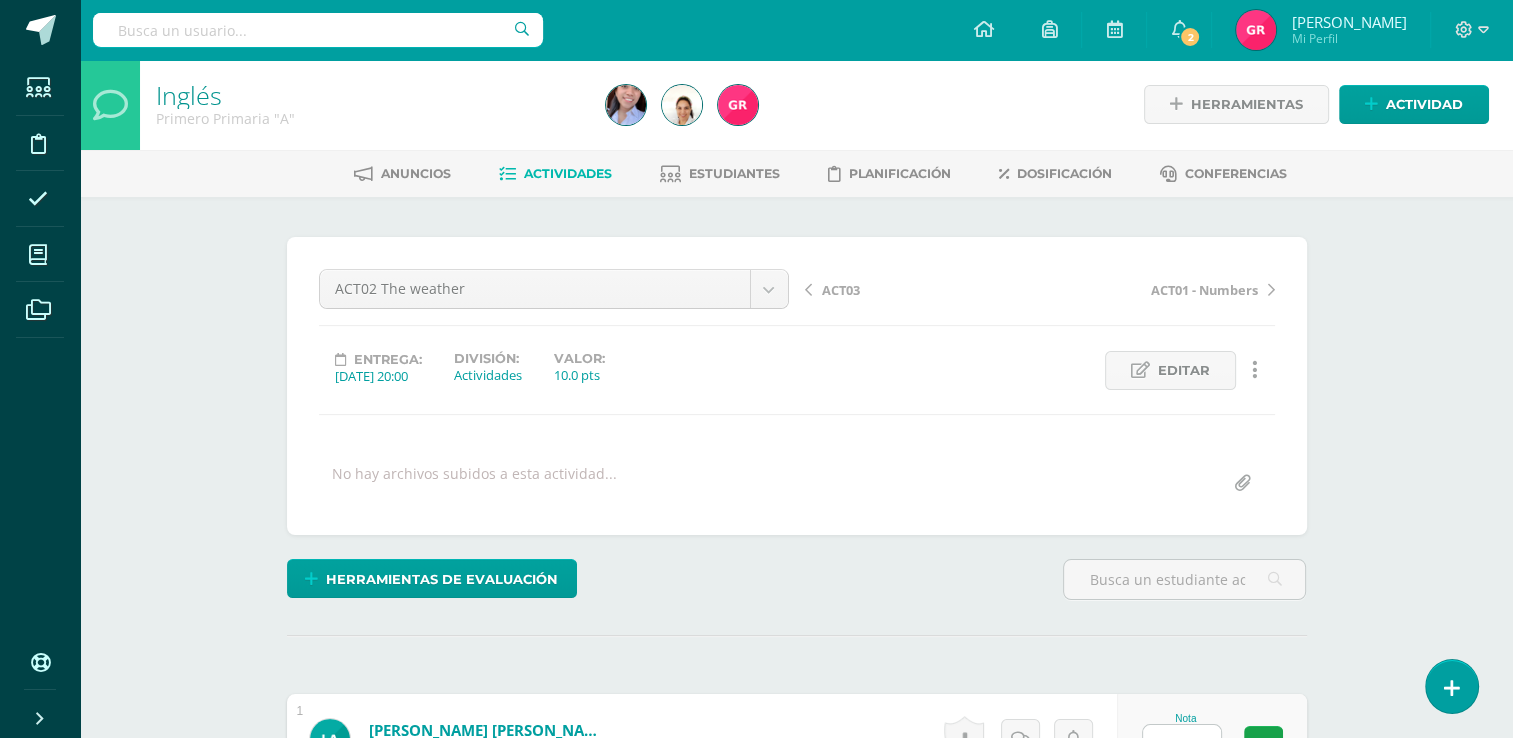 scroll, scrollTop: 2, scrollLeft: 0, axis: vertical 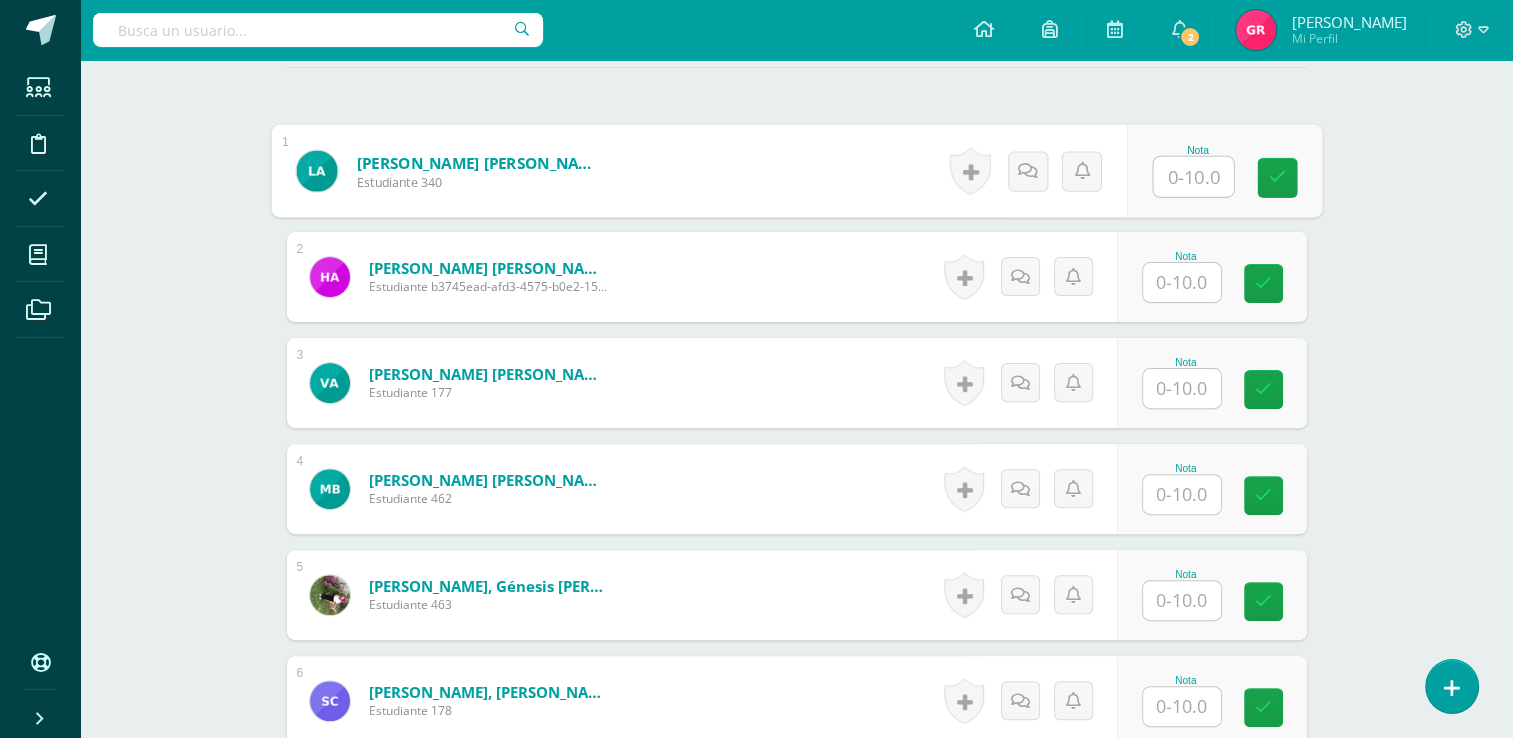 click at bounding box center [1193, 177] 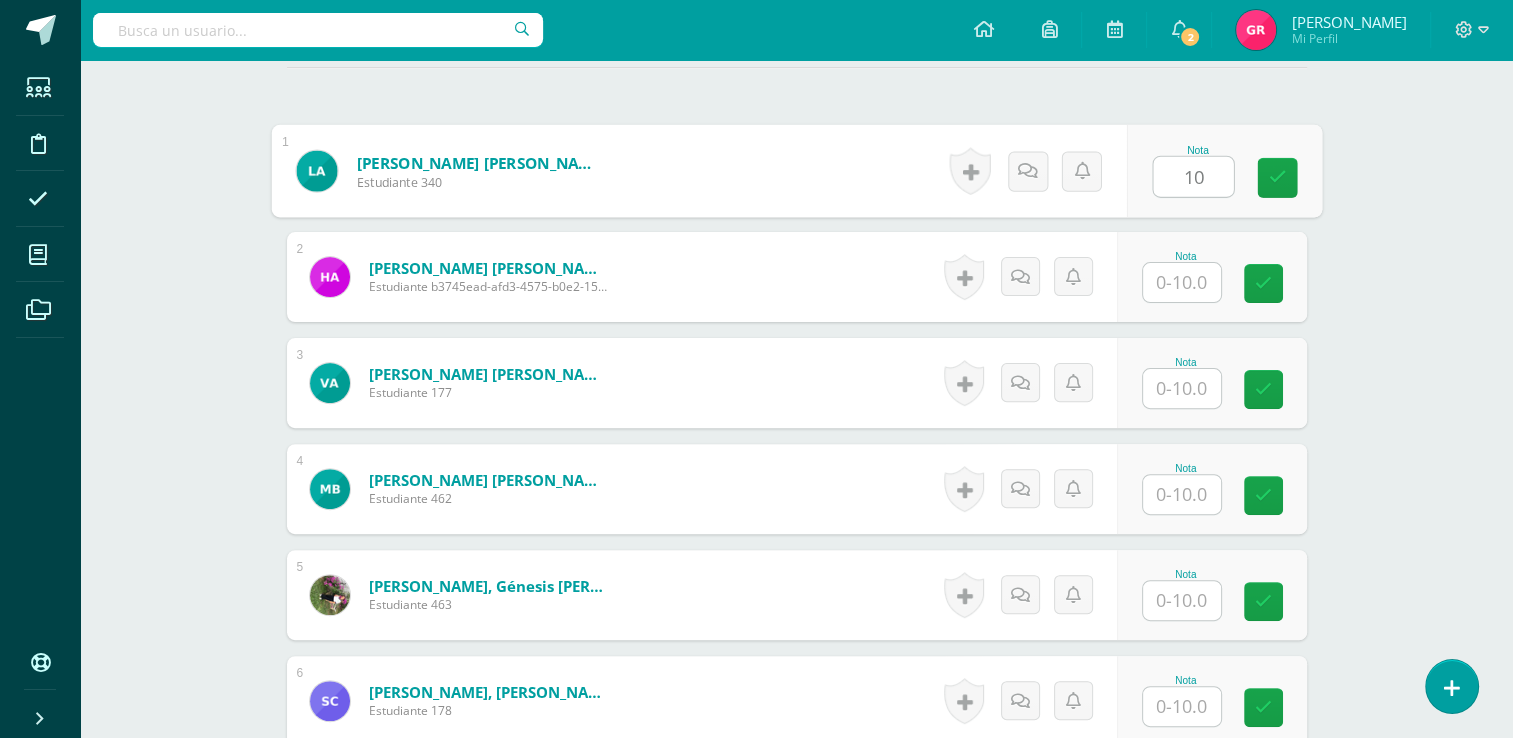 type on "10" 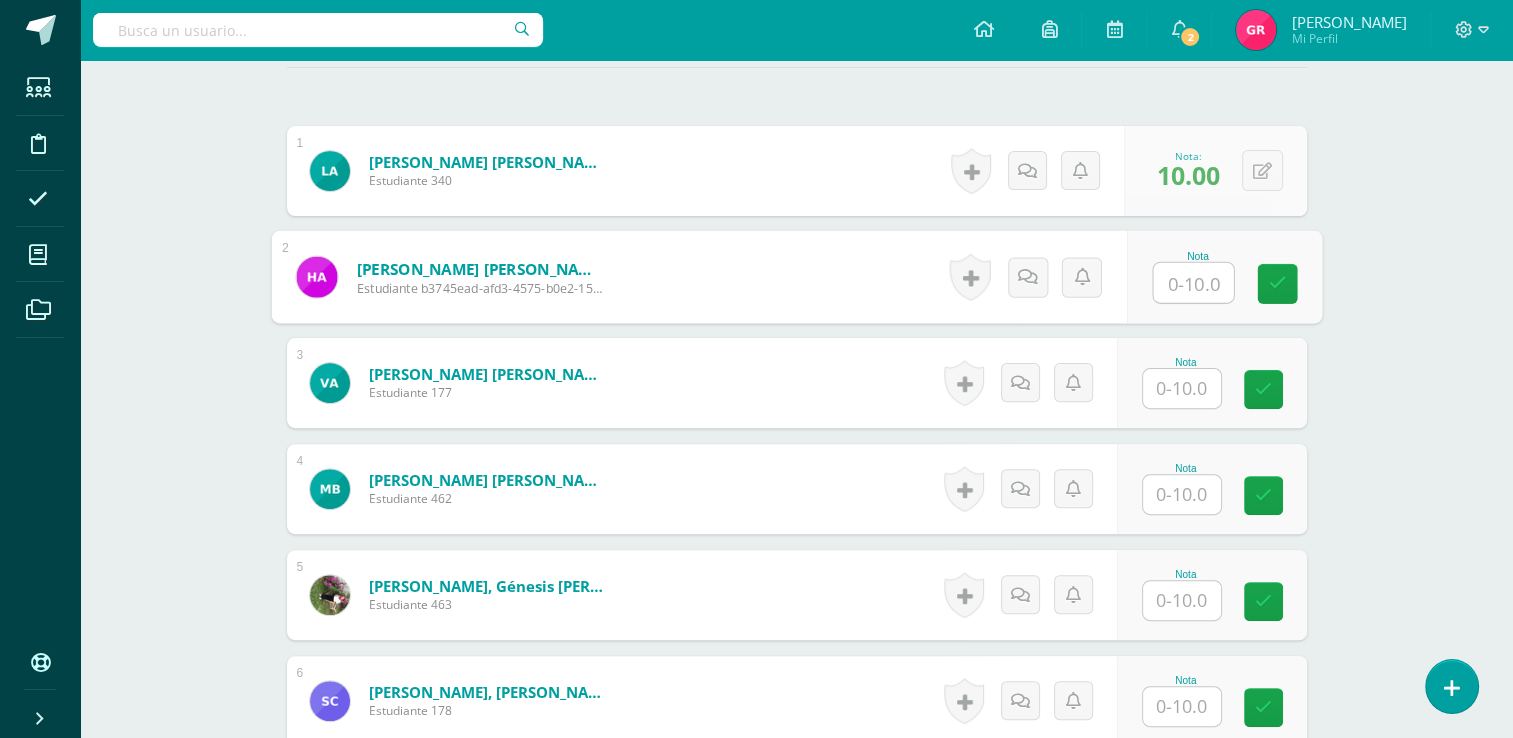 click at bounding box center (1193, 283) 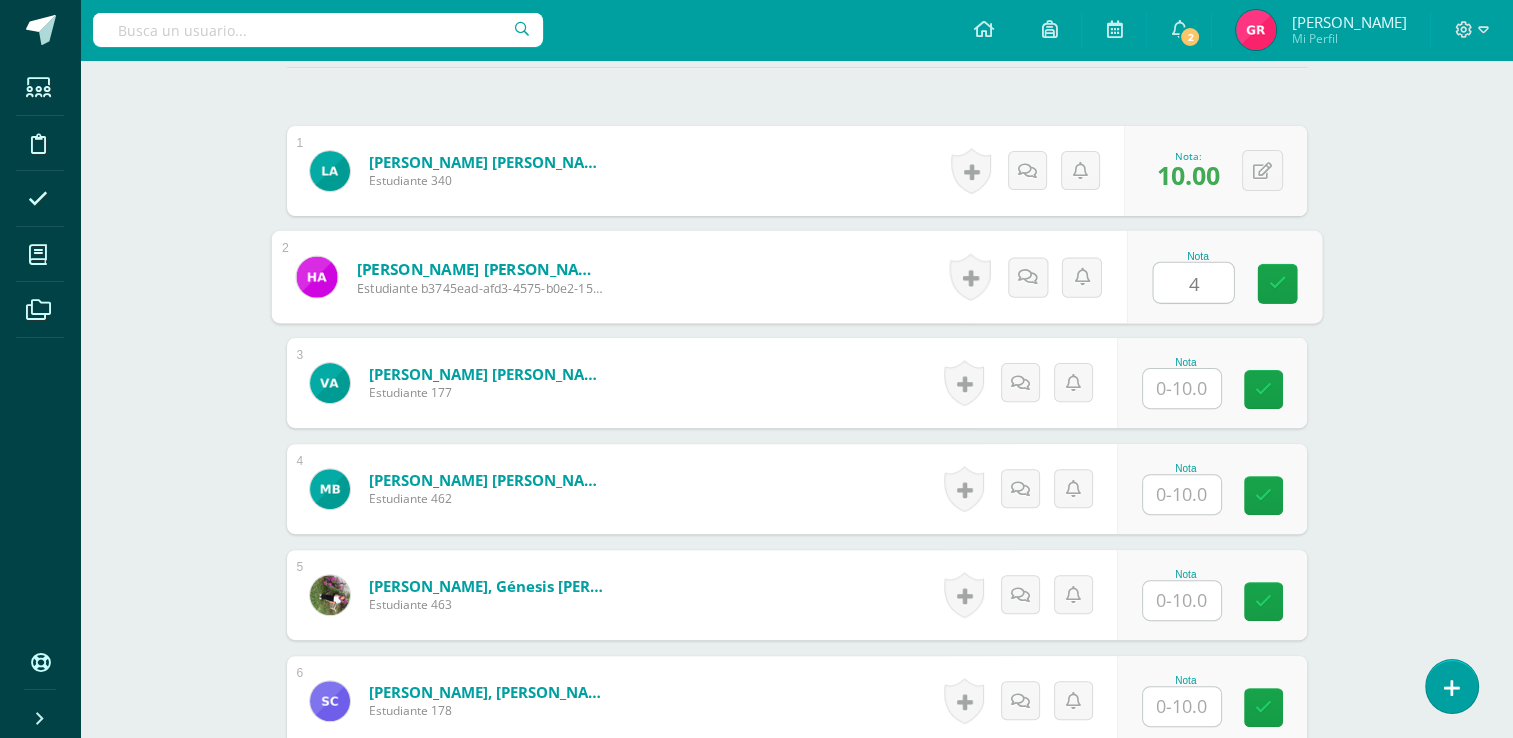 type on "4" 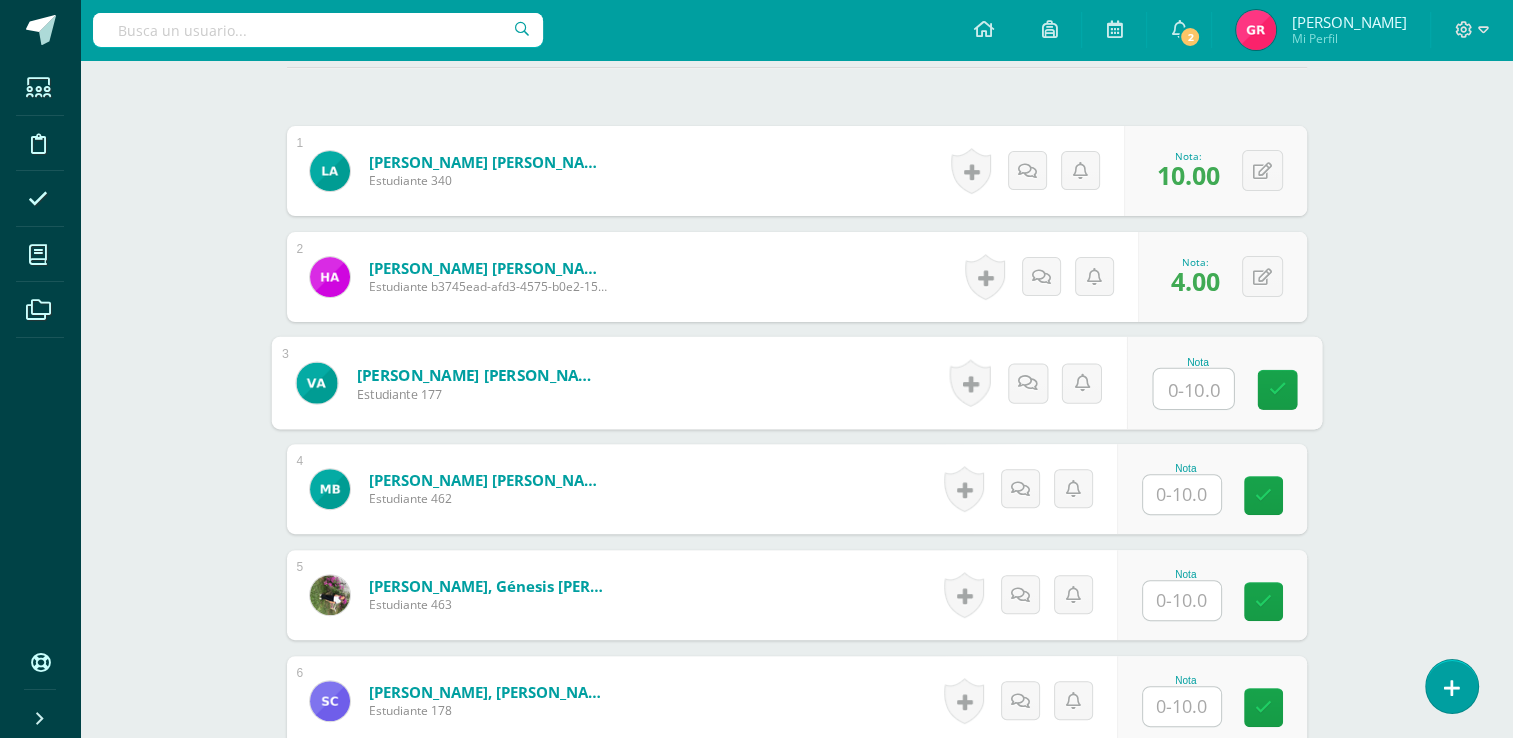 click at bounding box center (1193, 389) 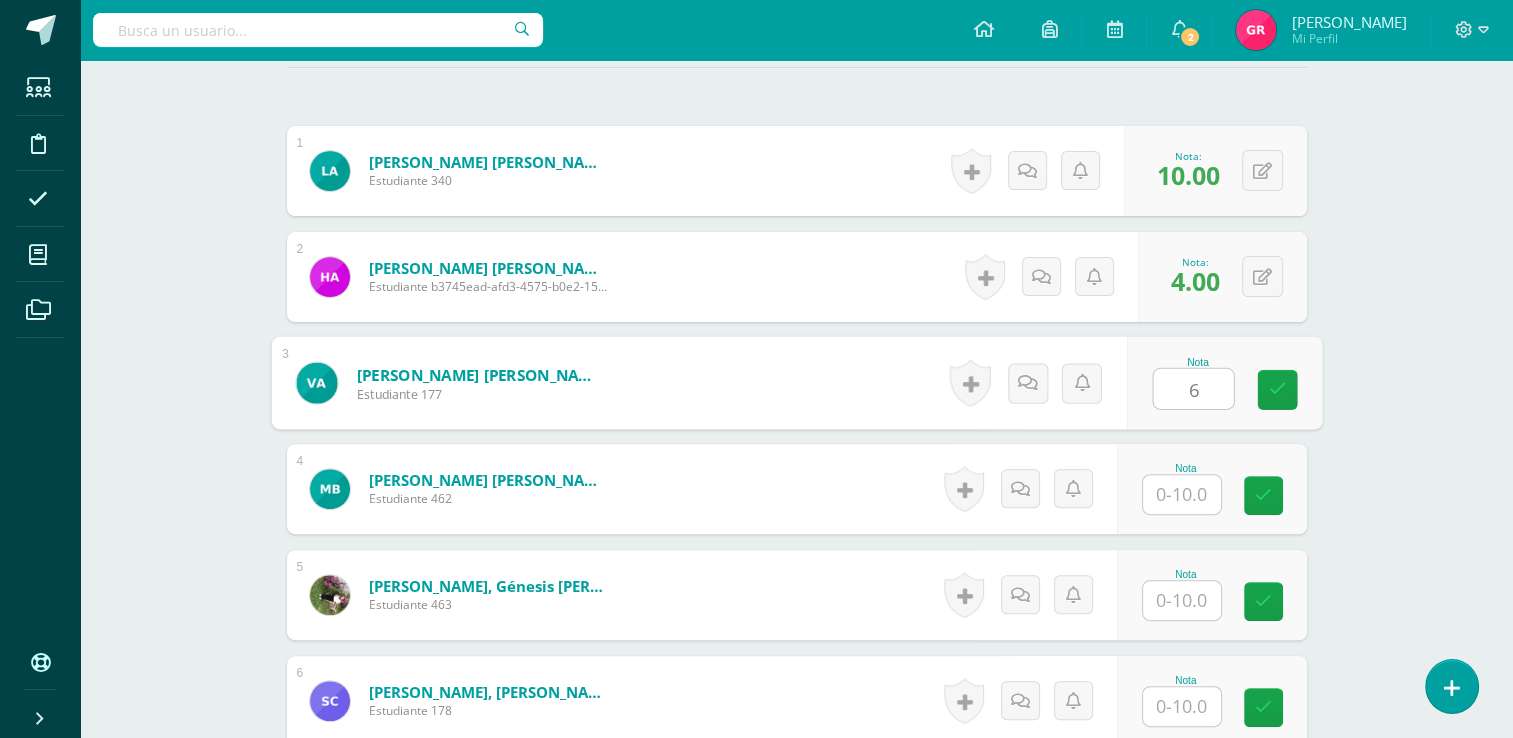 type on "6" 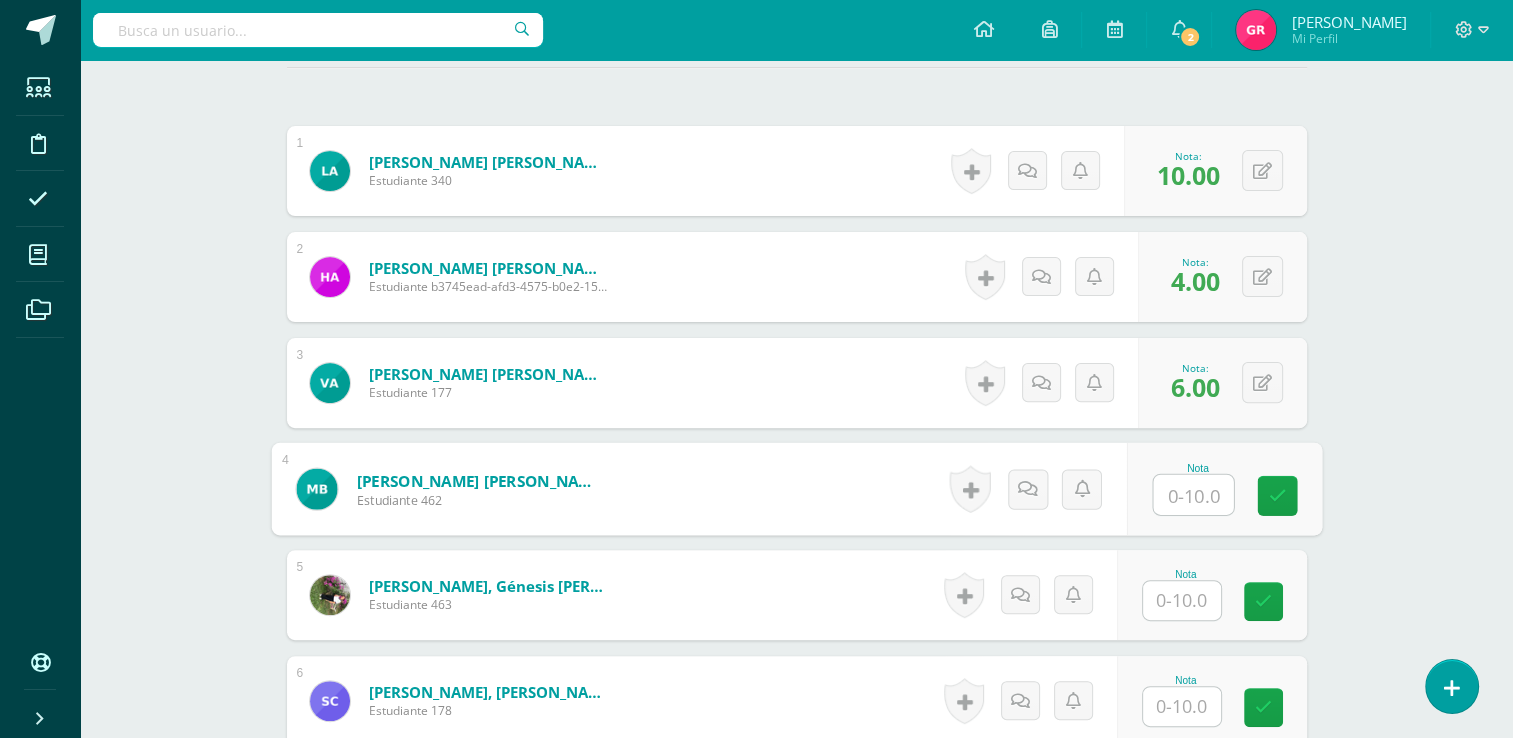 click at bounding box center [1193, 495] 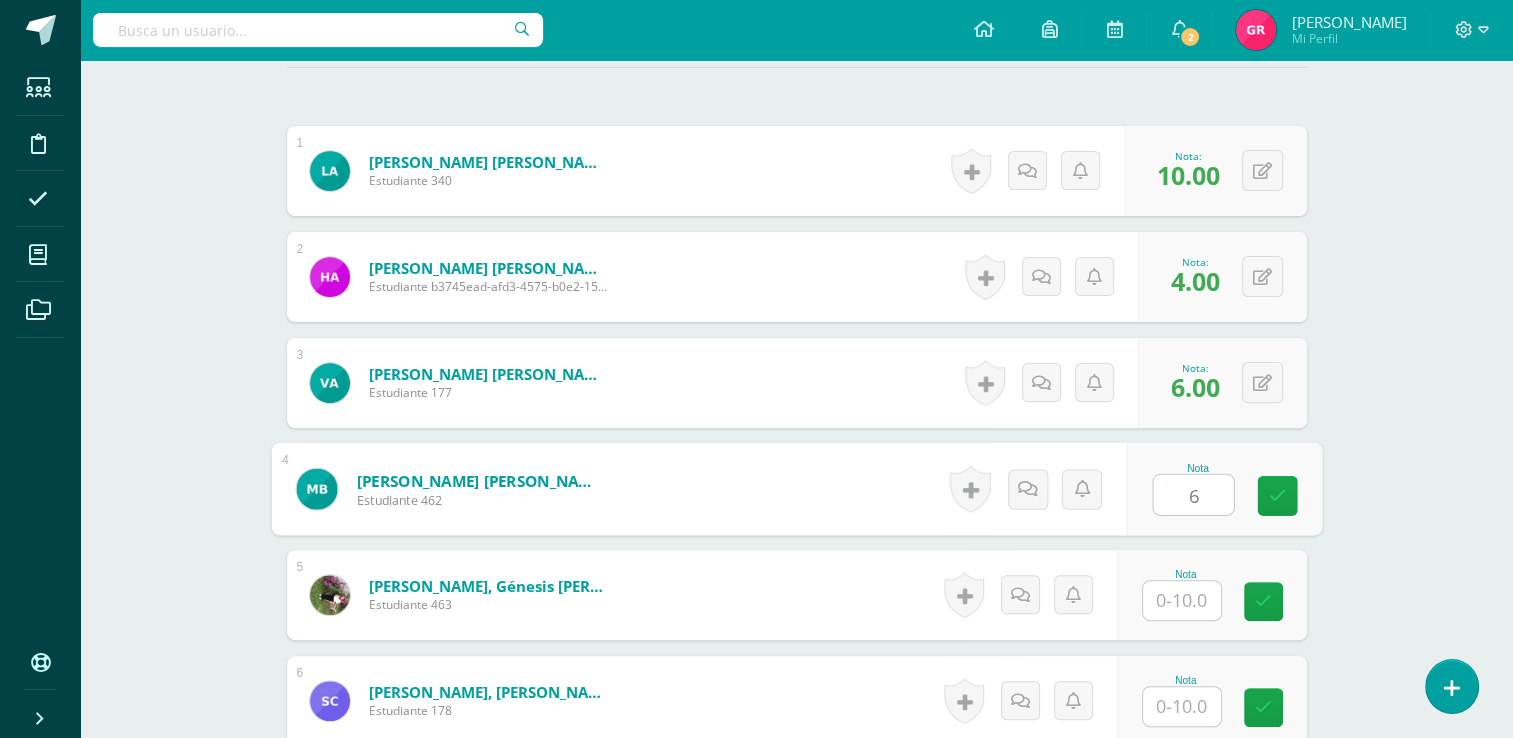 type on "6" 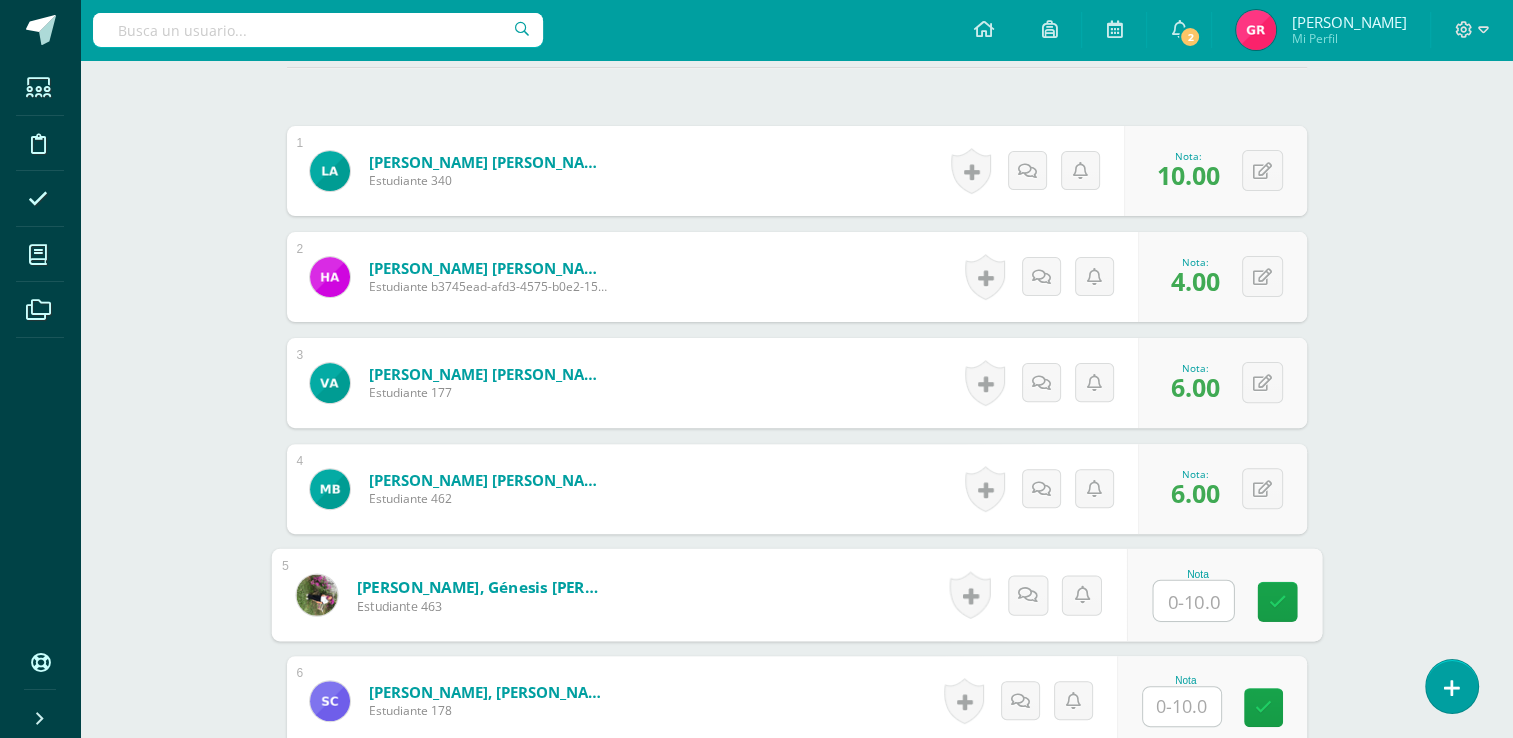 click at bounding box center (1193, 601) 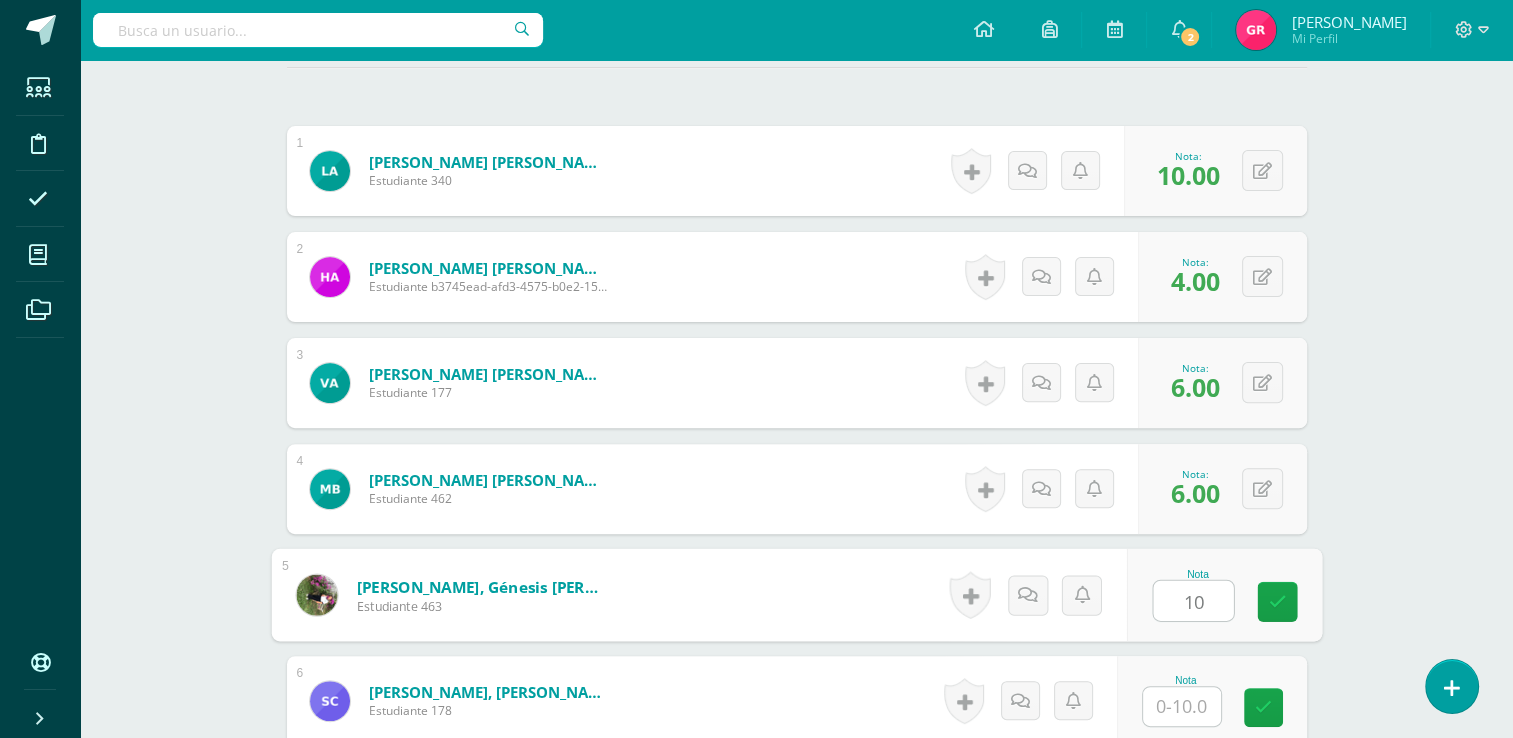 type on "10" 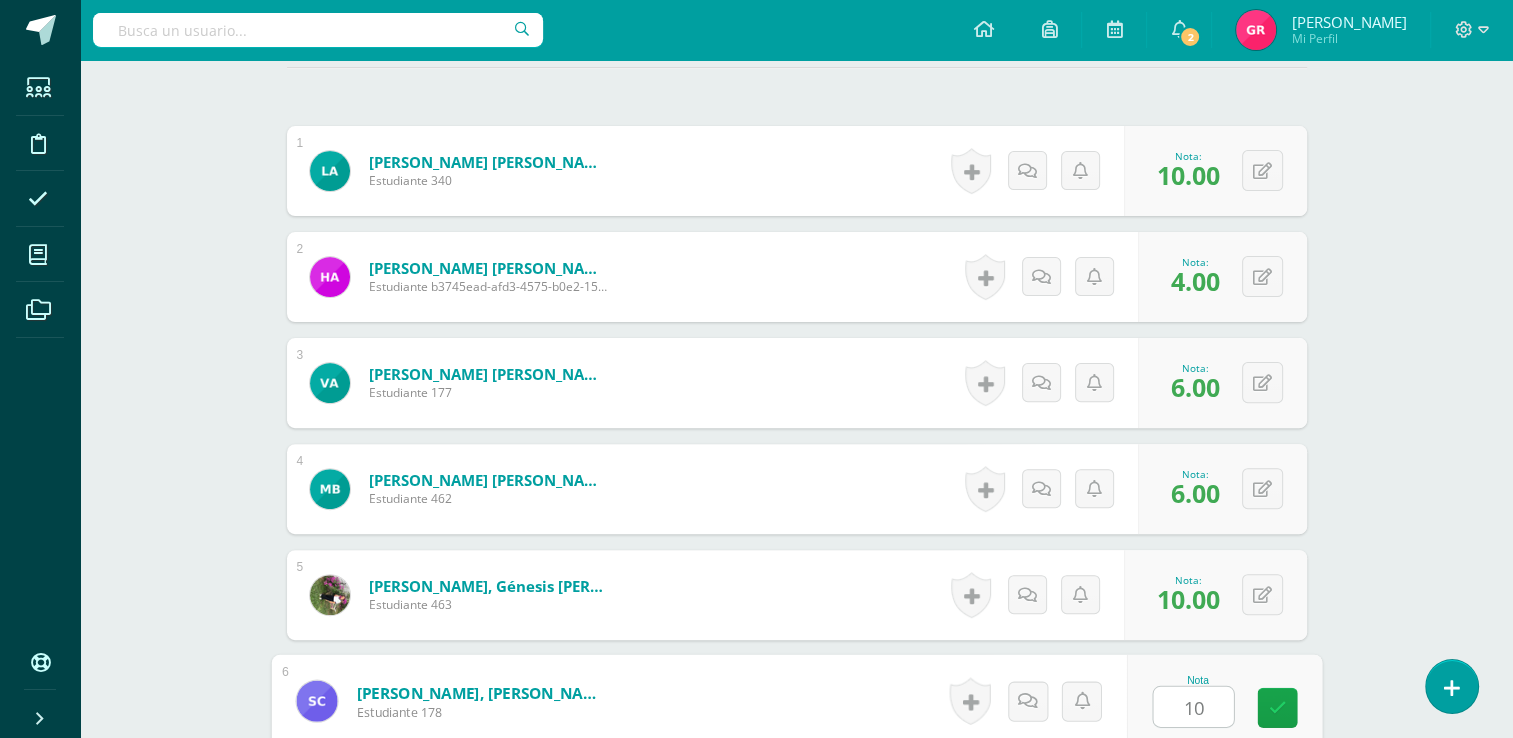 type on "10" 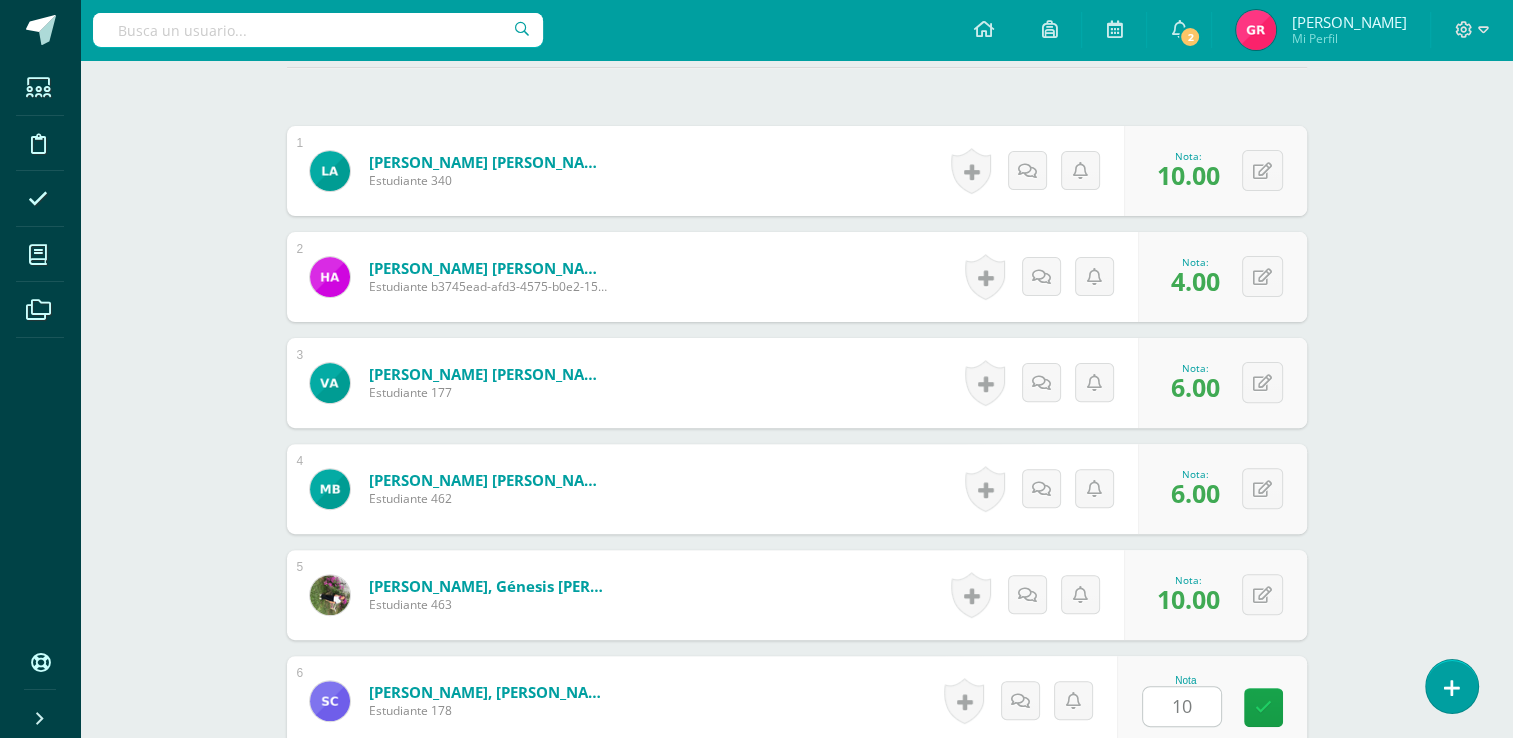scroll, scrollTop: 1010, scrollLeft: 0, axis: vertical 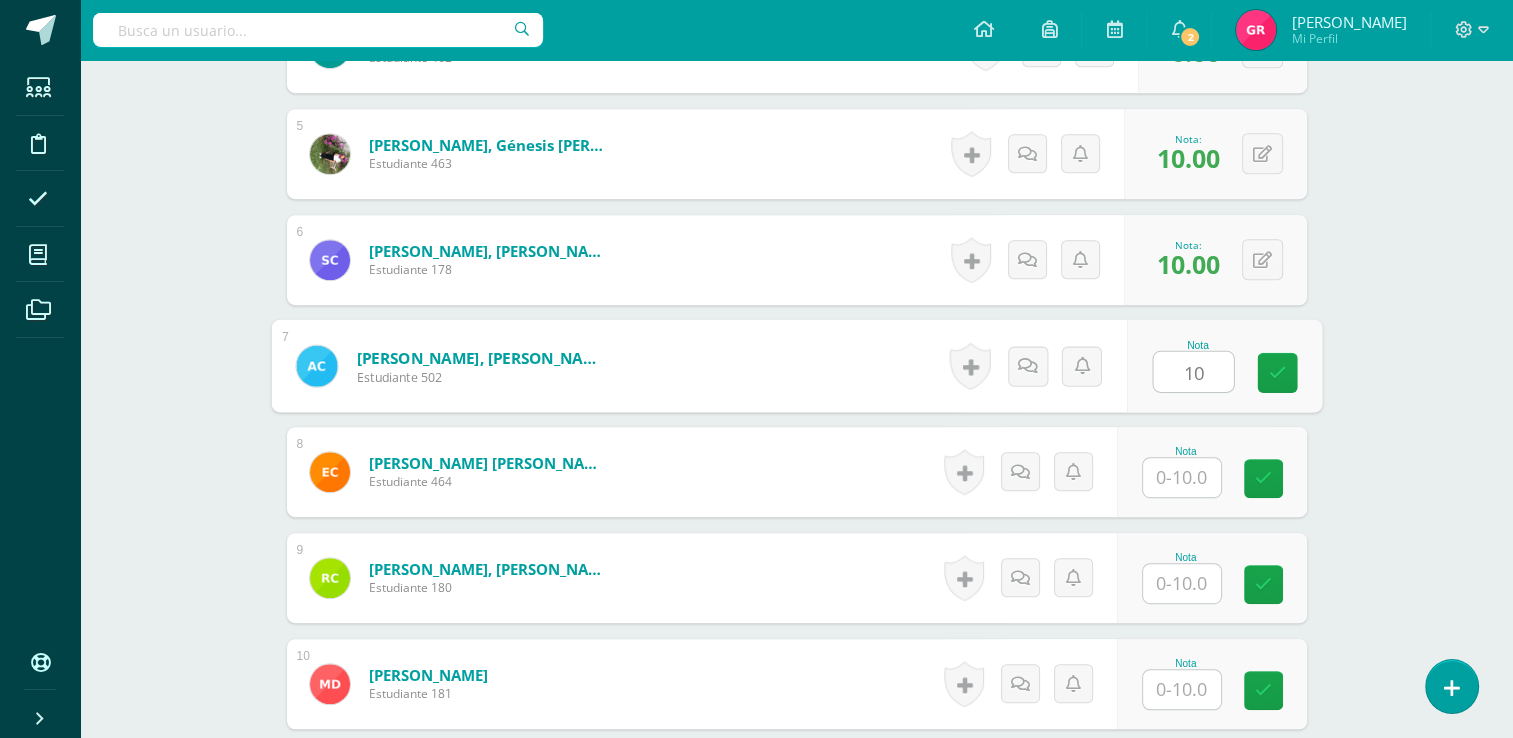 type on "10" 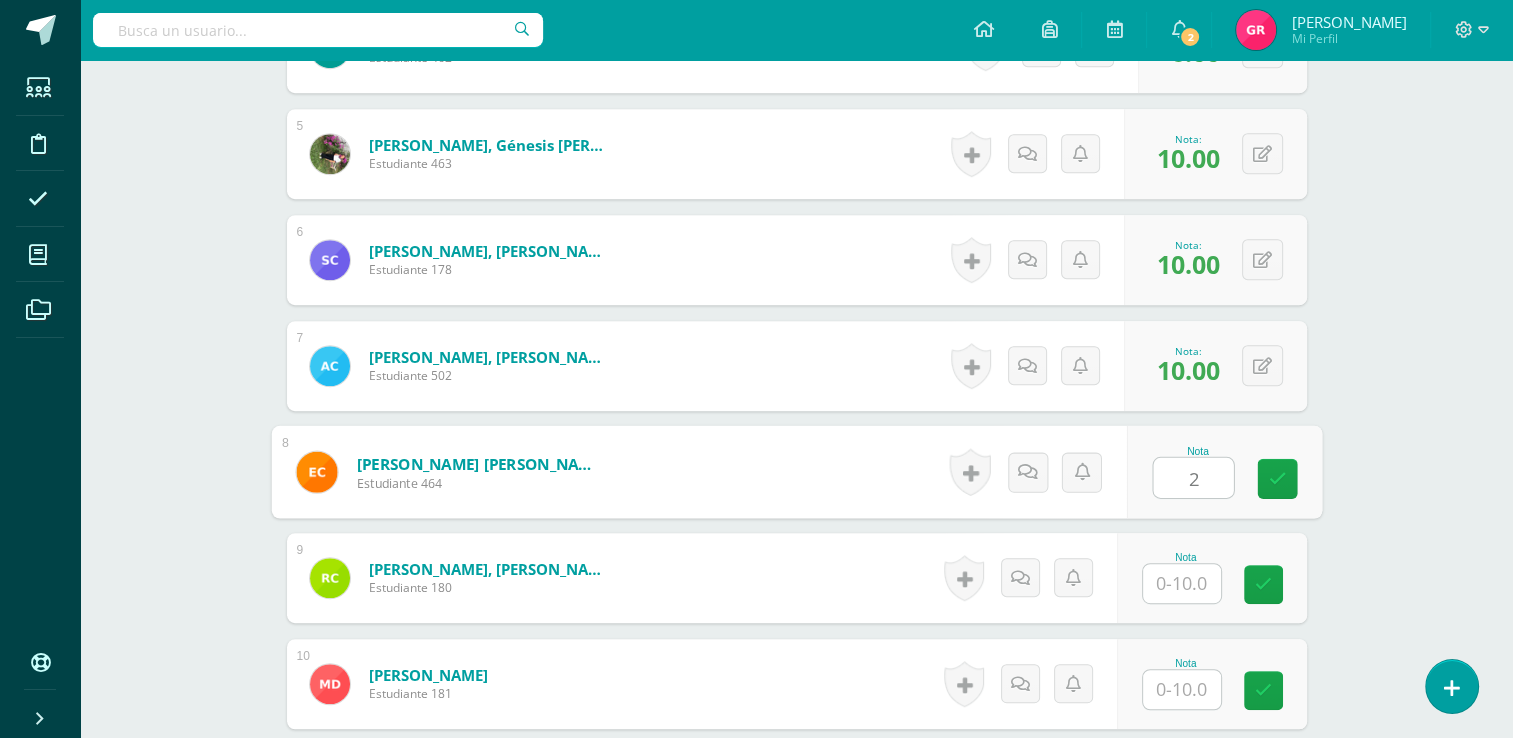 type on "2" 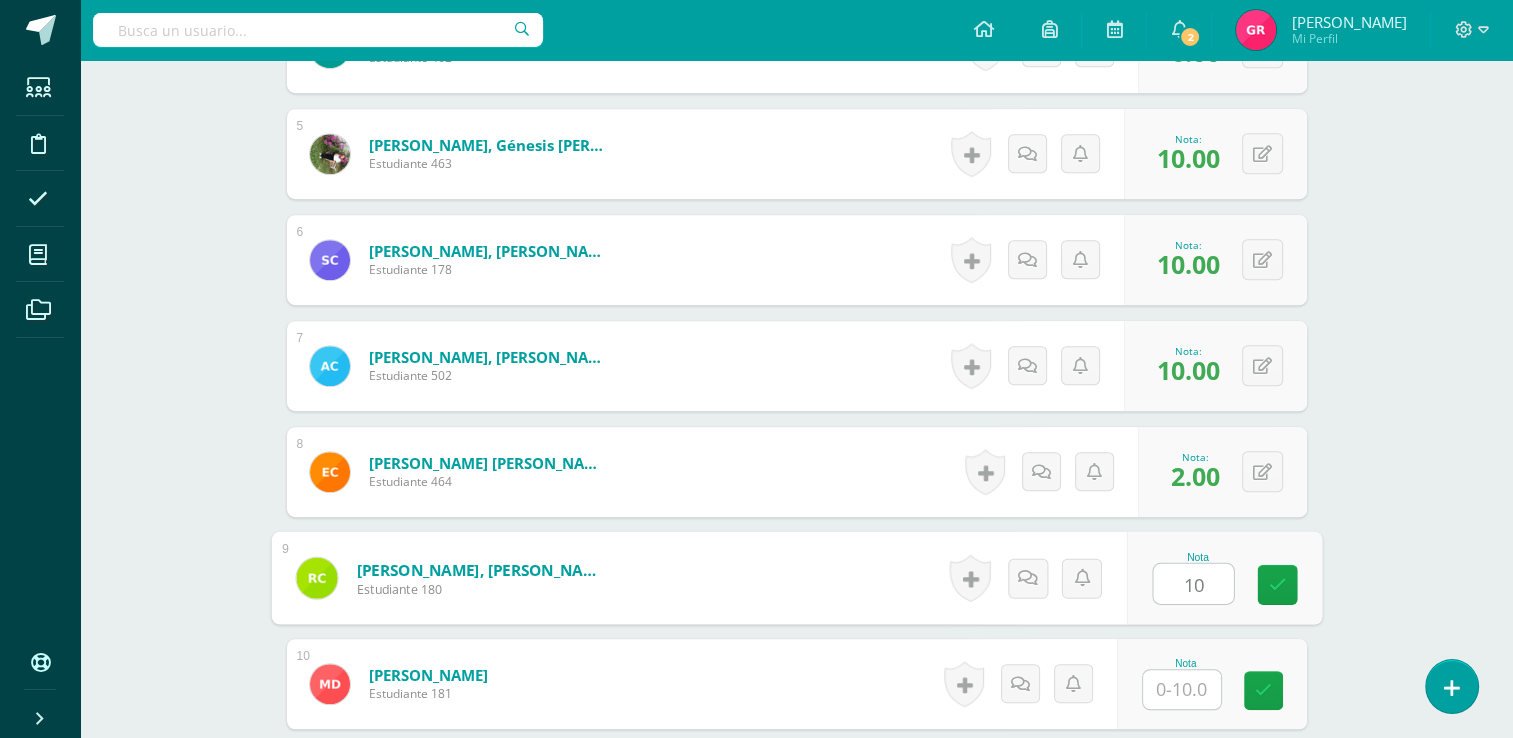 type on "10" 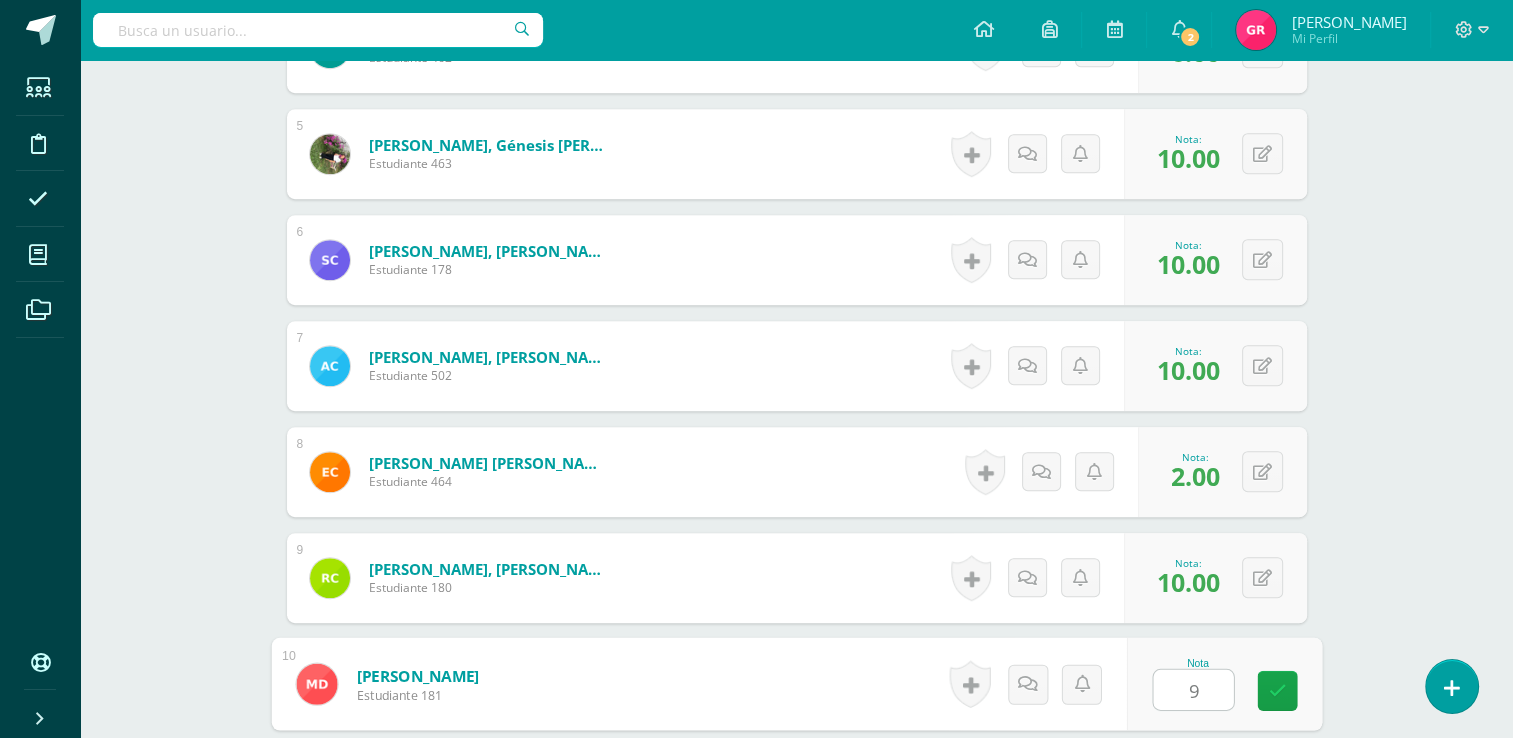 type on "9" 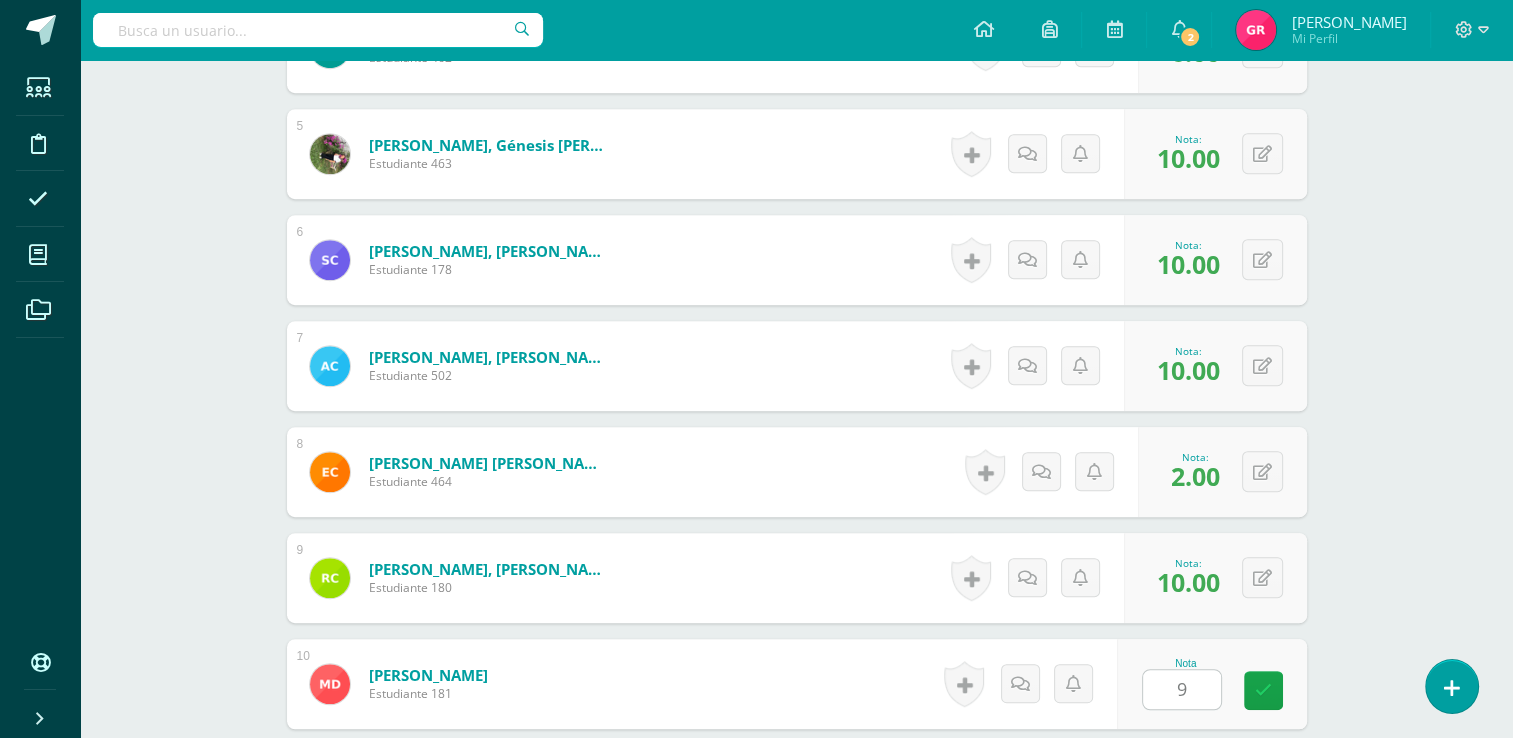 scroll, scrollTop: 1434, scrollLeft: 0, axis: vertical 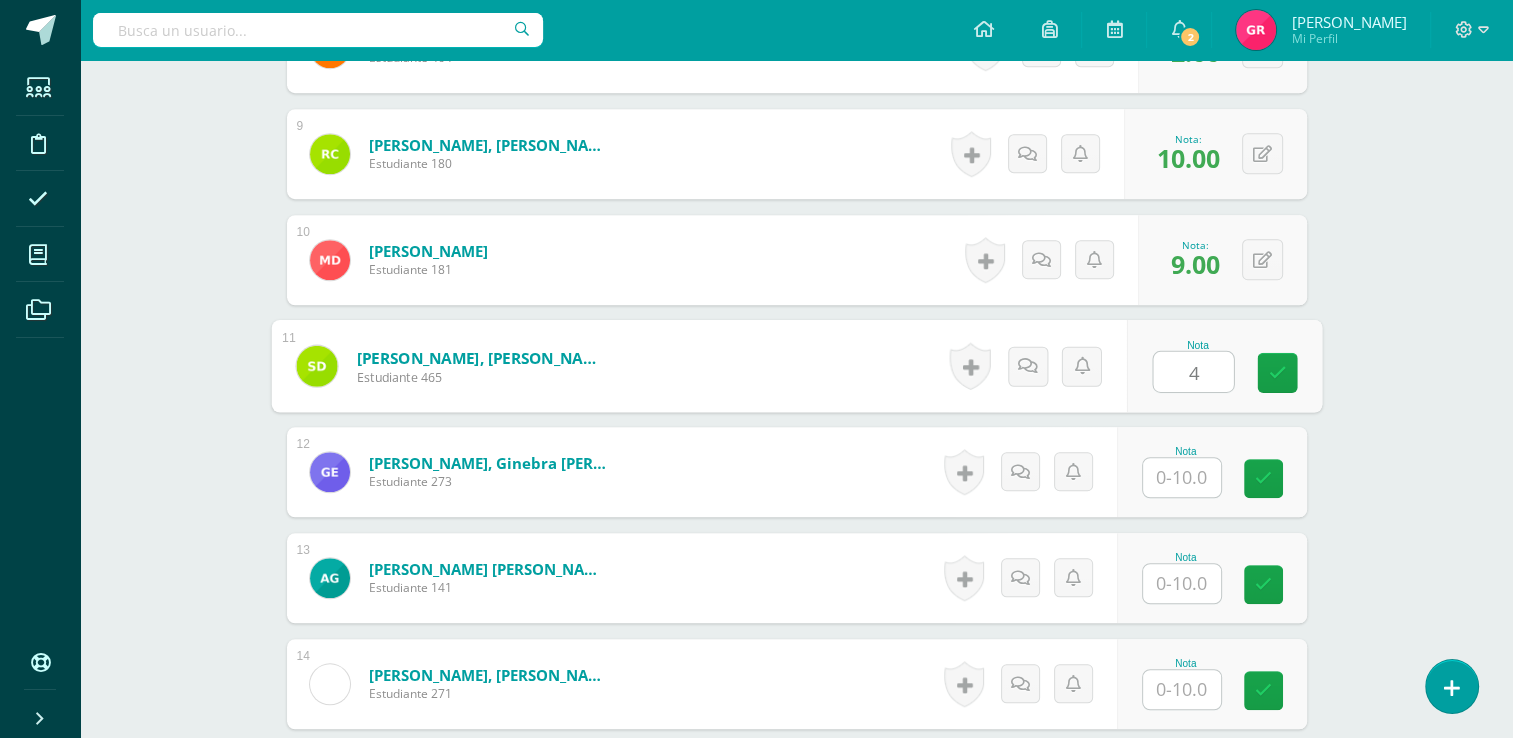 type on "4" 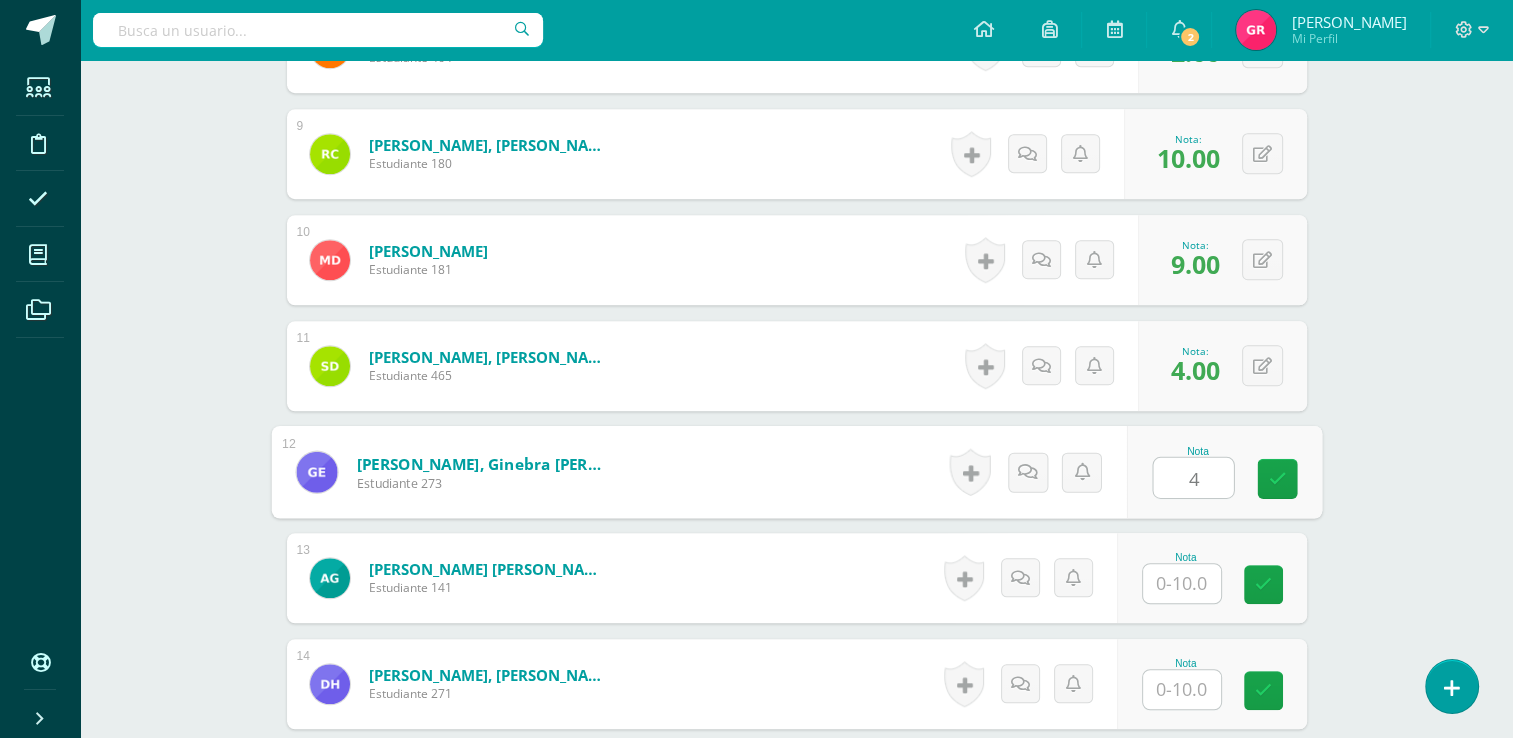 type on "4" 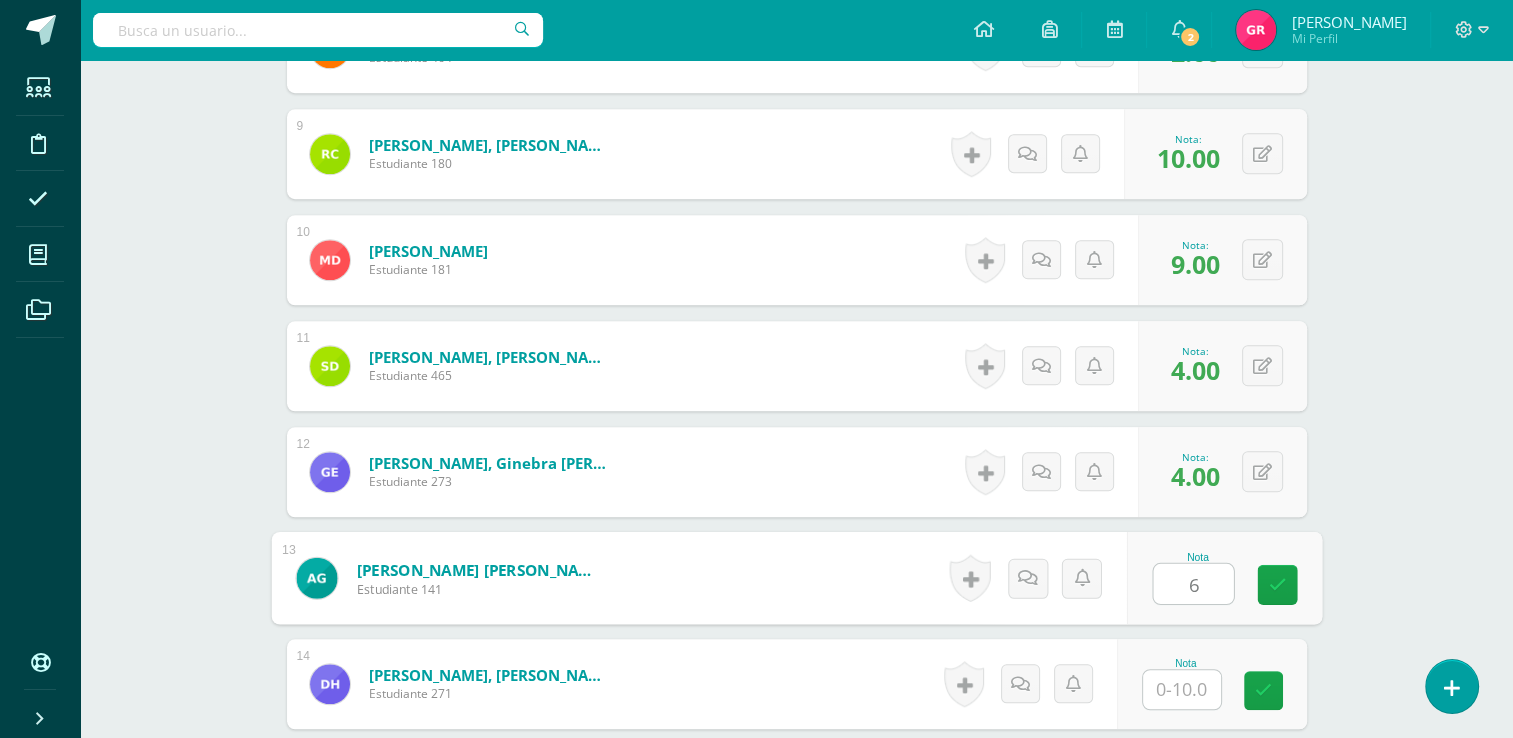 type on "6" 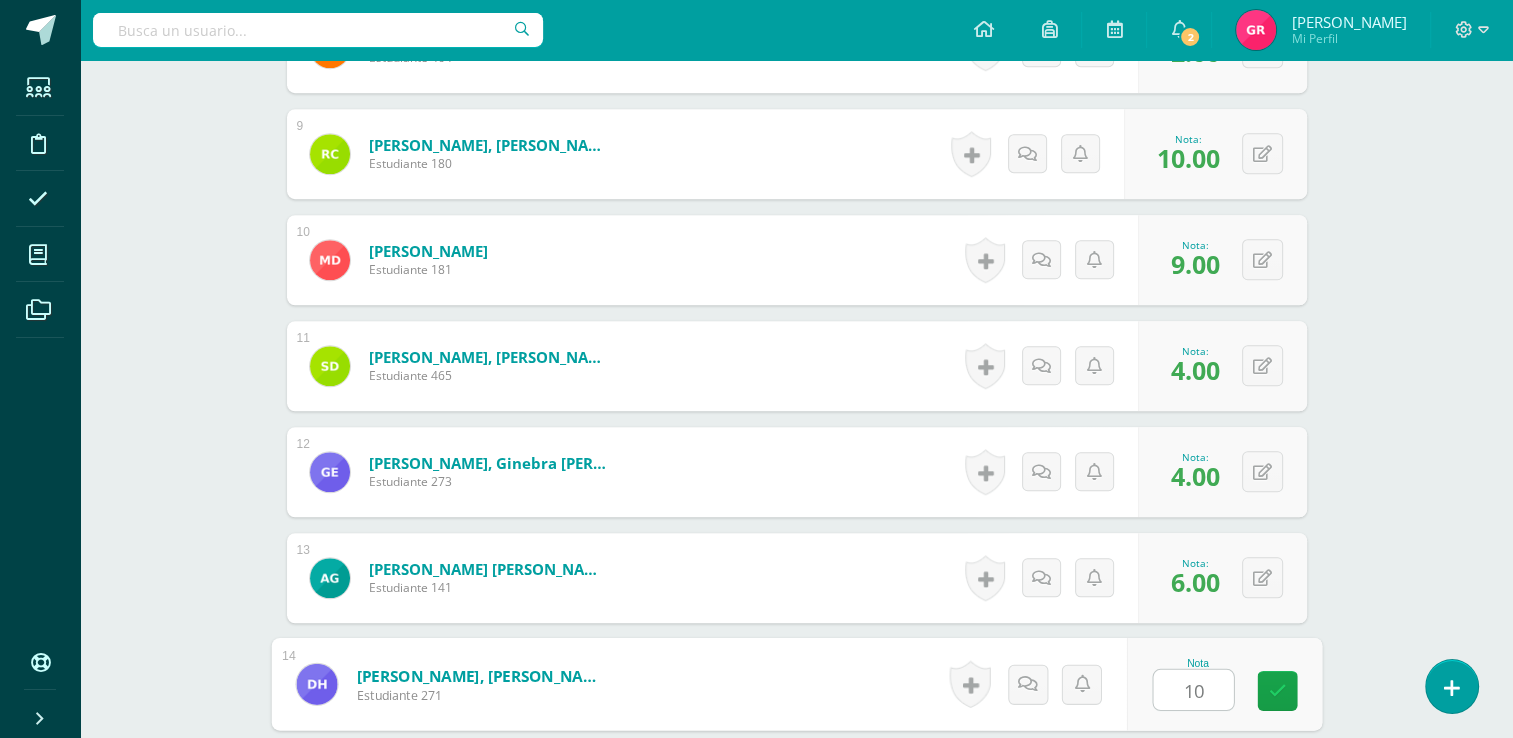 type on "10" 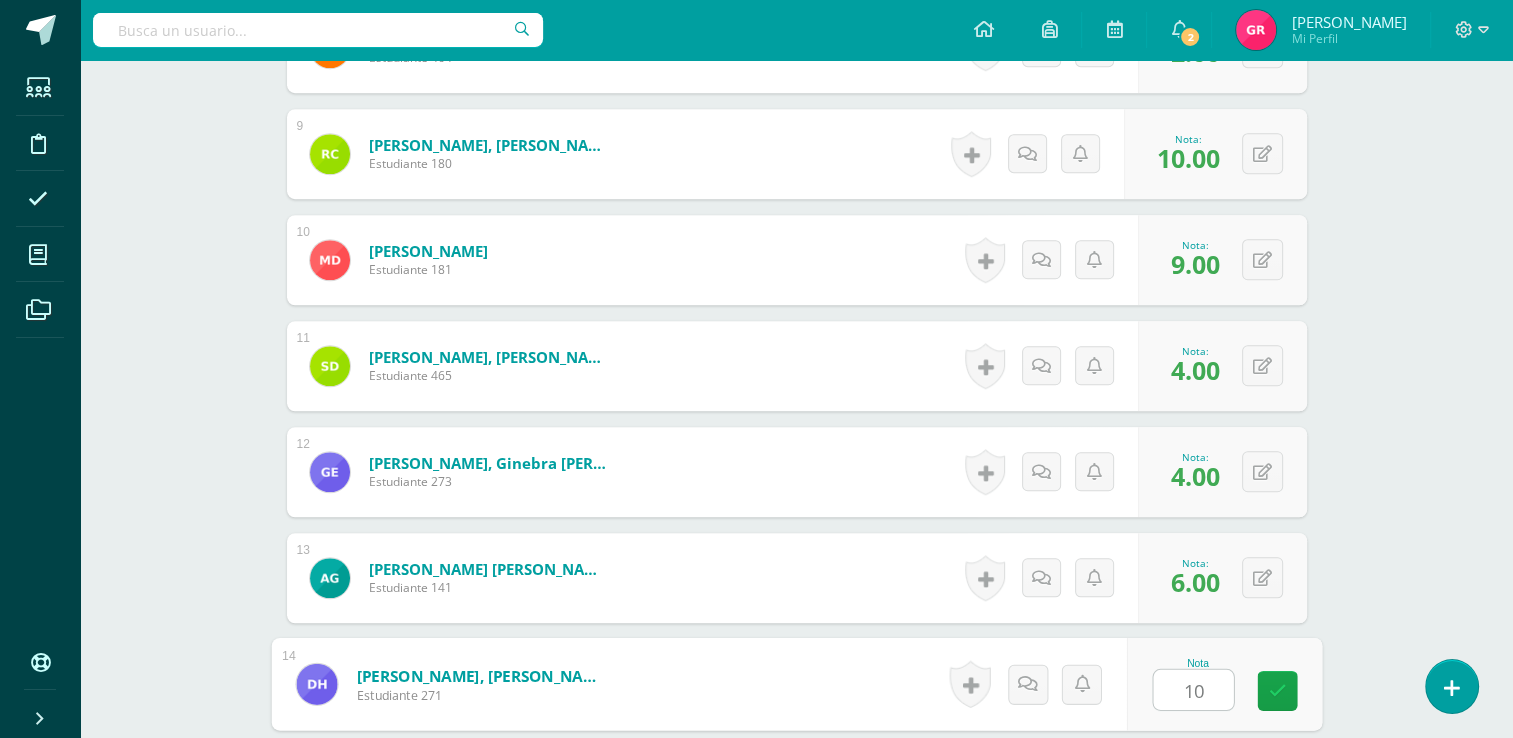 scroll, scrollTop: 1858, scrollLeft: 0, axis: vertical 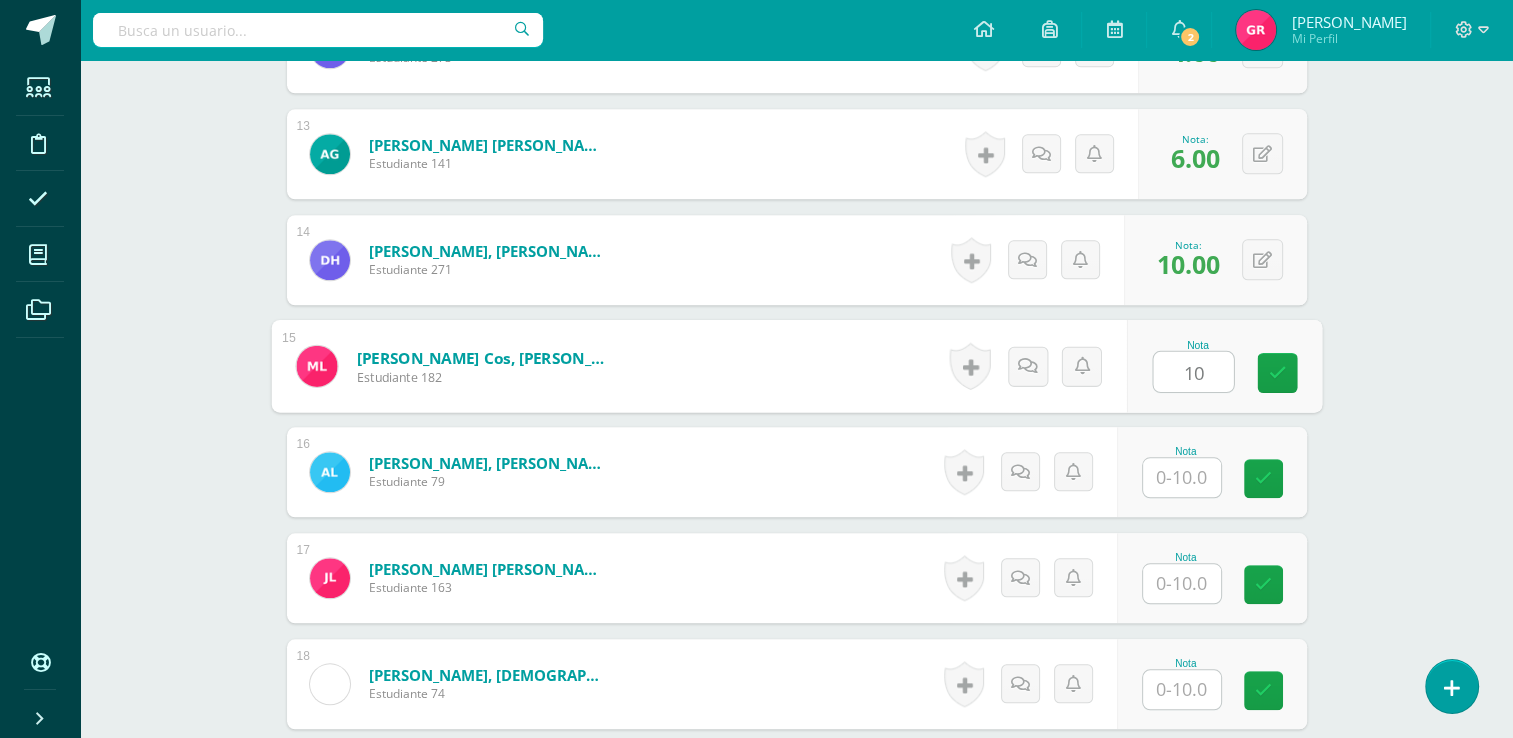 type on "10" 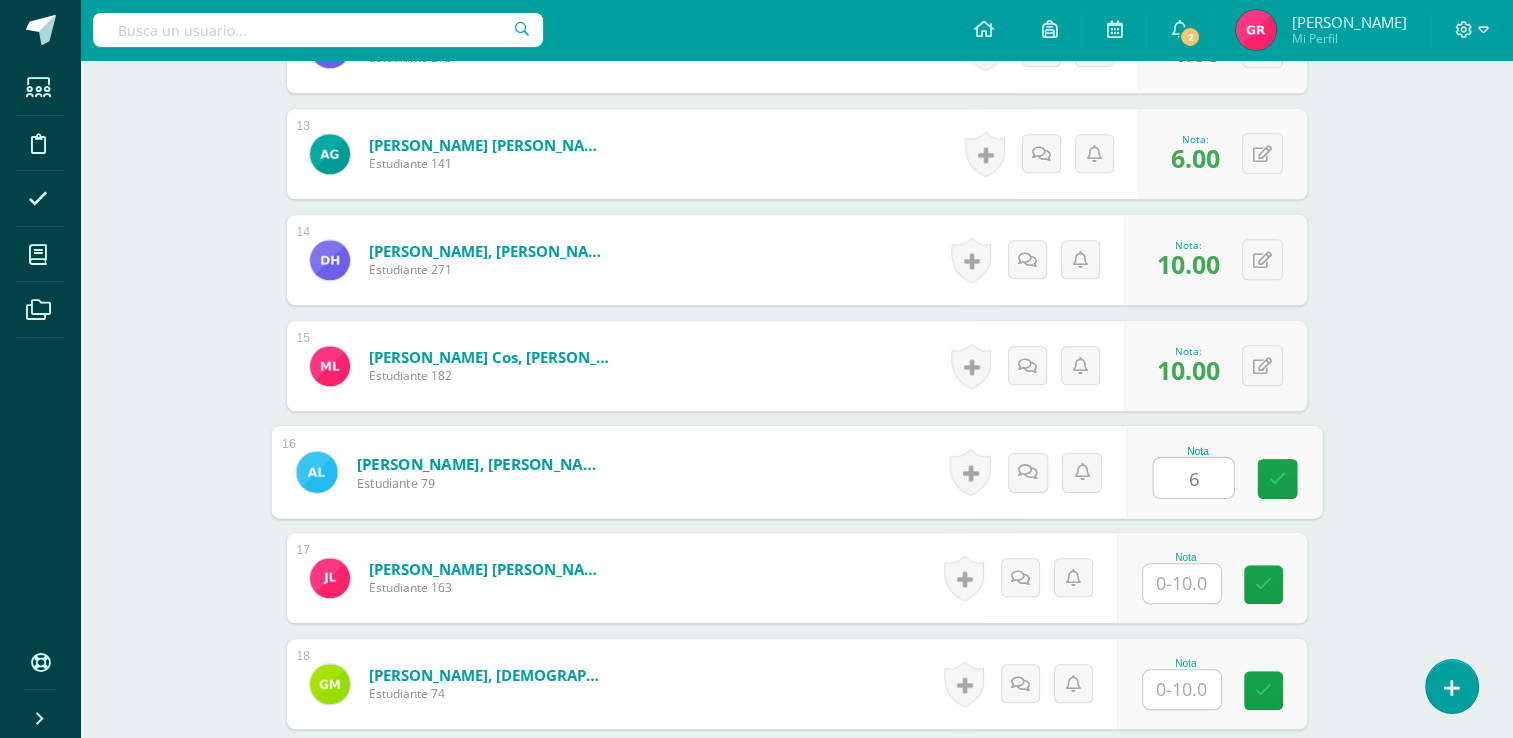 type on "6" 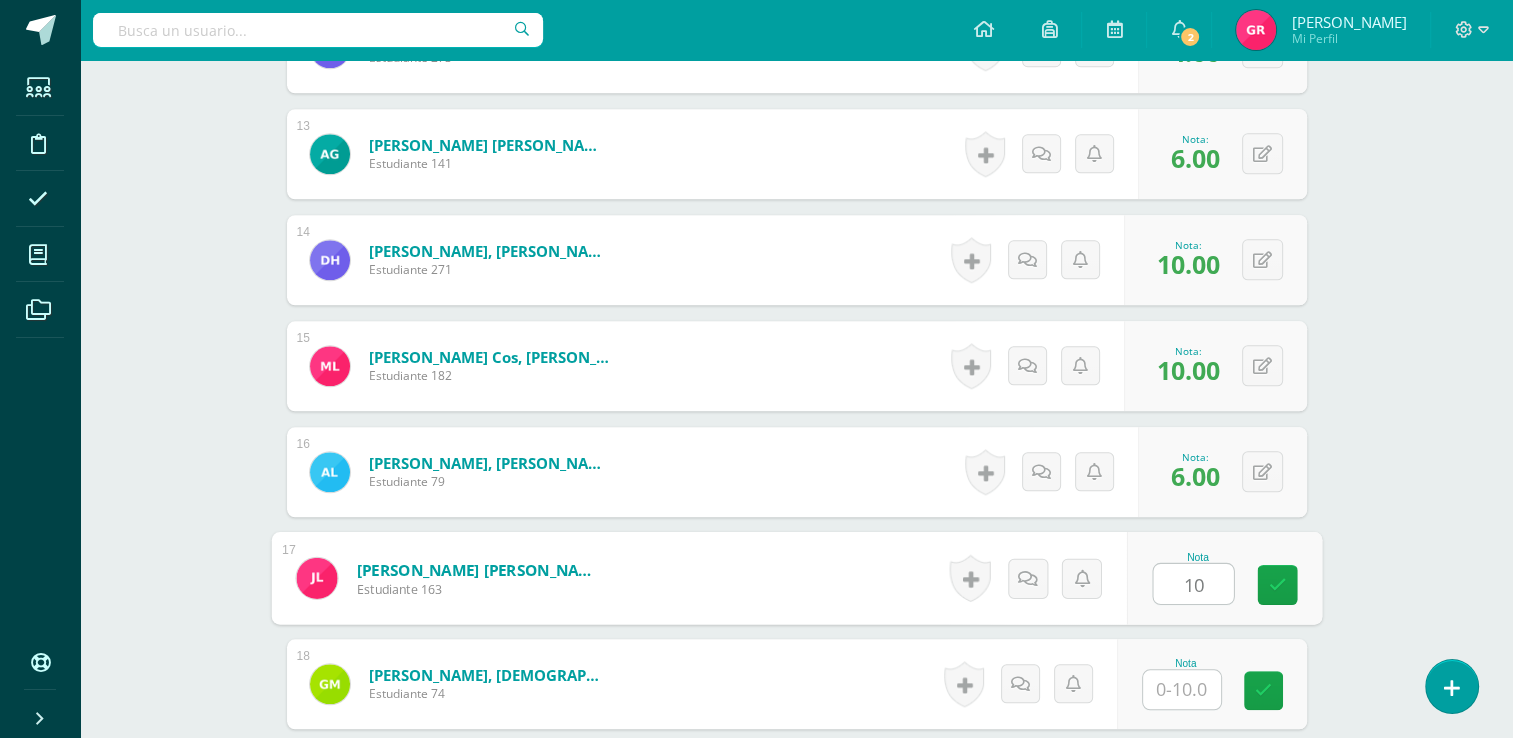 type on "10" 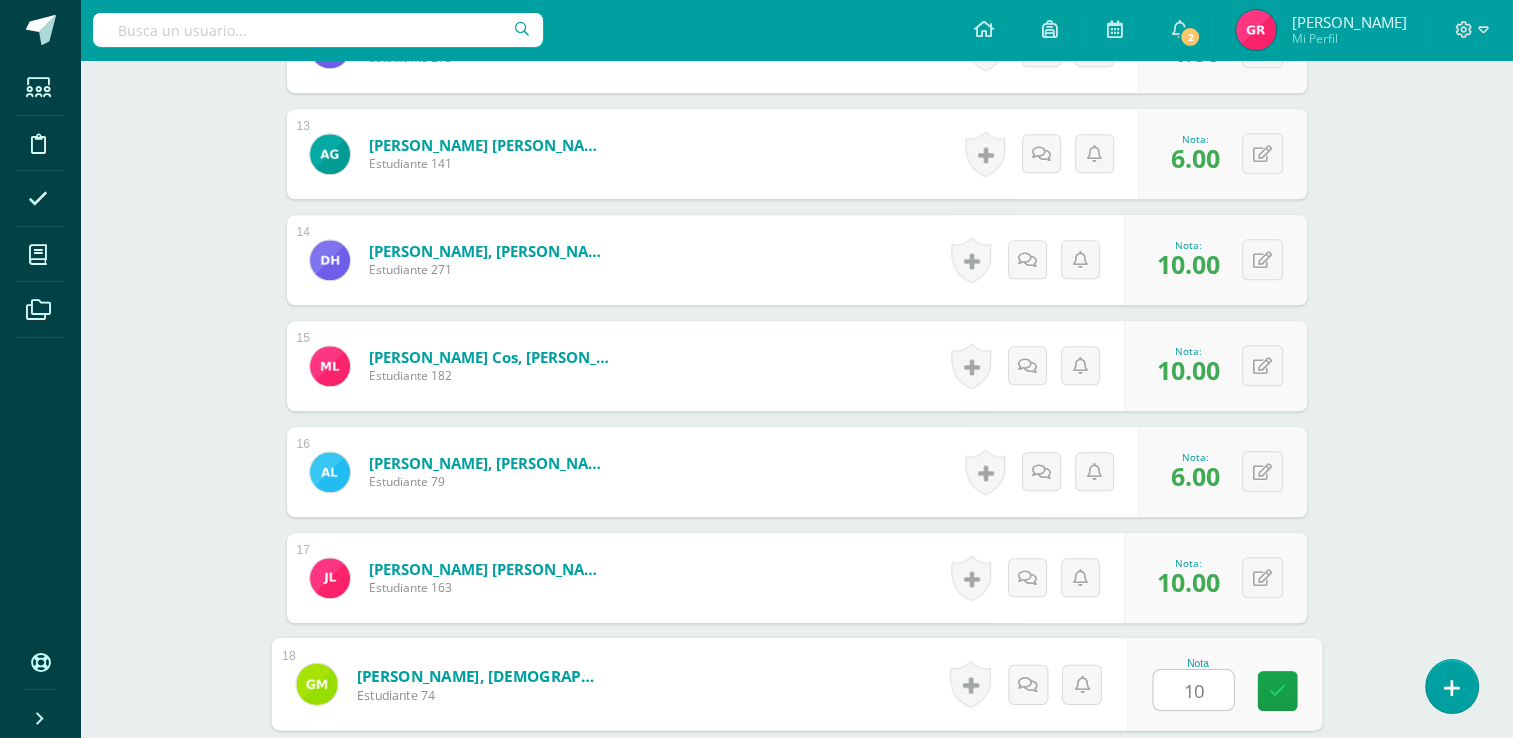 type on "10" 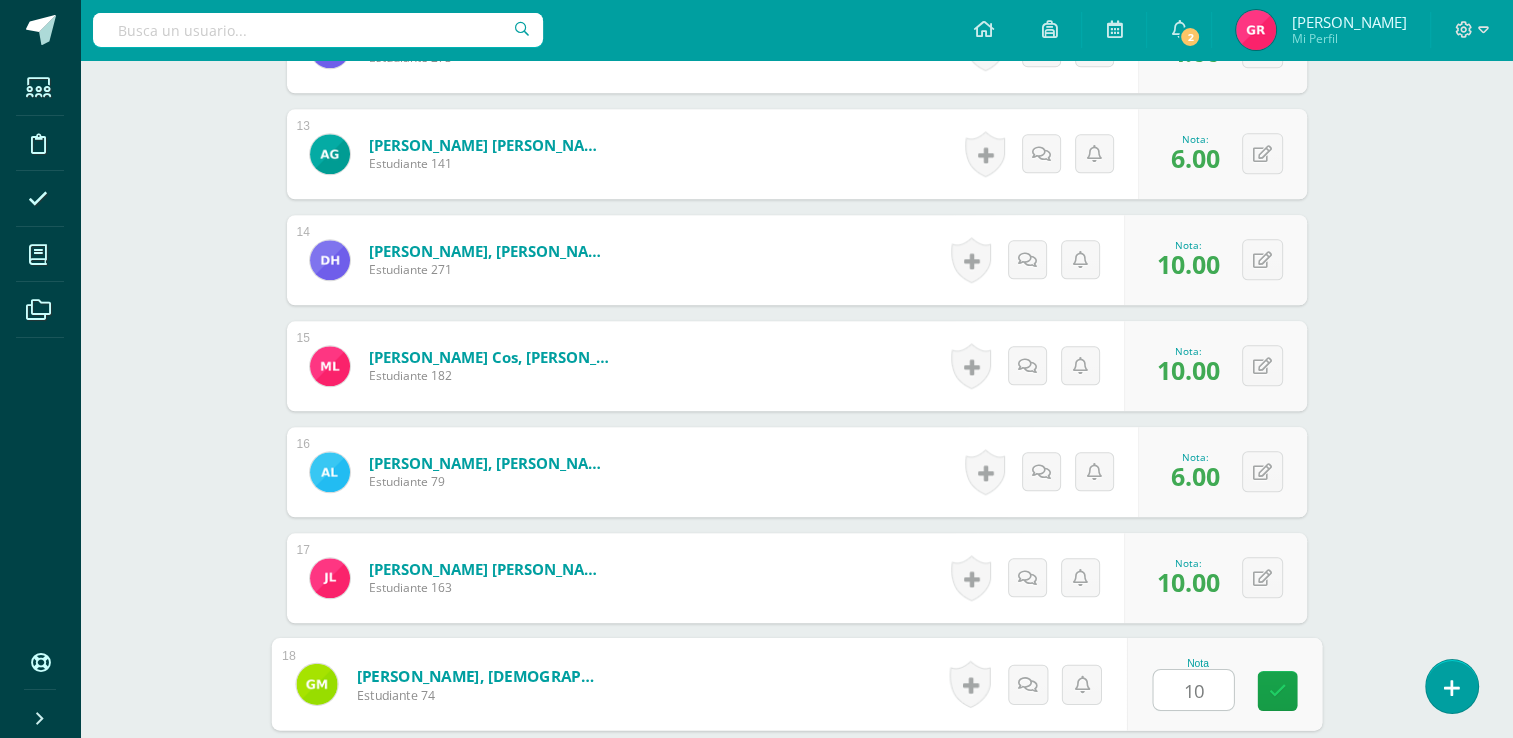 scroll, scrollTop: 2282, scrollLeft: 0, axis: vertical 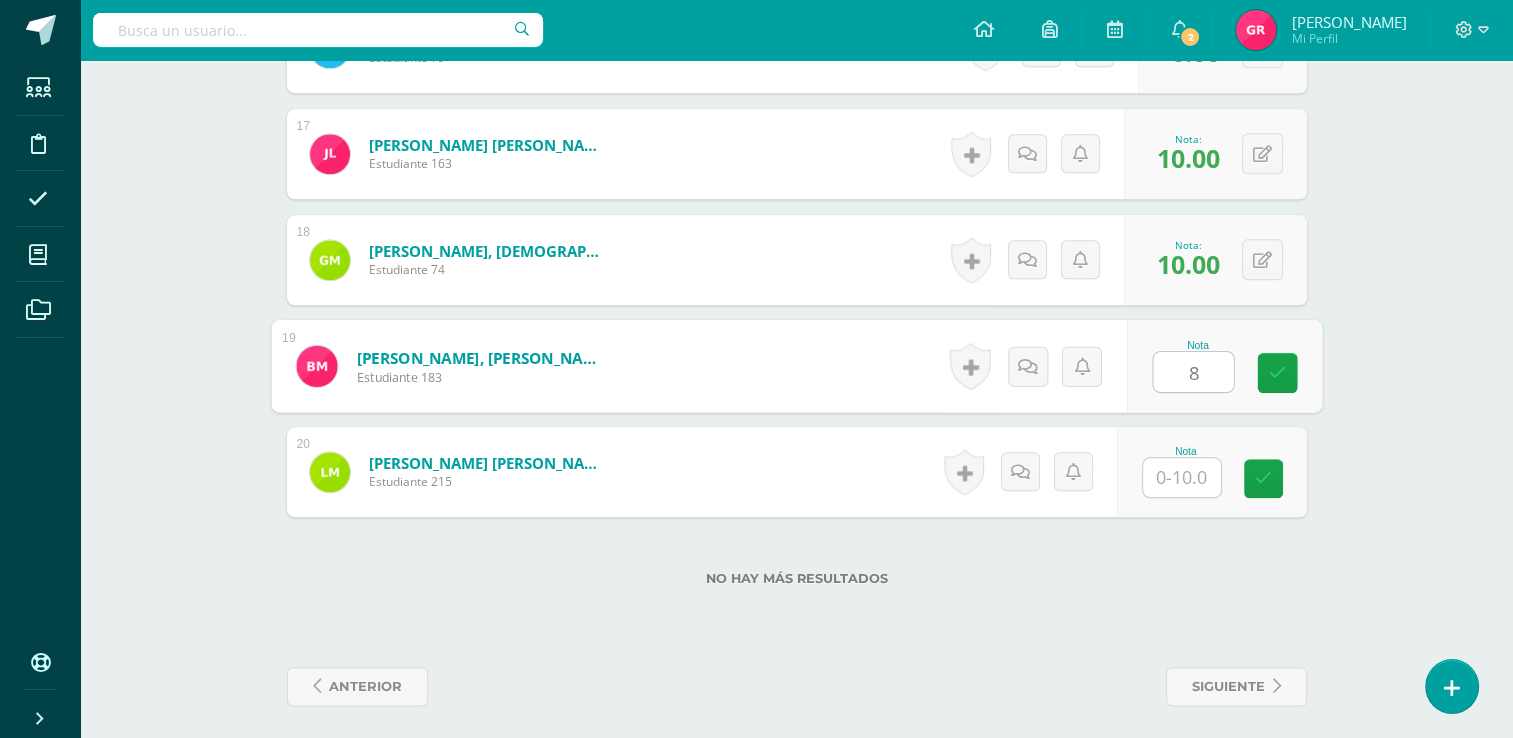 type on "8" 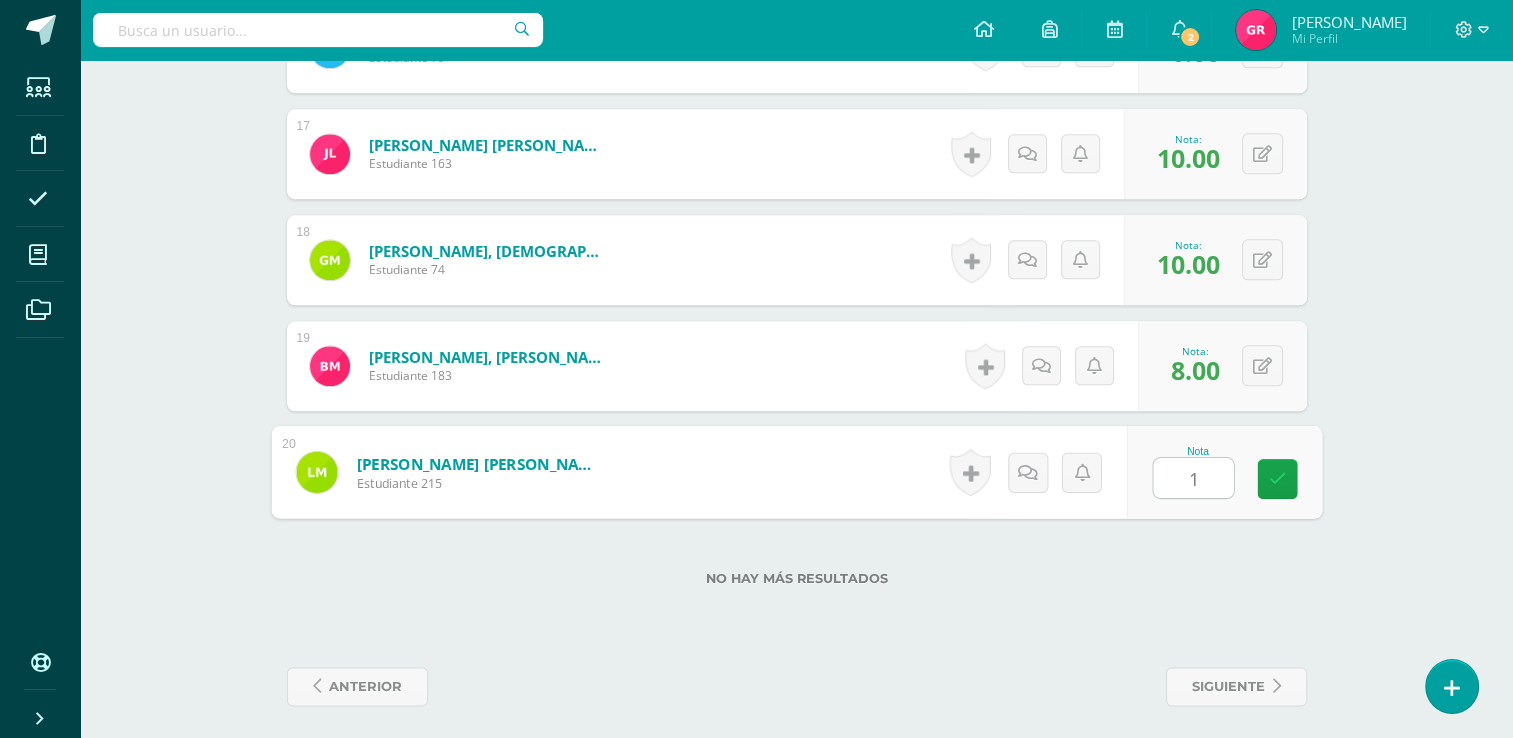 type on "10" 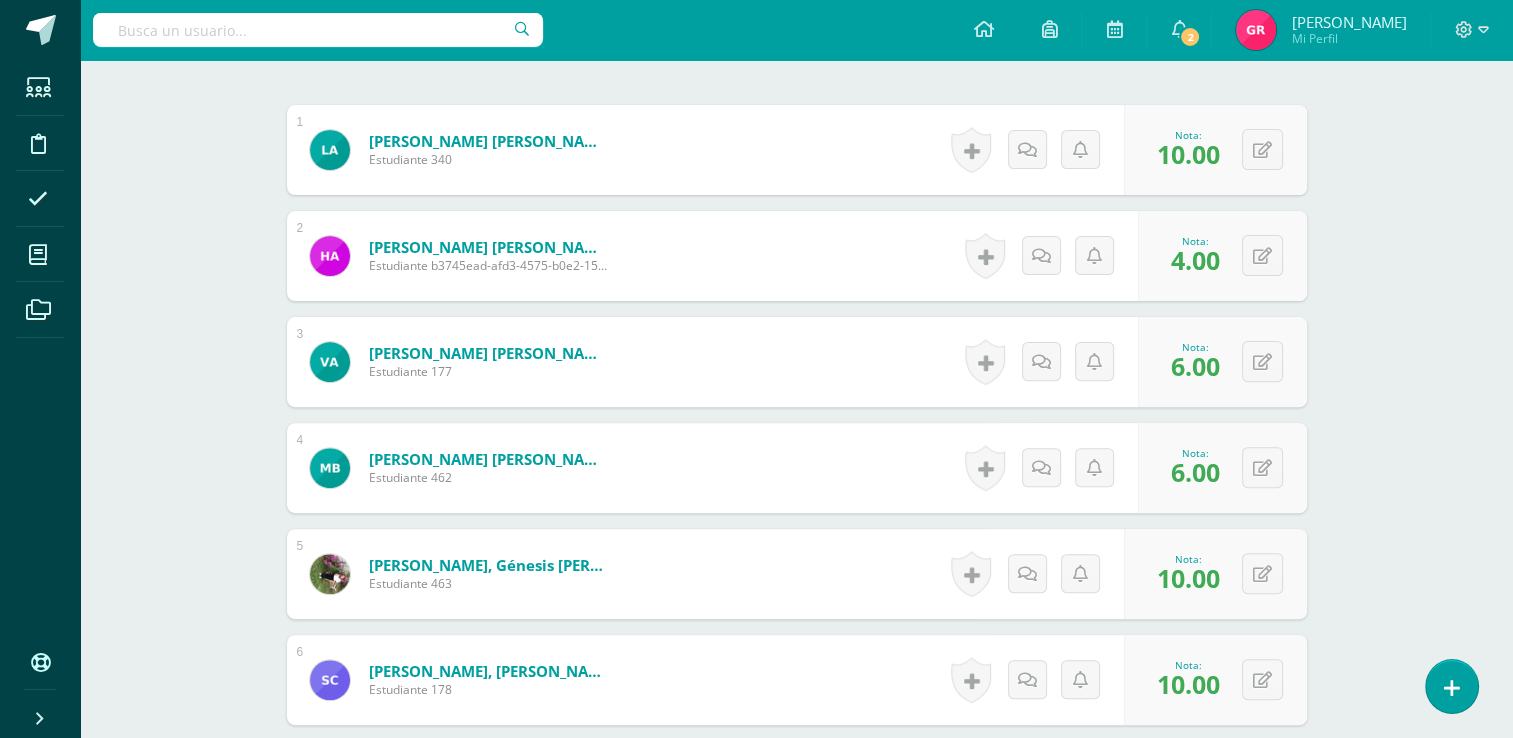 scroll, scrollTop: 604, scrollLeft: 0, axis: vertical 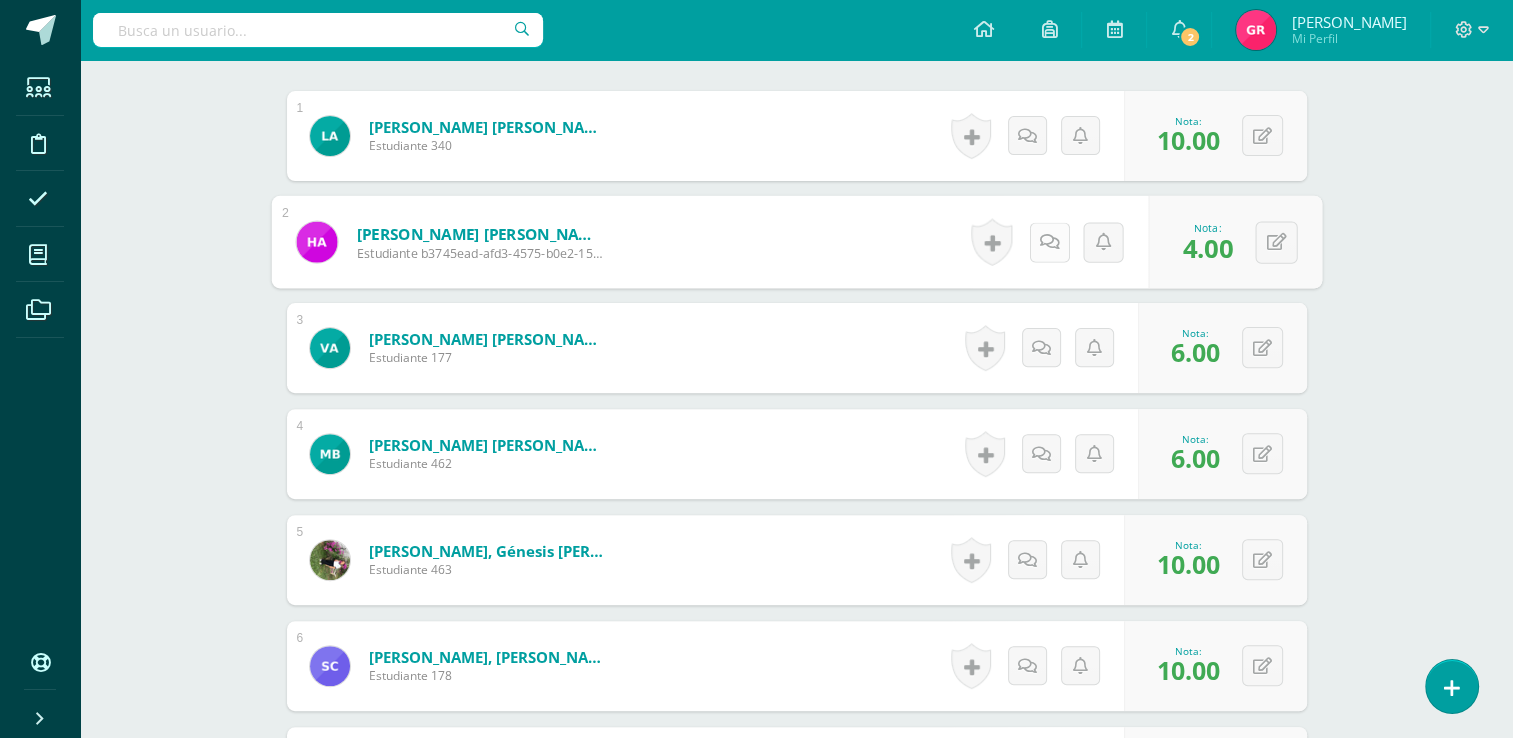 click at bounding box center [1049, 241] 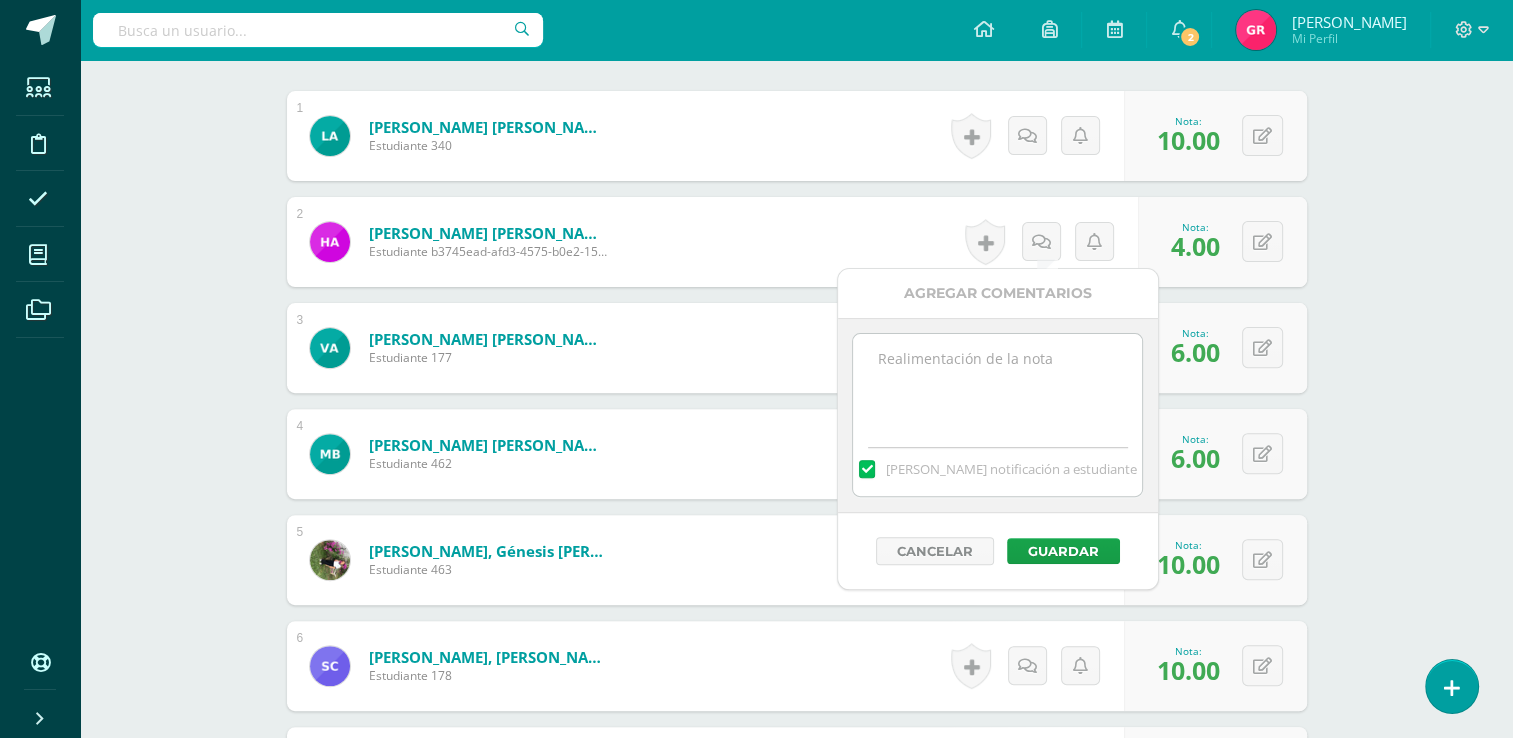 click at bounding box center [997, 384] 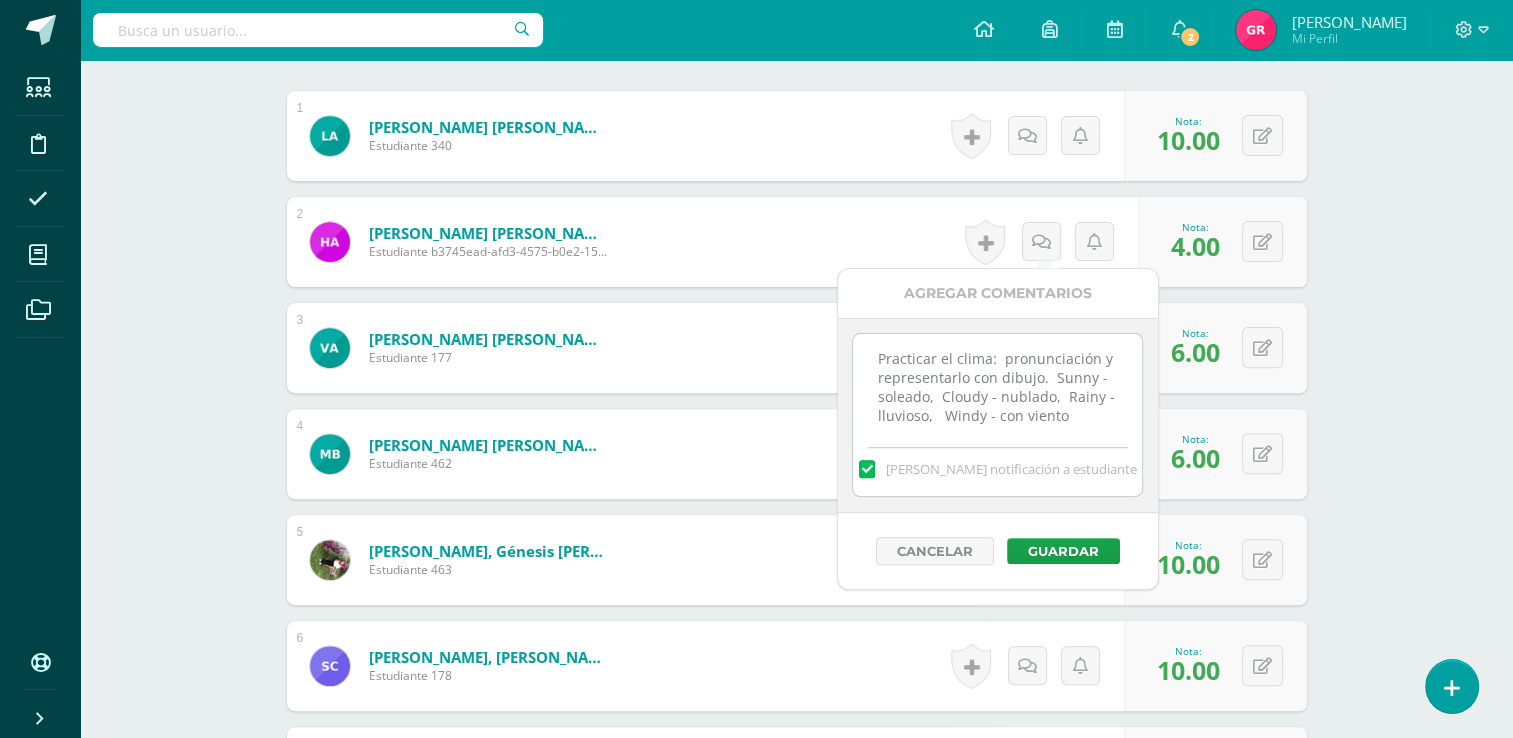 scroll, scrollTop: 11, scrollLeft: 0, axis: vertical 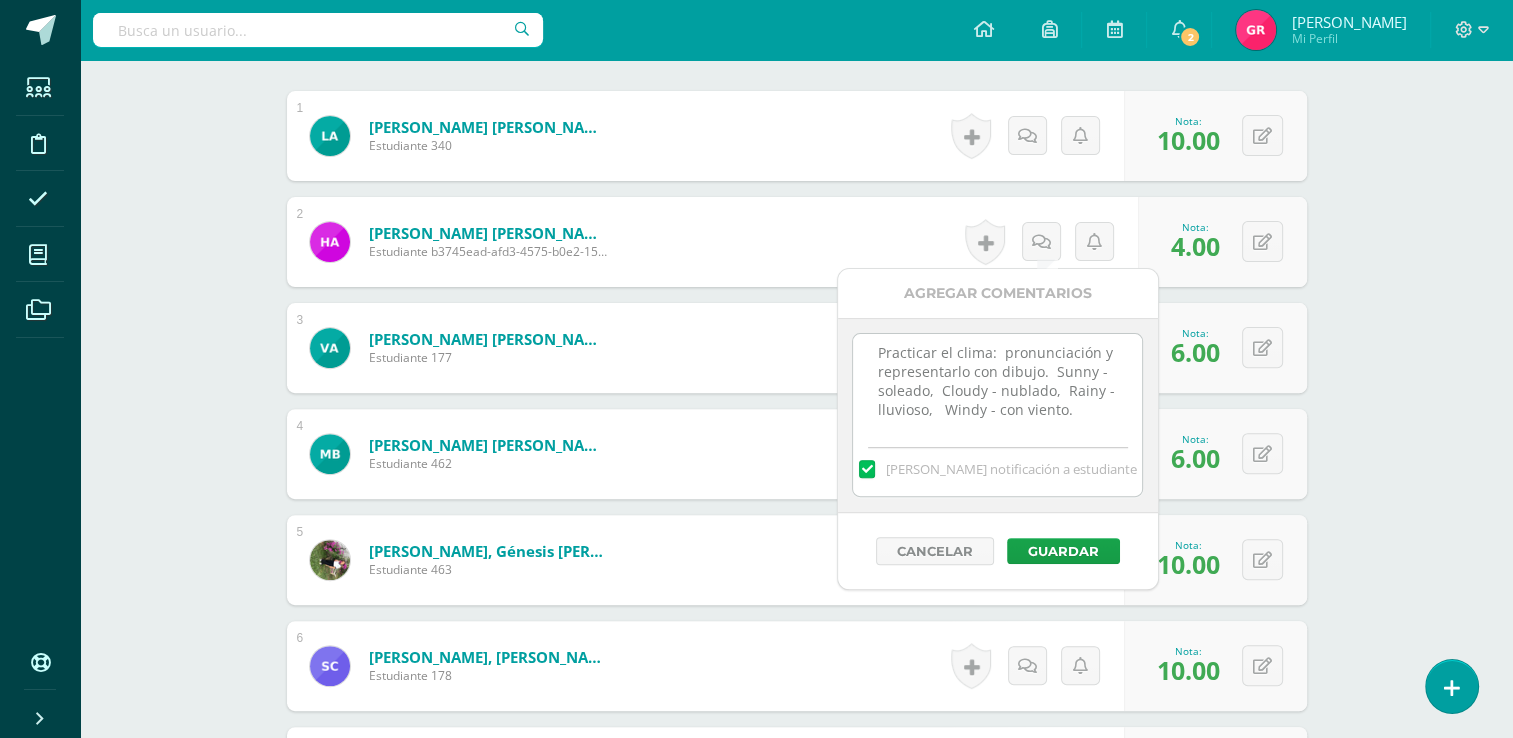 drag, startPoint x: 876, startPoint y: 348, endPoint x: 936, endPoint y: 423, distance: 96.04687 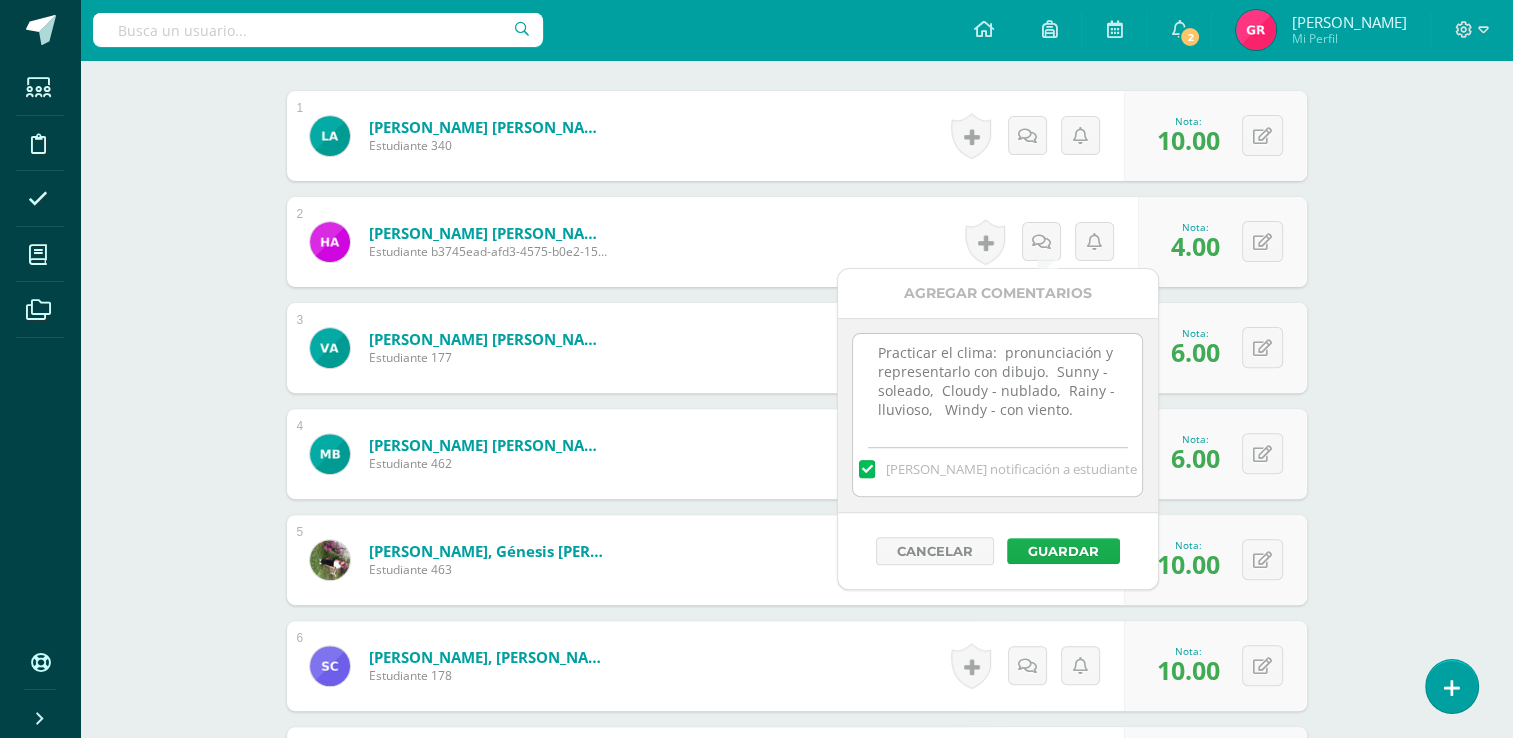 type on "Practicar el clima:  pronunciación y representarlo con dibujo.  Sunny - soleado,  Cloudy - nublado,  Rainy - lluvioso,   Windy - con viento." 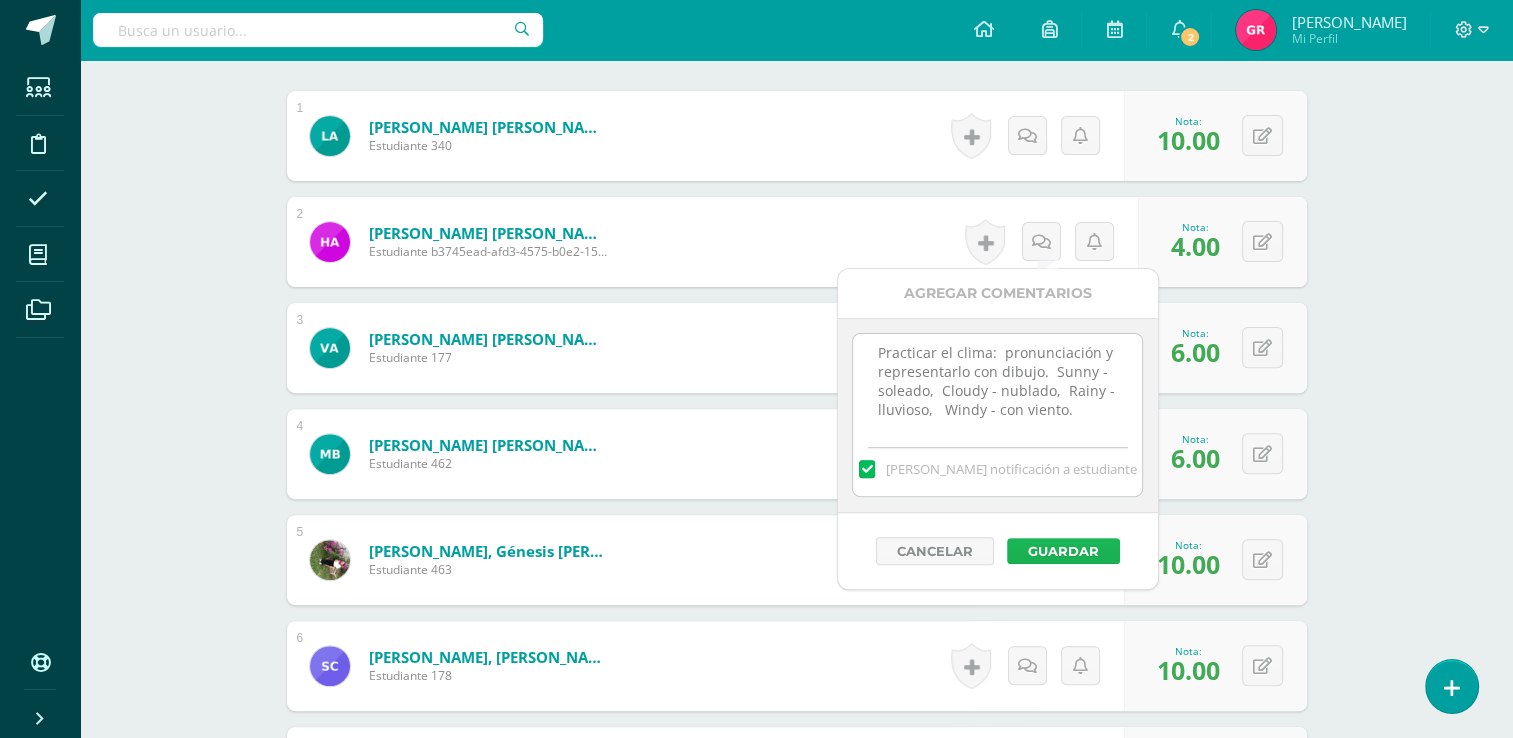 click on "Guardar" at bounding box center (1063, 551) 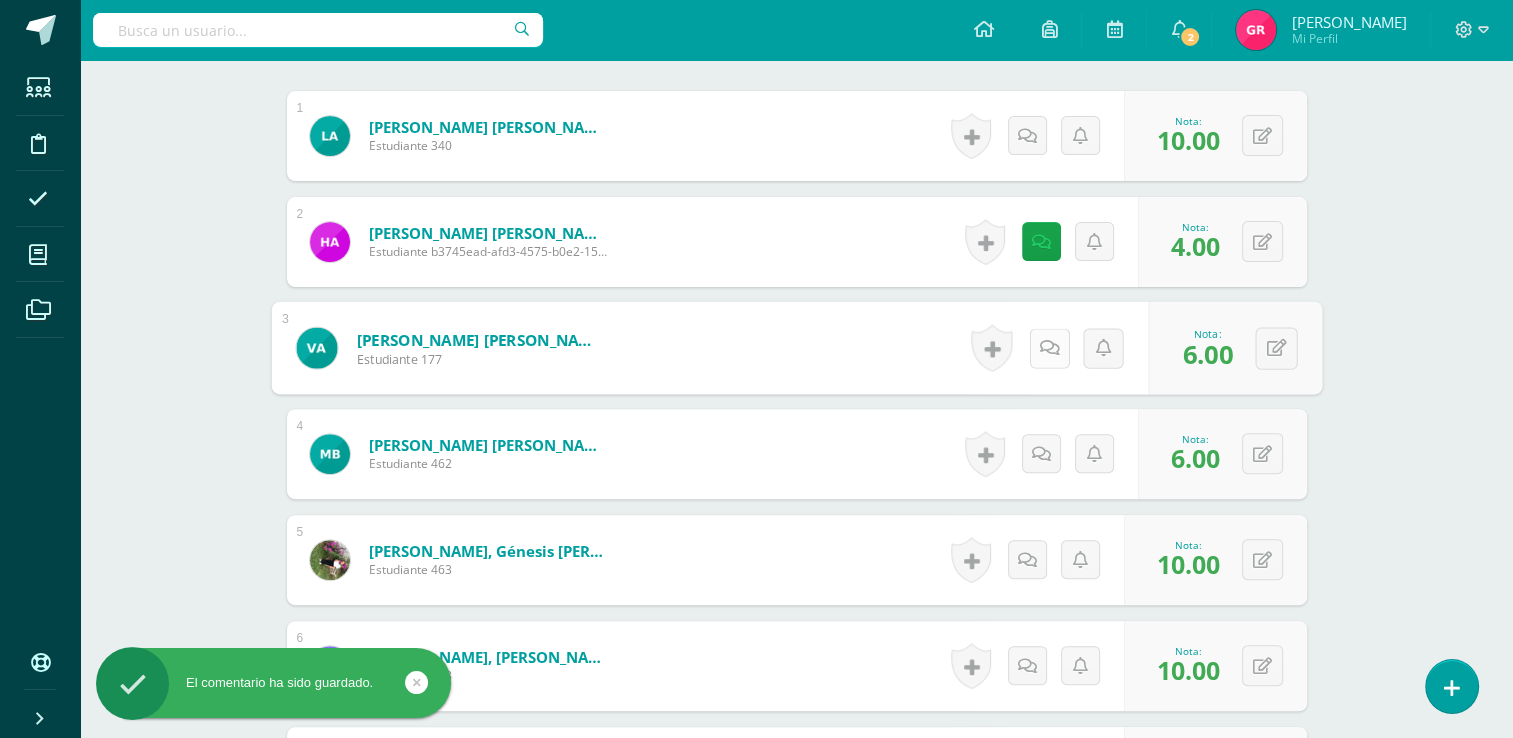 click at bounding box center (1049, 348) 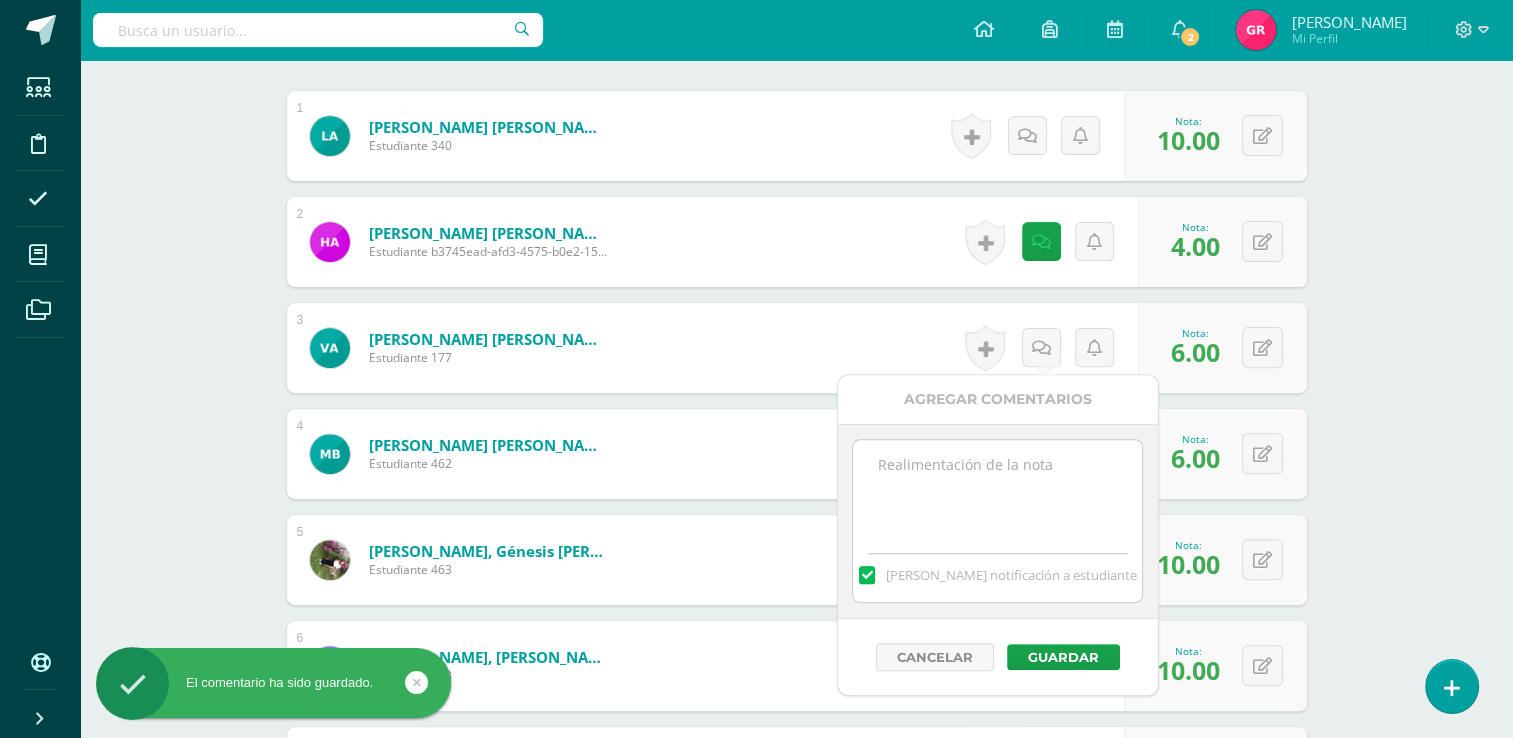 click at bounding box center (997, 490) 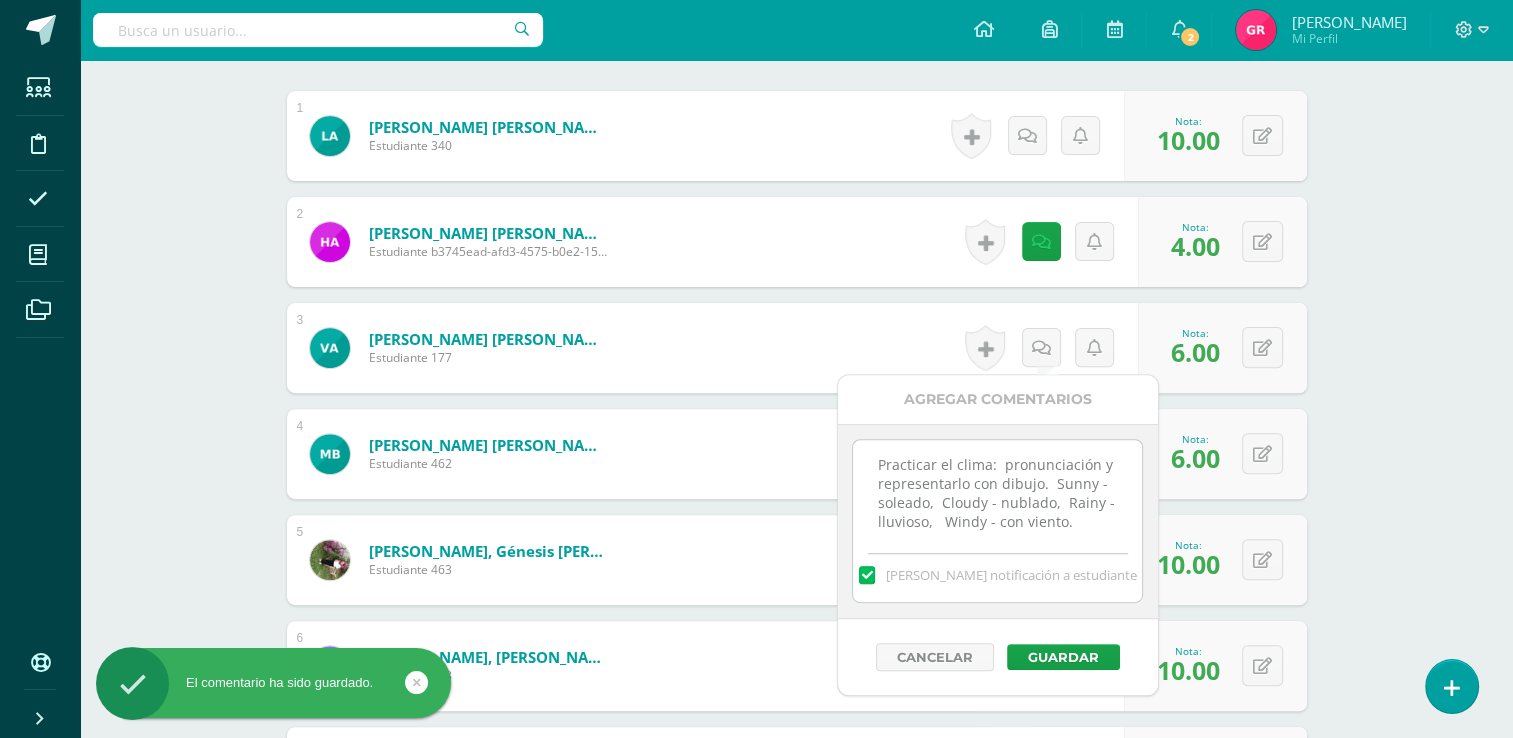 scroll, scrollTop: 11, scrollLeft: 0, axis: vertical 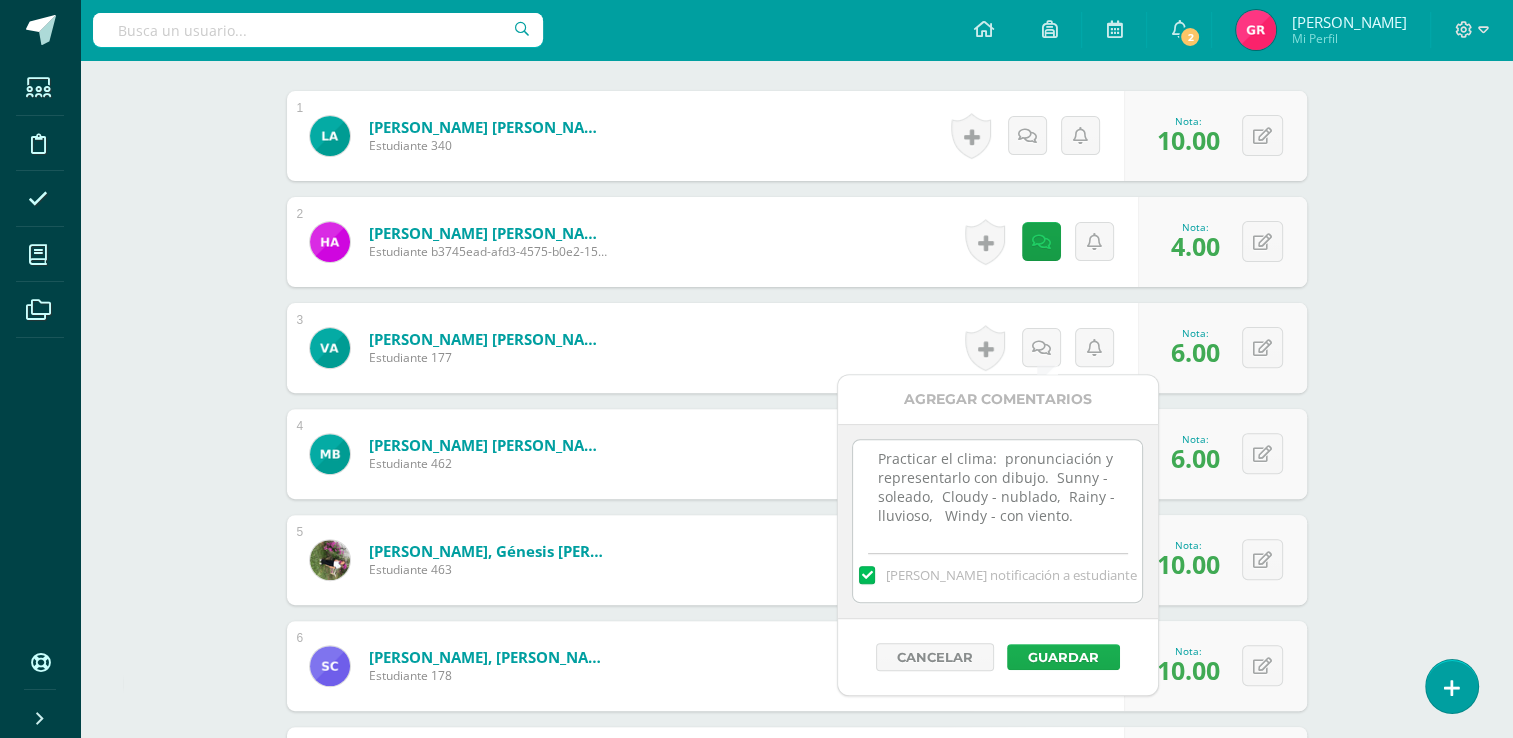type on "Practicar el clima:  pronunciación y representarlo con dibujo.  Sunny - soleado,  Cloudy - nublado,  Rainy - lluvioso,   Windy - con viento." 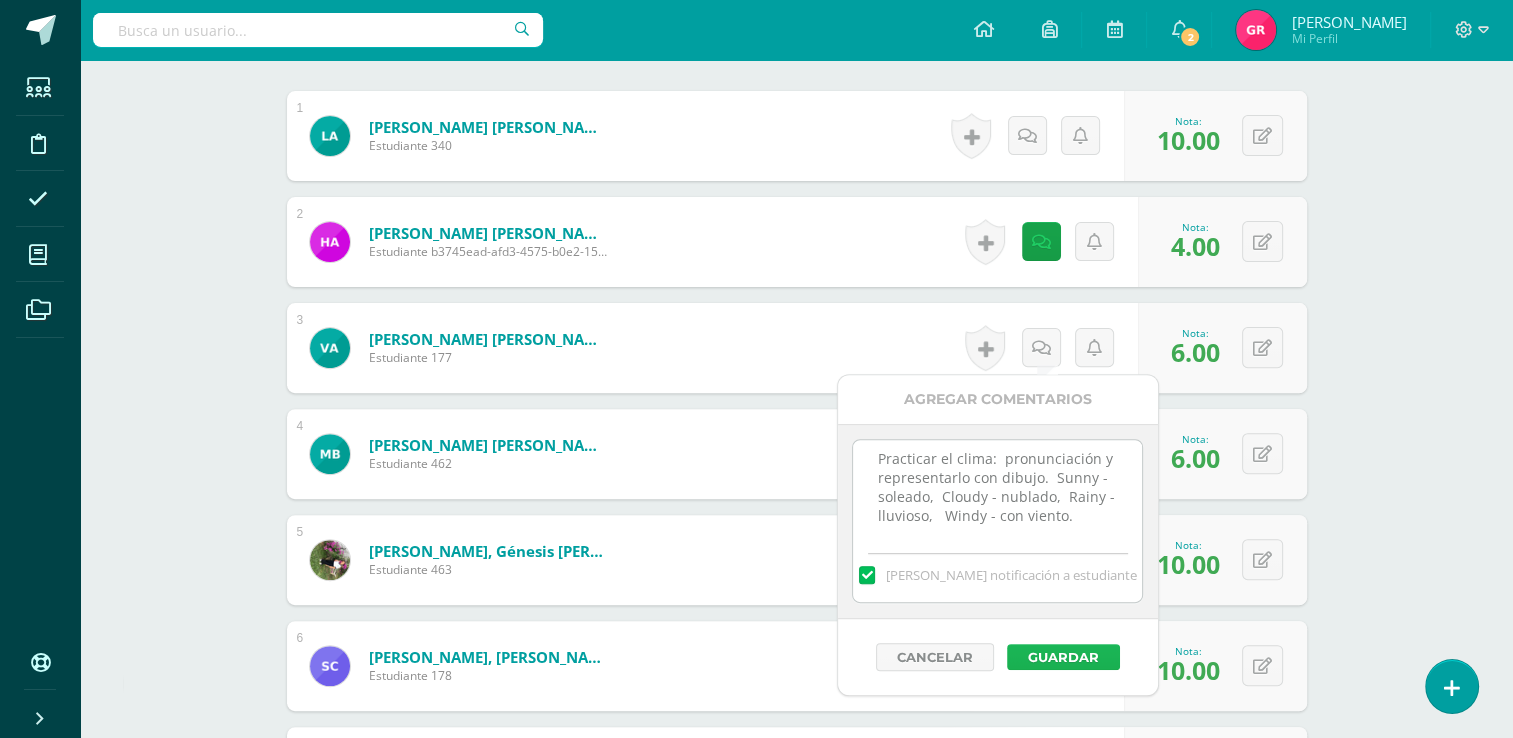 click on "Guardar" at bounding box center [1063, 657] 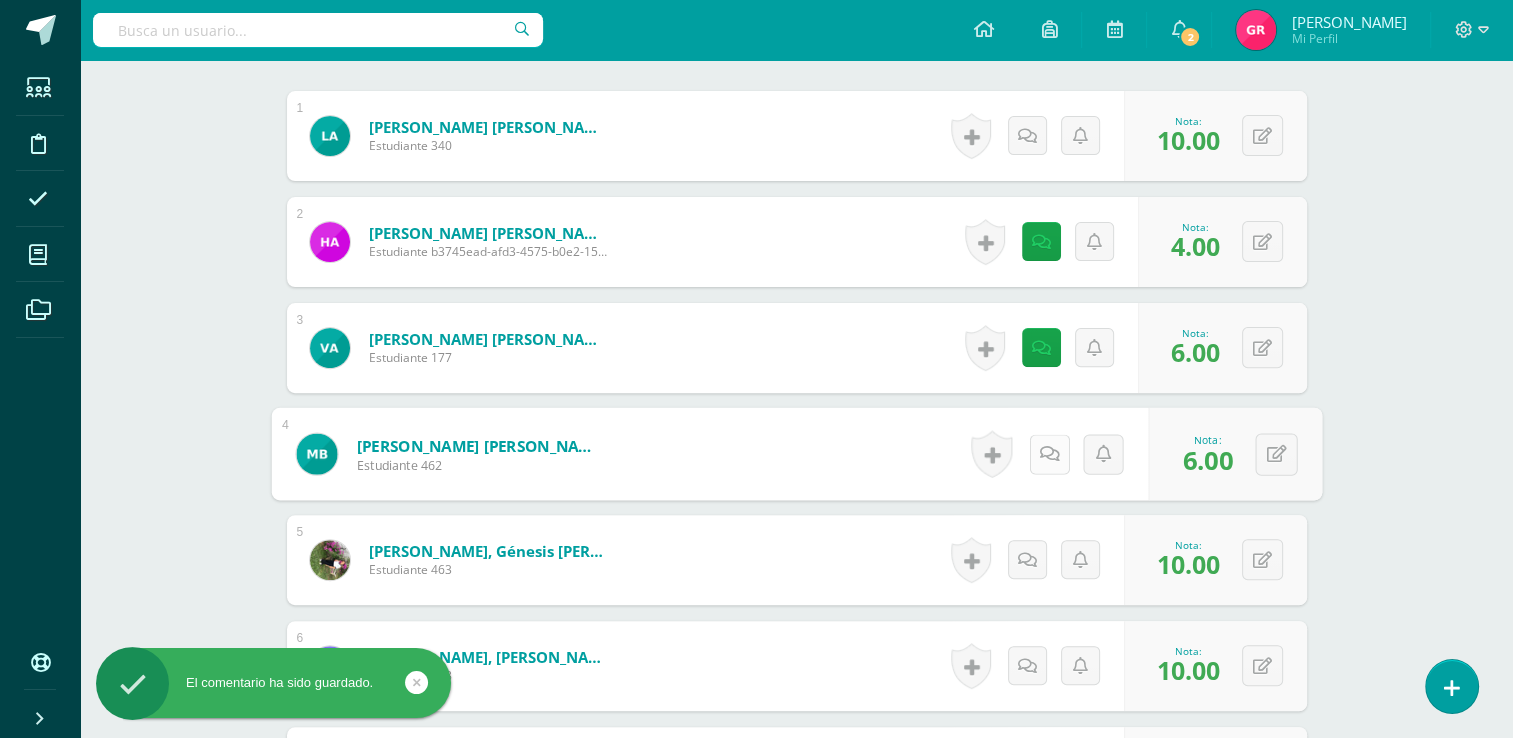 click at bounding box center [1049, 454] 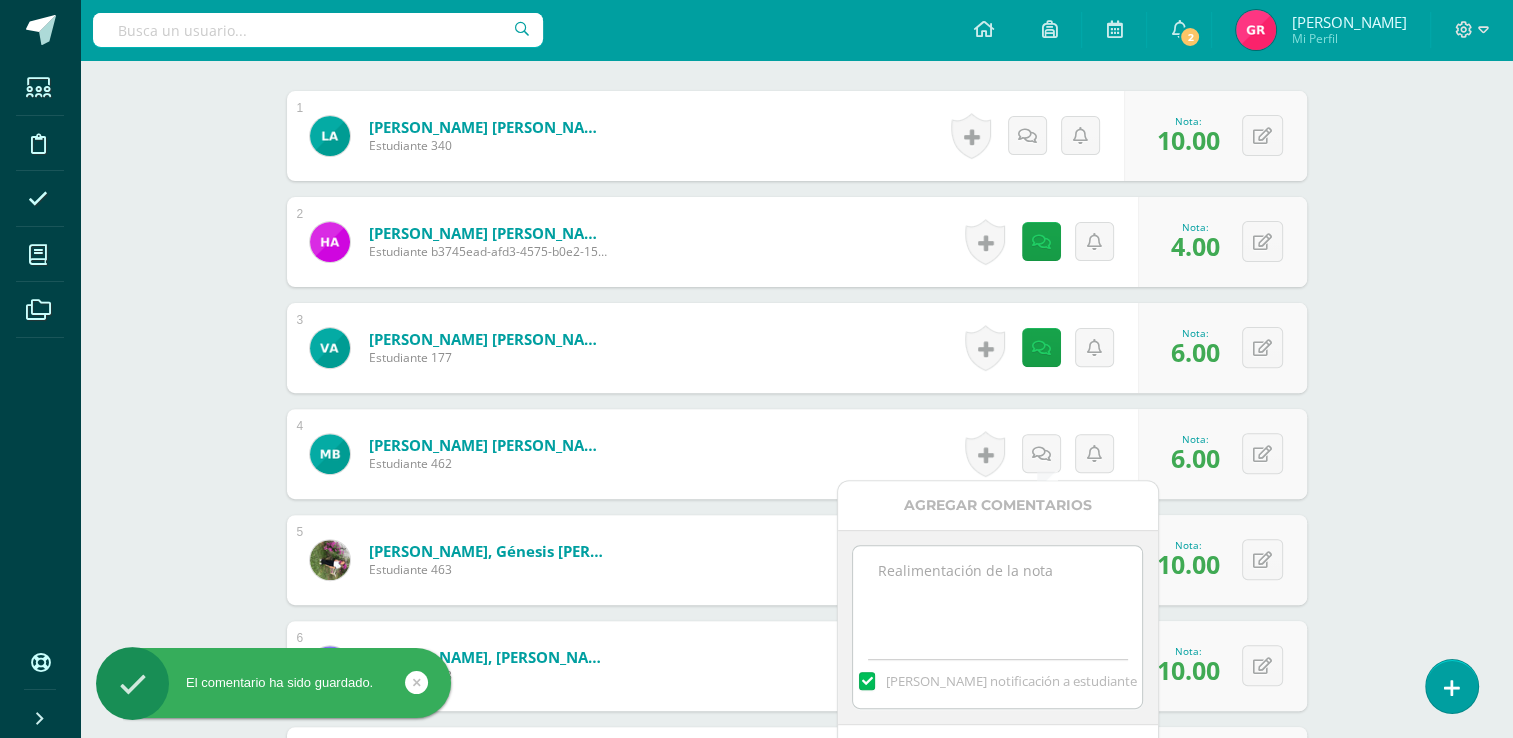 click at bounding box center (997, 596) 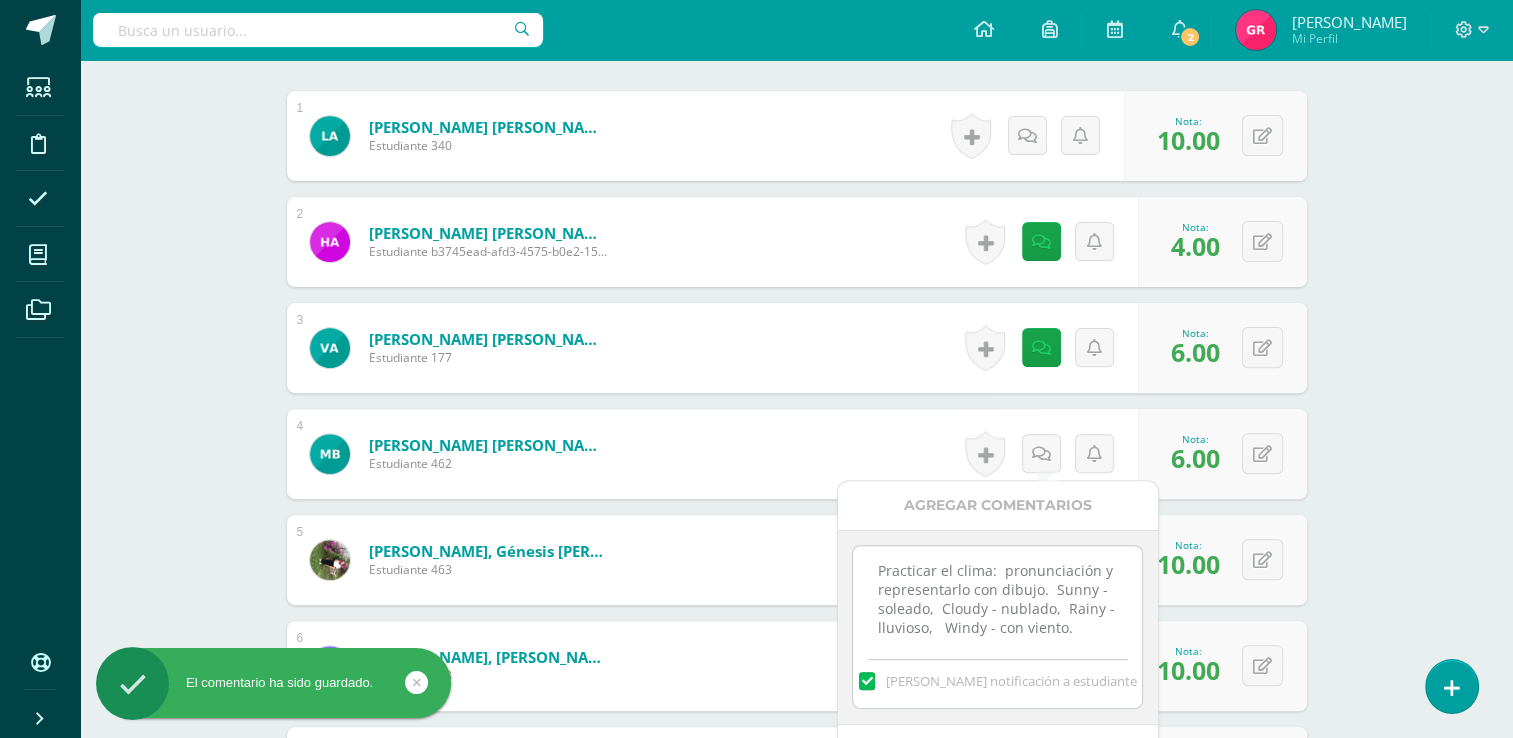 scroll, scrollTop: 11, scrollLeft: 0, axis: vertical 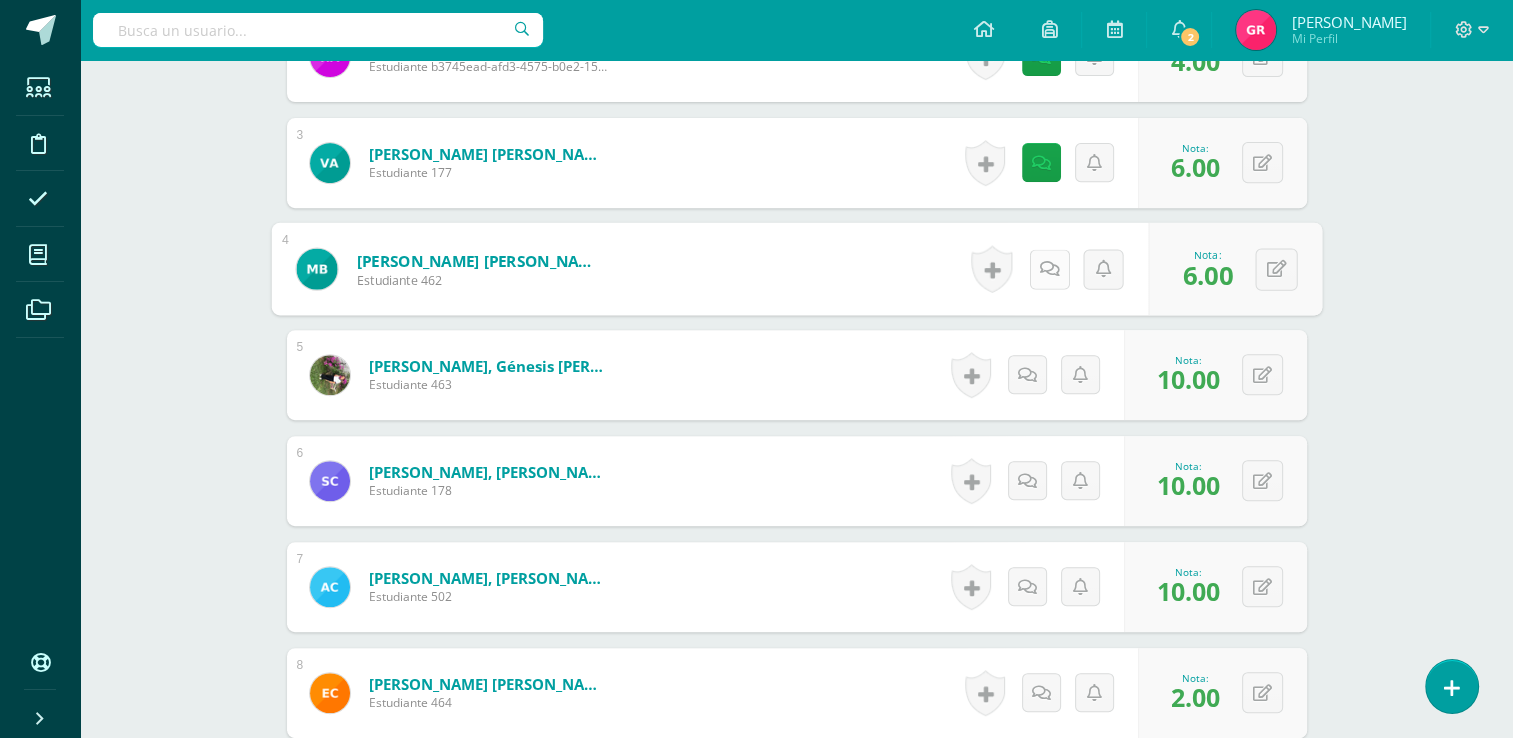 click at bounding box center [1049, 269] 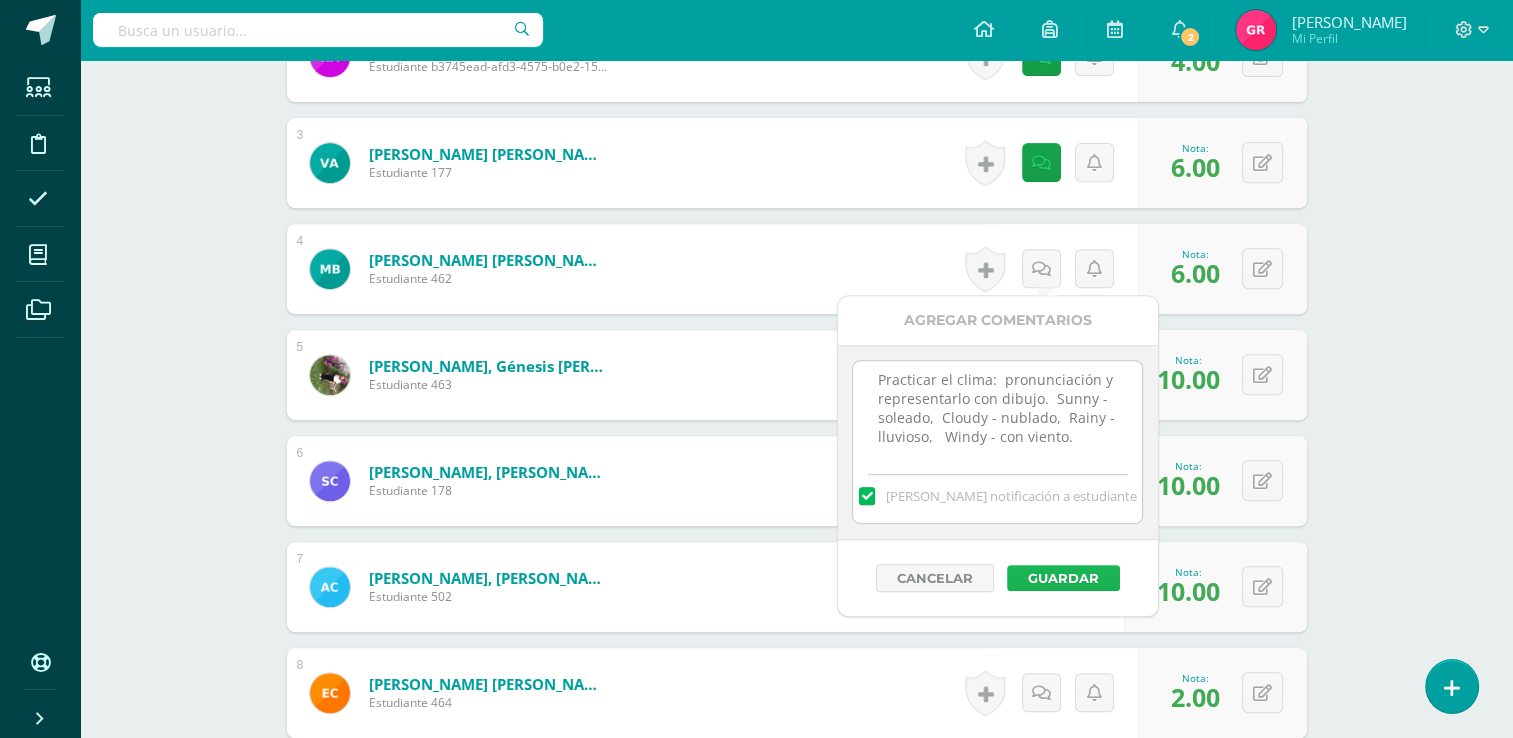click on "Guardar" at bounding box center [1063, 578] 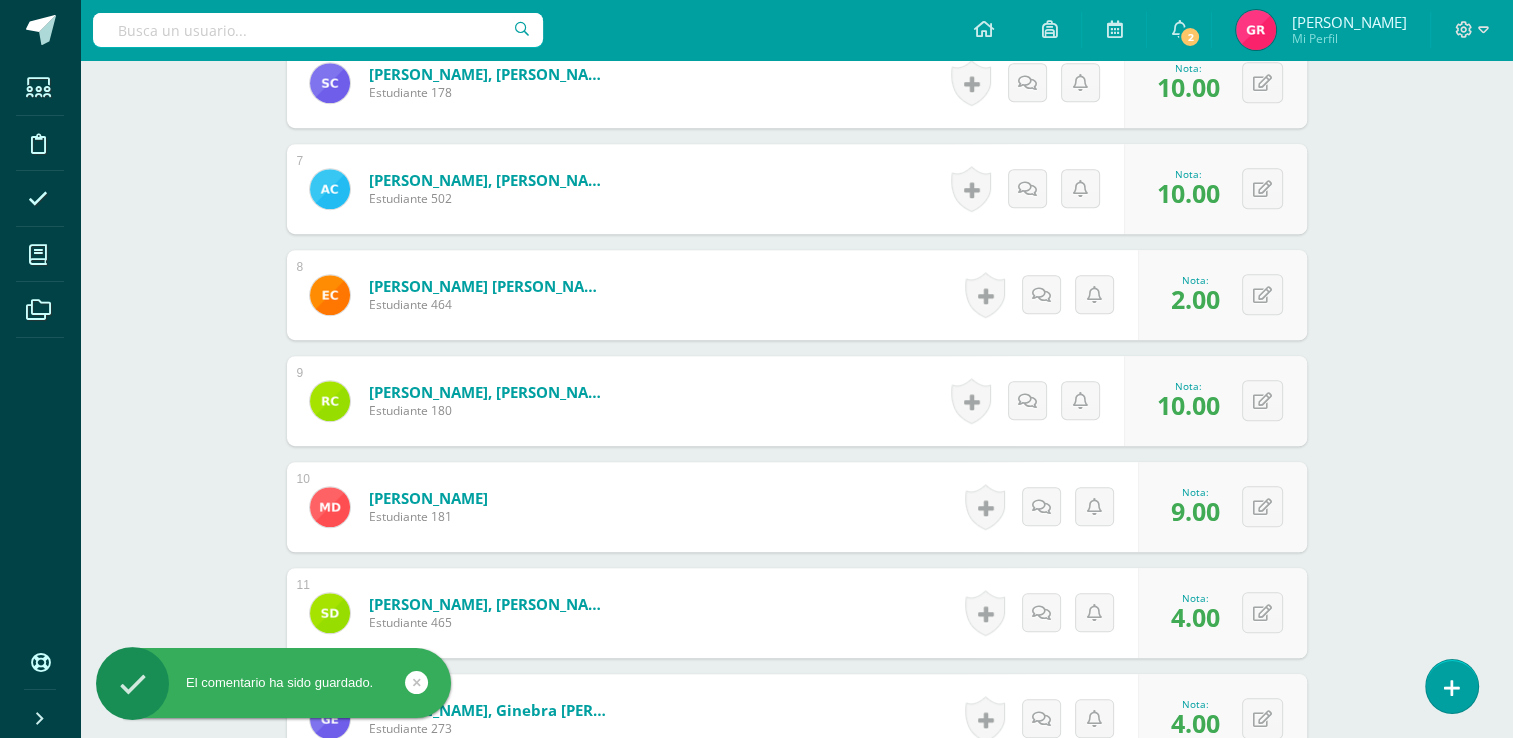 scroll, scrollTop: 1190, scrollLeft: 0, axis: vertical 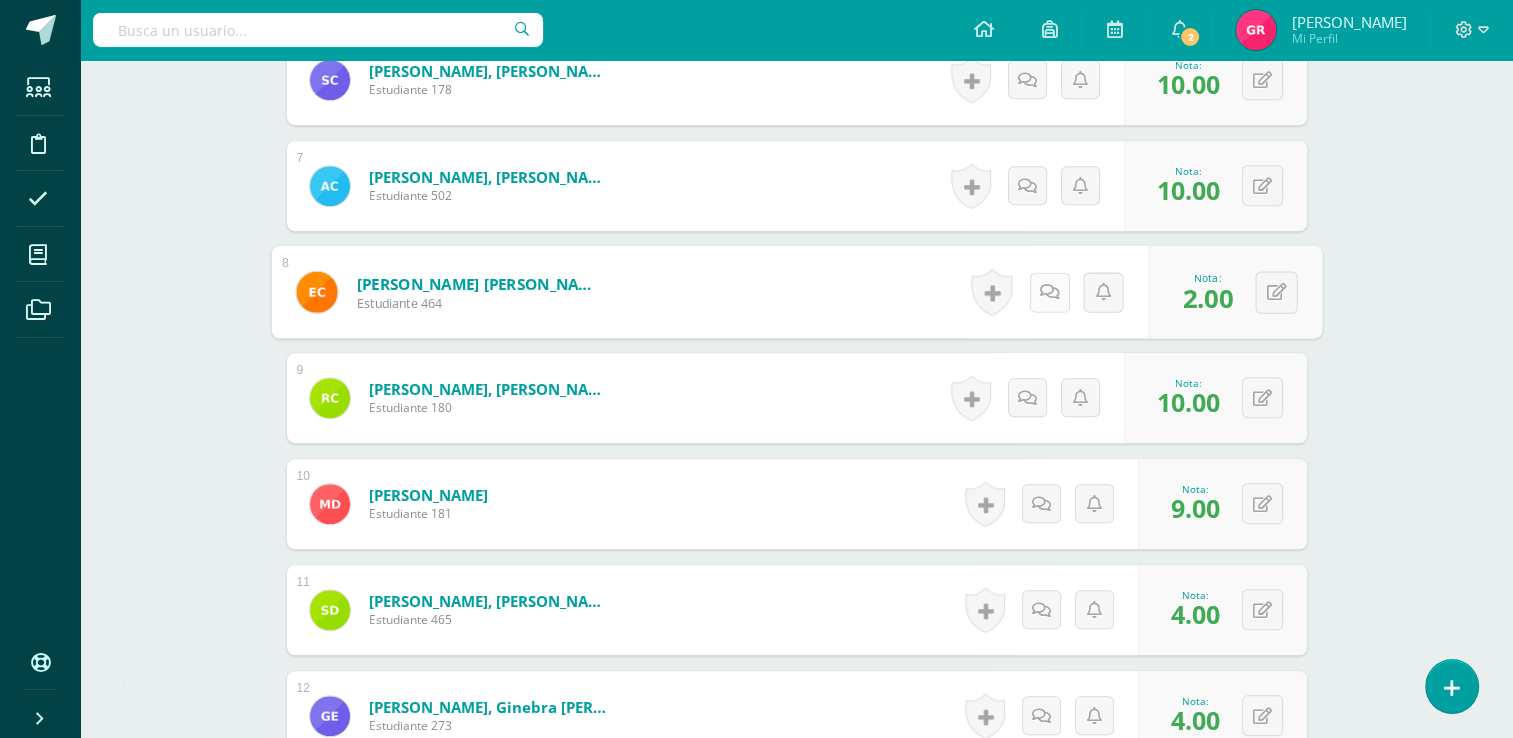 click at bounding box center (1049, 291) 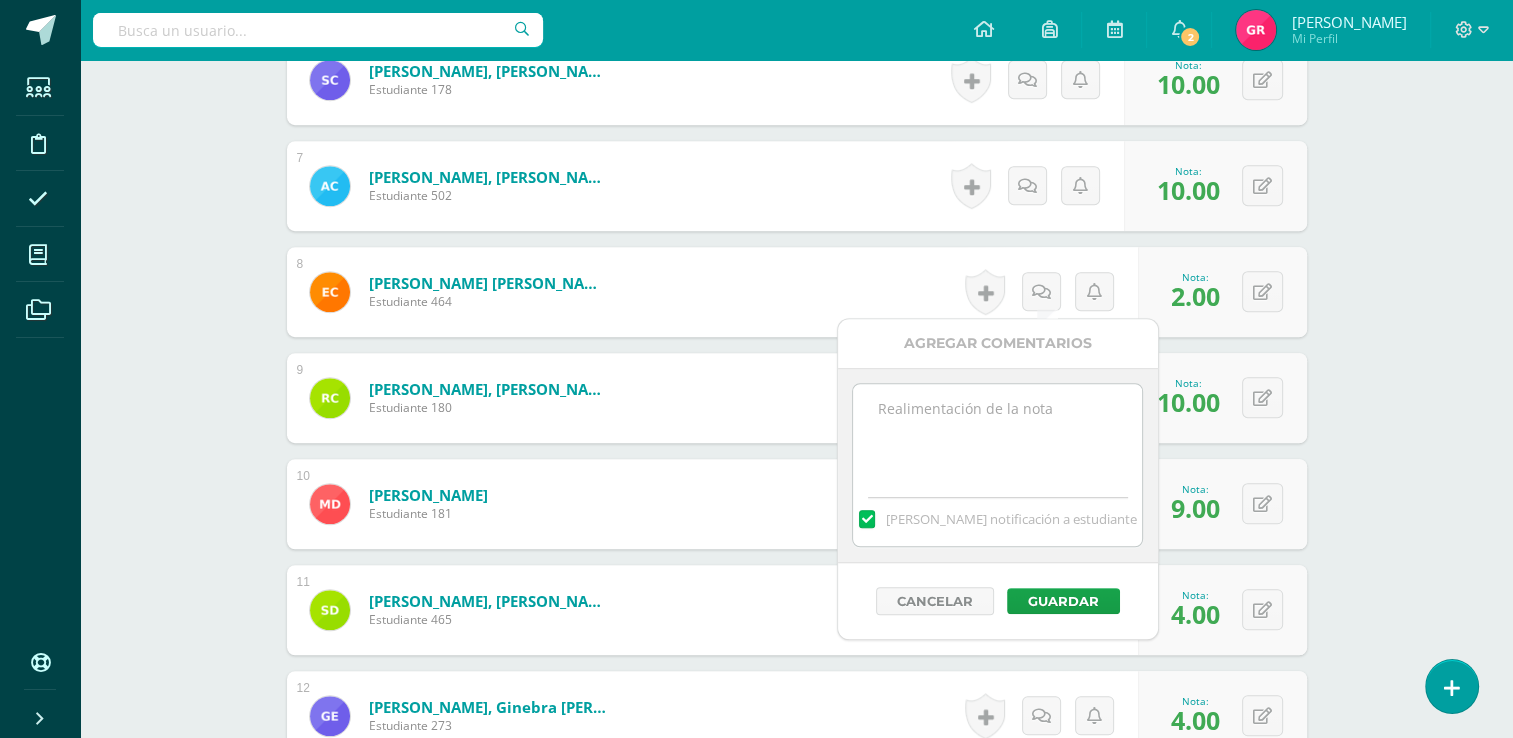 click at bounding box center (997, 434) 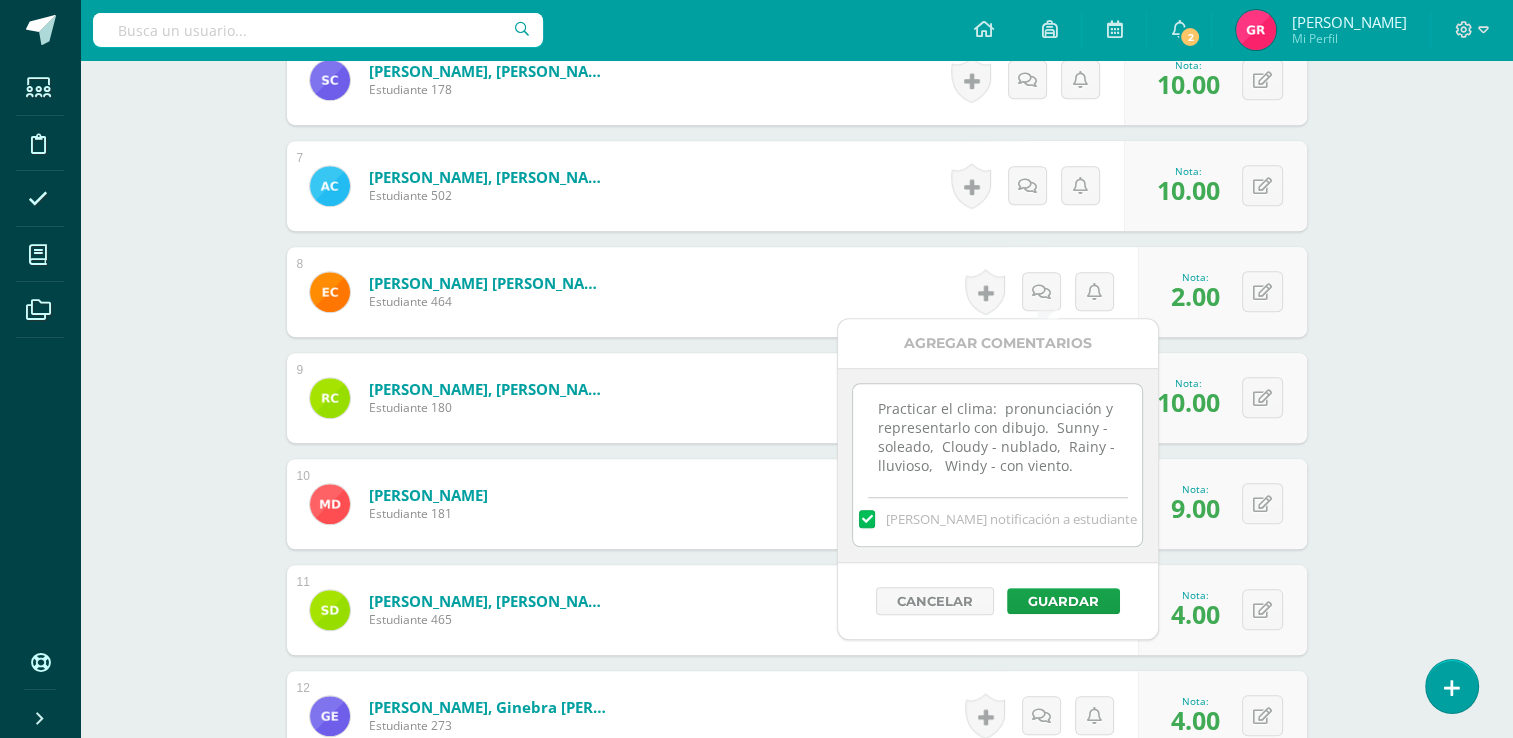 scroll, scrollTop: 11, scrollLeft: 0, axis: vertical 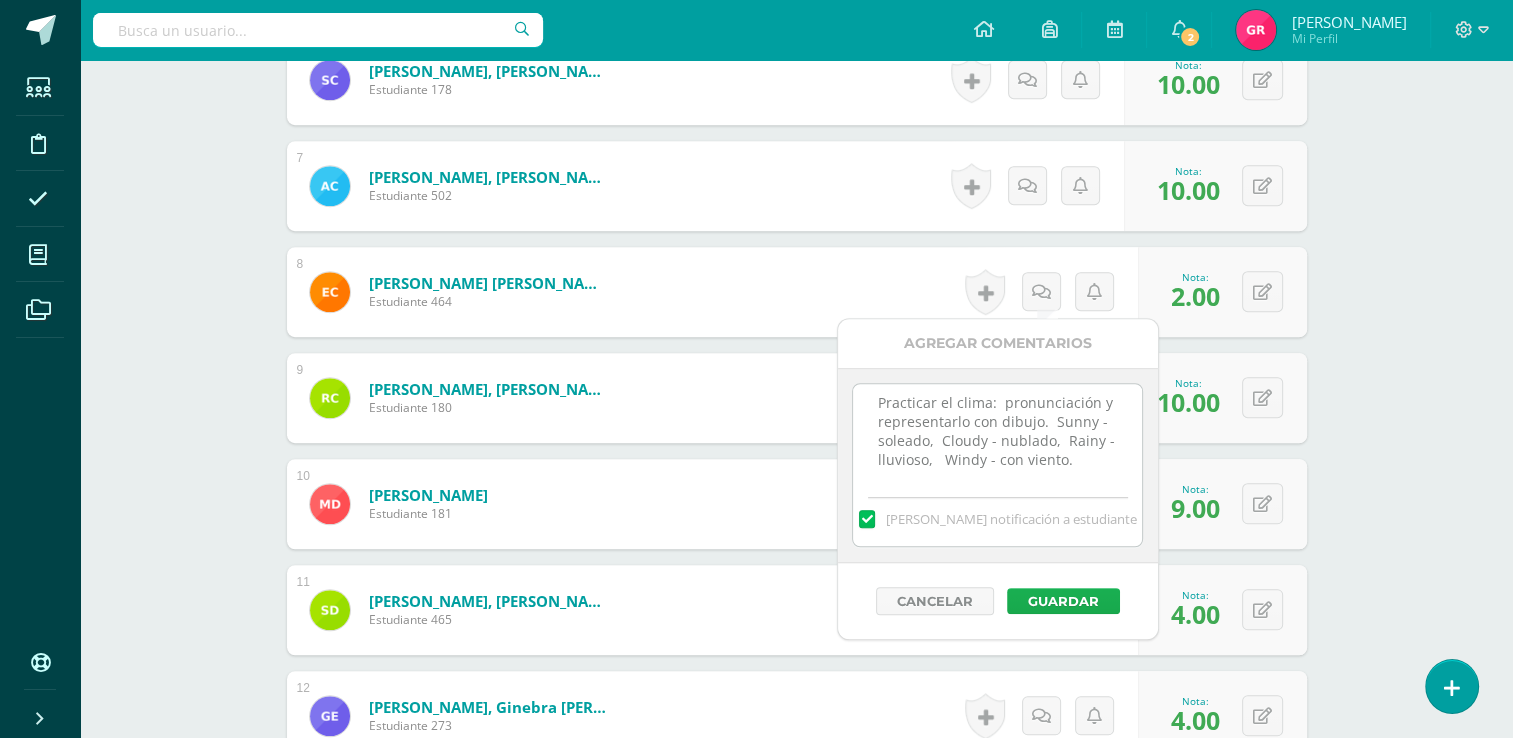 type on "Practicar el clima:  pronunciación y representarlo con dibujo.  Sunny - soleado,  Cloudy - nublado,  Rainy - lluvioso,   Windy - con viento." 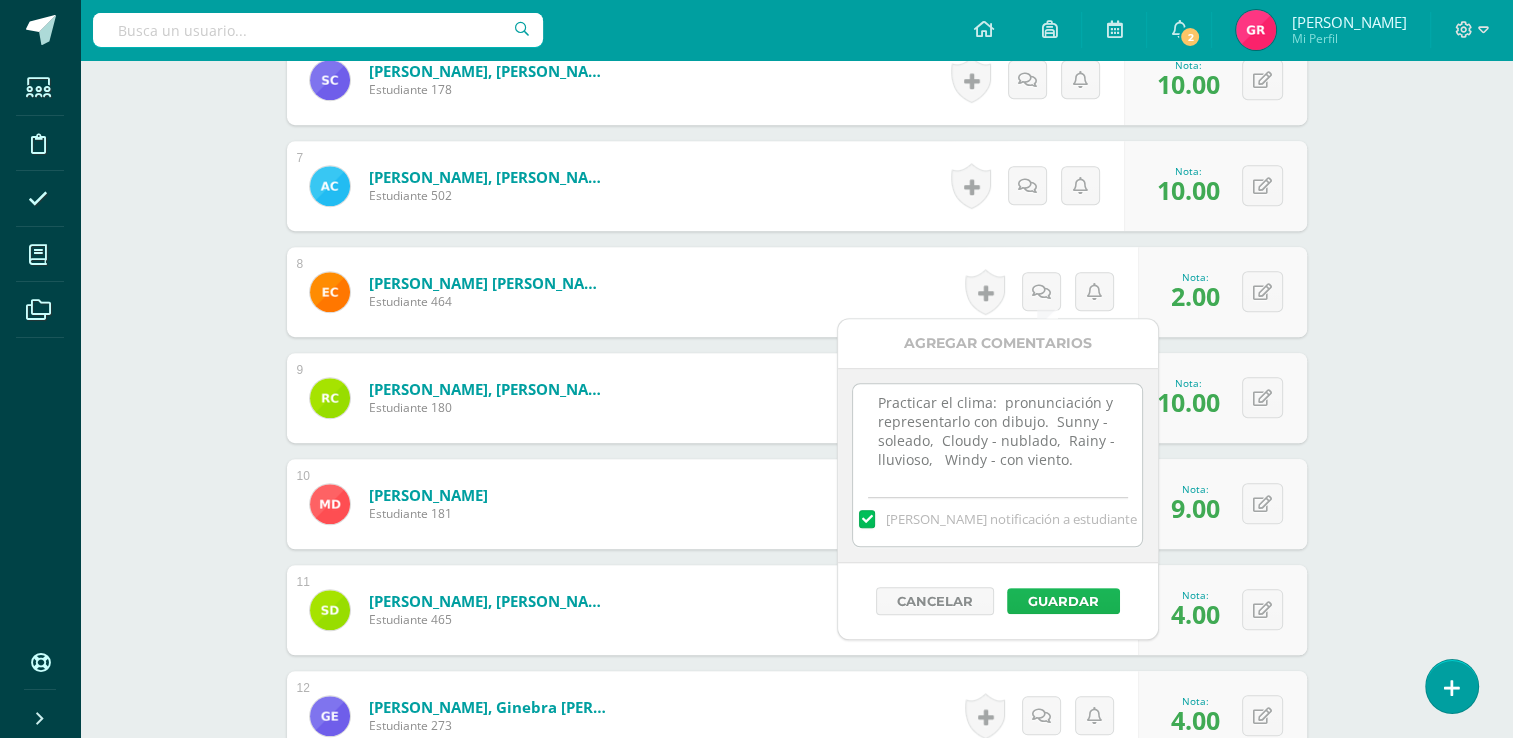 click on "Guardar" at bounding box center (1063, 601) 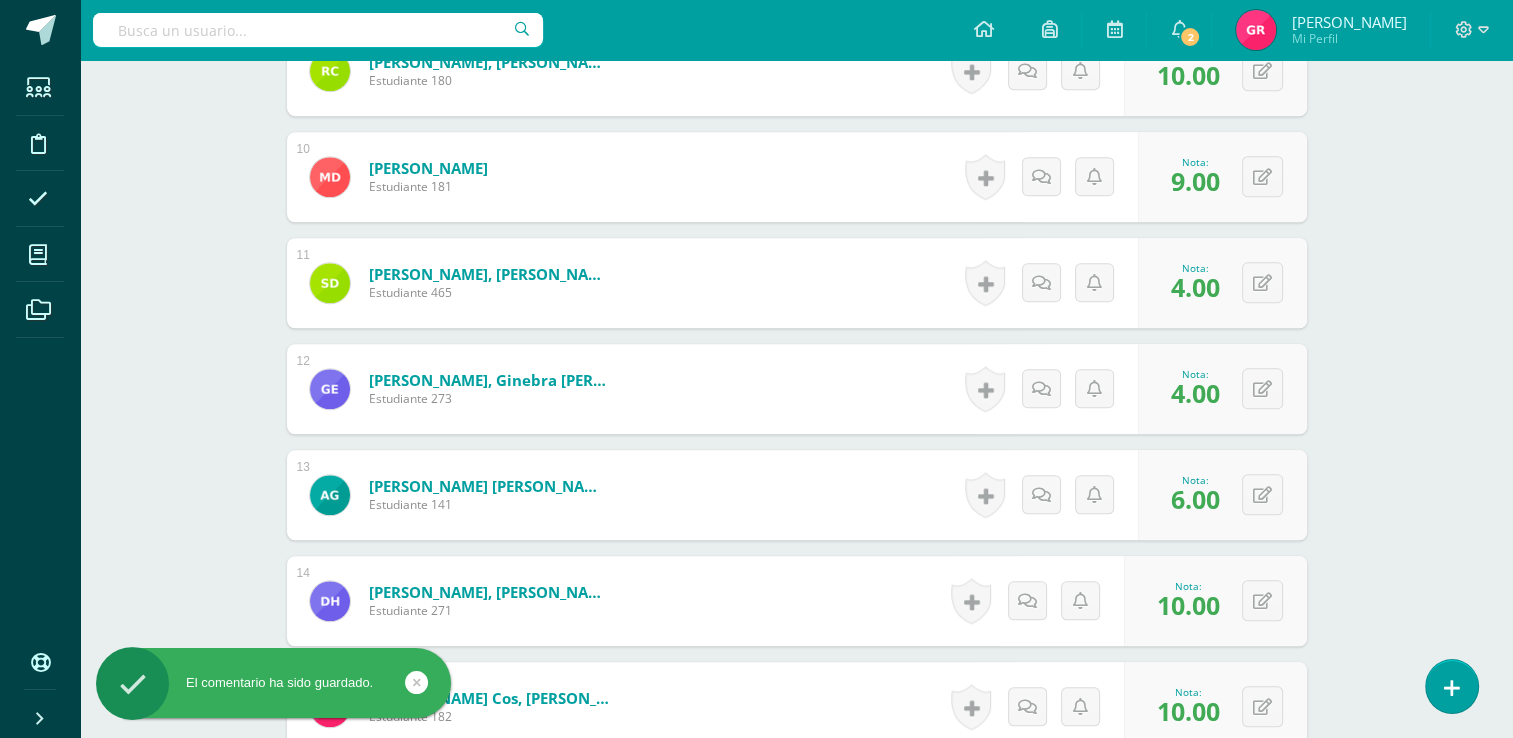 scroll, scrollTop: 1580, scrollLeft: 0, axis: vertical 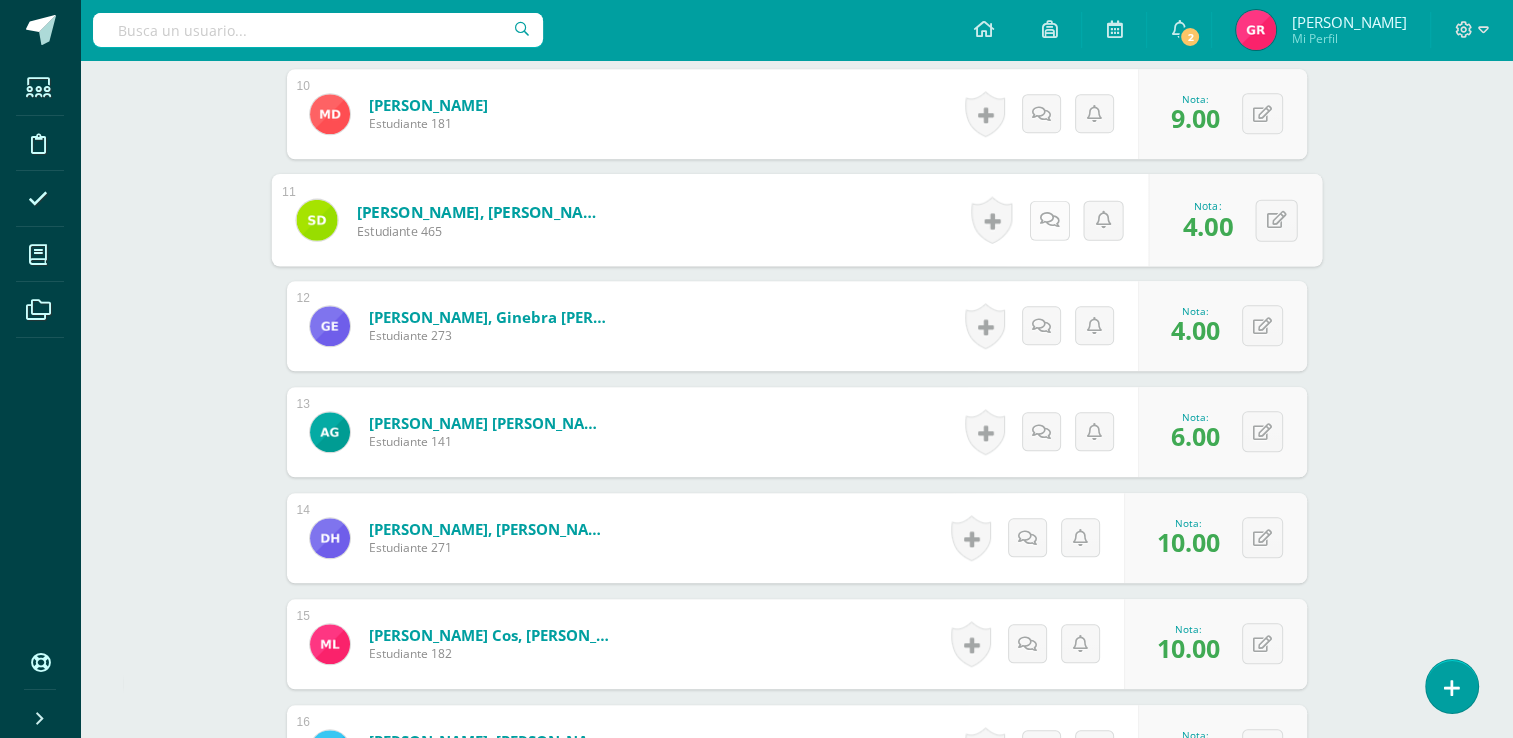 click at bounding box center [1049, 220] 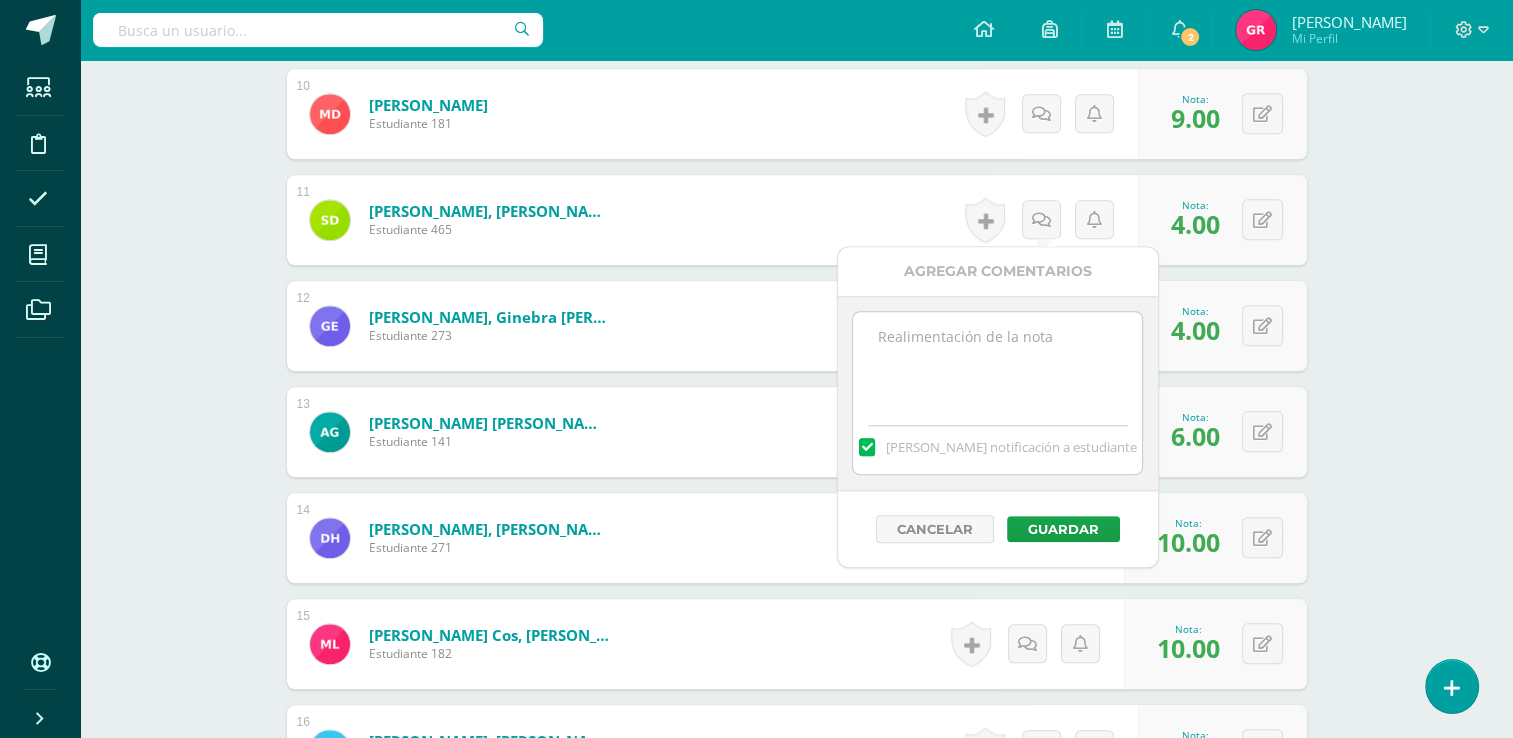 click at bounding box center [997, 362] 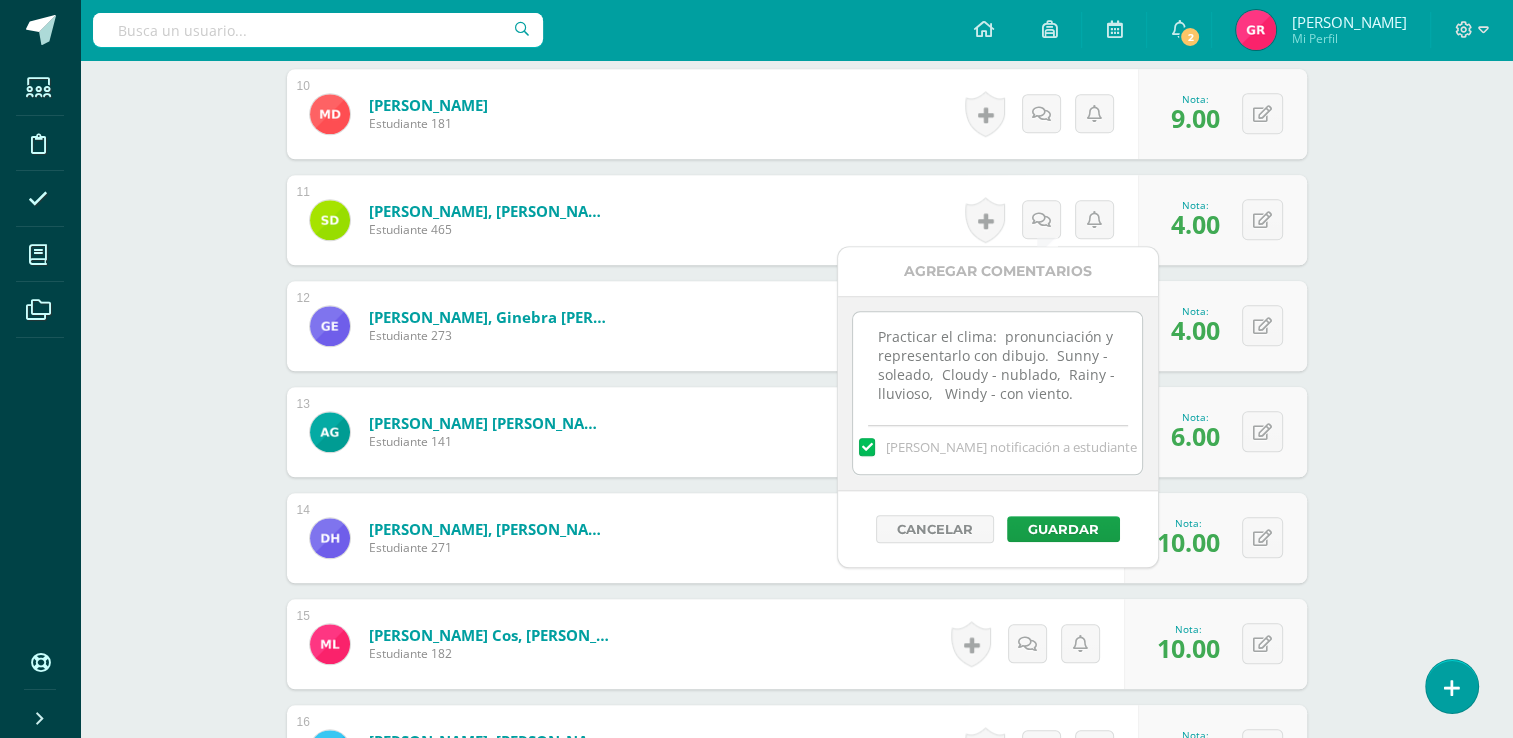 scroll, scrollTop: 11, scrollLeft: 0, axis: vertical 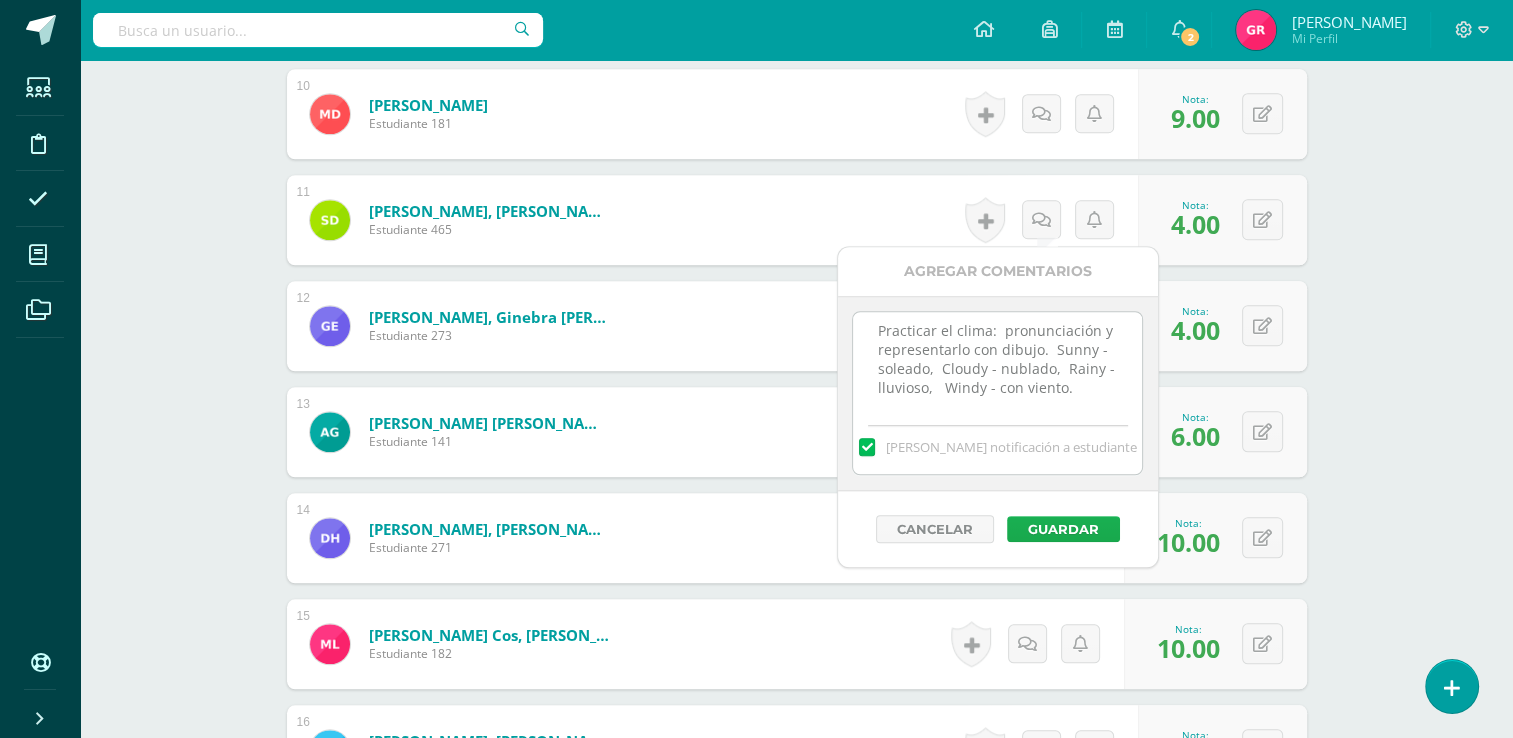 type on "Practicar el clima:  pronunciación y representarlo con dibujo.  Sunny - soleado,  Cloudy - nublado,  Rainy - lluvioso,   Windy - con viento." 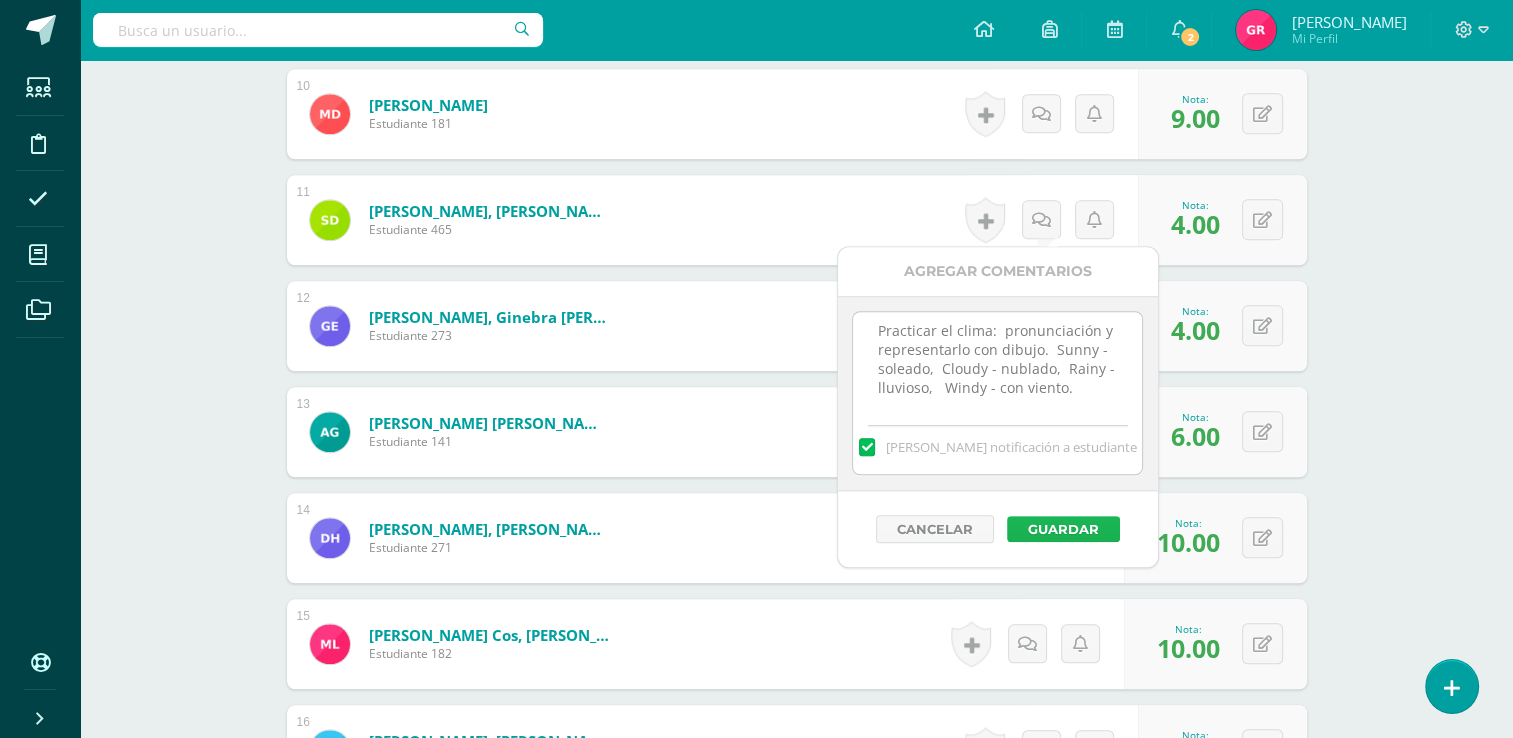 click on "Guardar" at bounding box center [1063, 529] 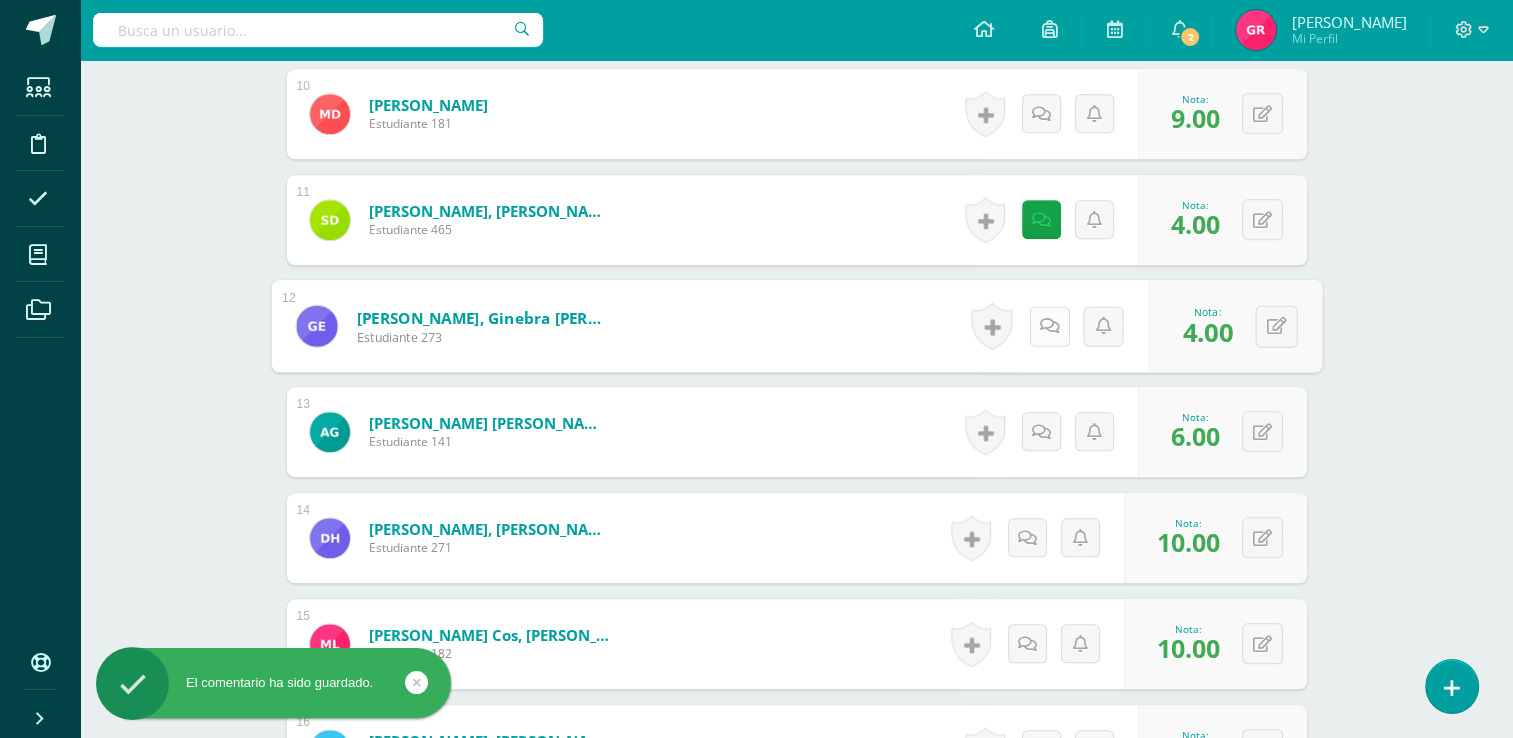 click at bounding box center [1049, 325] 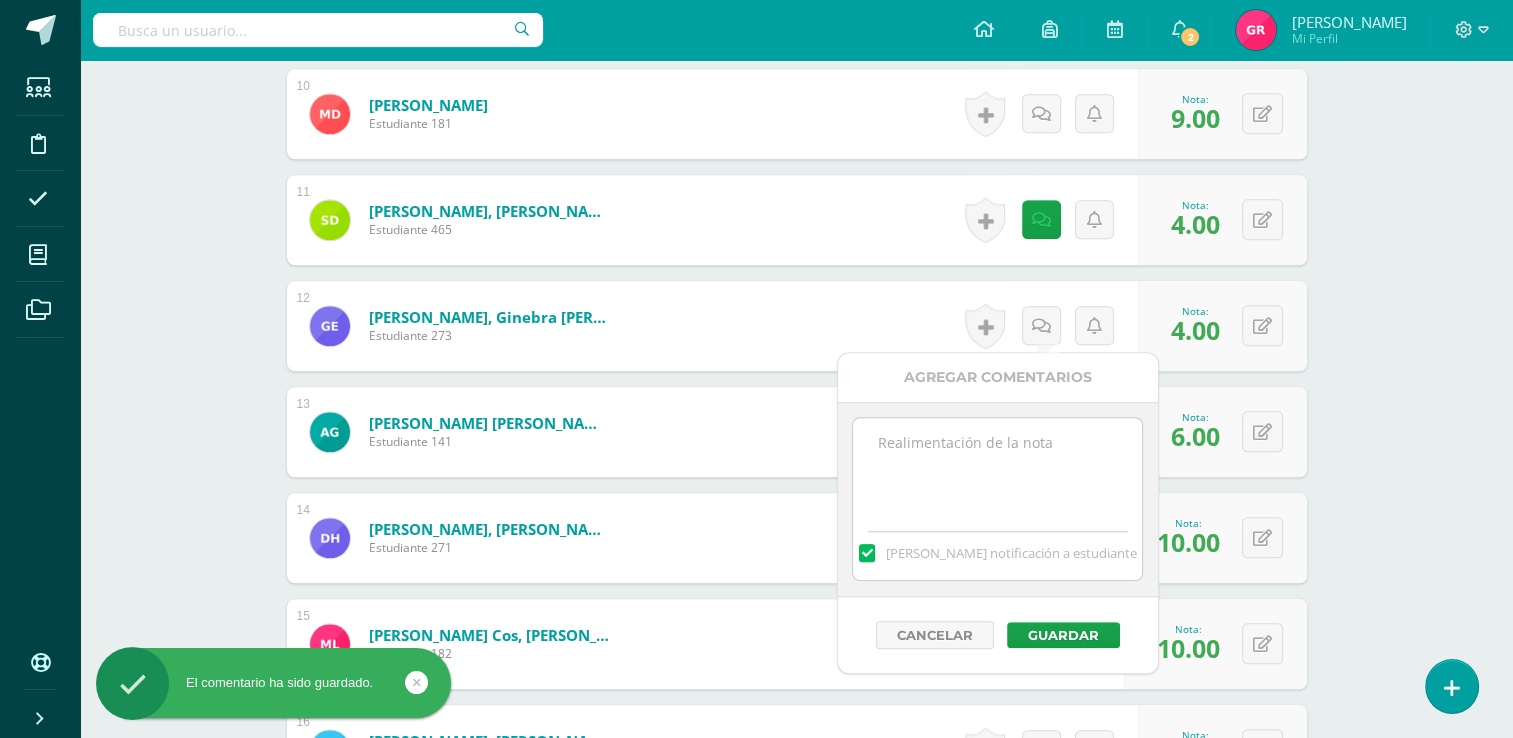 click at bounding box center [997, 468] 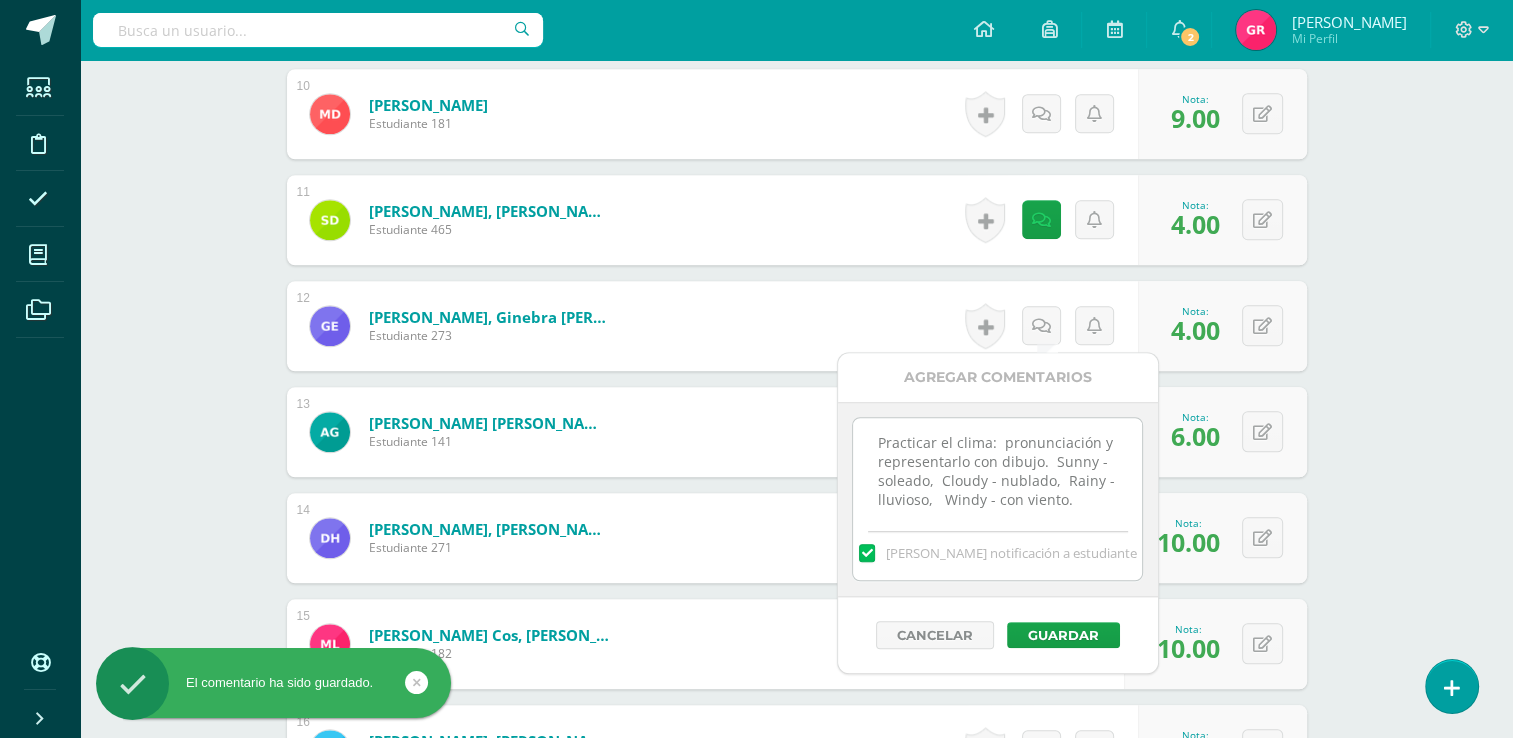 scroll, scrollTop: 11, scrollLeft: 0, axis: vertical 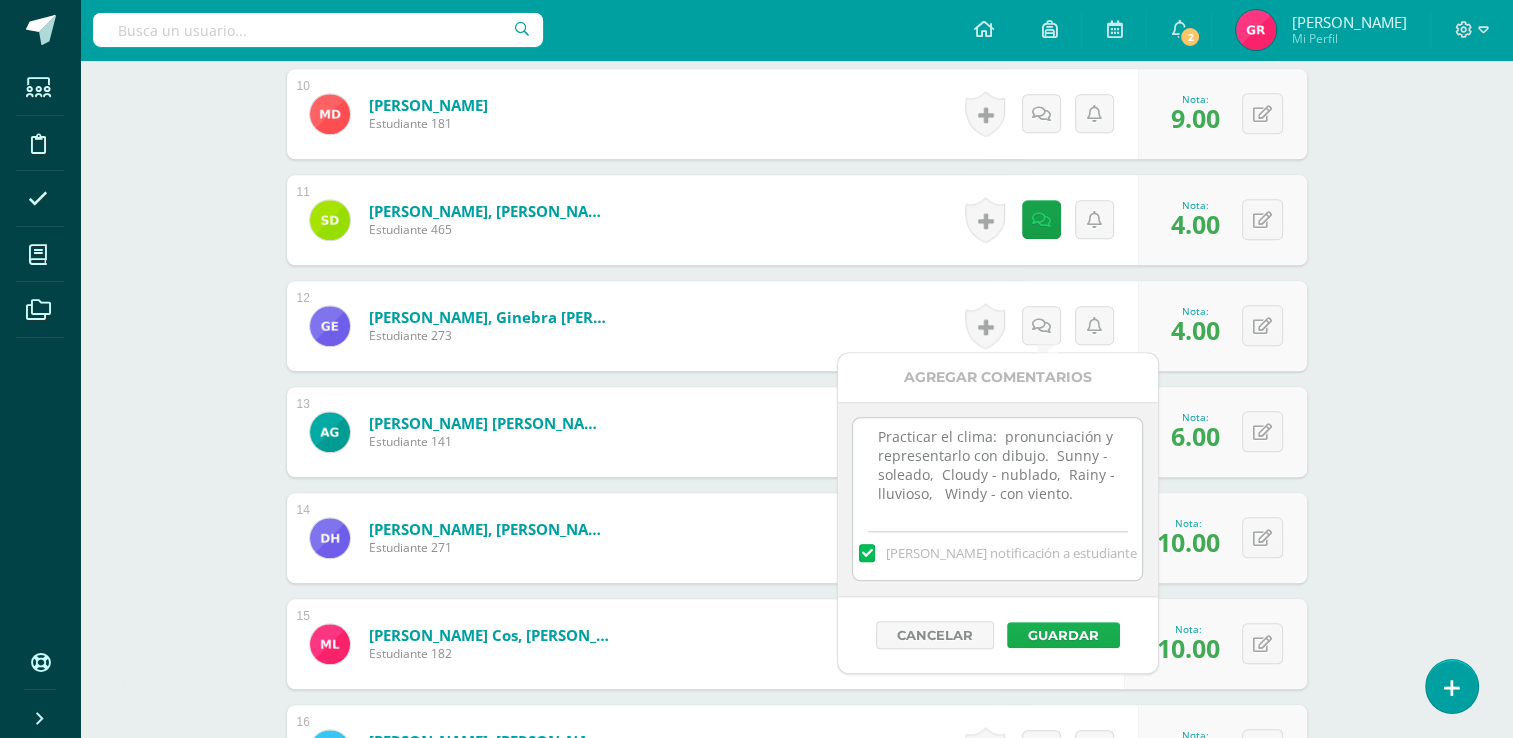 type on "Practicar el clima:  pronunciación y representarlo con dibujo.  Sunny - soleado,  Cloudy - nublado,  Rainy - lluvioso,   Windy - con viento." 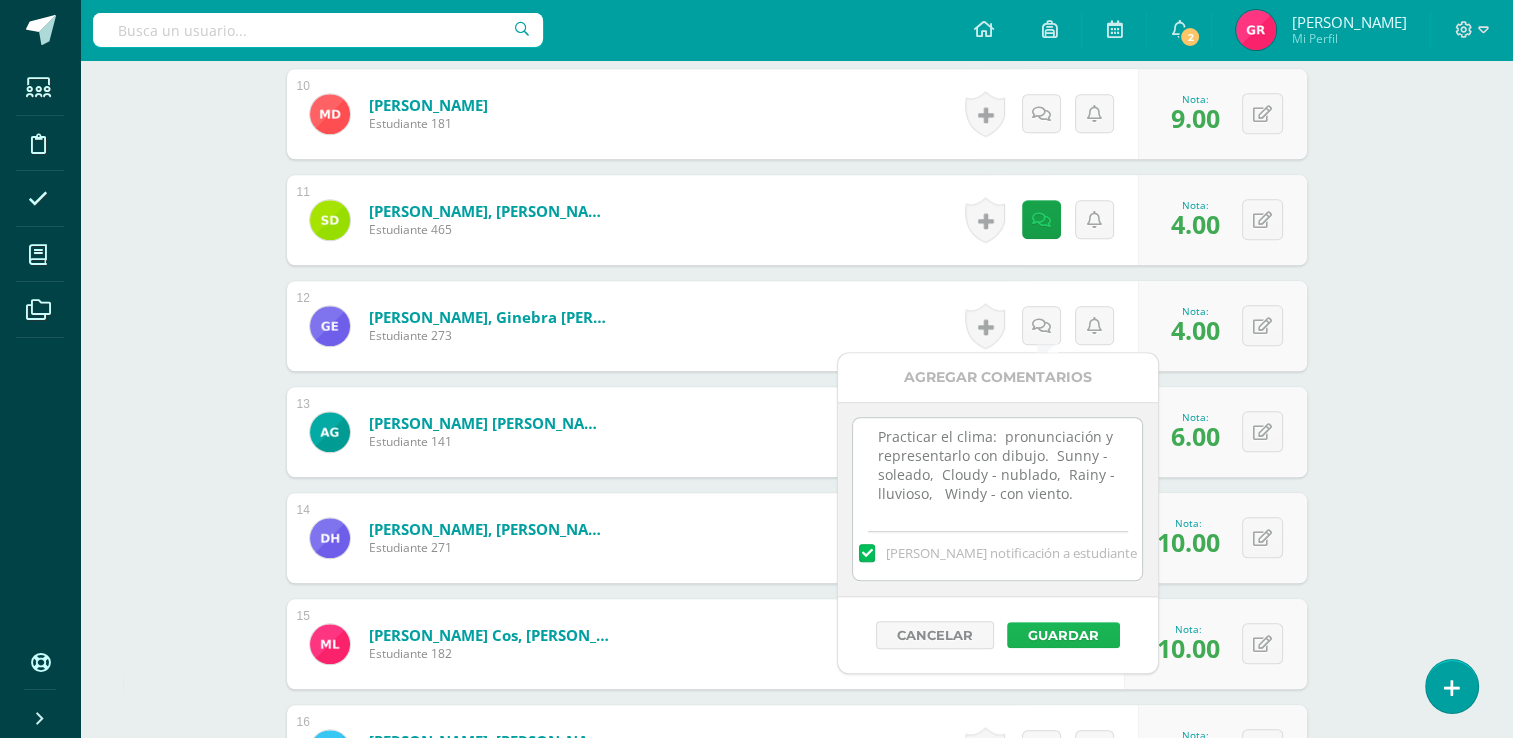 click on "Guardar" at bounding box center (1063, 635) 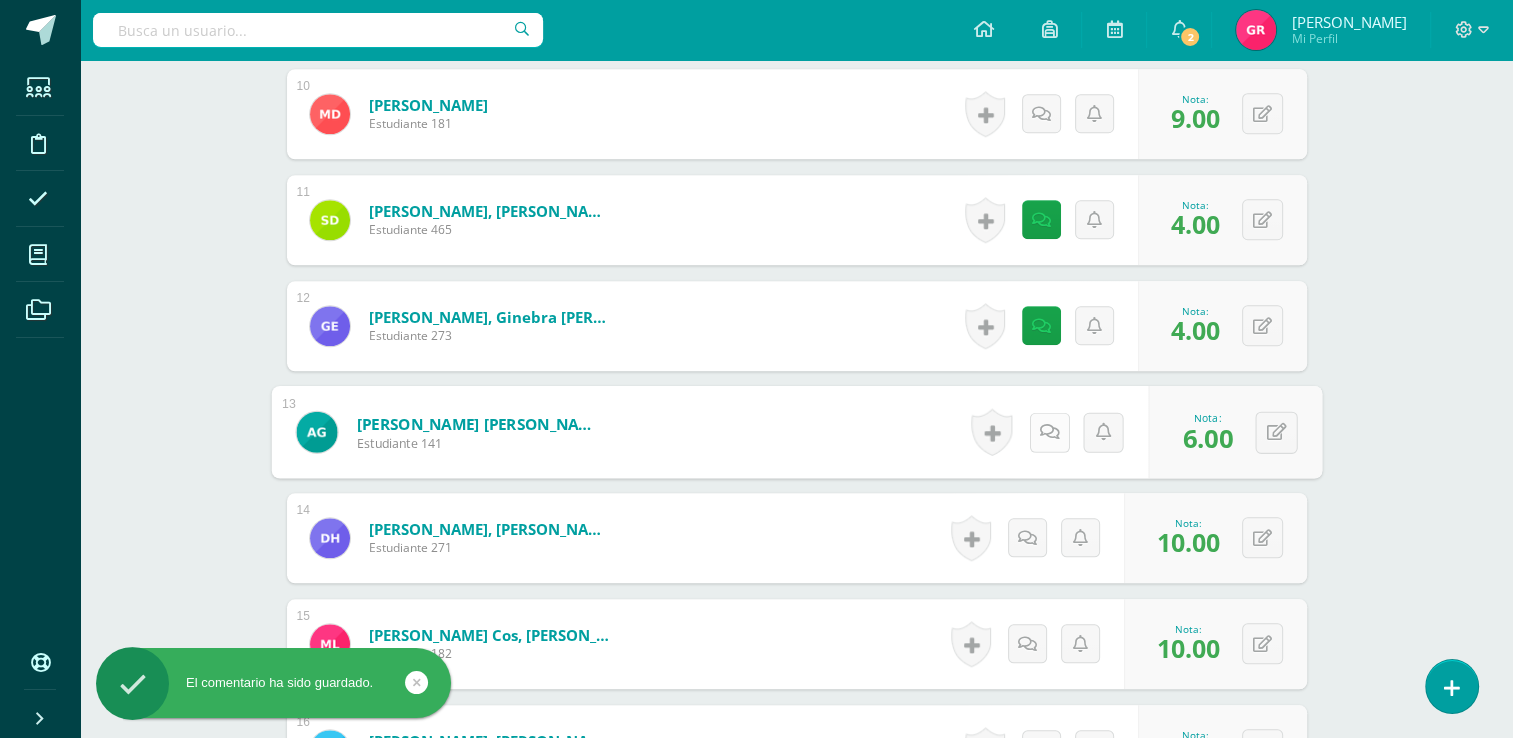 click at bounding box center (1049, 432) 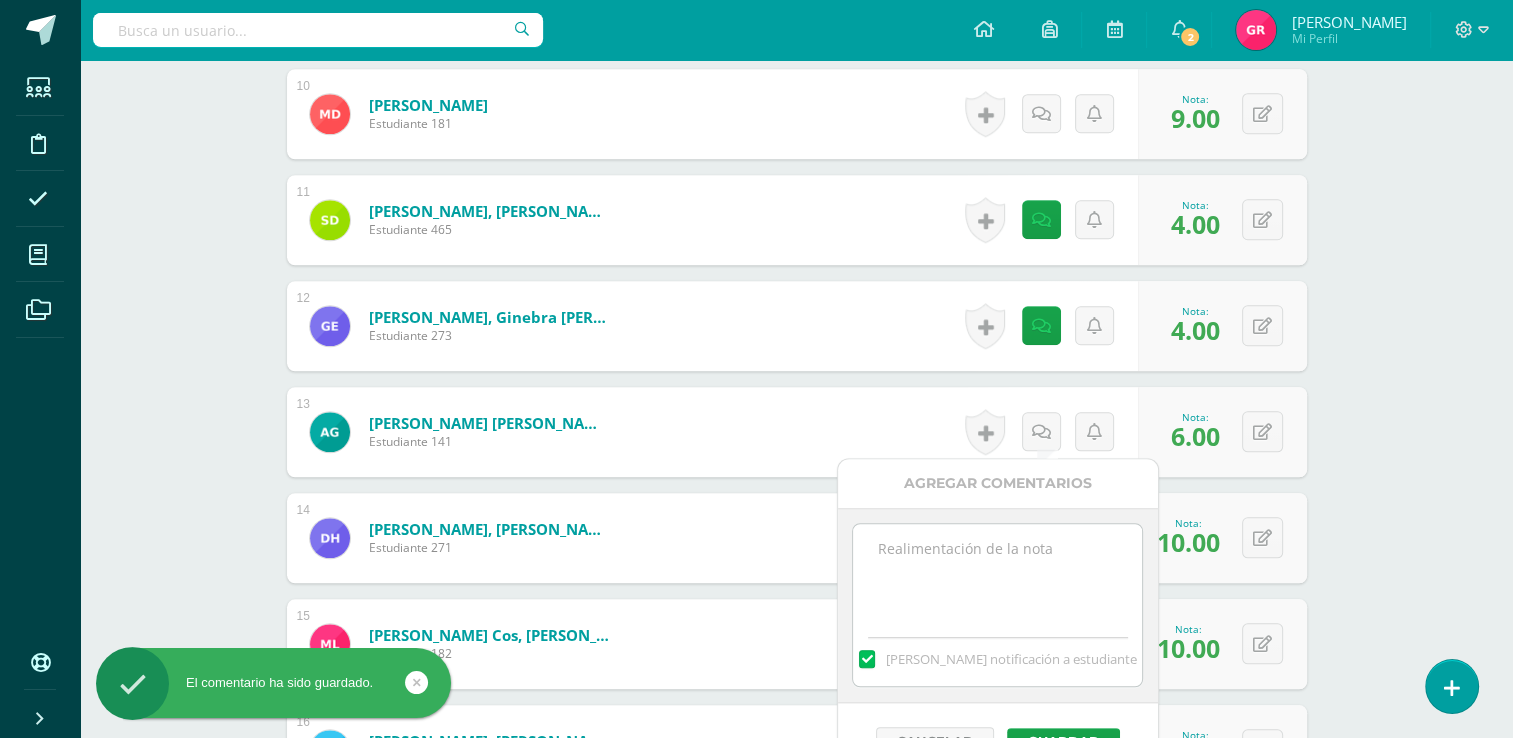 click at bounding box center [997, 574] 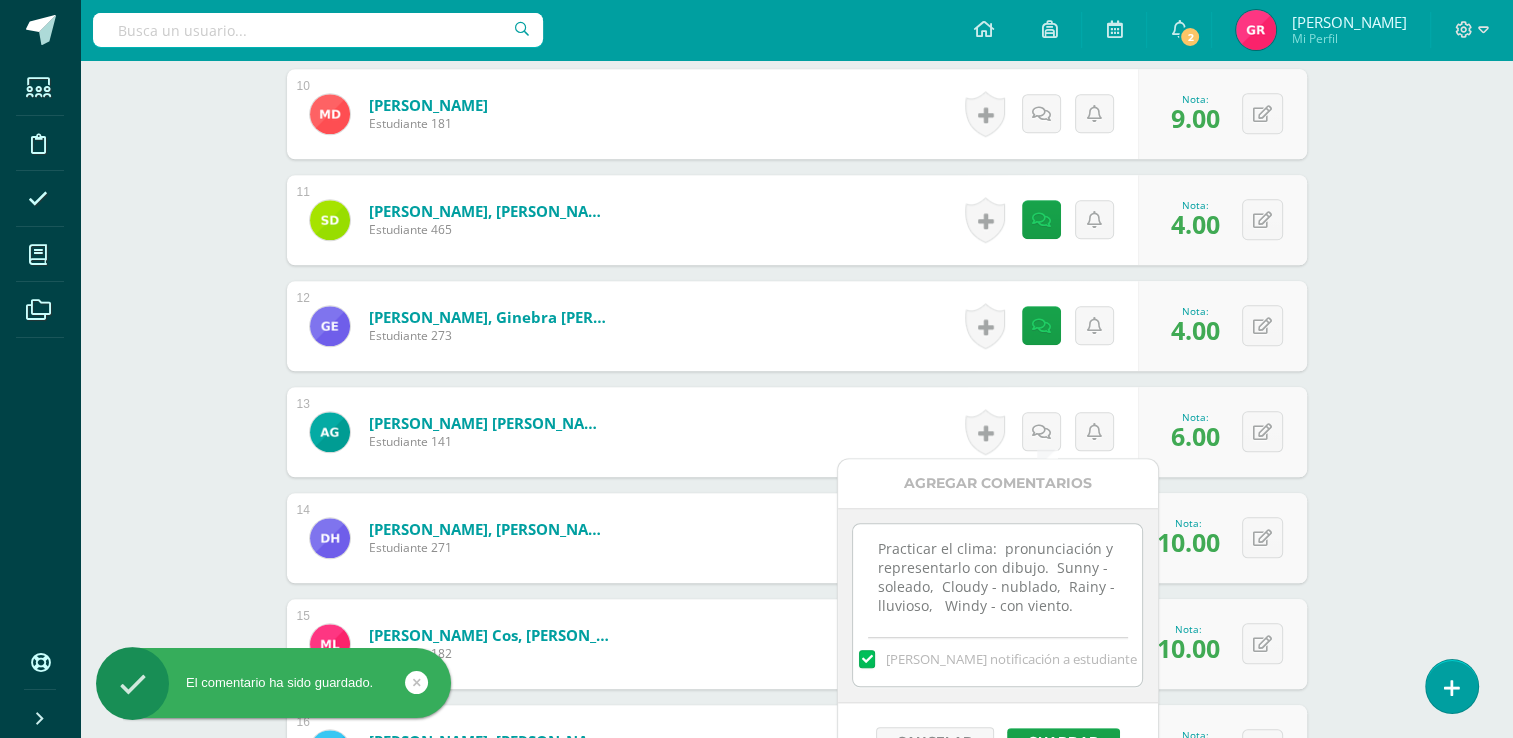 scroll, scrollTop: 11, scrollLeft: 0, axis: vertical 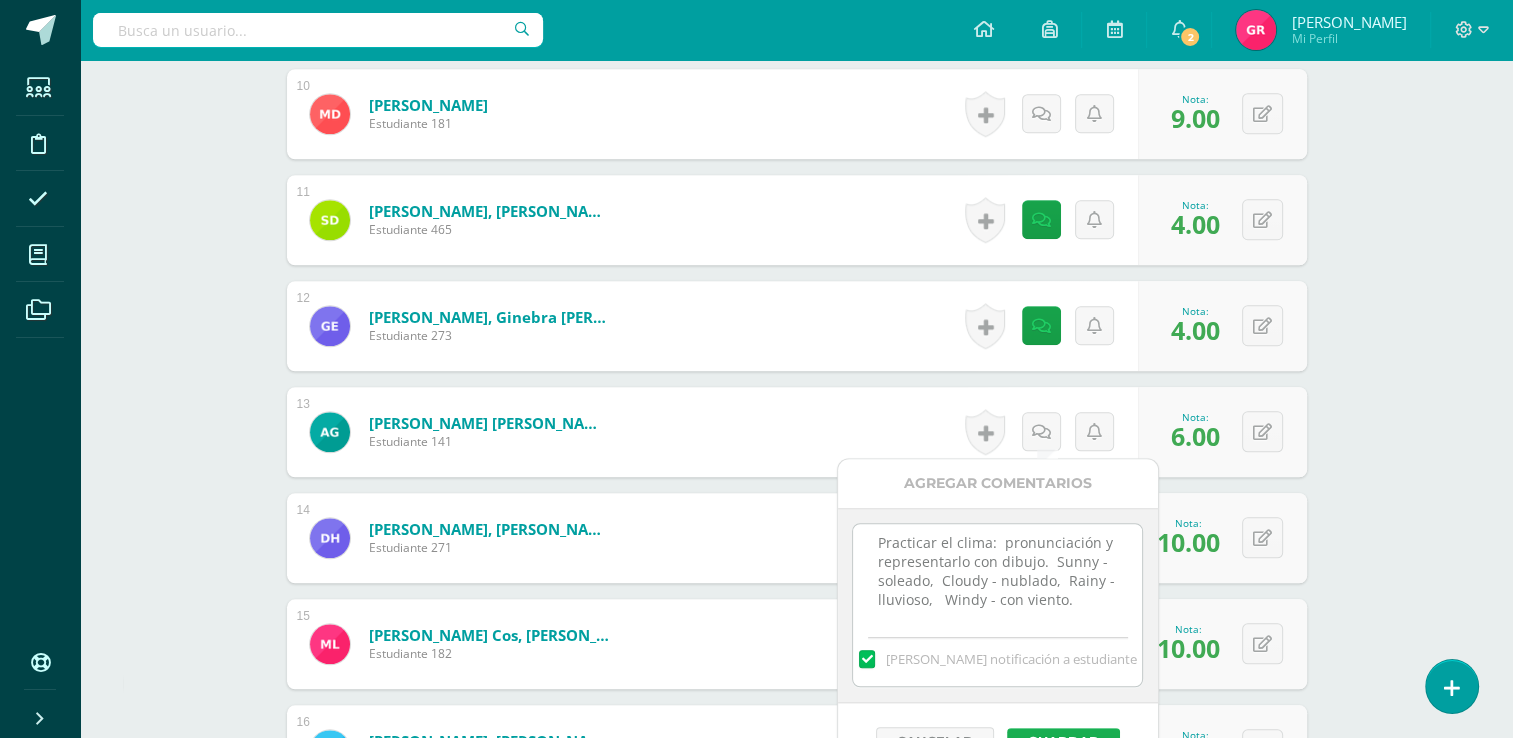 type on "Practicar el clima:  pronunciación y representarlo con dibujo.  Sunny - soleado,  Cloudy - nublado,  Rainy - lluvioso,   Windy - con viento." 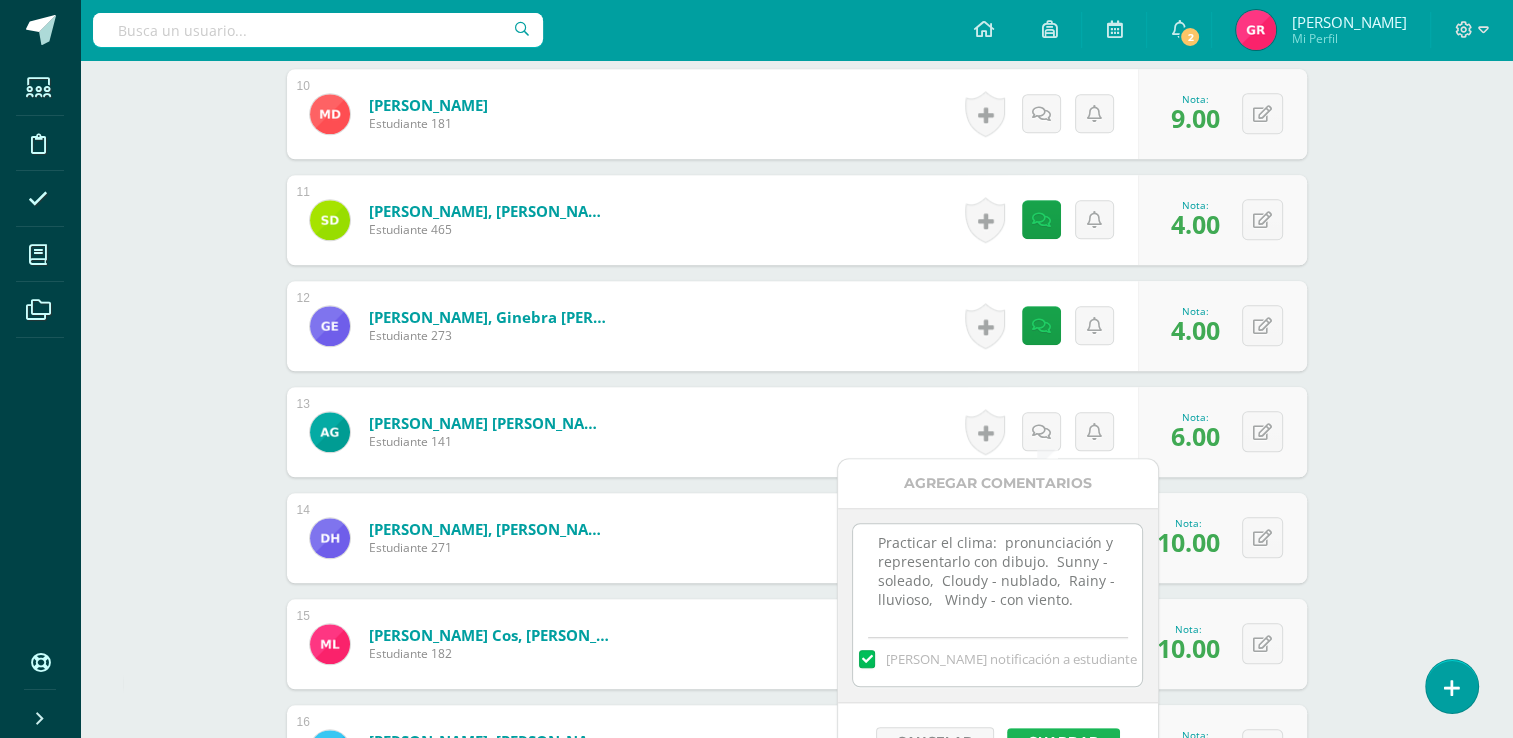 click on "Guardar" at bounding box center (1063, 741) 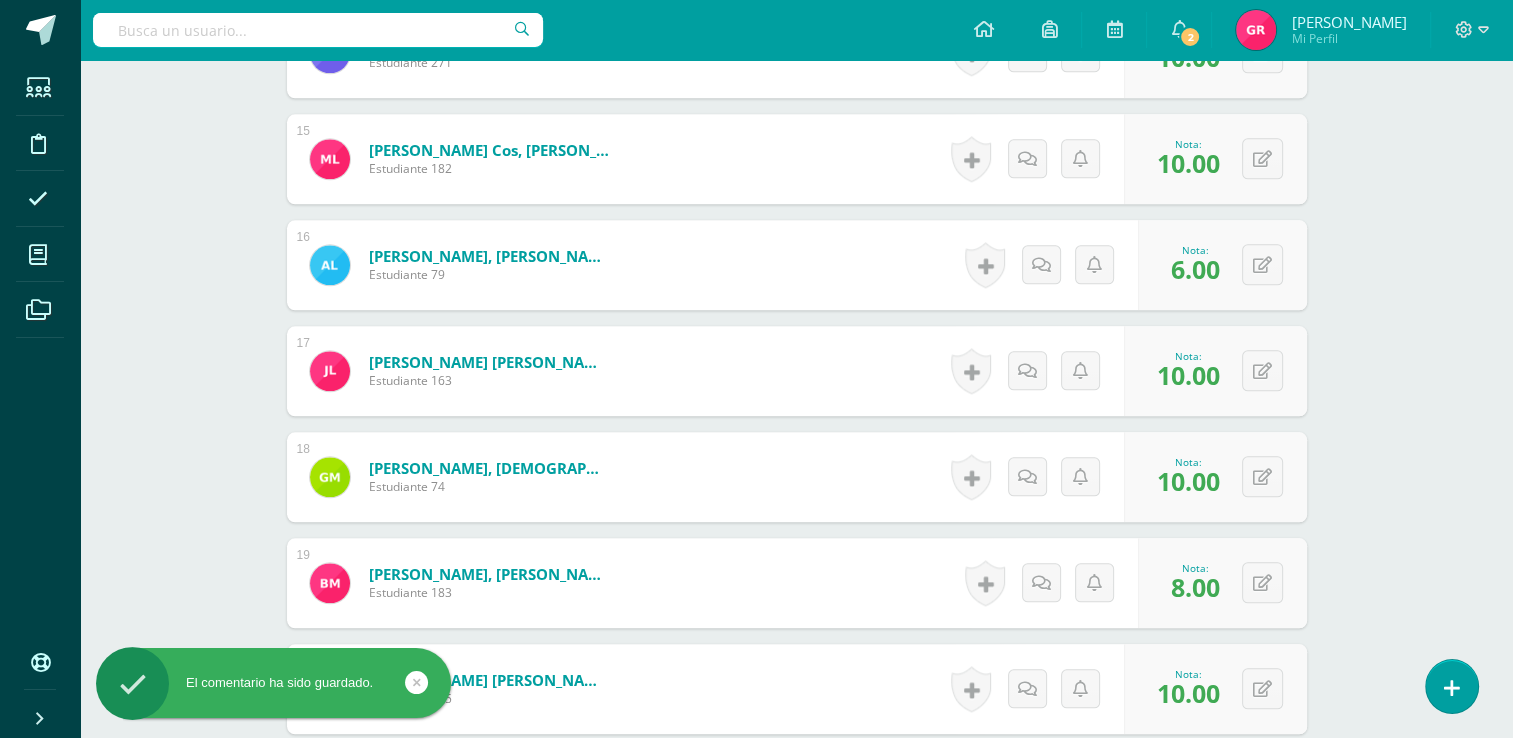 scroll, scrollTop: 2068, scrollLeft: 0, axis: vertical 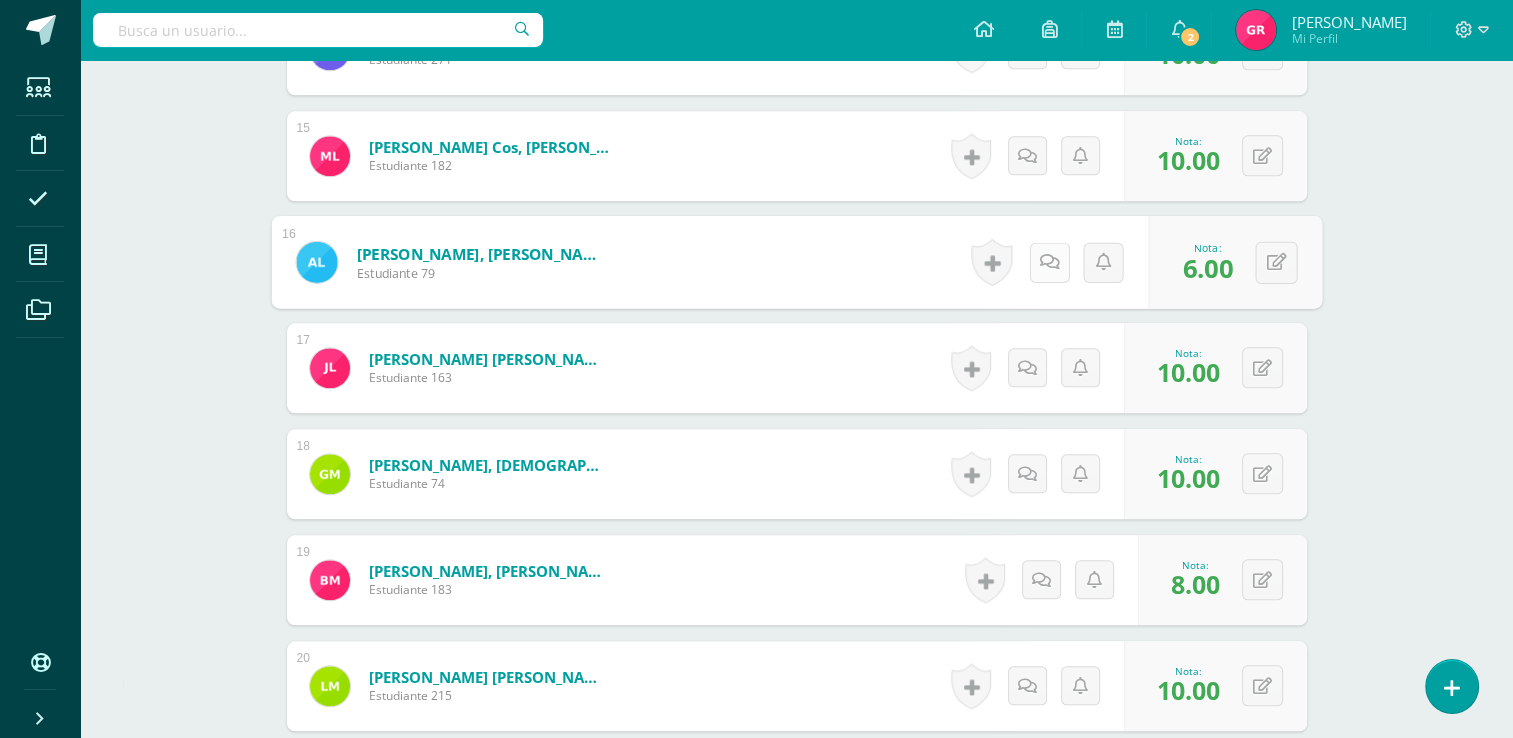 click at bounding box center [1049, 262] 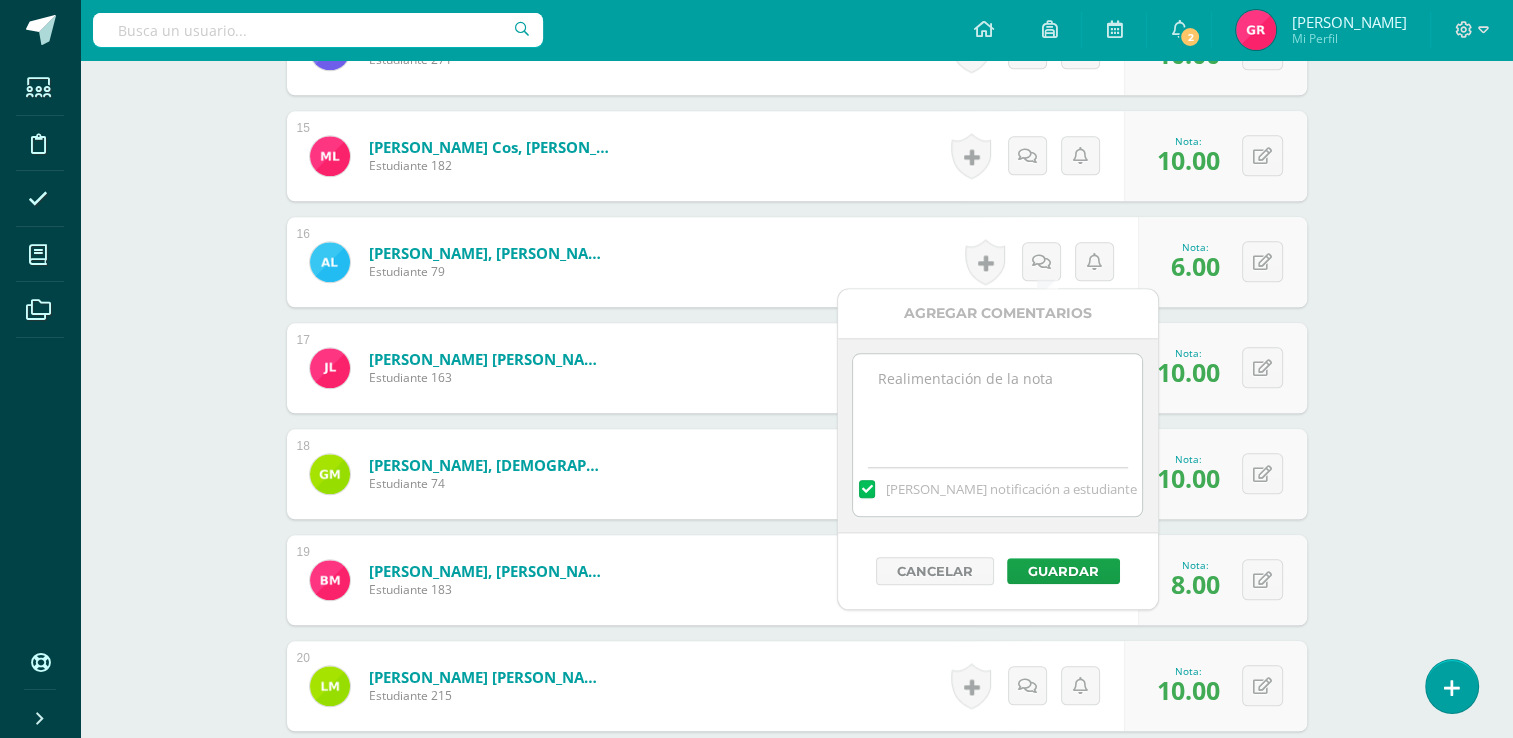 click at bounding box center (997, 404) 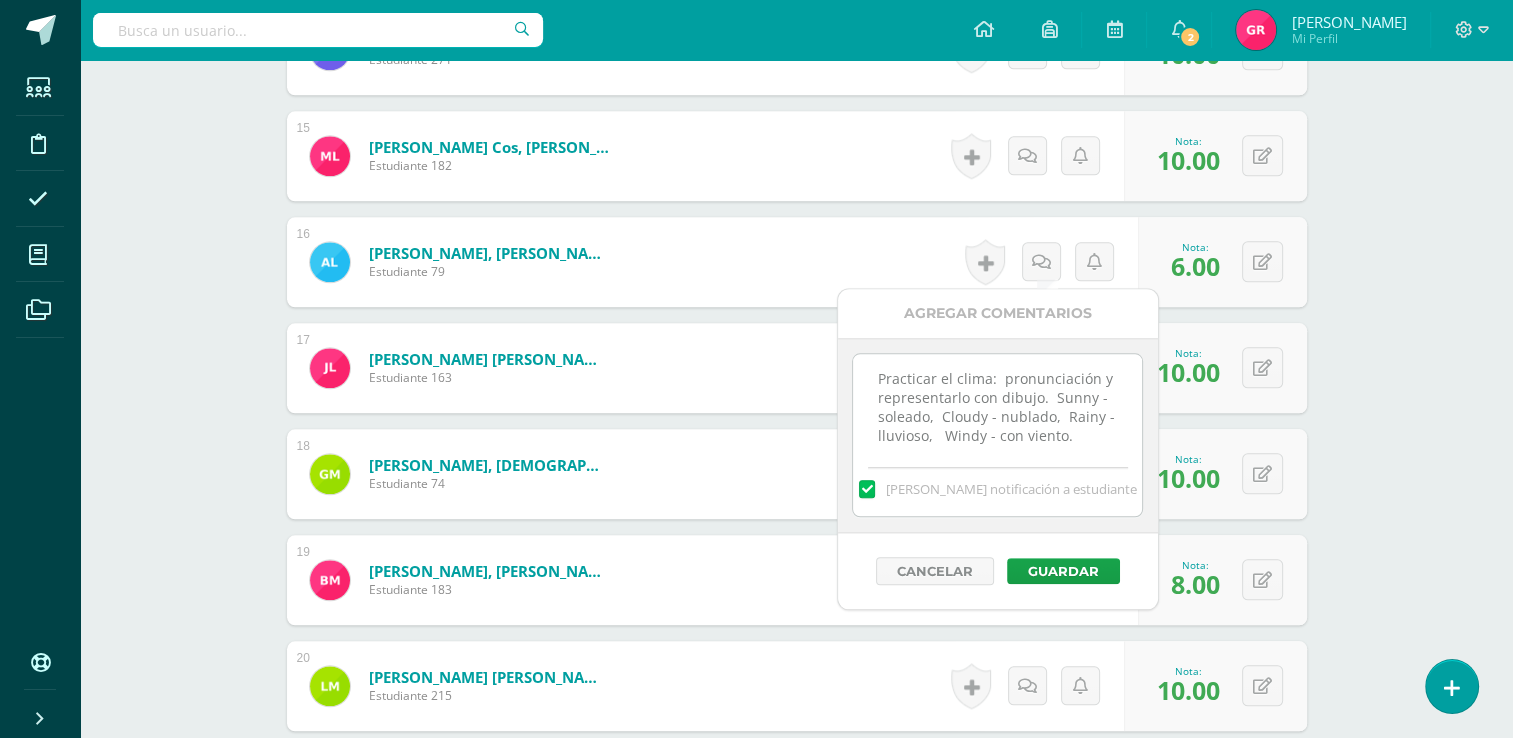 scroll, scrollTop: 11, scrollLeft: 0, axis: vertical 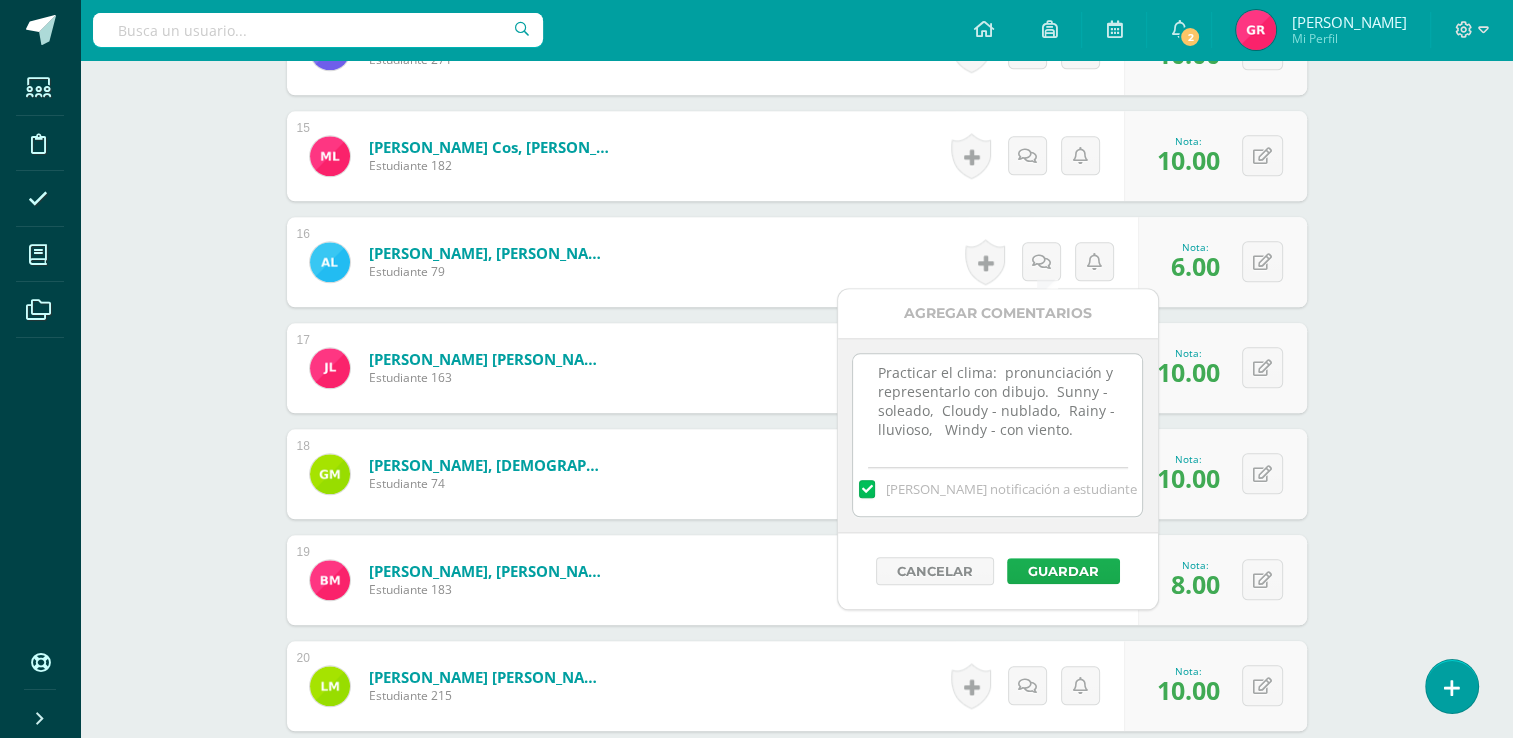 type on "Practicar el clima:  pronunciación y representarlo con dibujo.  Sunny - soleado,  Cloudy - nublado,  Rainy - lluvioso,   Windy - con viento." 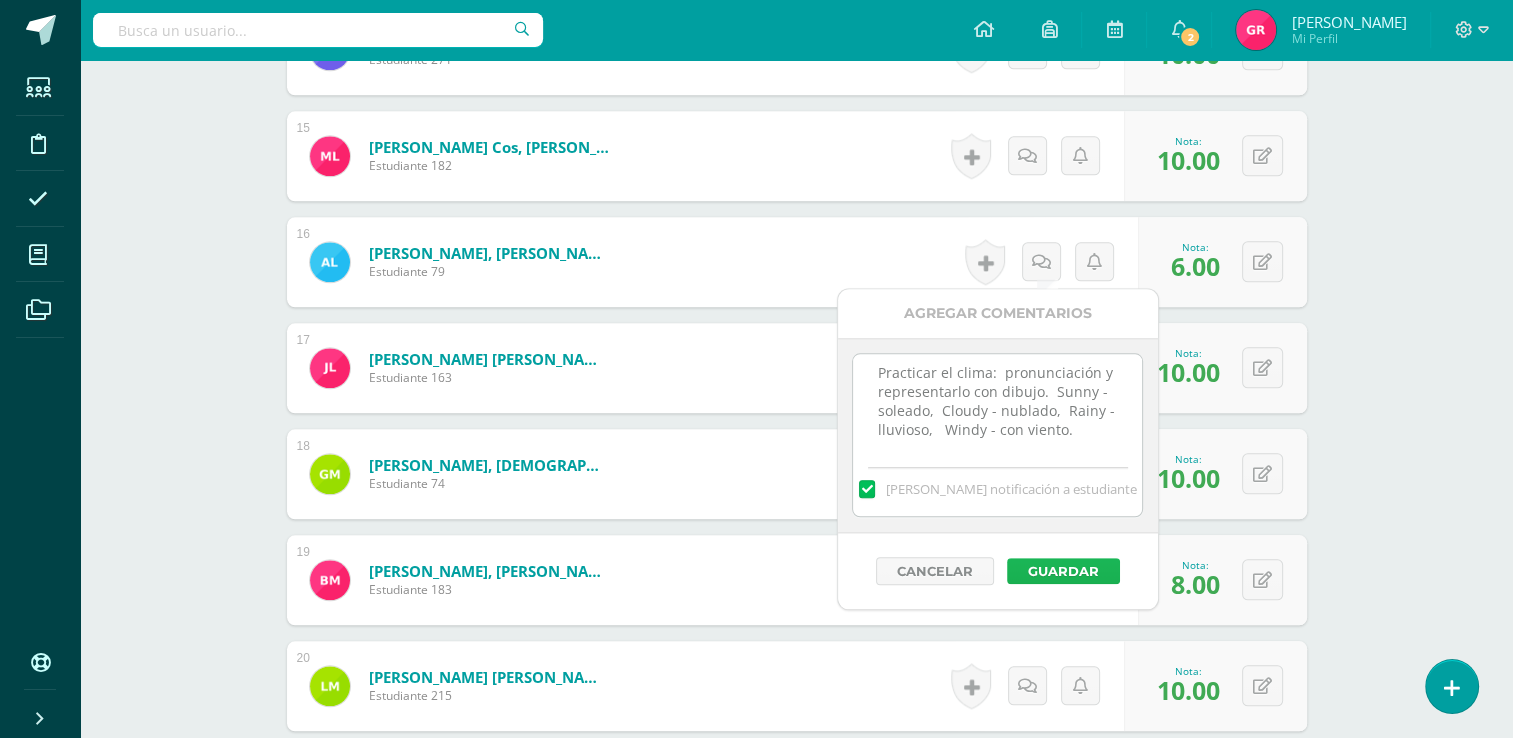 click on "Guardar" at bounding box center (1063, 571) 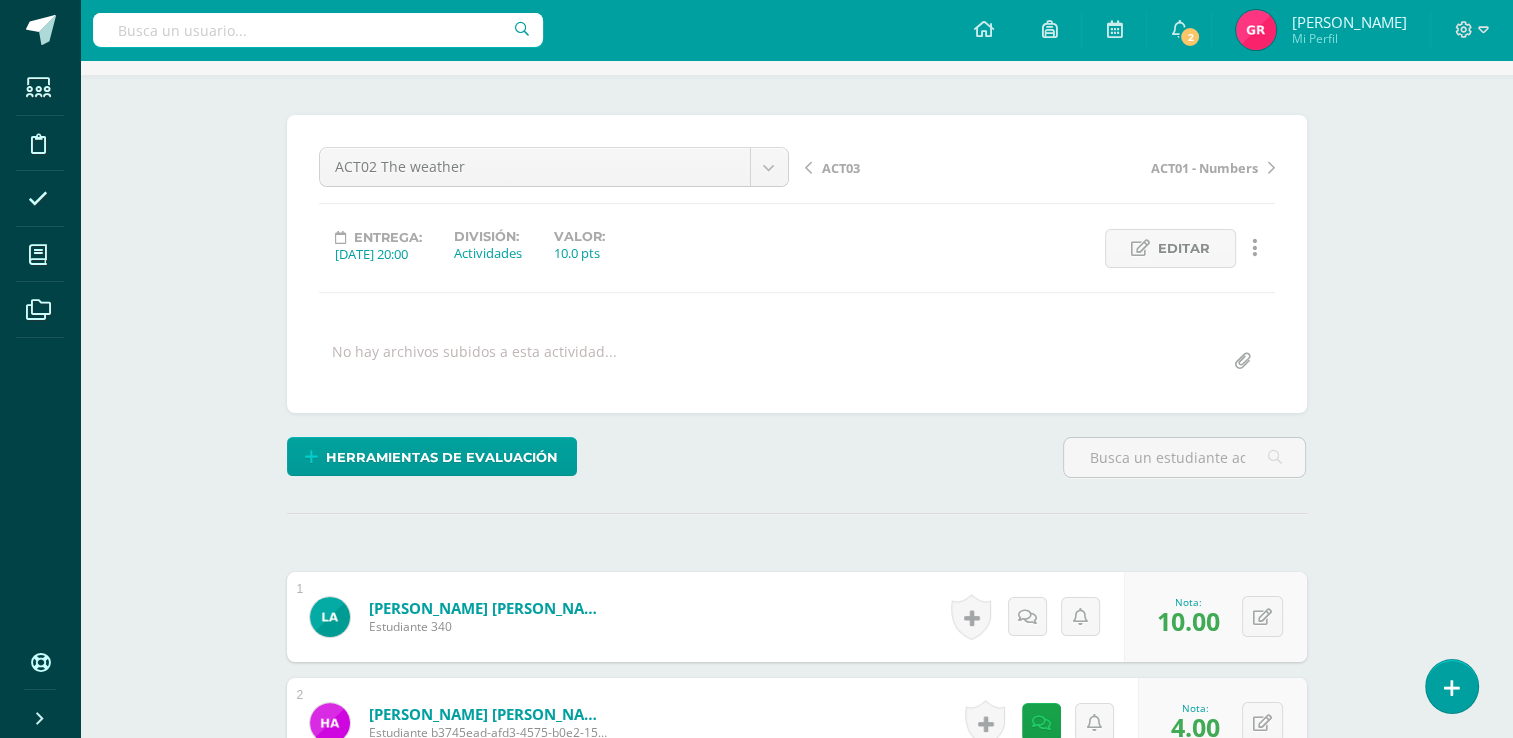 scroll, scrollTop: 0, scrollLeft: 0, axis: both 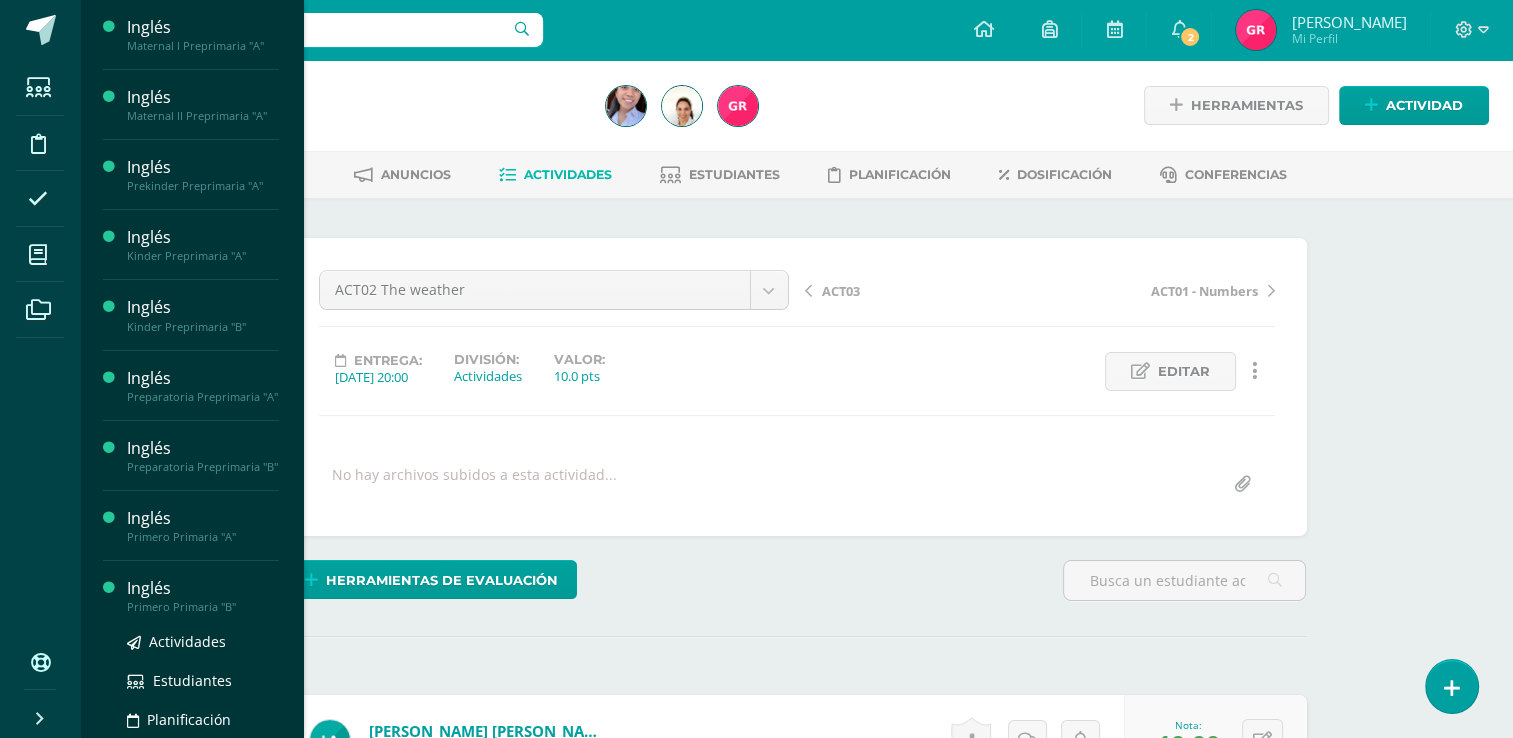 click on "Primero
Primaria
"B"" at bounding box center [203, 607] 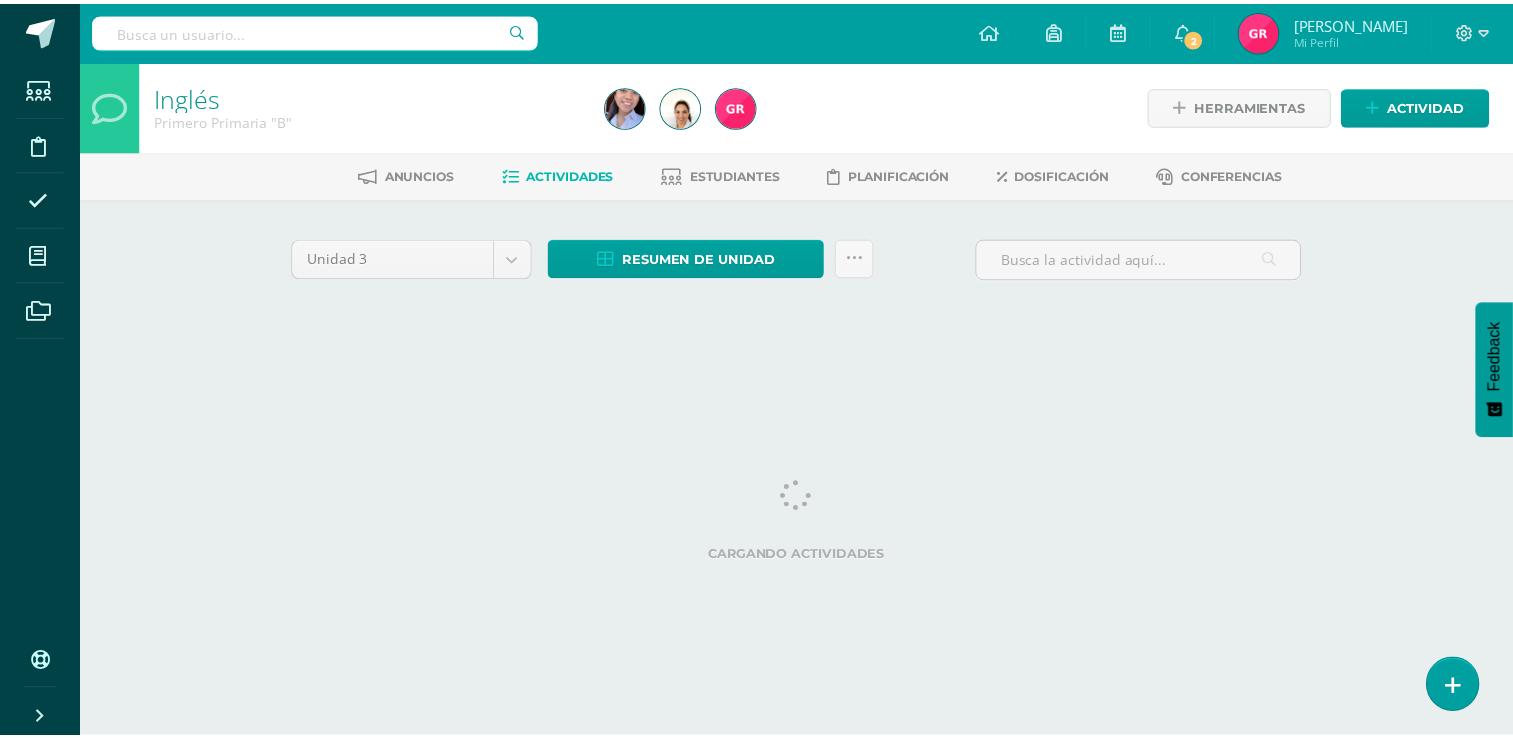 scroll, scrollTop: 0, scrollLeft: 0, axis: both 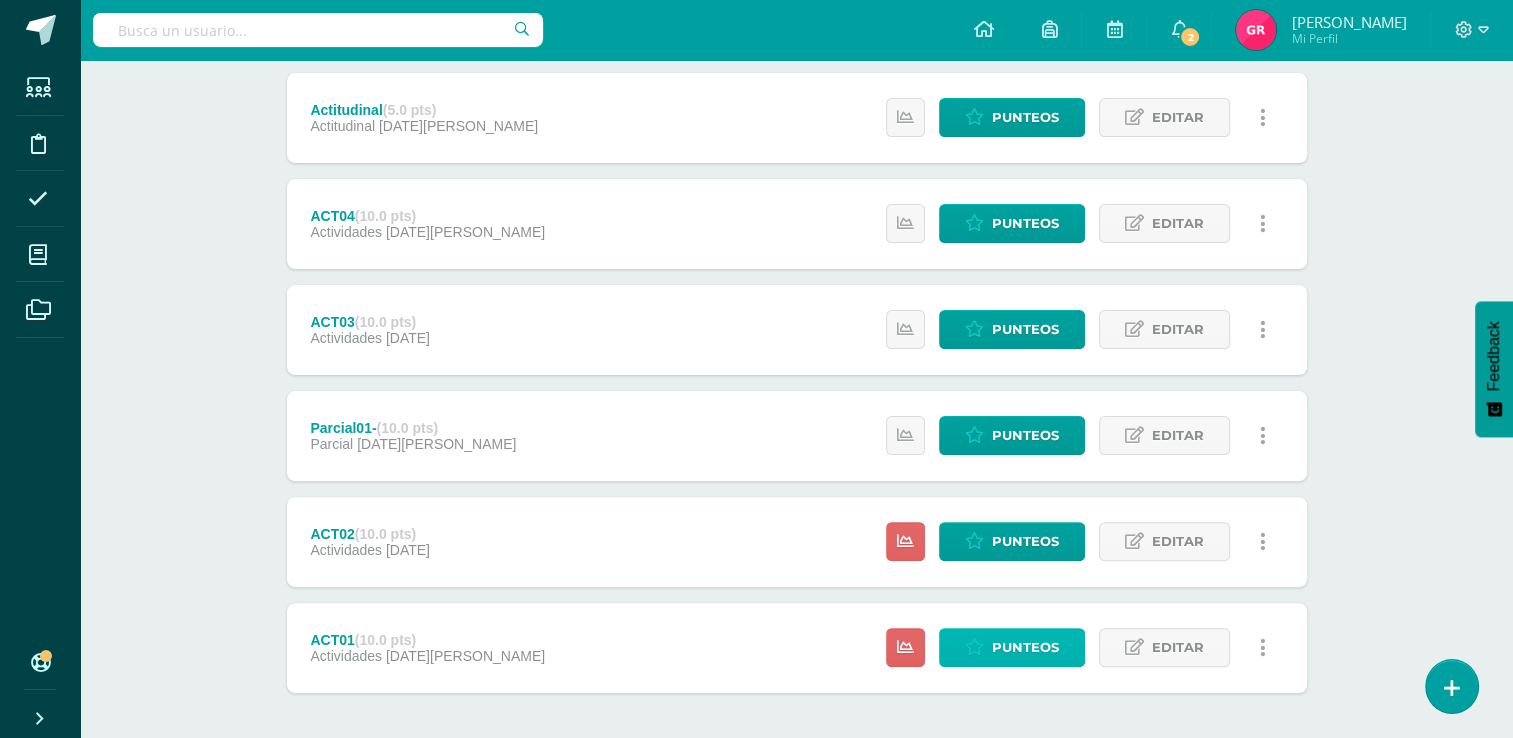click on "Punteos" at bounding box center [1012, 647] 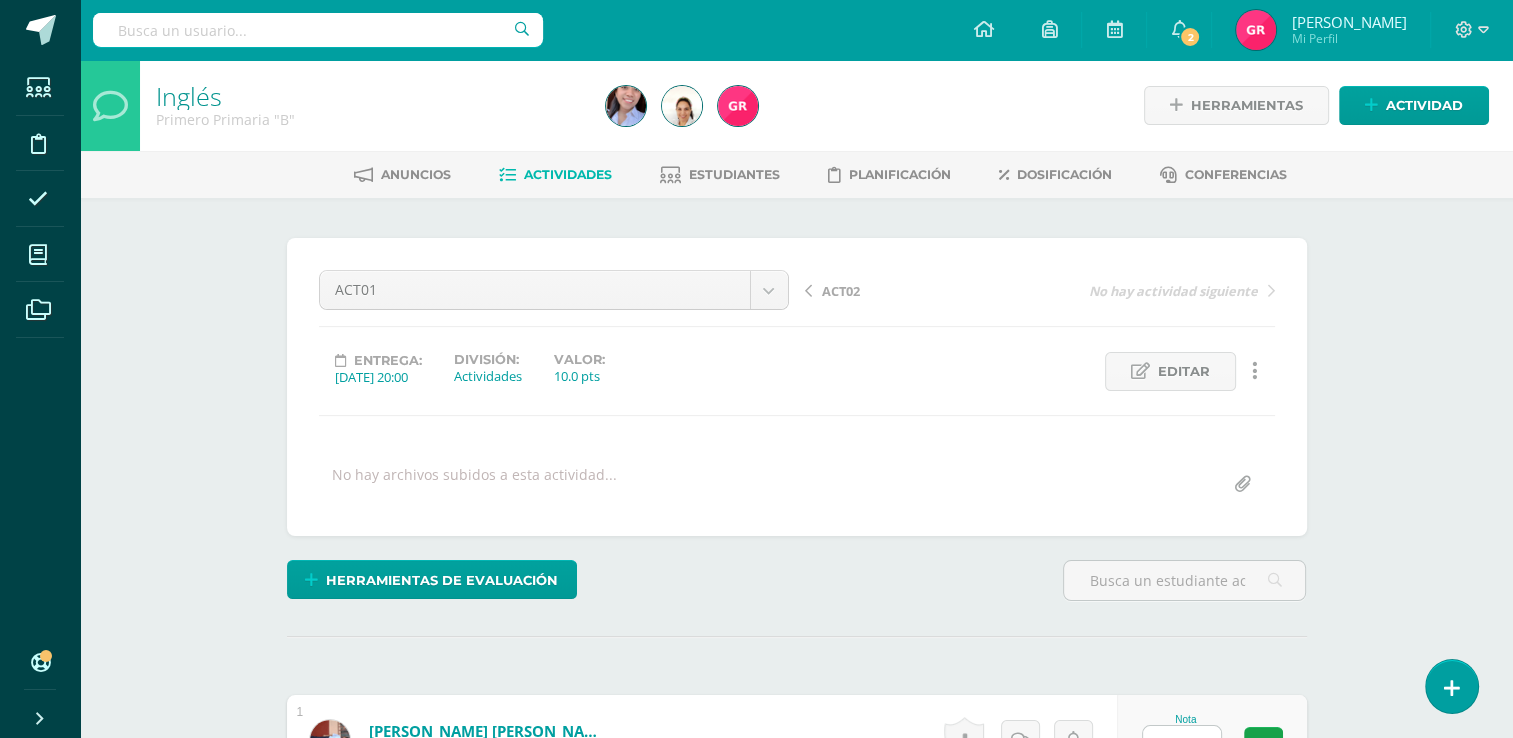 scroll, scrollTop: 1, scrollLeft: 0, axis: vertical 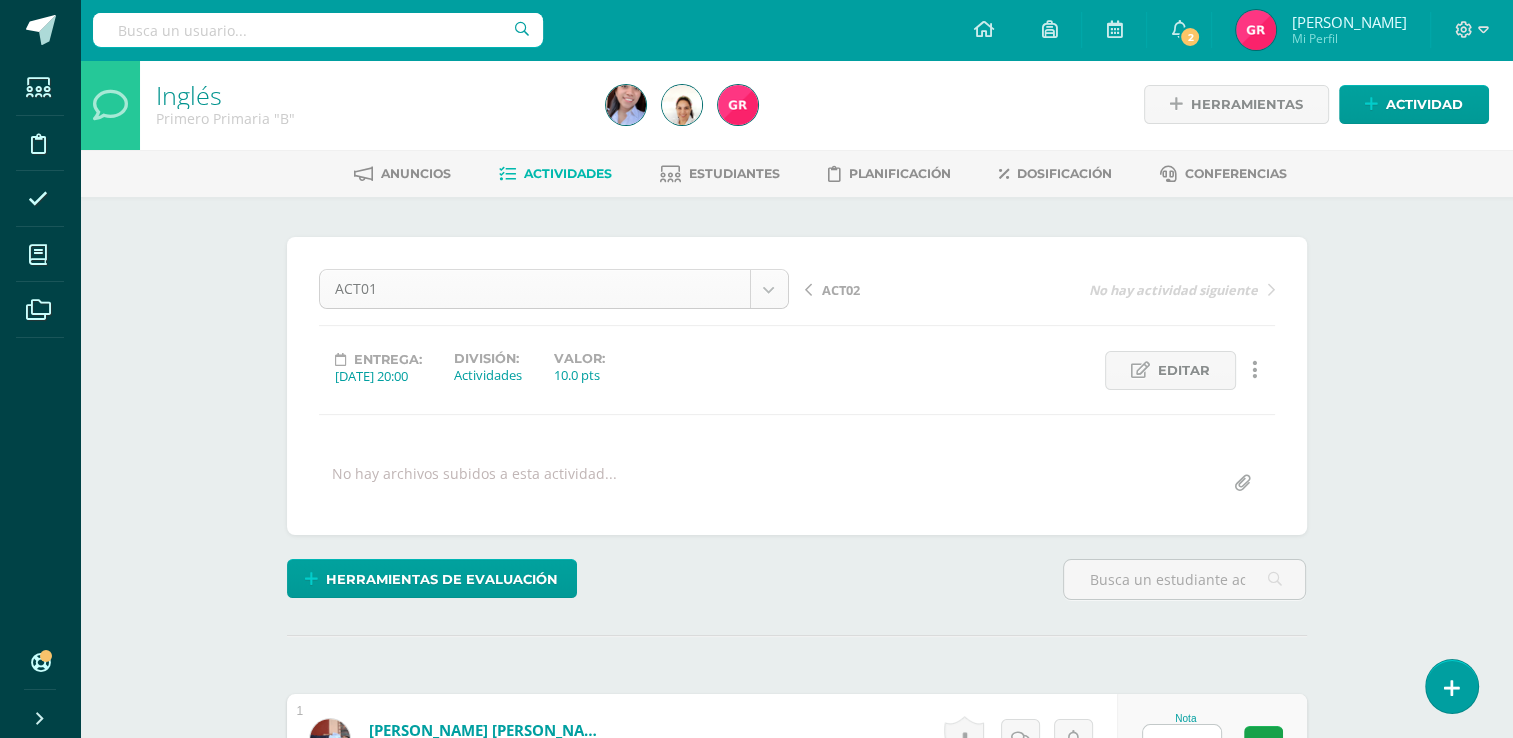 click on "Estudiantes Disciplina Asistencia Mis cursos Archivos Soporte
Ayuda
Reportar un problema
Centro de ayuda
Últimas actualizaciones
10+ Cerrar panel
Inglés
Maternal I
Preprimaria
"A"
Actividades Estudiantes Planificación Dosificación
Inglés
Maternal II
Preprimaria
"A"
Actividades Estudiantes Planificación Dosificación
Inglés
Prekinder
Preprimaria
"A"
Actividades Estudiantes Planificación Dosificación Mi Perfil" at bounding box center (756, 1460) 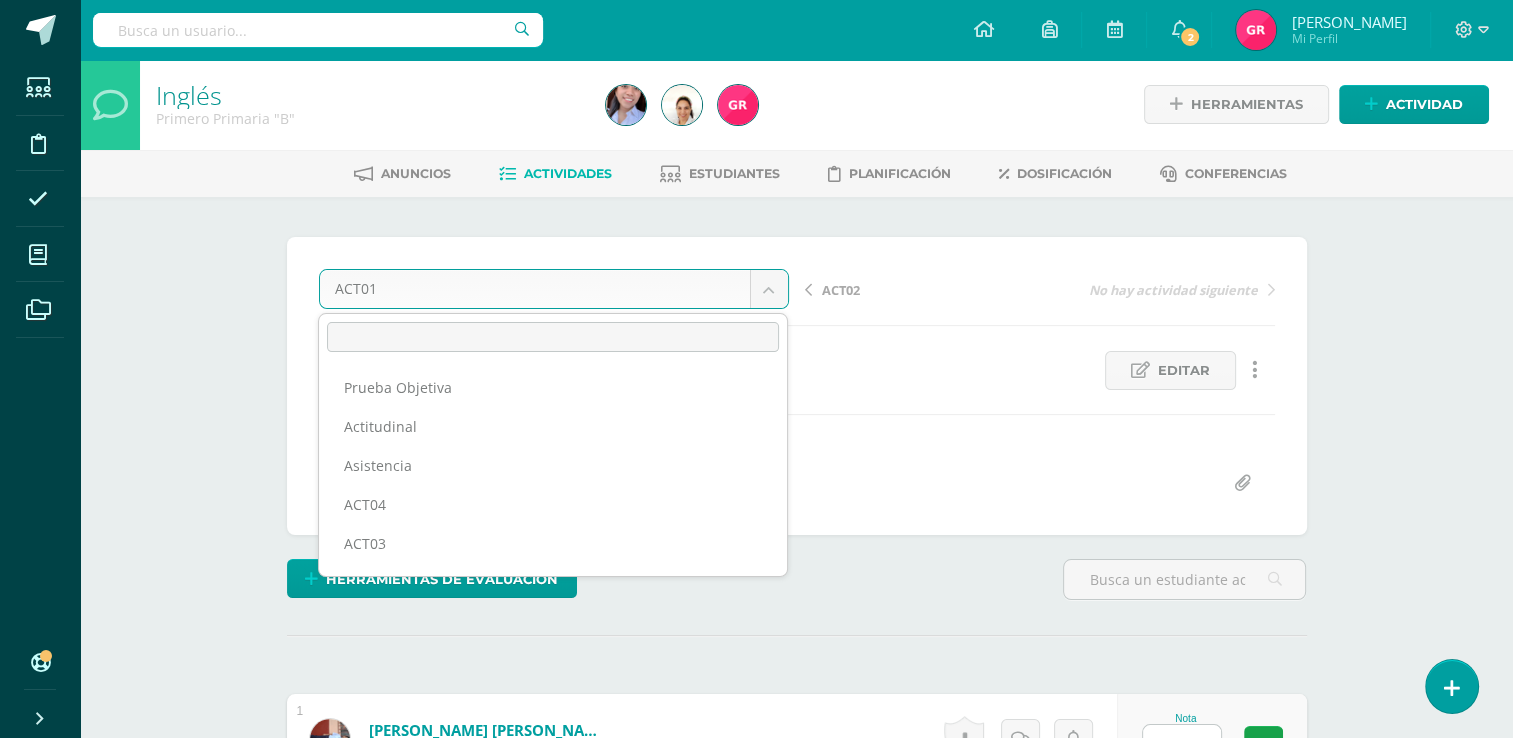 scroll, scrollTop: 104, scrollLeft: 0, axis: vertical 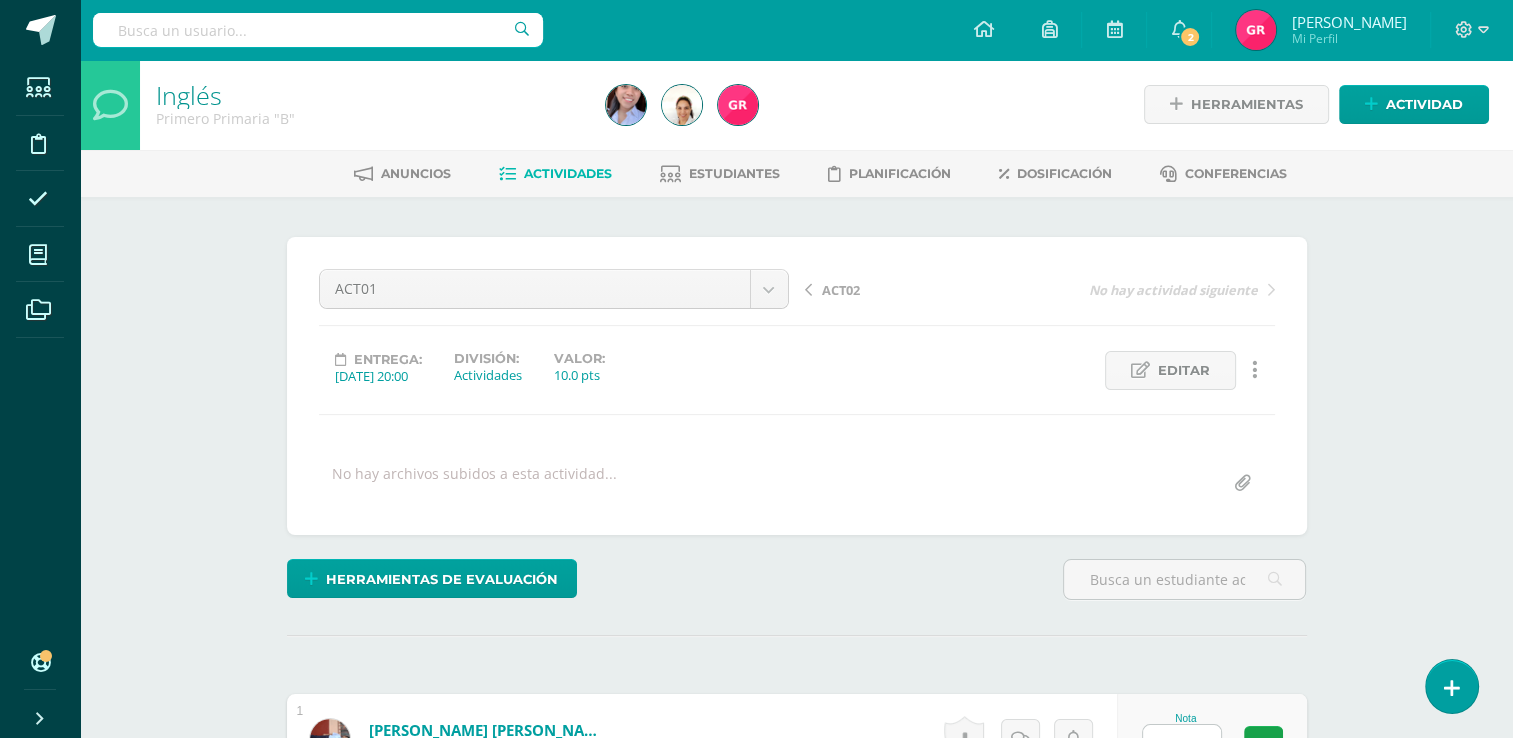 click on "Estudiantes Disciplina Asistencia Mis cursos Archivos Soporte
Ayuda
Reportar un problema
Centro de ayuda
Últimas actualizaciones
10+ Cerrar panel
Inglés
Maternal I
Preprimaria
"A"
Actividades Estudiantes Planificación Dosificación
Inglés
Maternal II
Preprimaria
"A"
Actividades Estudiantes Planificación Dosificación
Inglés
Prekinder
Preprimaria
"A"
Actividades Estudiantes Planificación Dosificación Mi Perfil" at bounding box center (756, 1460) 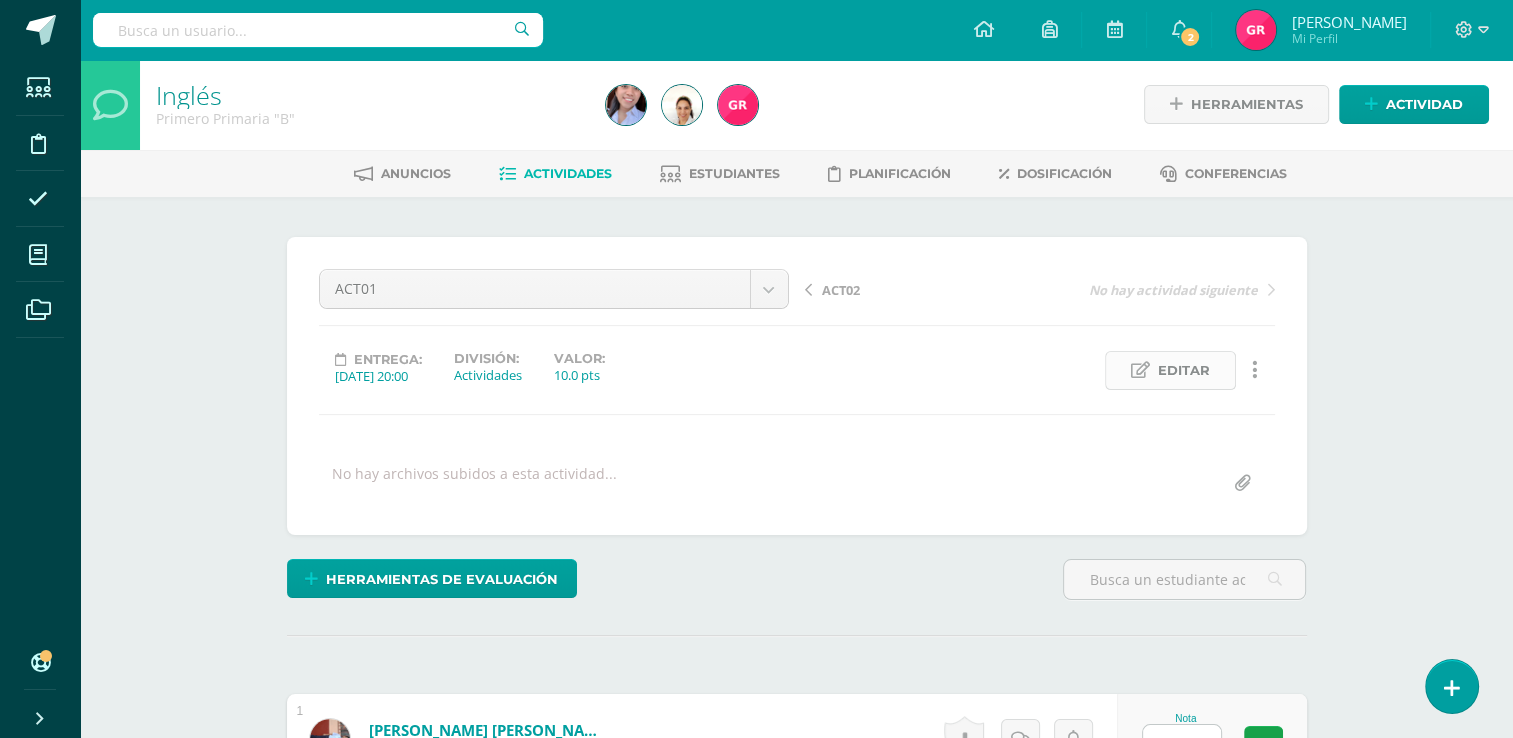 click on "Editar" at bounding box center [1184, 370] 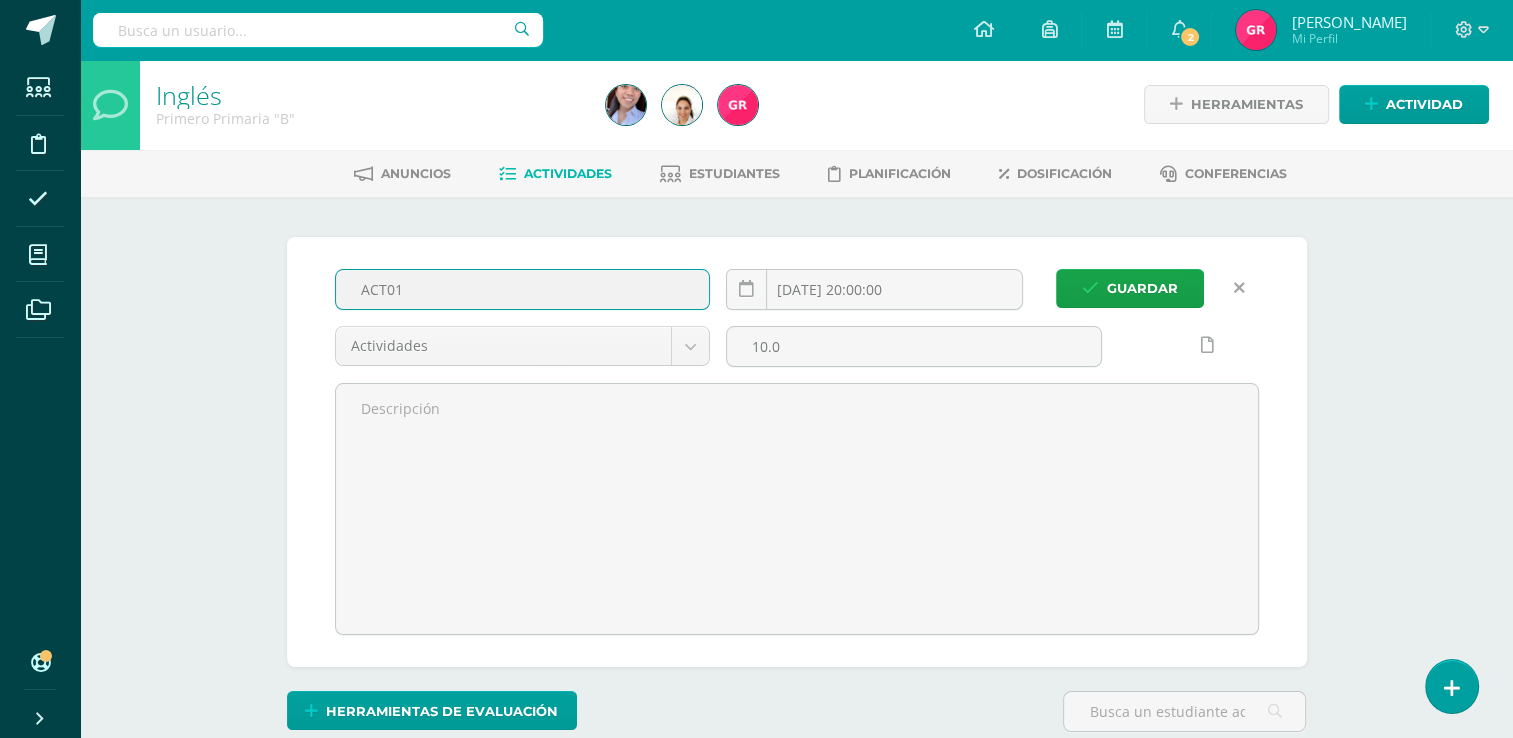 click on "ACT01" at bounding box center [523, 289] 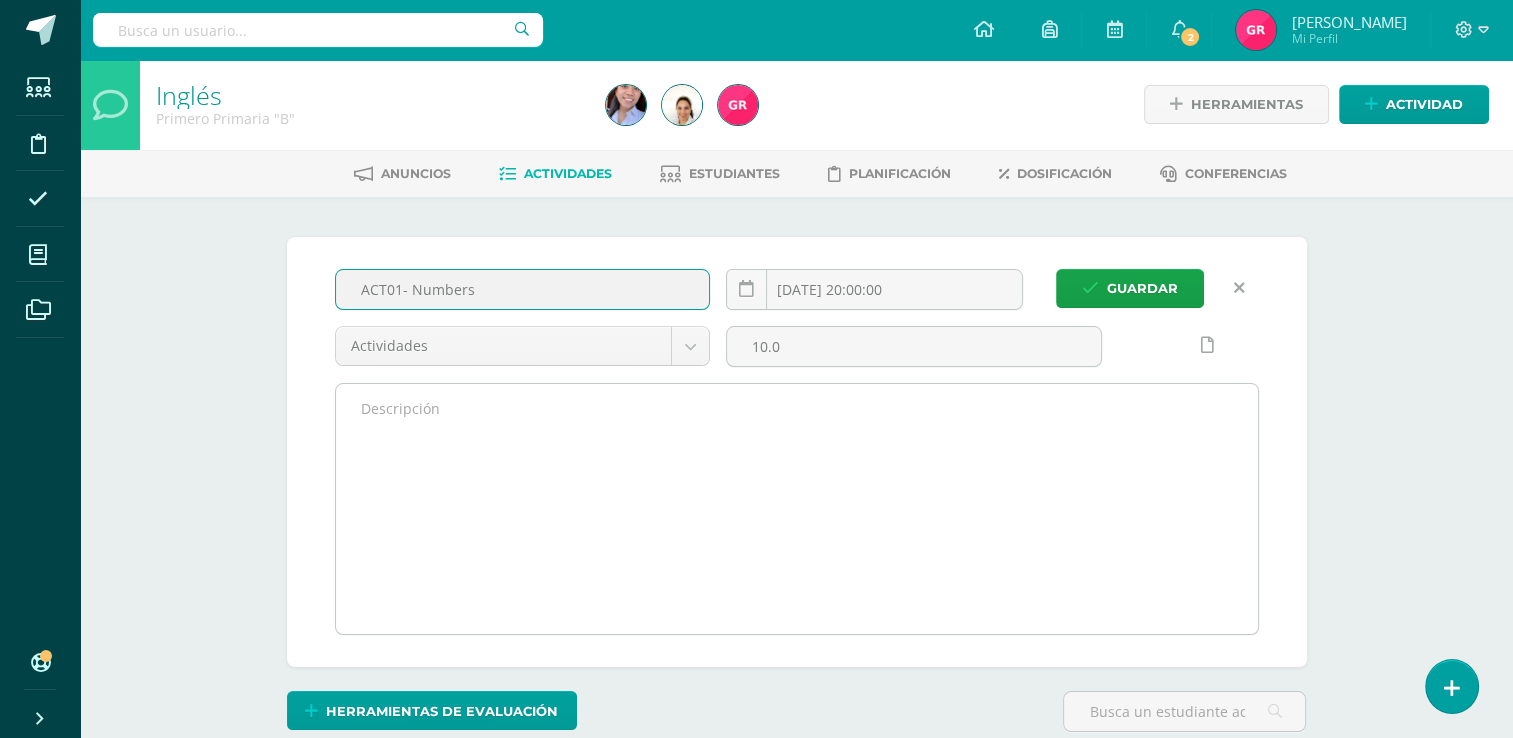 type on "ACT01- Numbers" 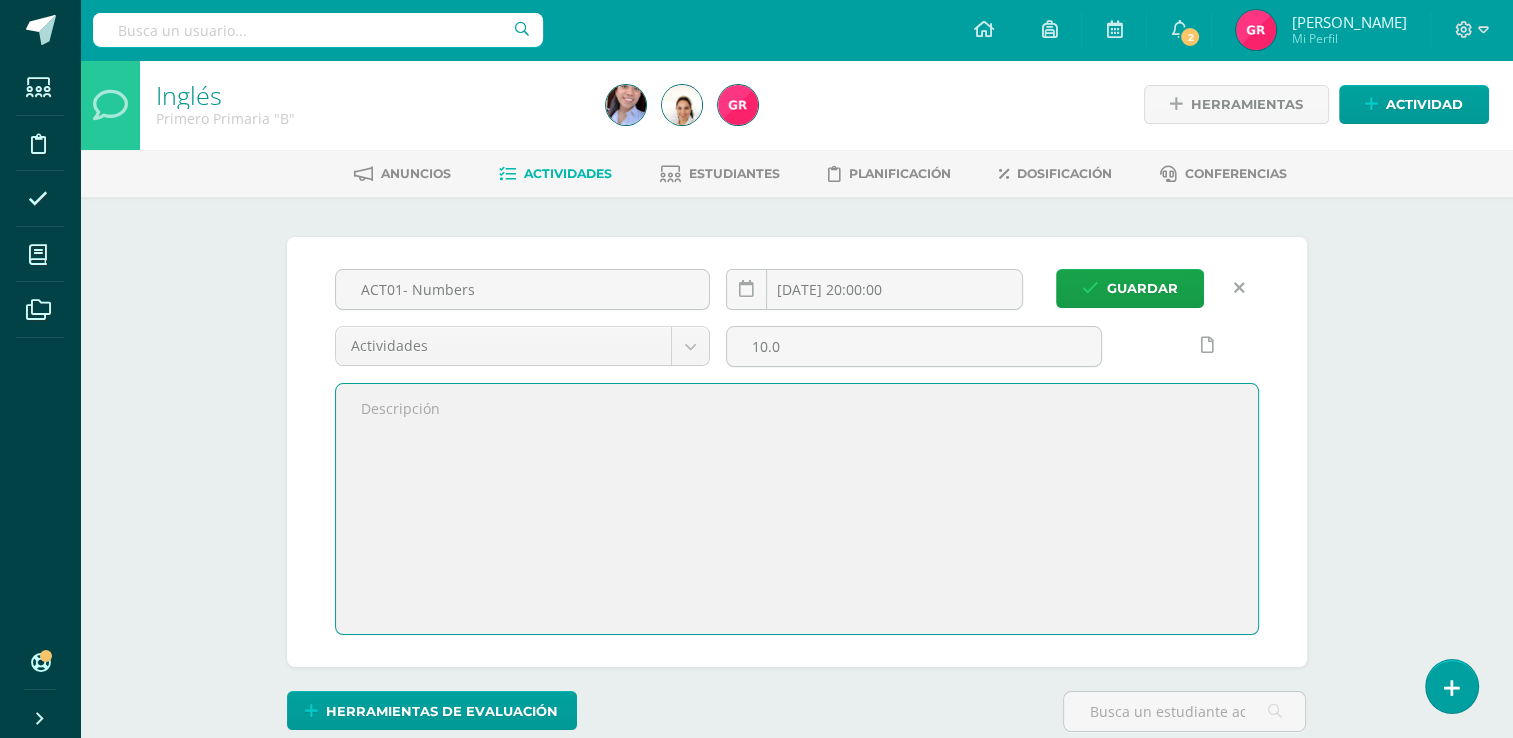 click at bounding box center (797, 509) 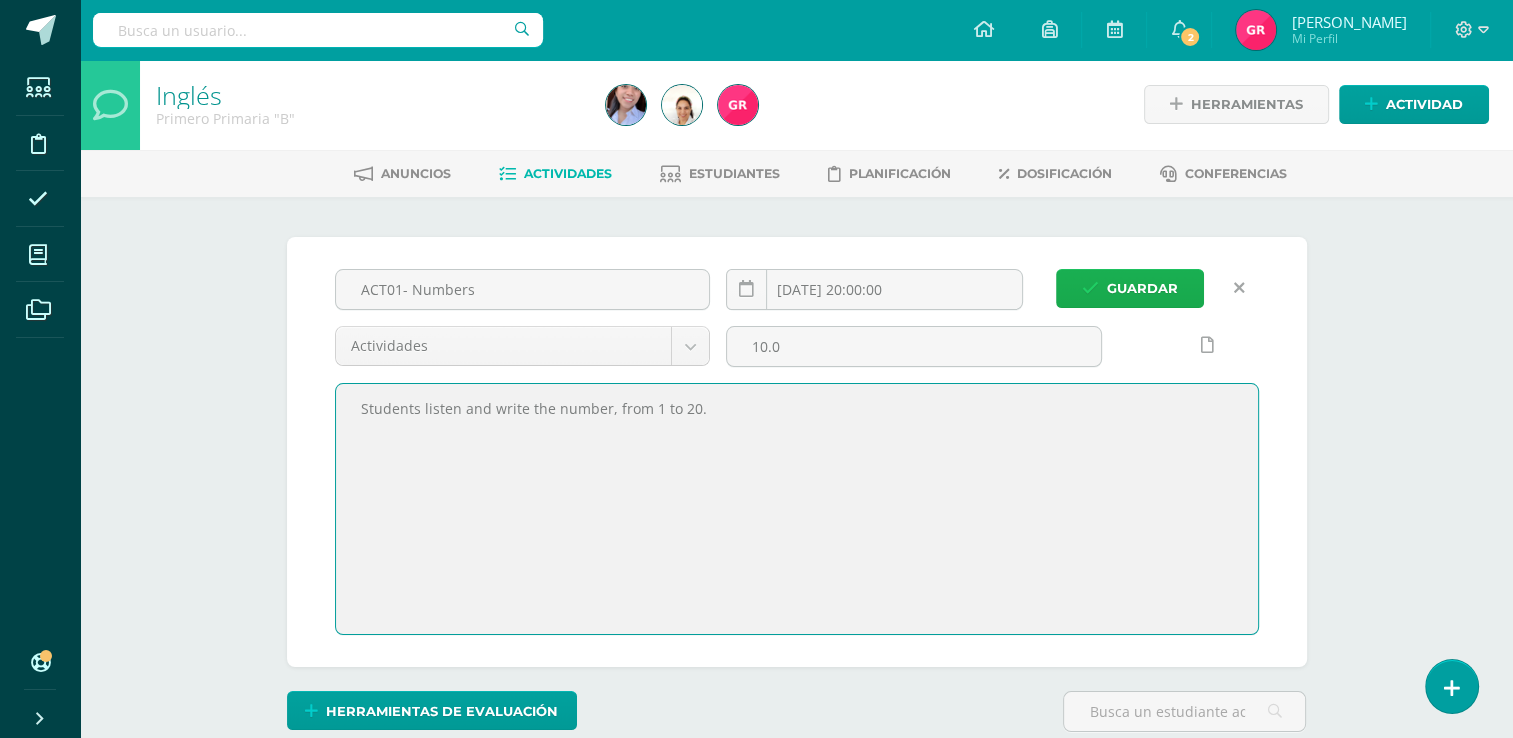 type on "Students listen and write the number, from 1 to 20." 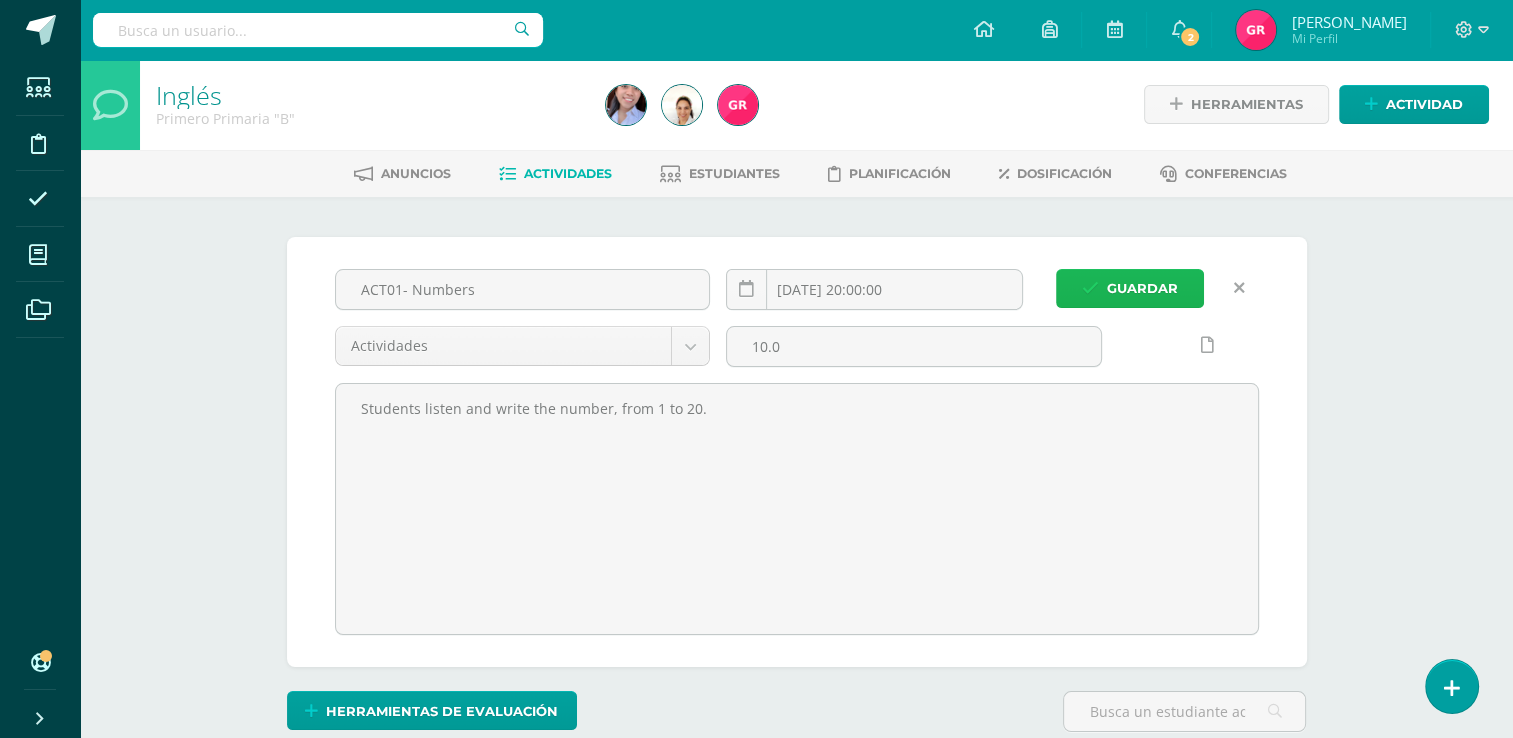 click on "Guardar" at bounding box center (1142, 288) 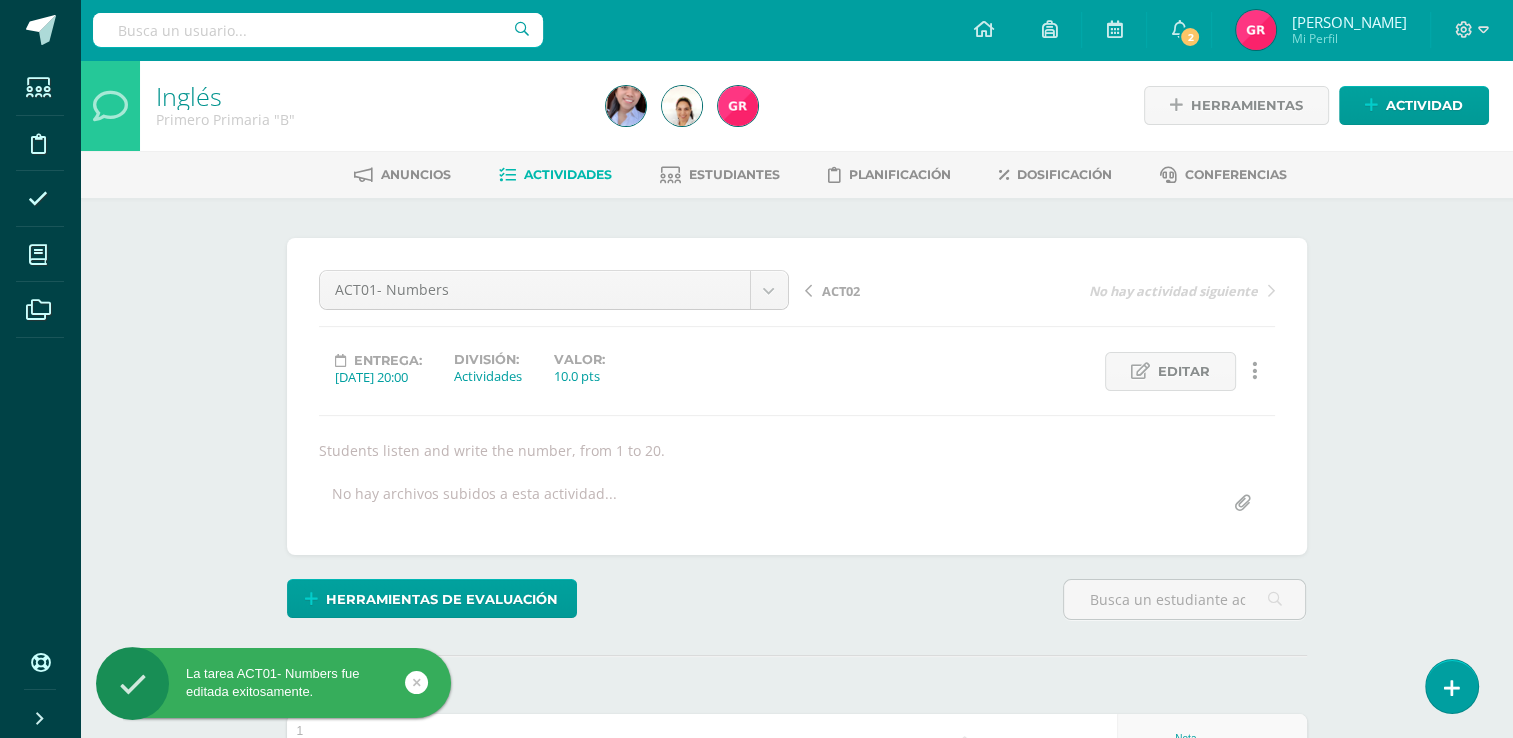 scroll, scrollTop: 0, scrollLeft: 0, axis: both 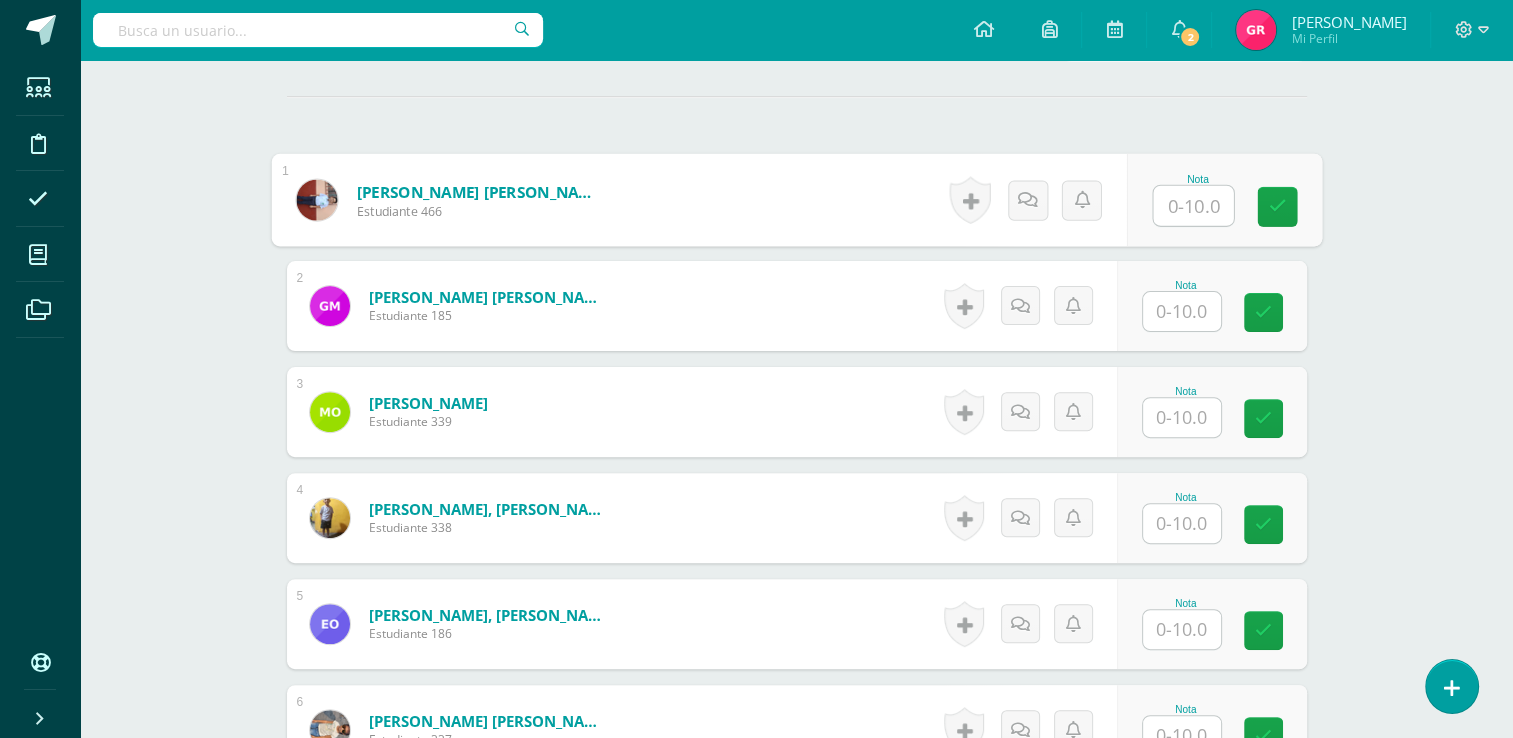 click at bounding box center (1193, 206) 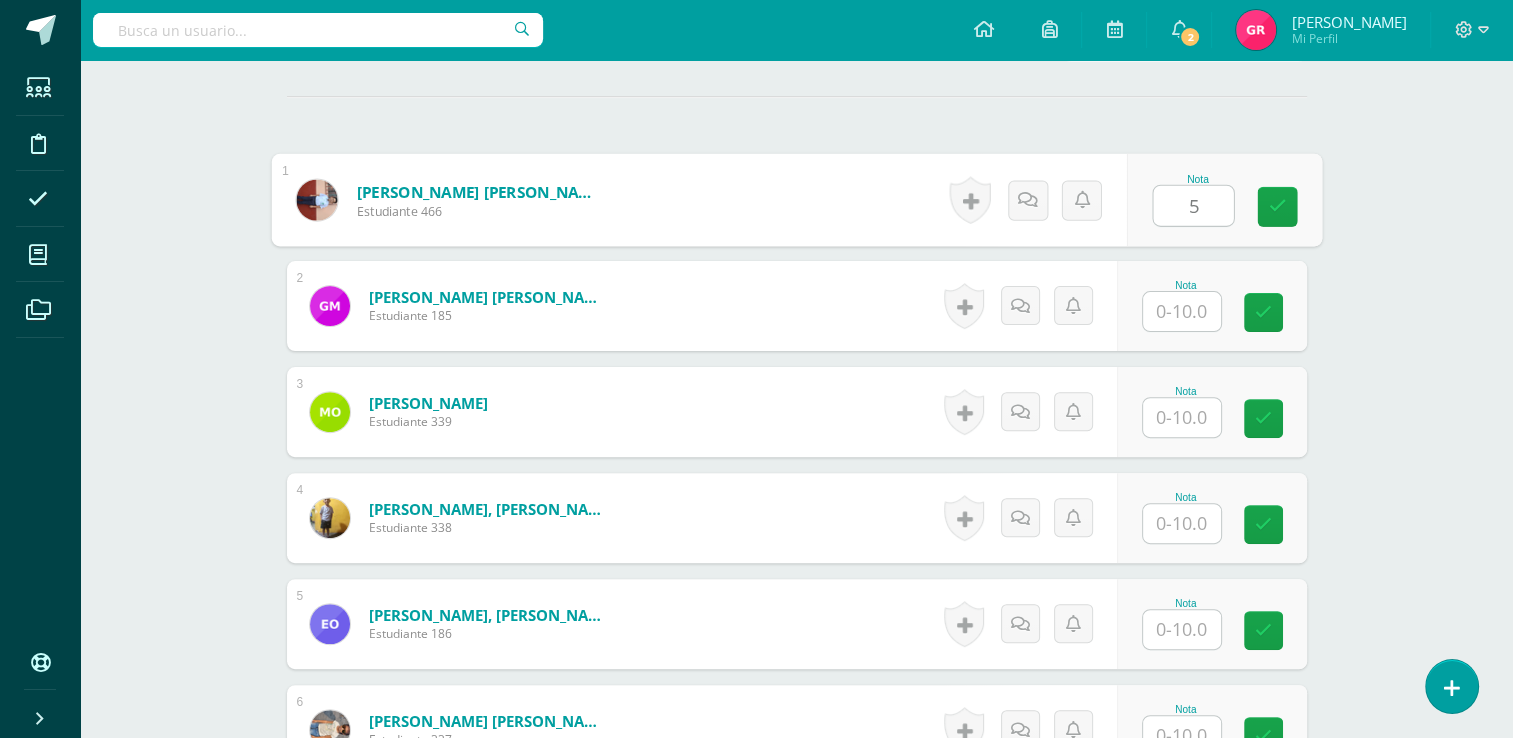 type on "5" 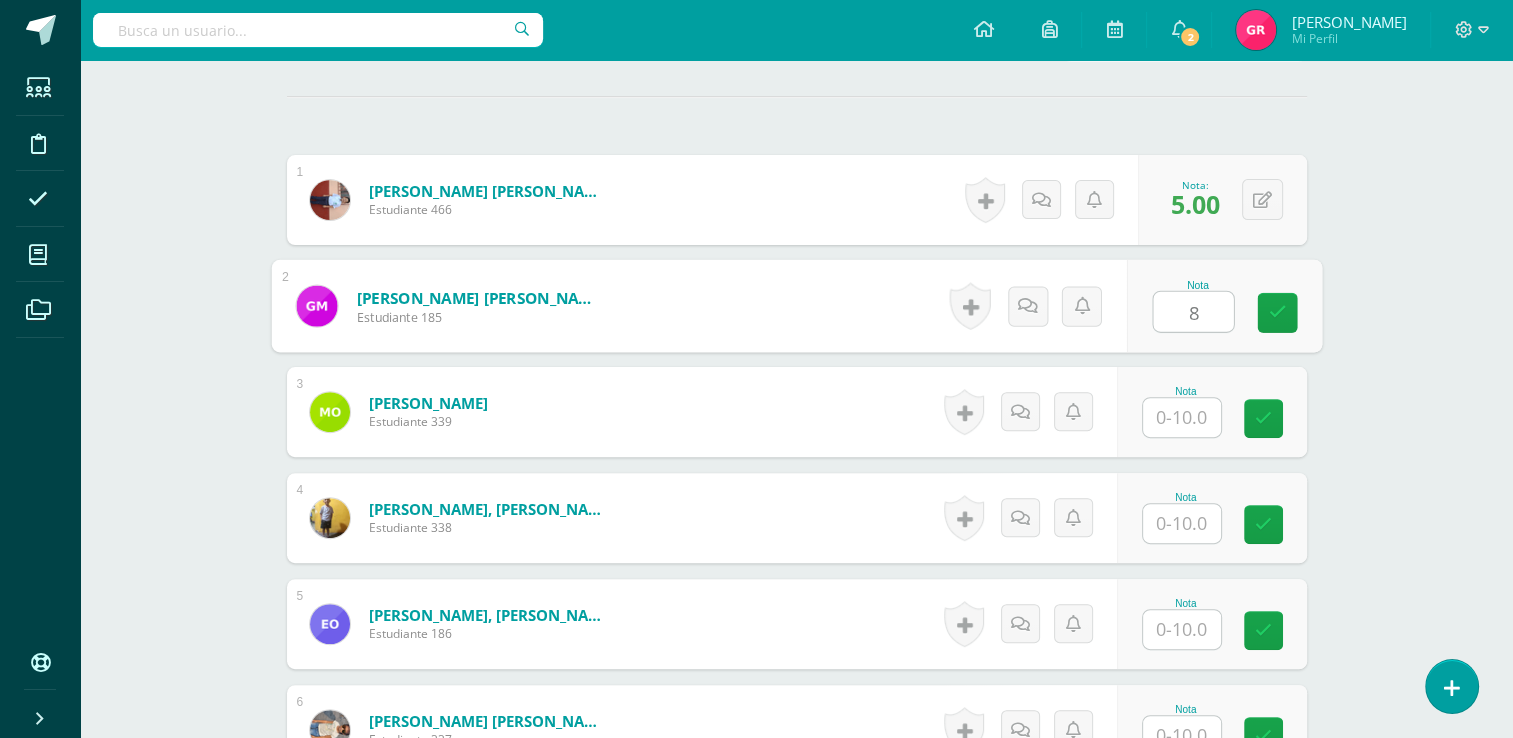 type on "8" 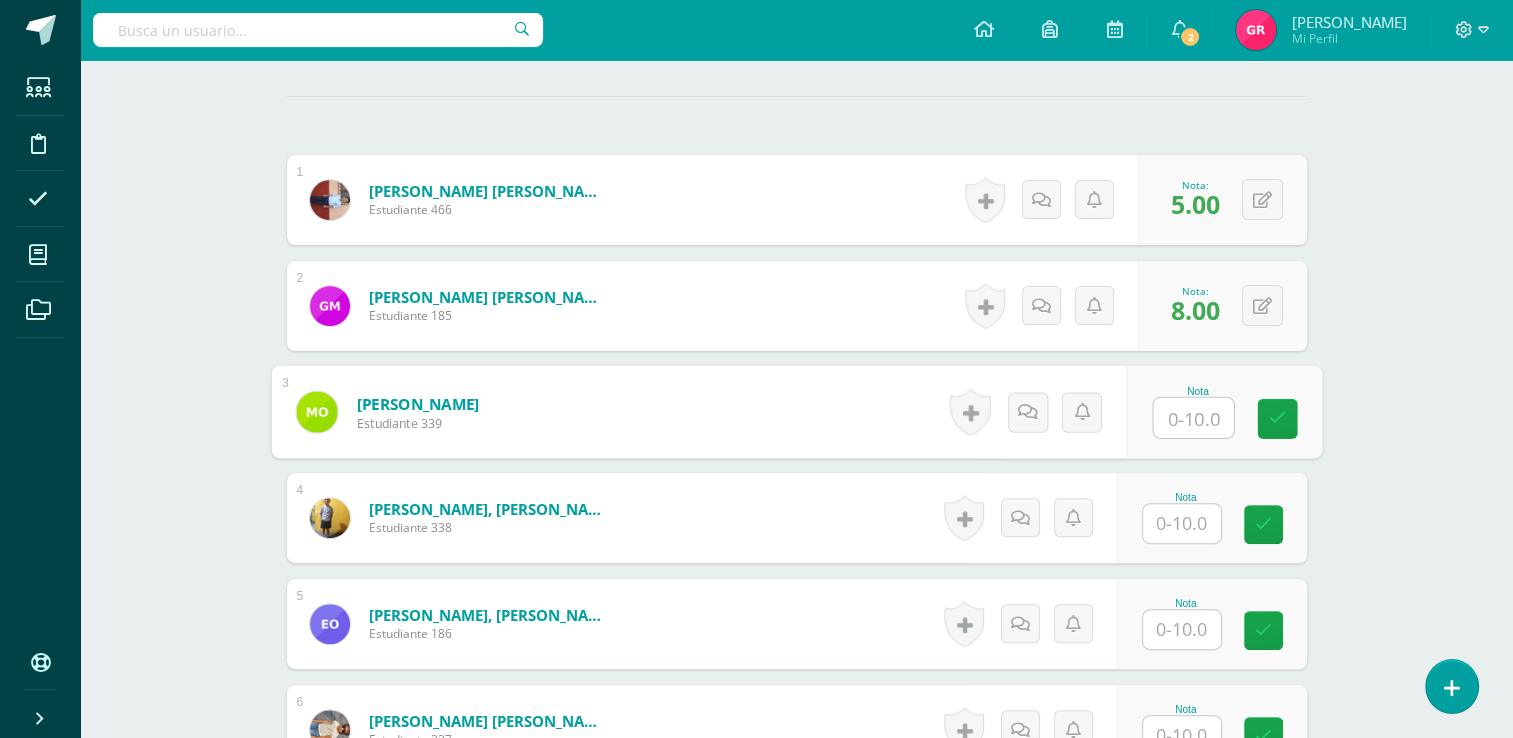 type on "7" 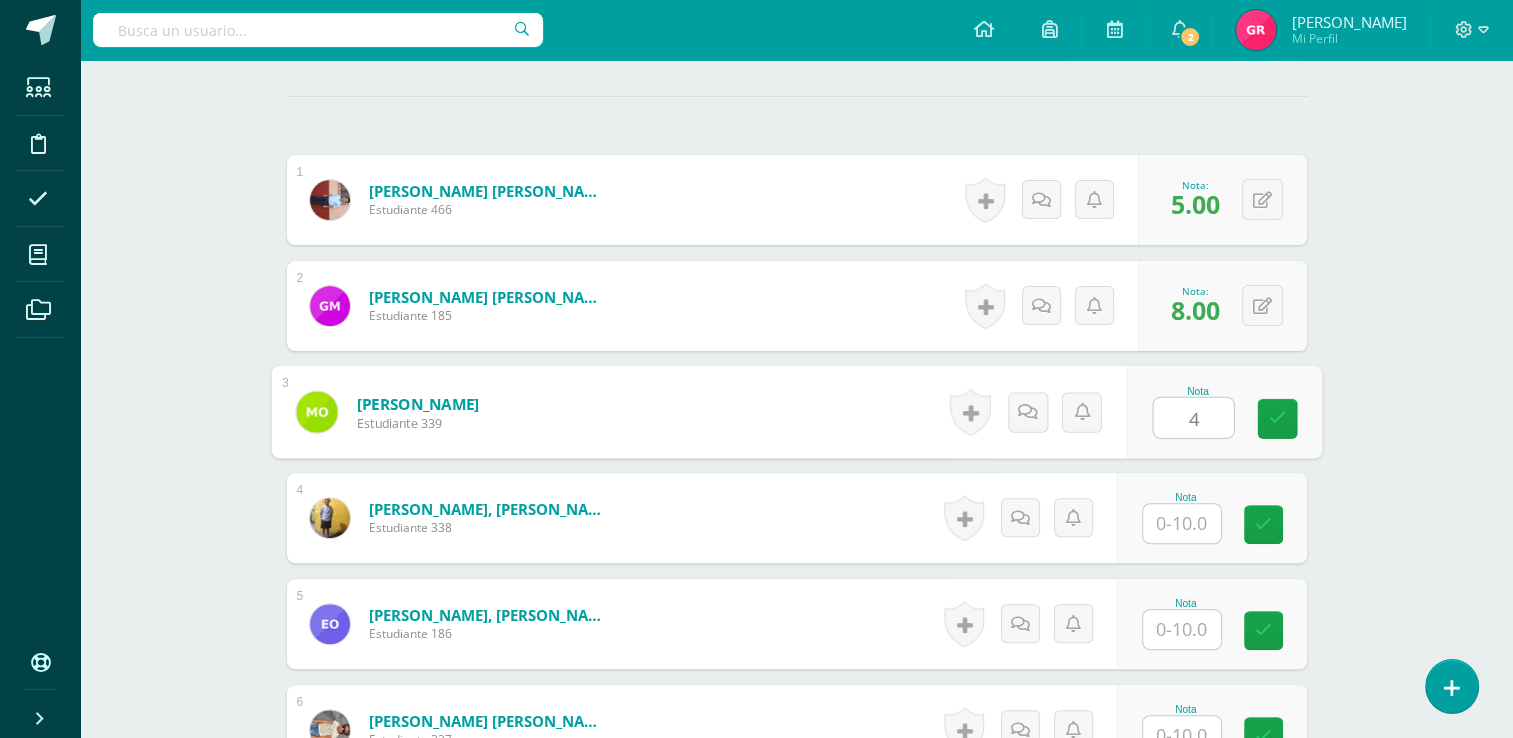 type on "4" 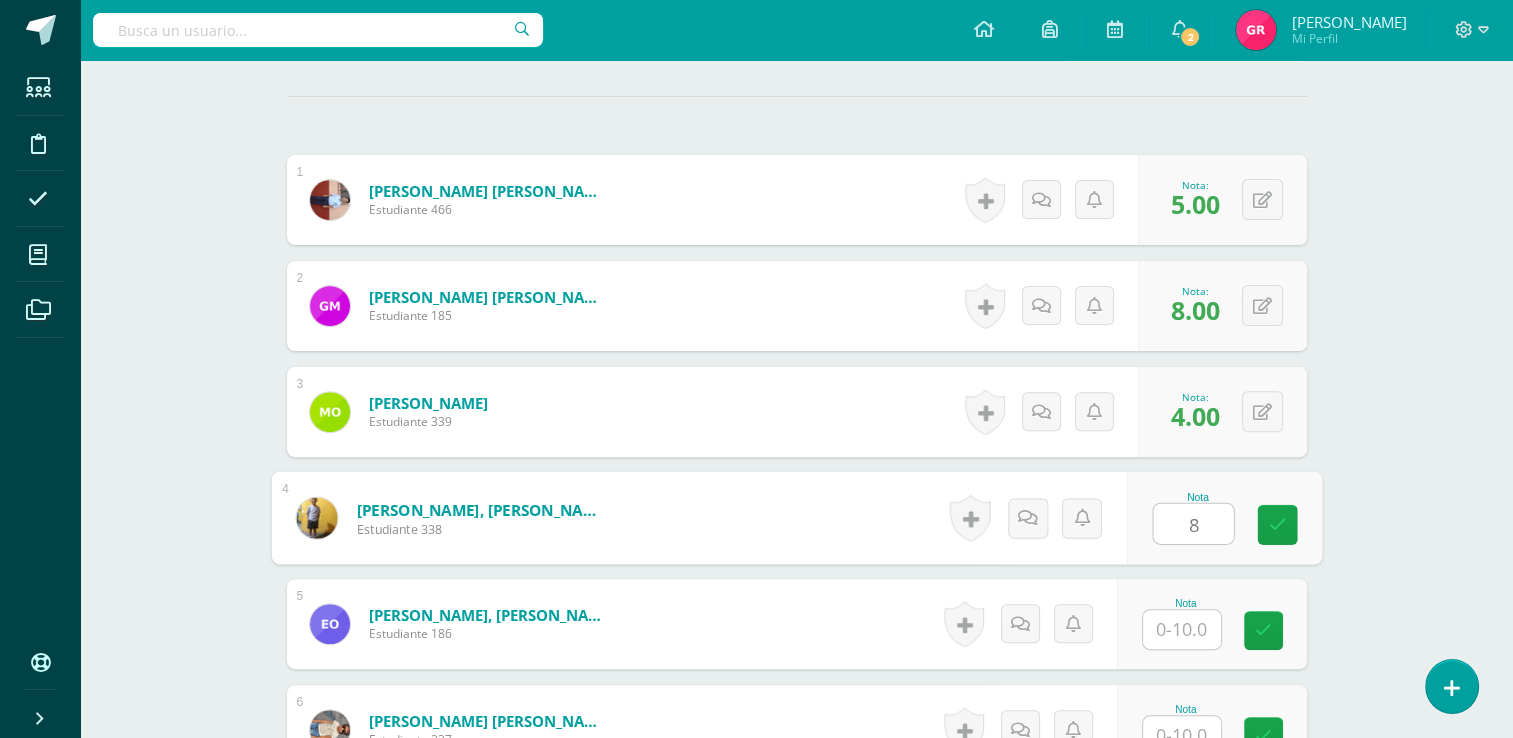 type on "8" 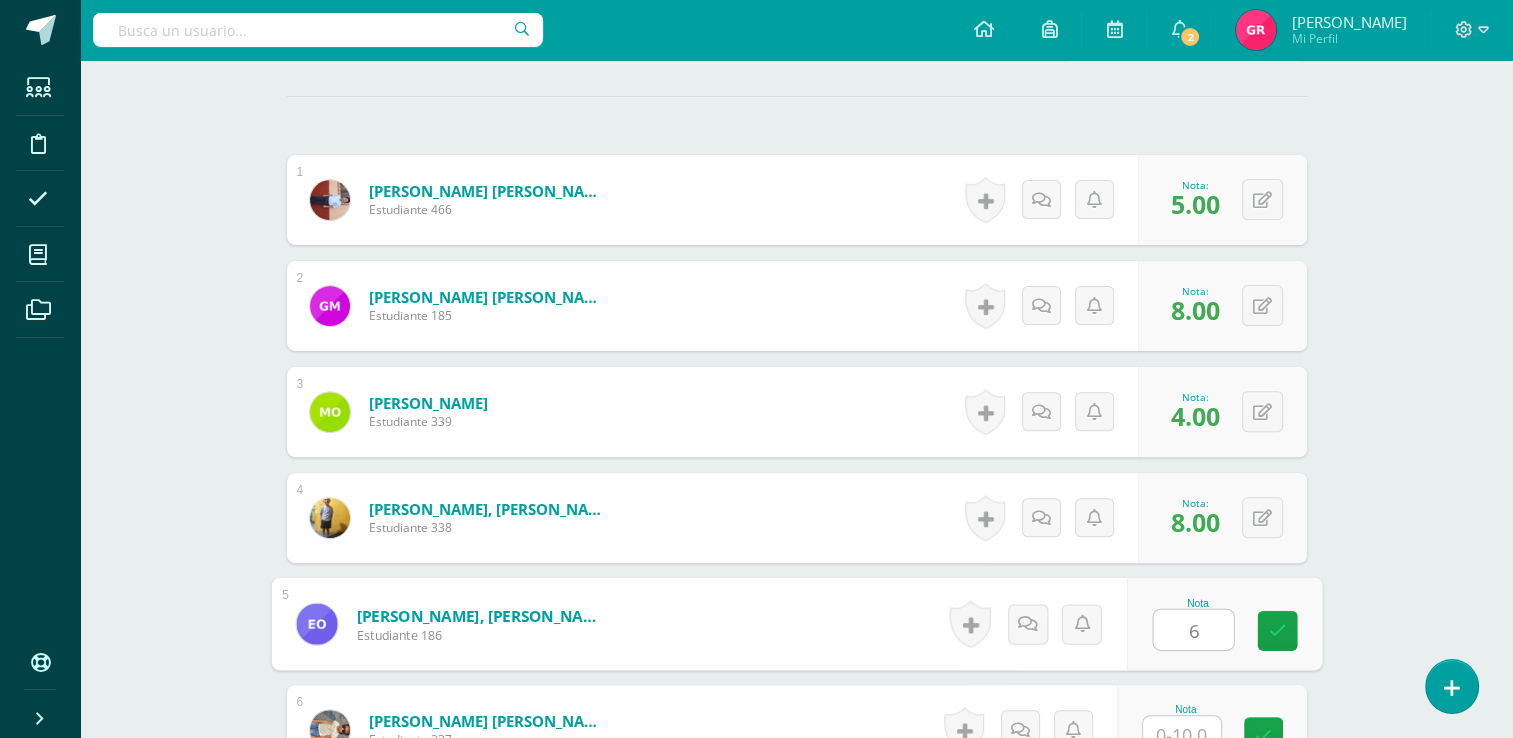 type on "6" 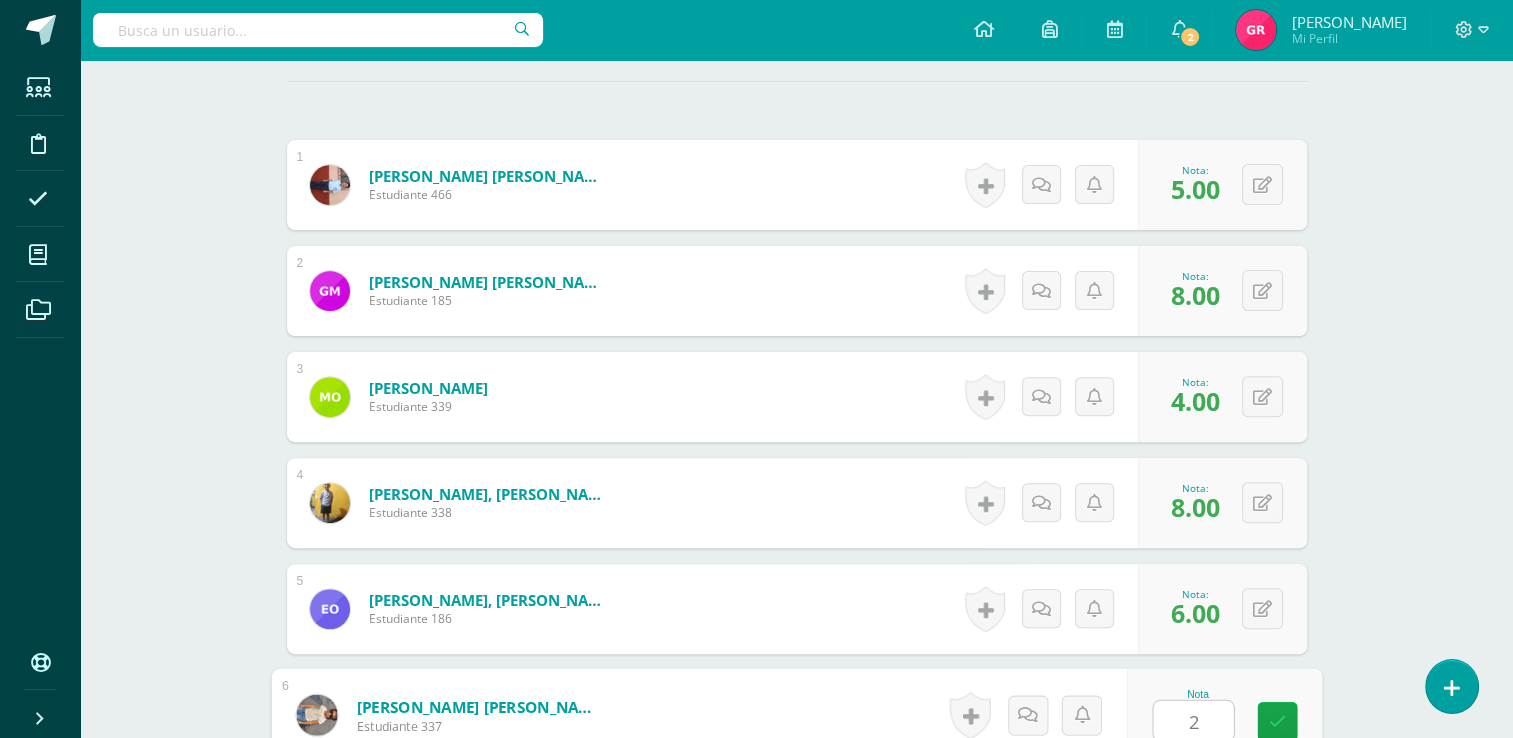 type on "2" 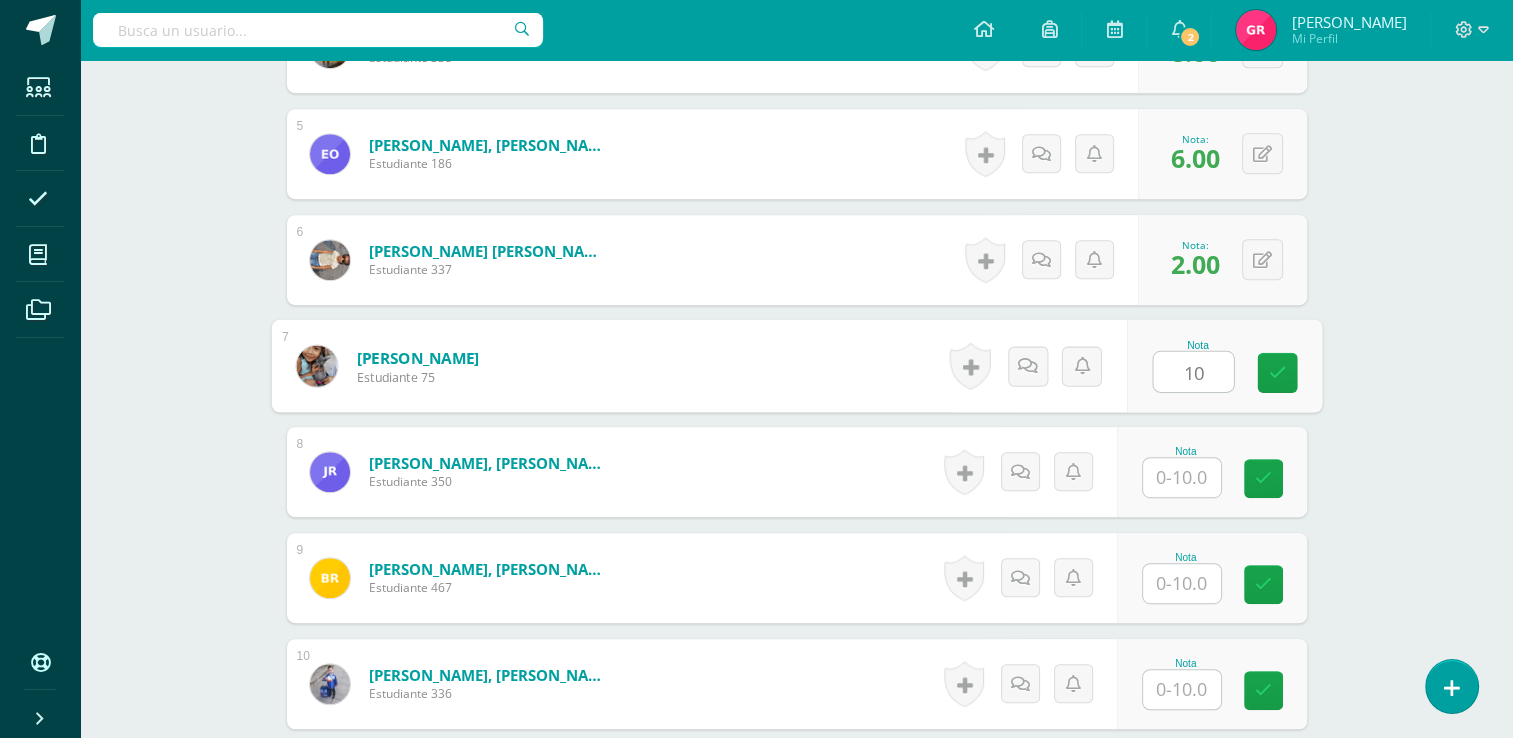 type on "10" 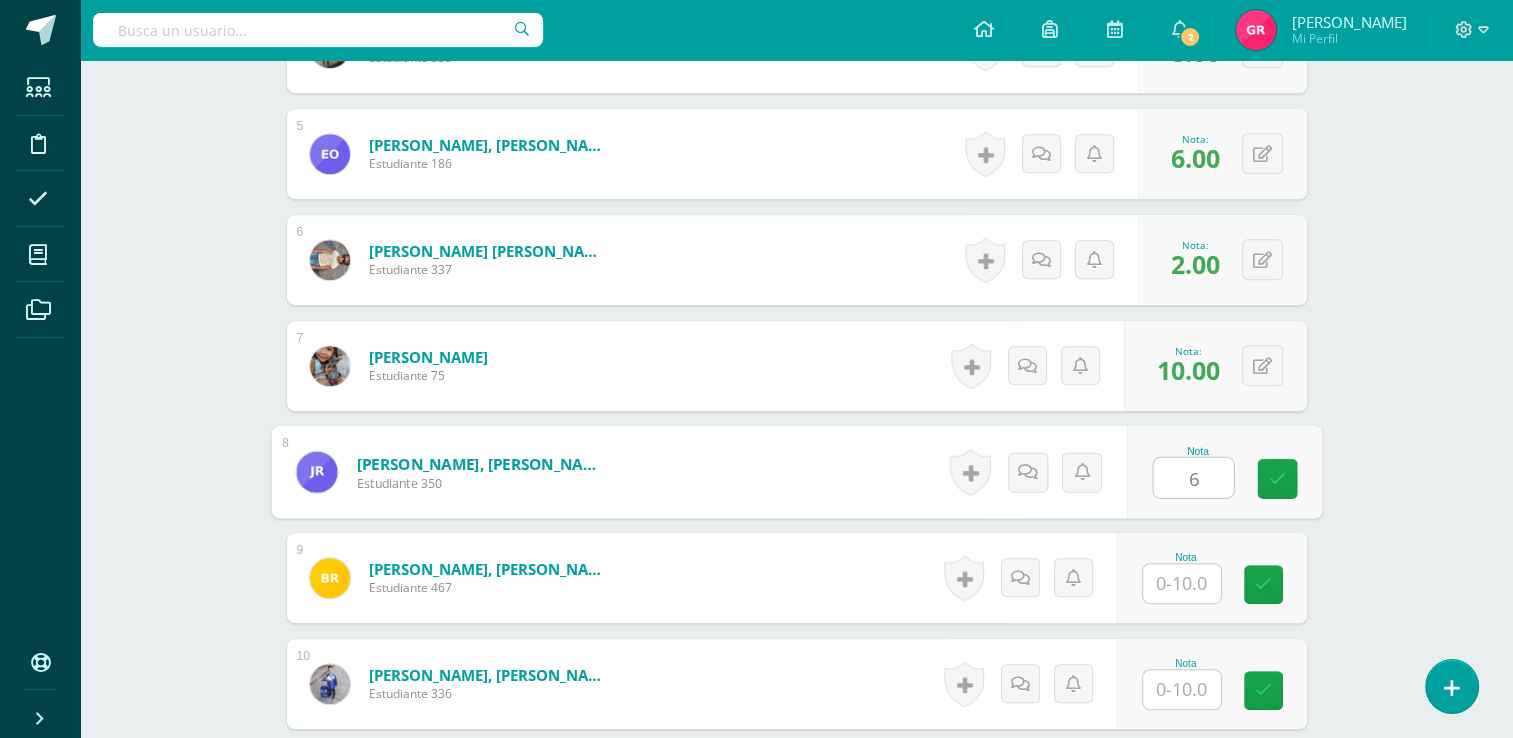 type on "6" 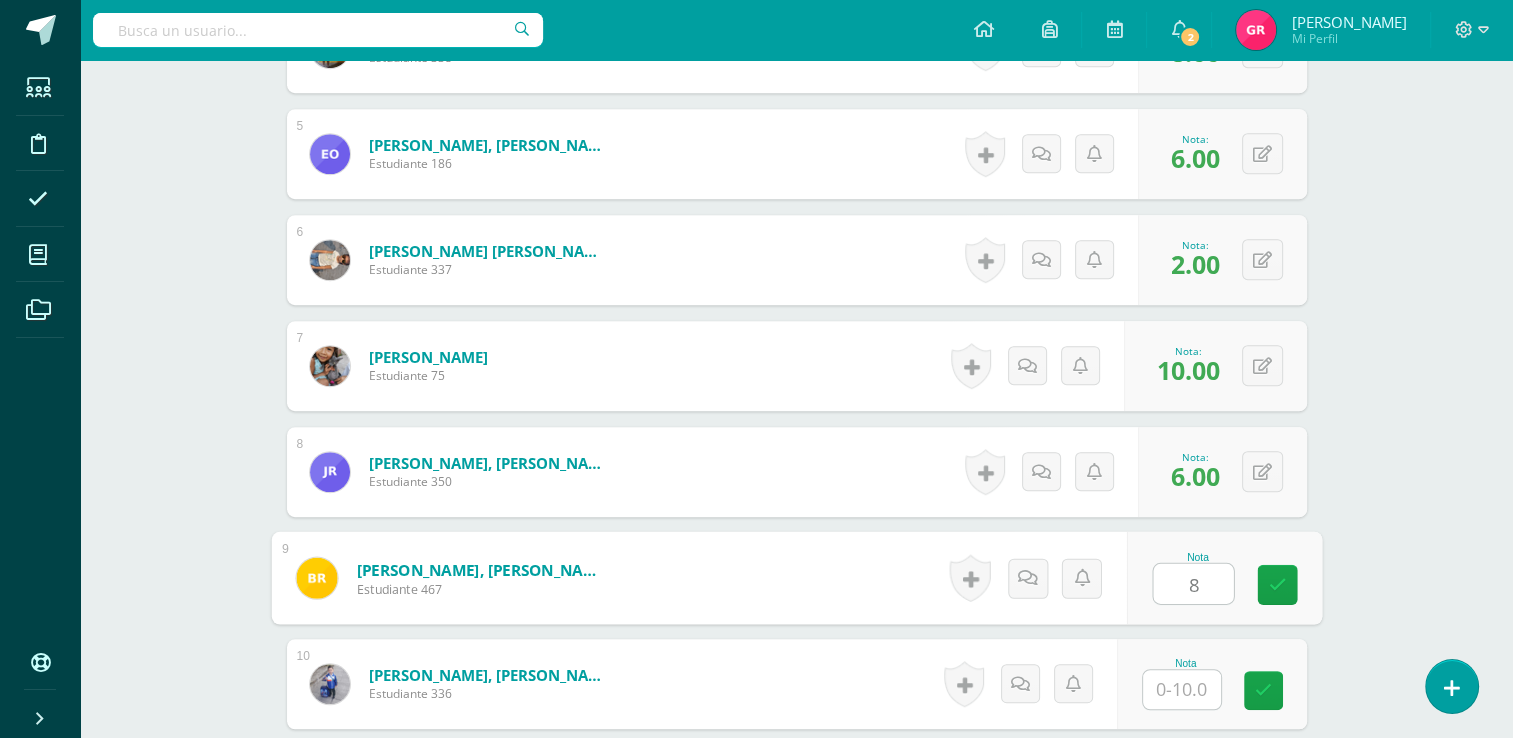 type on "8" 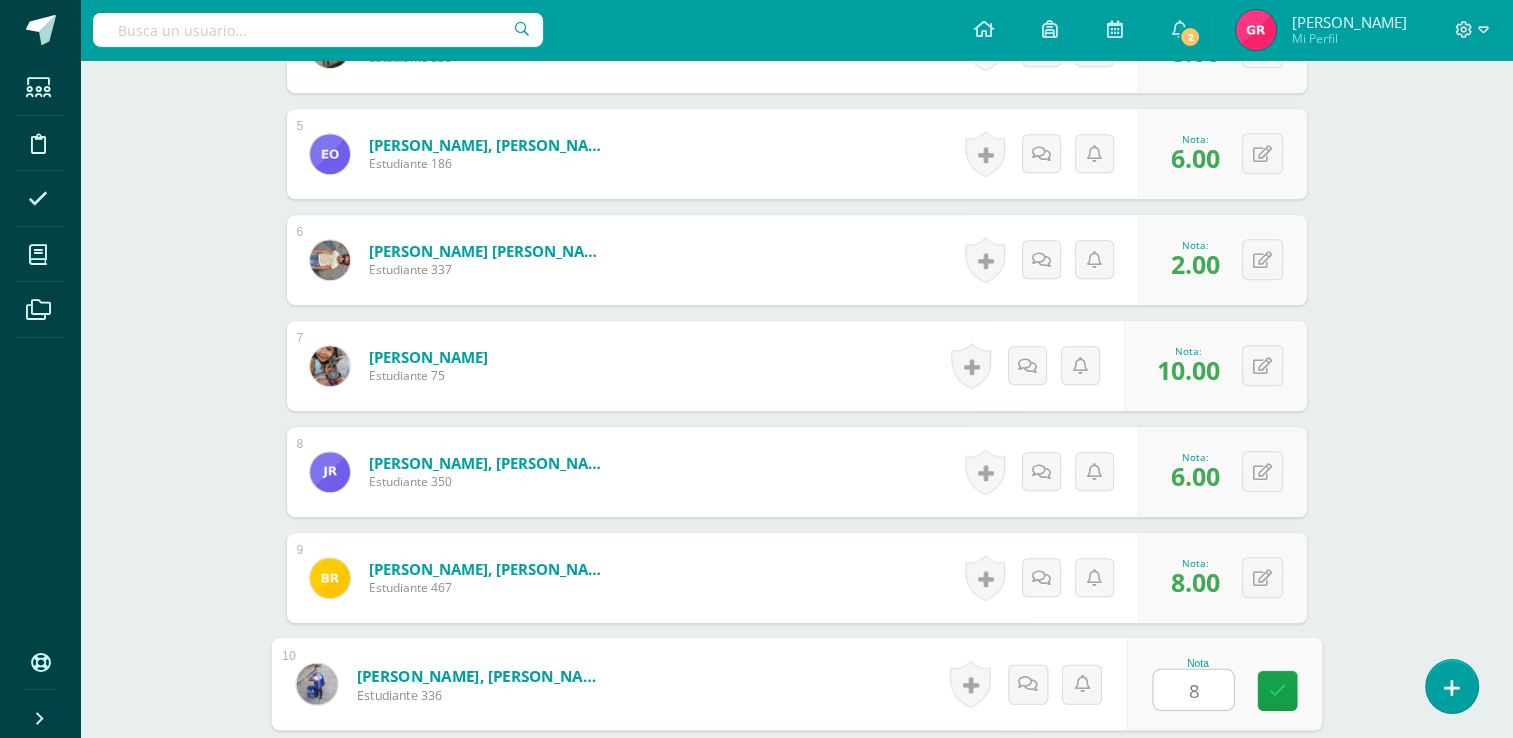 type on "8" 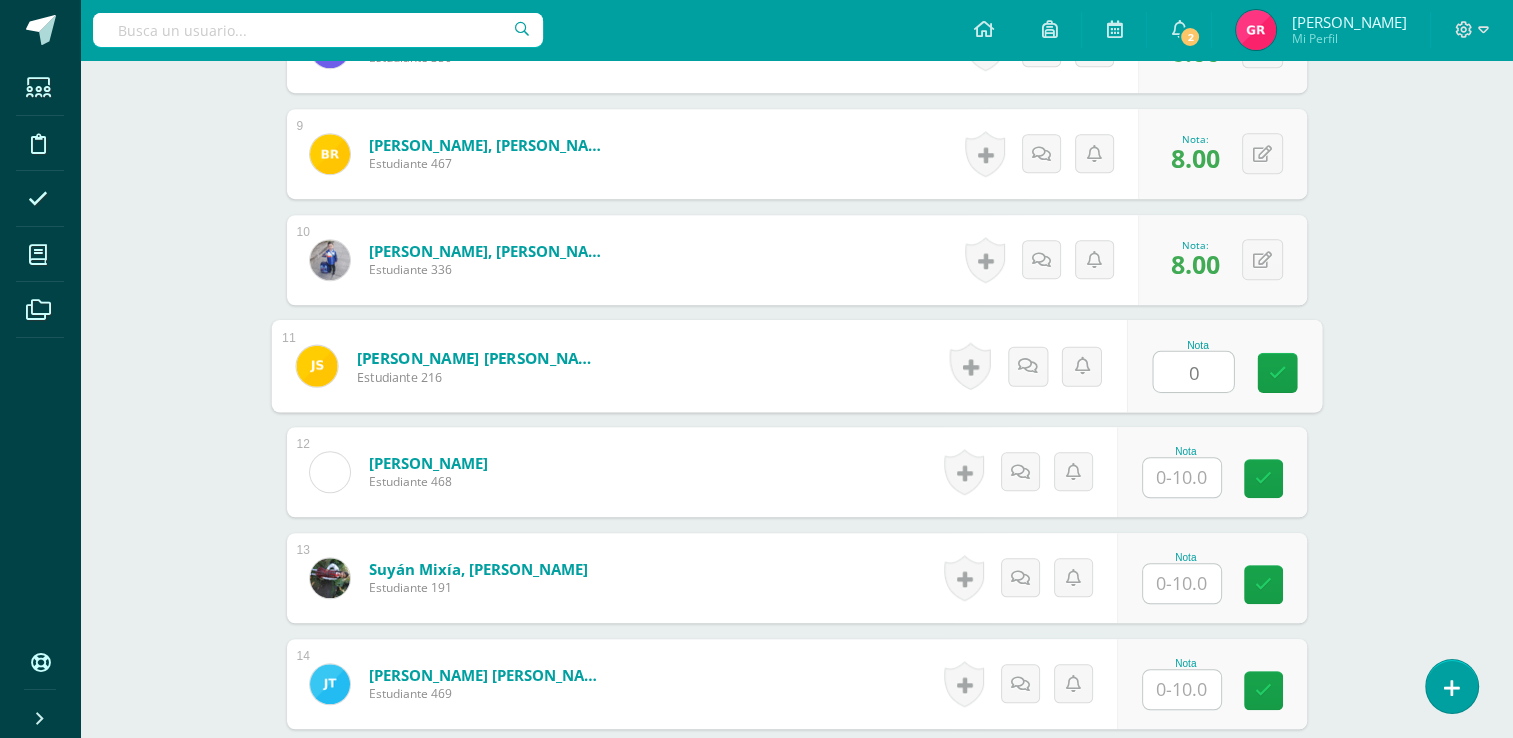 type on "0" 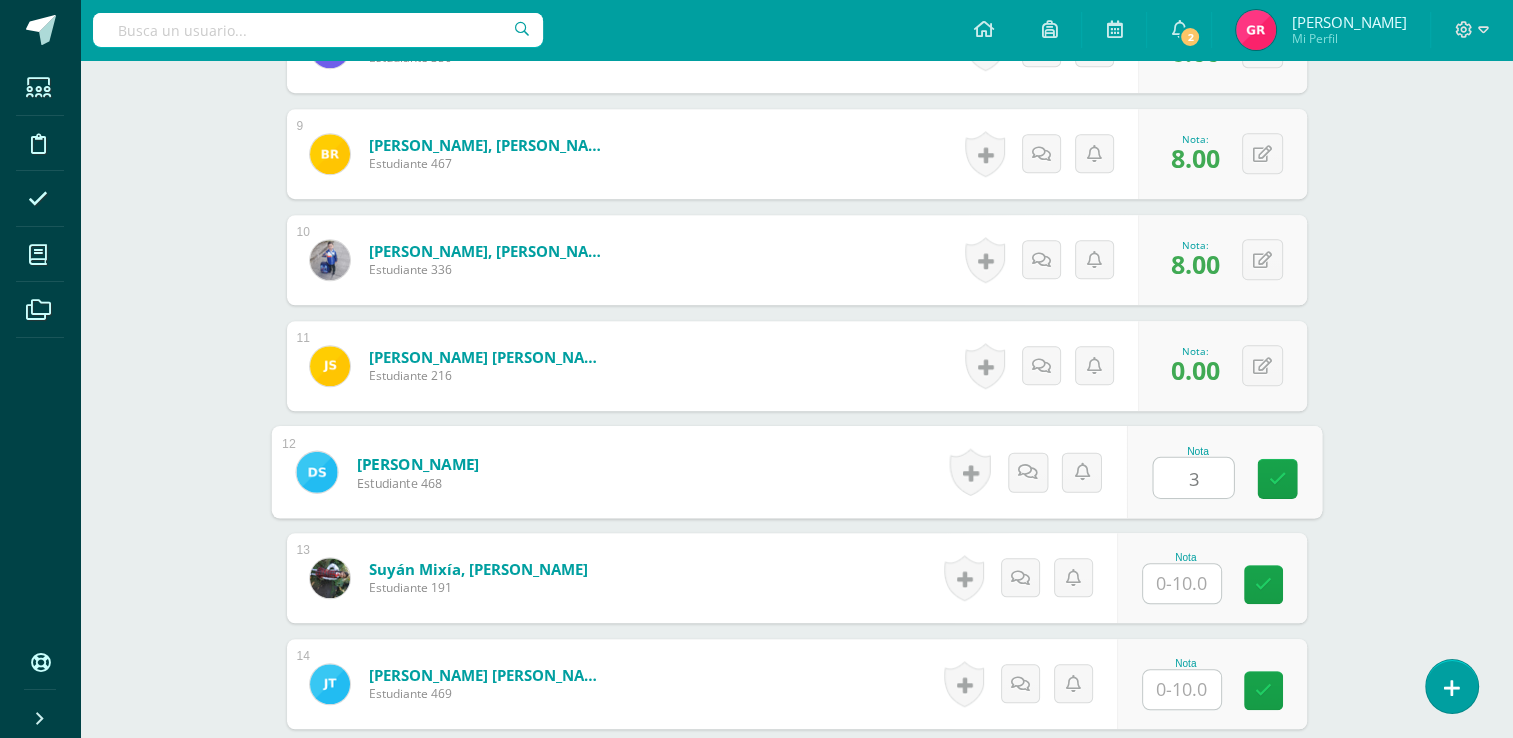 type on "3" 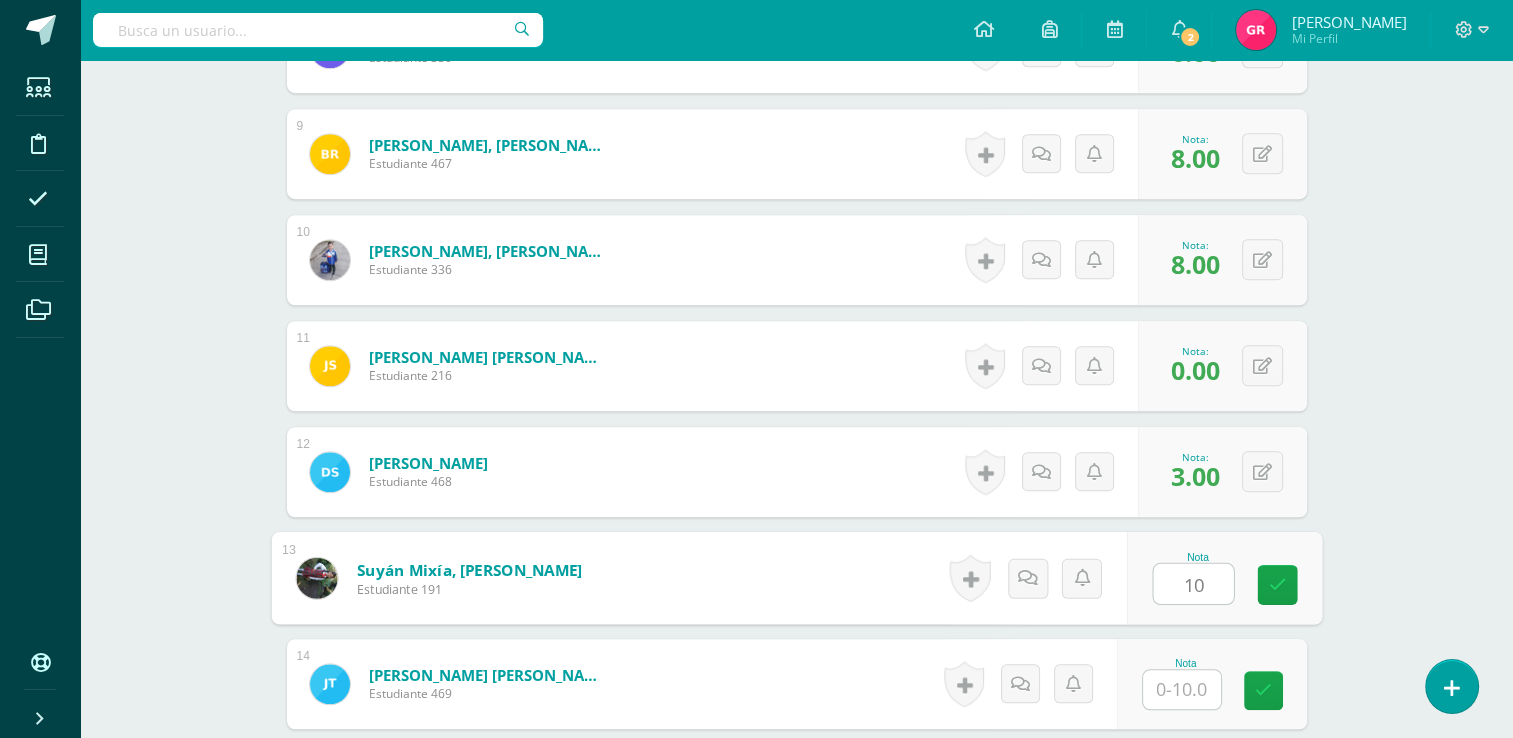 type on "10" 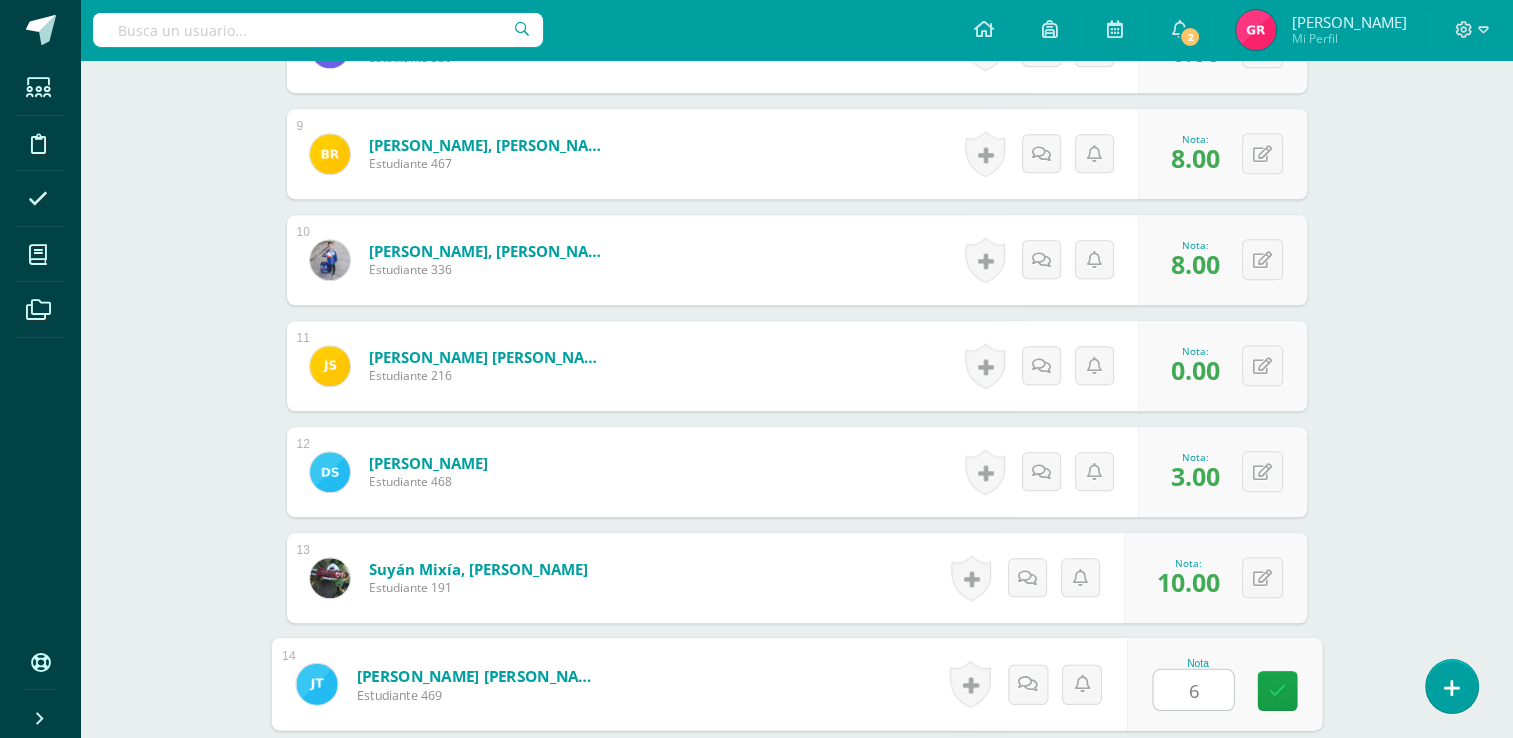 type on "6" 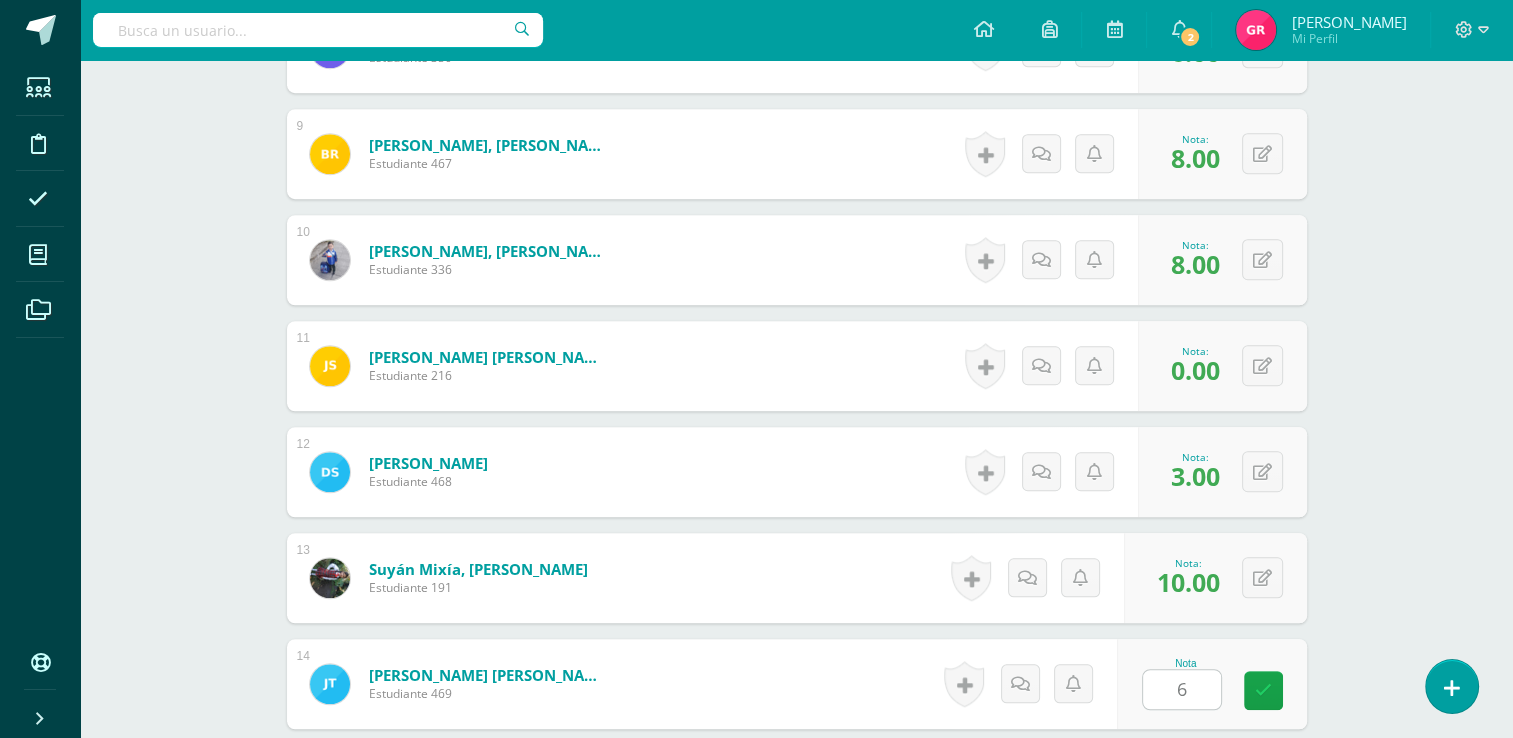 scroll, scrollTop: 1877, scrollLeft: 0, axis: vertical 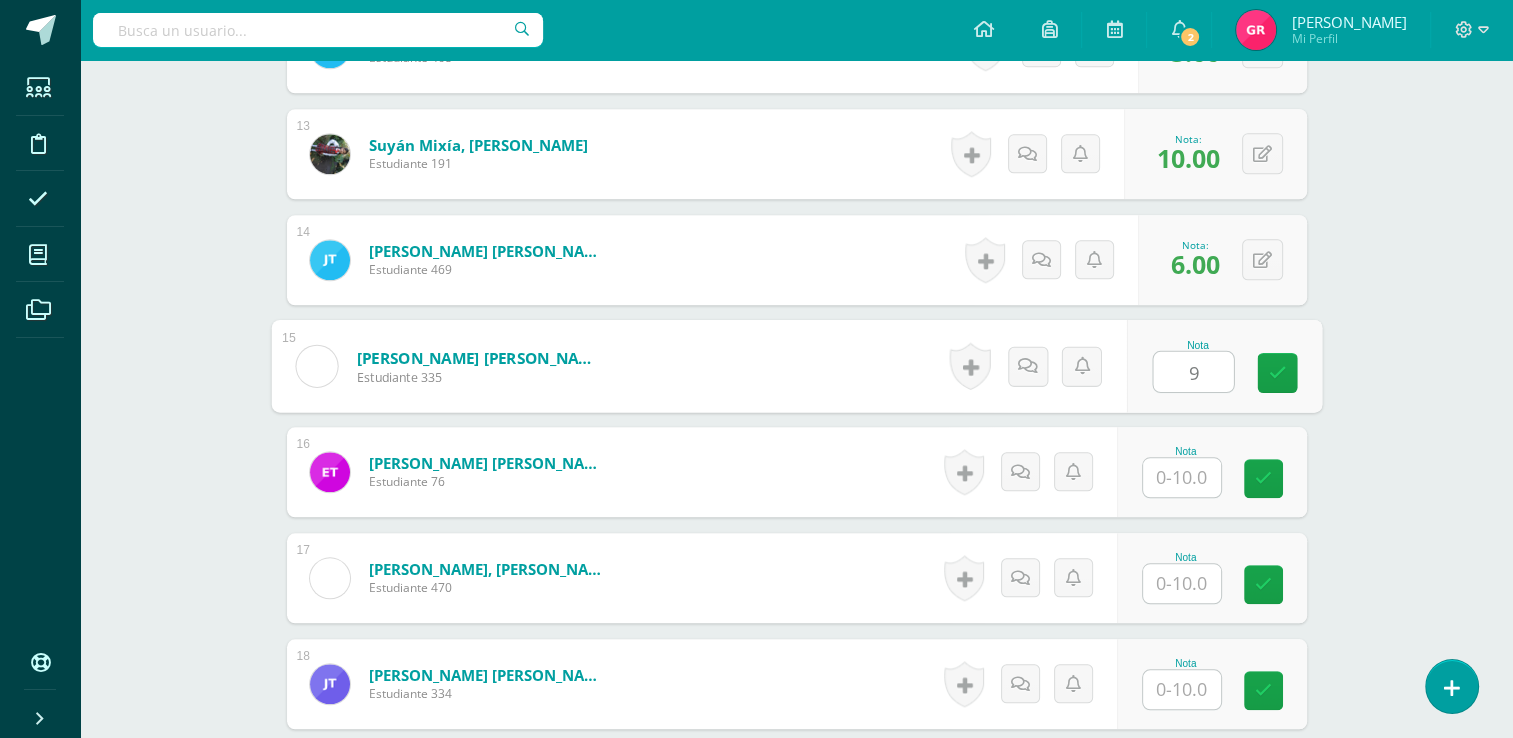 type on "9" 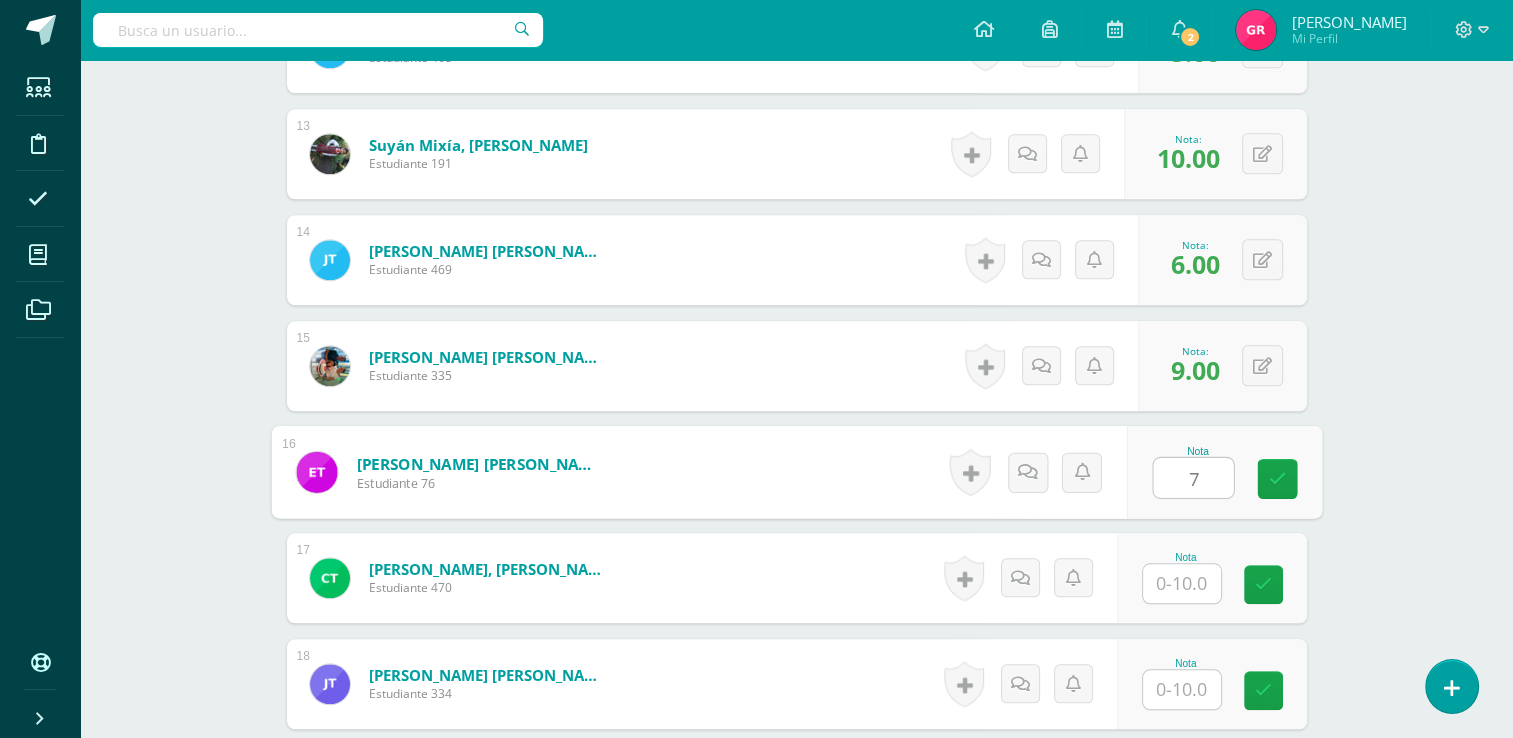 type on "7" 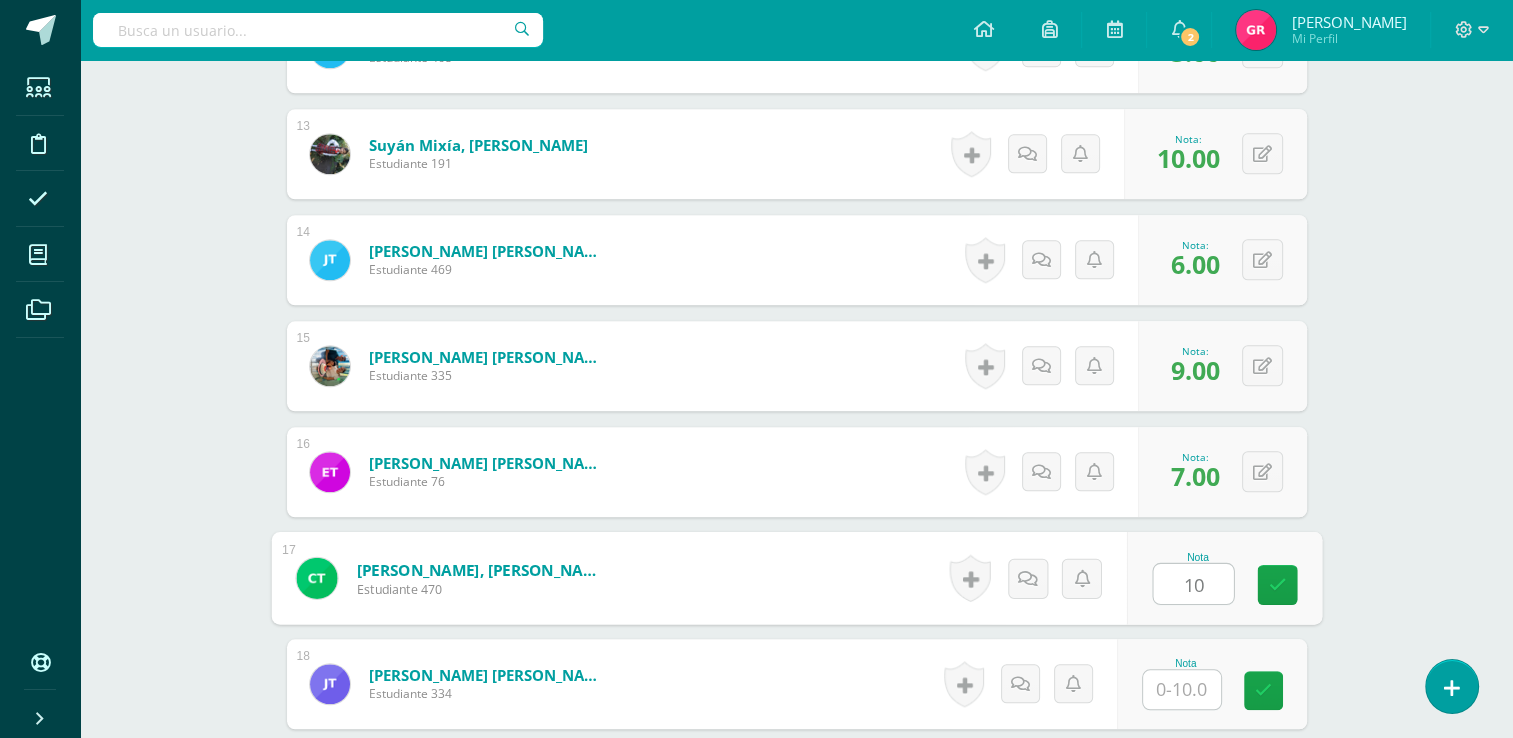 type on "10" 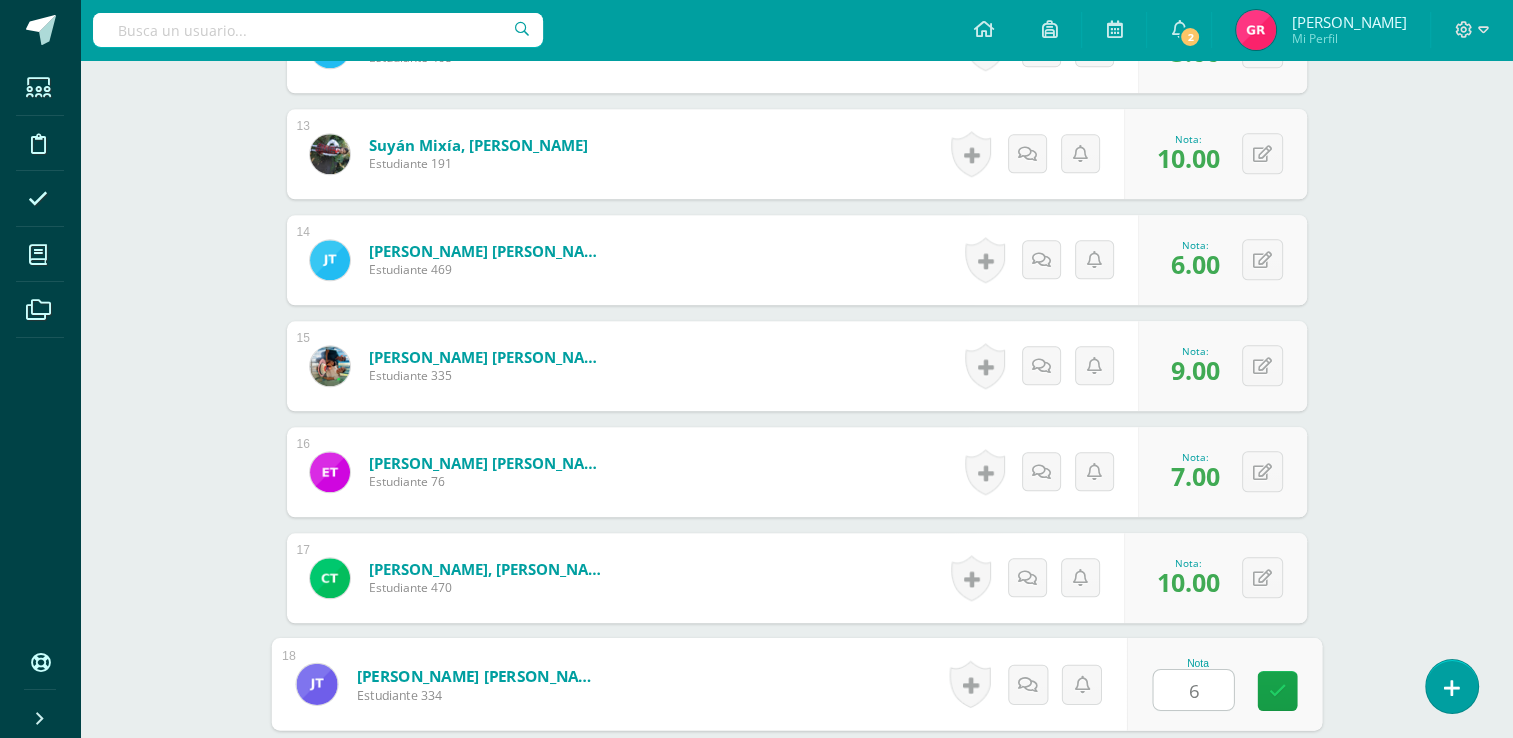 type on "6" 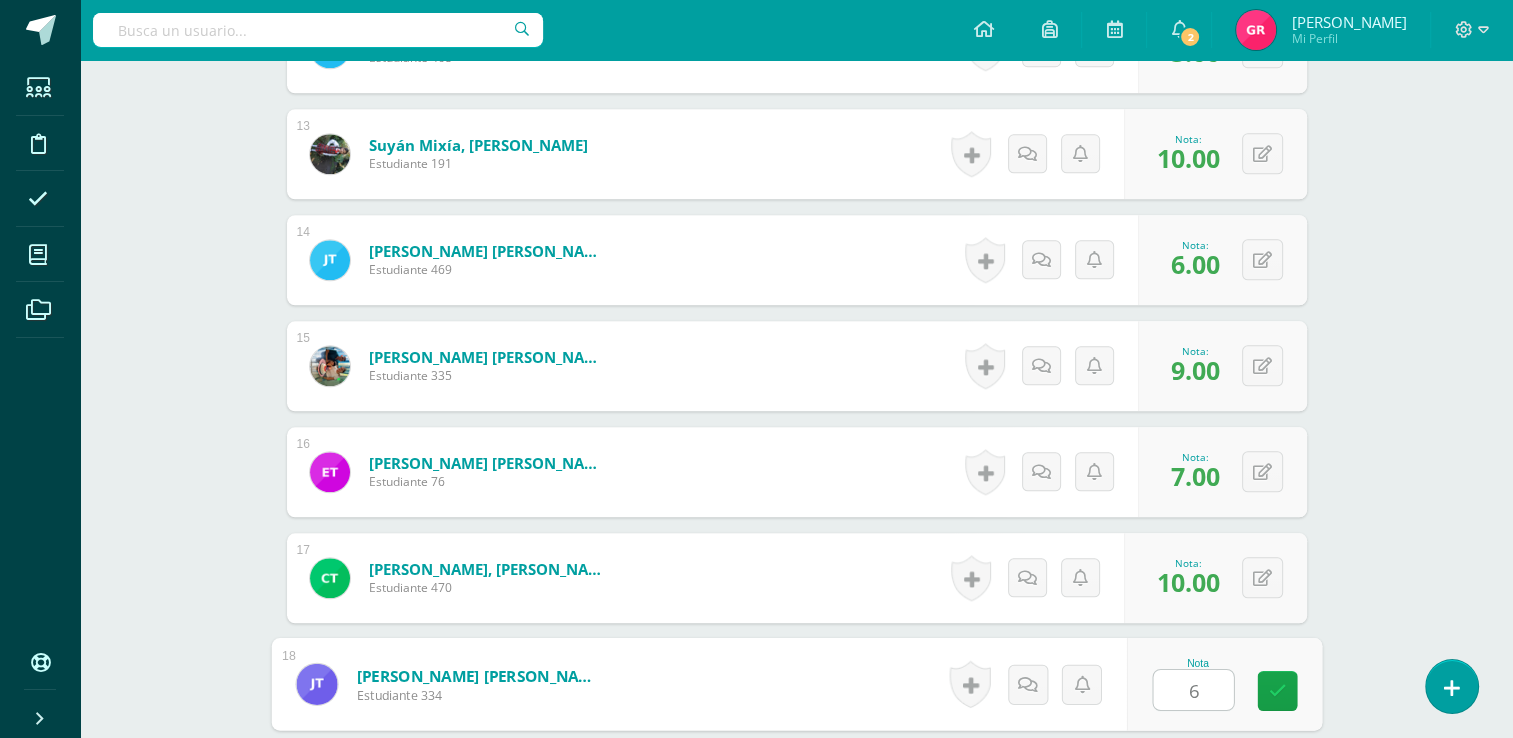 scroll, scrollTop: 2202, scrollLeft: 0, axis: vertical 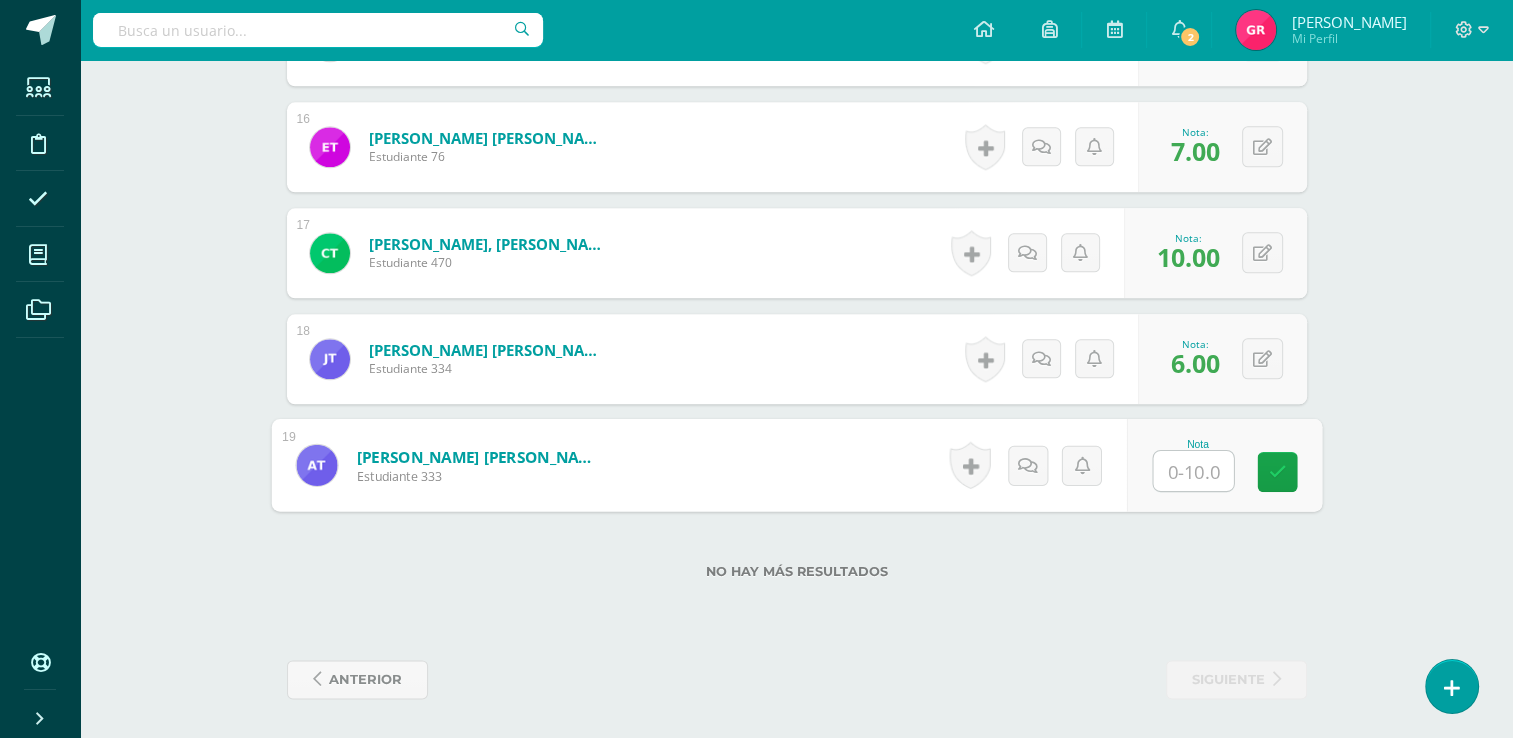 type on "9" 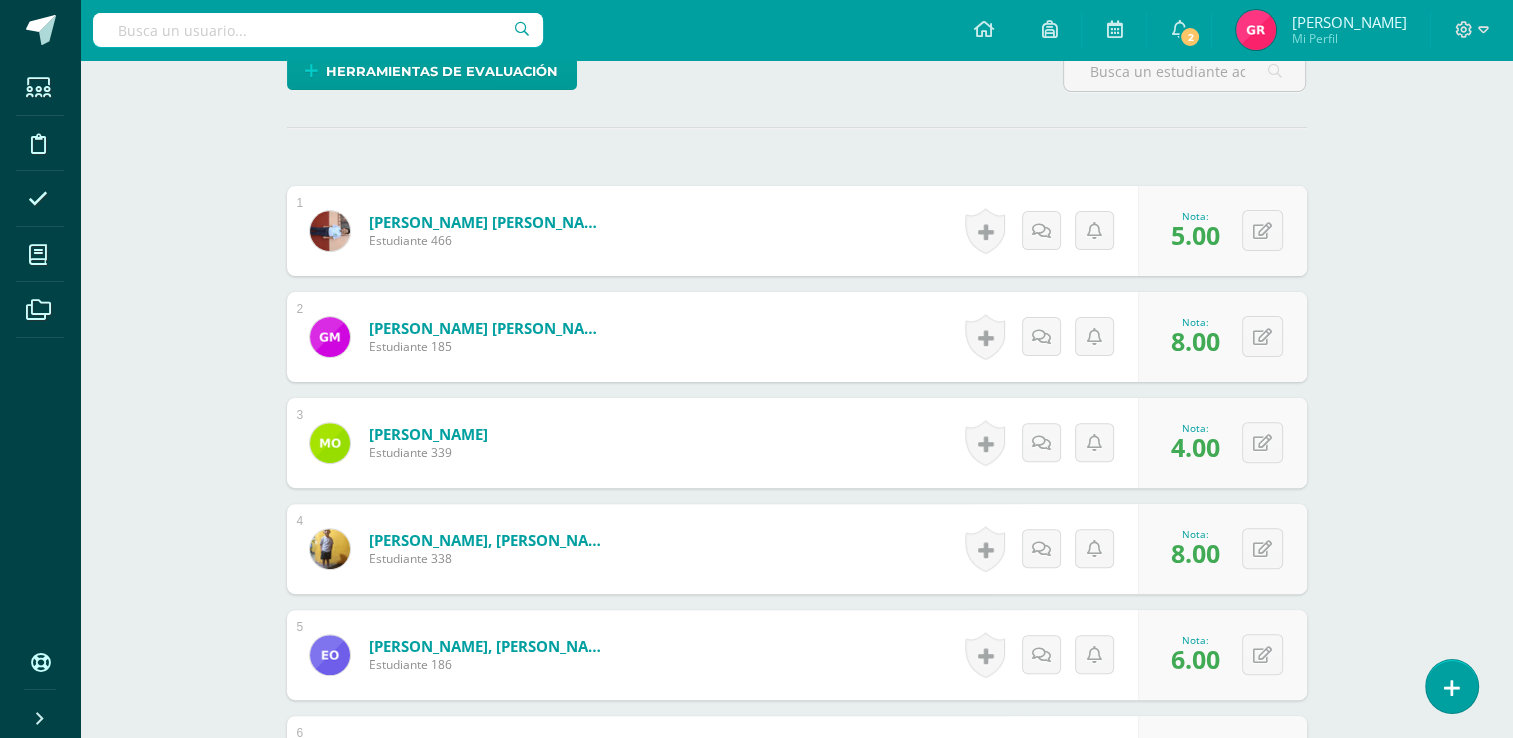 scroll, scrollTop: 524, scrollLeft: 0, axis: vertical 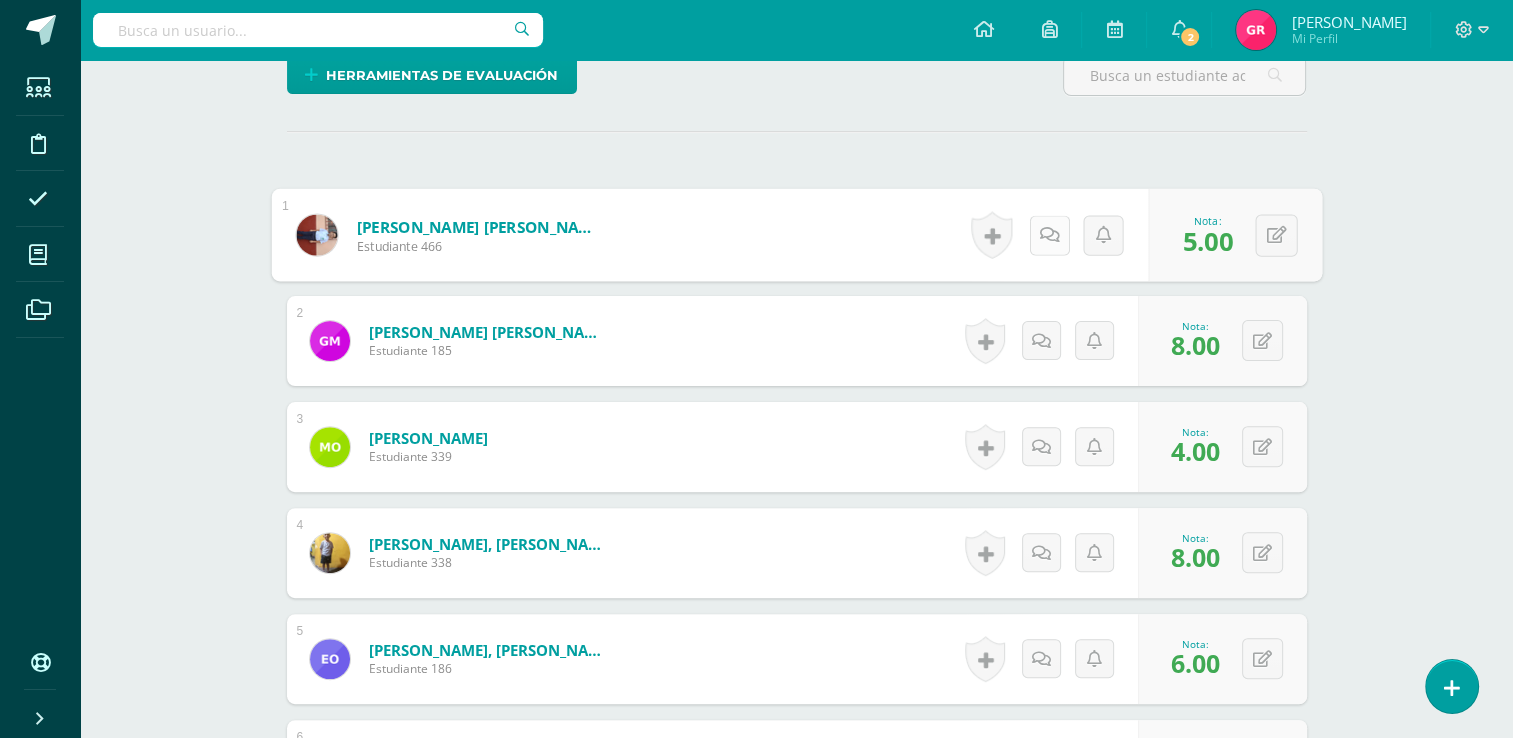 click at bounding box center [1049, 234] 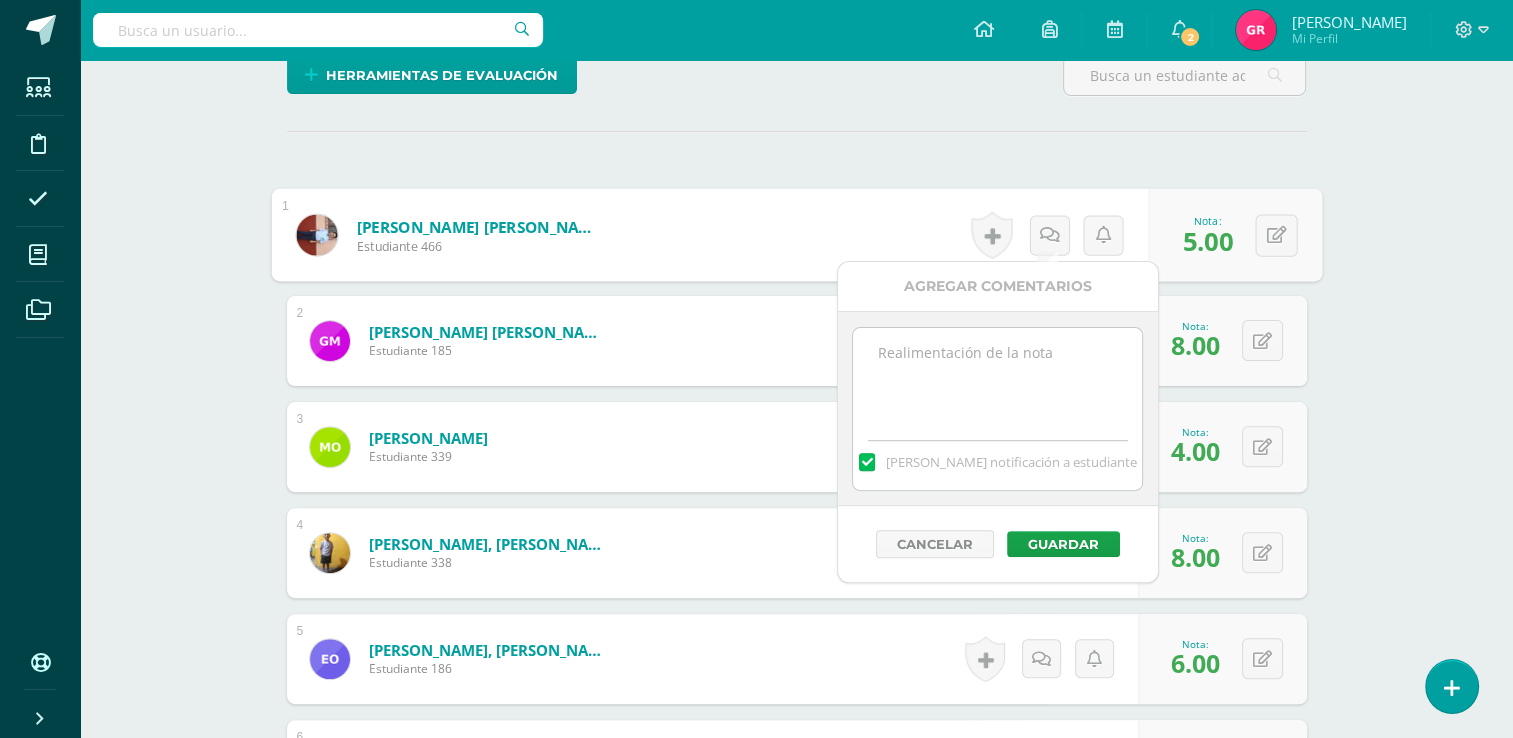 click at bounding box center [997, 378] 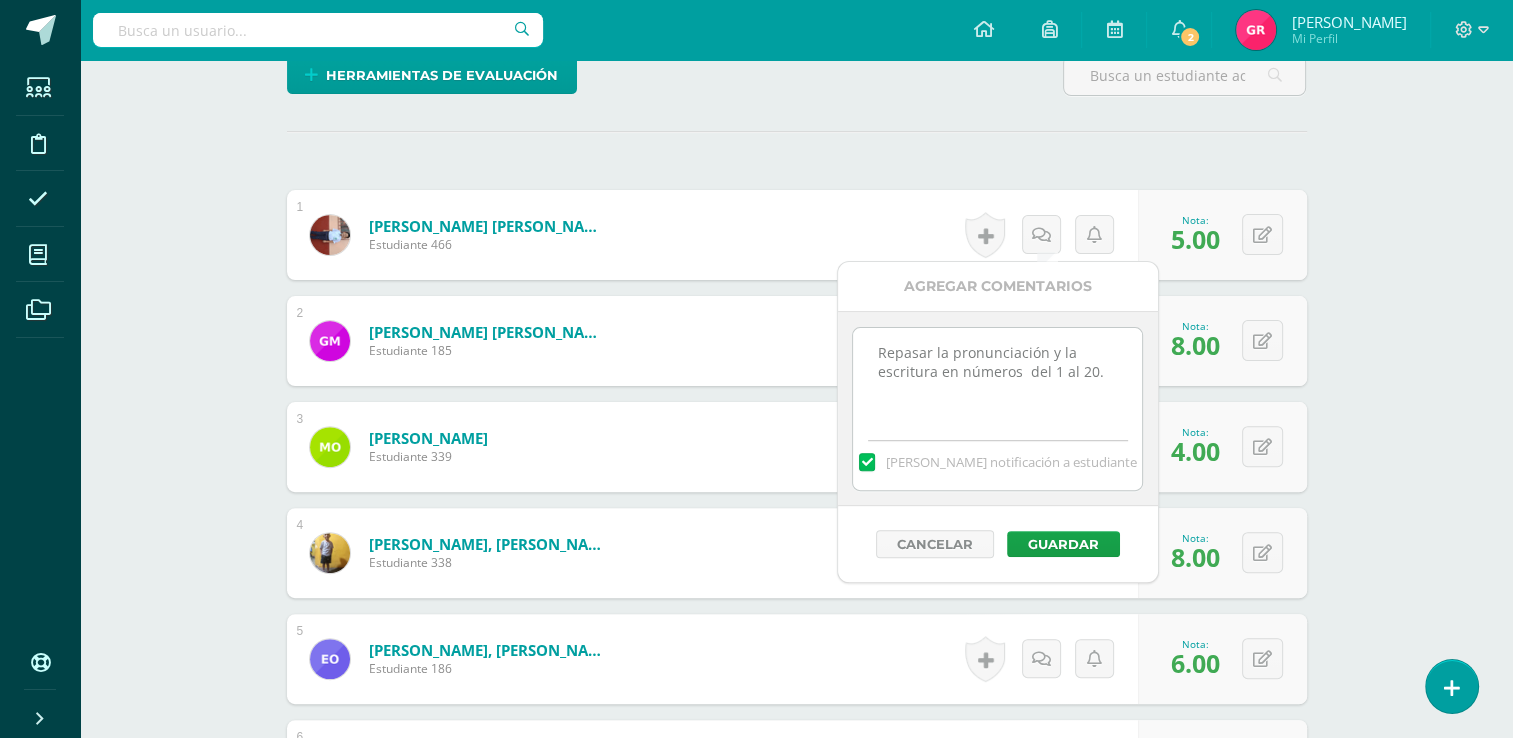 drag, startPoint x: 876, startPoint y: 356, endPoint x: 1108, endPoint y: 414, distance: 239.14012 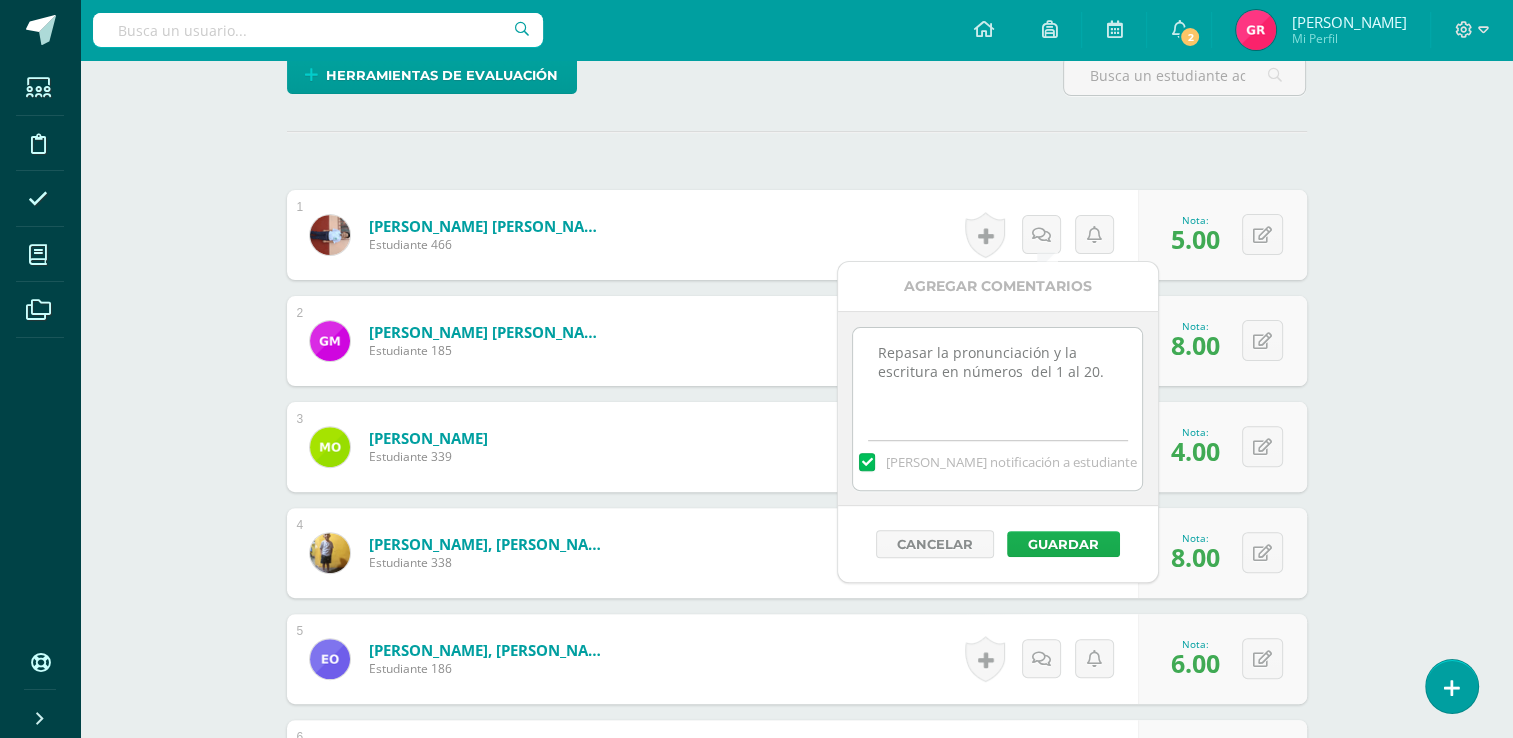 type on "Repasar la pronunciación y la escritura en números  del 1 al 20." 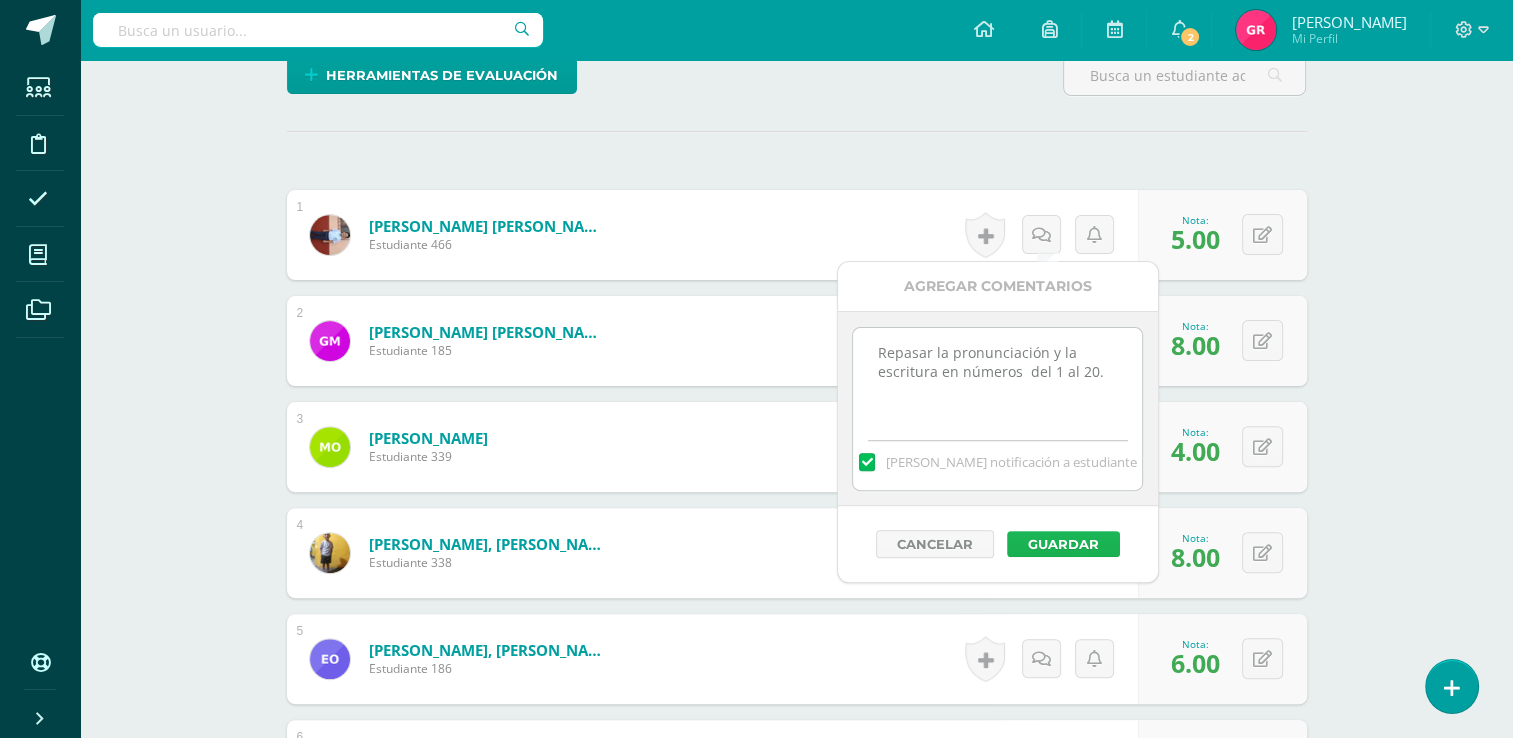 click on "Guardar" at bounding box center [1063, 544] 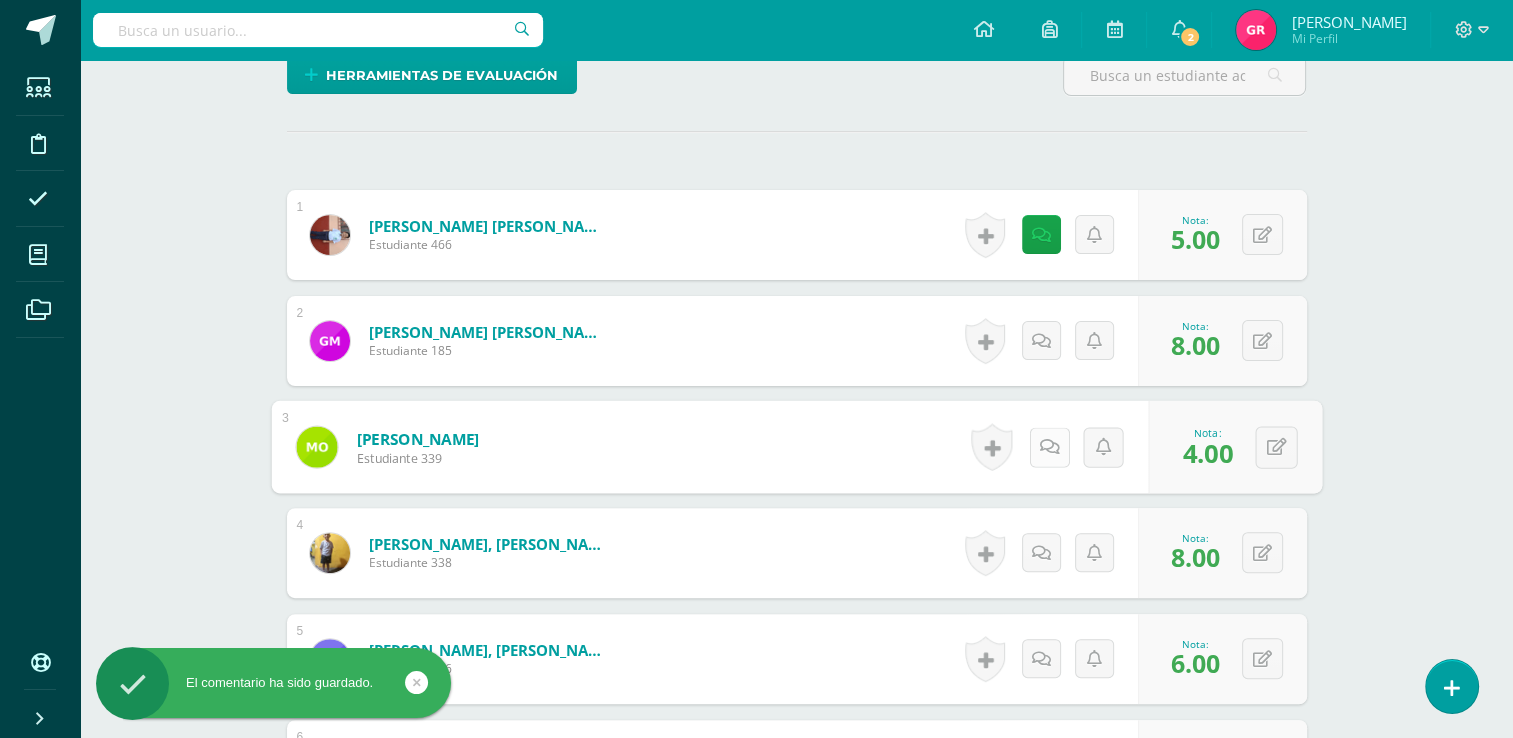 click at bounding box center (1049, 446) 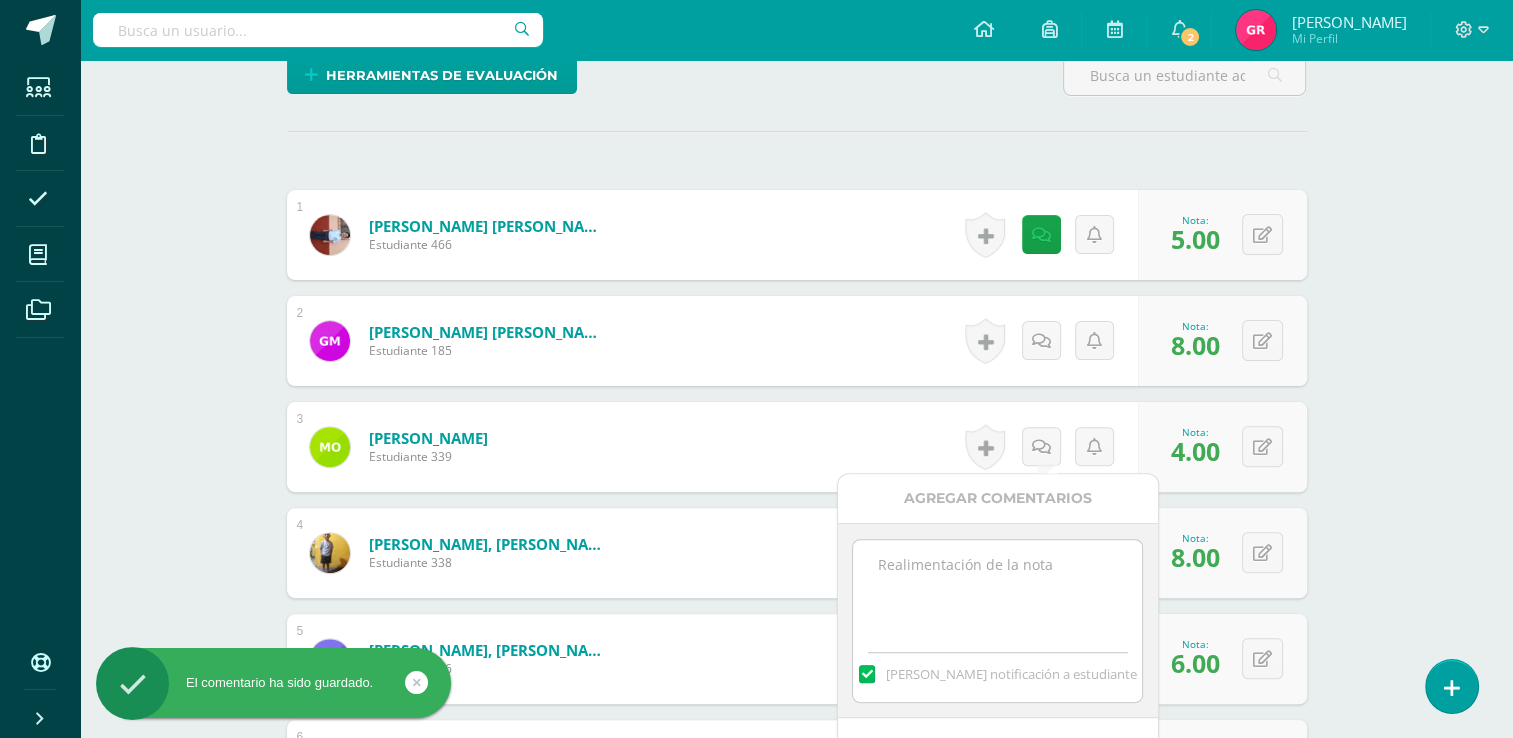click at bounding box center (997, 590) 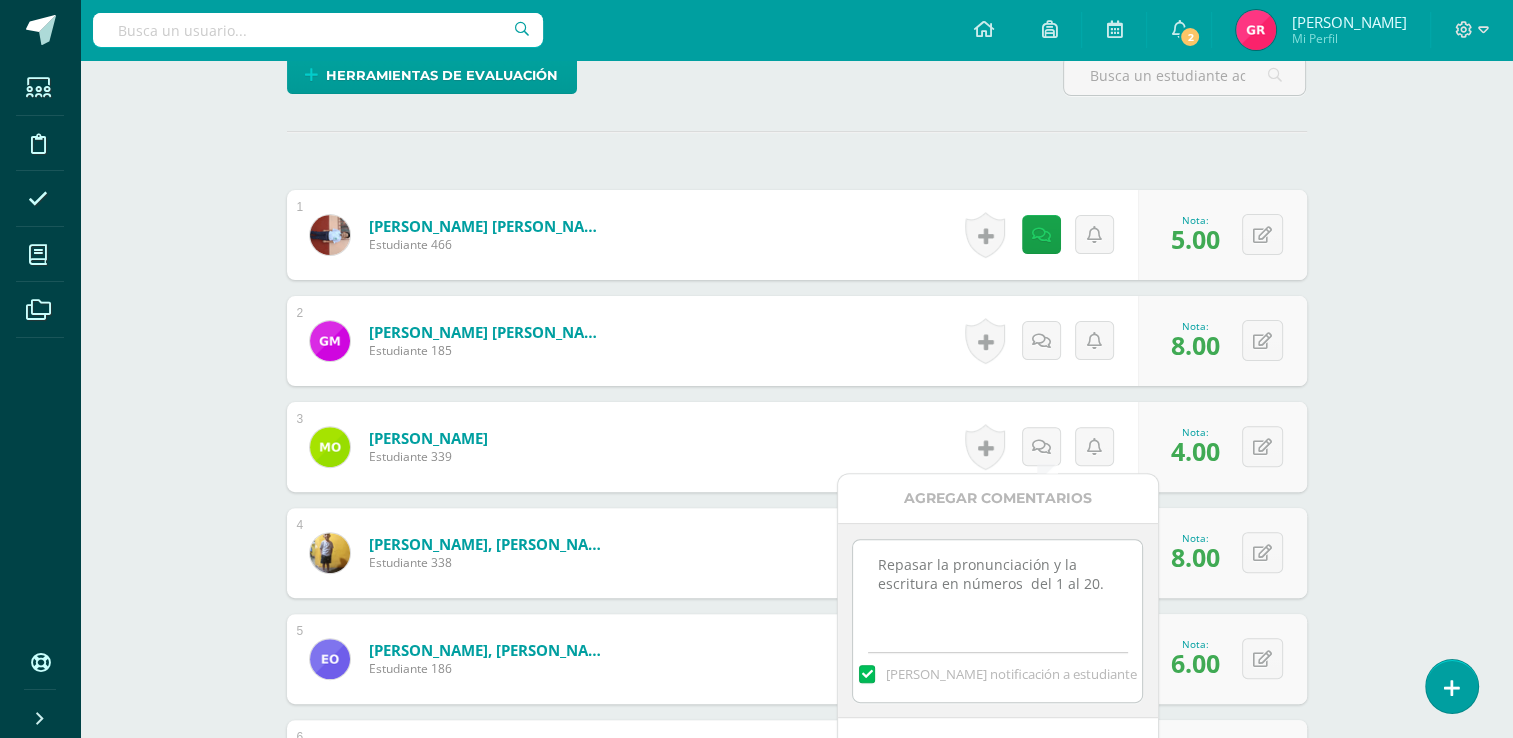 type on "Repasar la pronunciación y la escritura en números  del 1 al 20." 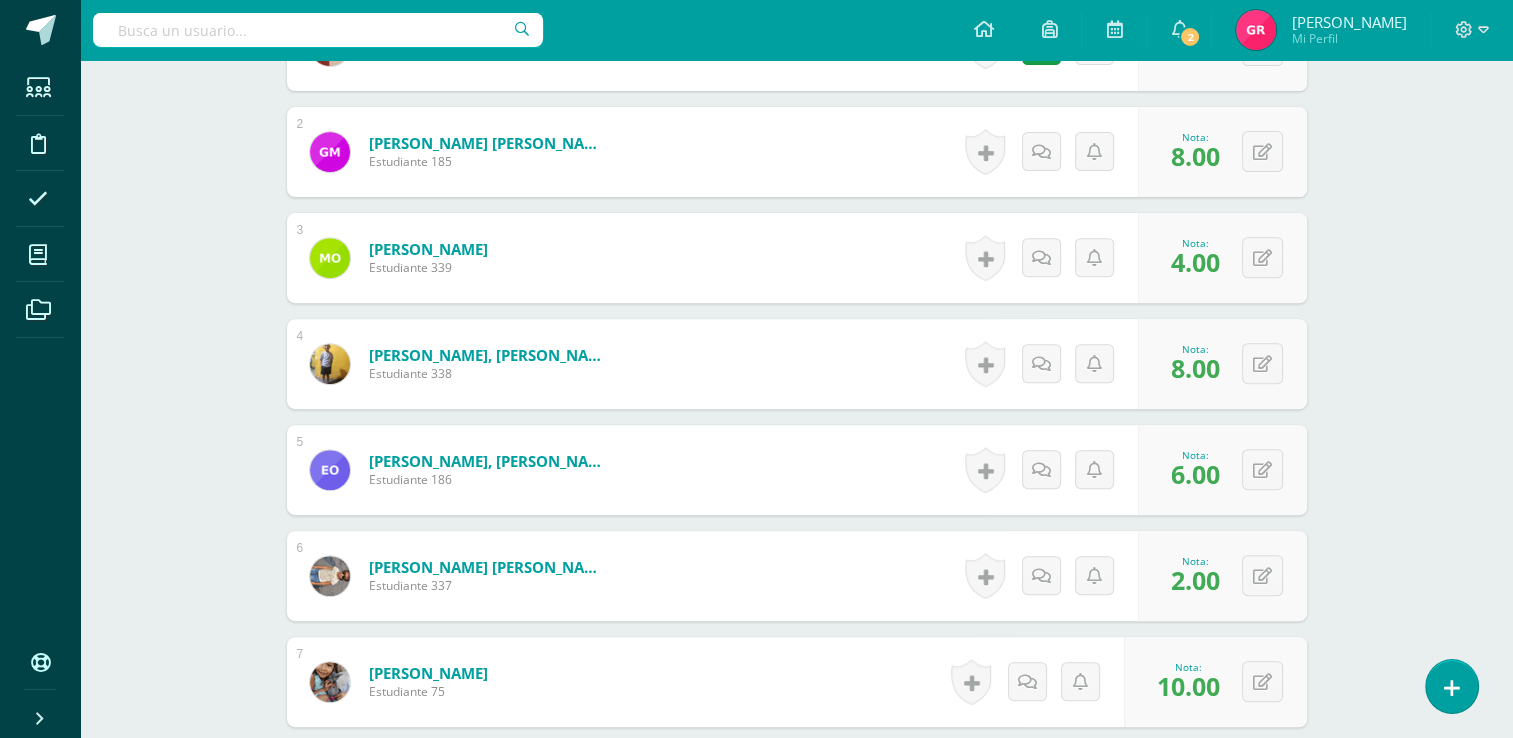 scroll, scrollTop: 727, scrollLeft: 0, axis: vertical 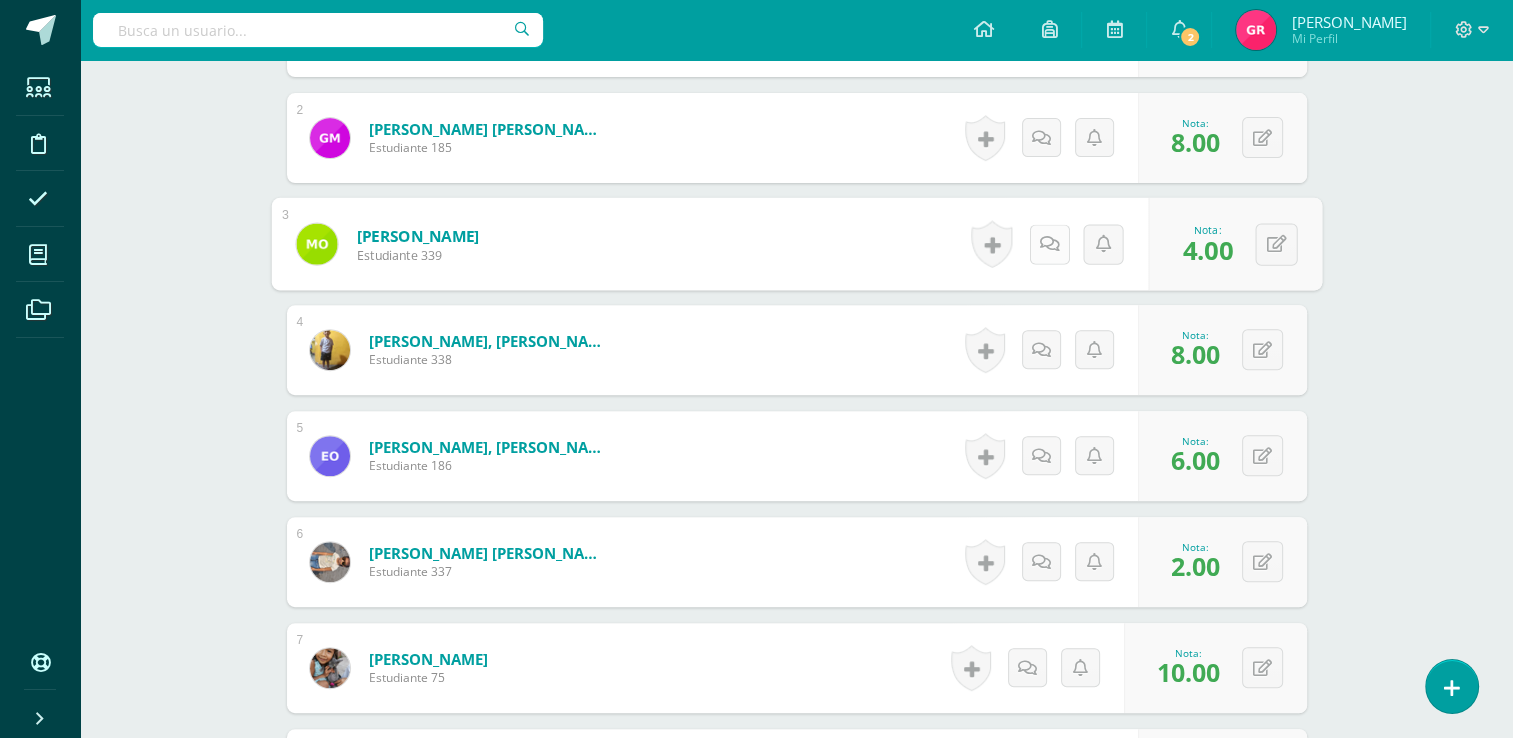 click at bounding box center [1049, 243] 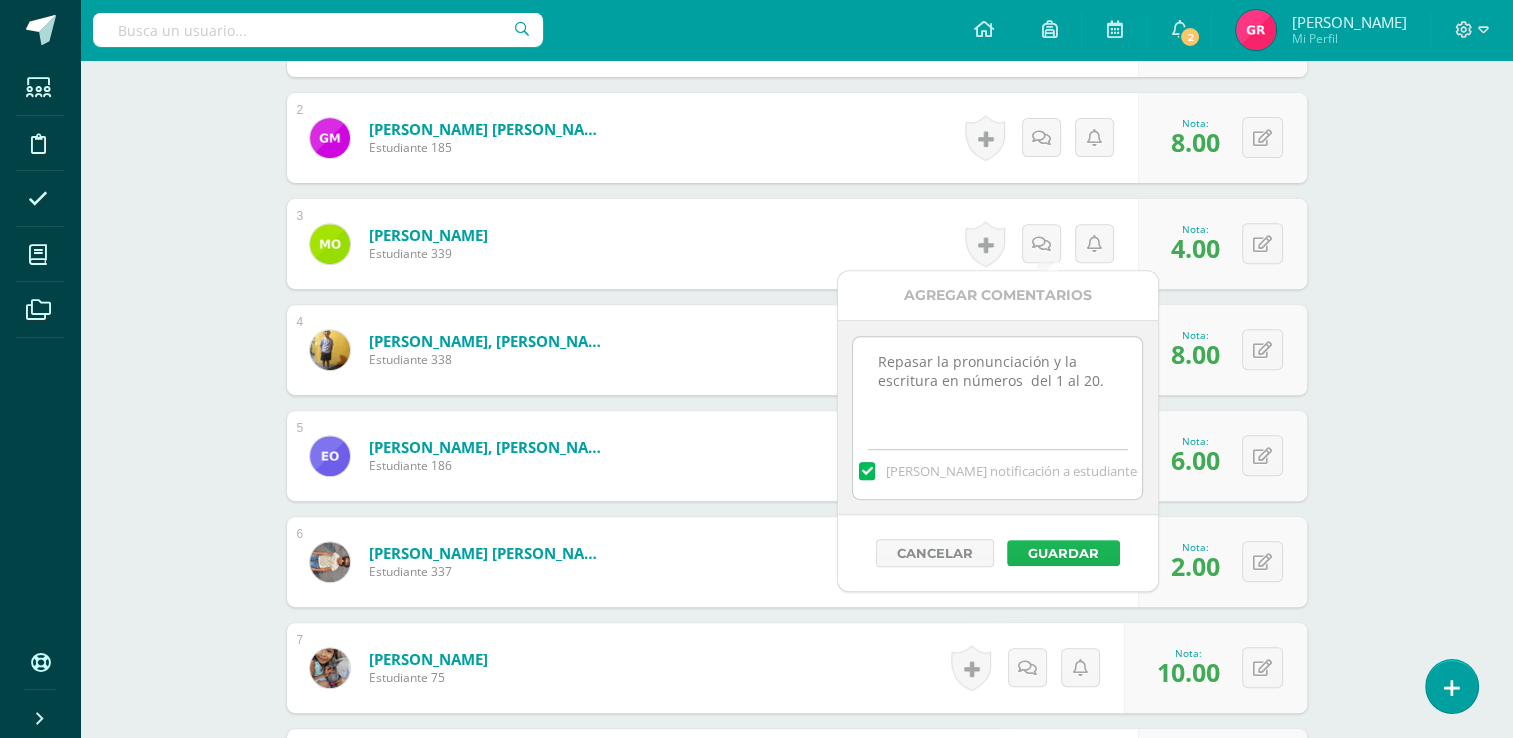 click on "Guardar" at bounding box center (1063, 553) 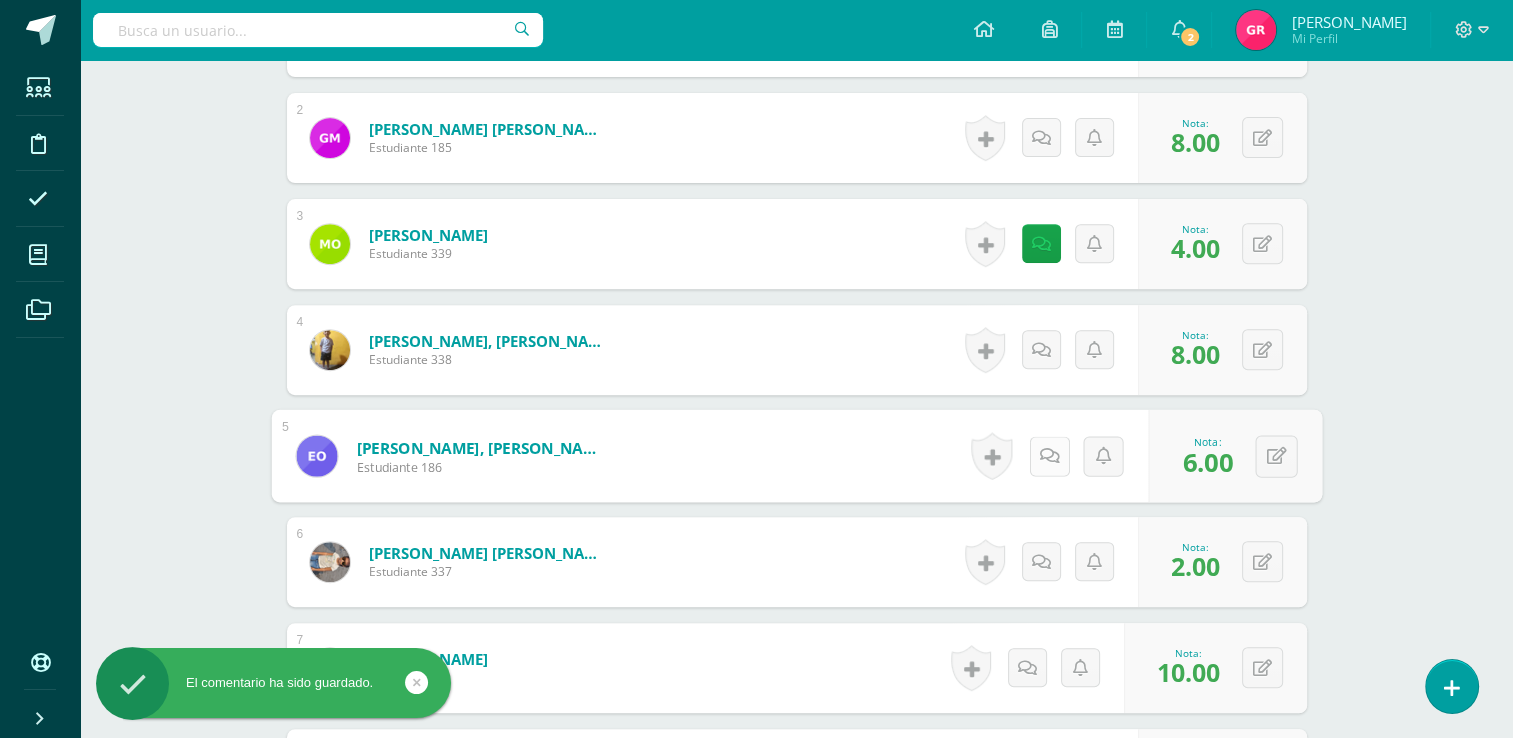 click at bounding box center (1049, 455) 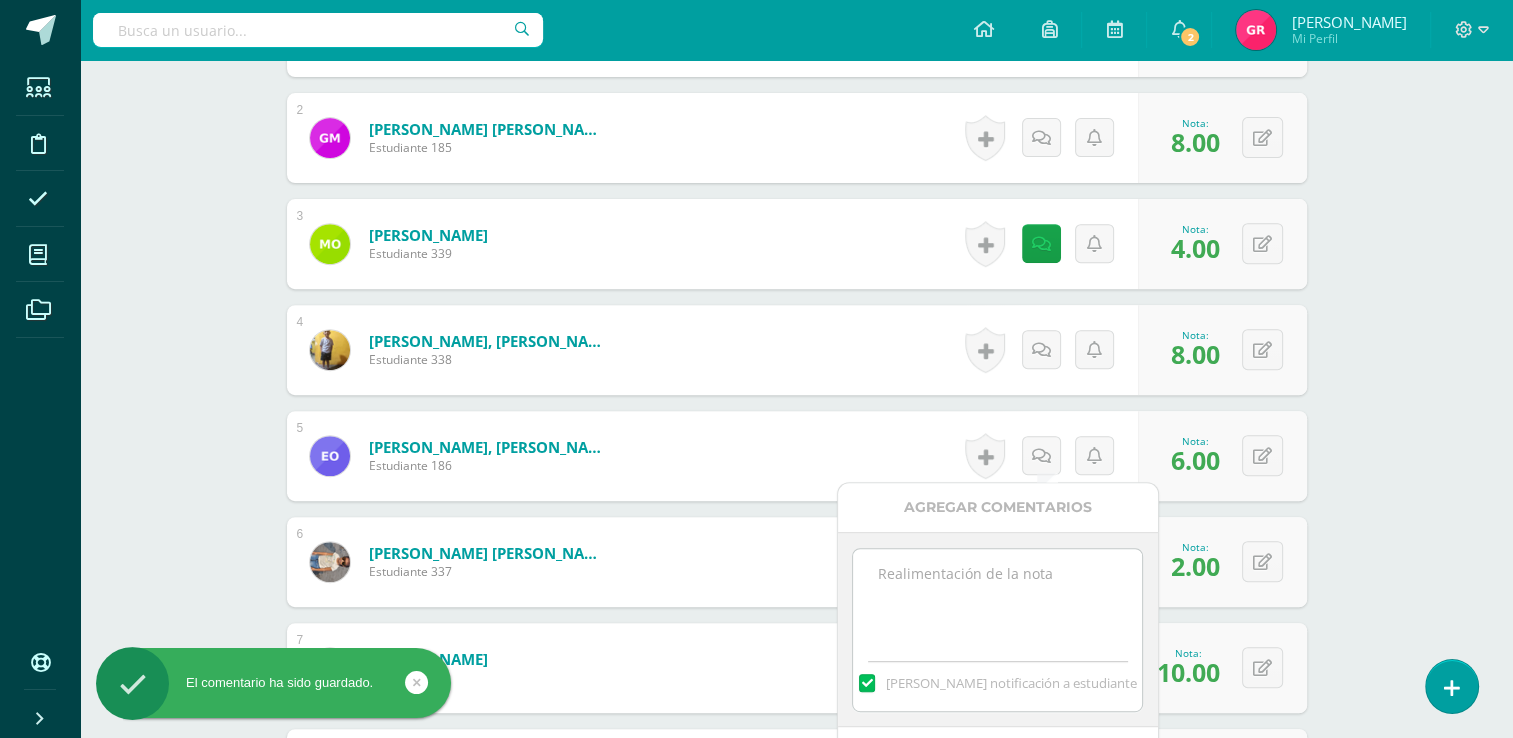 click at bounding box center [997, 599] 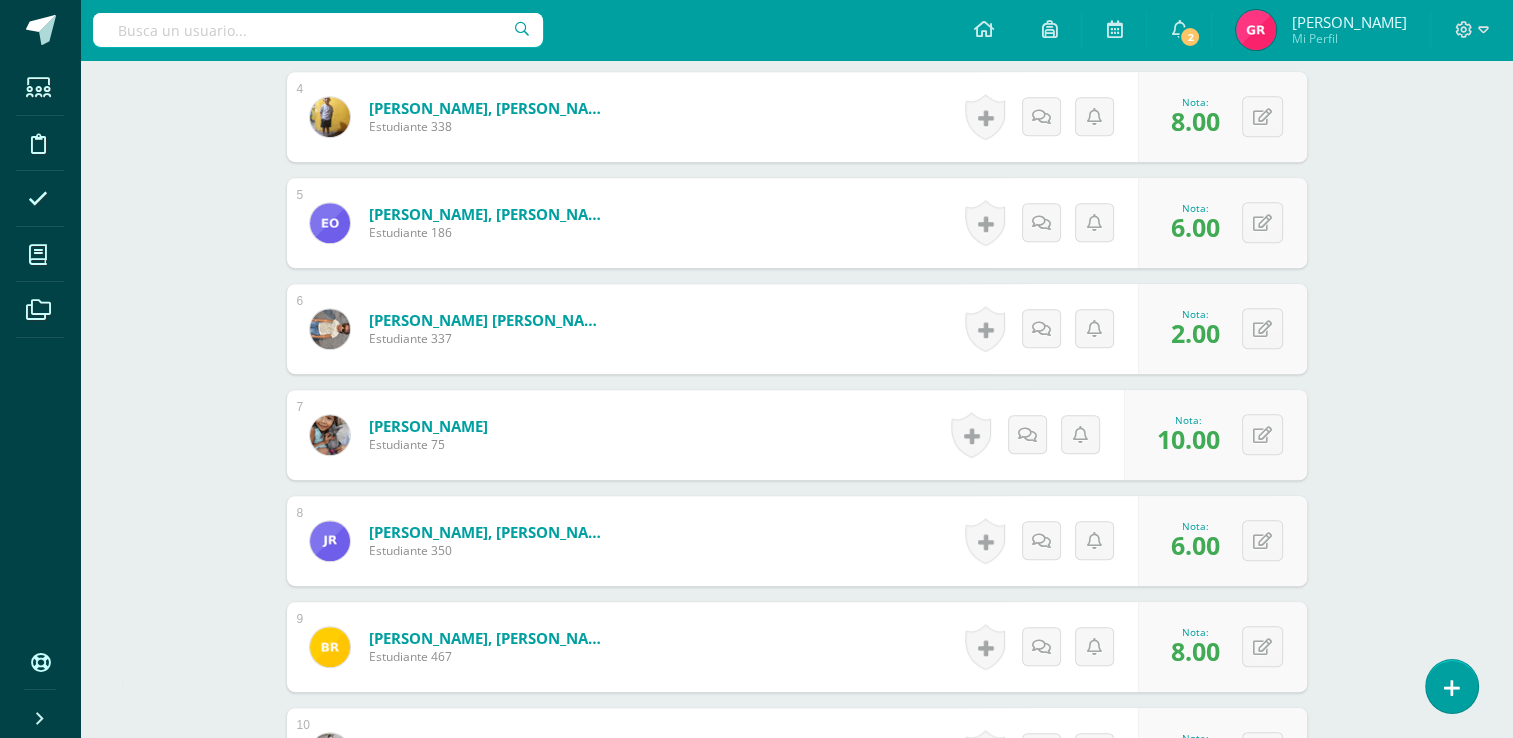scroll, scrollTop: 973, scrollLeft: 0, axis: vertical 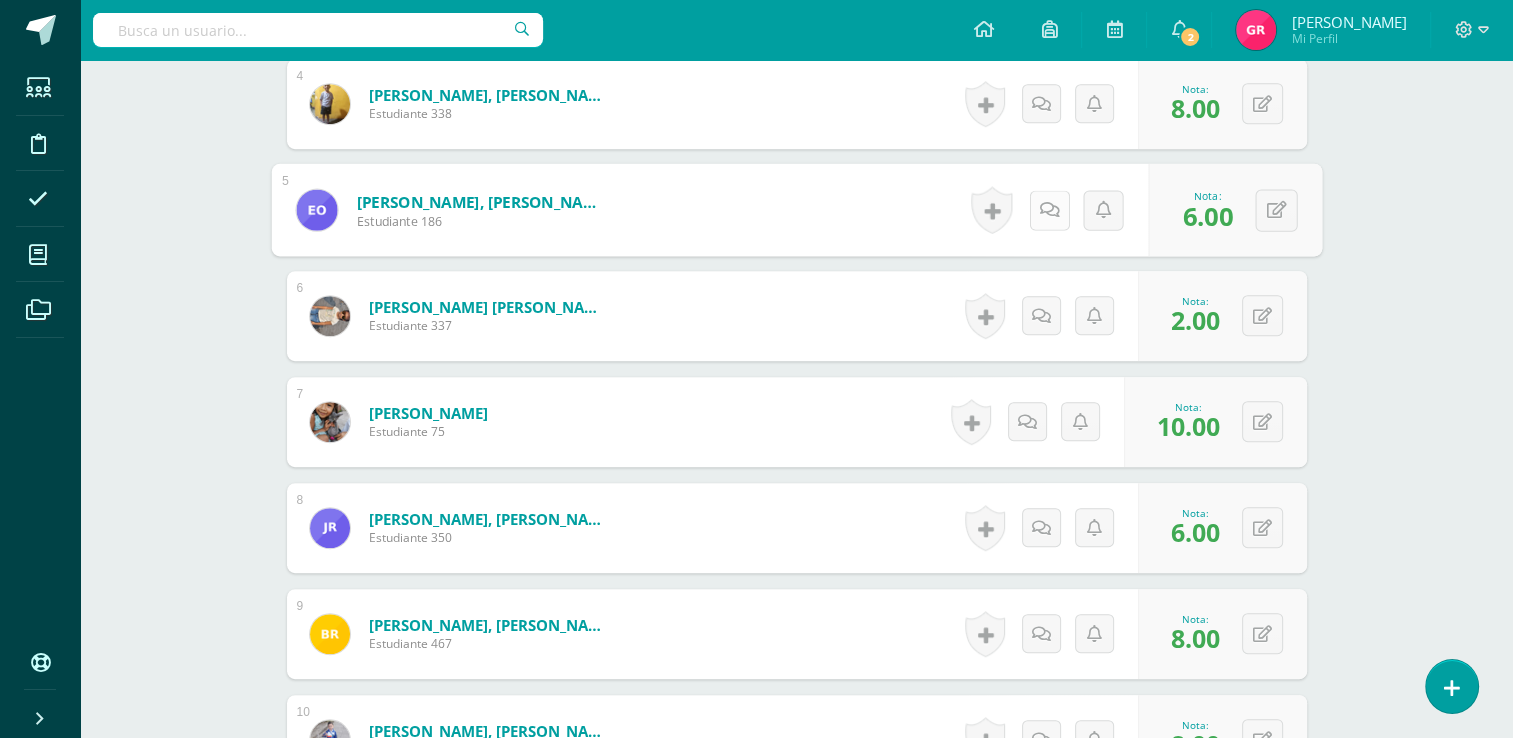 click at bounding box center (1049, 209) 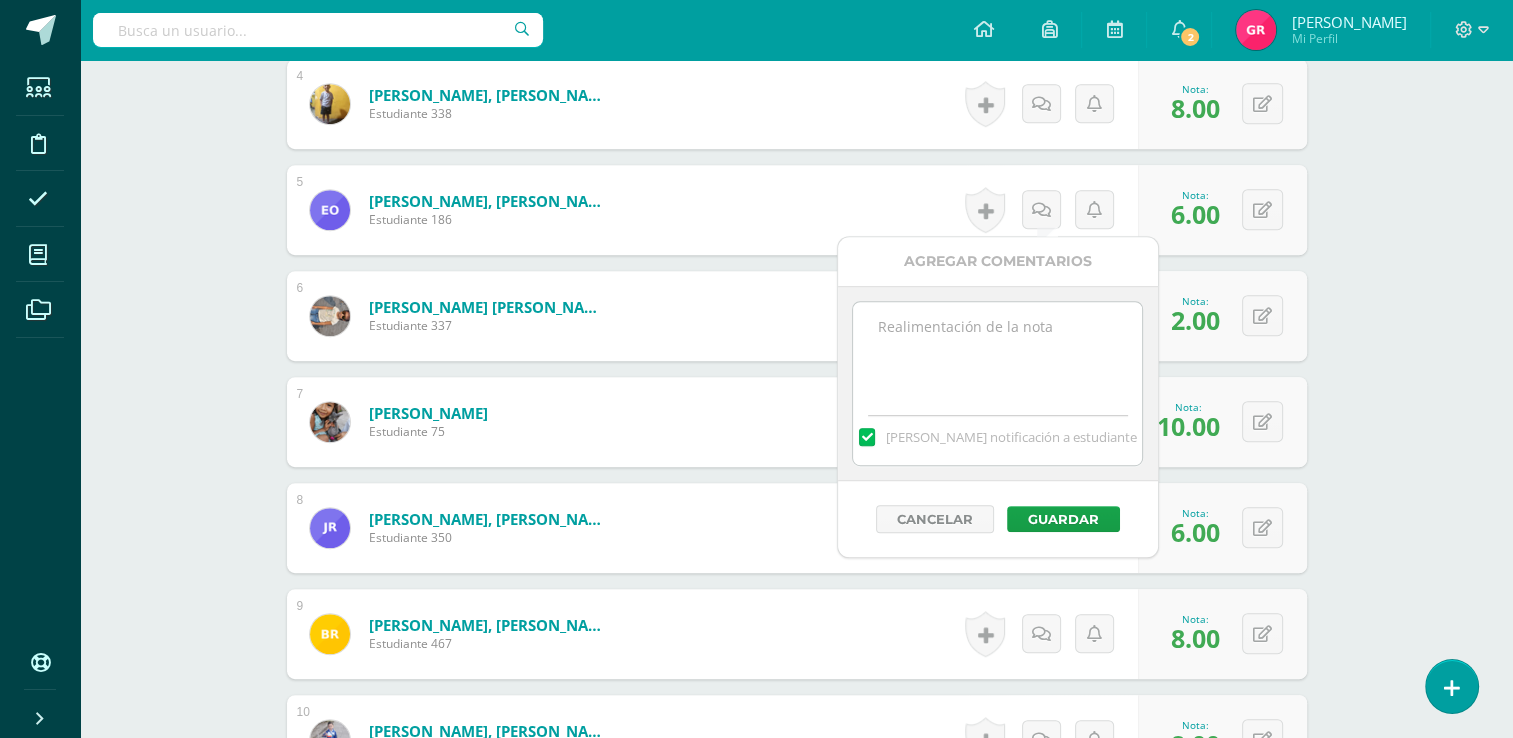 click at bounding box center (997, 352) 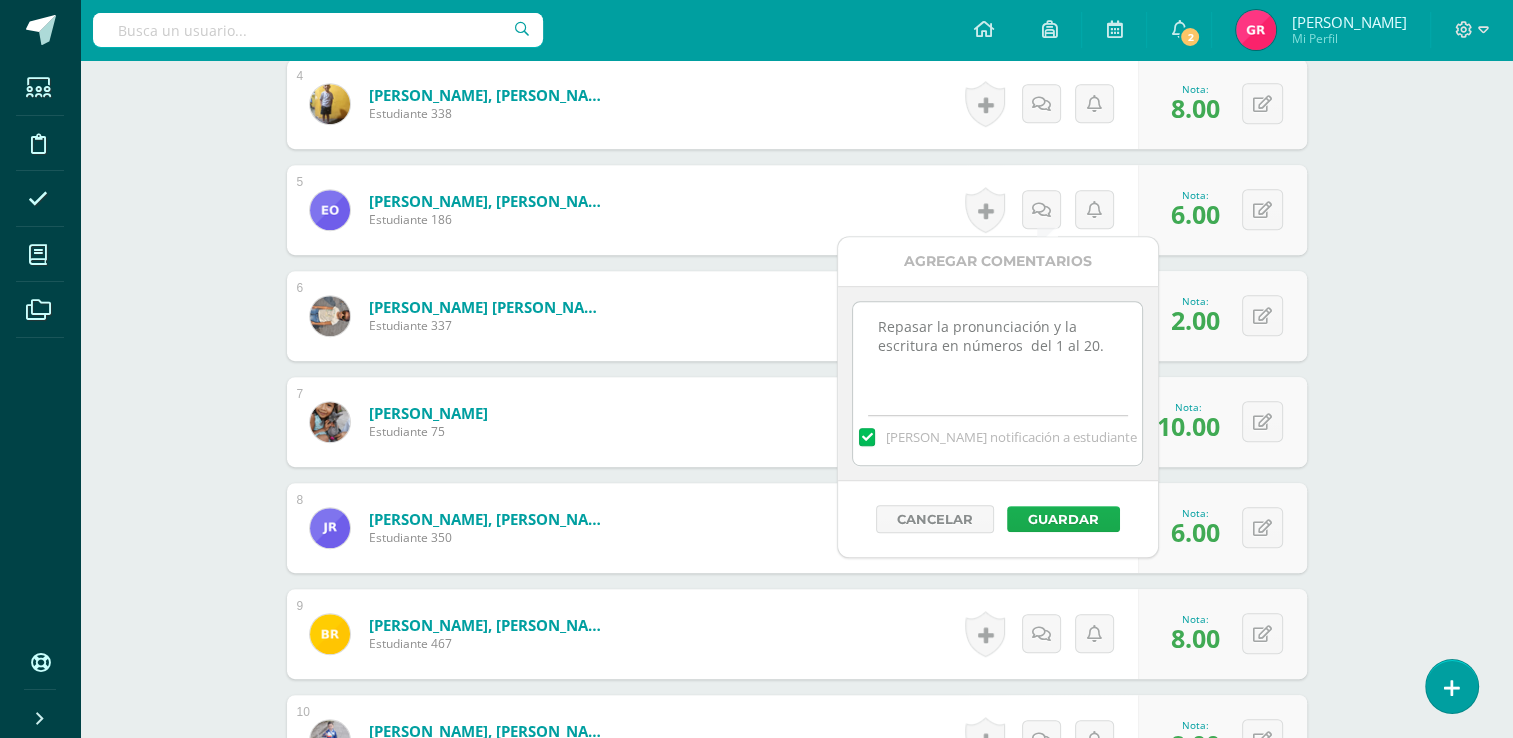 type on "Repasar la pronunciación y la escritura en números  del 1 al 20." 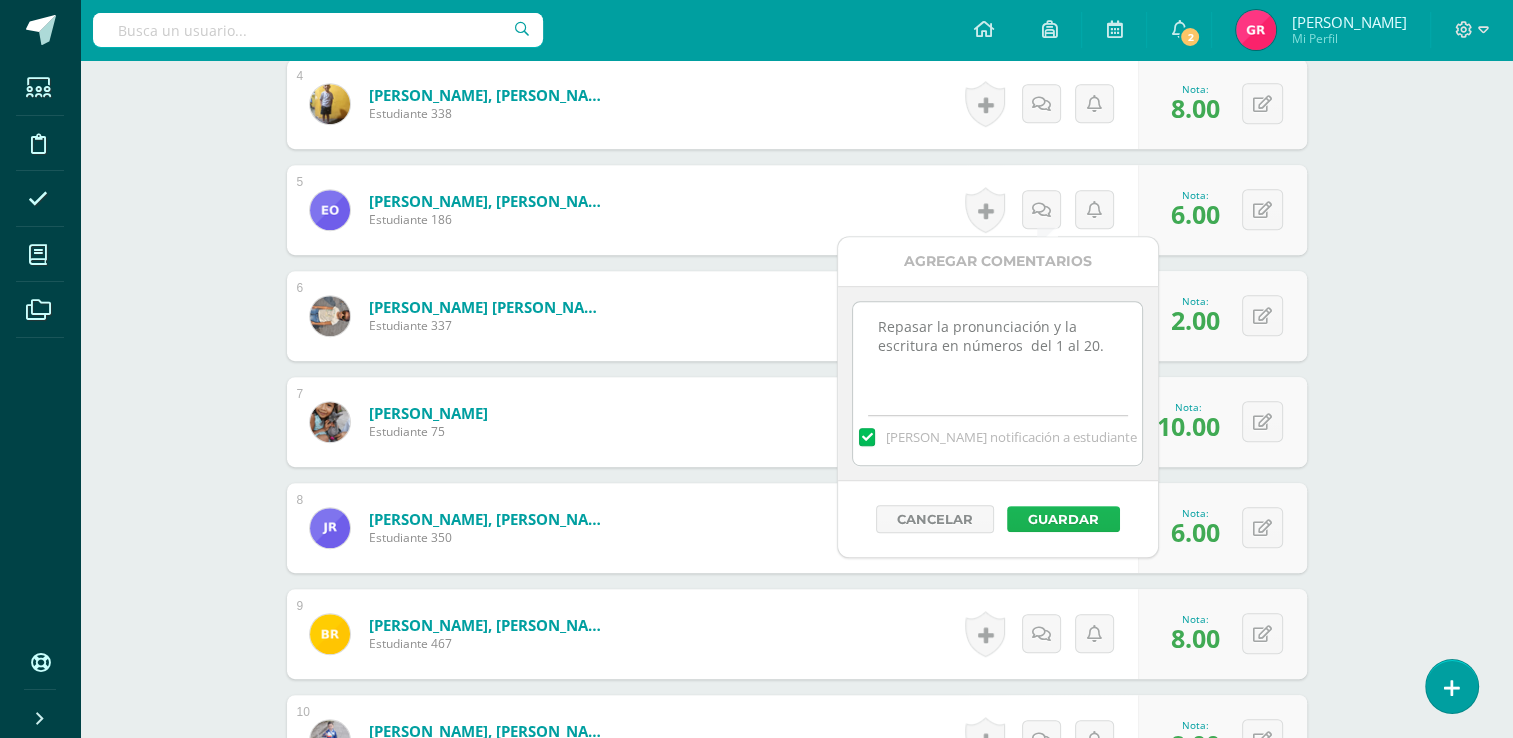 click on "Guardar" at bounding box center [1063, 519] 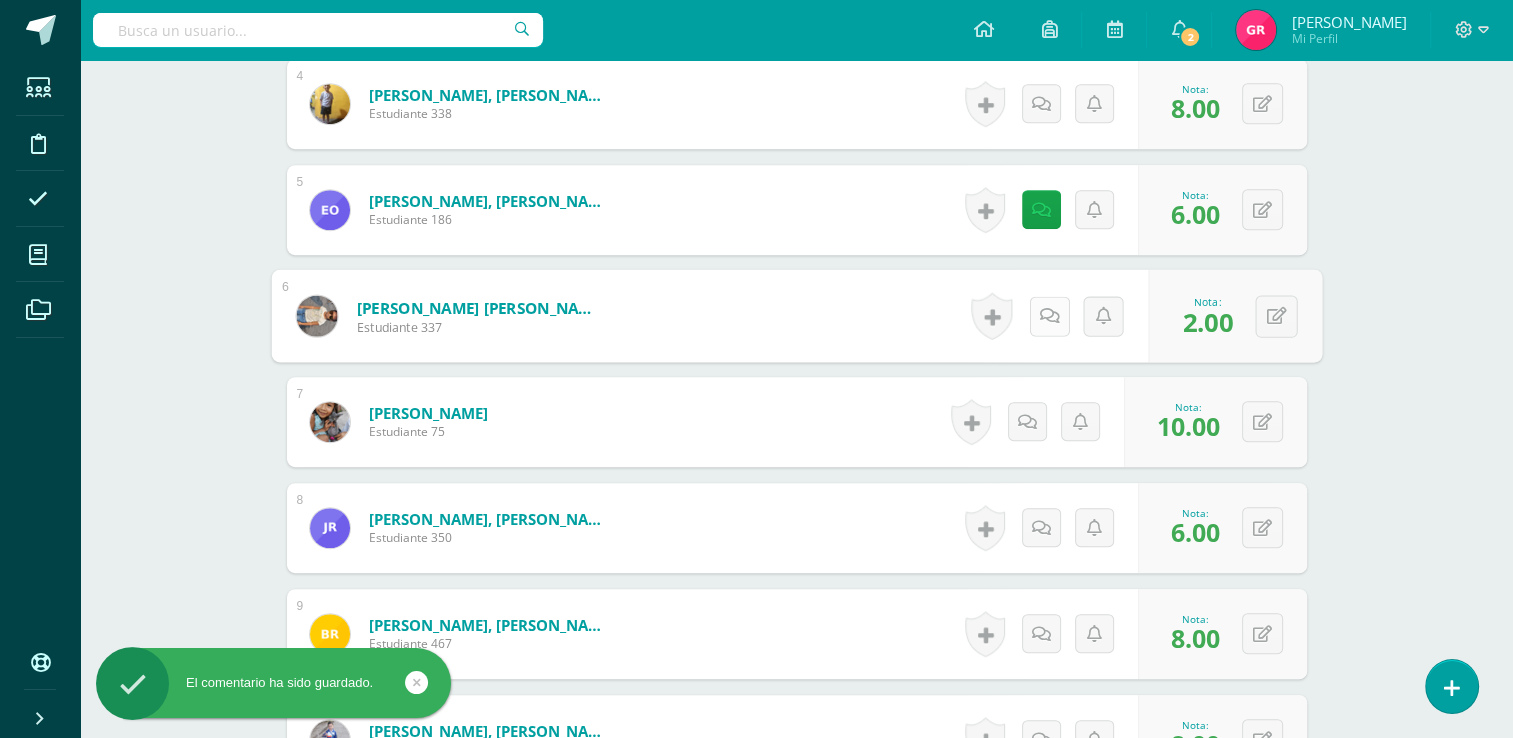 click at bounding box center (1049, 315) 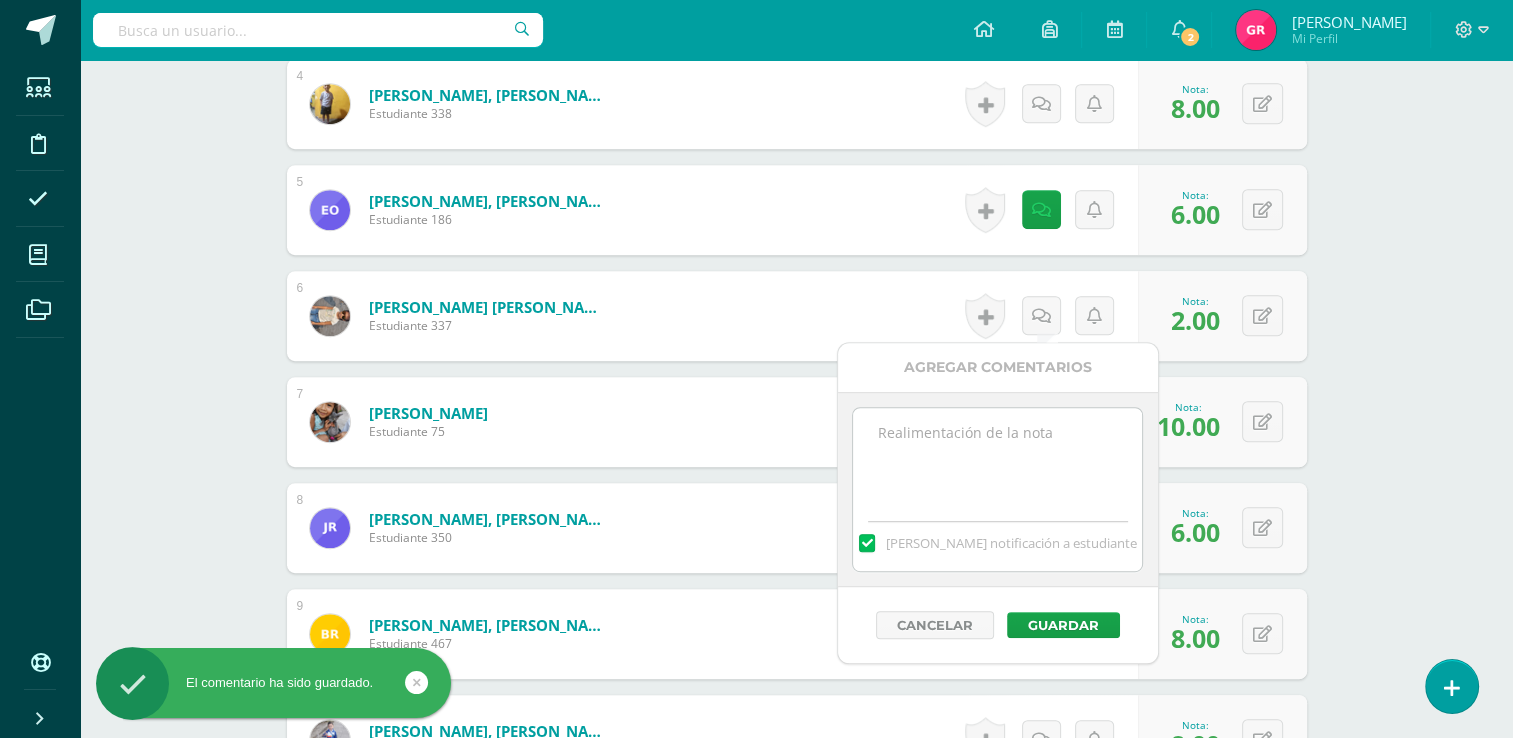 click at bounding box center [997, 458] 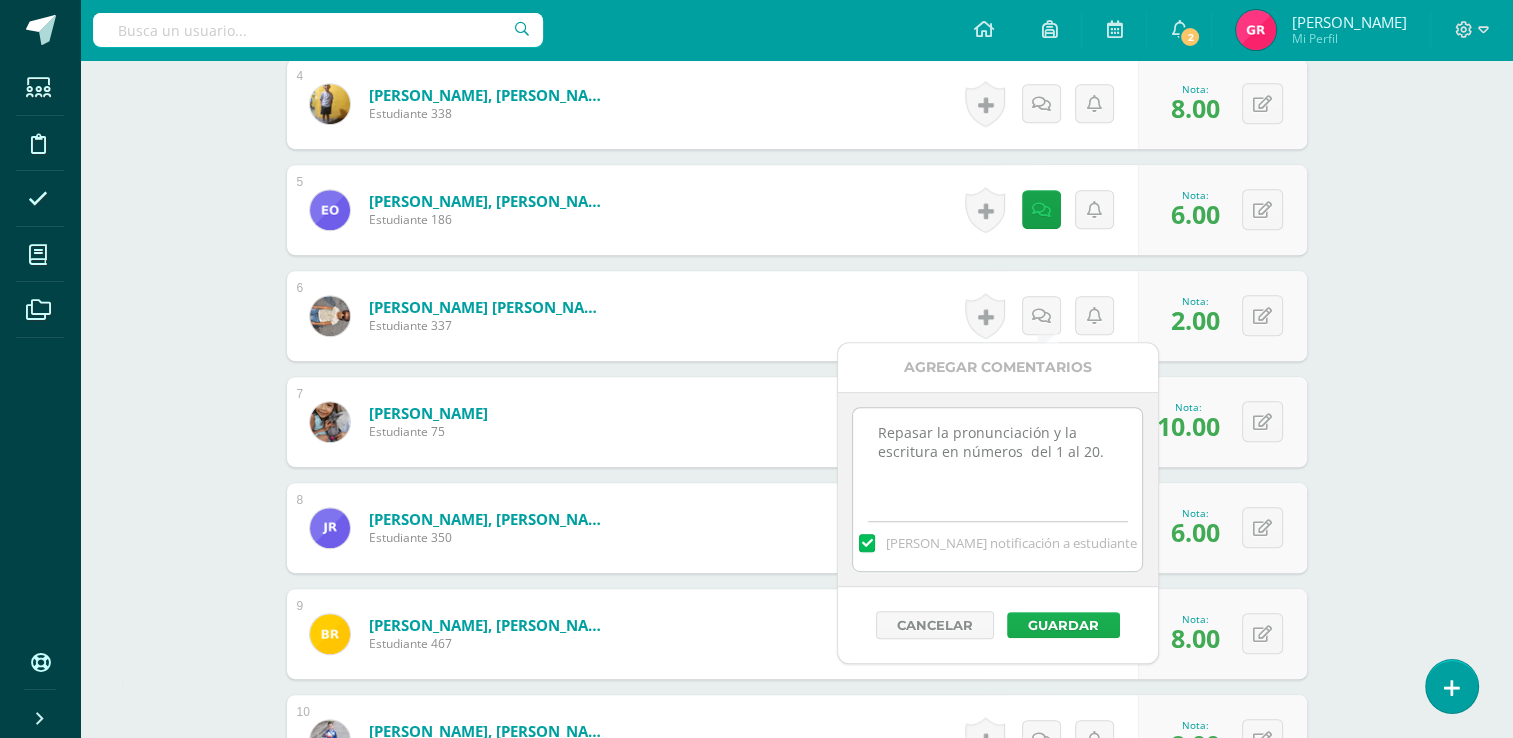 type on "Repasar la pronunciación y la escritura en números  del 1 al 20." 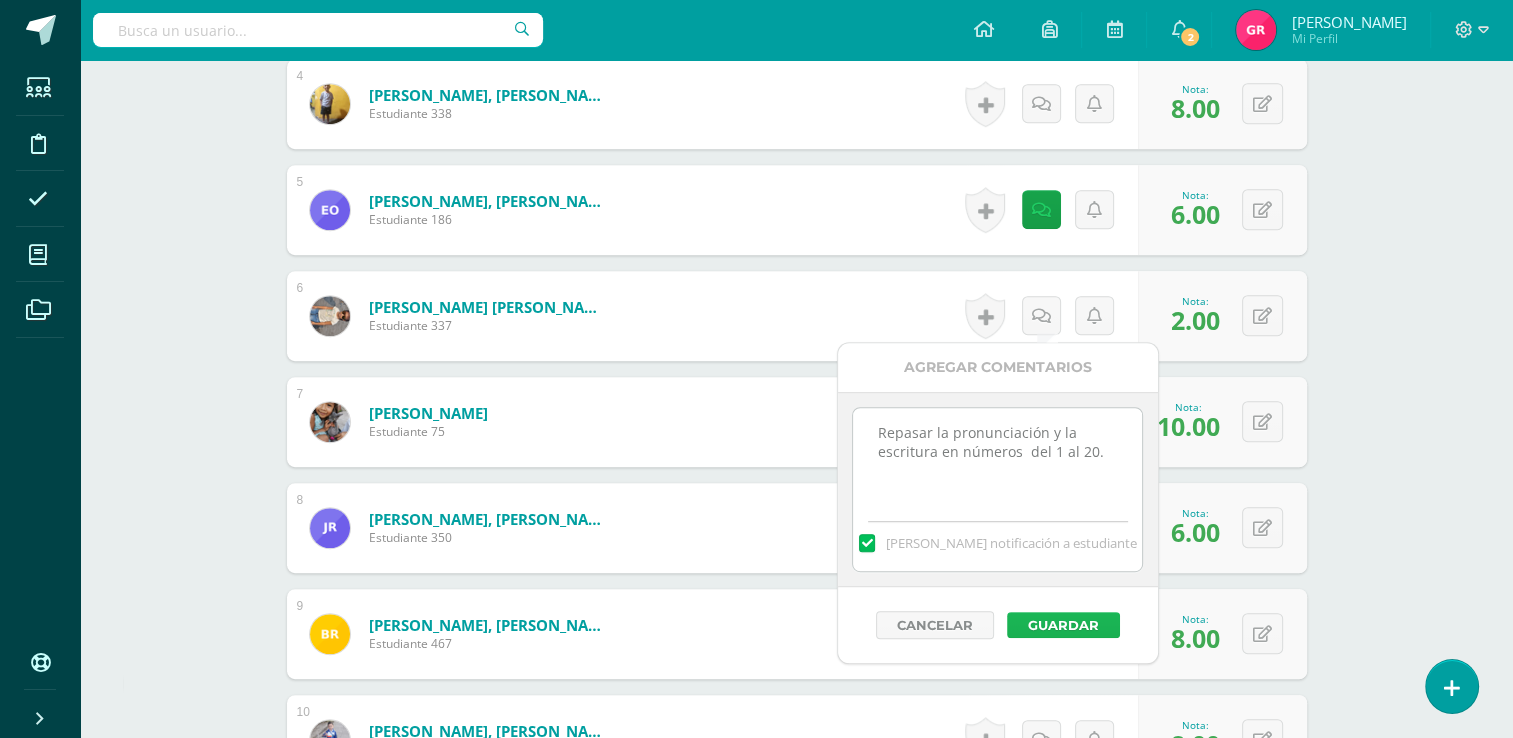 click on "Guardar" at bounding box center (1063, 625) 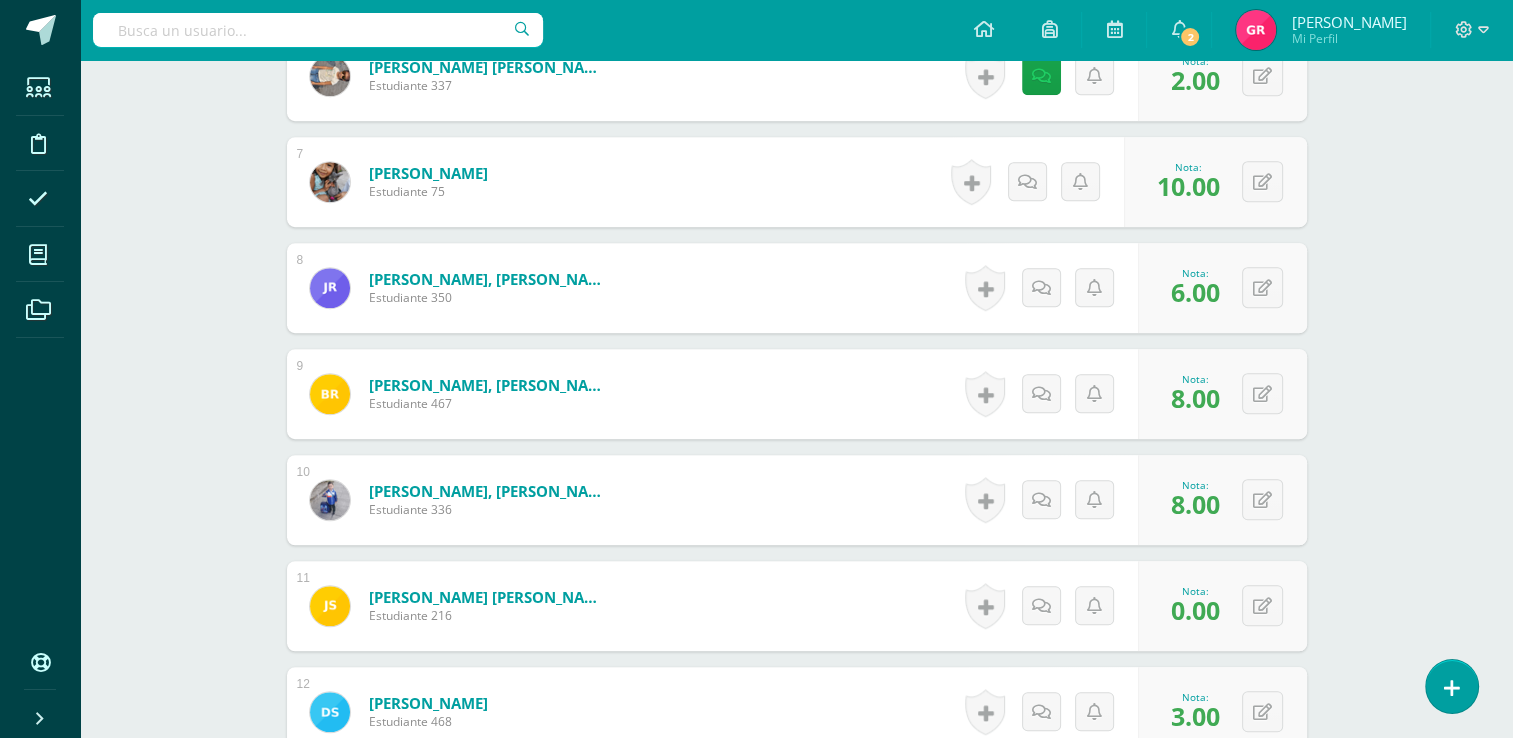 scroll, scrollTop: 1230, scrollLeft: 0, axis: vertical 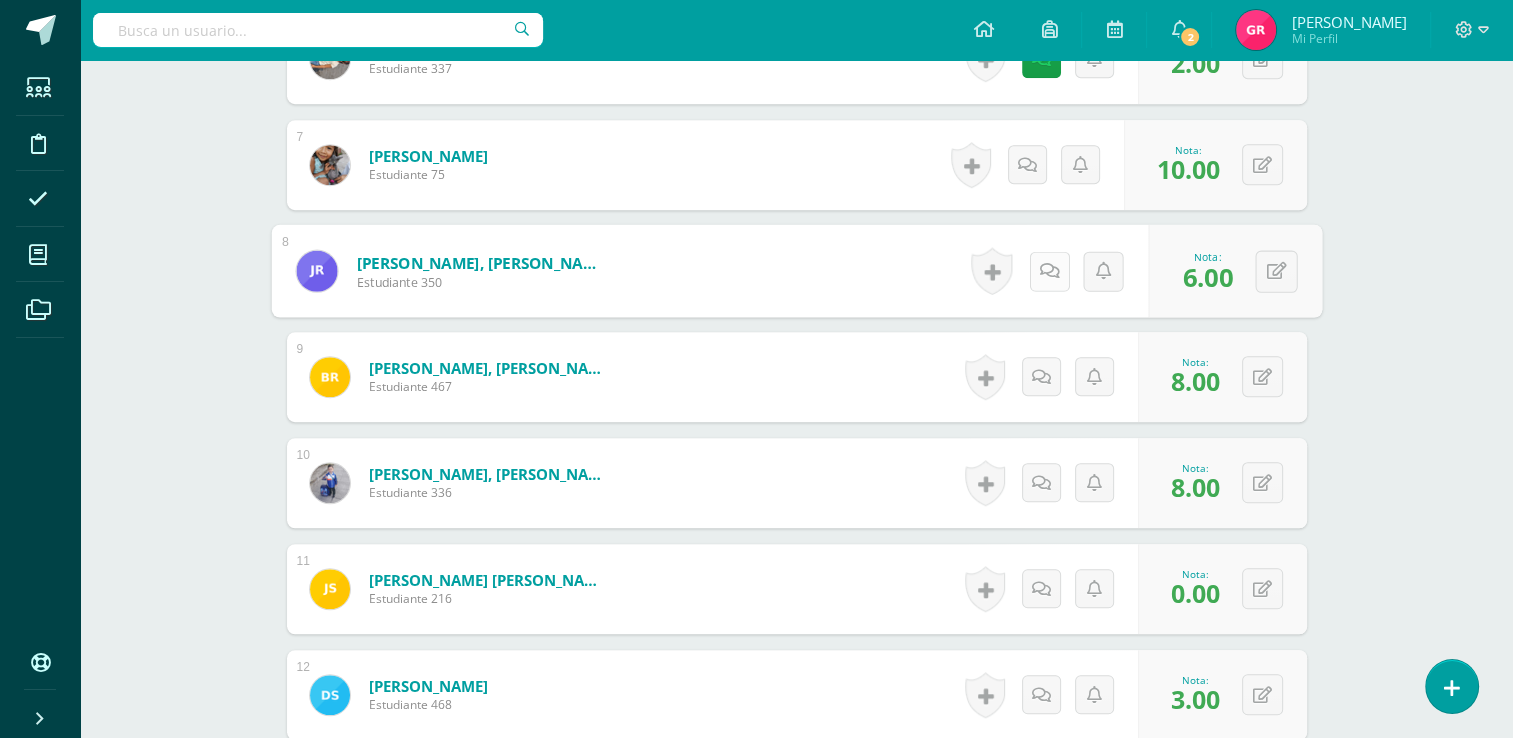 click at bounding box center (1049, 270) 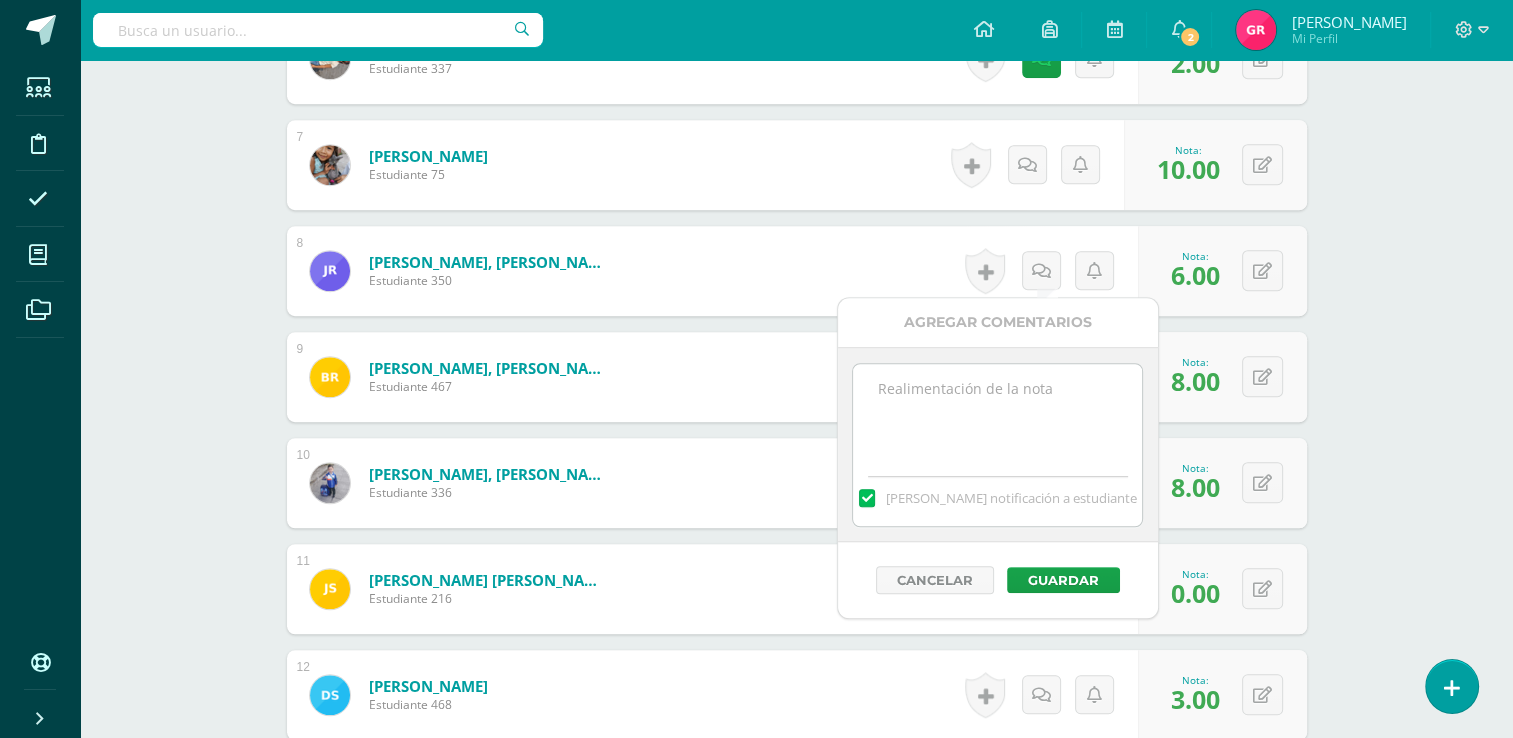 click at bounding box center [997, 414] 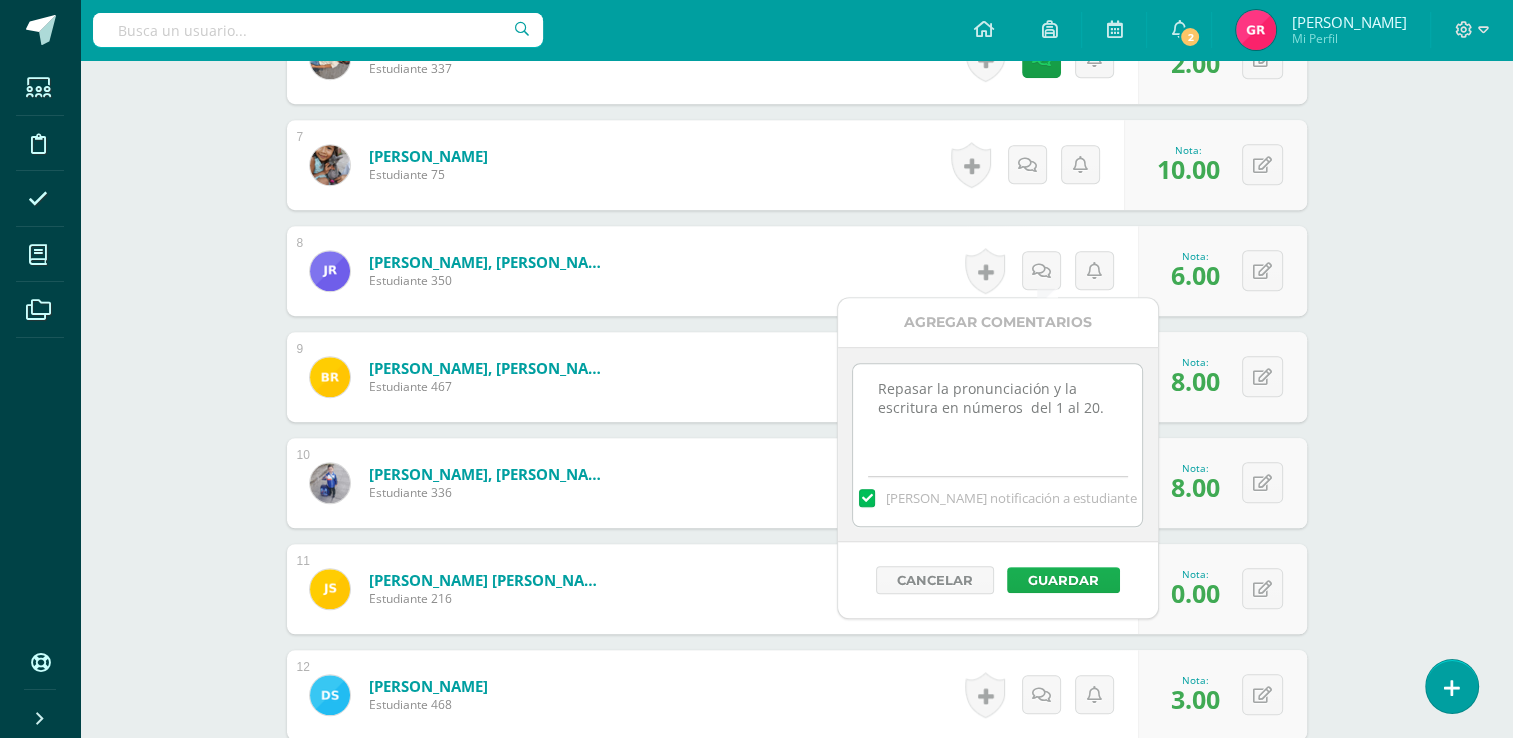 type on "Repasar la pronunciación y la escritura en números  del 1 al 20." 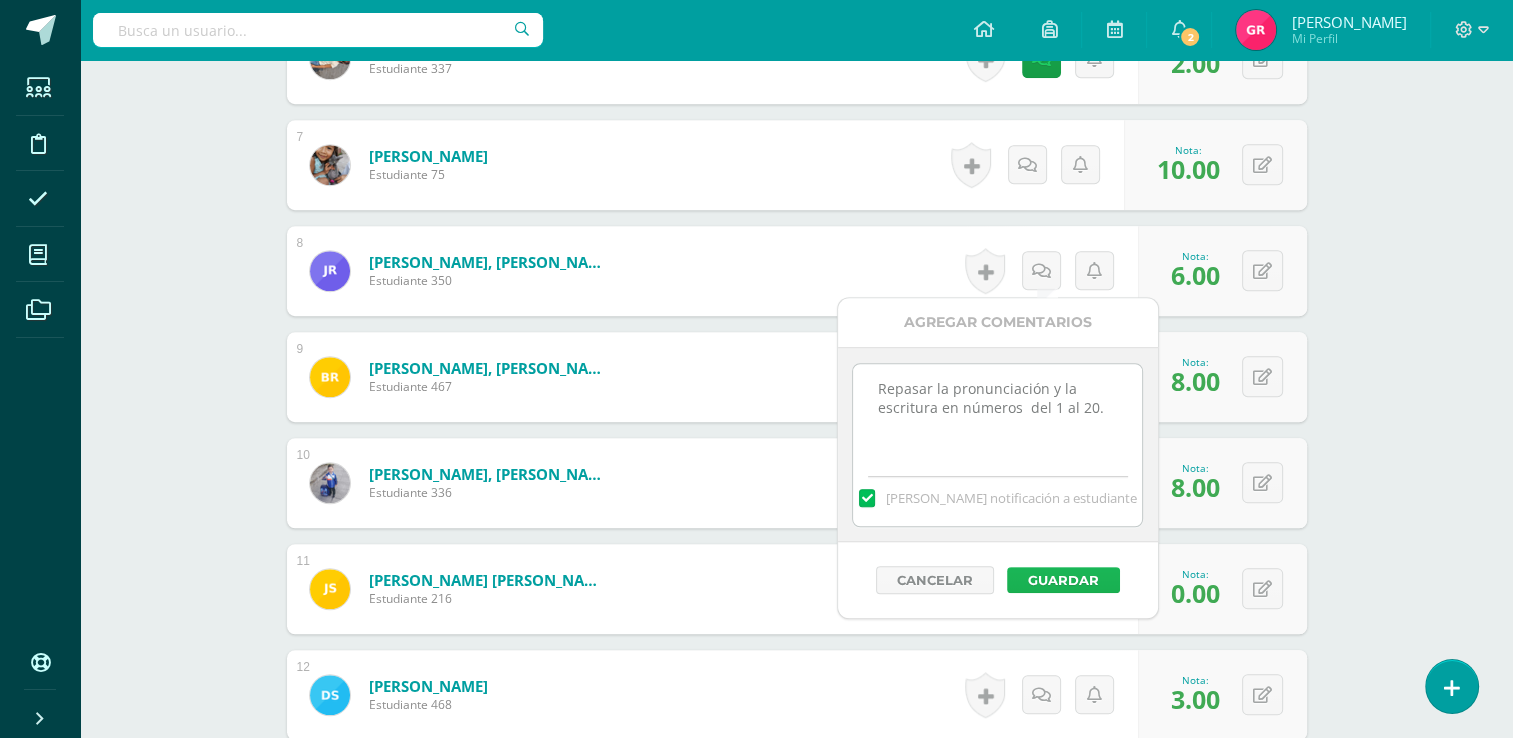click on "Guardar" at bounding box center (1063, 580) 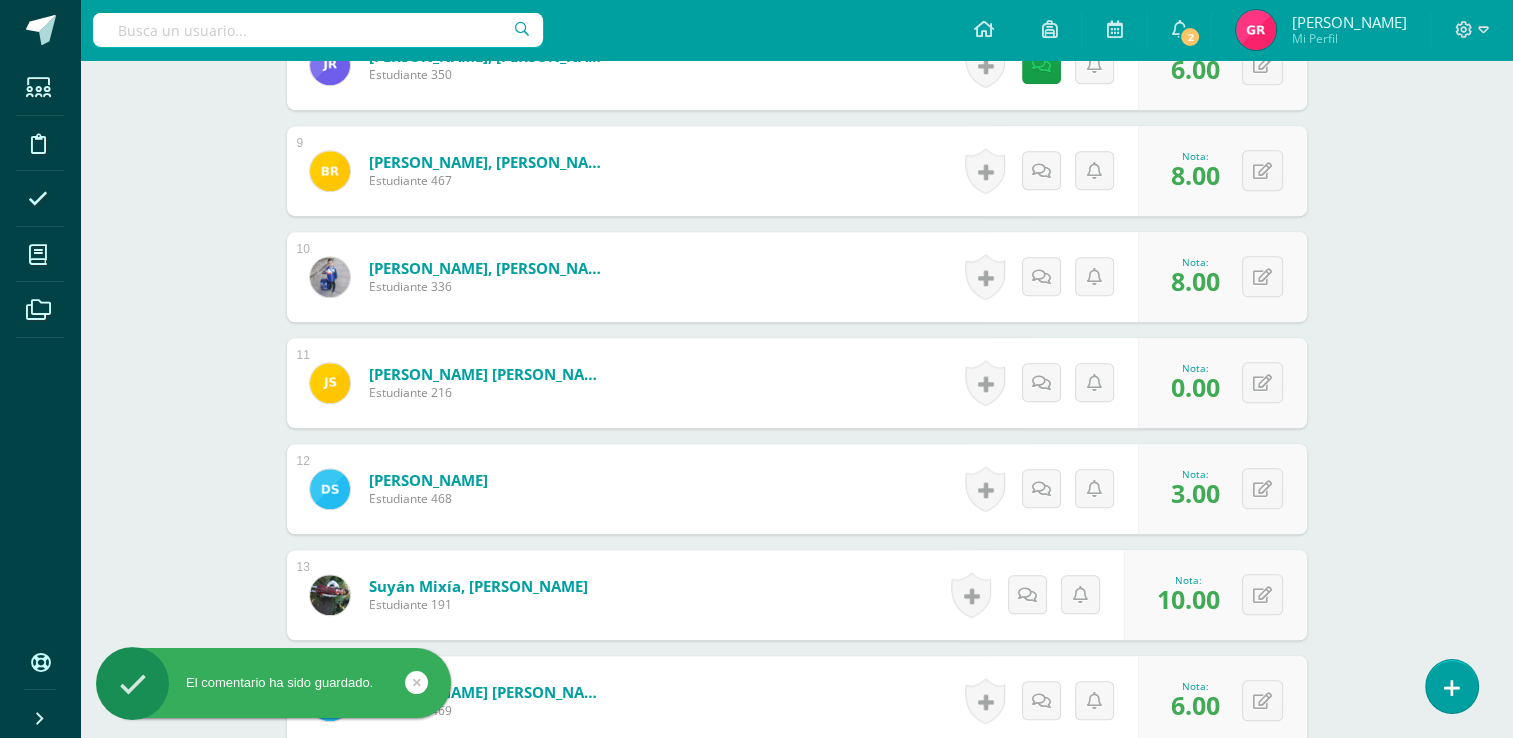 scroll, scrollTop: 1442, scrollLeft: 0, axis: vertical 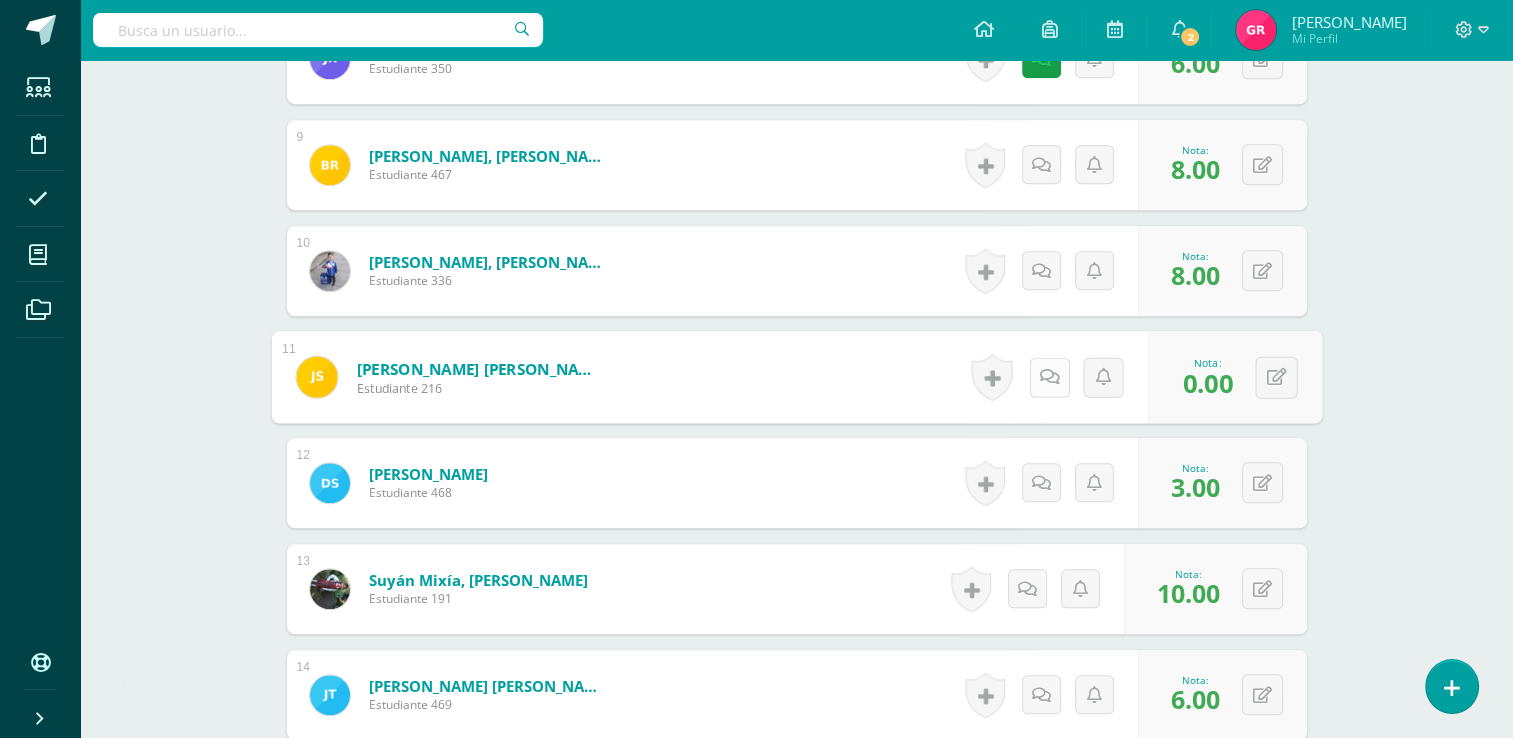 click at bounding box center [1049, 377] 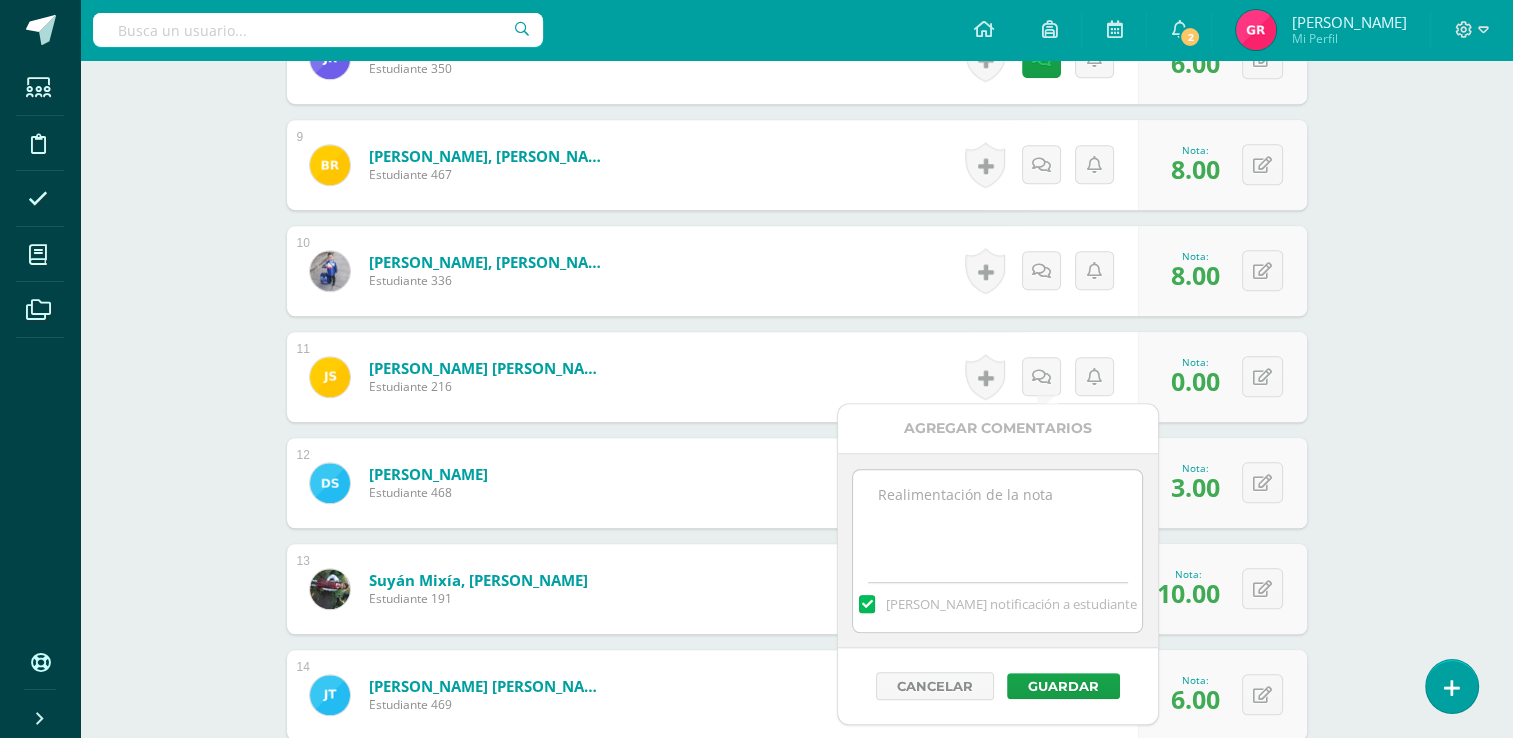 click at bounding box center [997, 520] 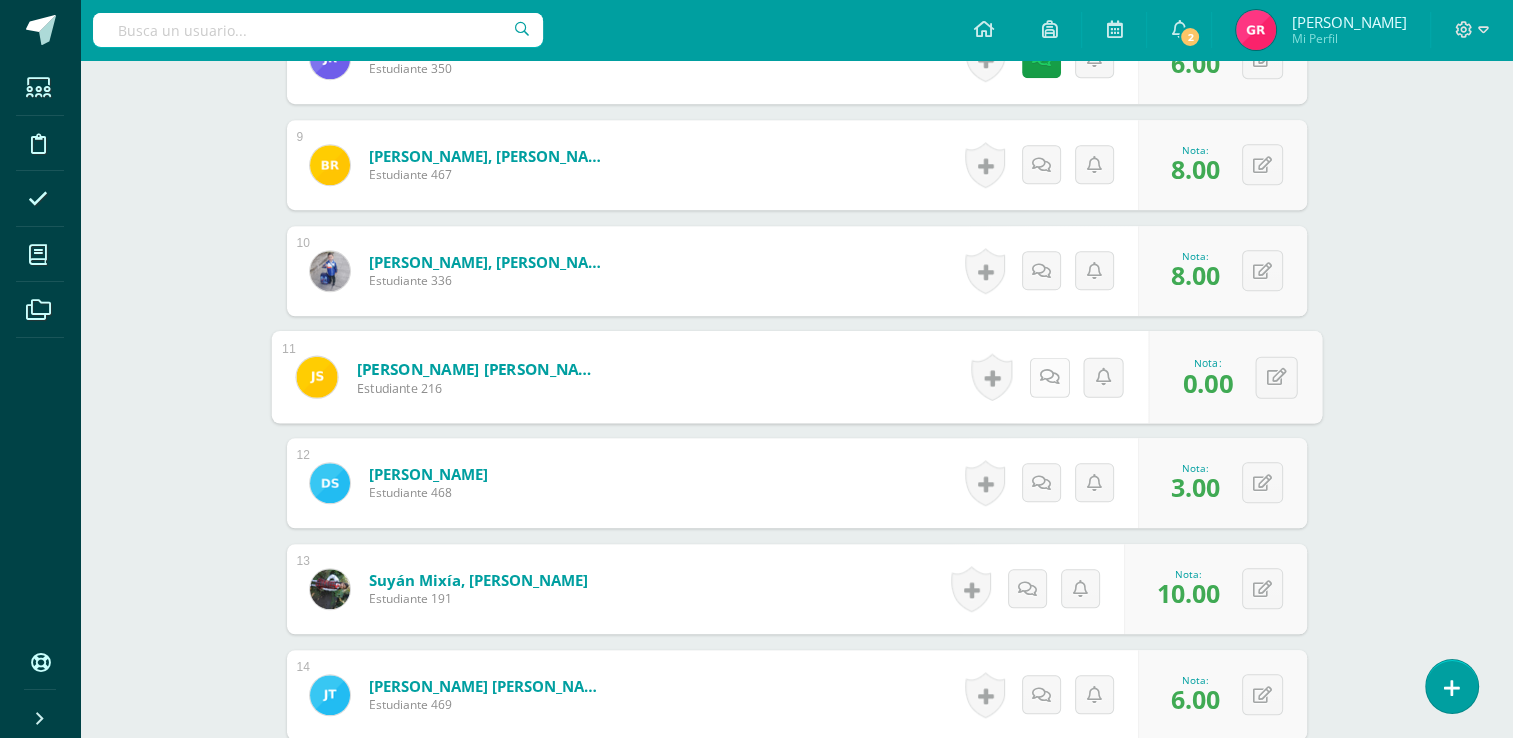 click at bounding box center (1049, 377) 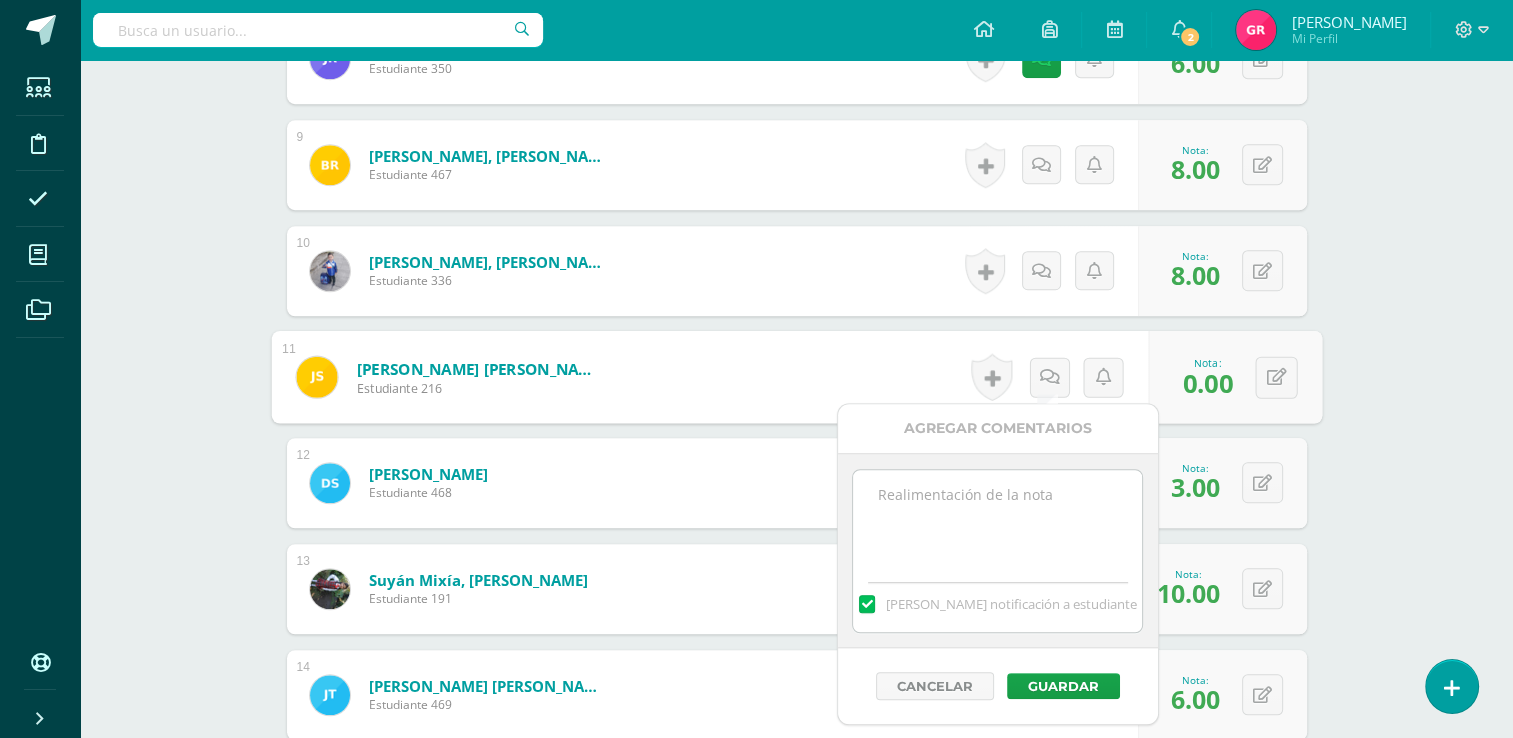 click at bounding box center [997, 520] 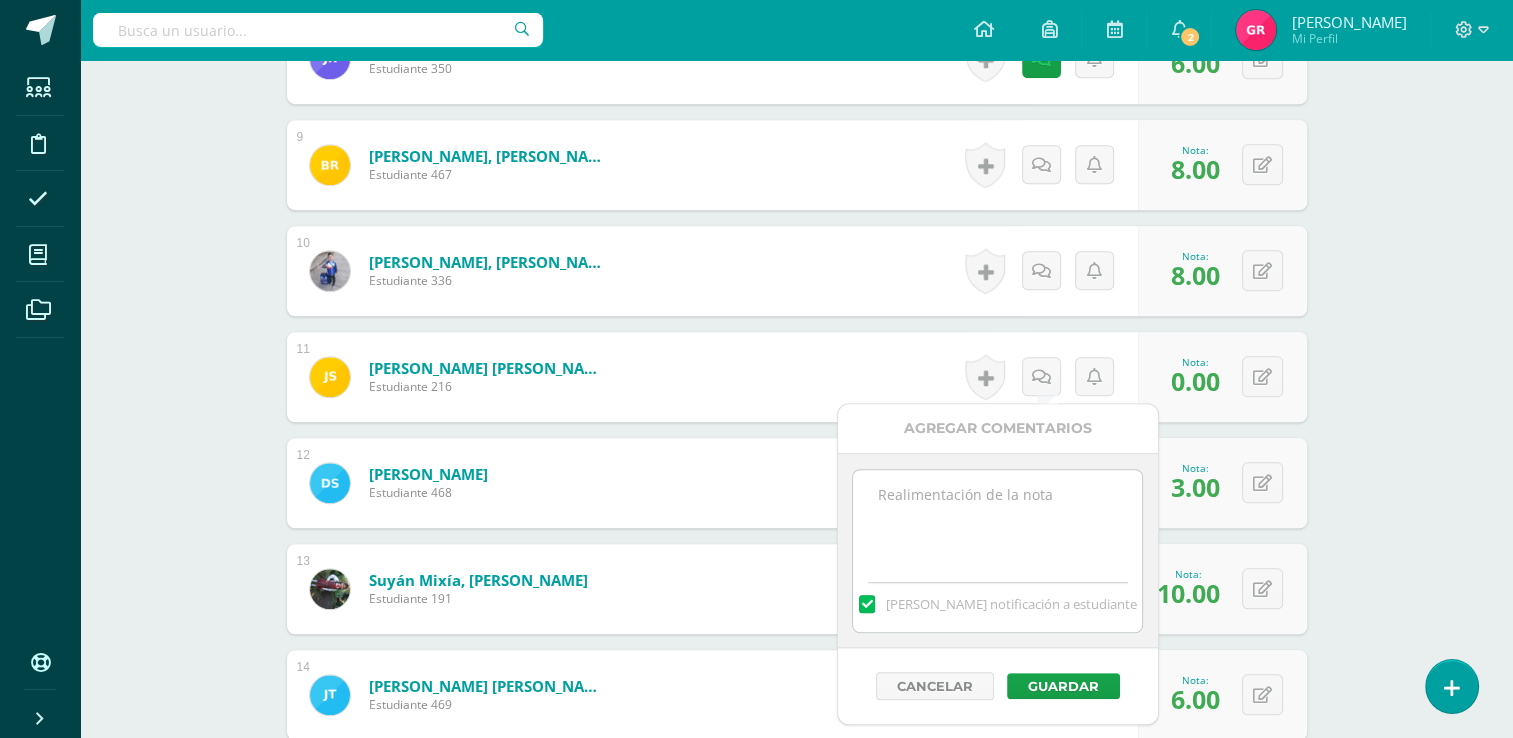paste on "Repasar la pronunciación y la escritura en números  del 1 al 20." 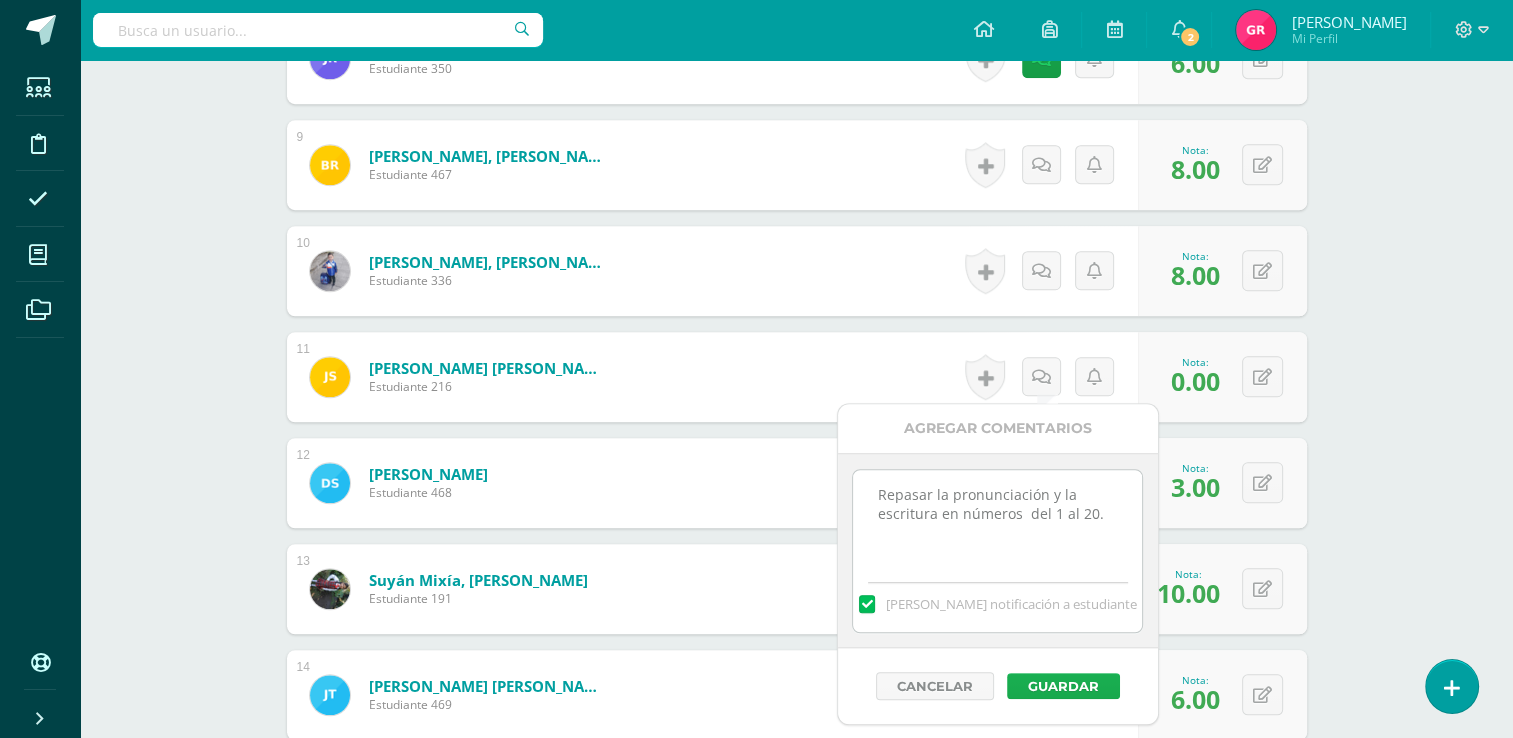 type on "Repasar la pronunciación y la escritura en números  del 1 al 20." 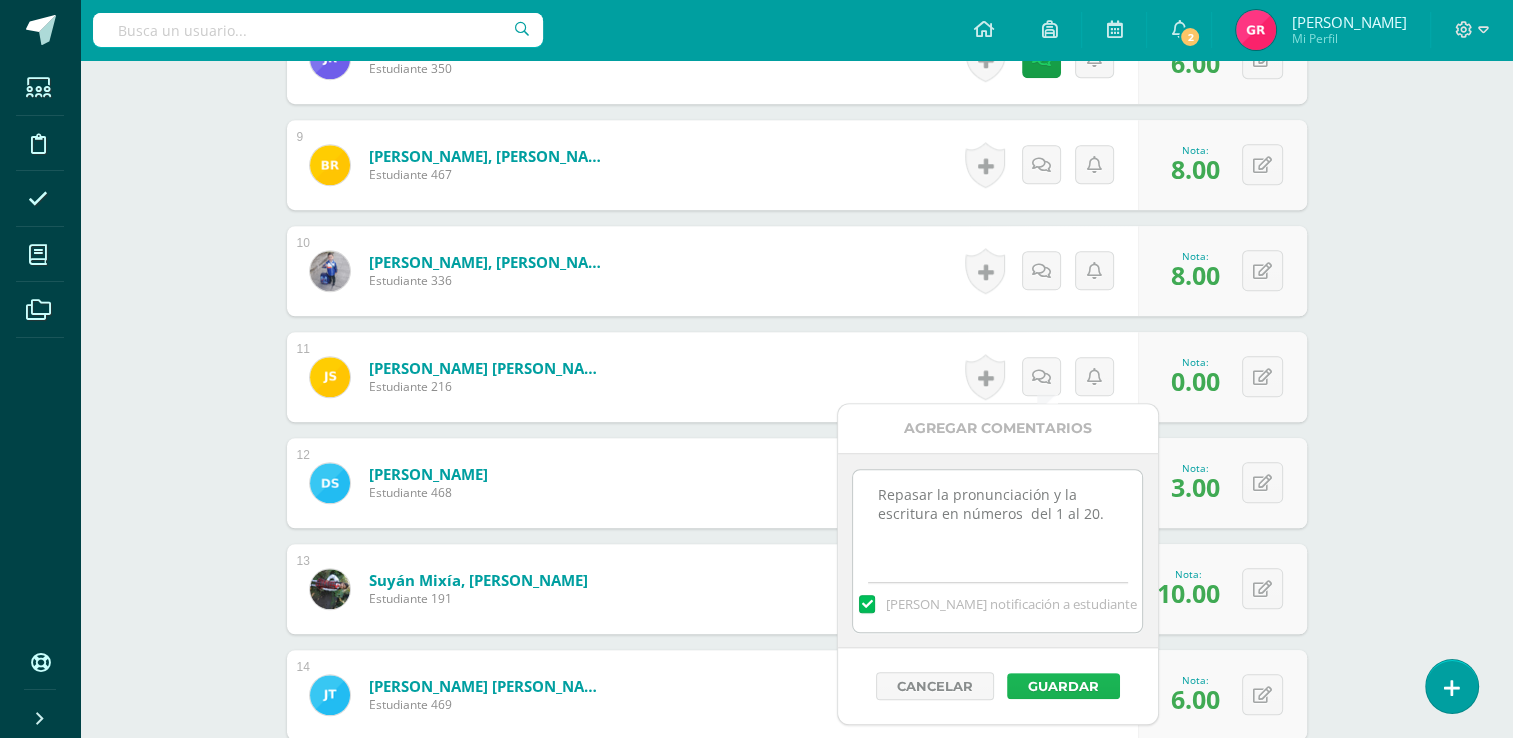 click on "Guardar" at bounding box center (1063, 686) 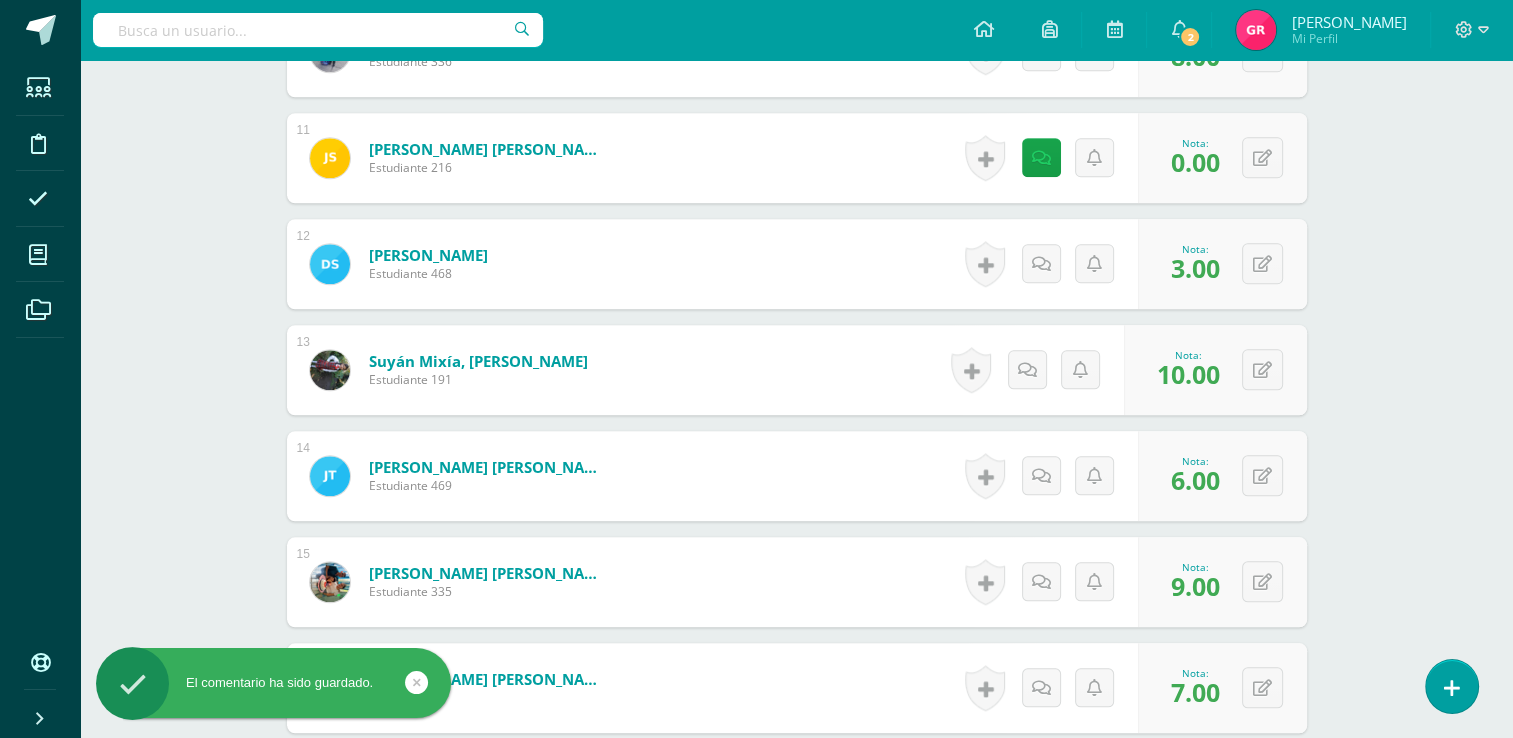 scroll, scrollTop: 1675, scrollLeft: 0, axis: vertical 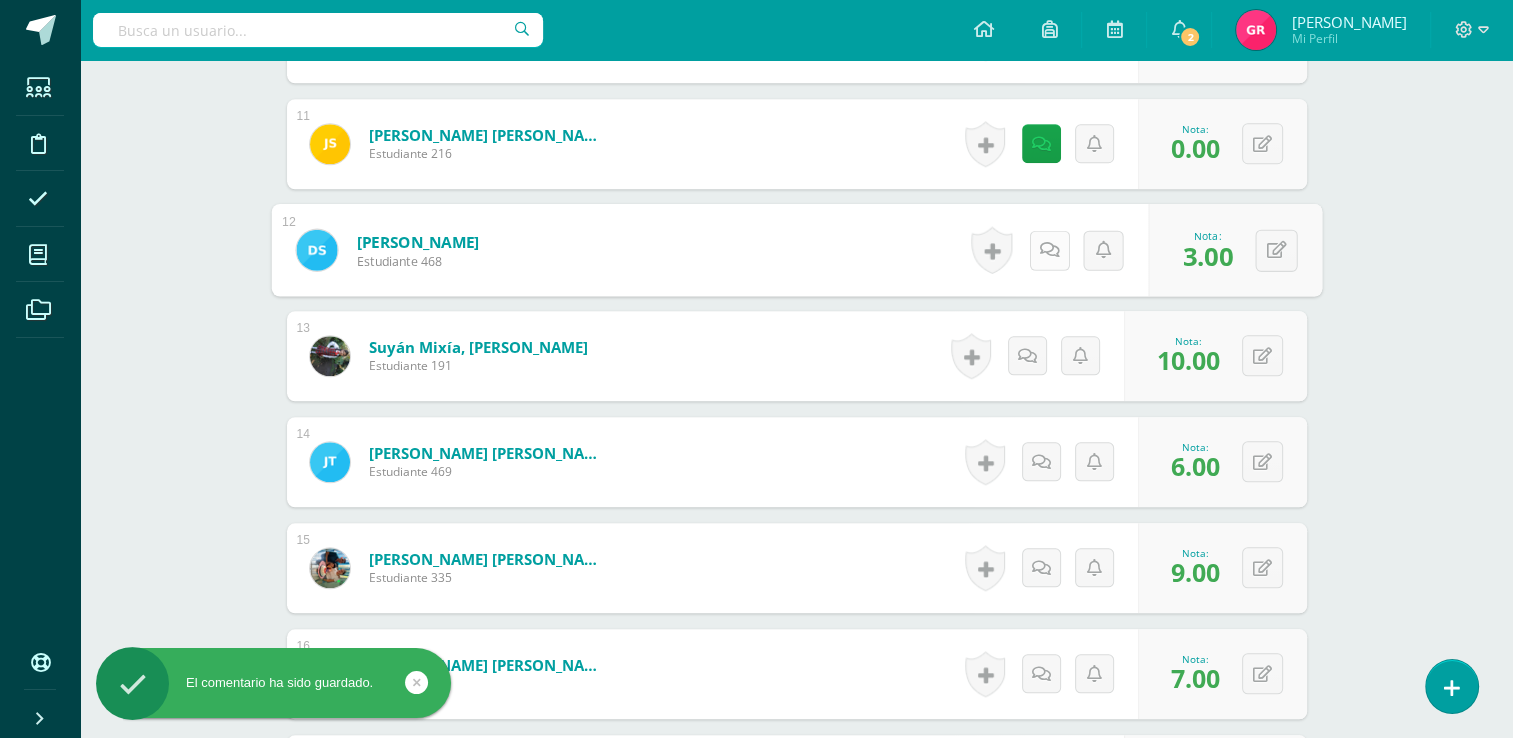 click at bounding box center (1049, 250) 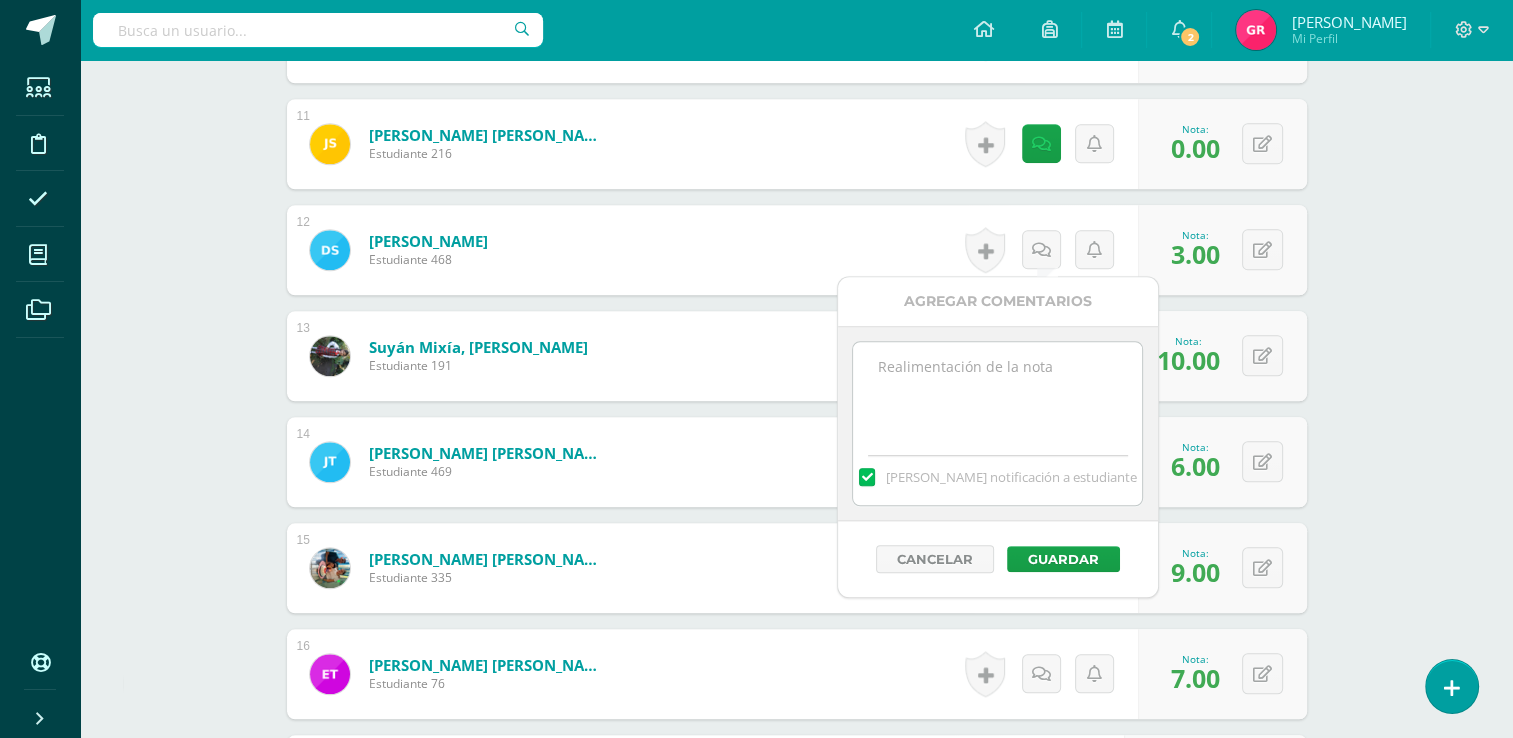 click at bounding box center (997, 392) 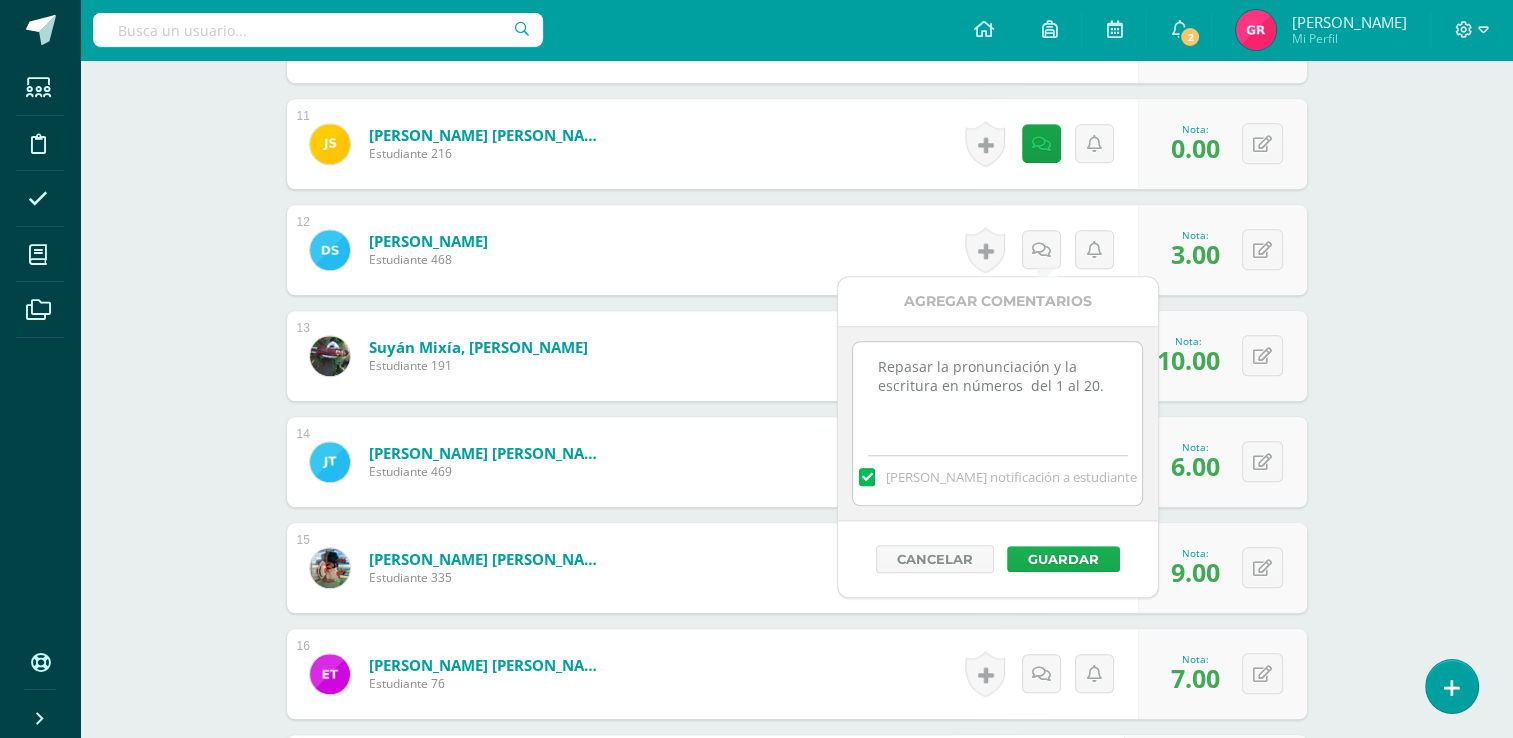 type on "Repasar la pronunciación y la escritura en números  del 1 al 20." 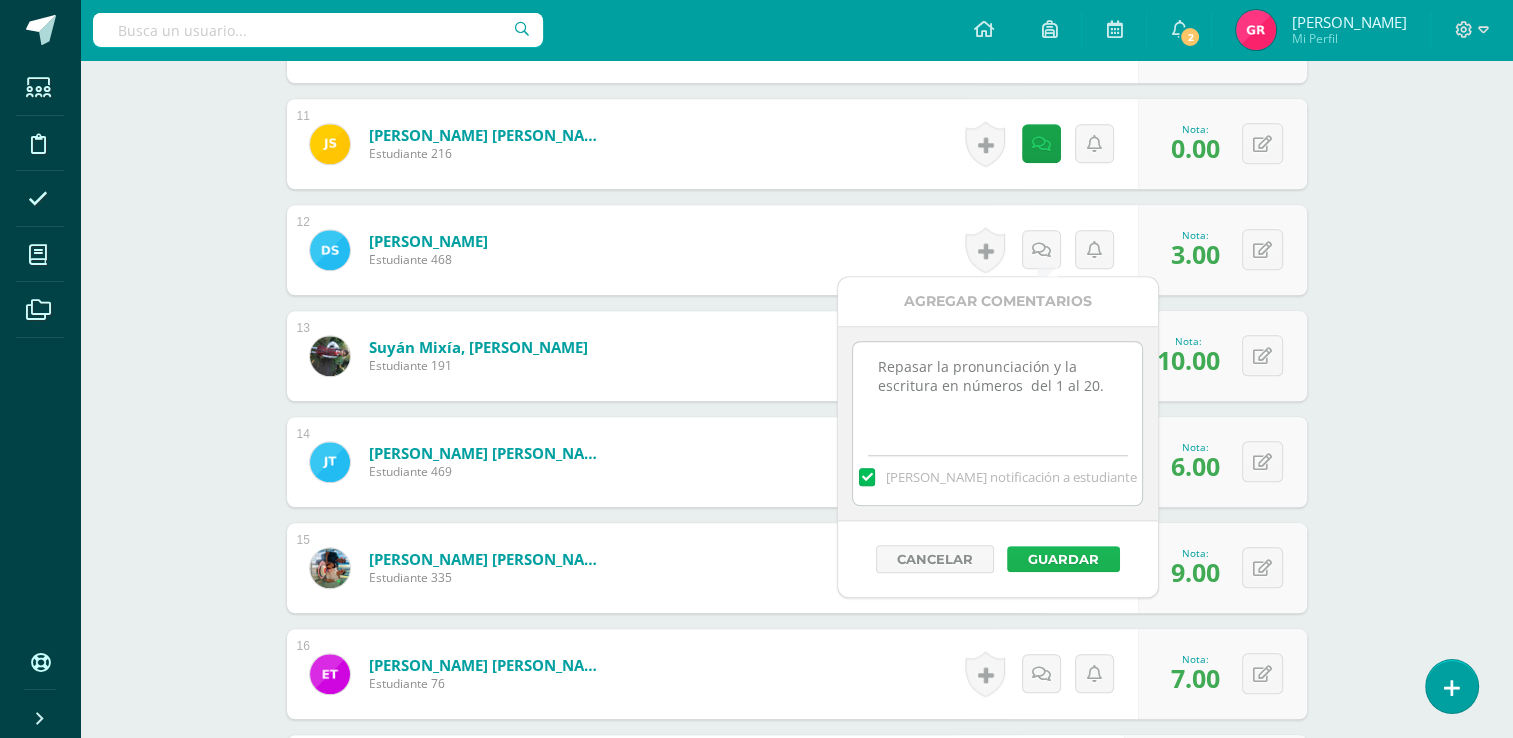 click on "Guardar" at bounding box center (1063, 559) 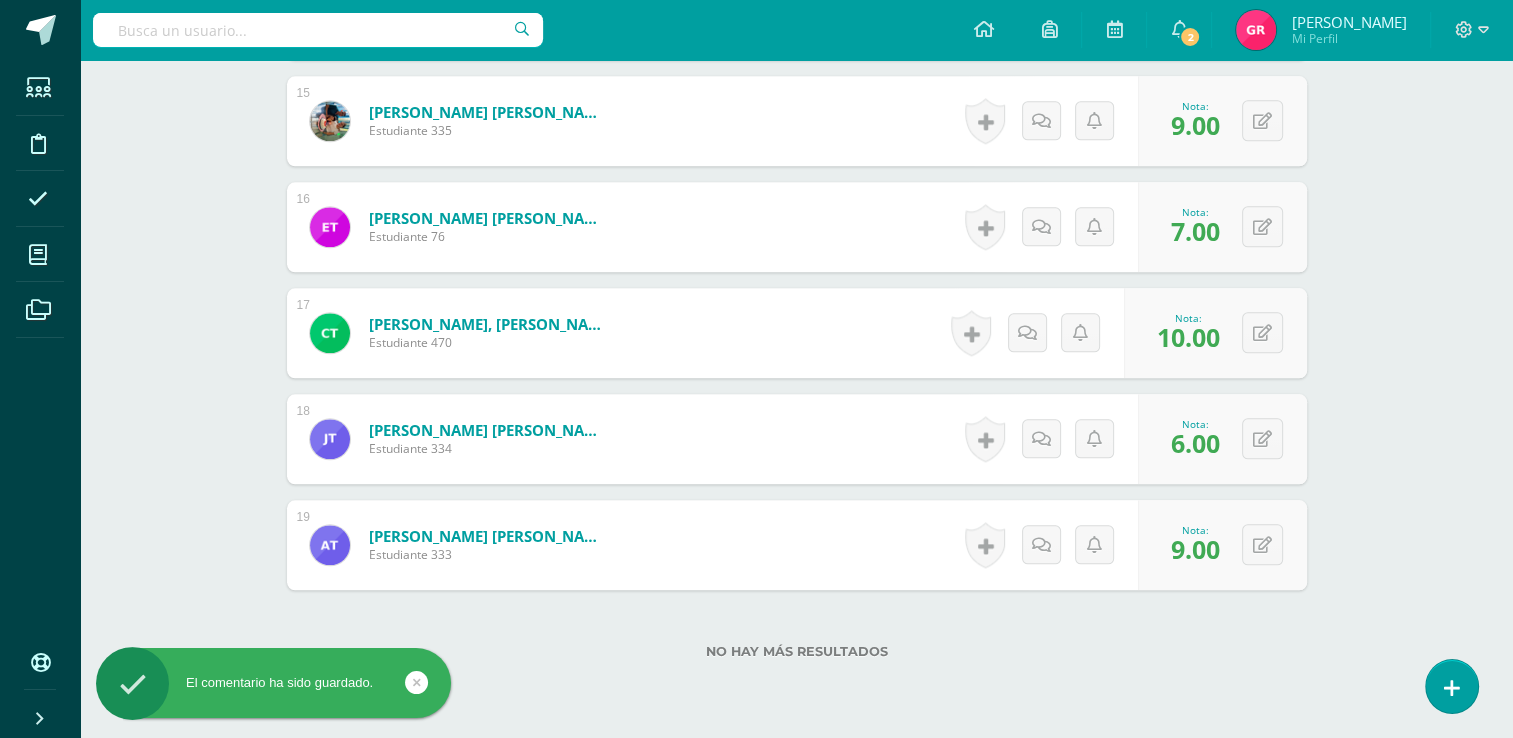 scroll, scrollTop: 2156, scrollLeft: 0, axis: vertical 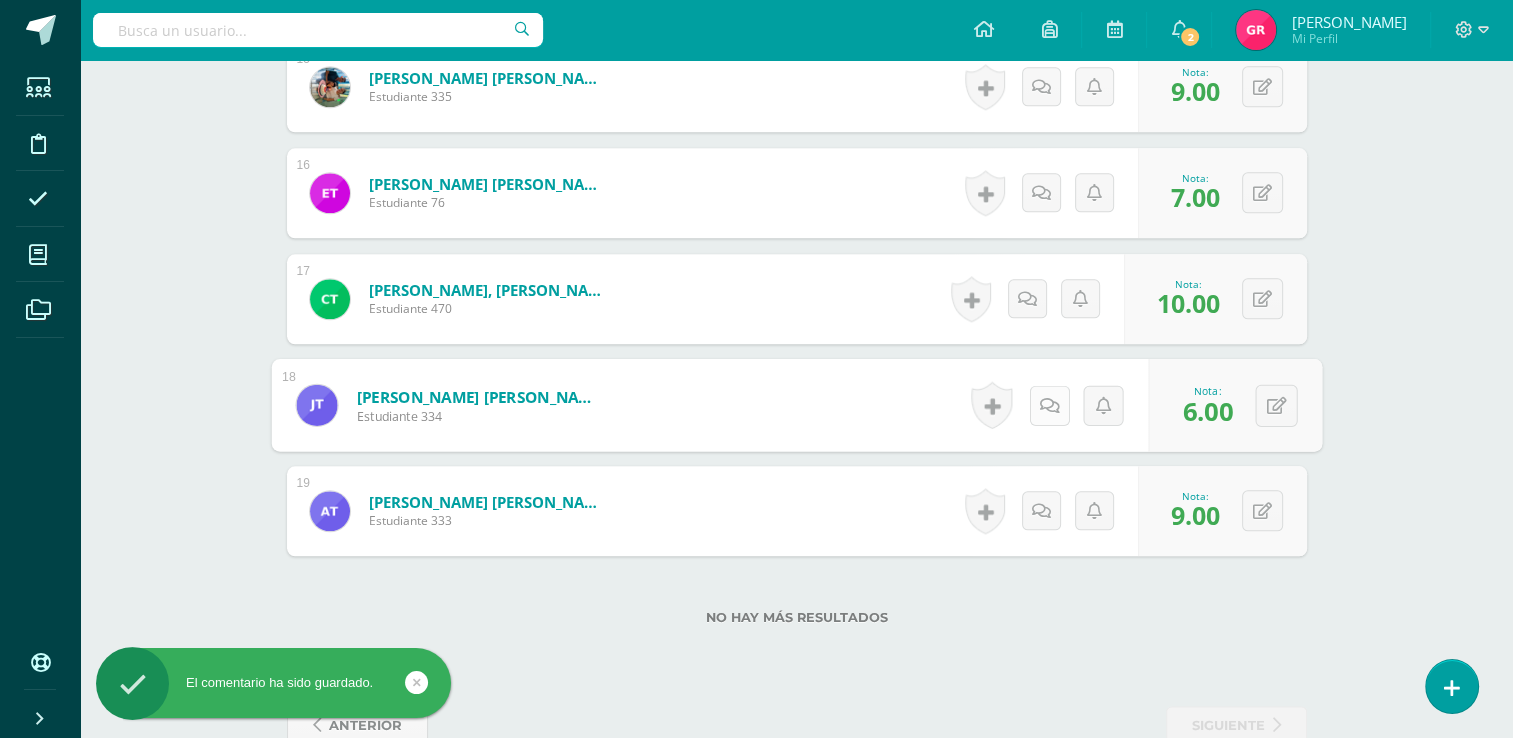 click at bounding box center [1049, 404] 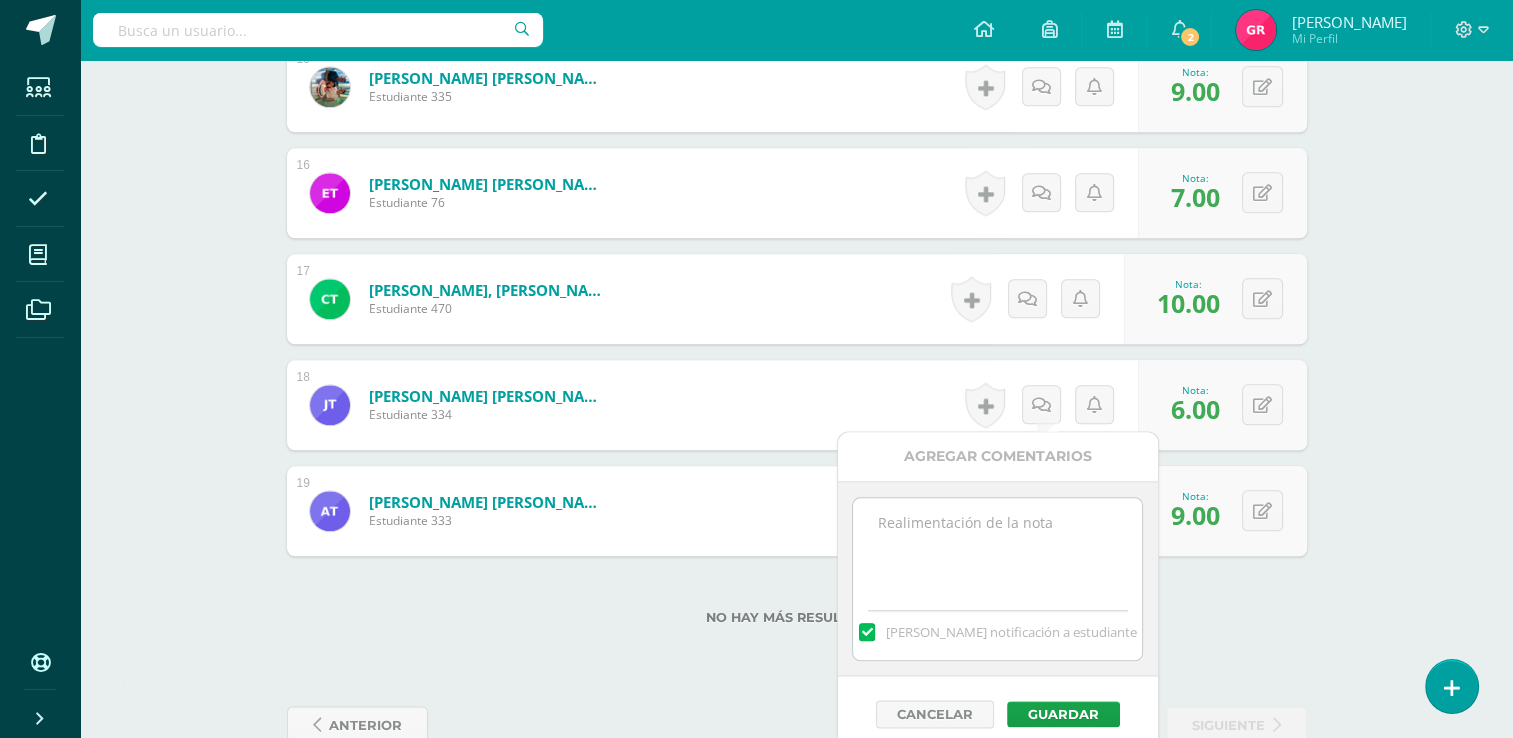 click at bounding box center [997, 548] 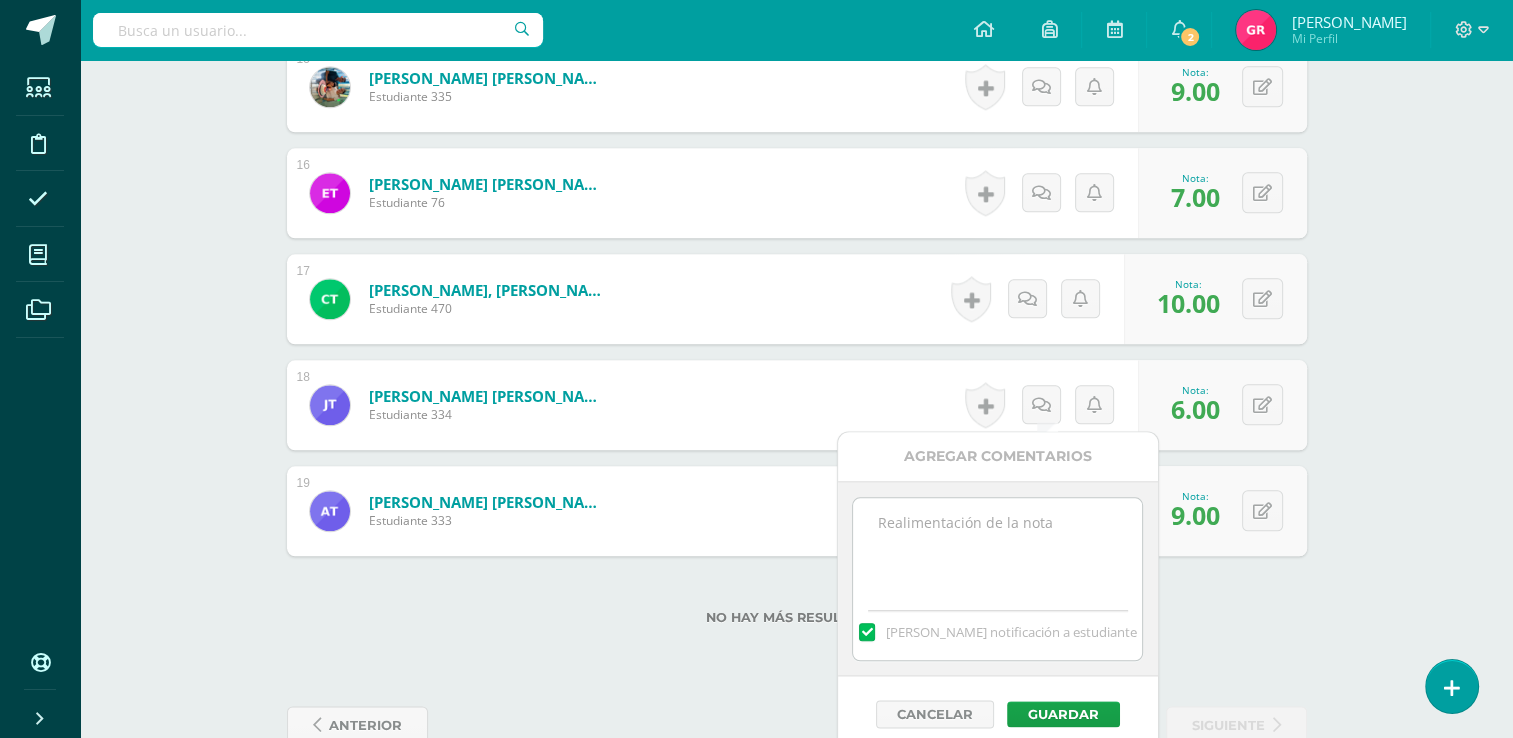 paste on "Repasar la pronunciación y la escritura en números  del 1 al 20." 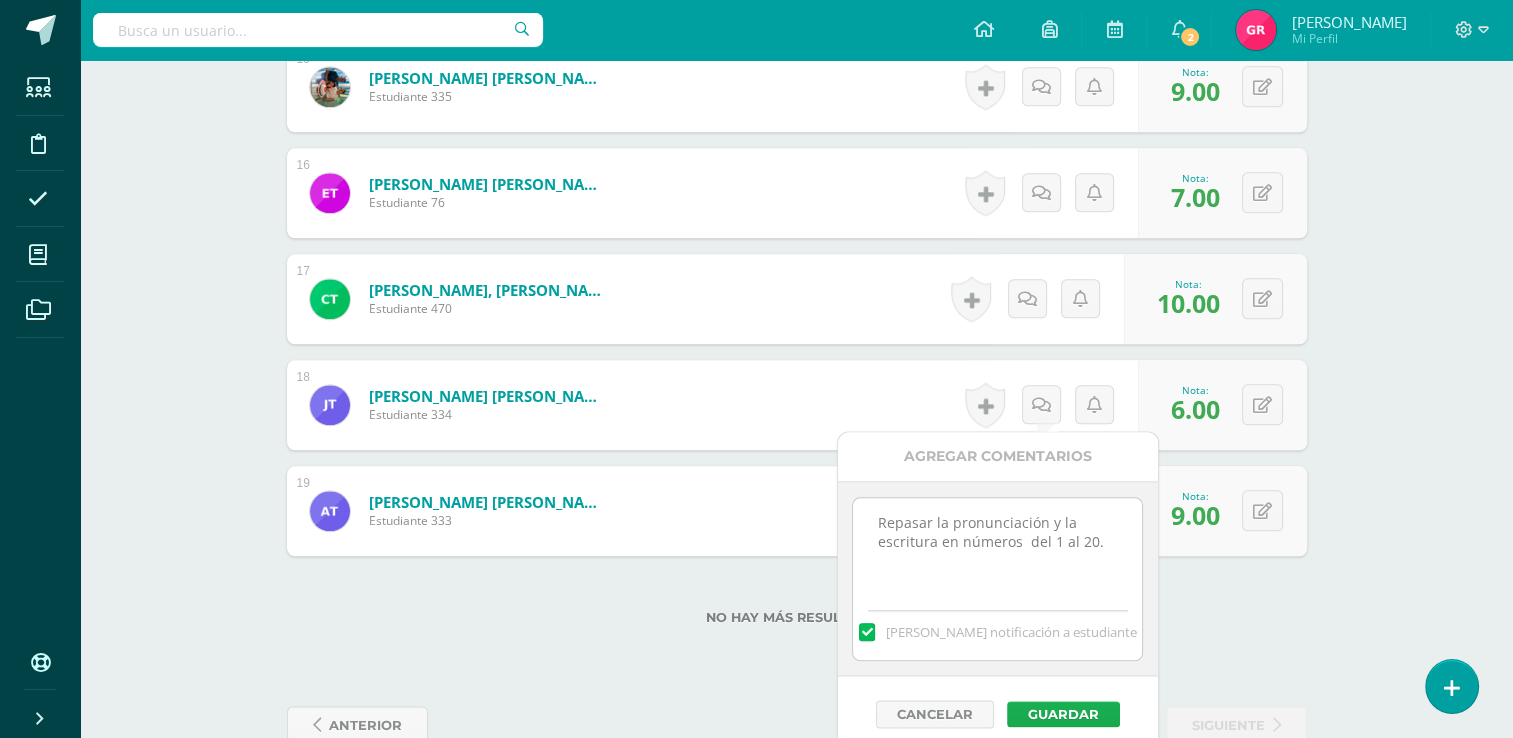 type on "Repasar la pronunciación y la escritura en números  del 1 al 20." 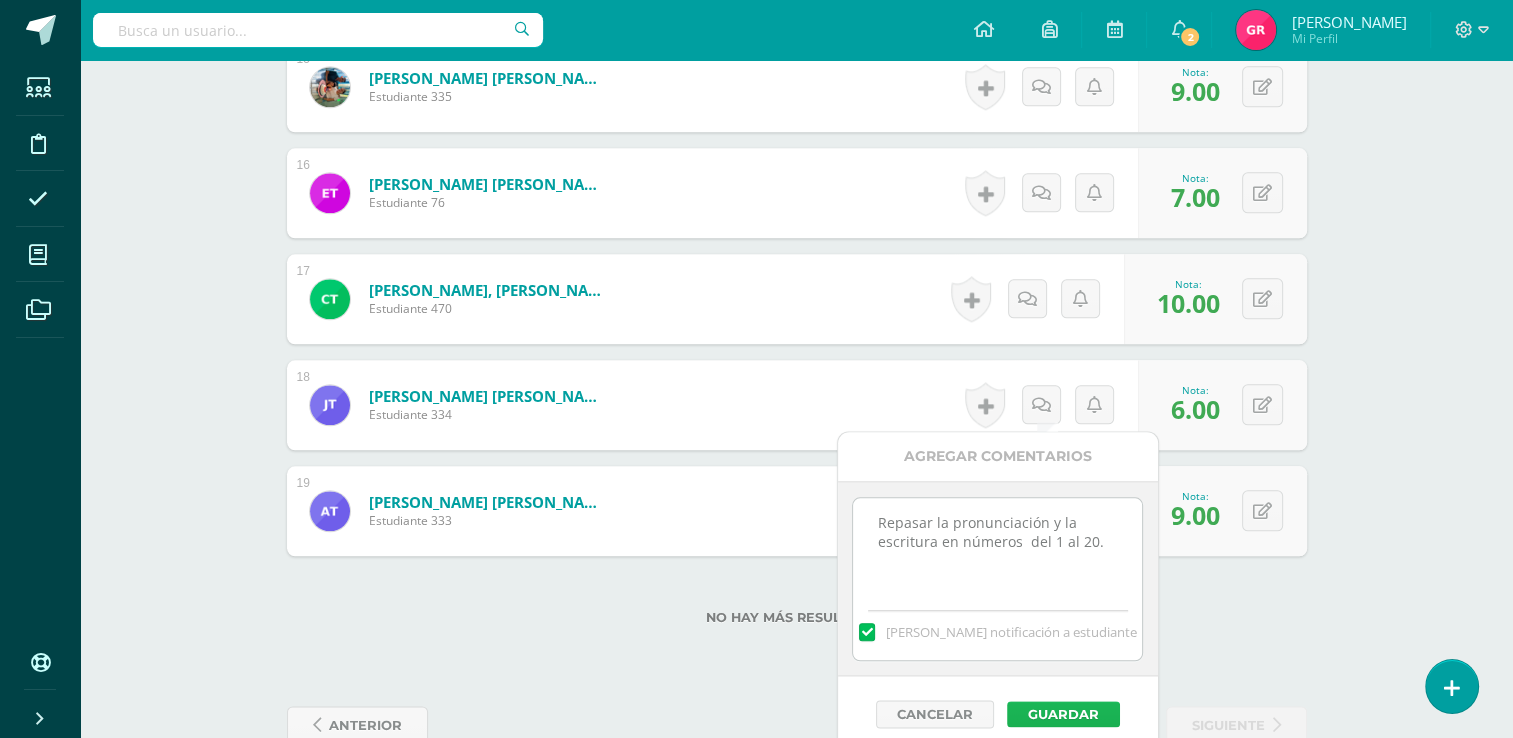 click on "Guardar" at bounding box center [1063, 714] 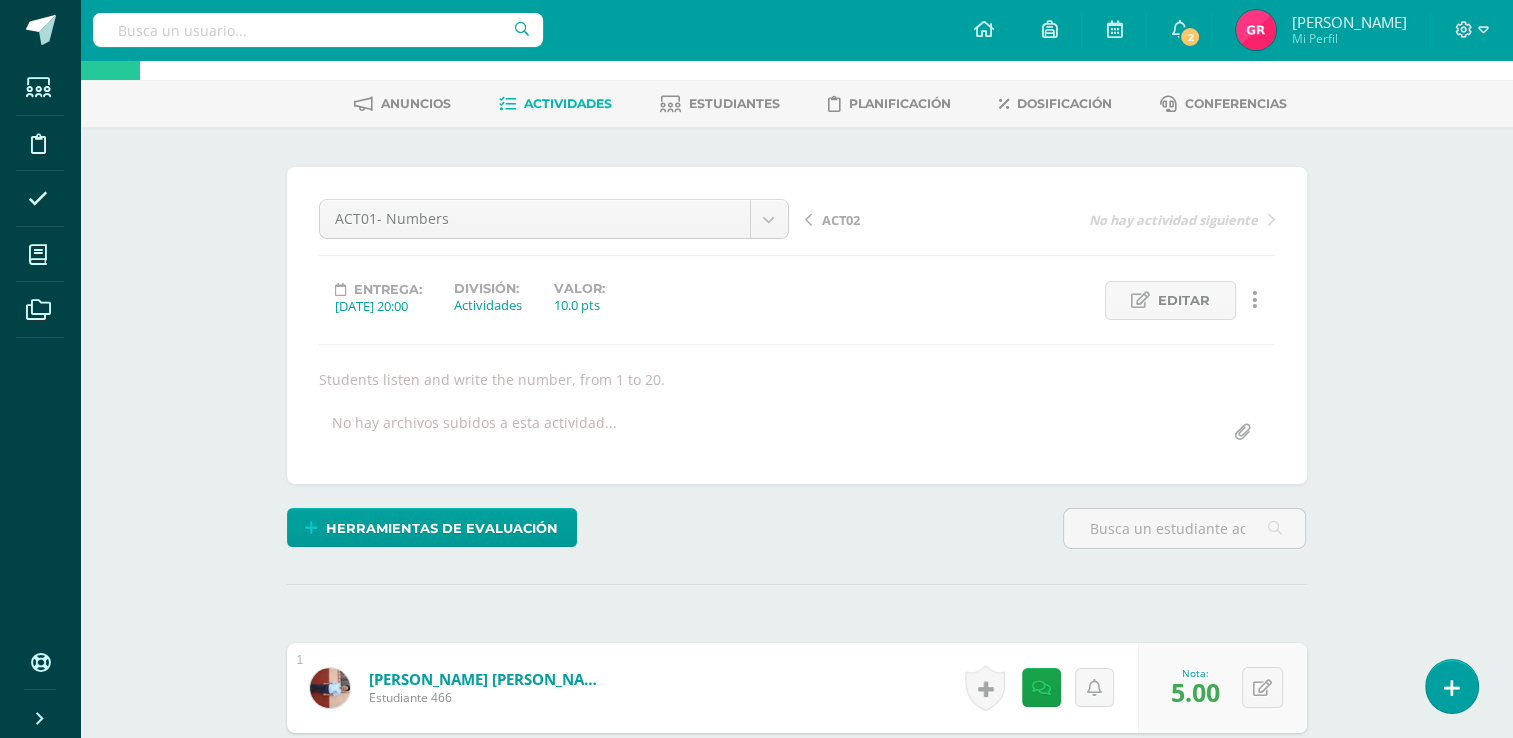 scroll, scrollTop: 0, scrollLeft: 0, axis: both 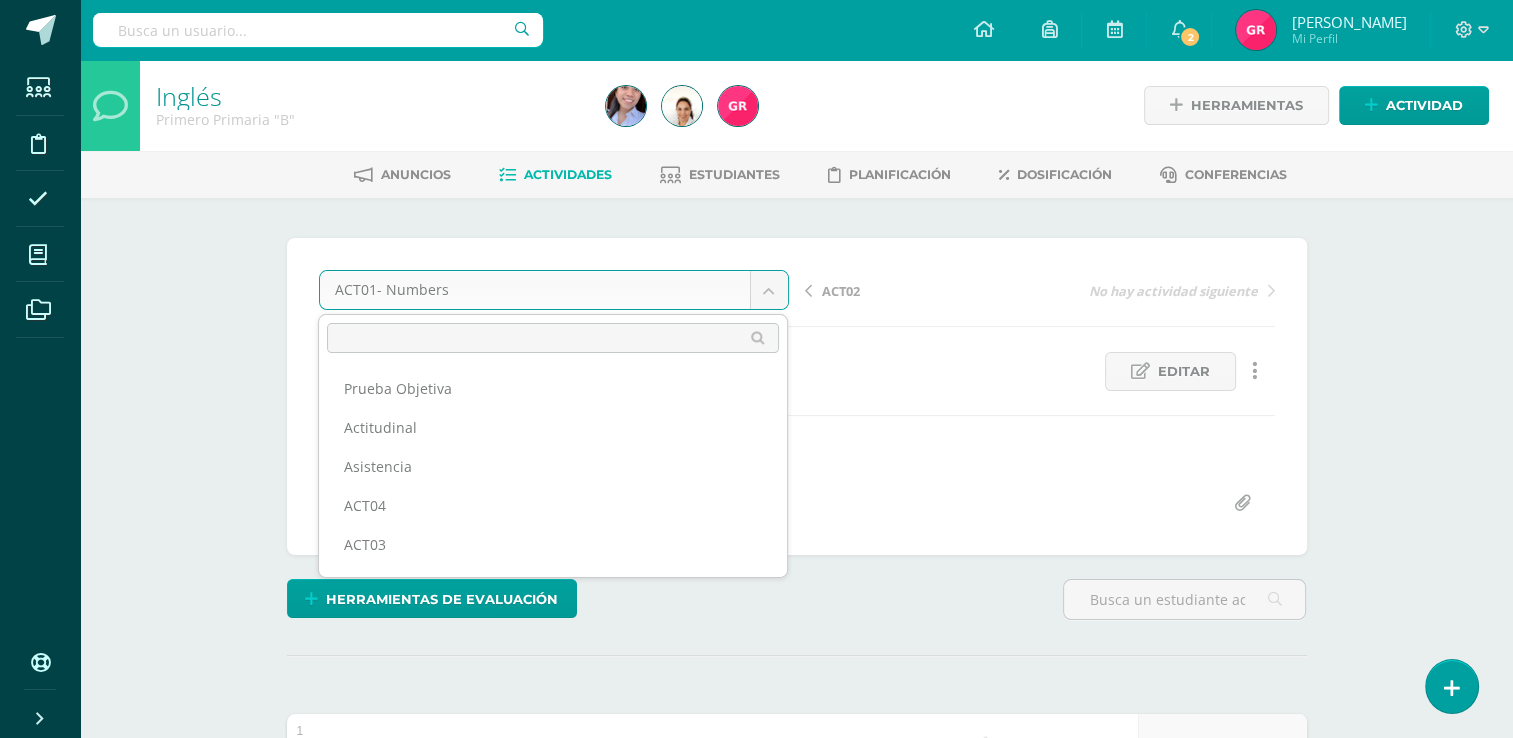 click on "El comentario ha sido guardado.         El comentario ha sido guardado.         El comentario ha sido guardado.         El comentario ha sido guardado.         El comentario ha sido guardado.         El comentario ha sido guardado.         El comentario ha sido guardado.         El comentario ha sido guardado.         La tarea ACT01- Numbers fue editada exitosamente.         Estudiantes Disciplina Asistencia Mis cursos Archivos Soporte
Ayuda
Reportar un problema
Centro de ayuda
Últimas actualizaciones
10+ Cerrar panel
Inglés
Maternal I
Preprimaria
"A"
Actividades Estudiantes Planificación Dosificación Actividades Estudiantes Planificación Actividades" at bounding box center [756, 1470] 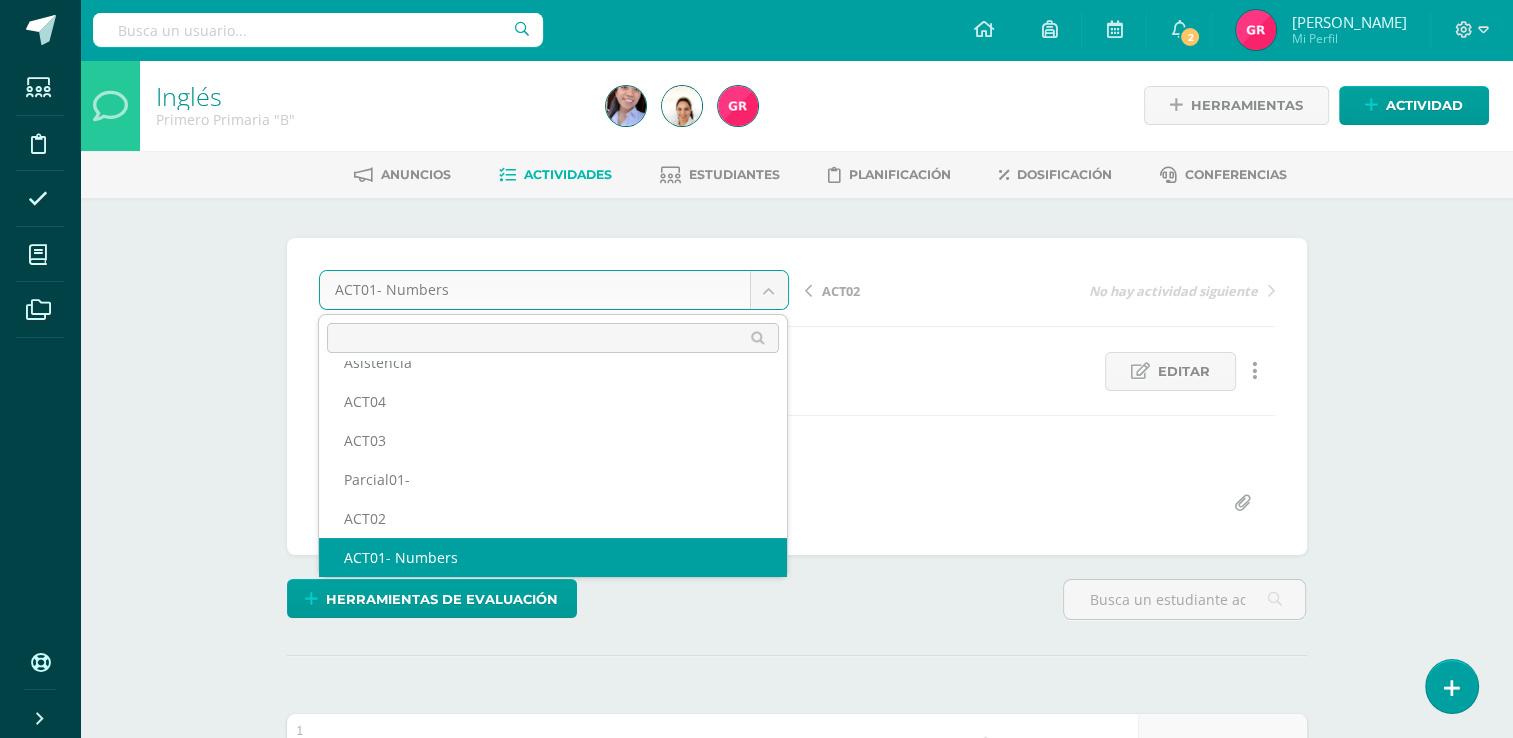 scroll, scrollTop: 86, scrollLeft: 0, axis: vertical 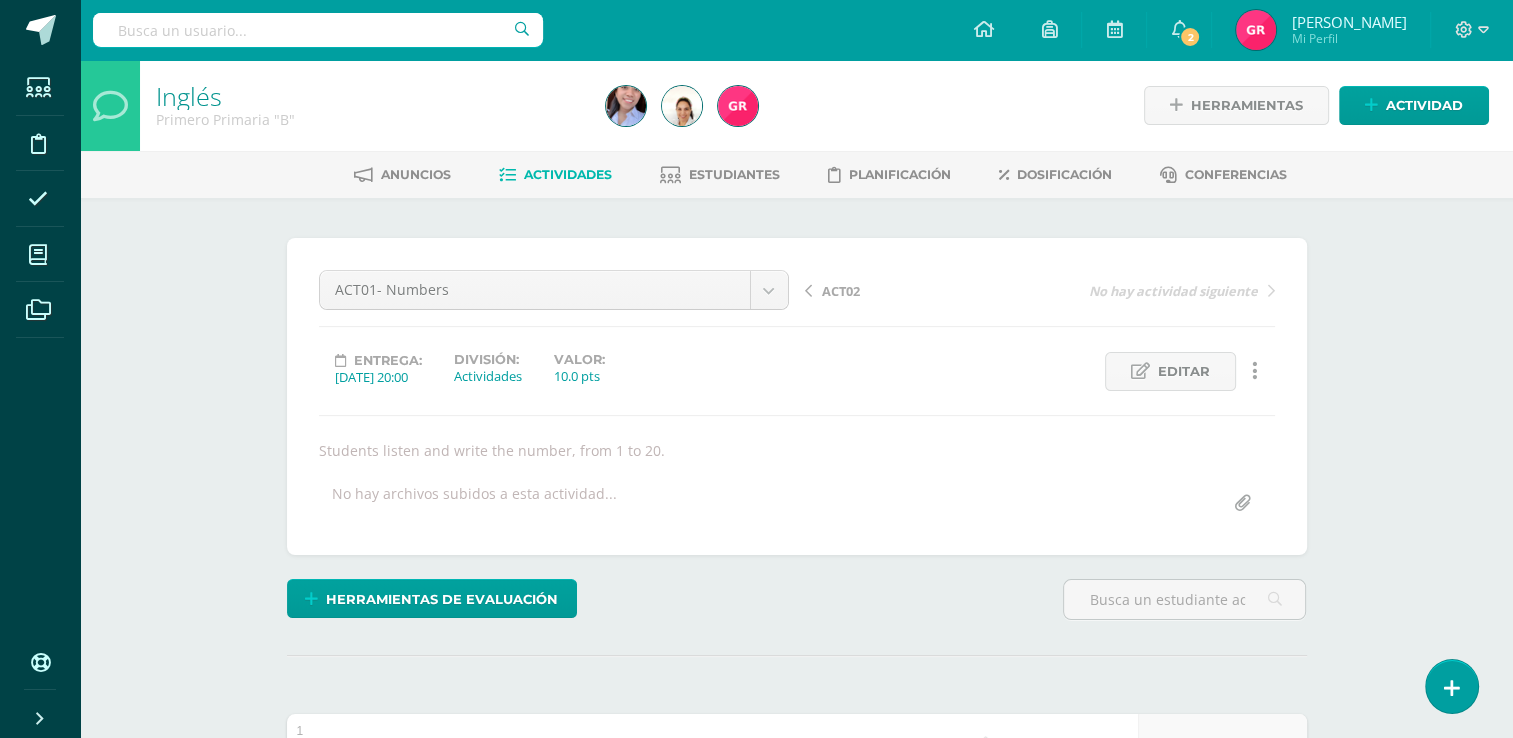 click on "El comentario ha sido guardado.         El comentario ha sido guardado.         El comentario ha sido guardado.         El comentario ha sido guardado.         El comentario ha sido guardado.         El comentario ha sido guardado.         El comentario ha sido guardado.         El comentario ha sido guardado.         La tarea ACT01- Numbers fue editada exitosamente.         Estudiantes Disciplina Asistencia Mis cursos Archivos Soporte
Ayuda
Reportar un problema
Centro de ayuda
Últimas actualizaciones
10+ Cerrar panel
Inglés
Maternal I
Preprimaria
"A"
Actividades Estudiantes Planificación Dosificación Actividades Estudiantes Planificación Actividades" at bounding box center (756, 1470) 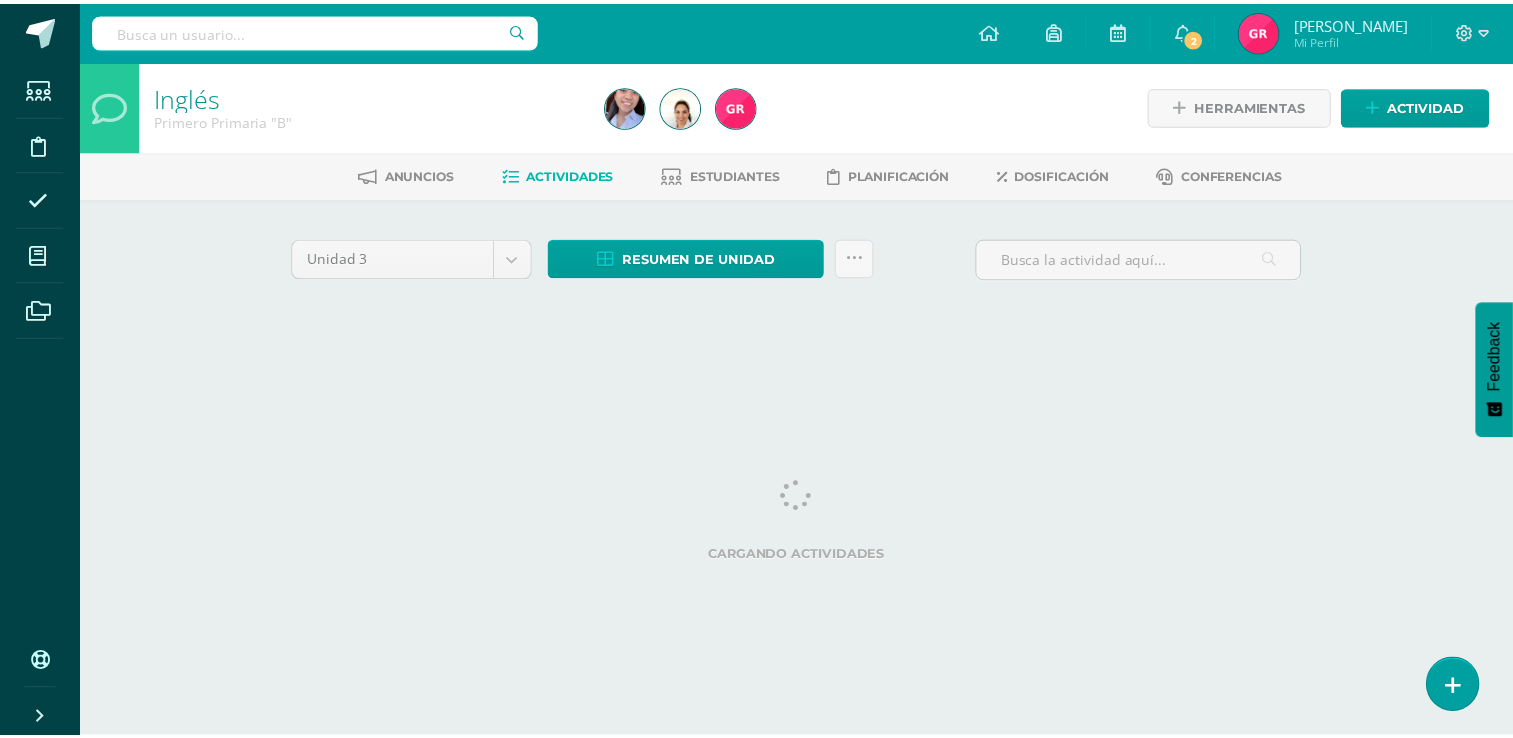 scroll, scrollTop: 0, scrollLeft: 0, axis: both 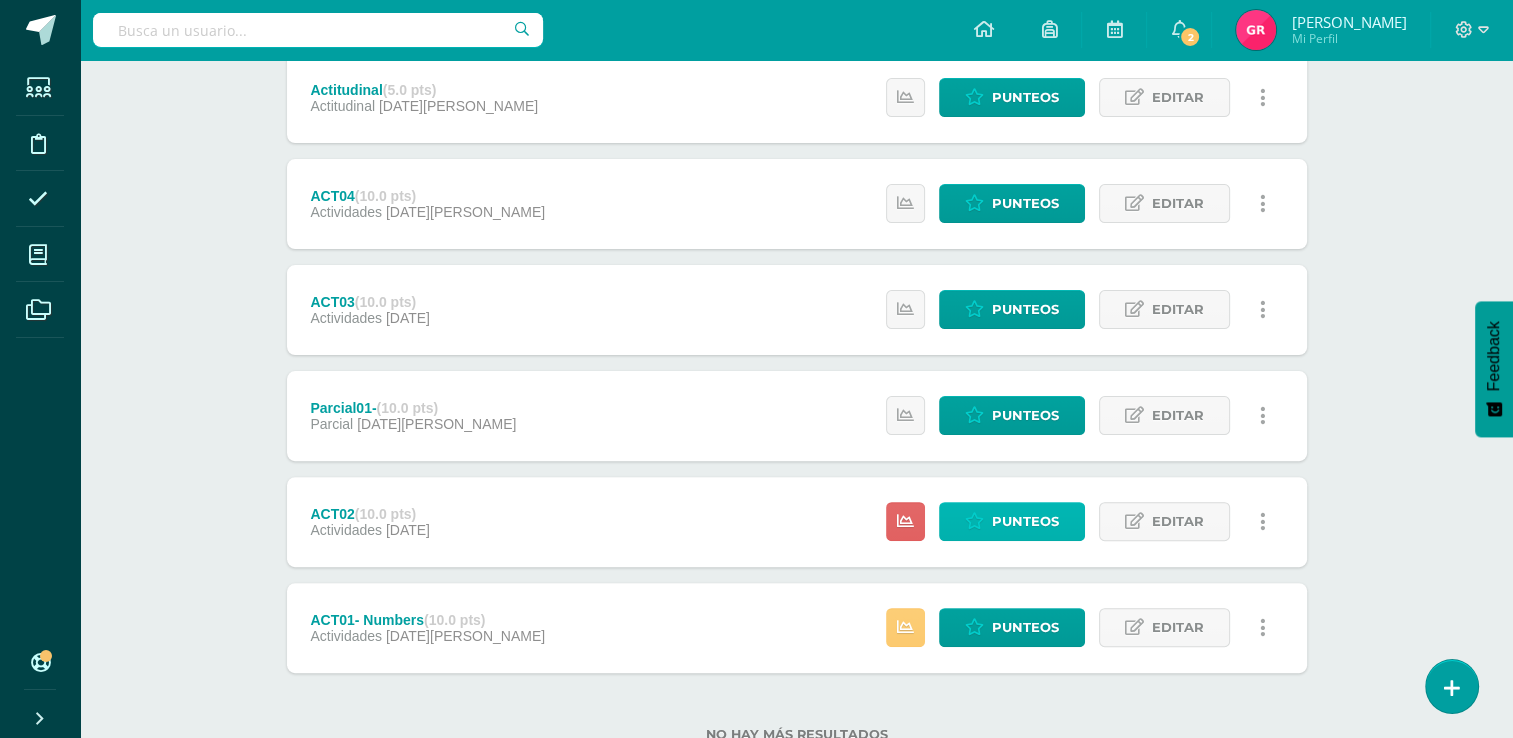 click on "Punteos" at bounding box center (1025, 521) 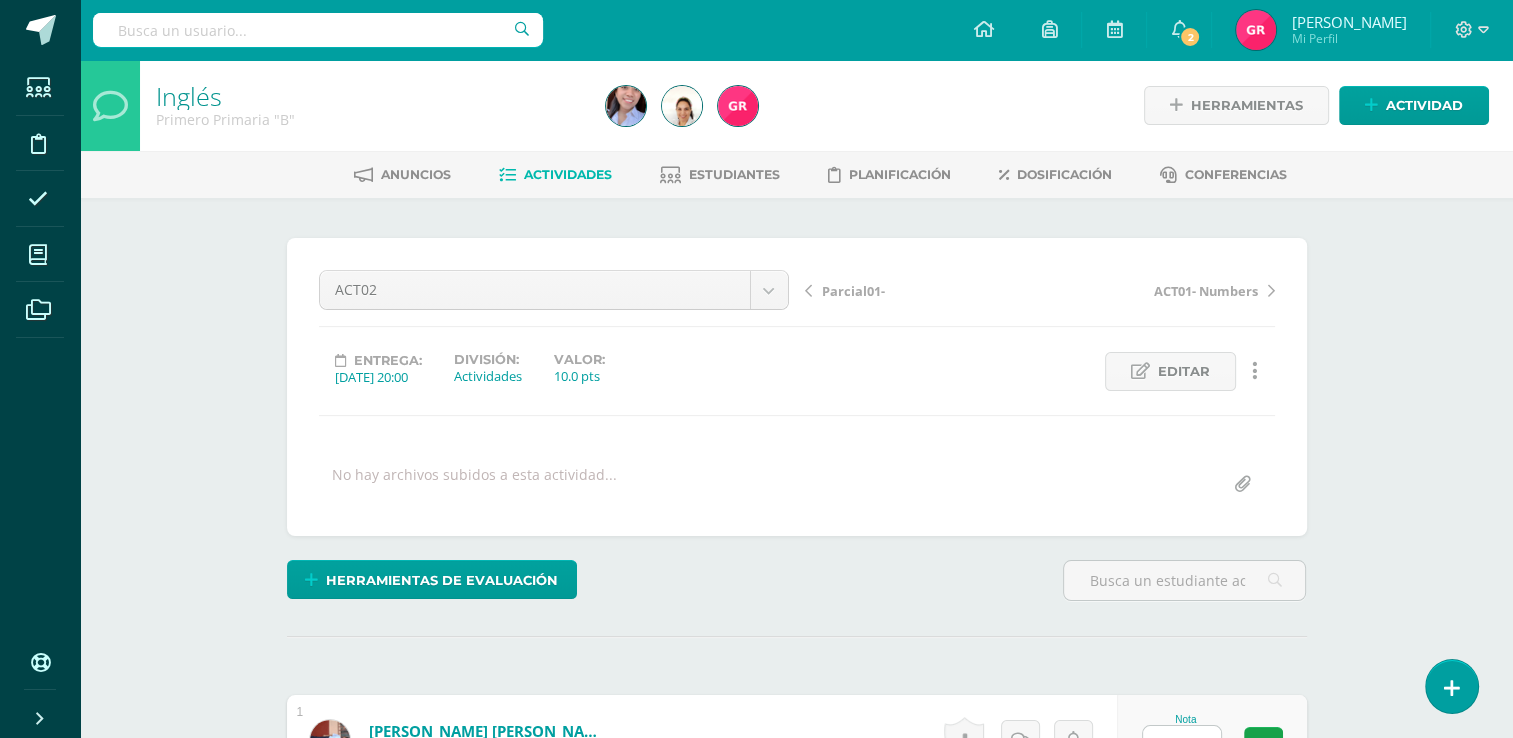 scroll, scrollTop: 1, scrollLeft: 0, axis: vertical 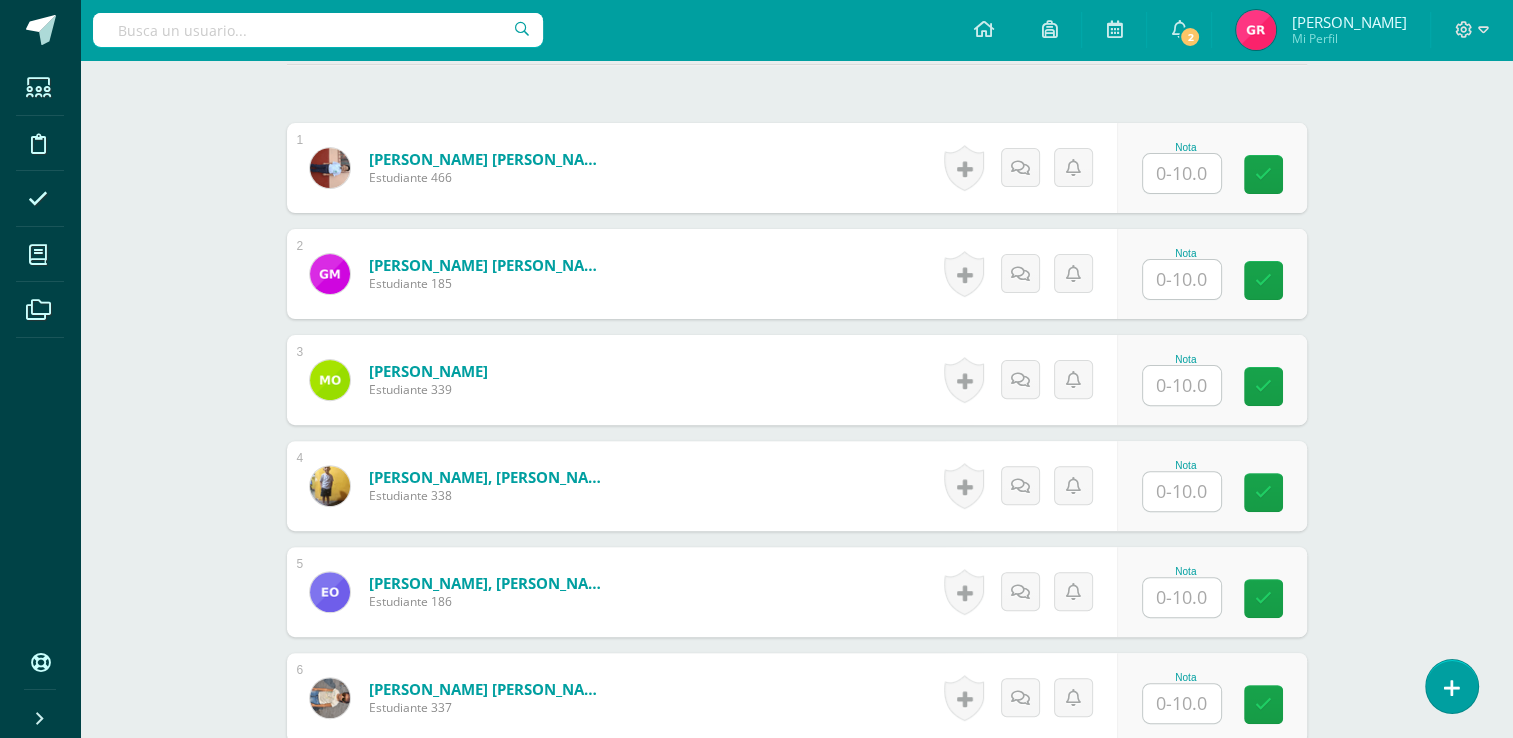 click at bounding box center [1182, 173] 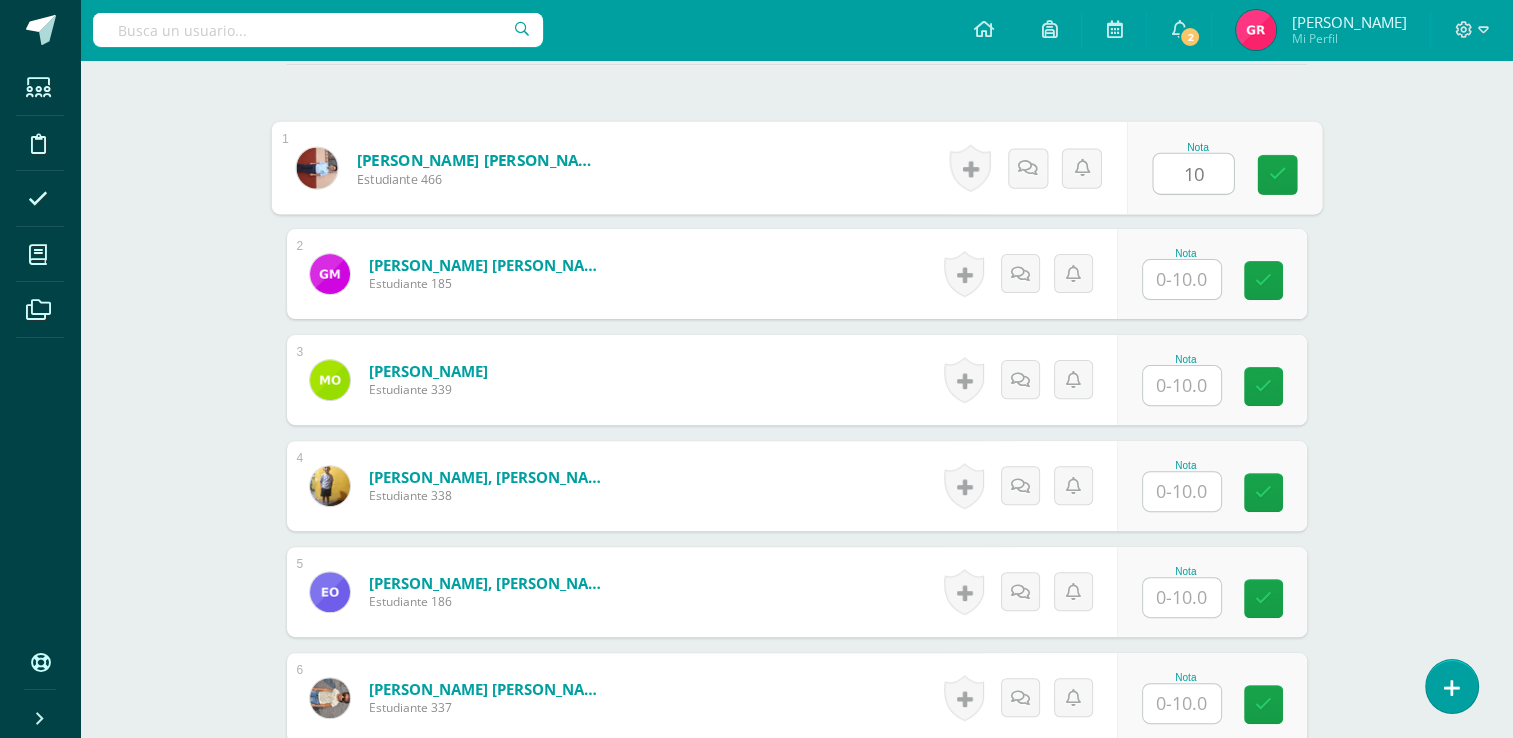 type on "10" 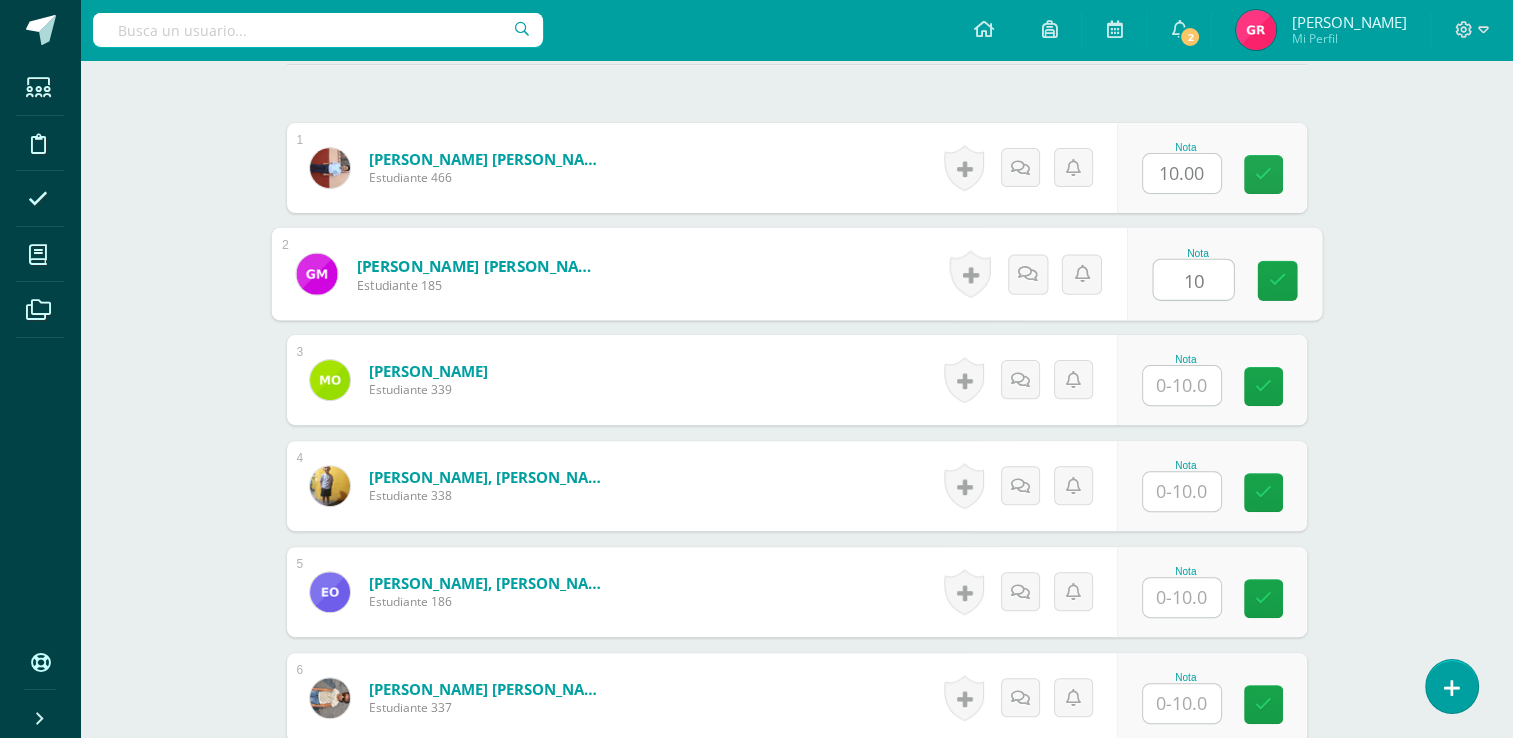 type on "10" 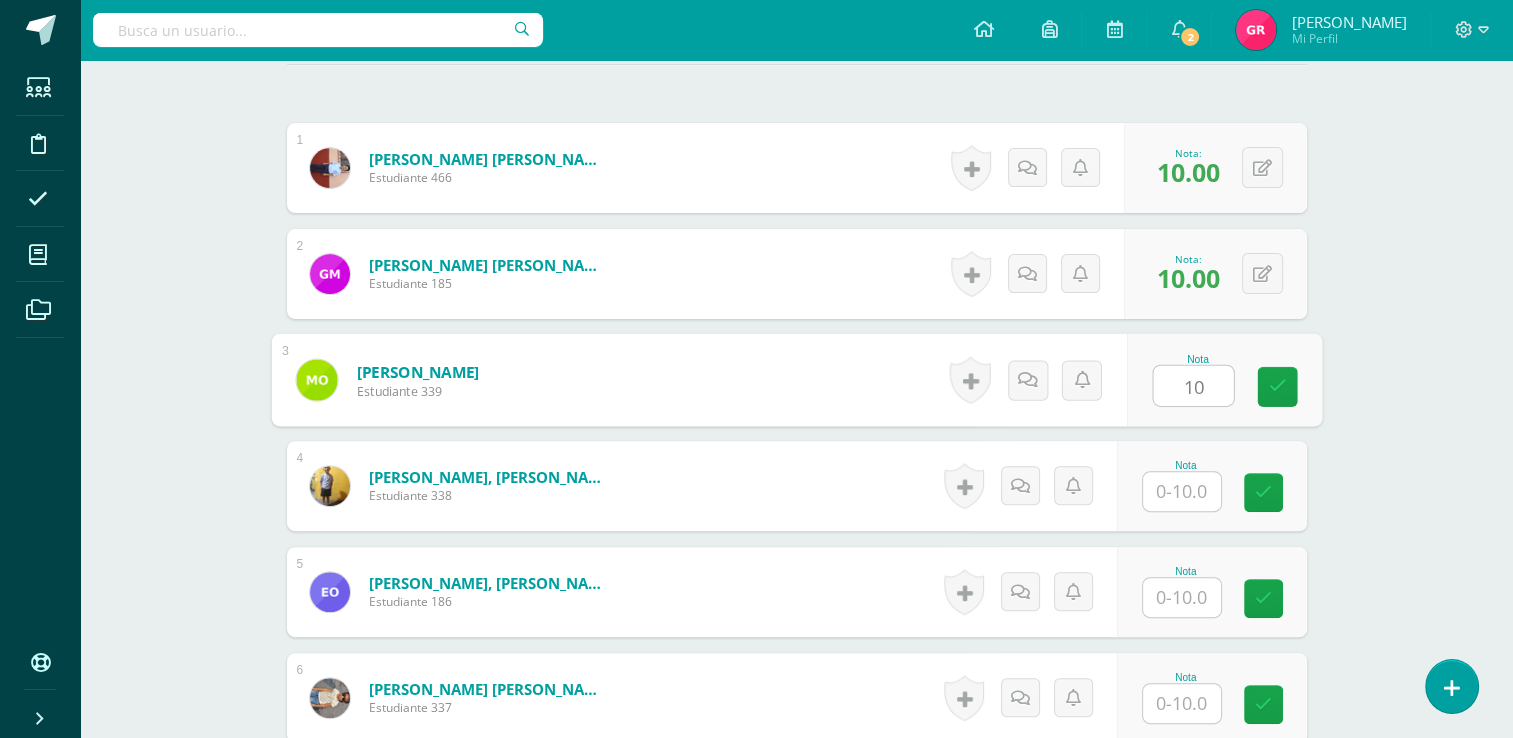 type on "10" 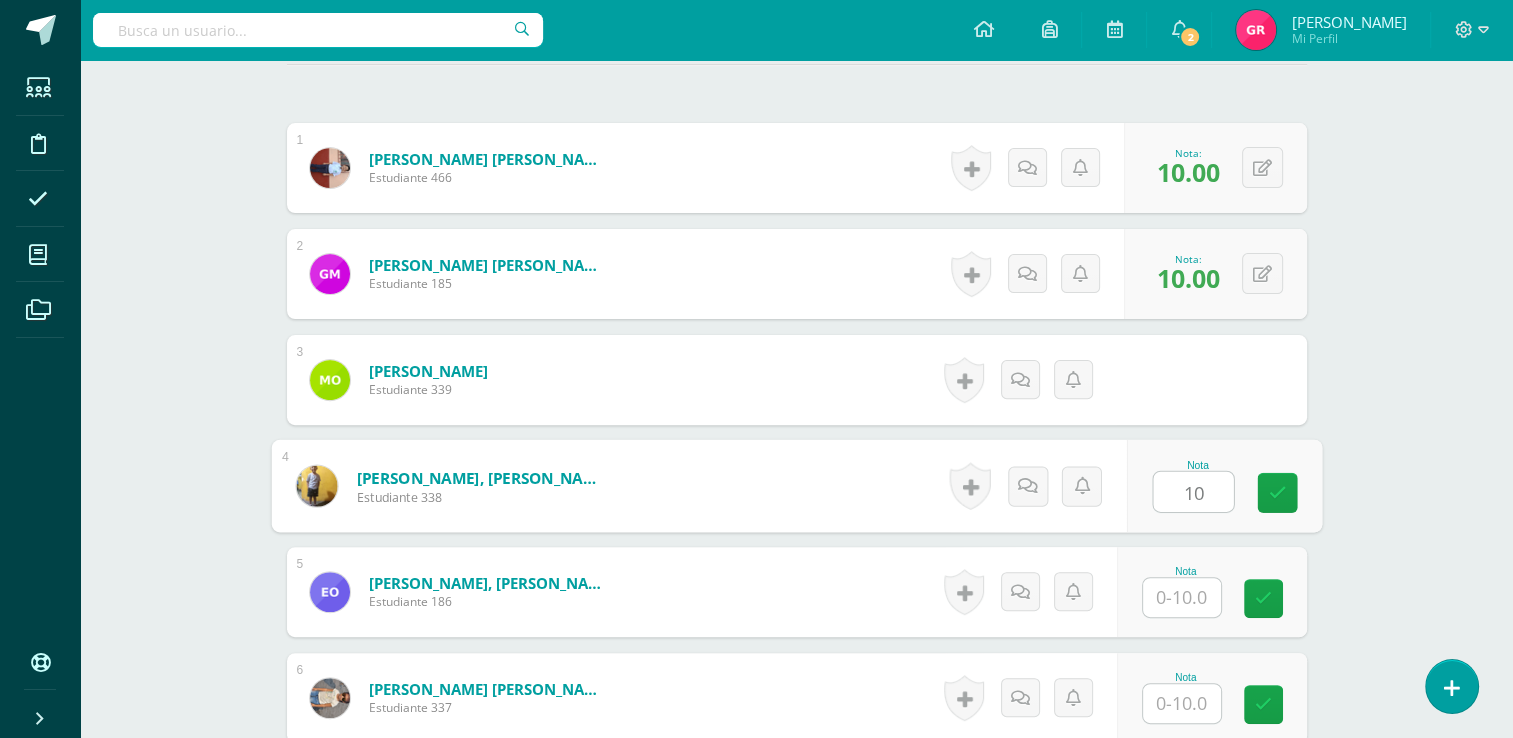 type on "10" 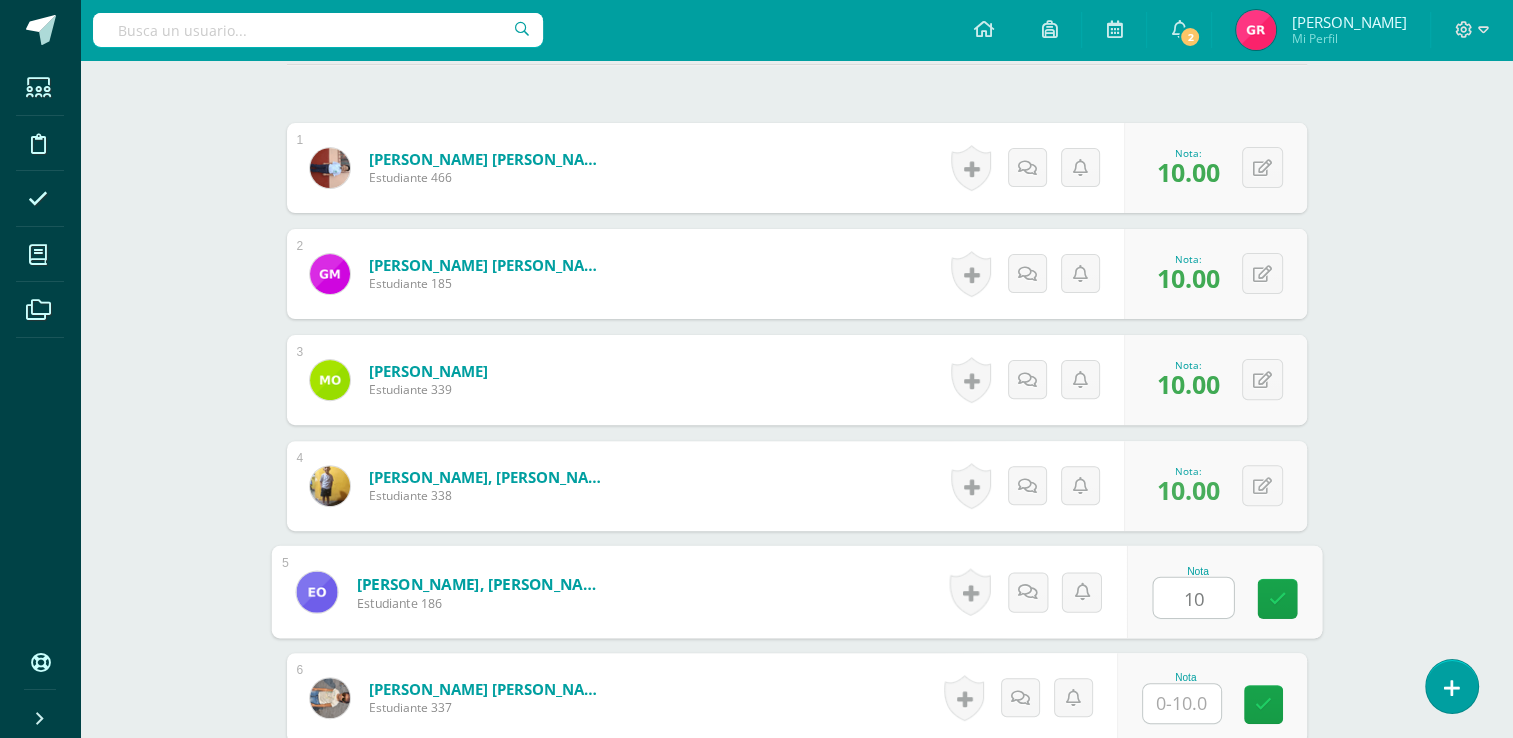 type on "10" 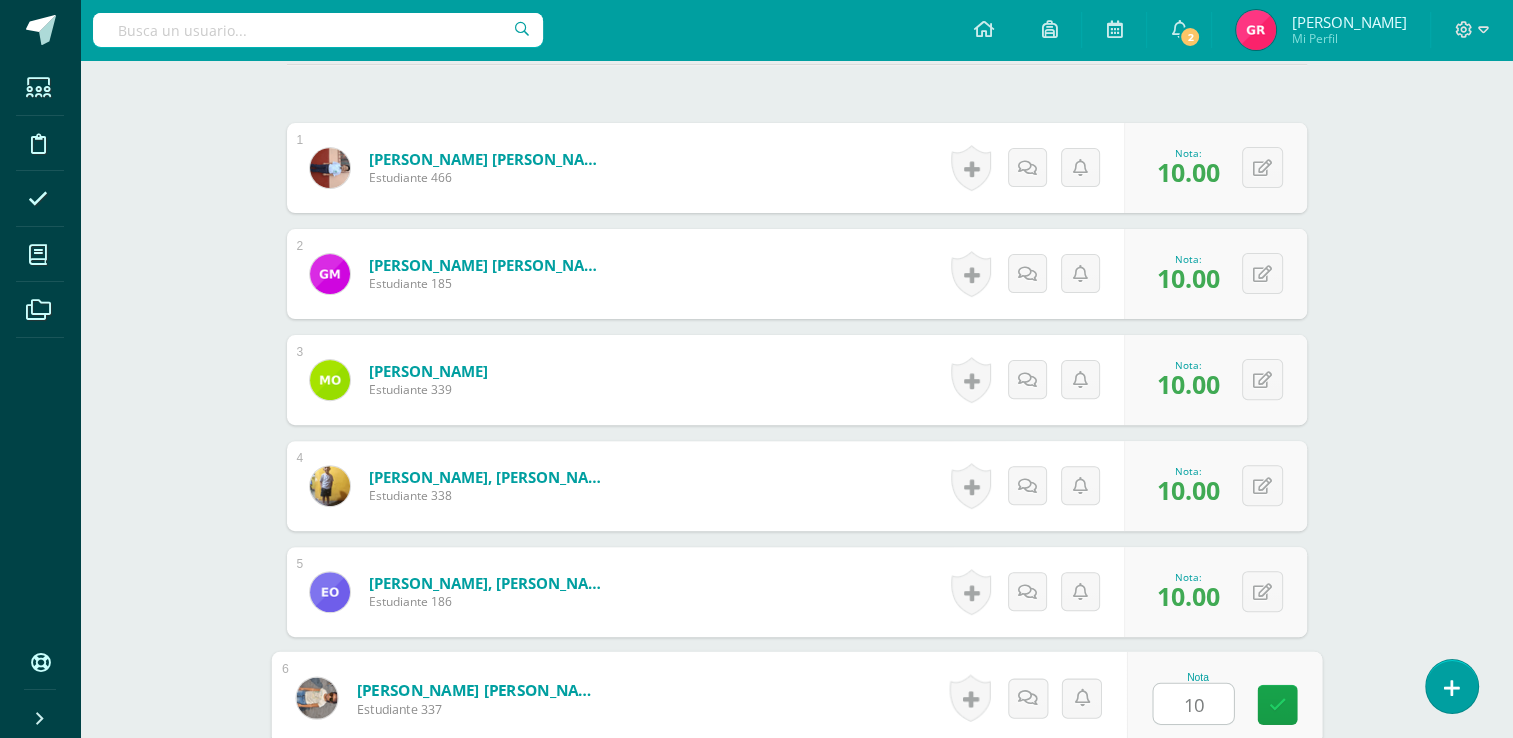 type on "10" 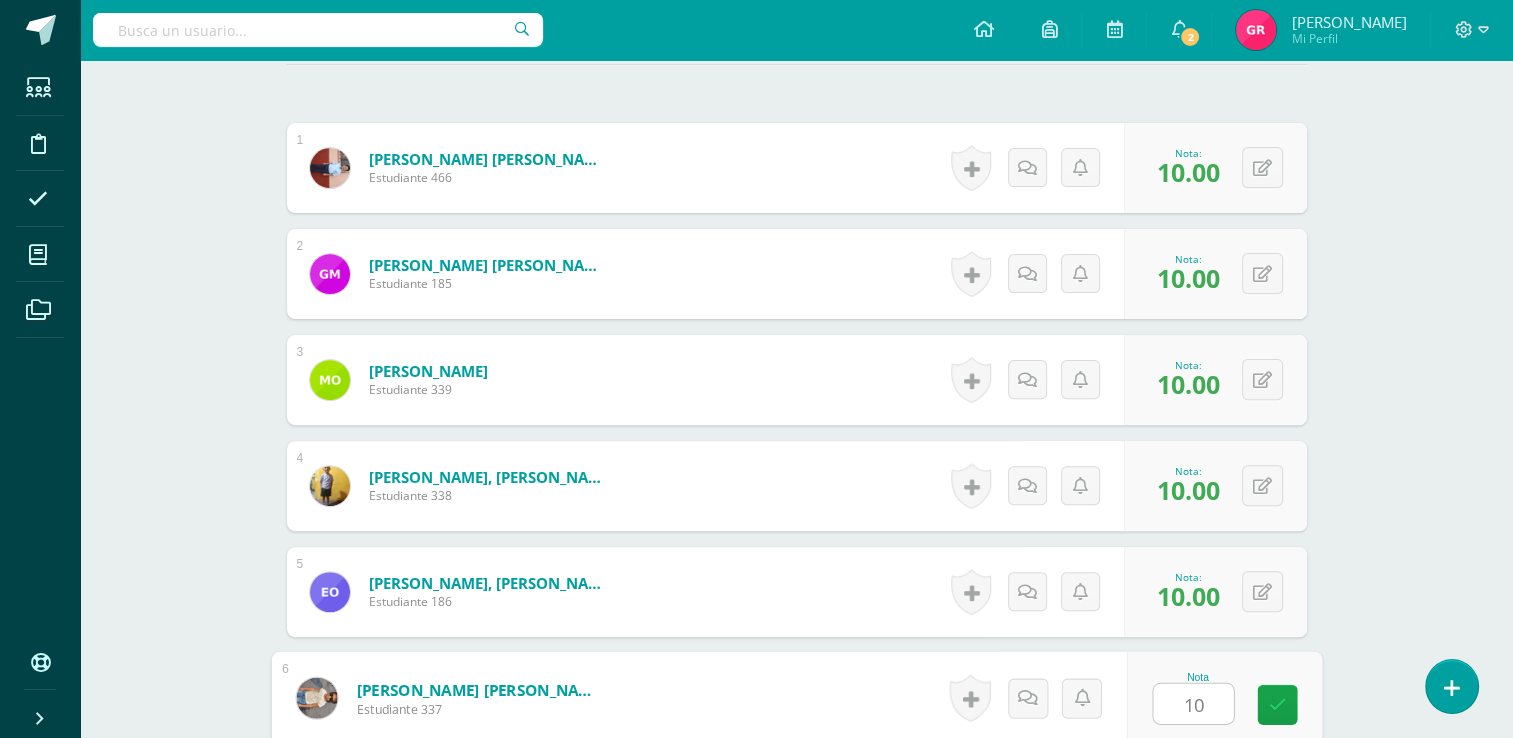 scroll, scrollTop: 1010, scrollLeft: 0, axis: vertical 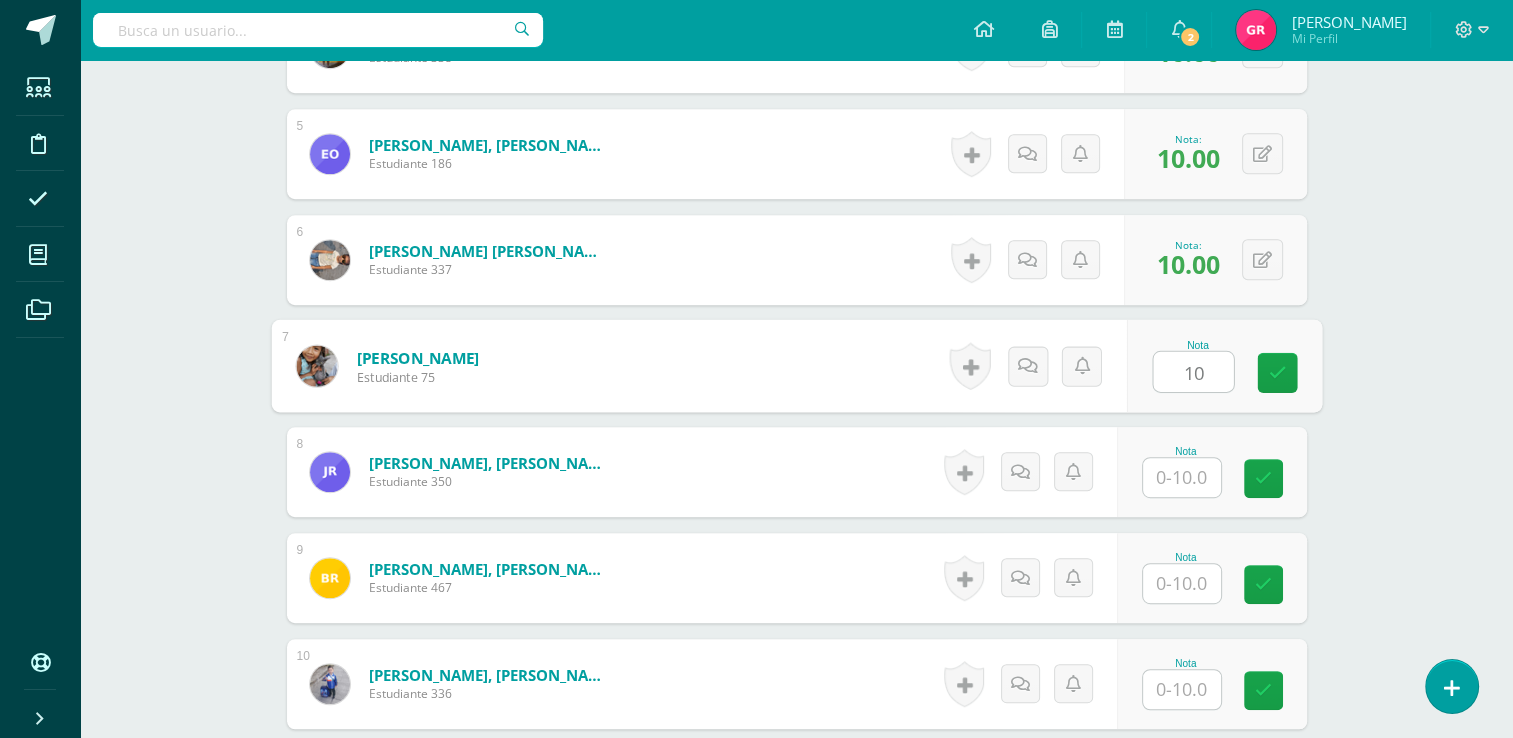 type on "10" 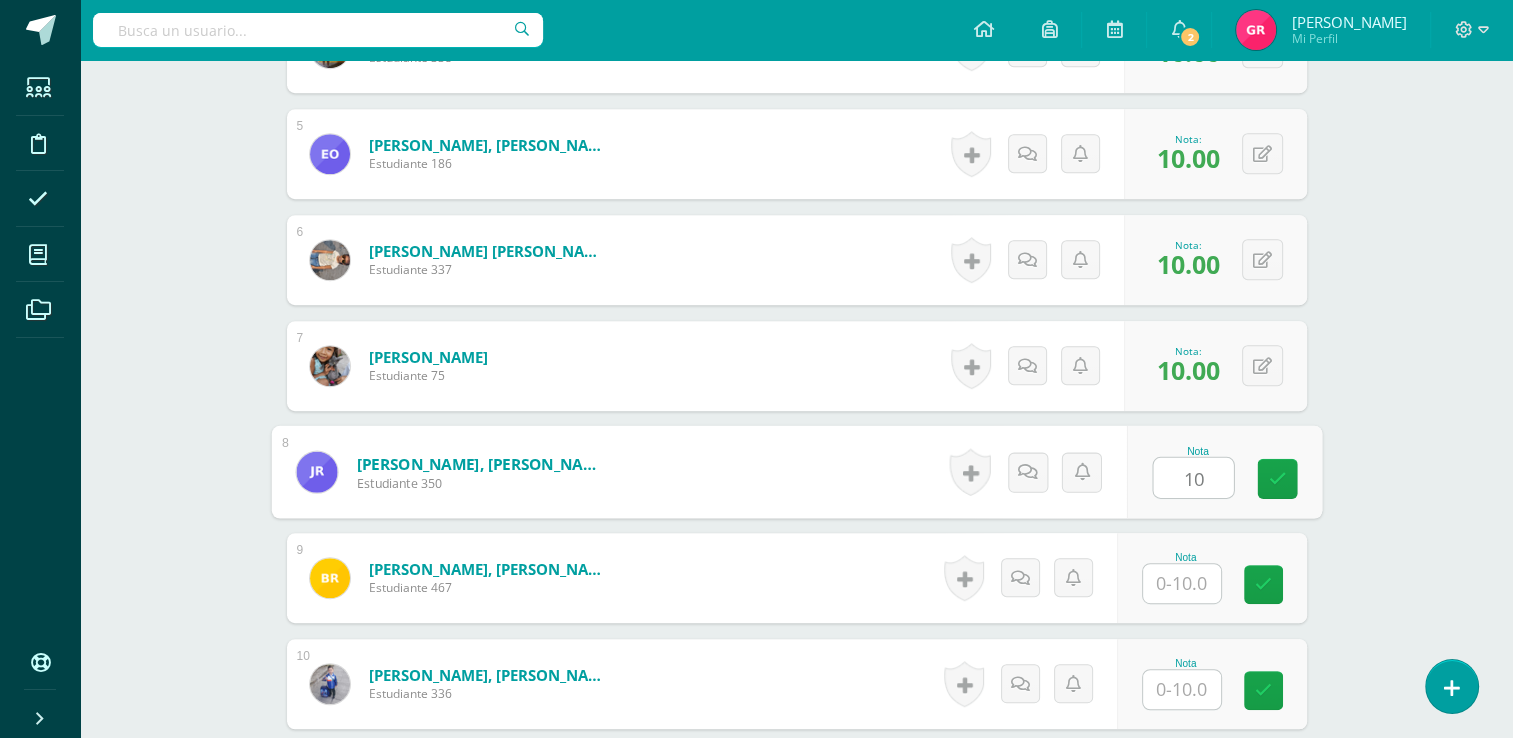 type on "10" 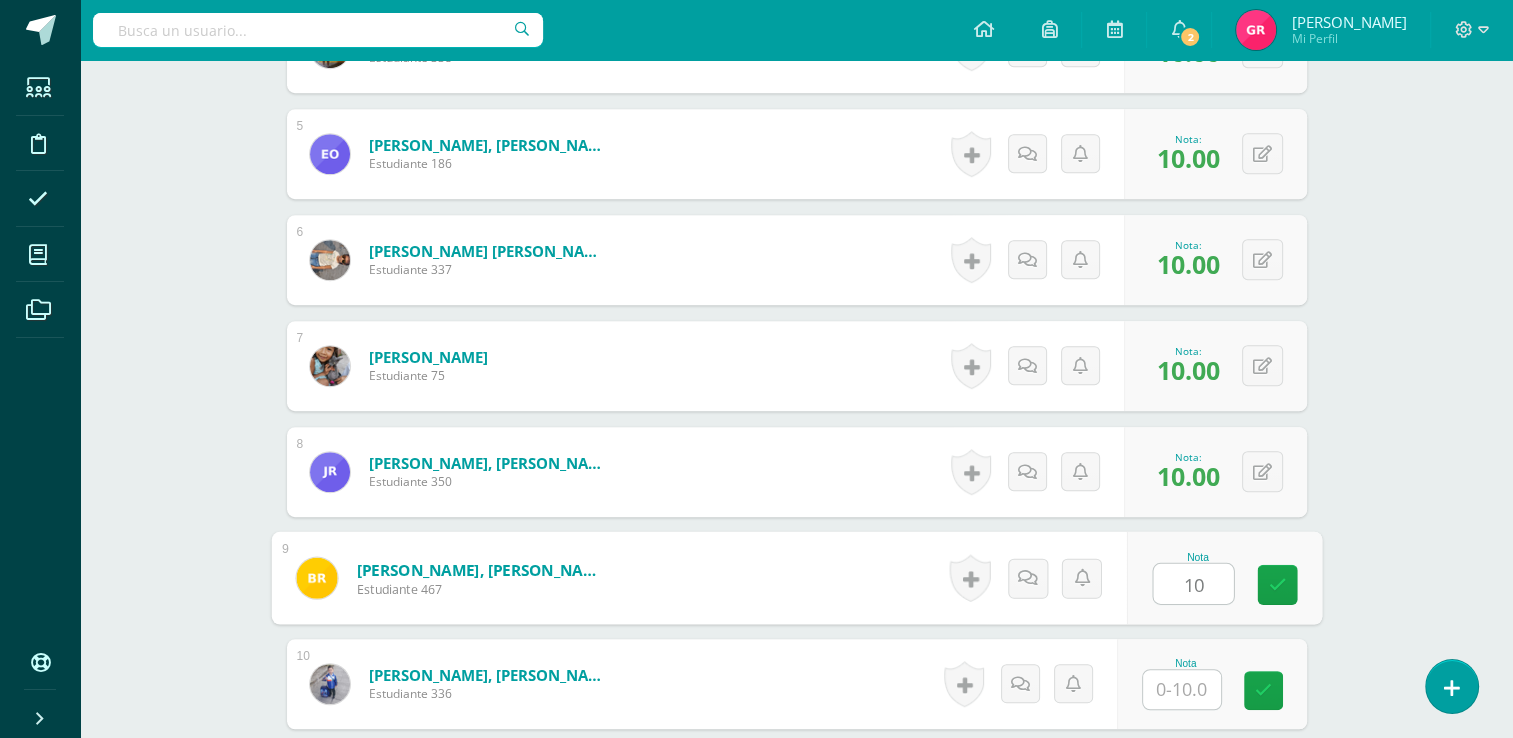 type on "10" 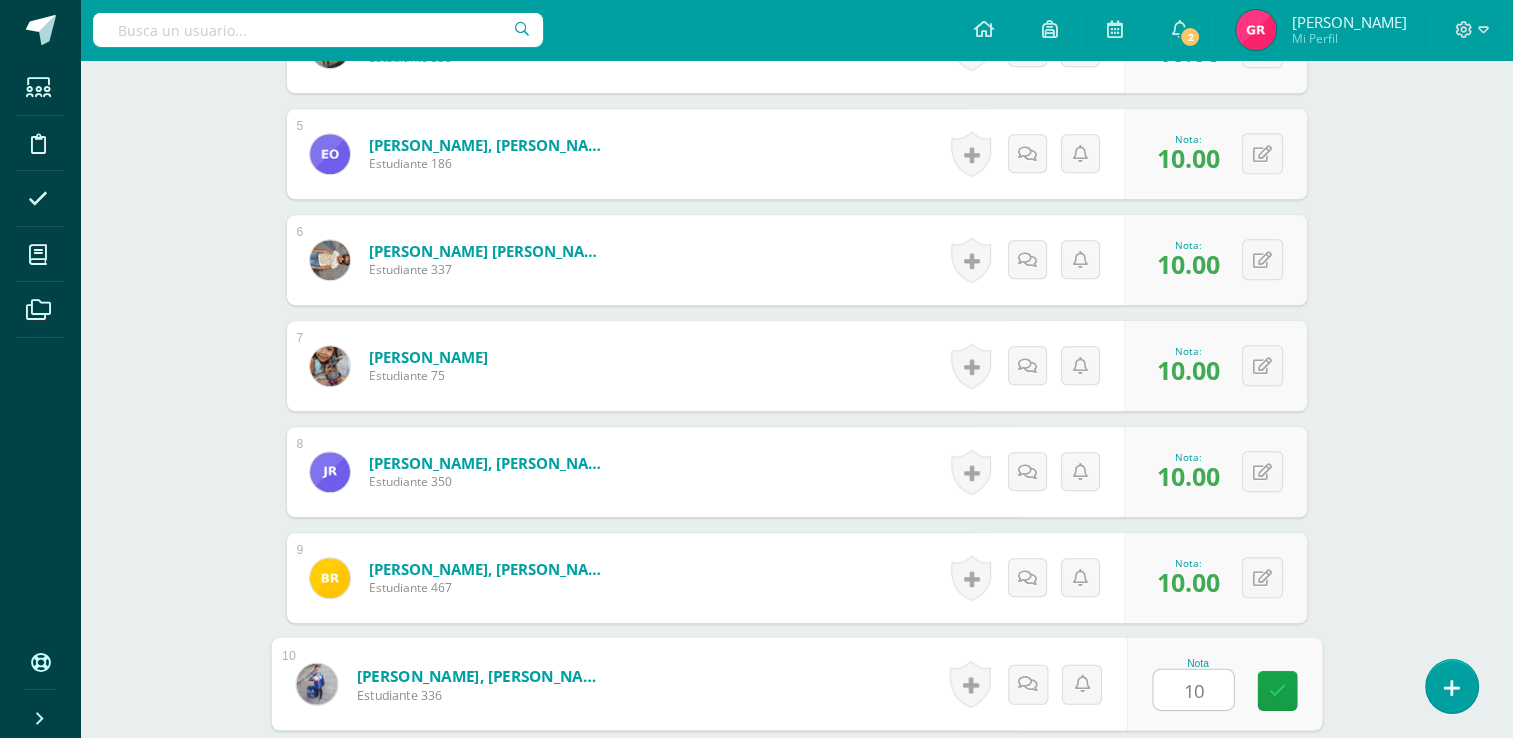 type on "10" 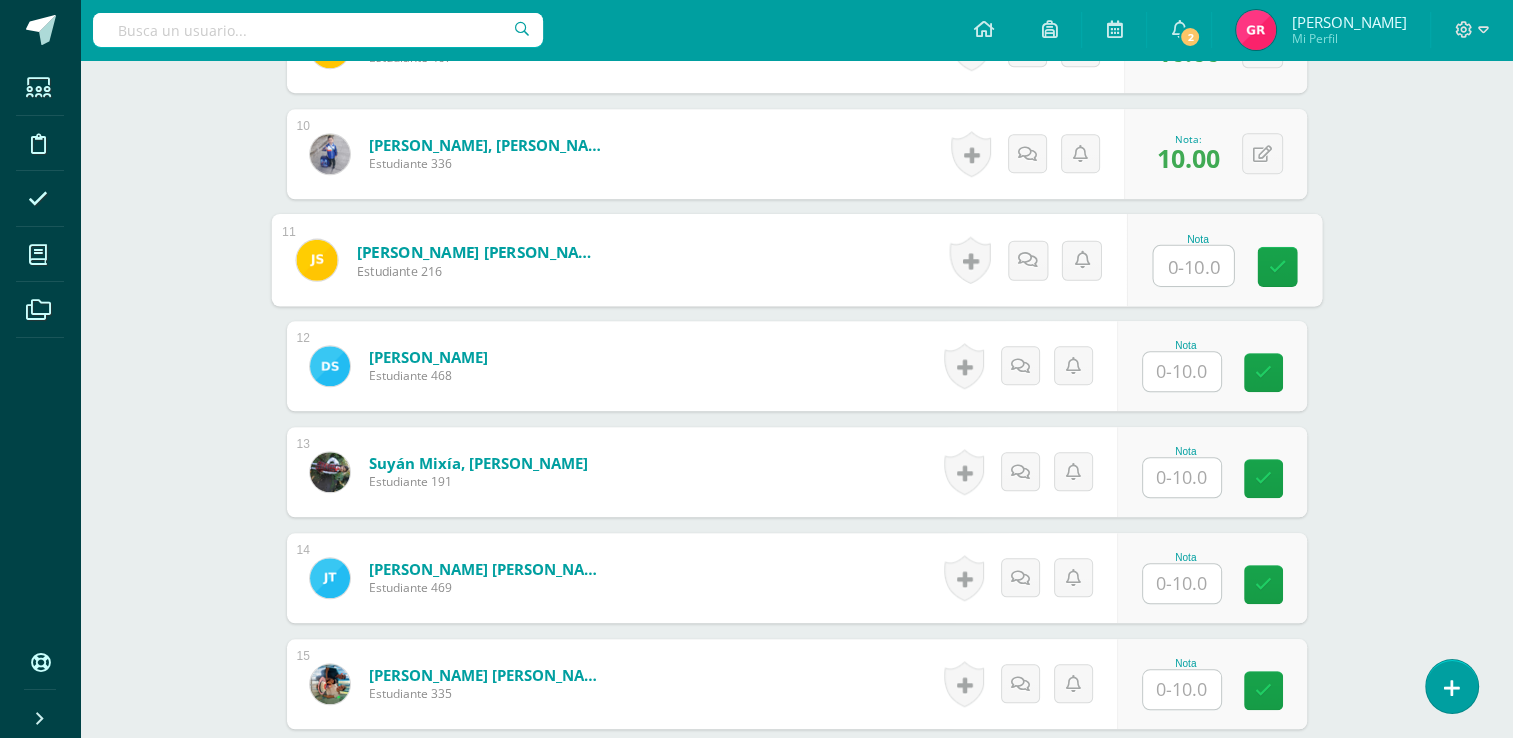scroll, scrollTop: 1561, scrollLeft: 0, axis: vertical 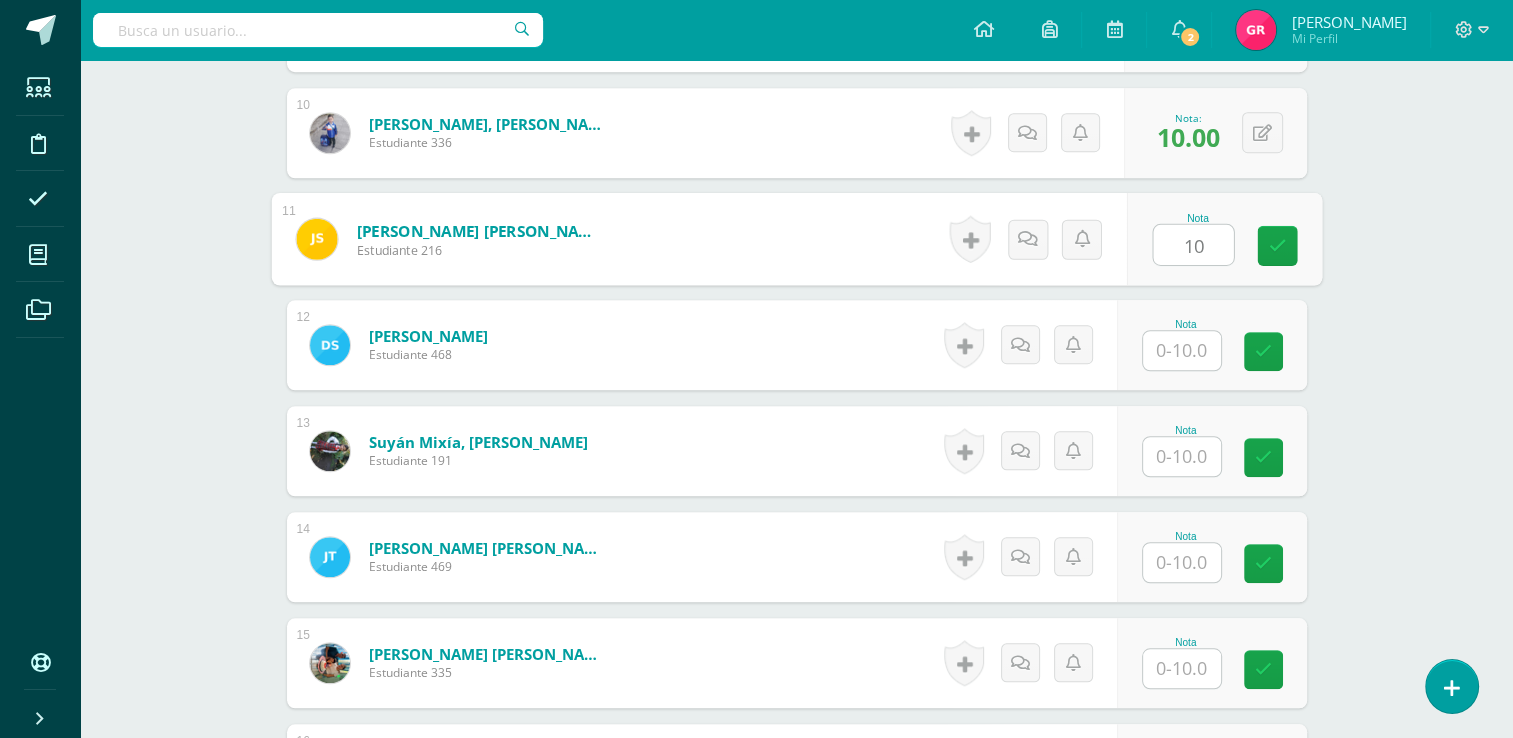 type on "10" 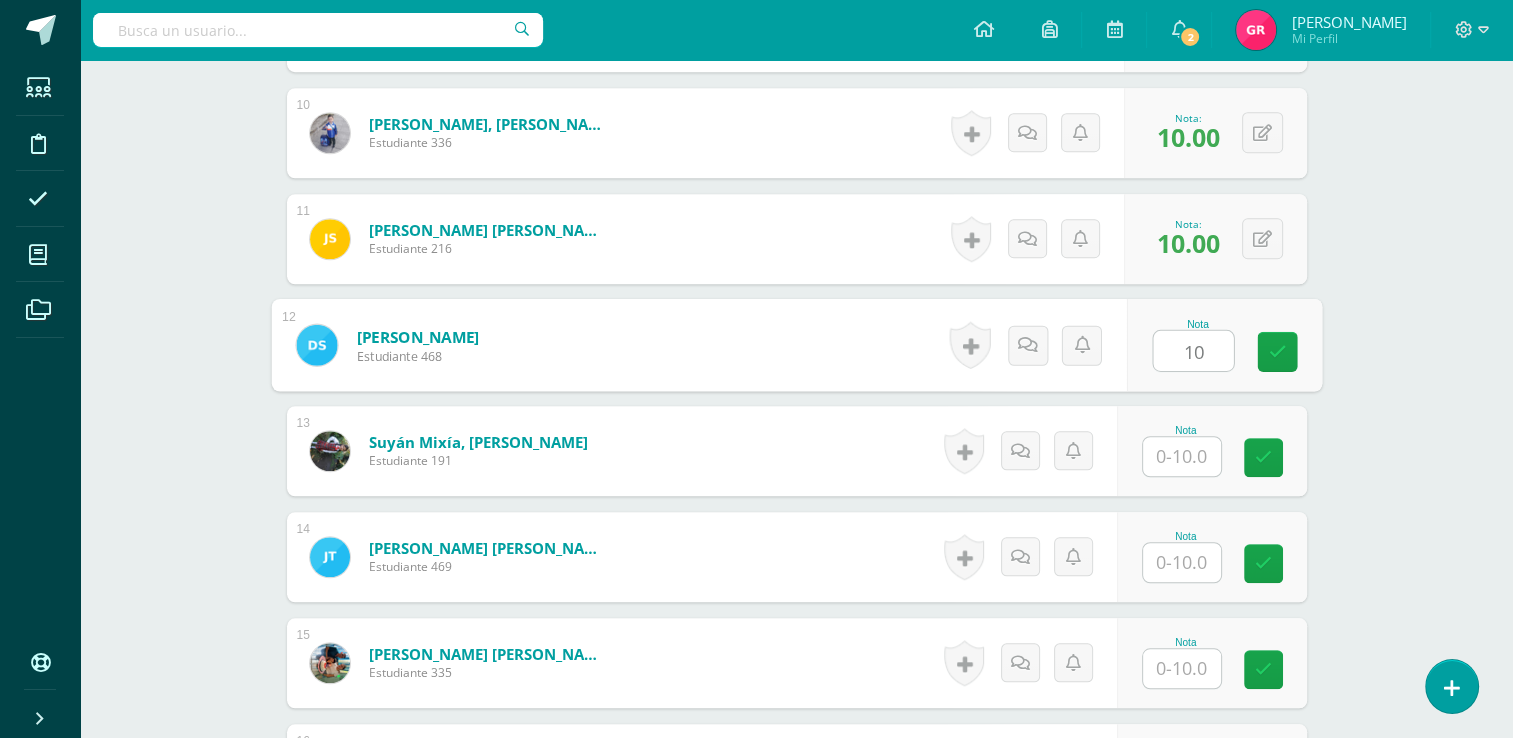 type on "10" 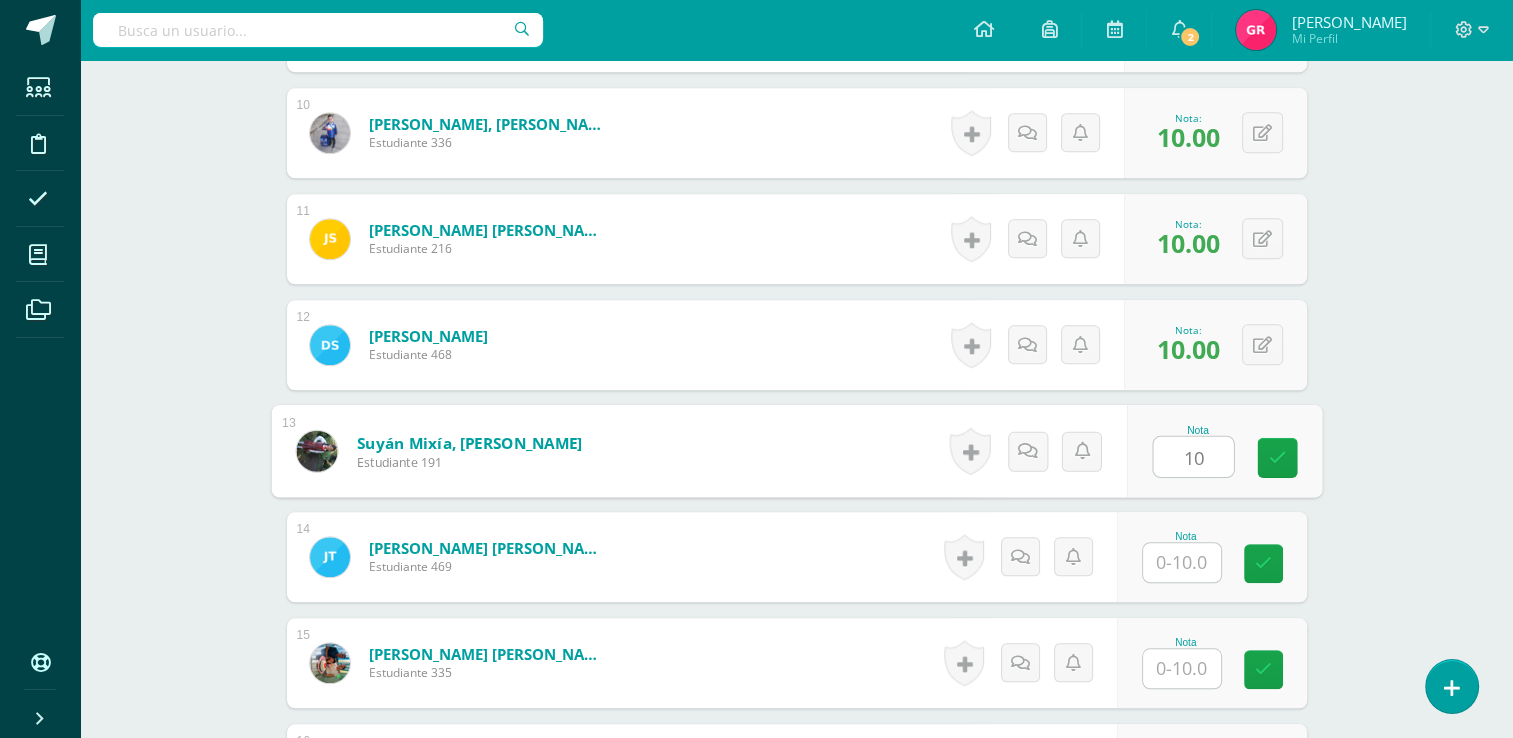 type on "10" 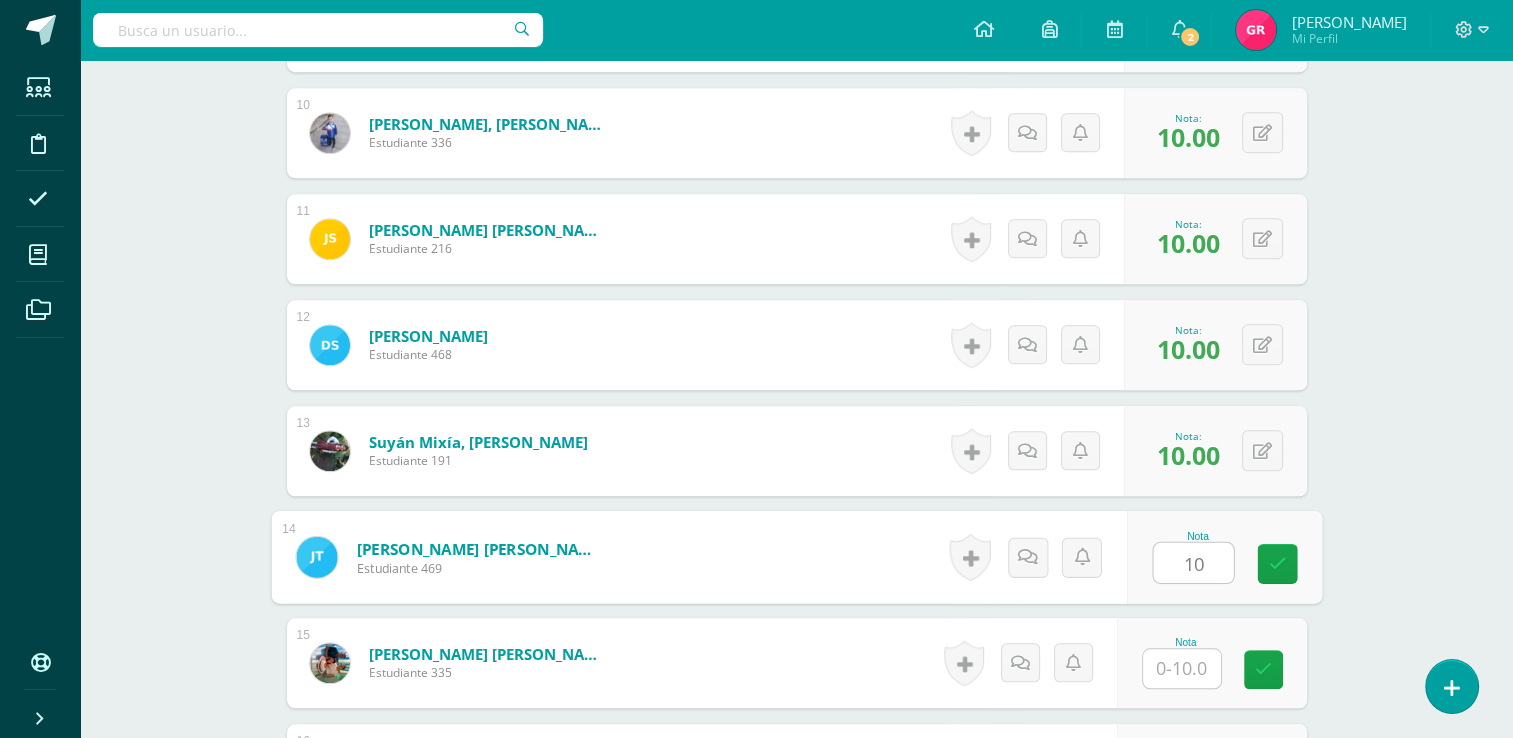 type on "10" 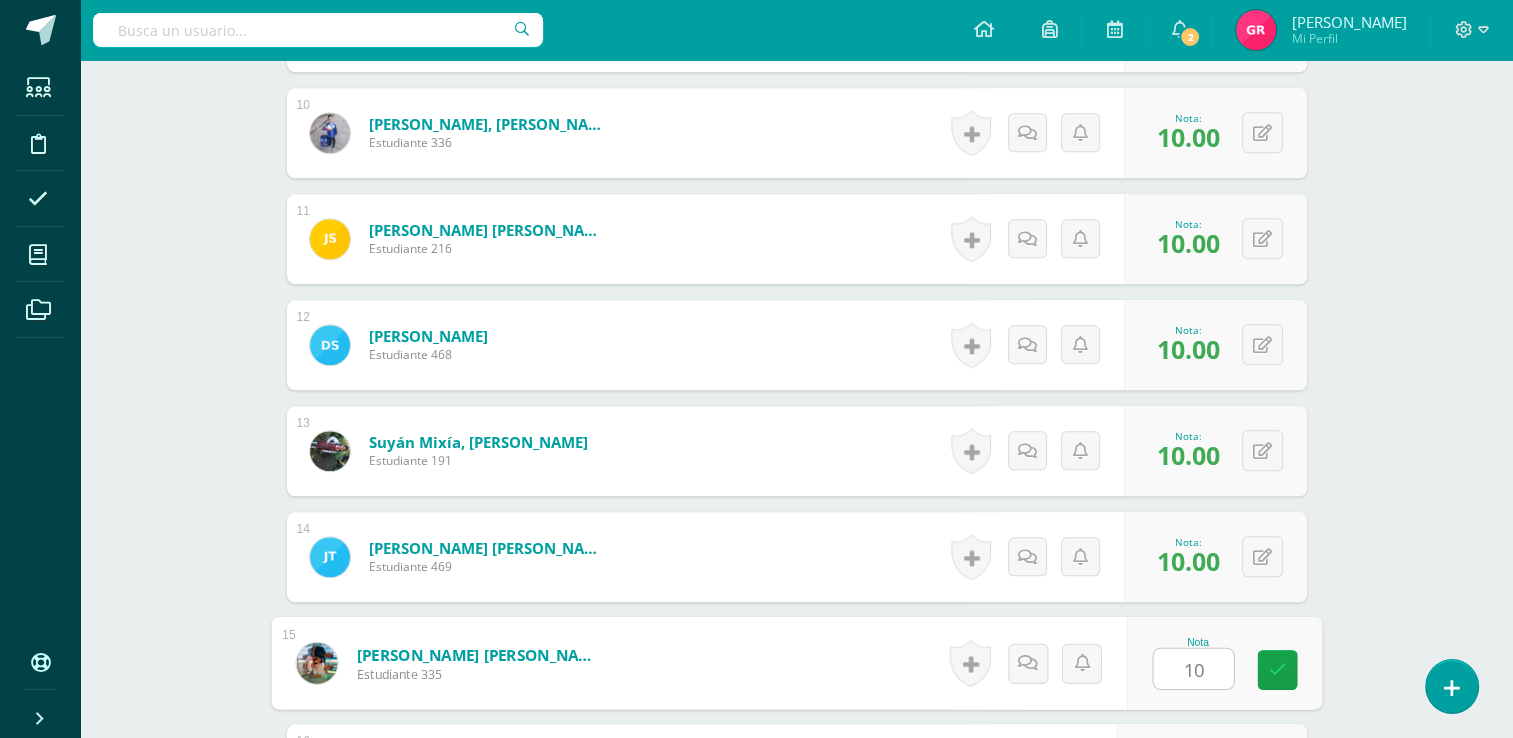 type on "10" 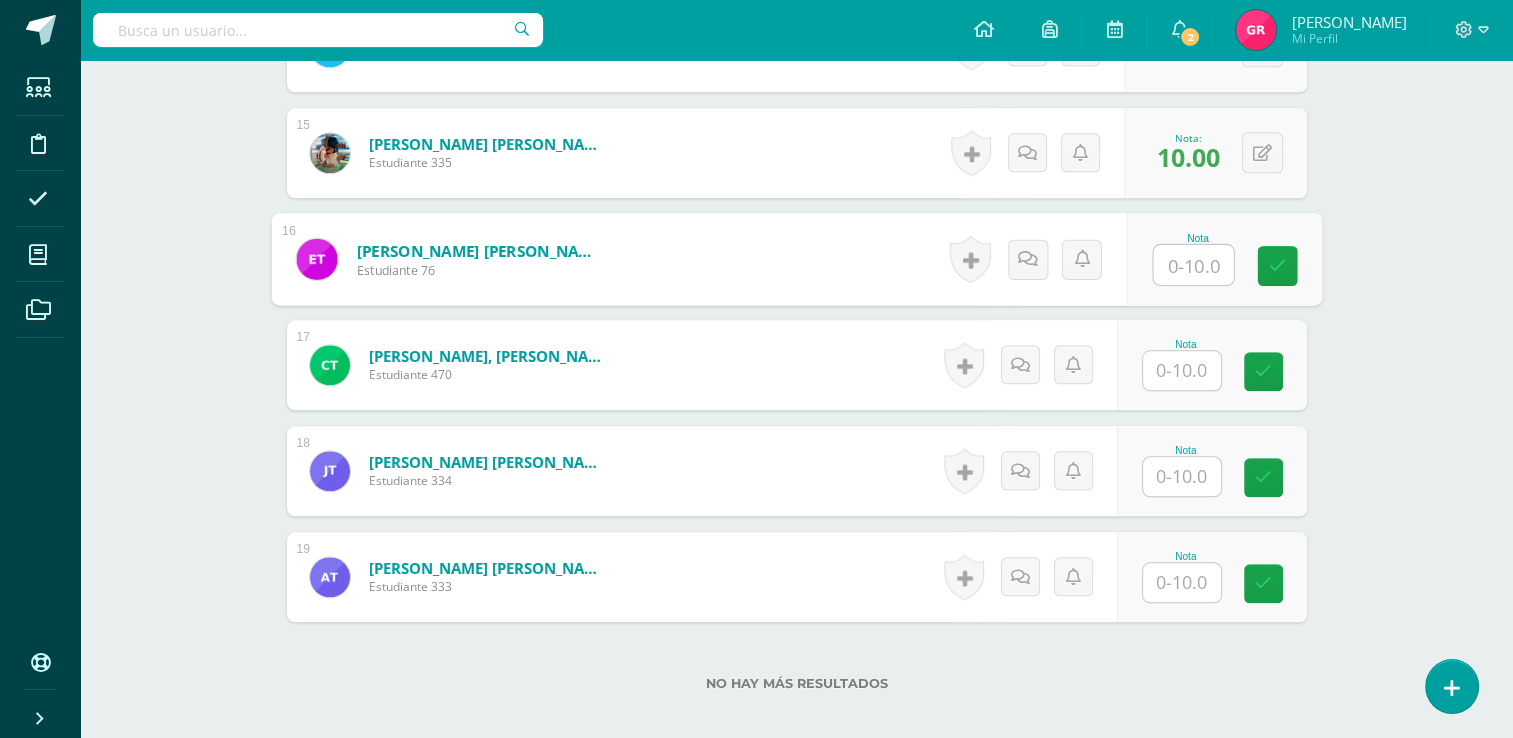 scroll, scrollTop: 2067, scrollLeft: 0, axis: vertical 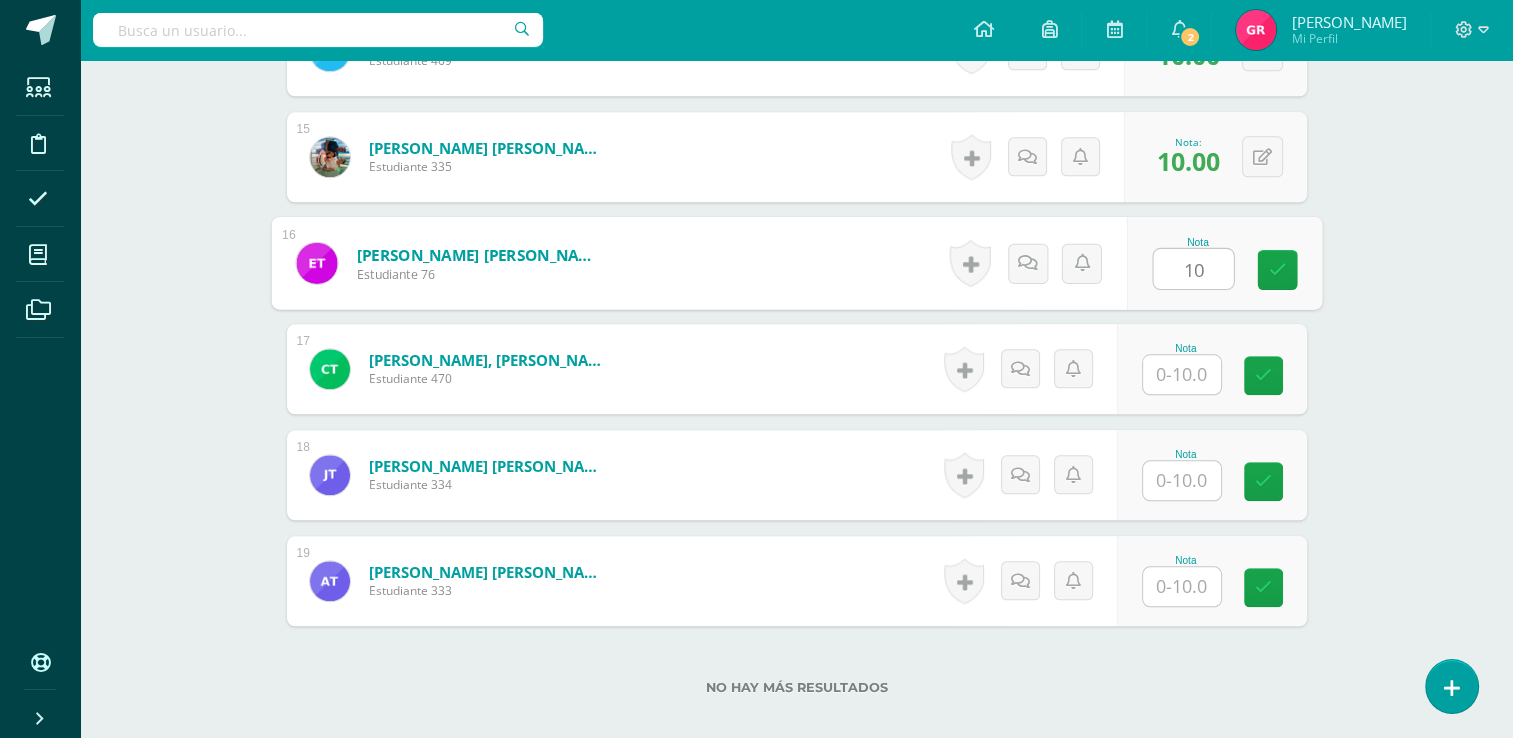 type on "10" 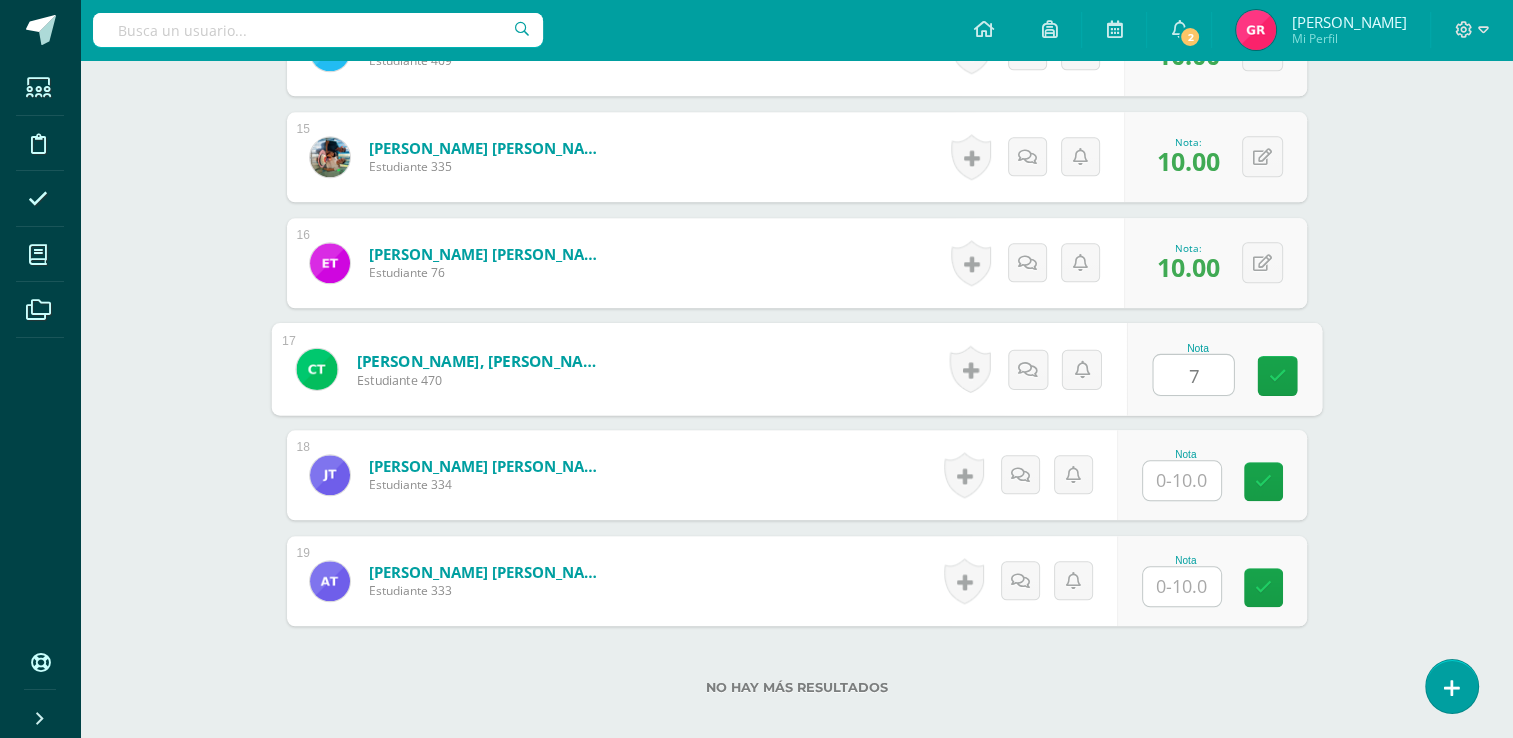 type on "7" 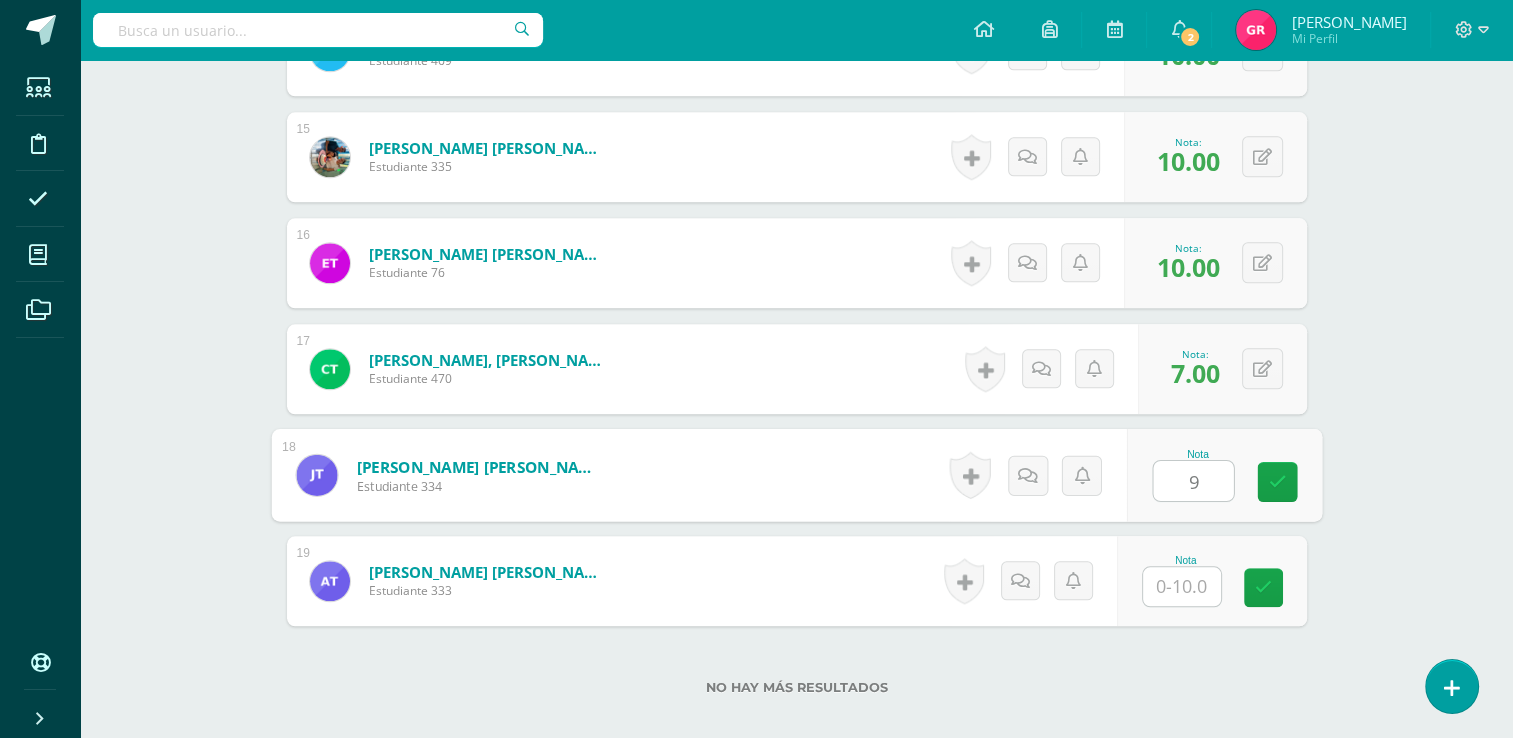 type on "9" 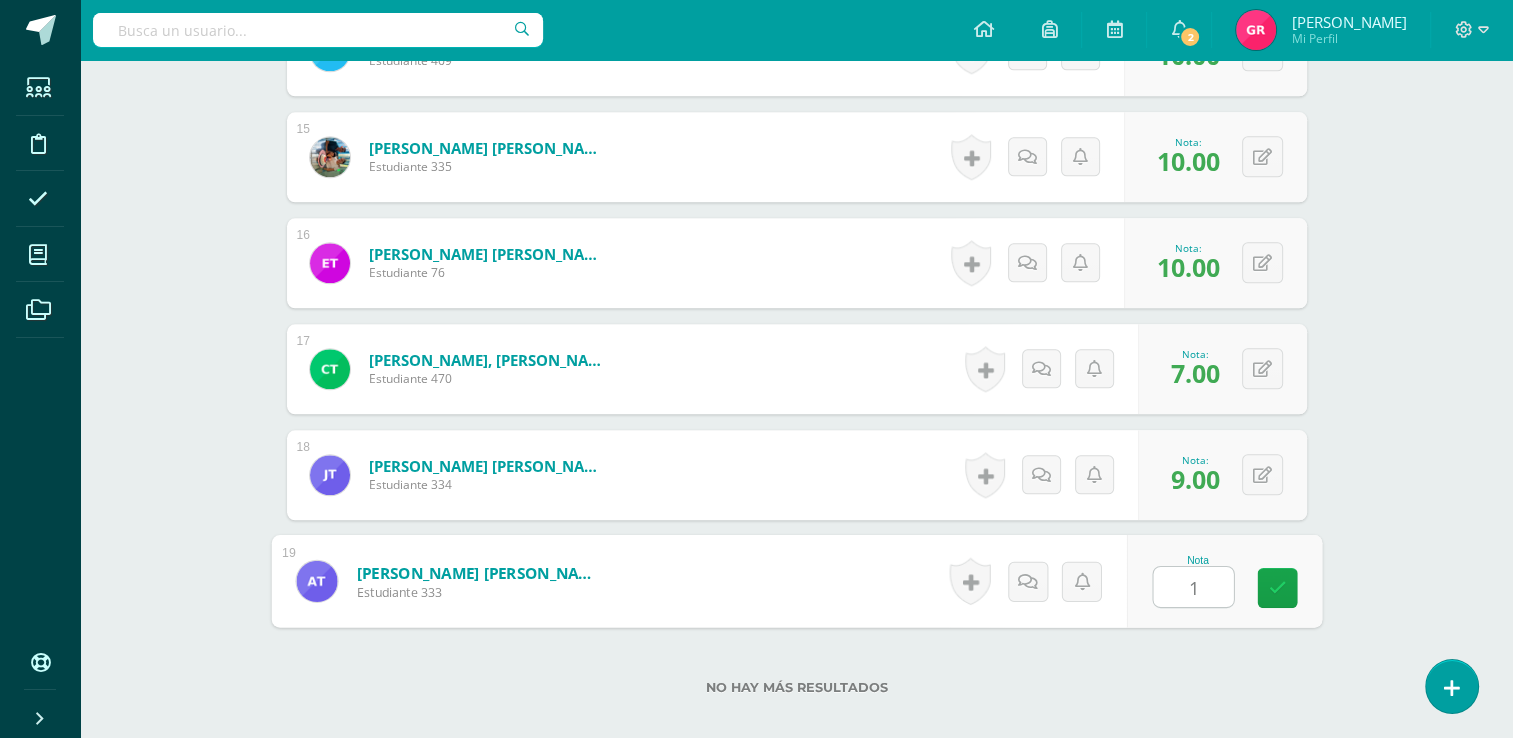type on "10" 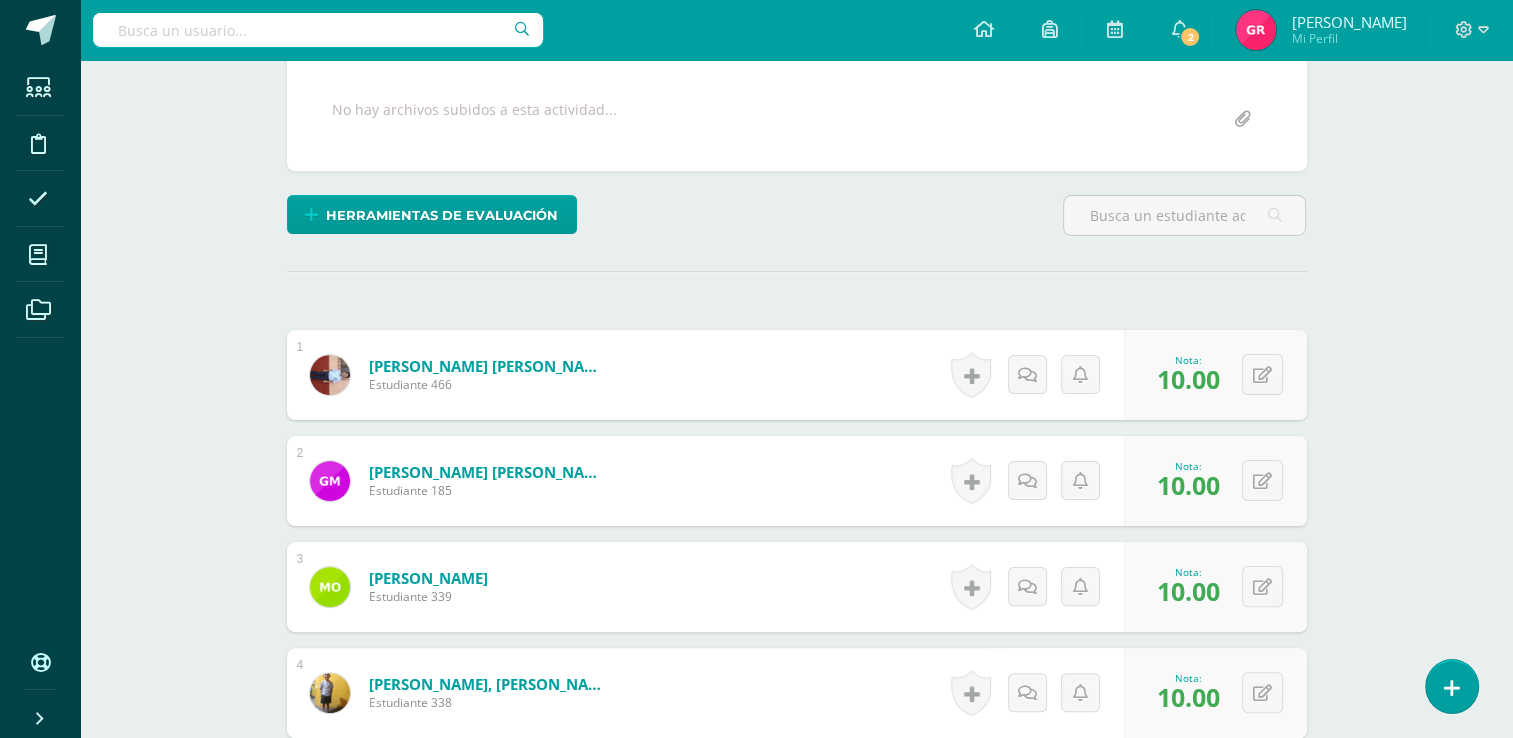 scroll, scrollTop: 28, scrollLeft: 0, axis: vertical 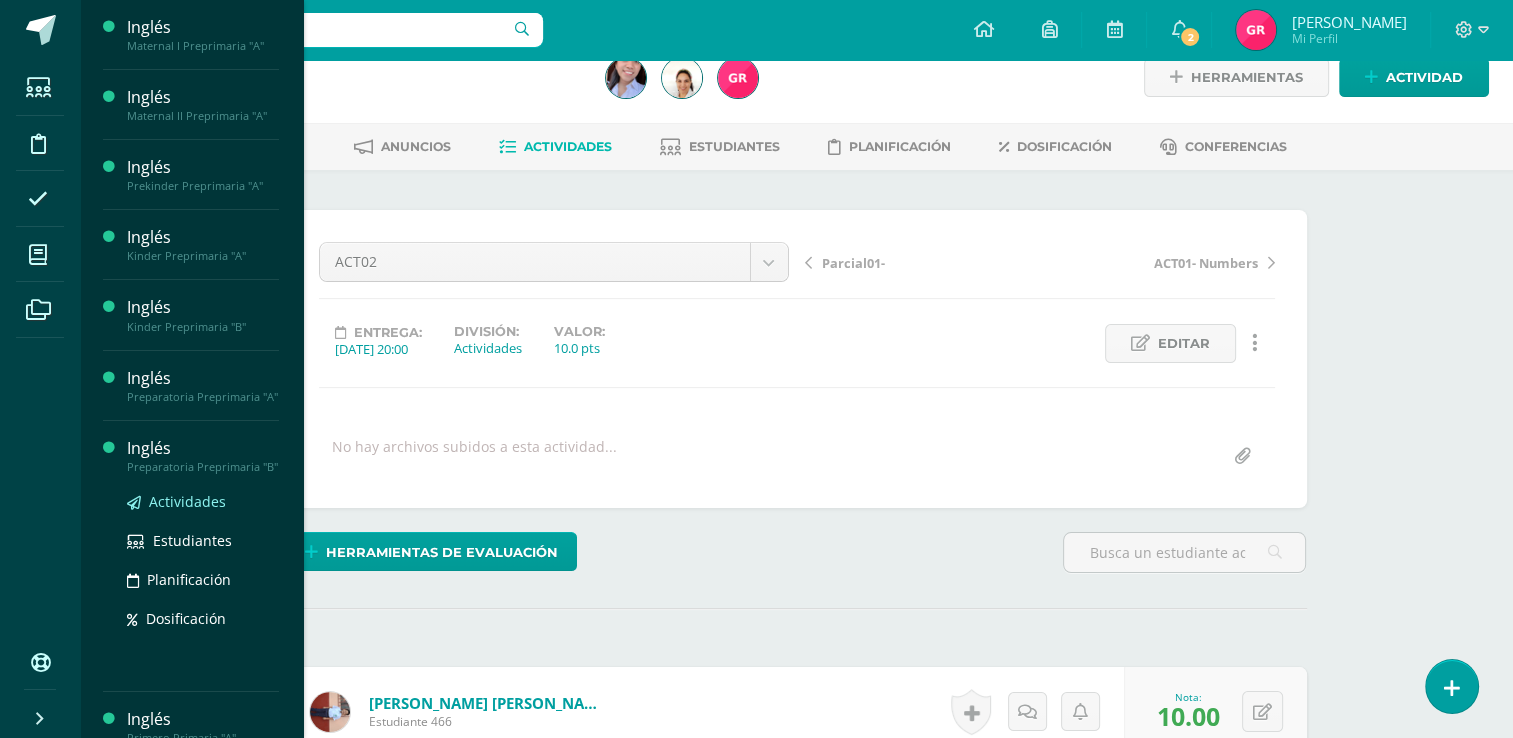 click on "Actividades" at bounding box center (187, 501) 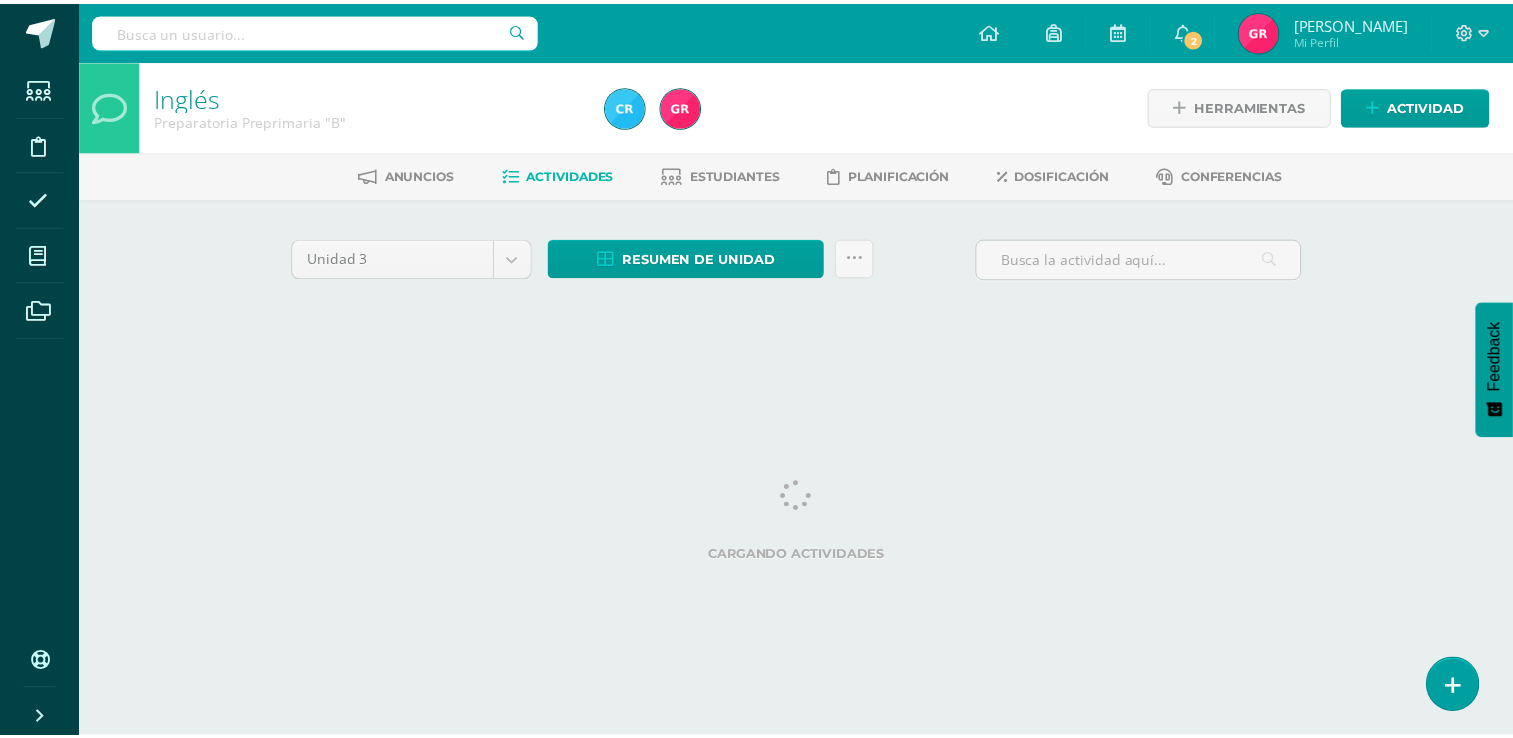 scroll, scrollTop: 0, scrollLeft: 0, axis: both 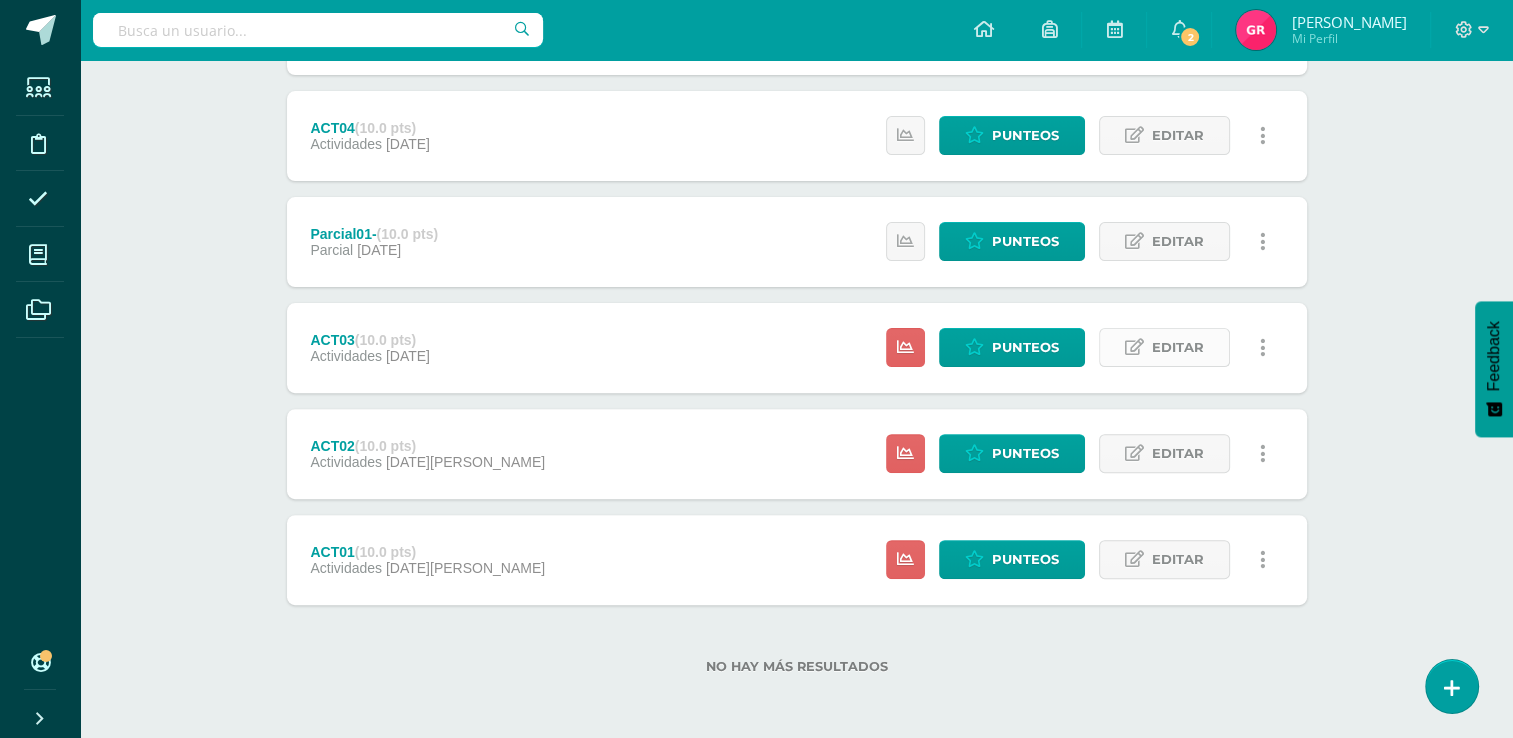click on "Editar" at bounding box center (1178, 347) 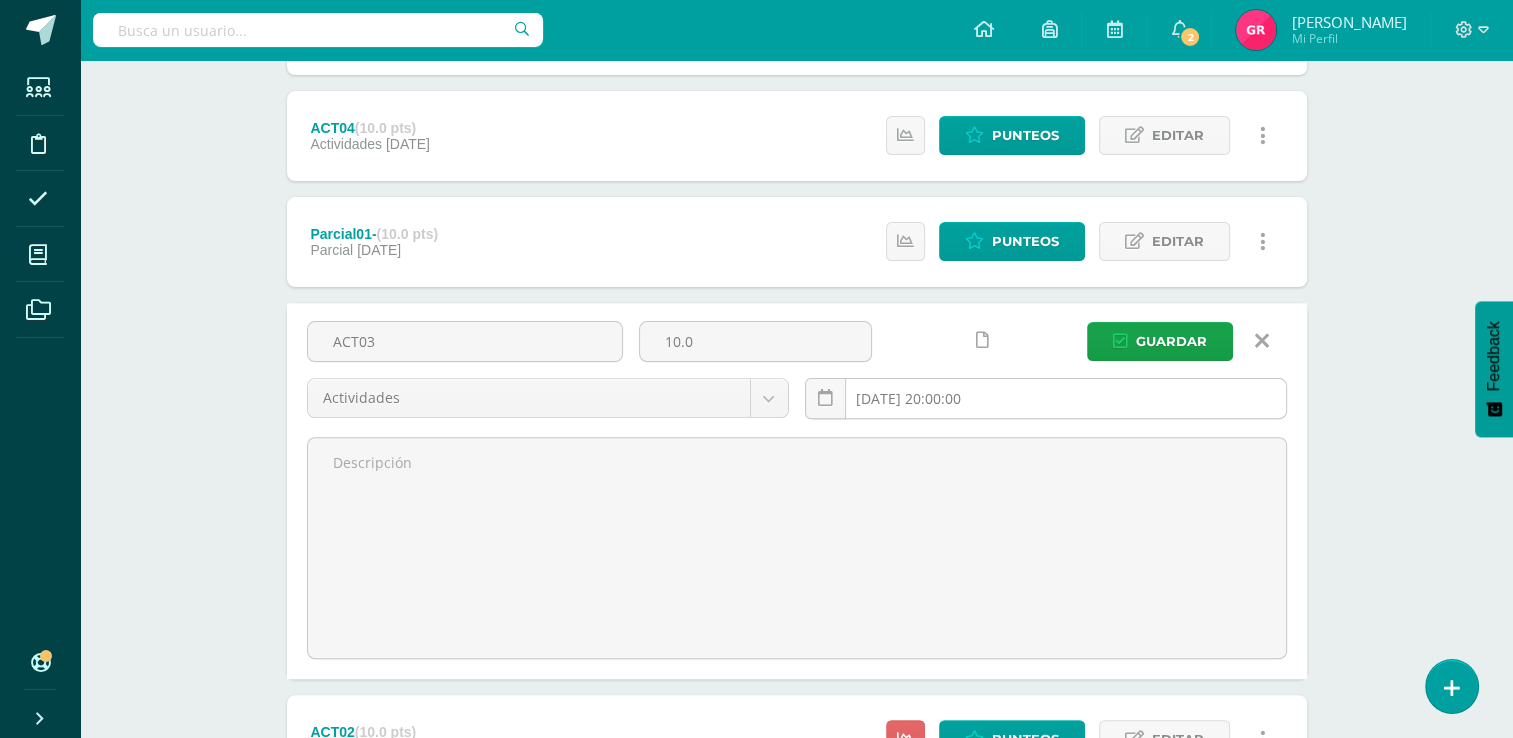 click on "2025-07-10 20:00:00" at bounding box center [1046, 398] 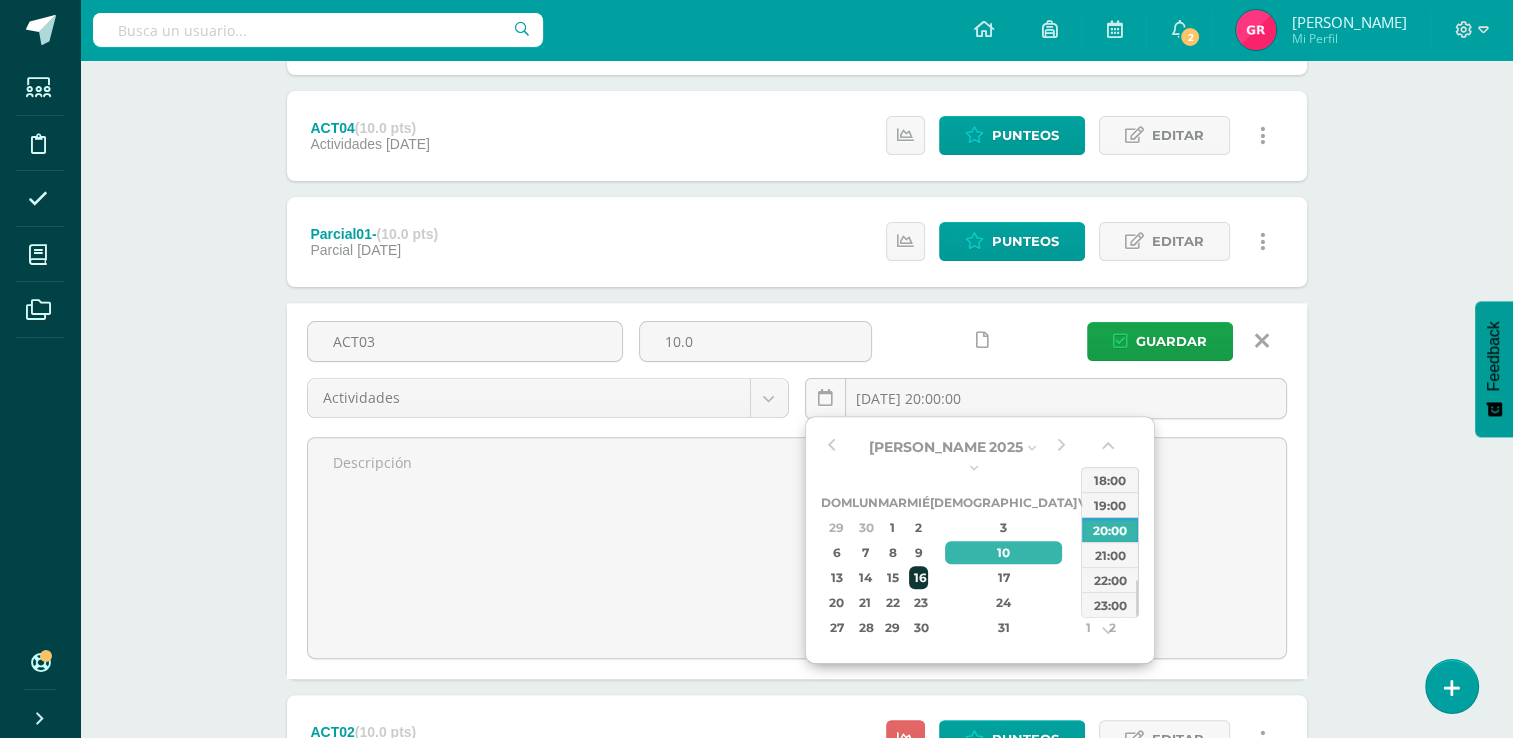 click on "16" at bounding box center (918, 577) 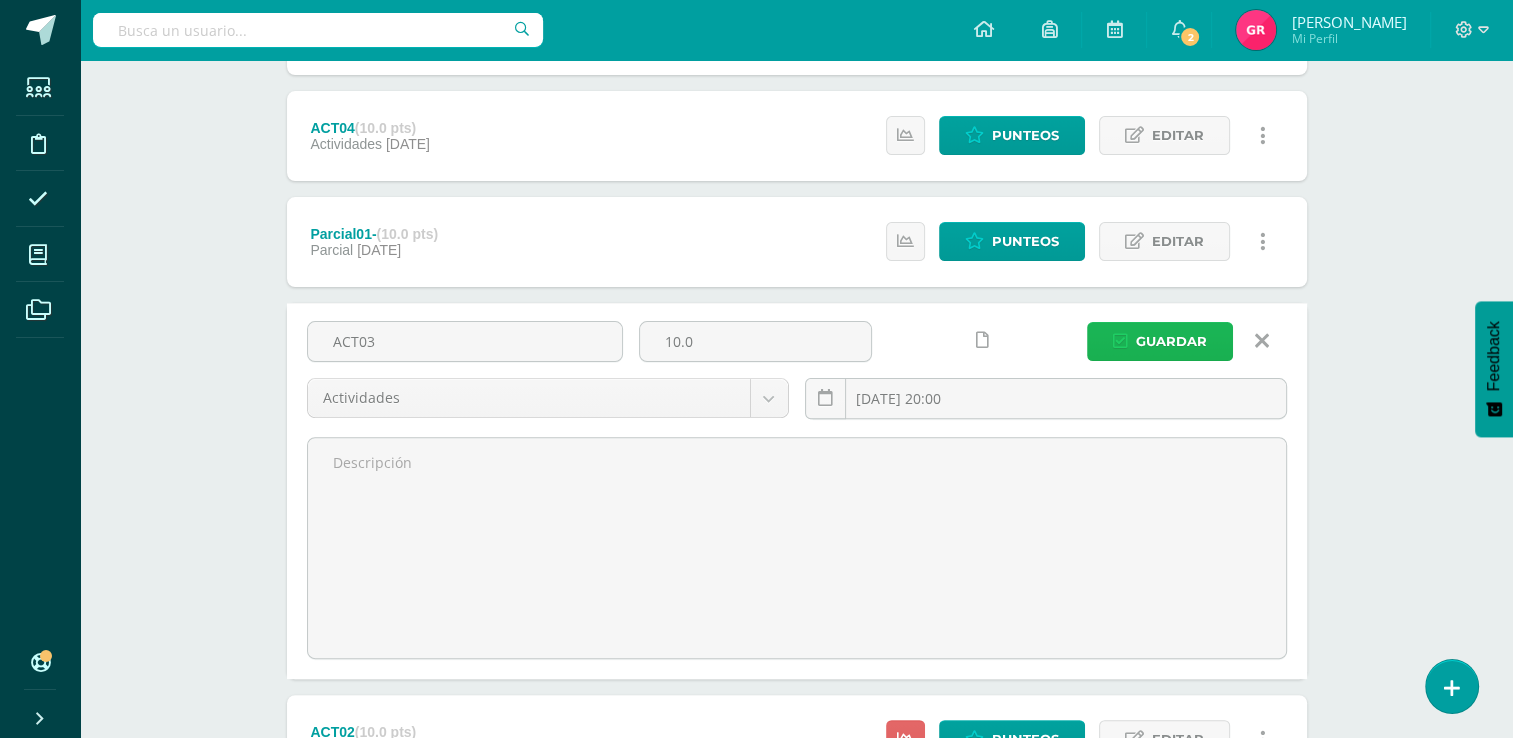 click on "Guardar" at bounding box center [1171, 341] 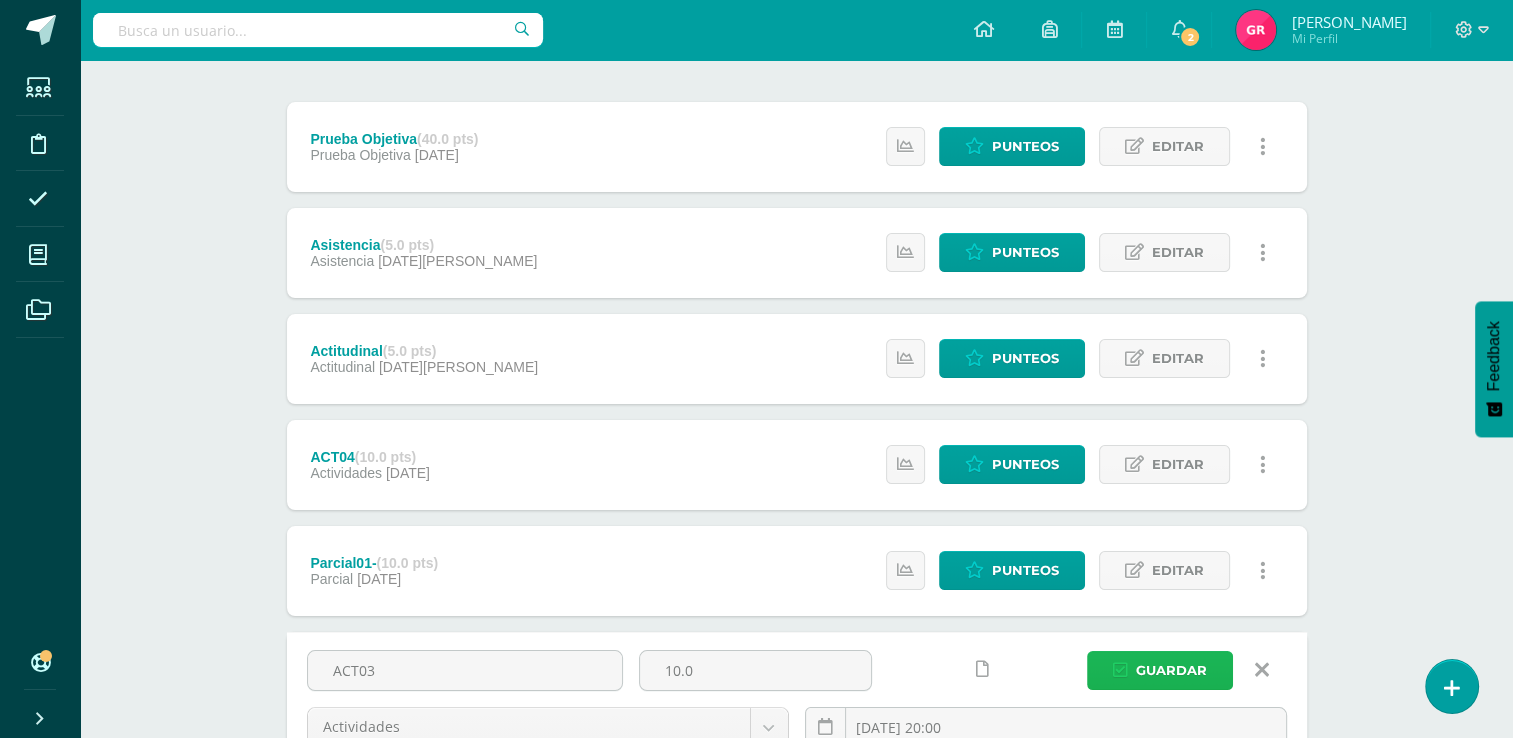 scroll, scrollTop: 228, scrollLeft: 0, axis: vertical 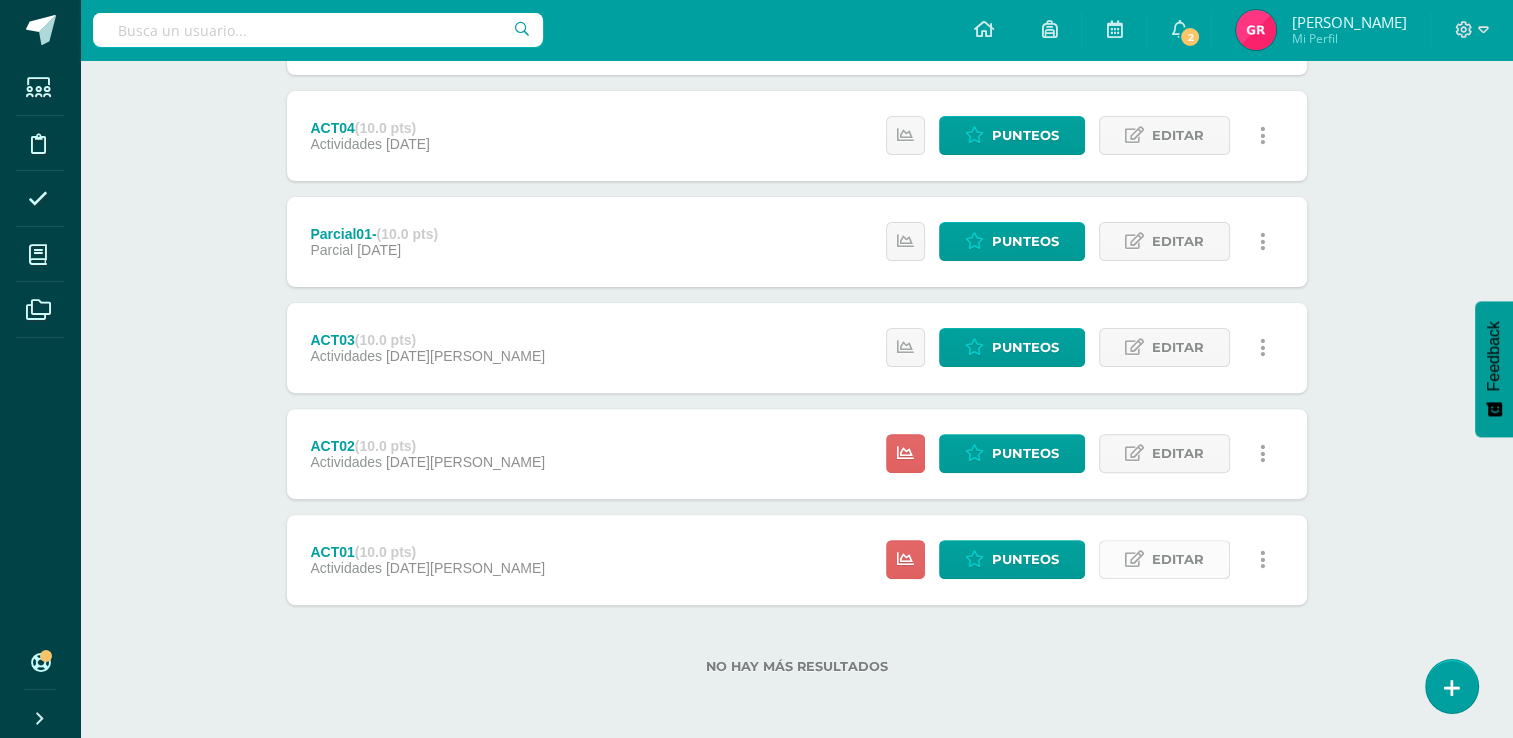 click on "Editar" at bounding box center (1178, 559) 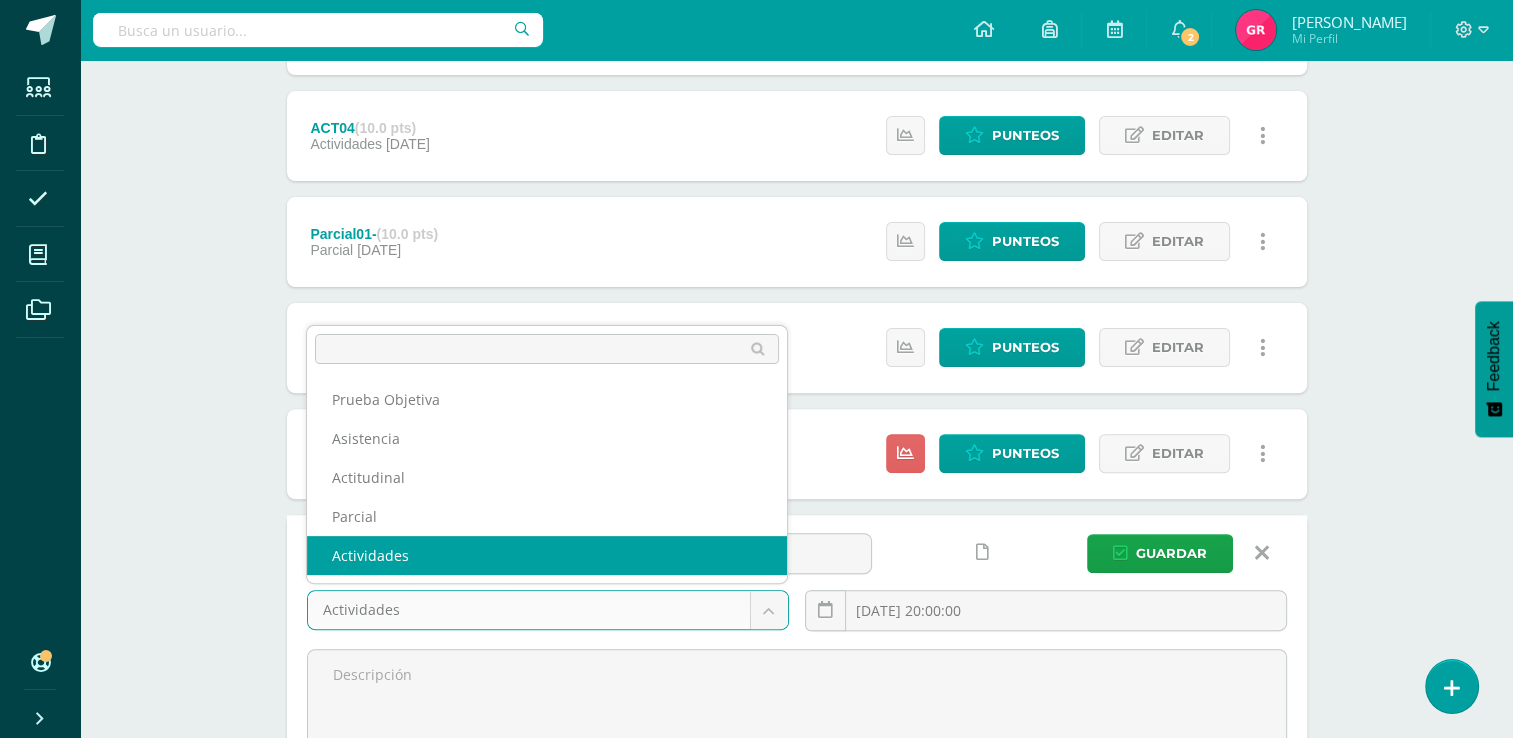 click on "La tarea ACT03 fue editada exitosamente.         Estudiantes Disciplina Asistencia Mis cursos Archivos Soporte
Ayuda
Reportar un problema
Centro de ayuda
Últimas actualizaciones
10+ Cerrar panel
Inglés
Maternal I
Preprimaria
"A"
Actividades Estudiantes Planificación Dosificación
Inglés
Maternal II
Preprimaria
"A"
Actividades Estudiantes Planificación Dosificación
Inglés
Prekinder
Preprimaria
"A"
Mi Perfil" at bounding box center (756, 232) 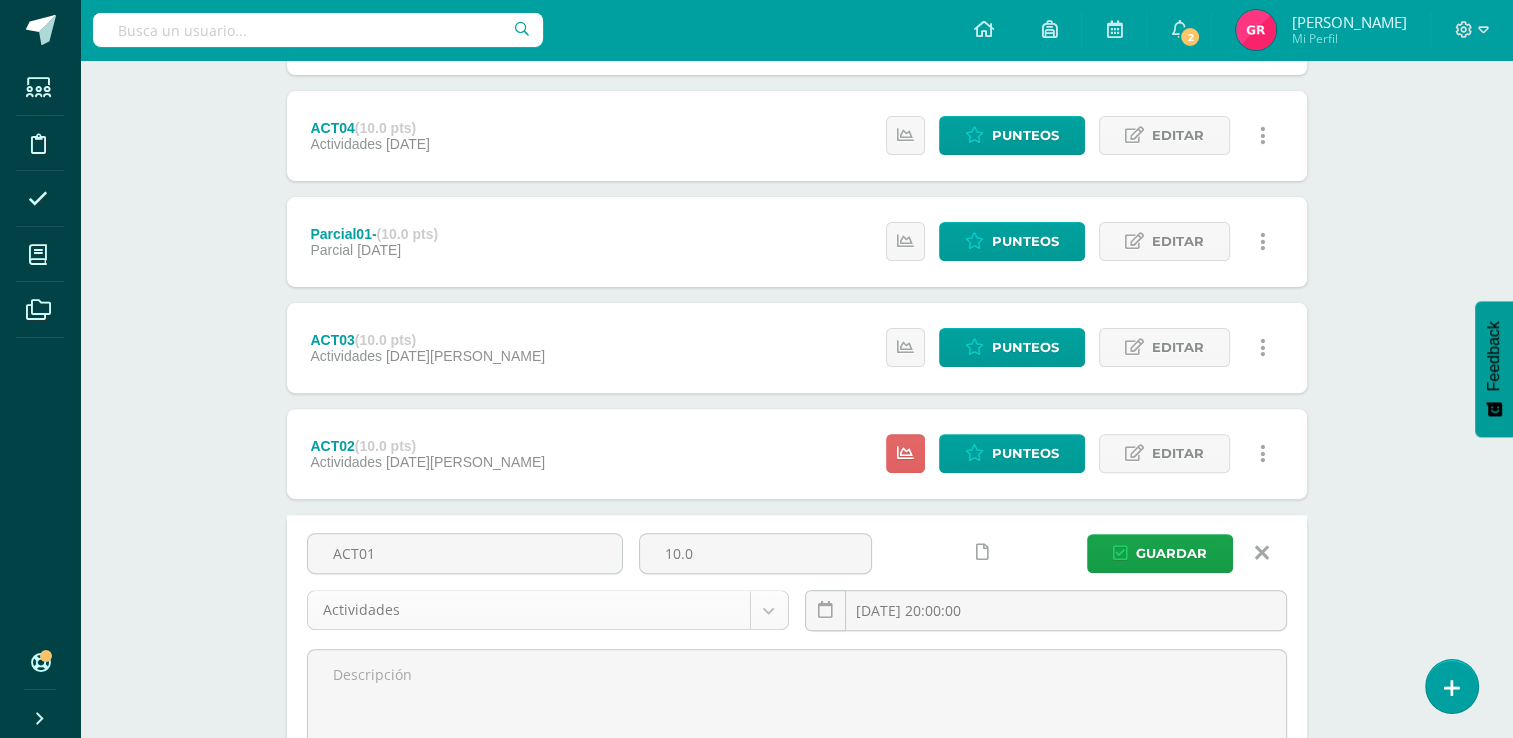 click on "La tarea ACT03 fue editada exitosamente.         Estudiantes Disciplina Asistencia Mis cursos Archivos Soporte
Ayuda
Reportar un problema
Centro de ayuda
Últimas actualizaciones
10+ Cerrar panel
Inglés
Maternal I
Preprimaria
"A"
Actividades Estudiantes Planificación Dosificación
Inglés
Maternal II
Preprimaria
"A"
Actividades Estudiantes Planificación Dosificación
Inglés
Prekinder
Preprimaria
"A"
Mi Perfil" at bounding box center (756, 232) 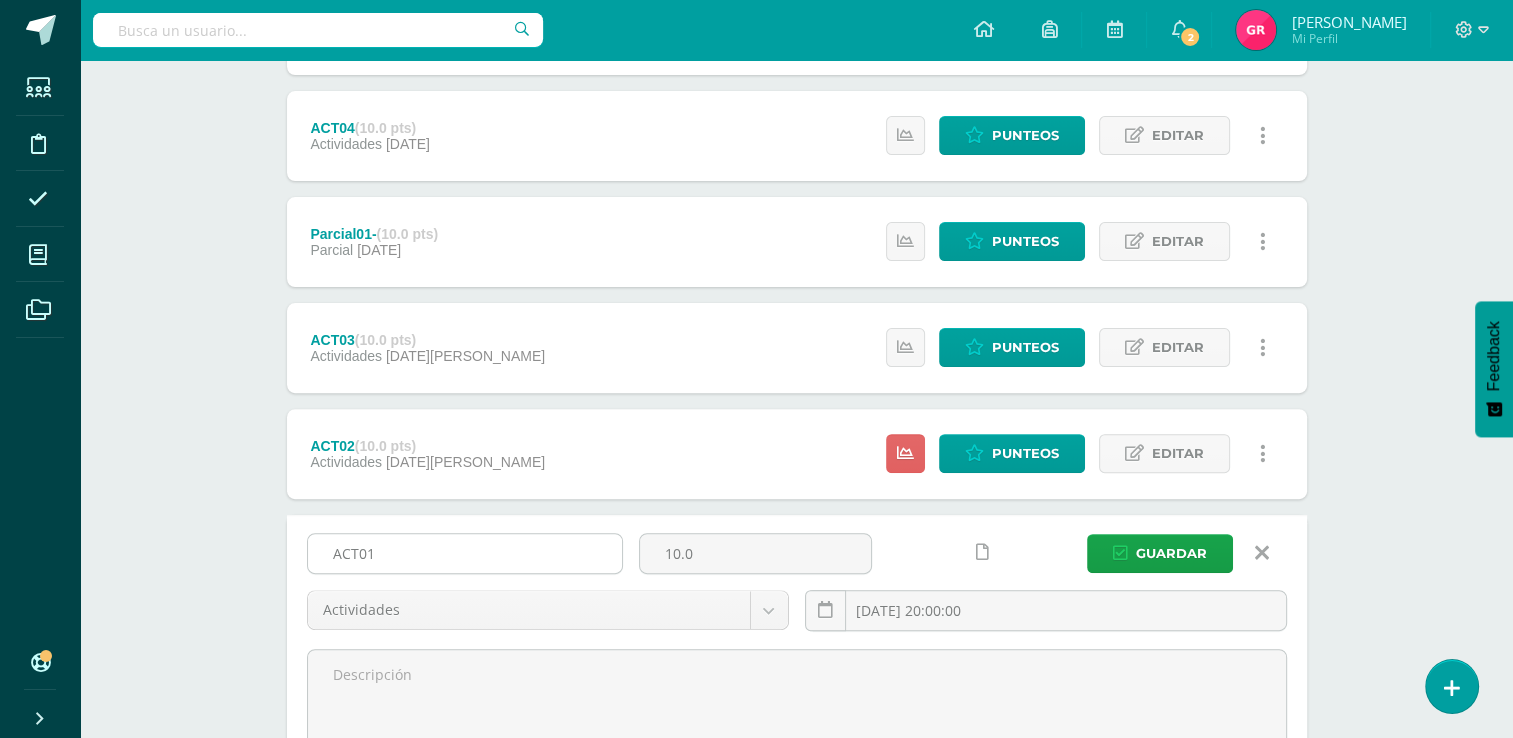 click on "ACT01" at bounding box center [465, 553] 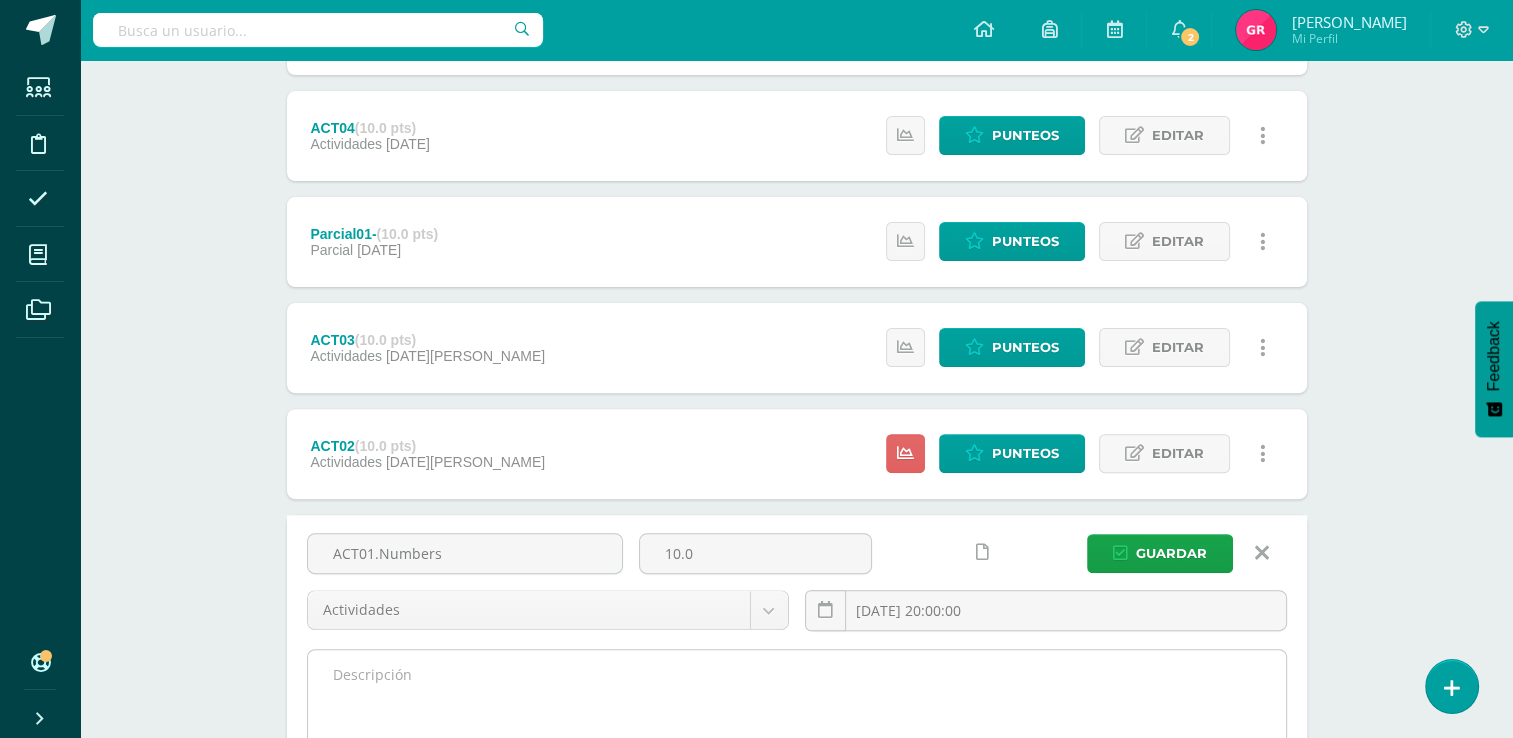 type on "ACT01.Numbers" 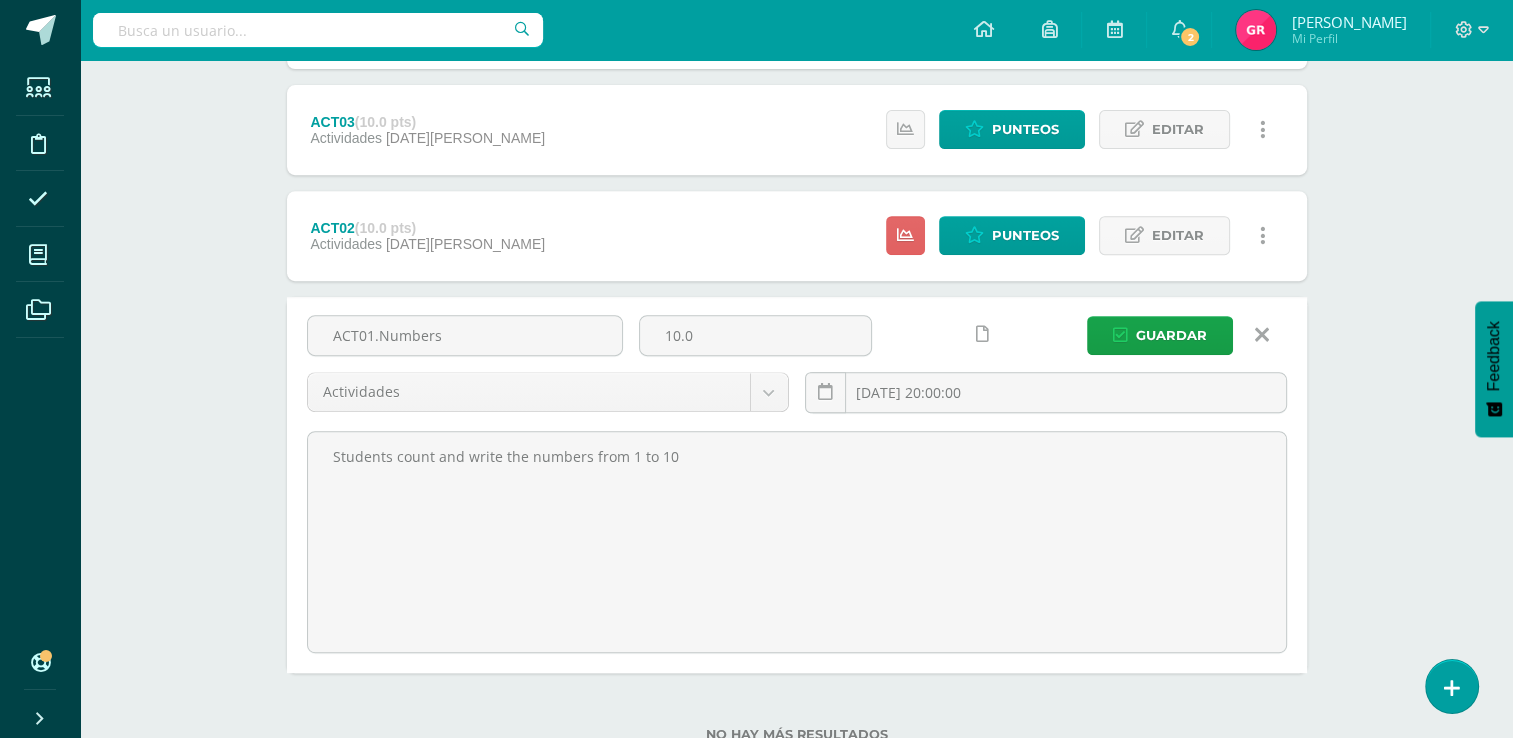 scroll, scrollTop: 776, scrollLeft: 0, axis: vertical 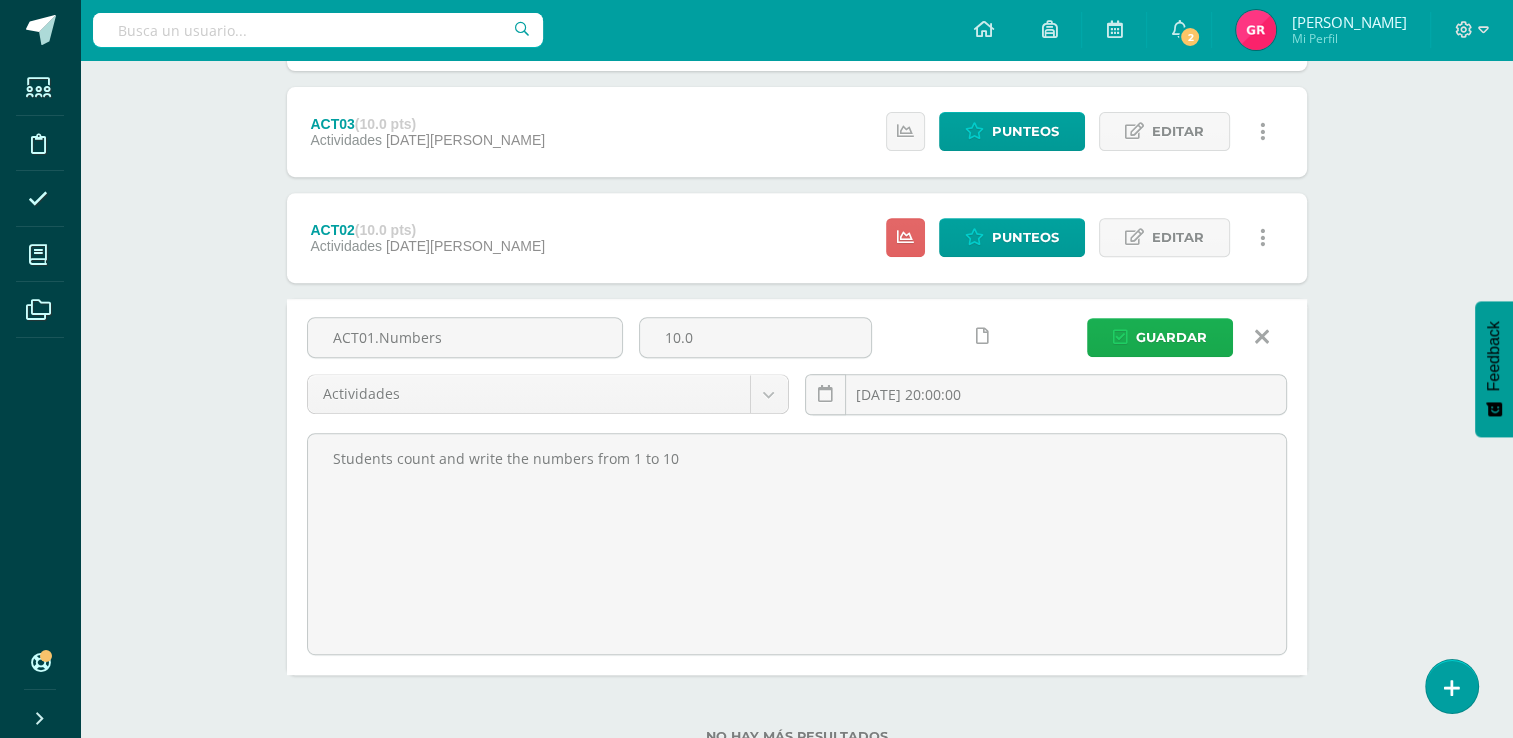 type on "Students count and write the numbers from 1 to 10" 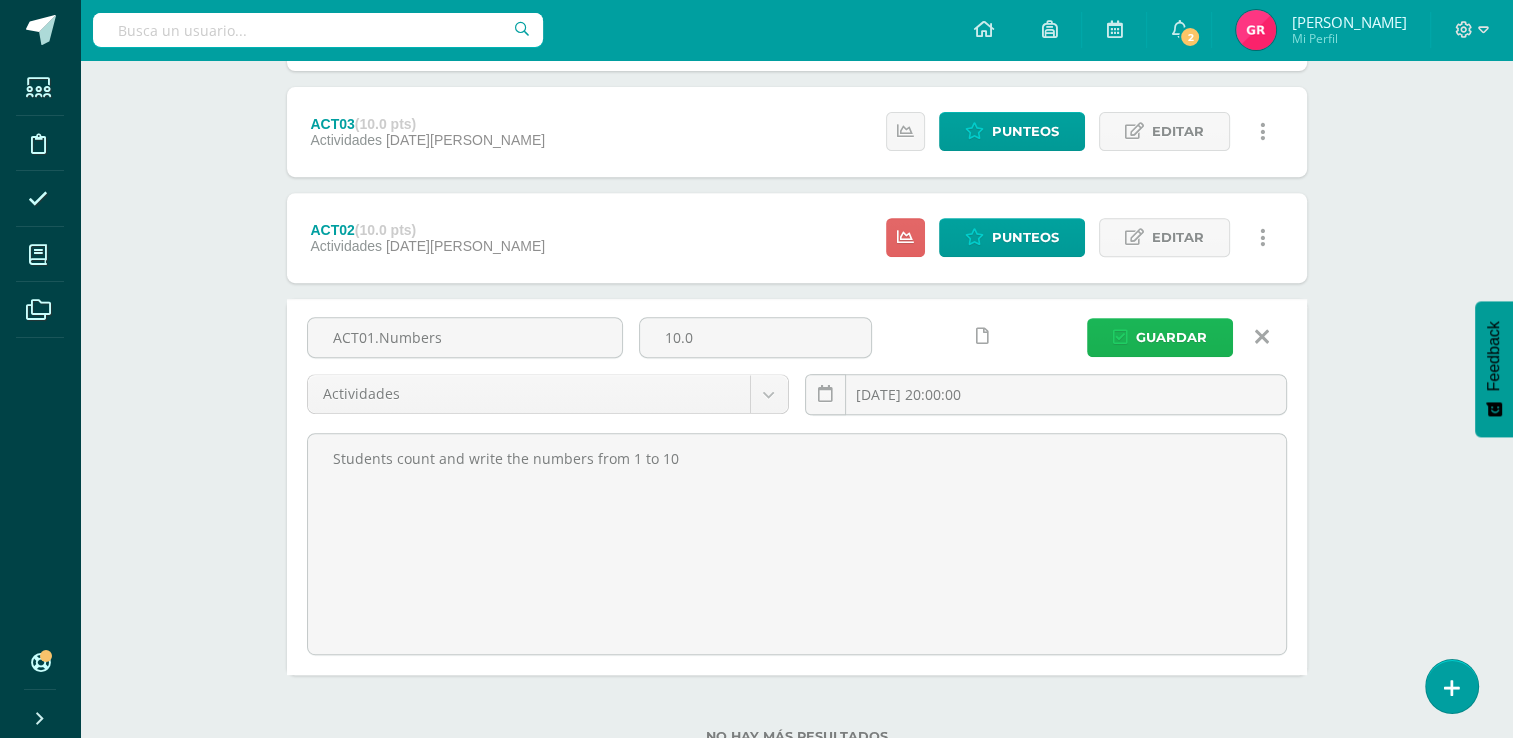 click on "Guardar" at bounding box center (1171, 337) 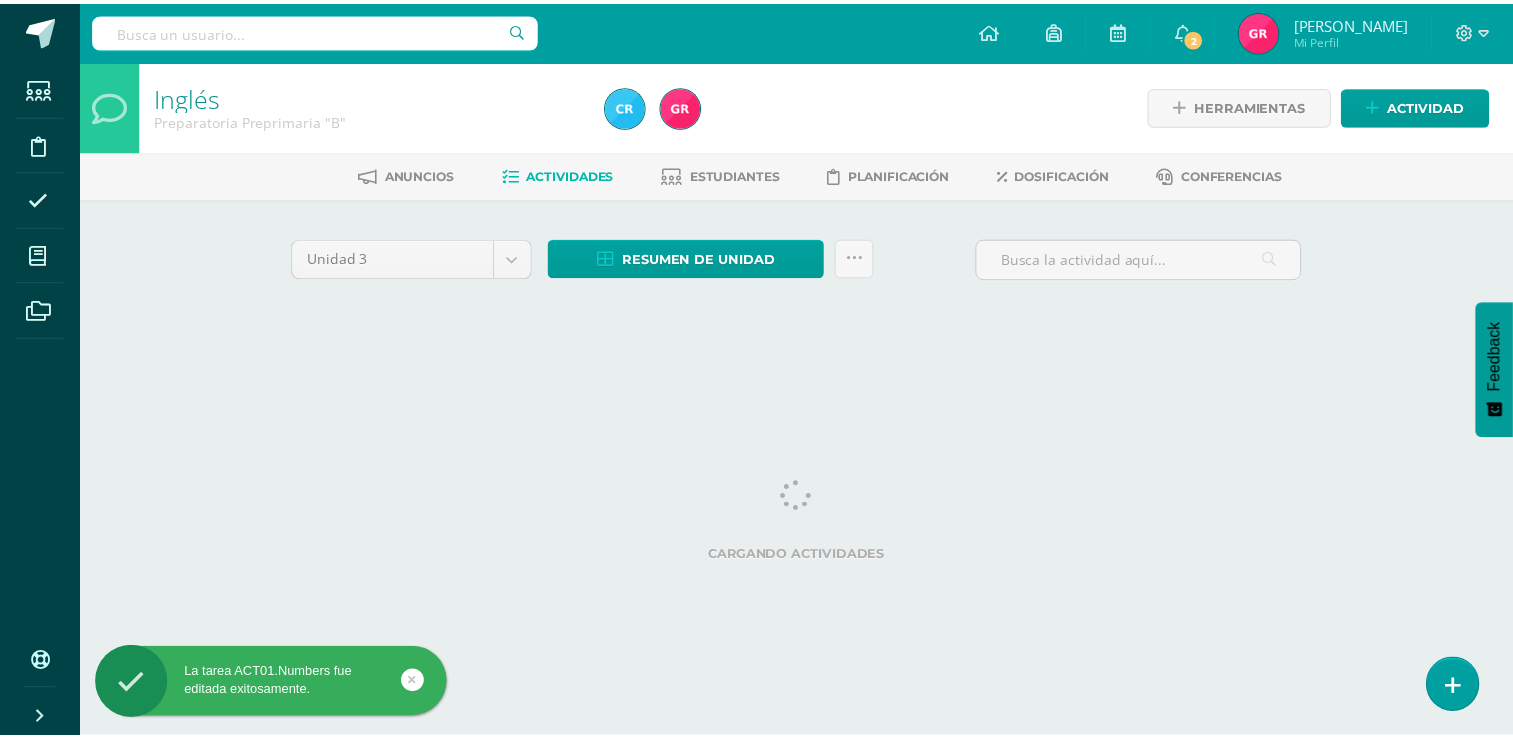 scroll, scrollTop: 0, scrollLeft: 0, axis: both 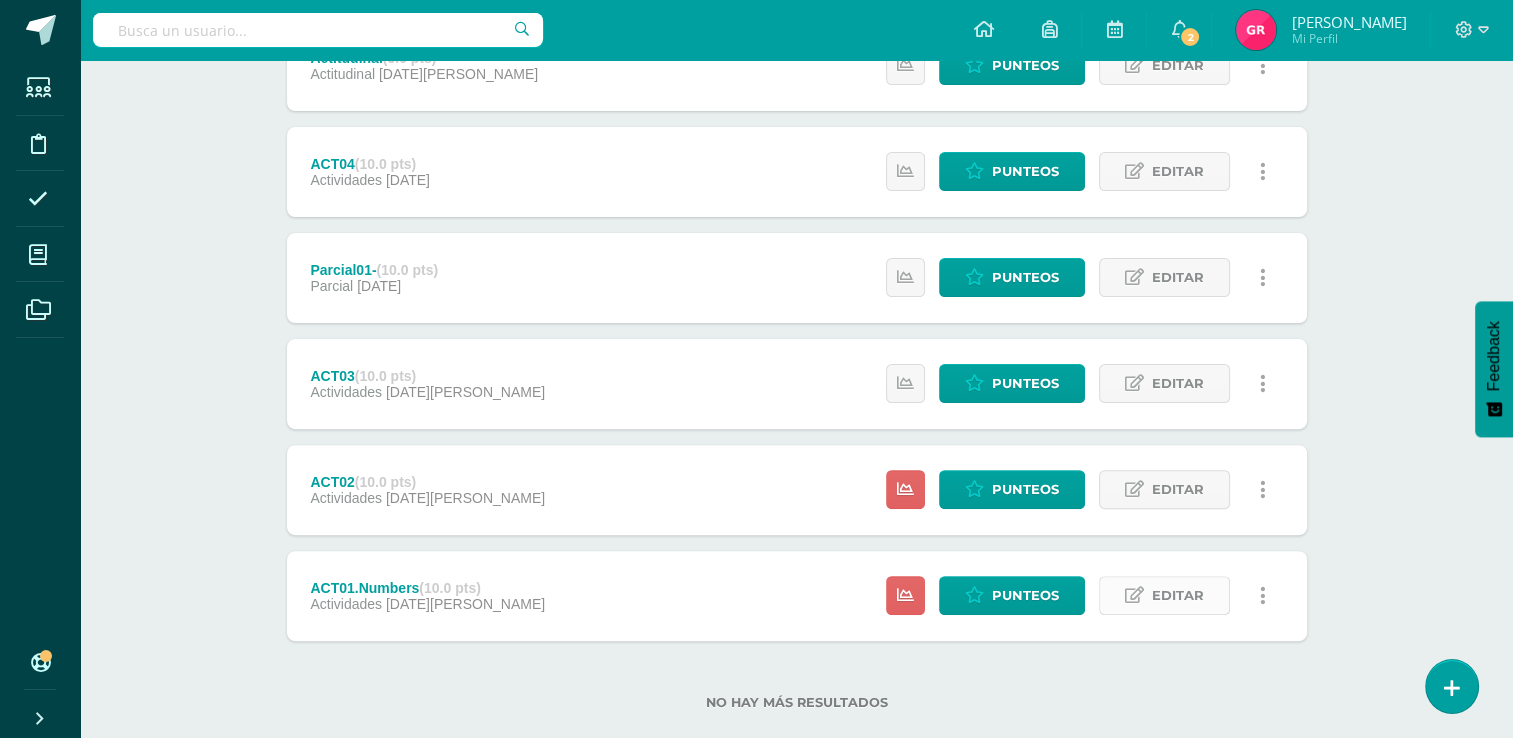 click on "Editar" at bounding box center [1178, 595] 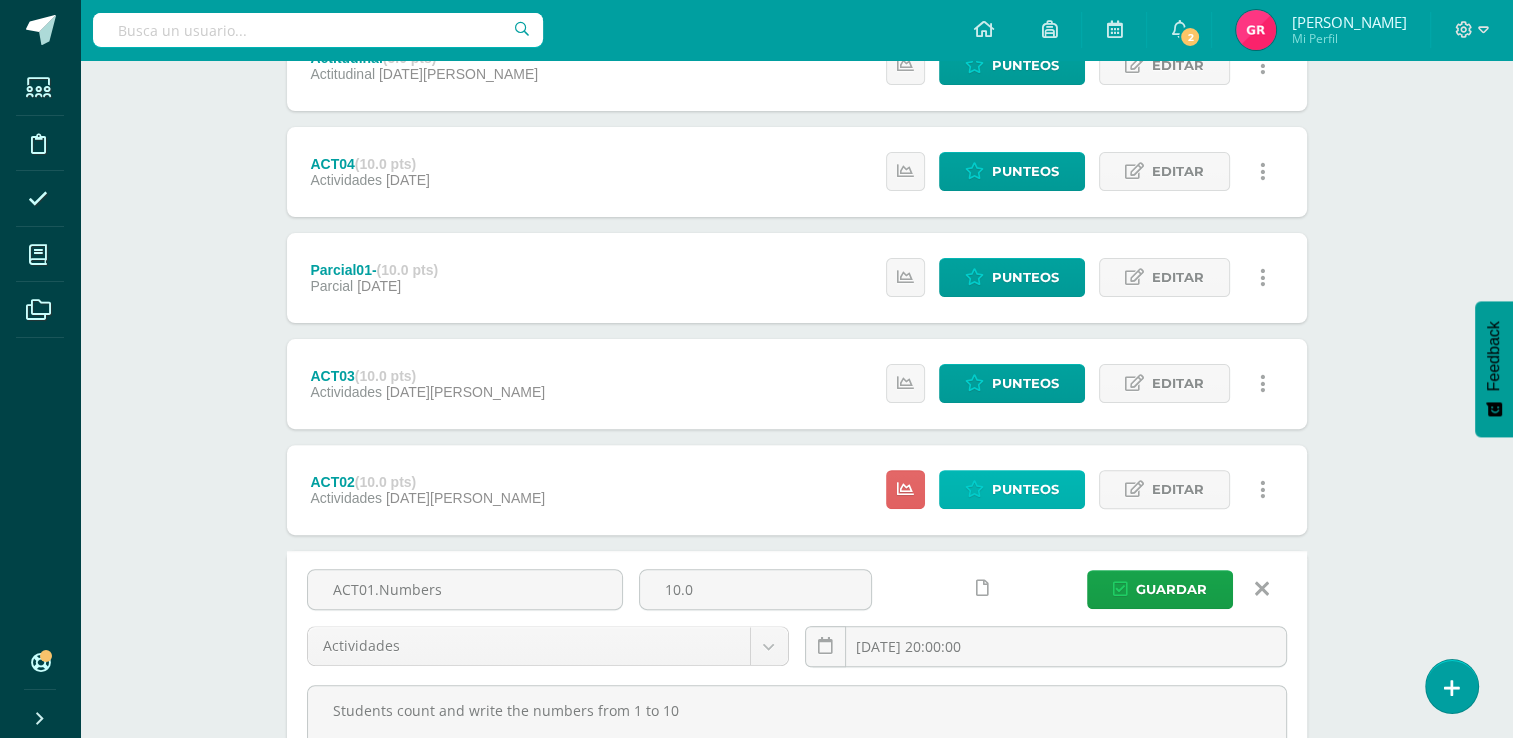 click on "Punteos" at bounding box center (1025, 489) 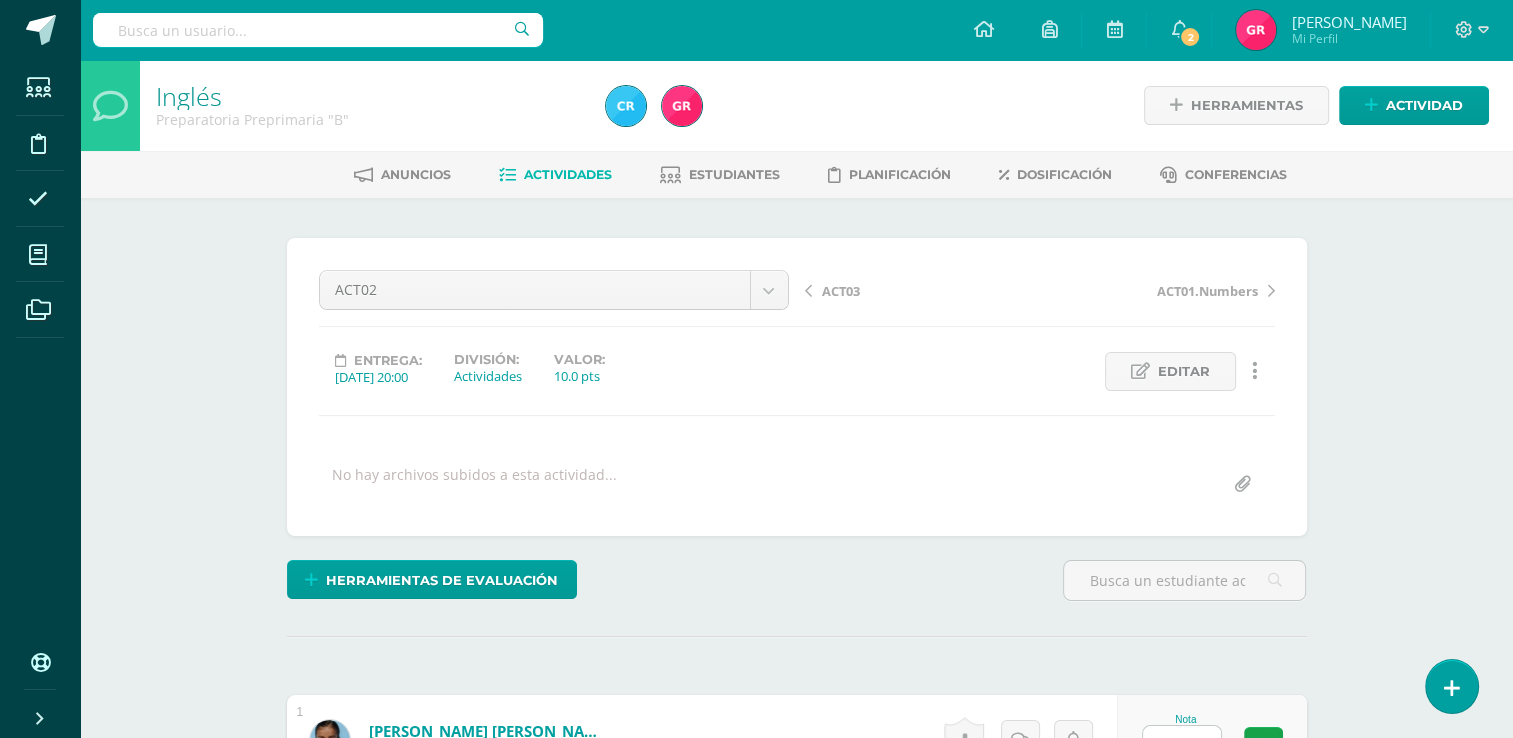 scroll, scrollTop: 0, scrollLeft: 0, axis: both 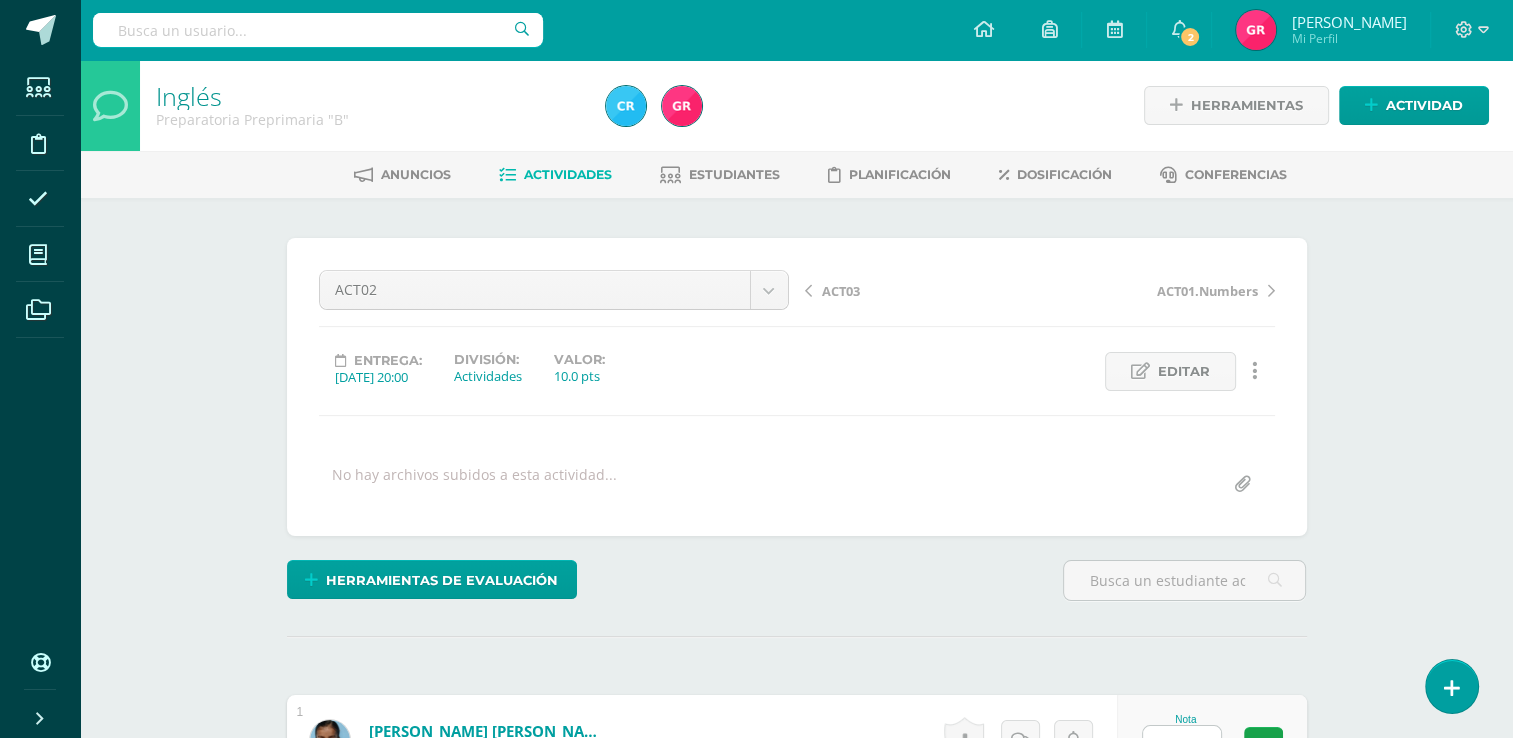 click on "Actividades" at bounding box center (568, 174) 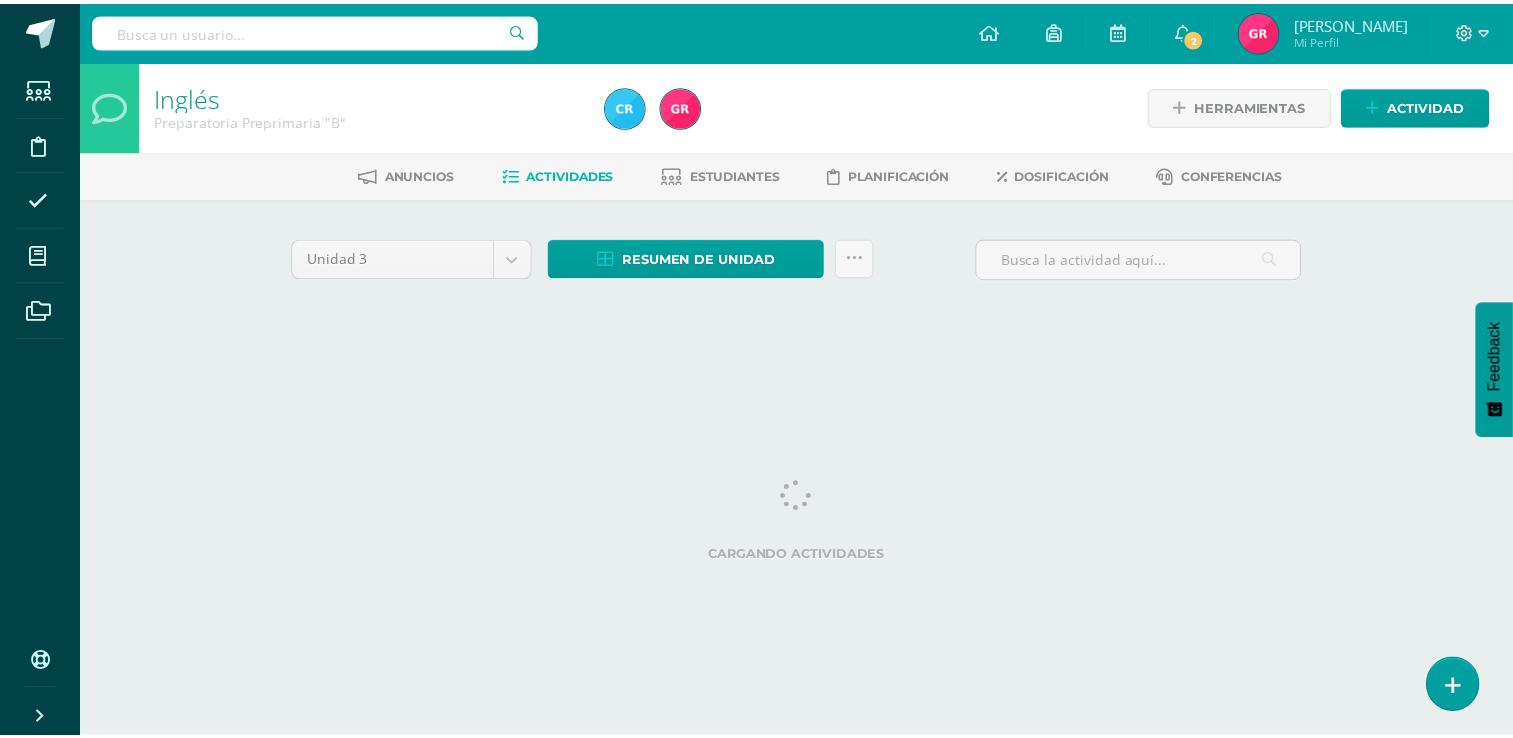 scroll, scrollTop: 0, scrollLeft: 0, axis: both 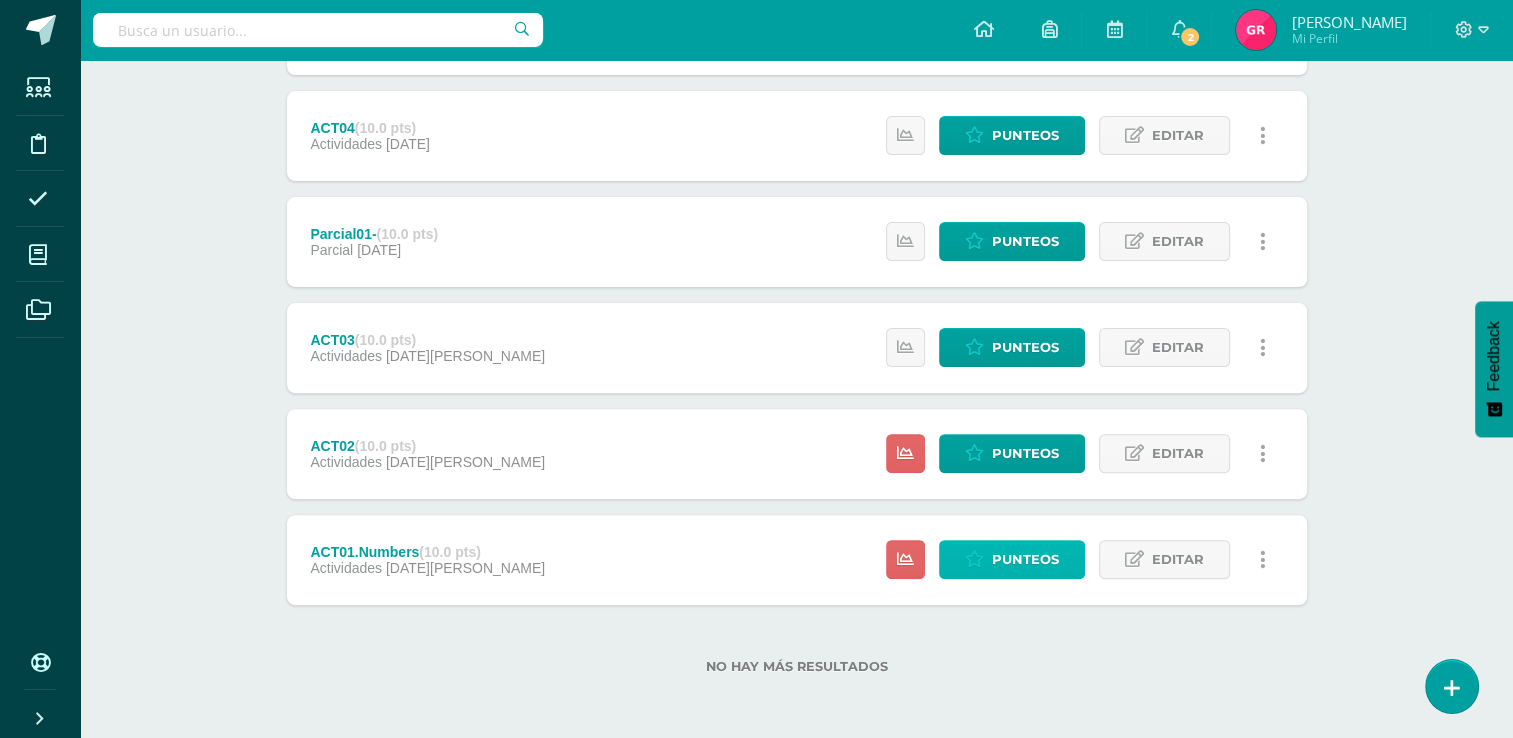 click on "Punteos" at bounding box center (1025, 559) 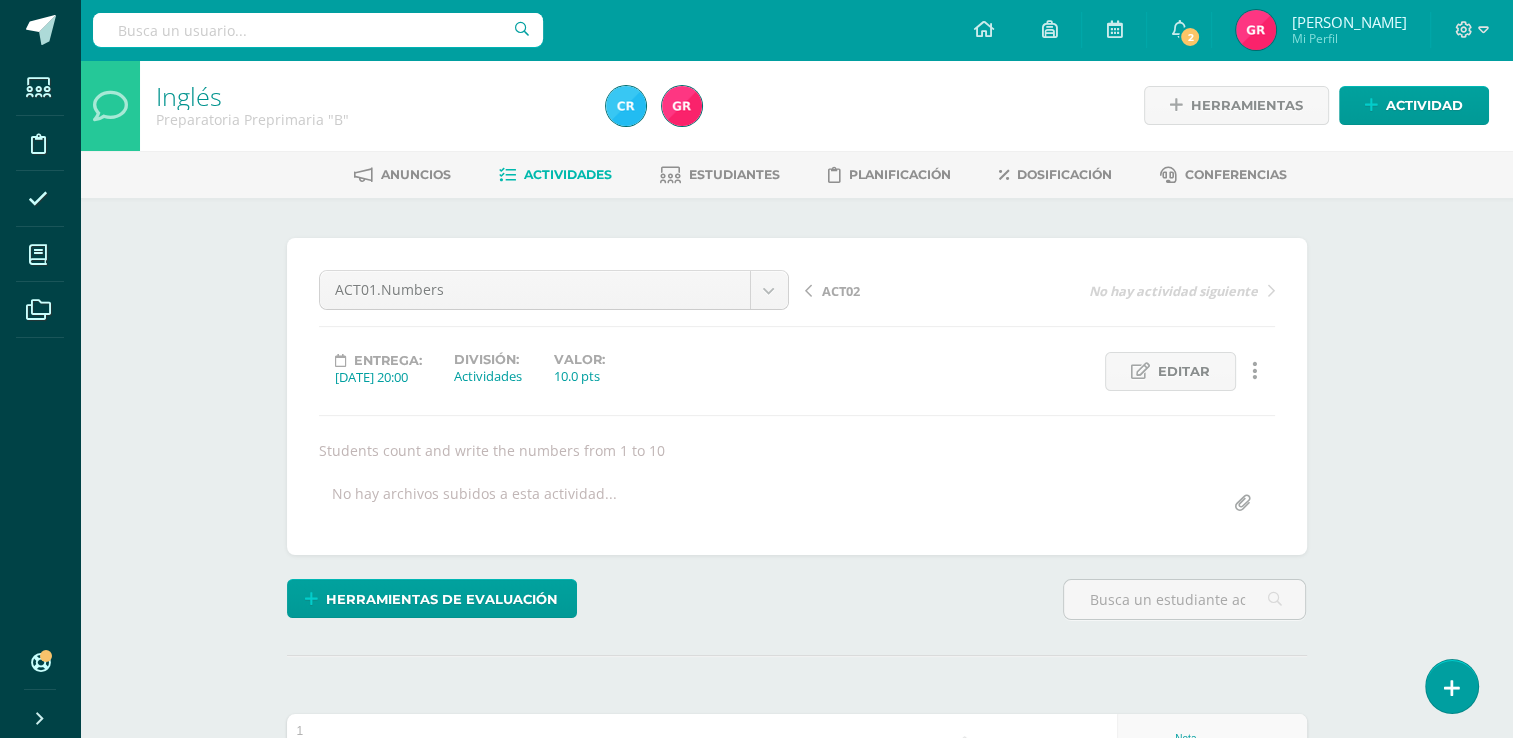 scroll, scrollTop: 1, scrollLeft: 0, axis: vertical 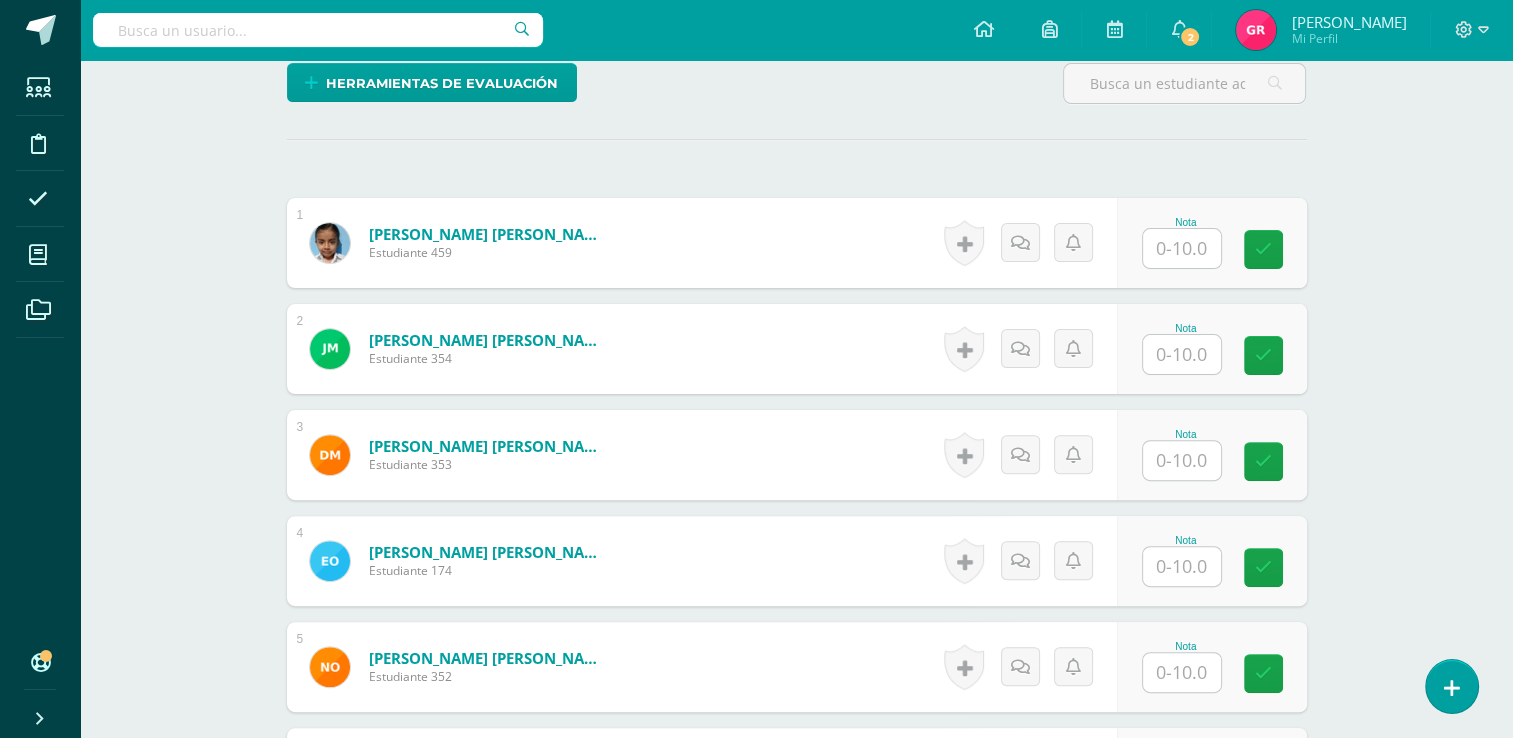 type on "1" 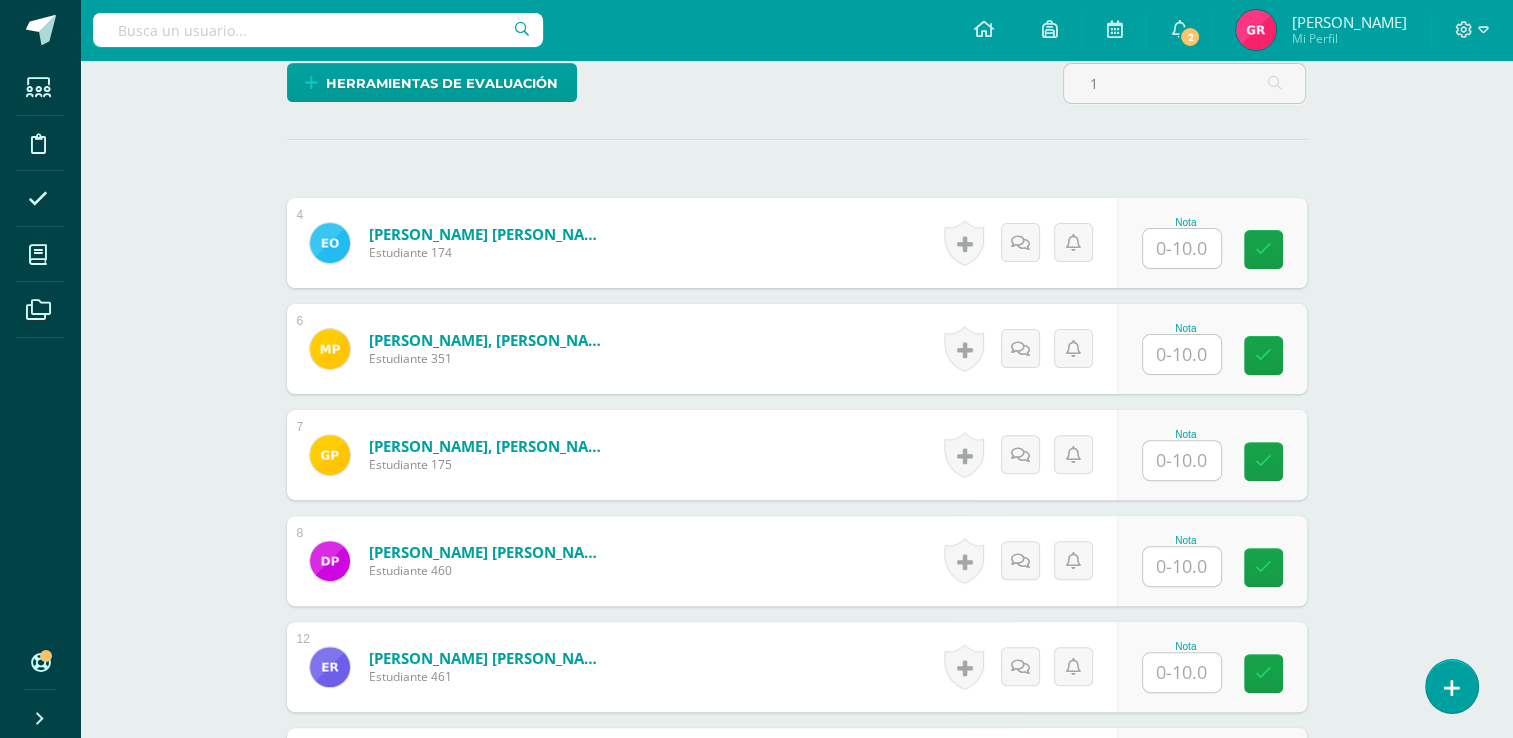 scroll, scrollTop: 517, scrollLeft: 0, axis: vertical 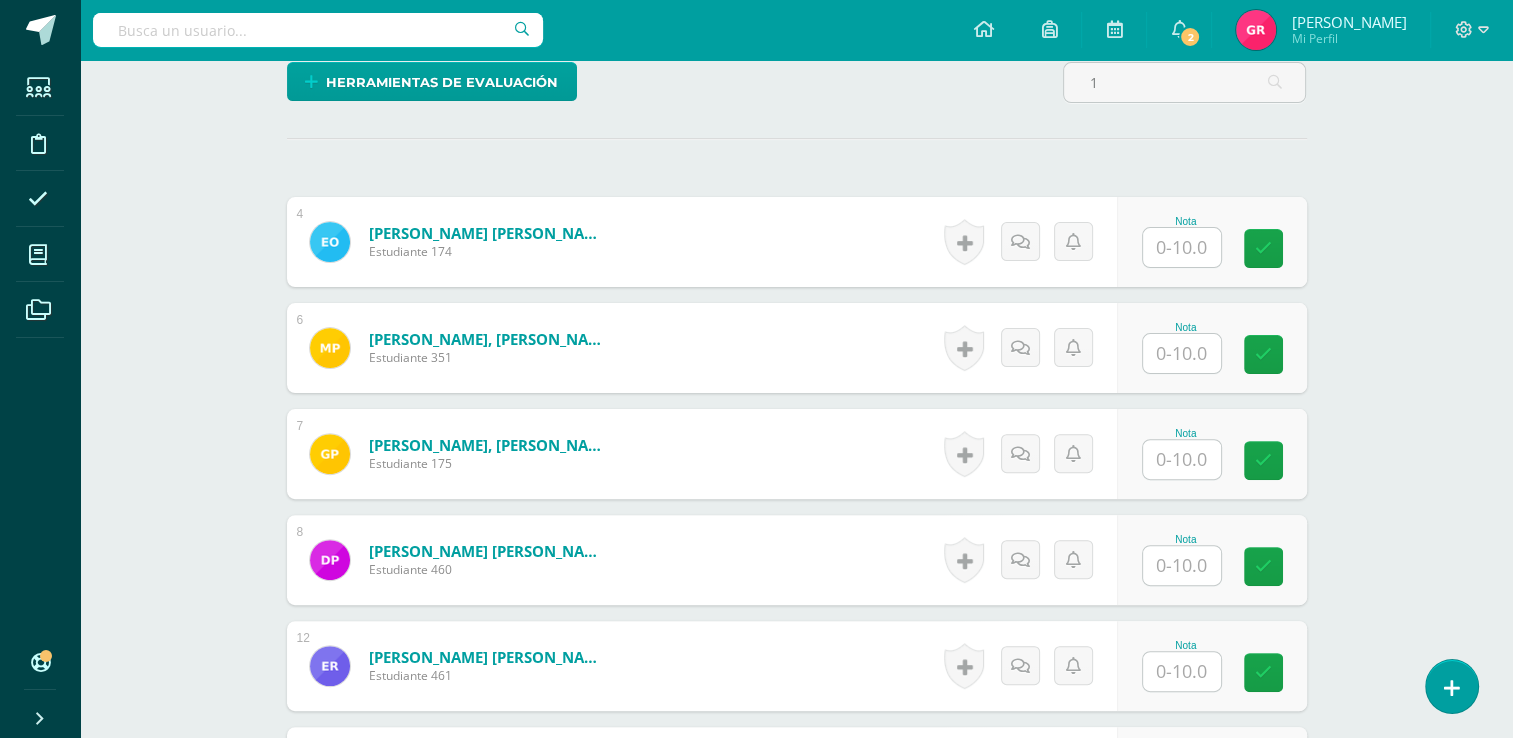 type 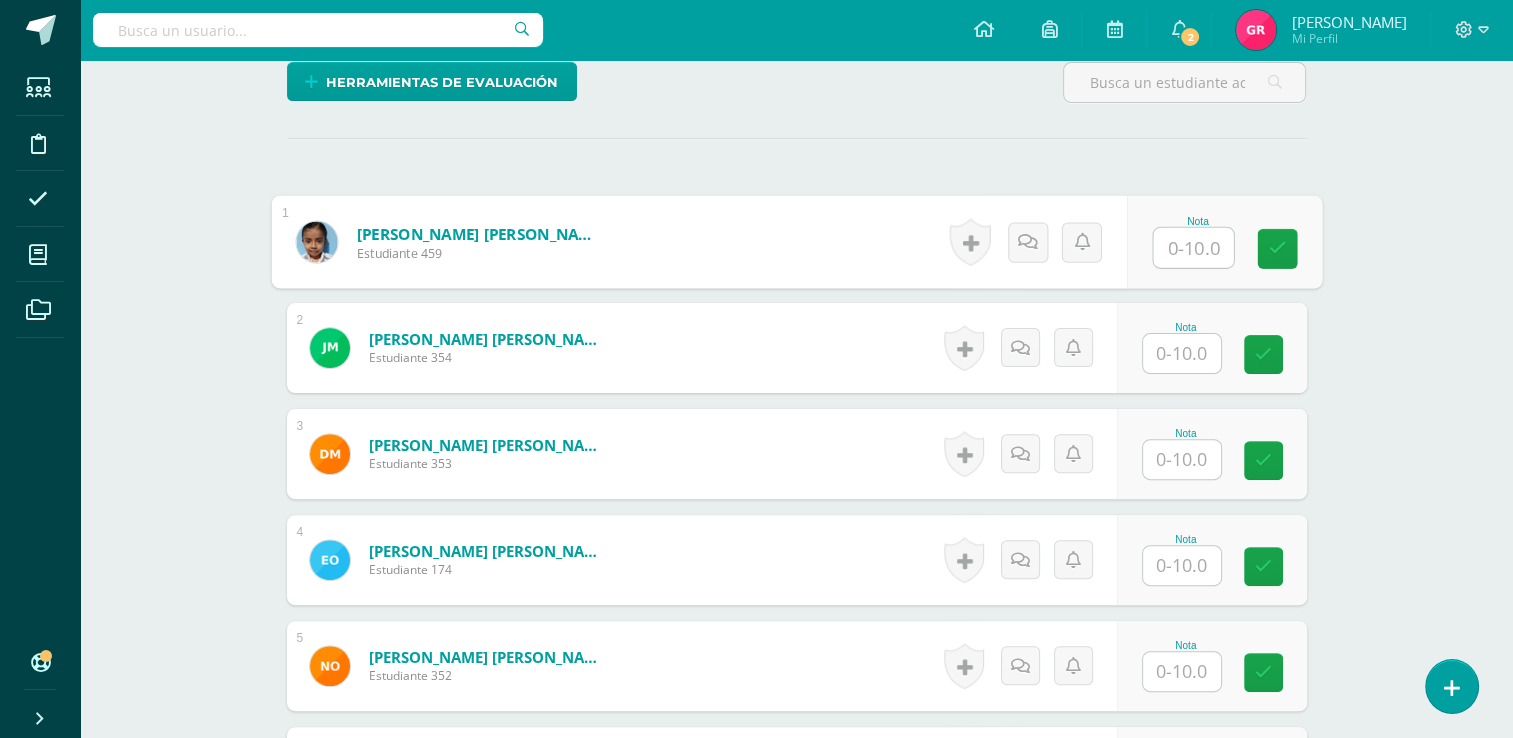 click at bounding box center (1193, 248) 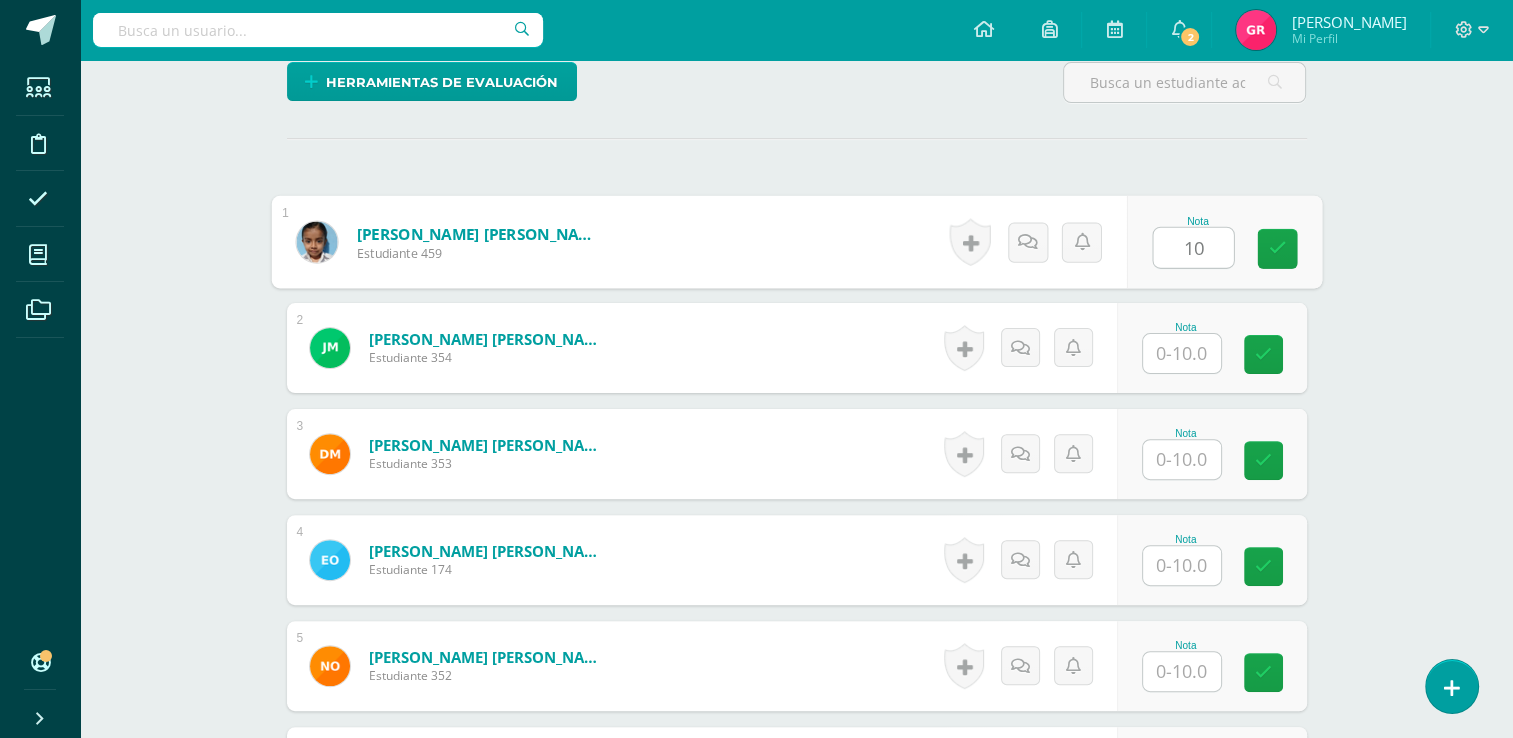 type on "10" 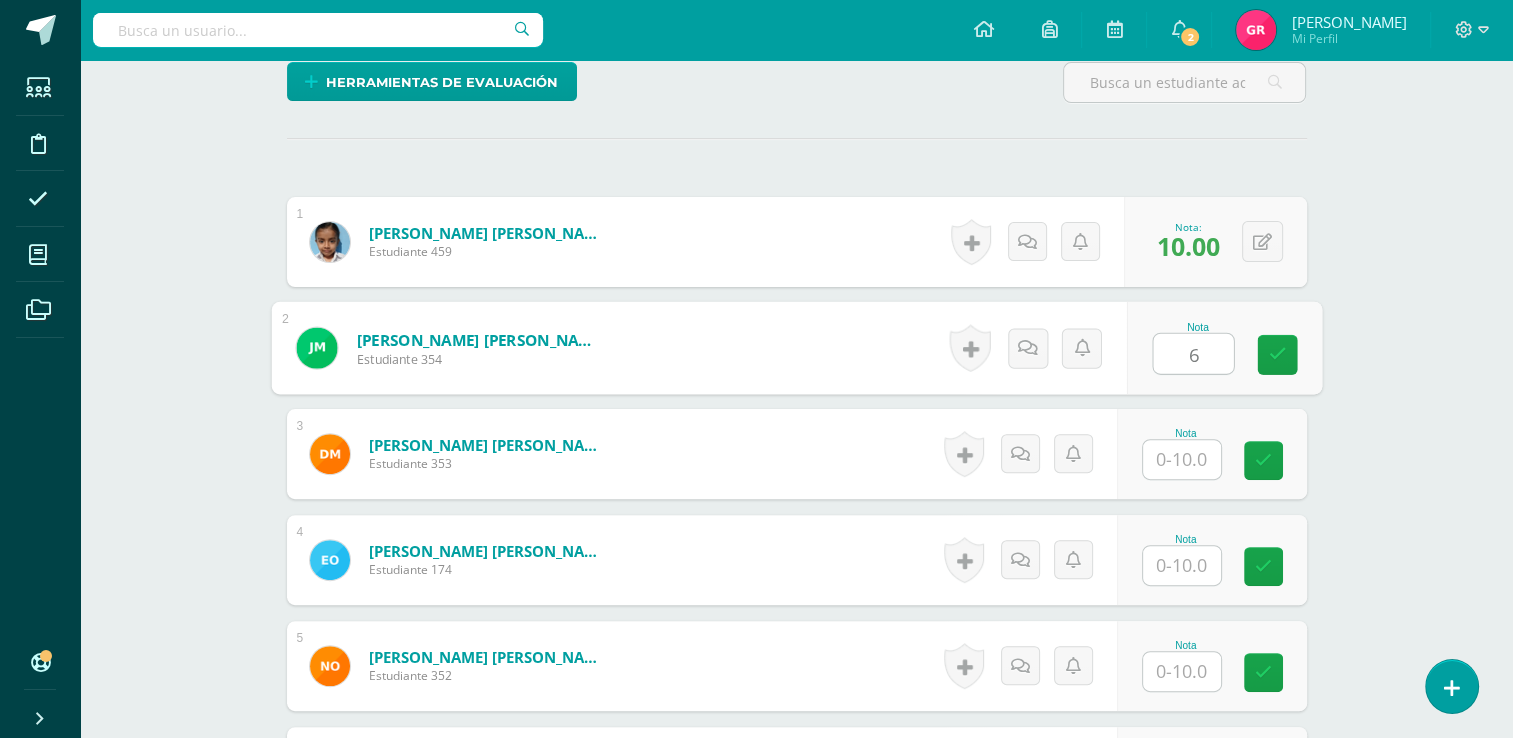 type on "6" 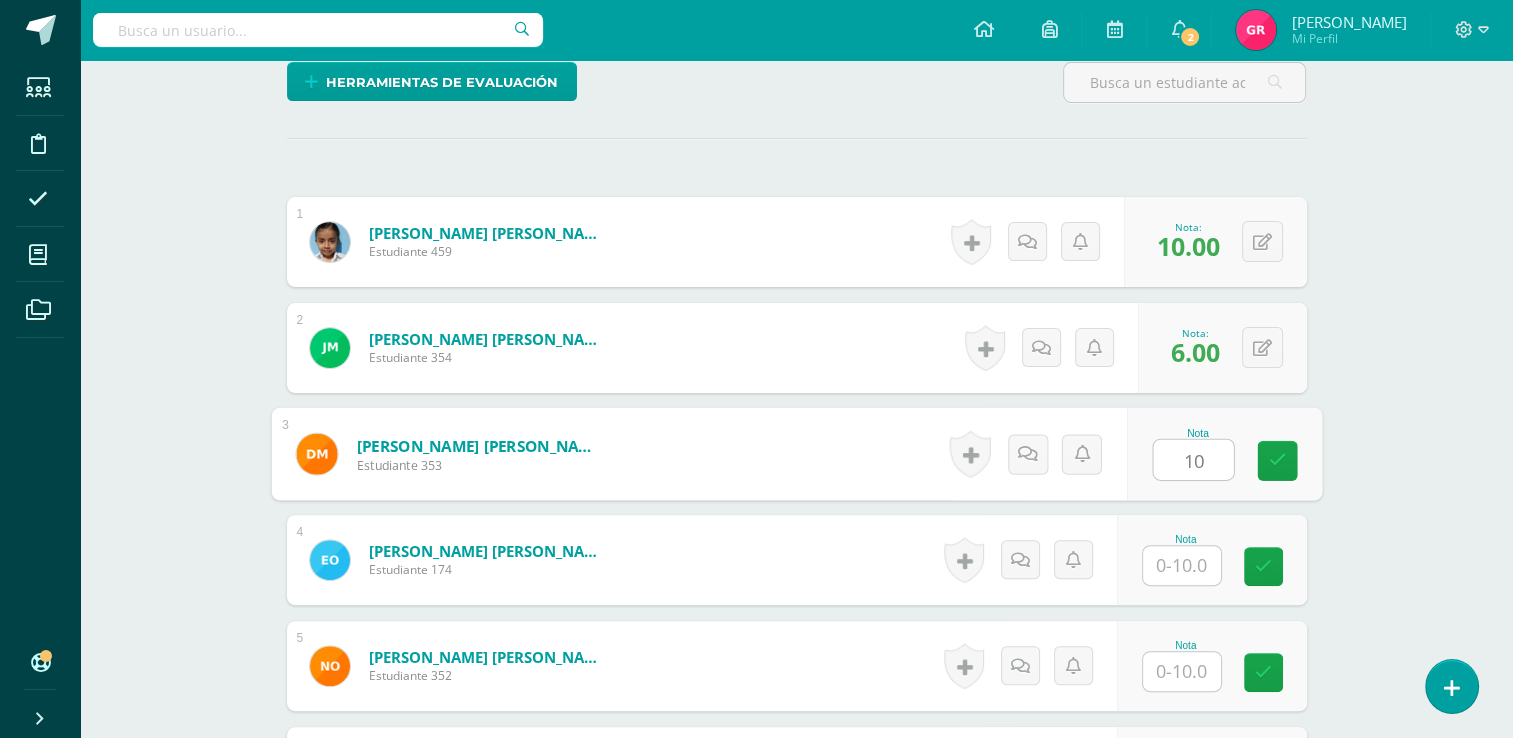type on "10" 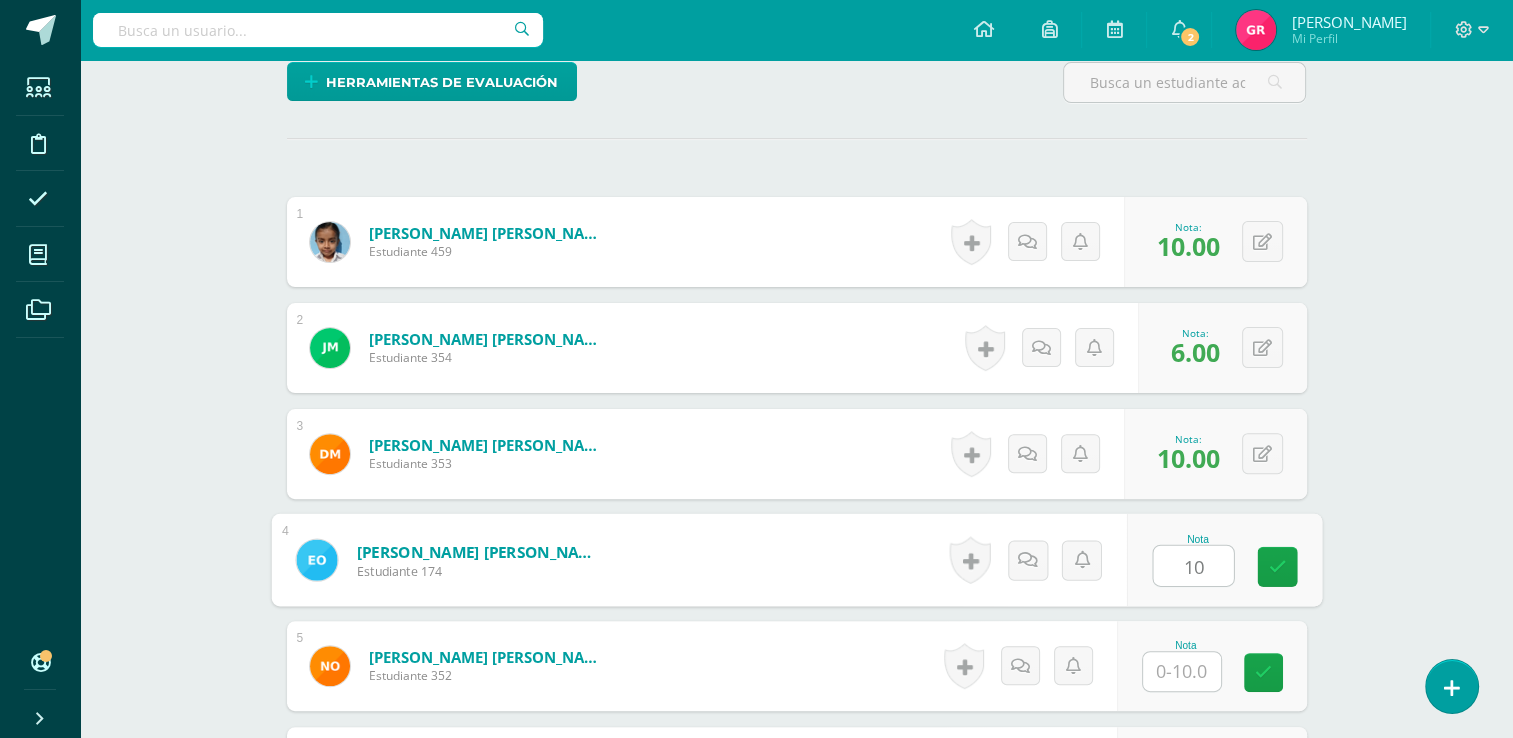 type on "10" 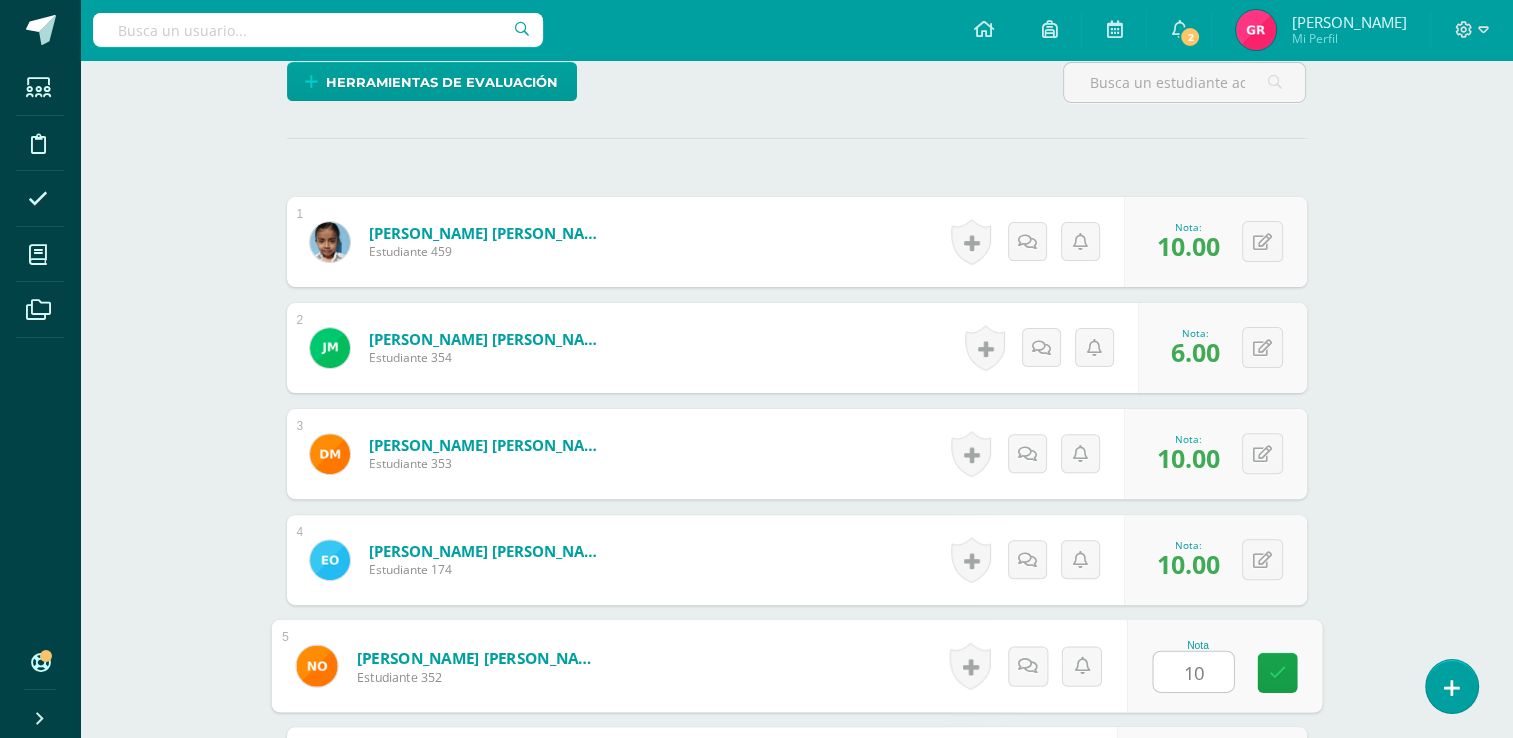 type on "10" 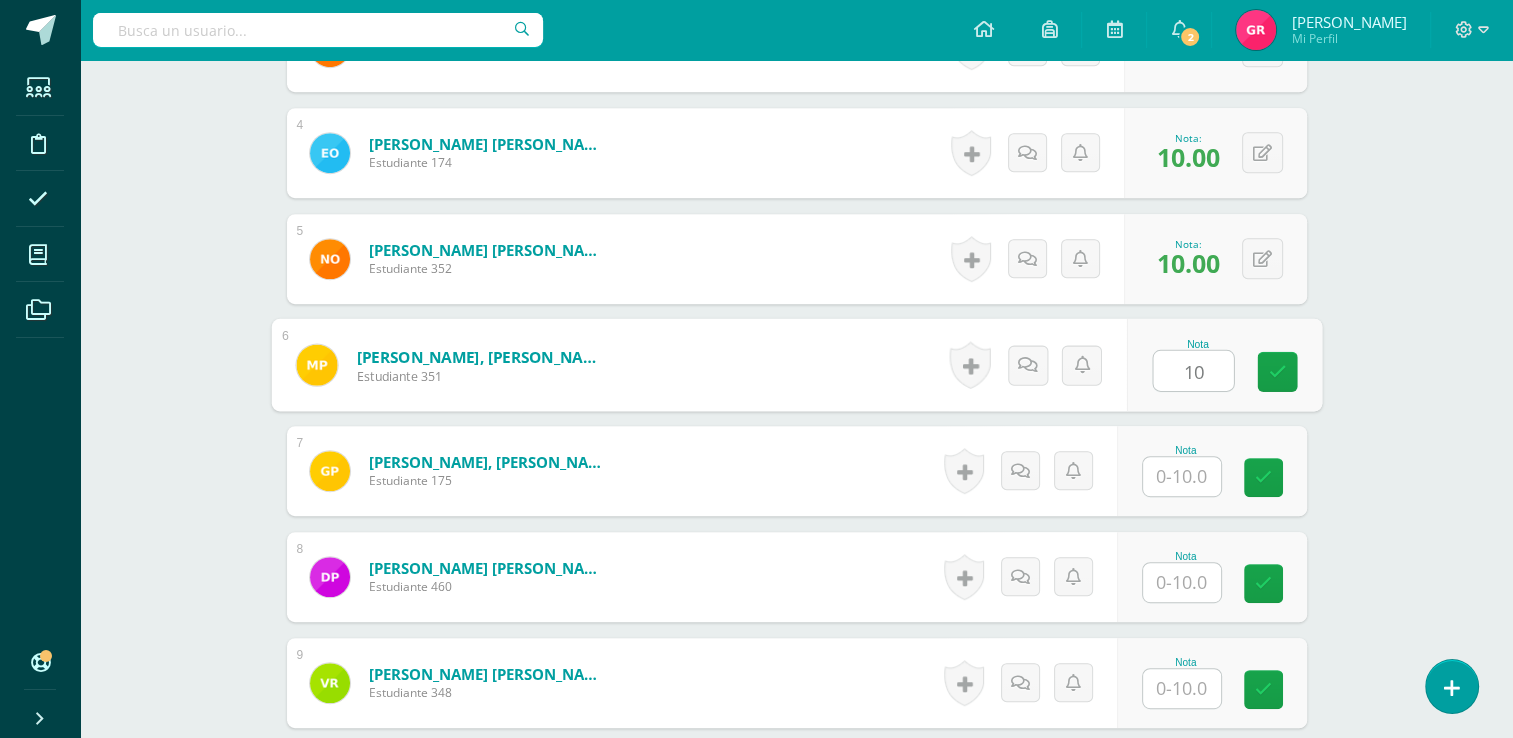 type on "10" 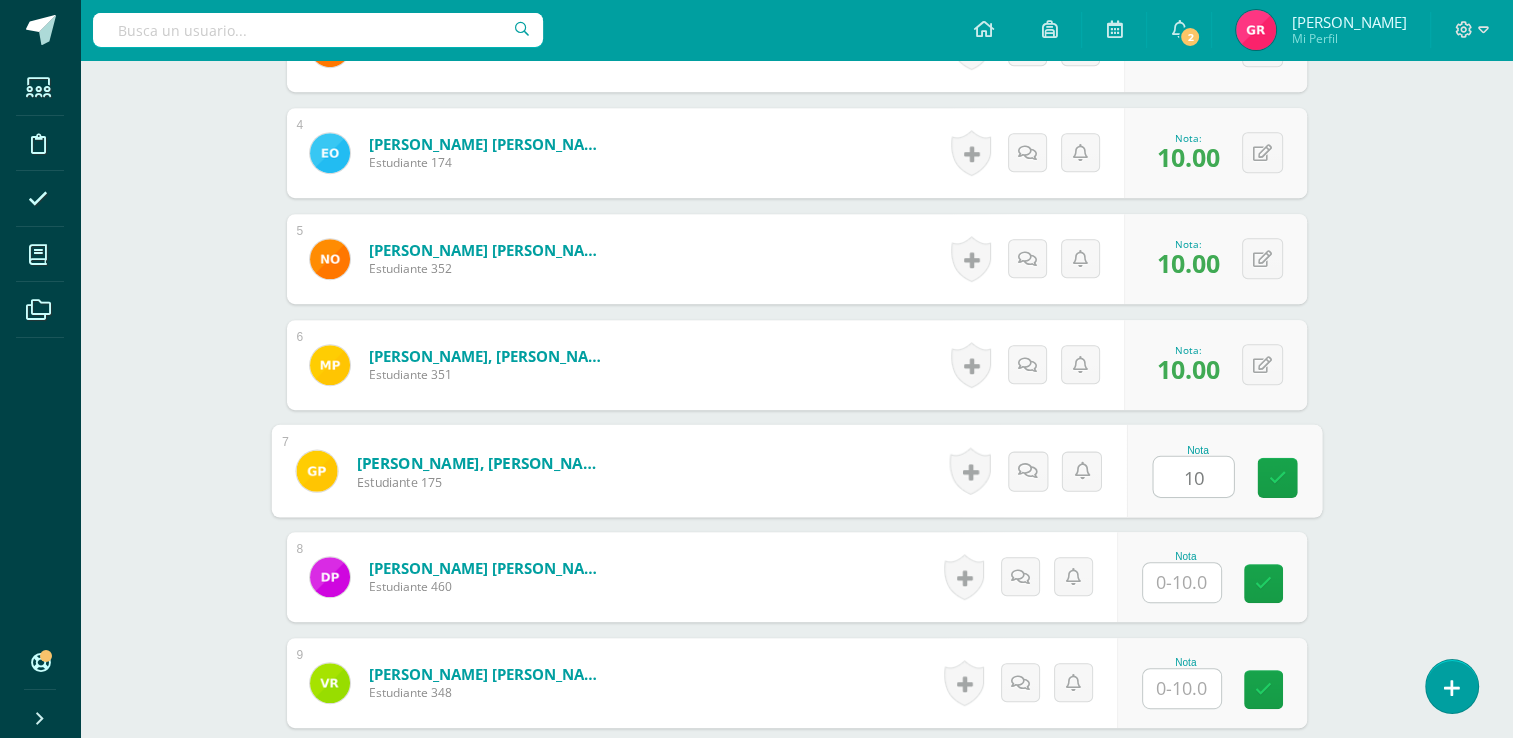 type on "10" 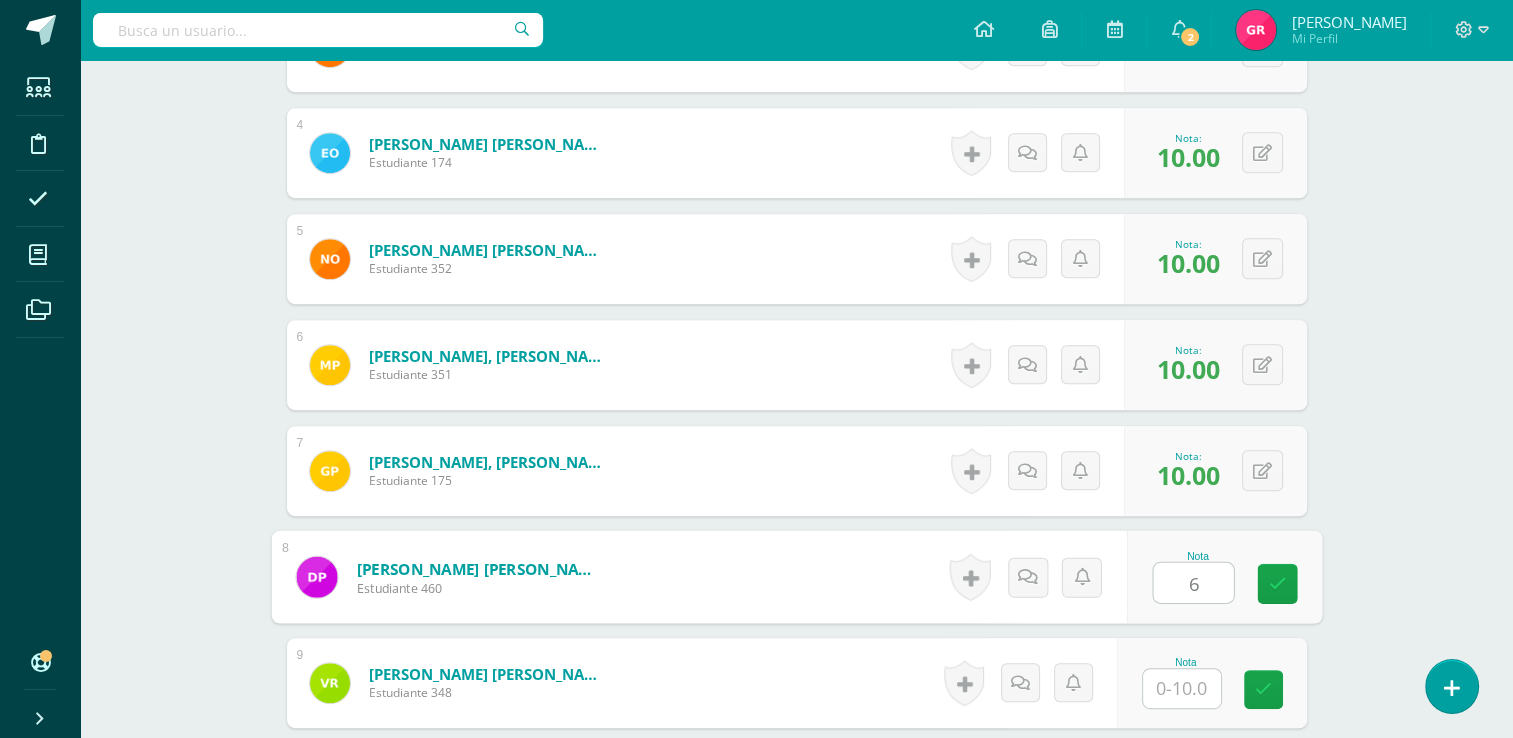 type on "6" 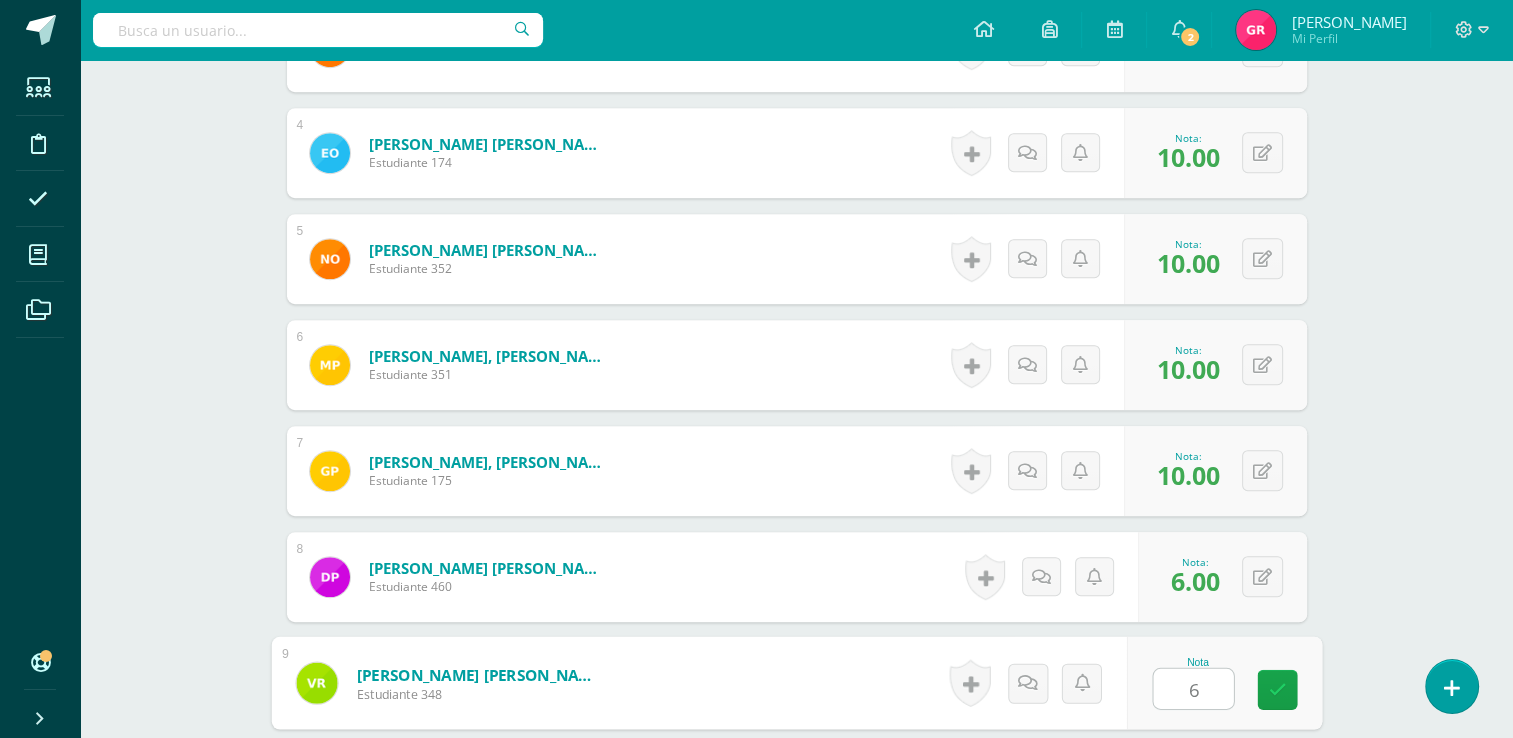 type on "6" 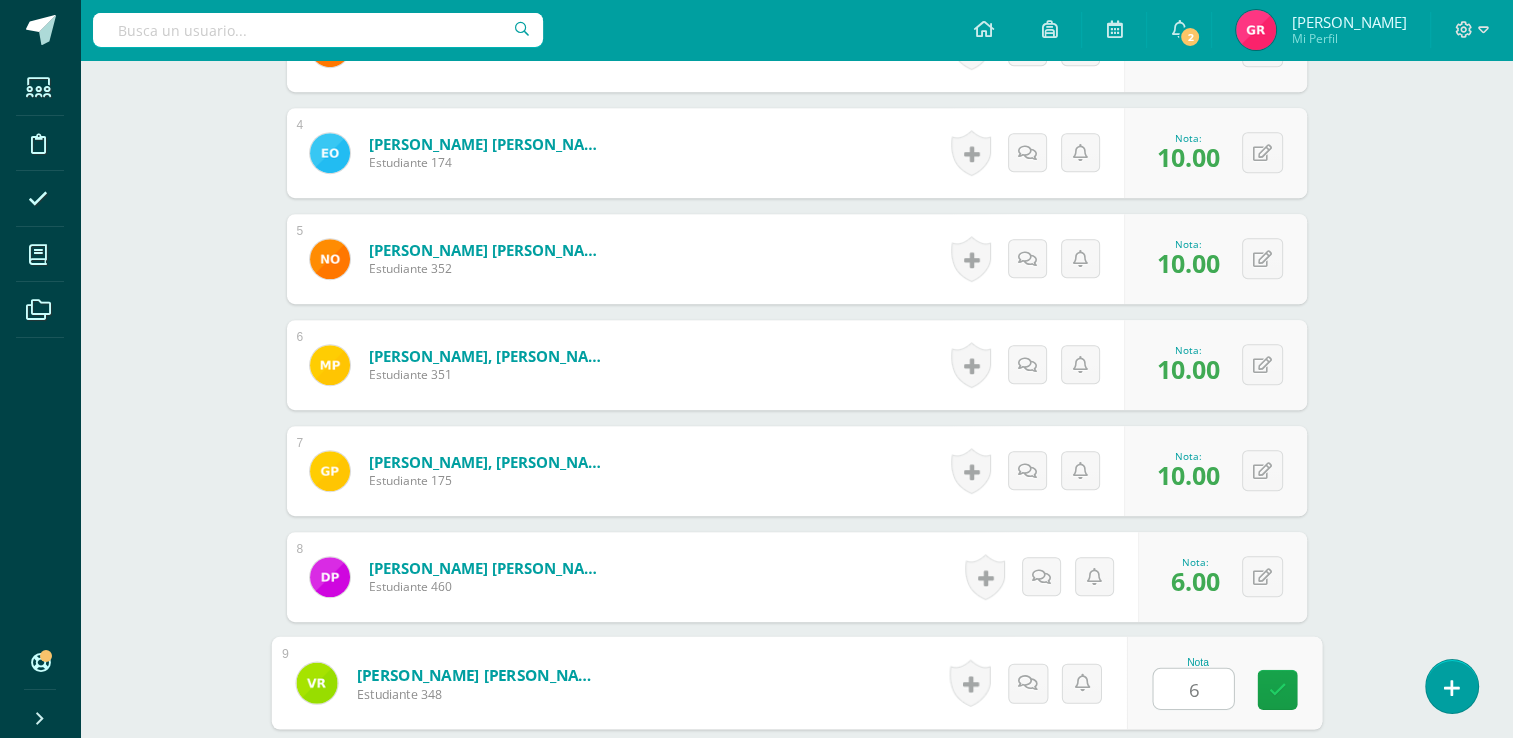scroll, scrollTop: 1348, scrollLeft: 0, axis: vertical 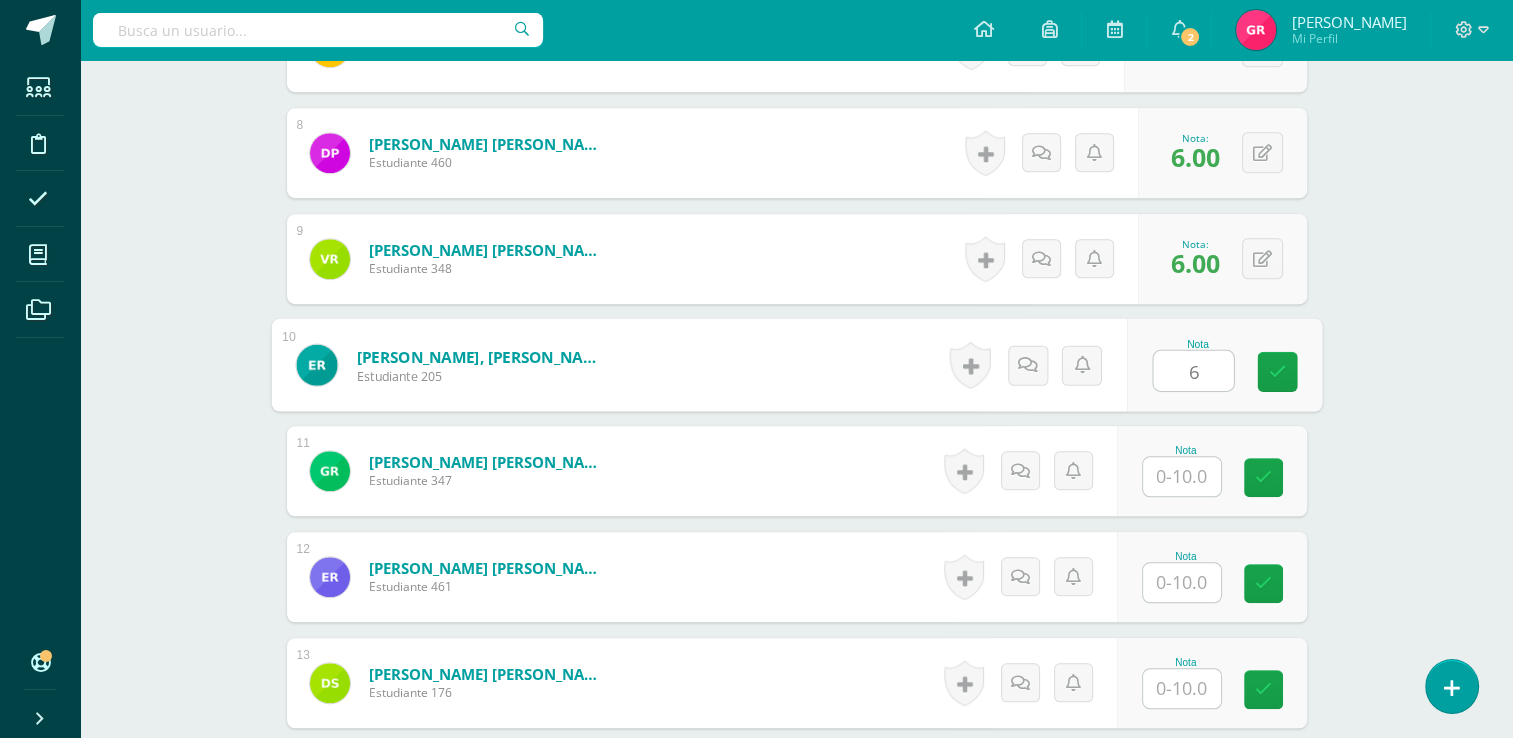 type on "6" 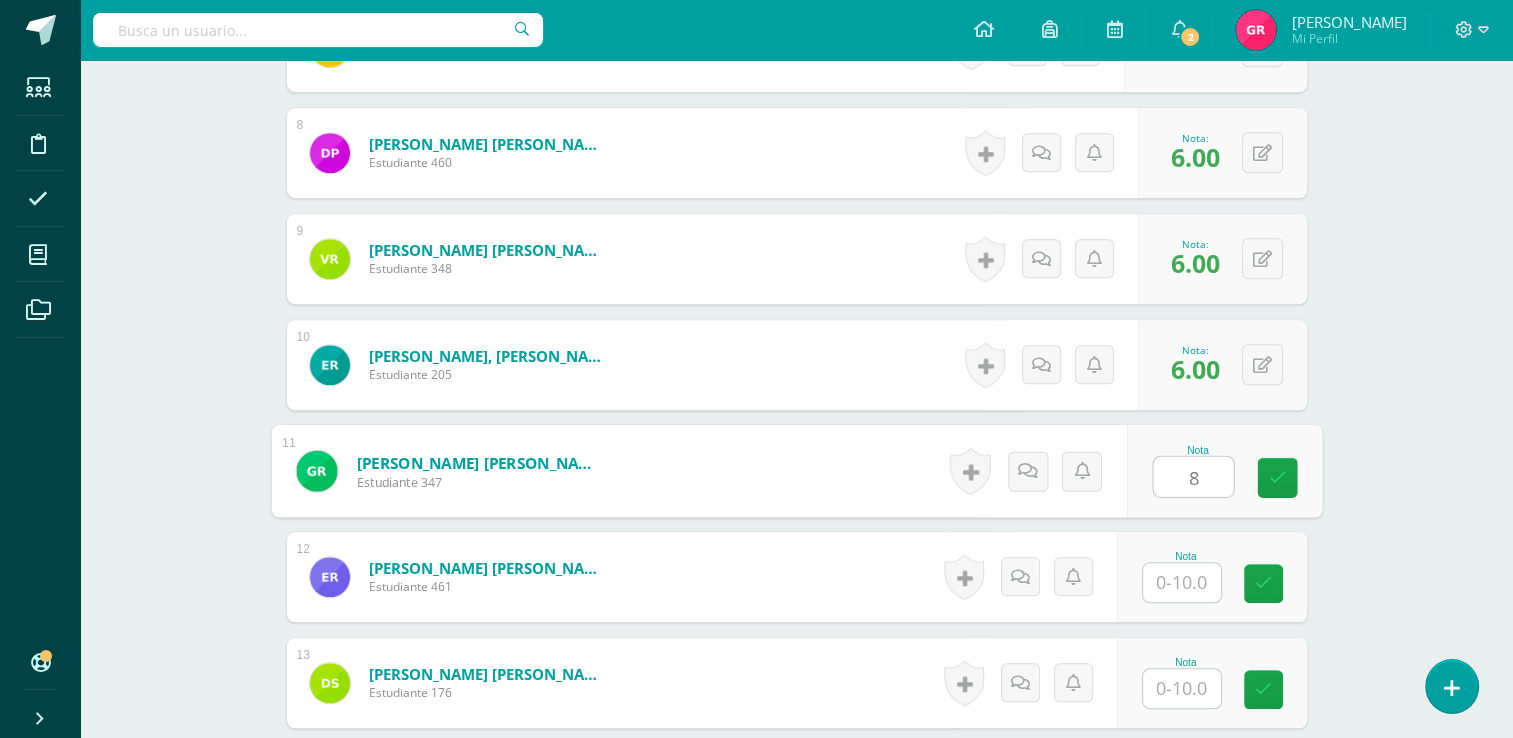 type on "8" 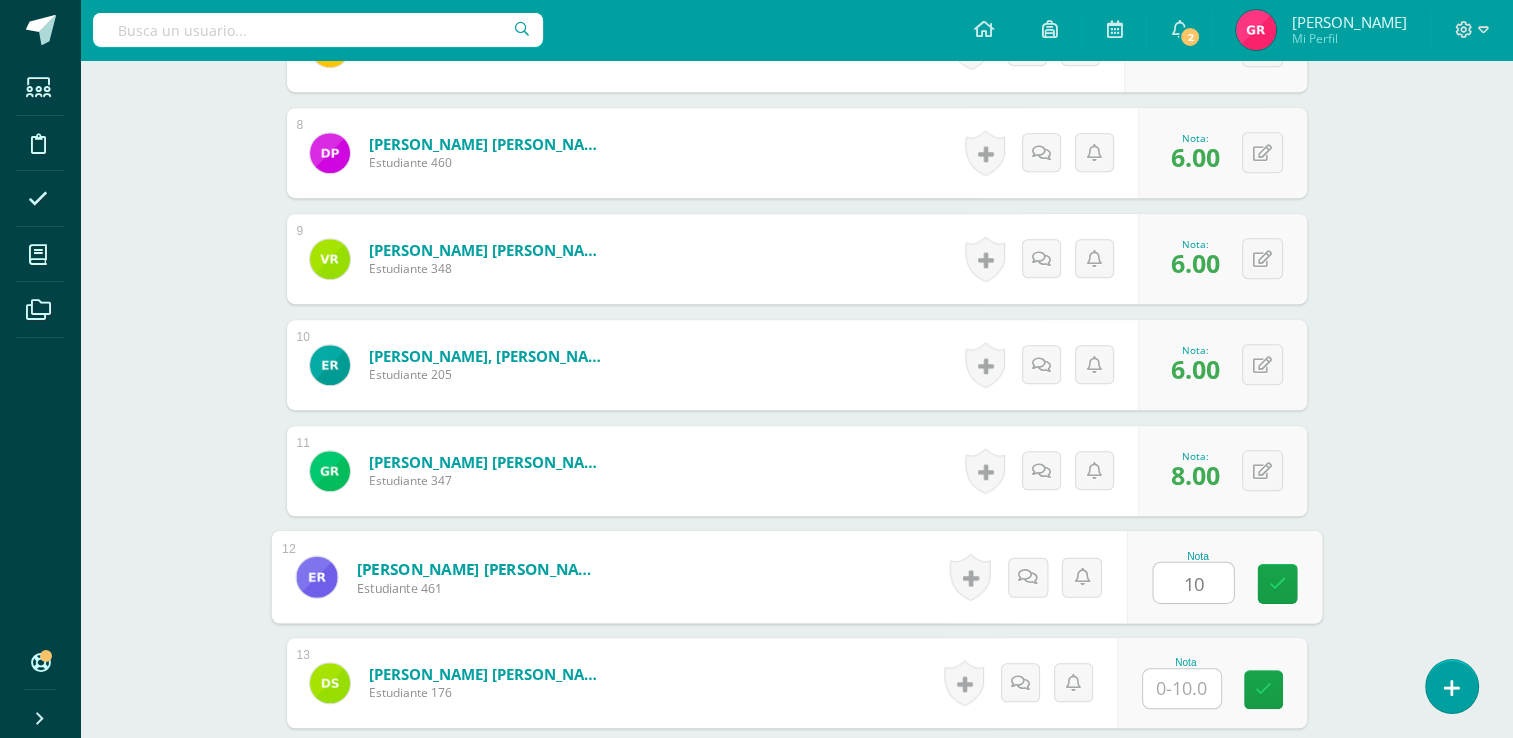 type on "10" 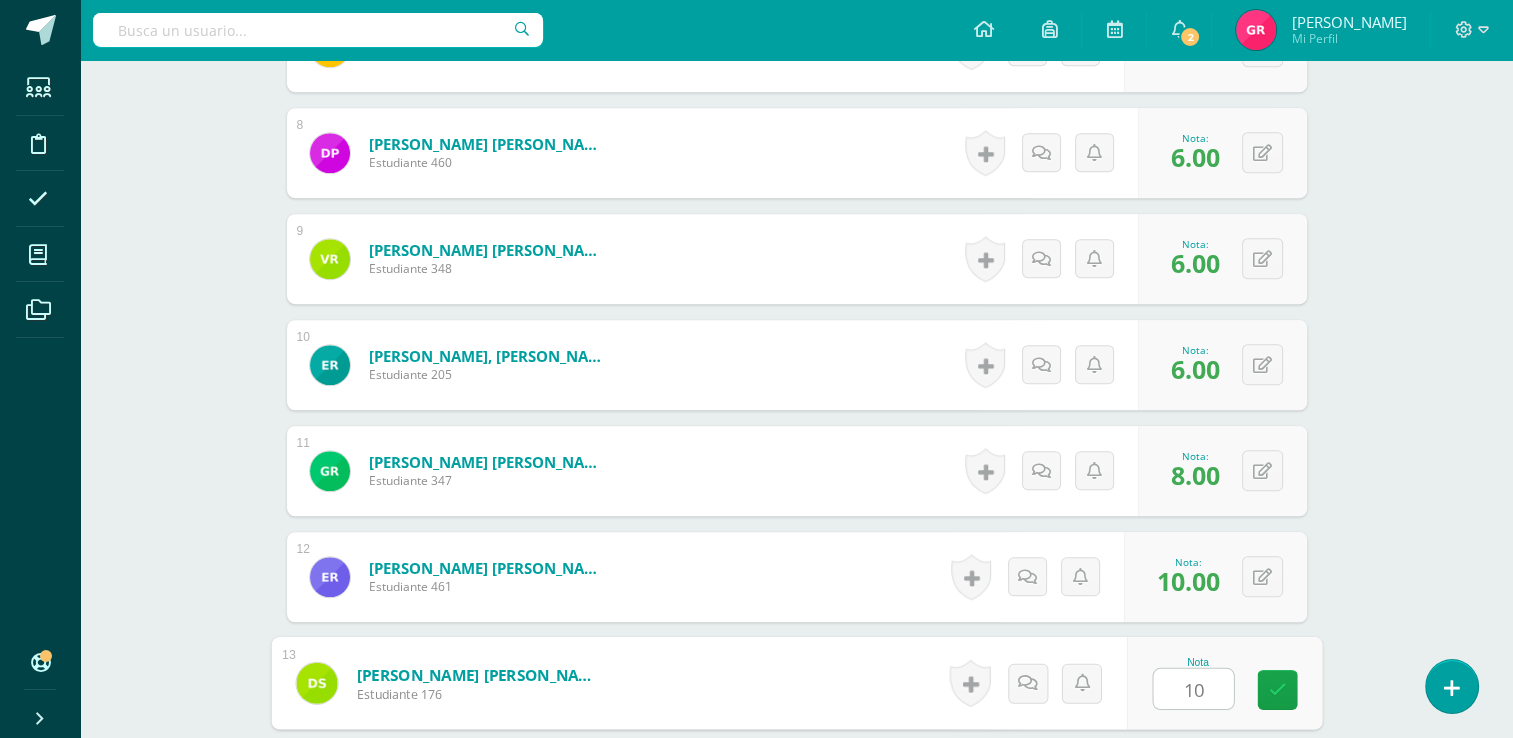 type on "10" 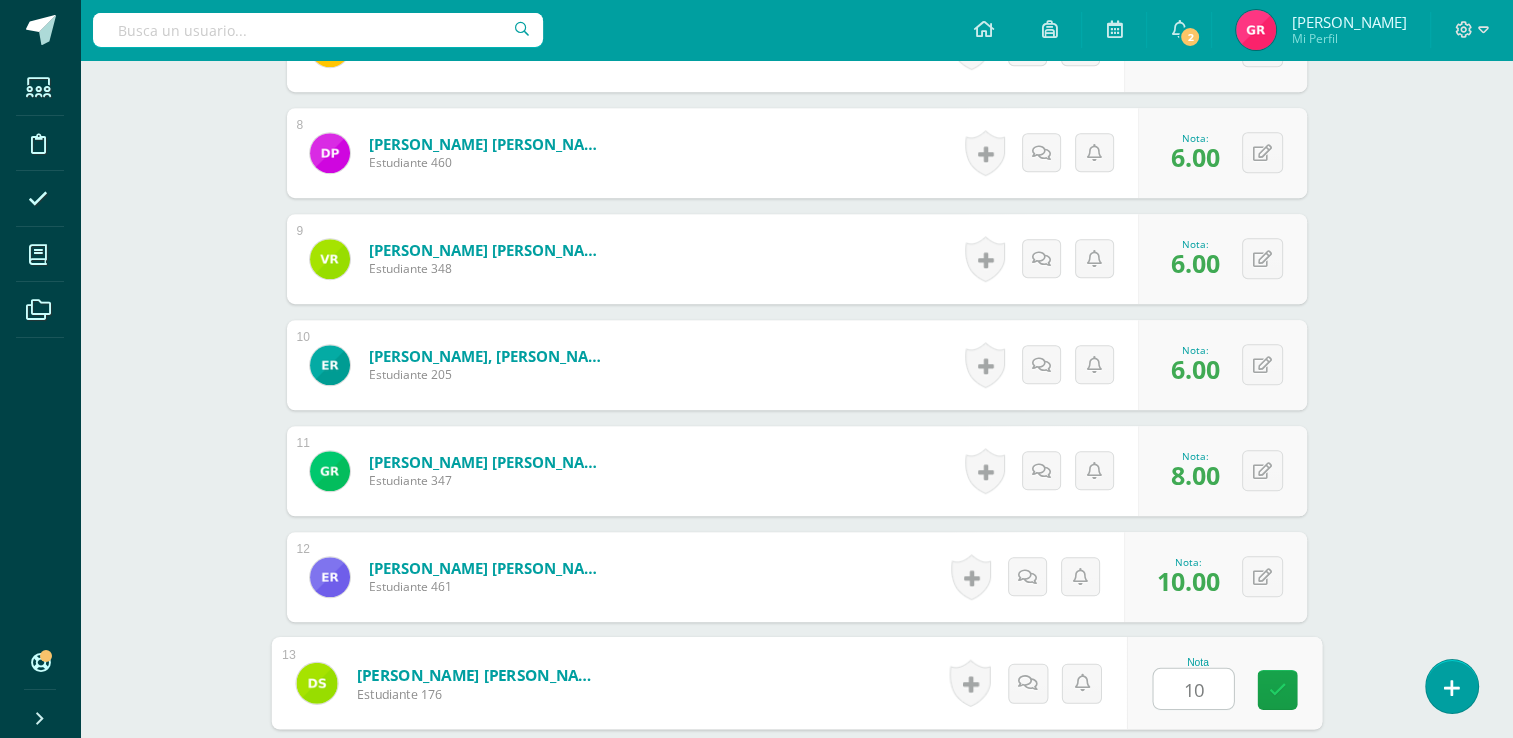 scroll, scrollTop: 1772, scrollLeft: 0, axis: vertical 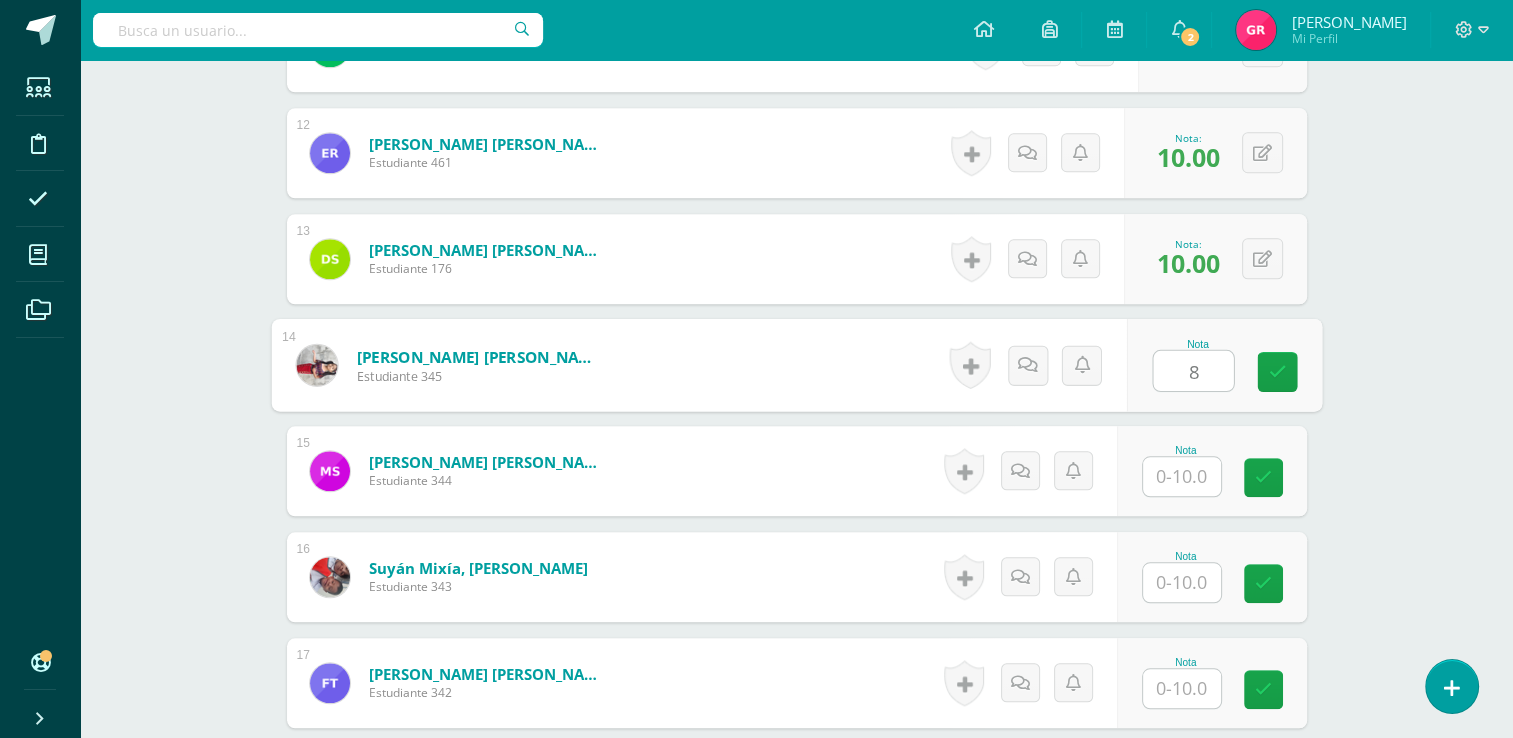 type on "8" 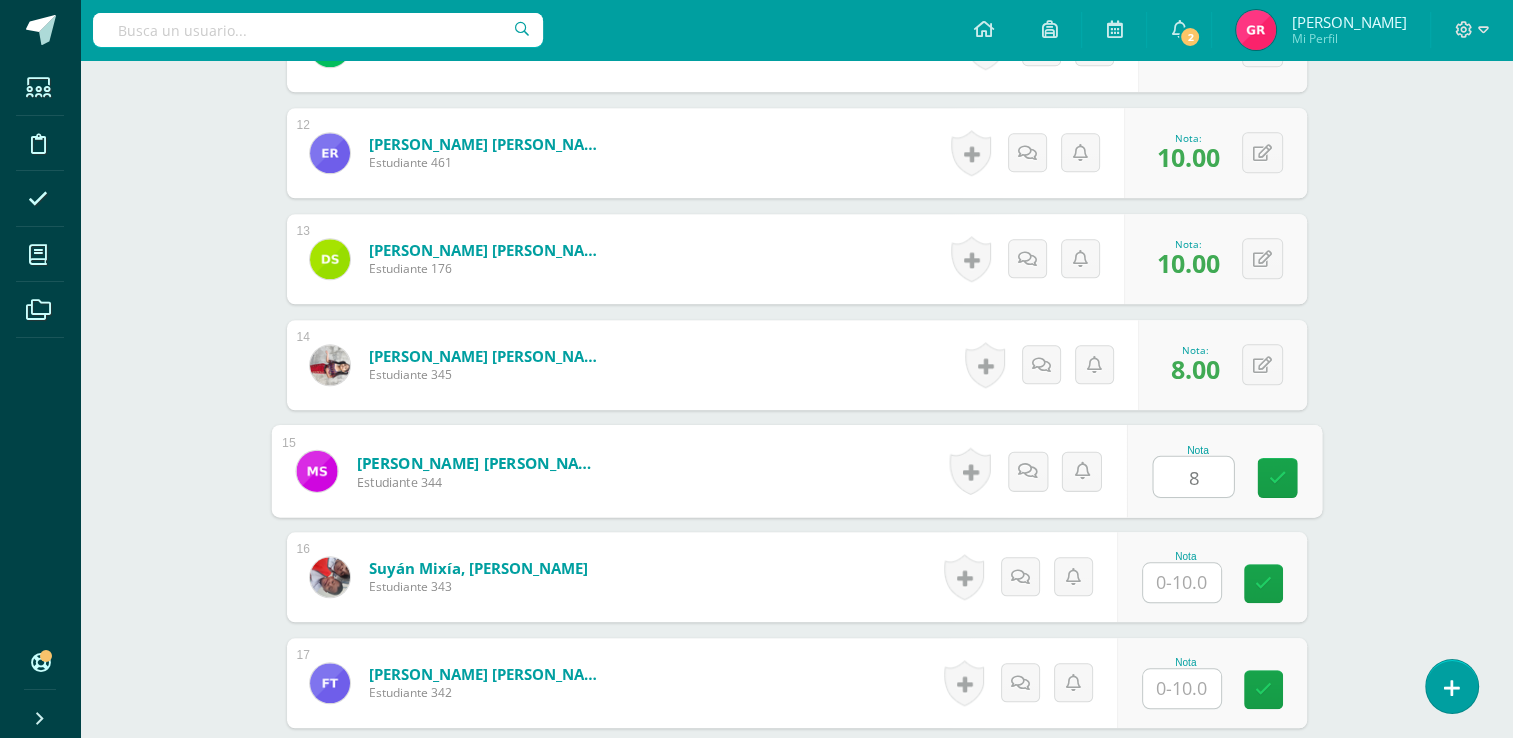 type on "8" 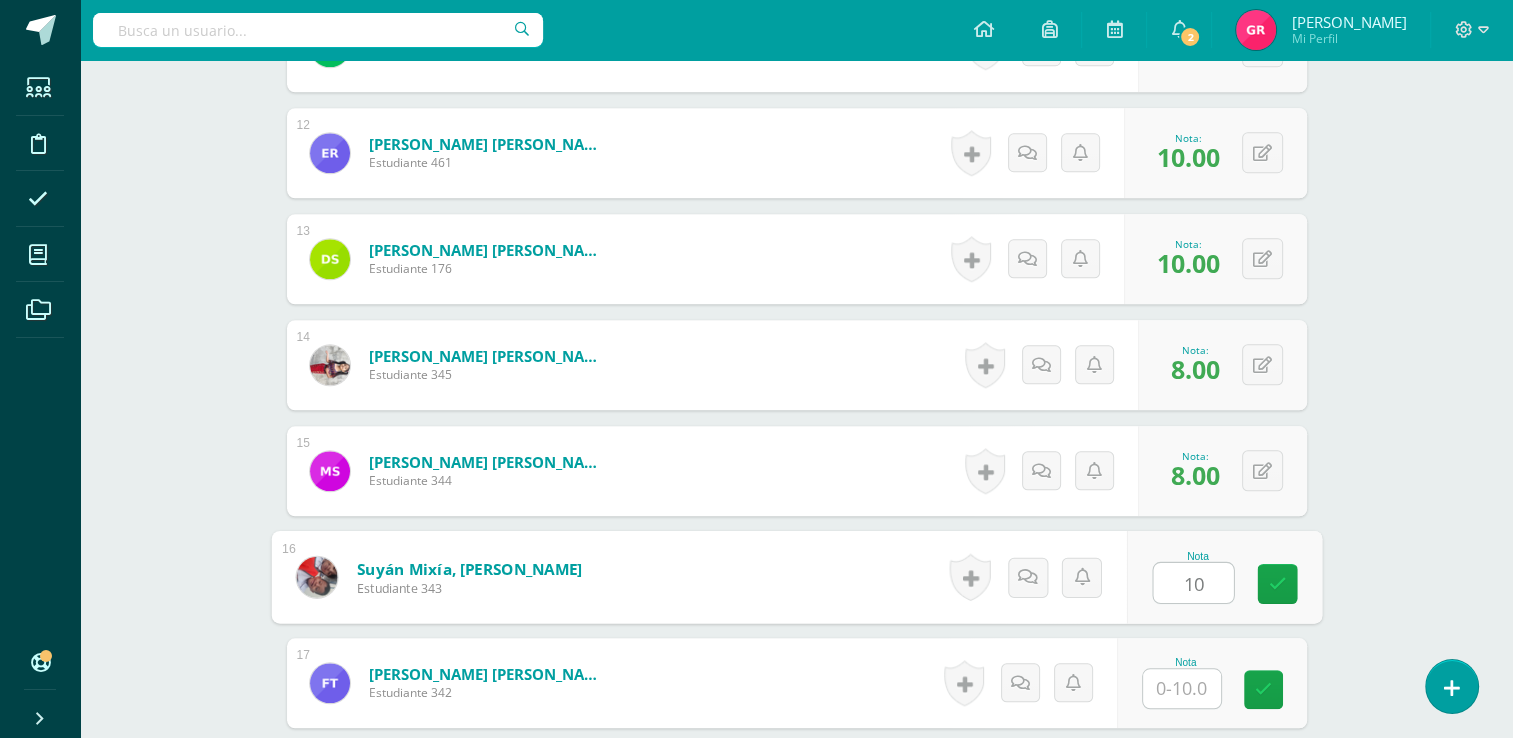 type on "10" 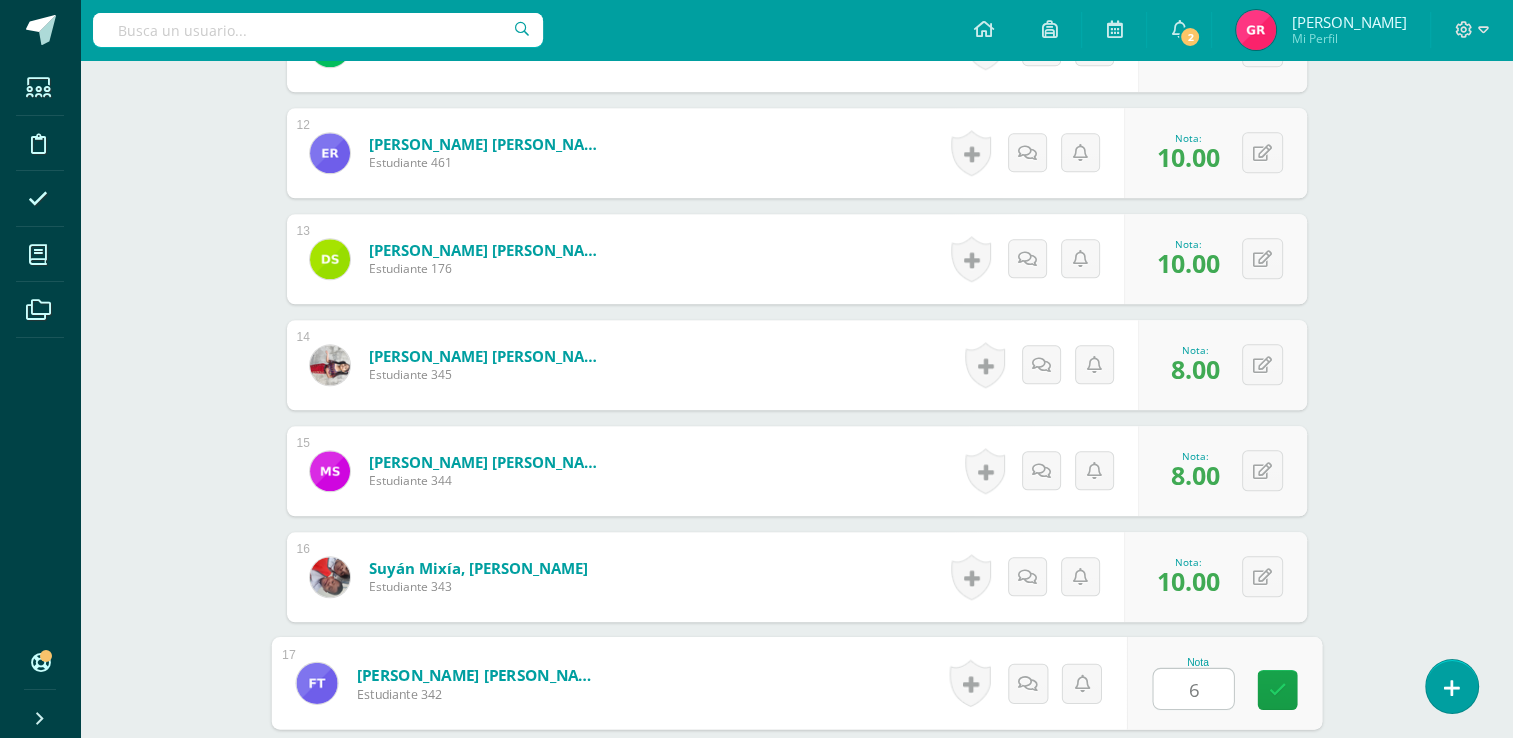 type on "6" 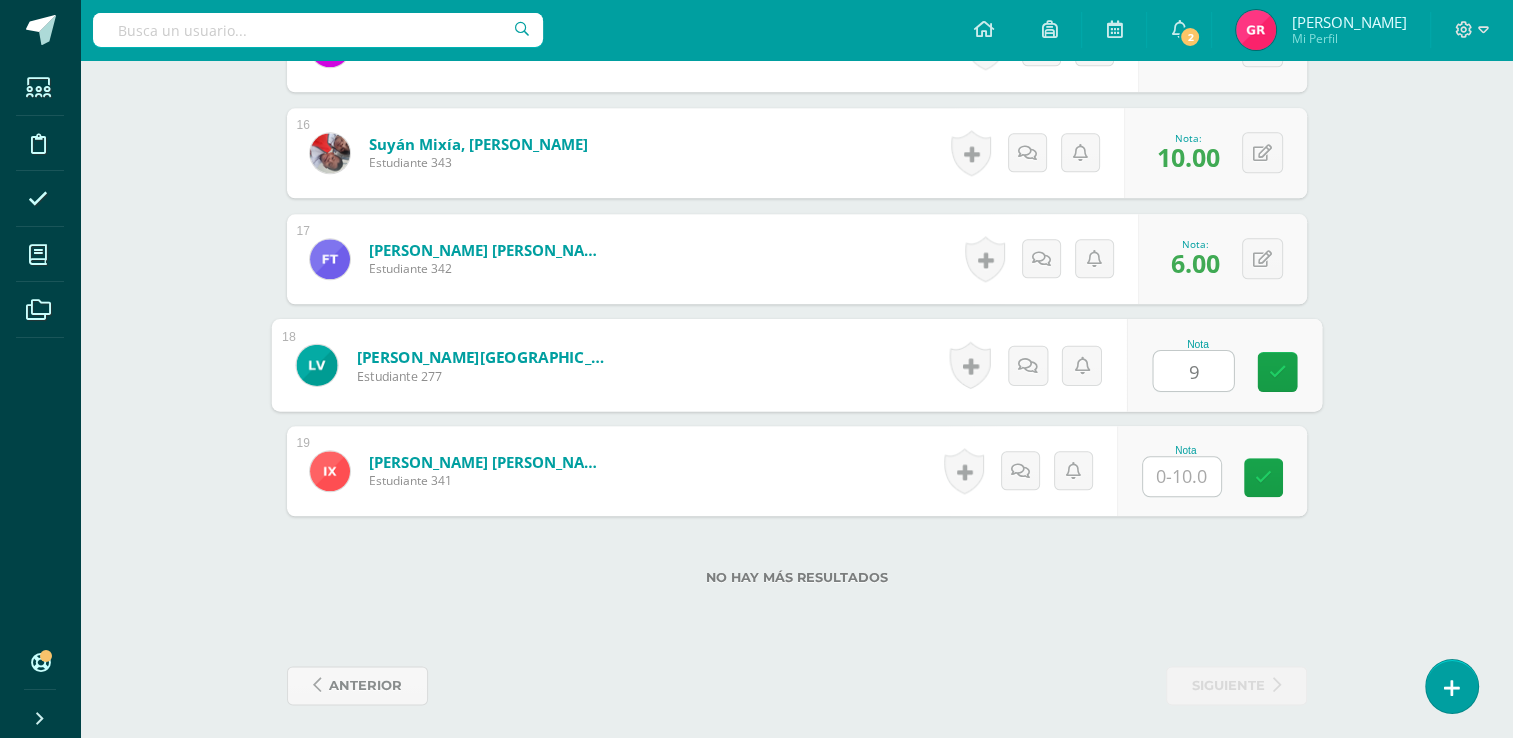 type on "9" 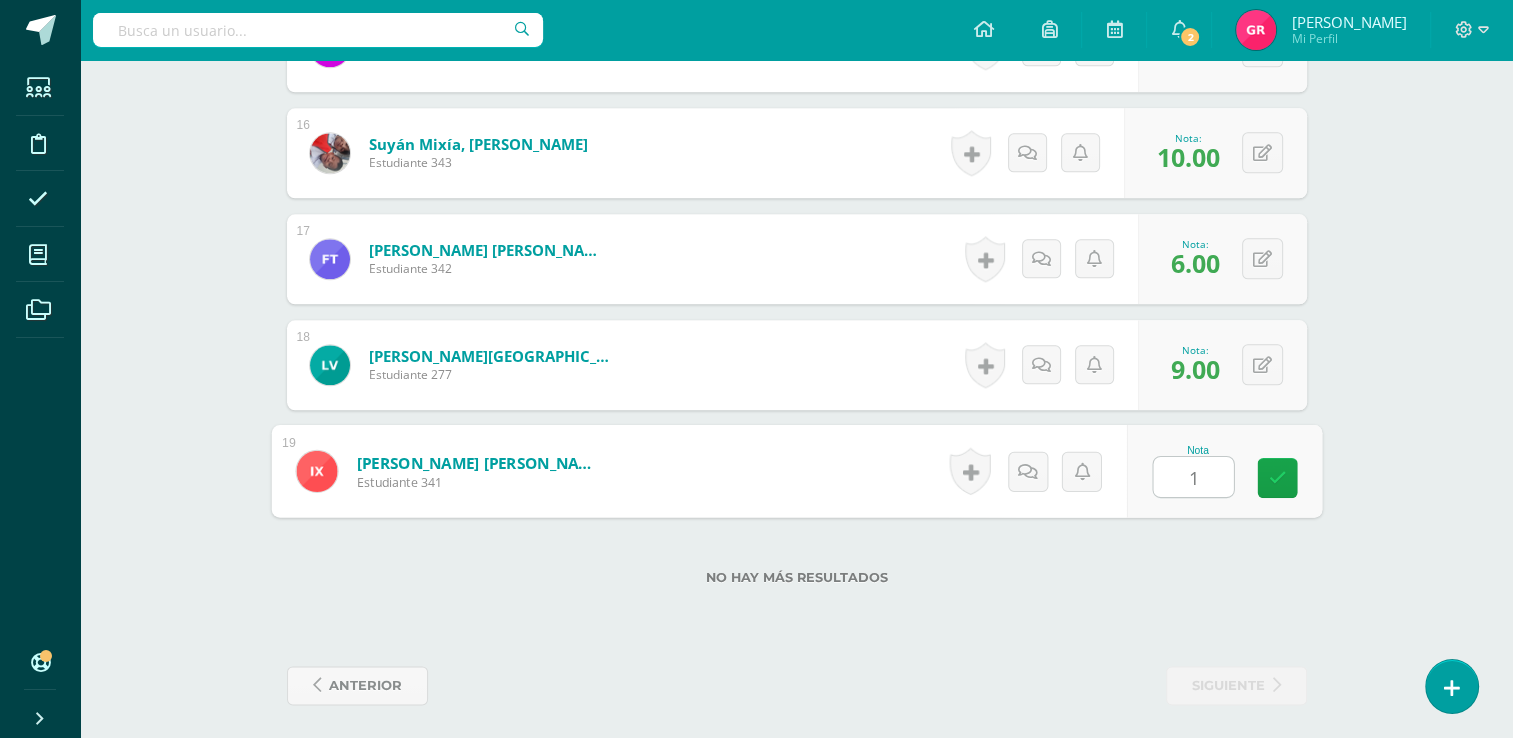 type on "10" 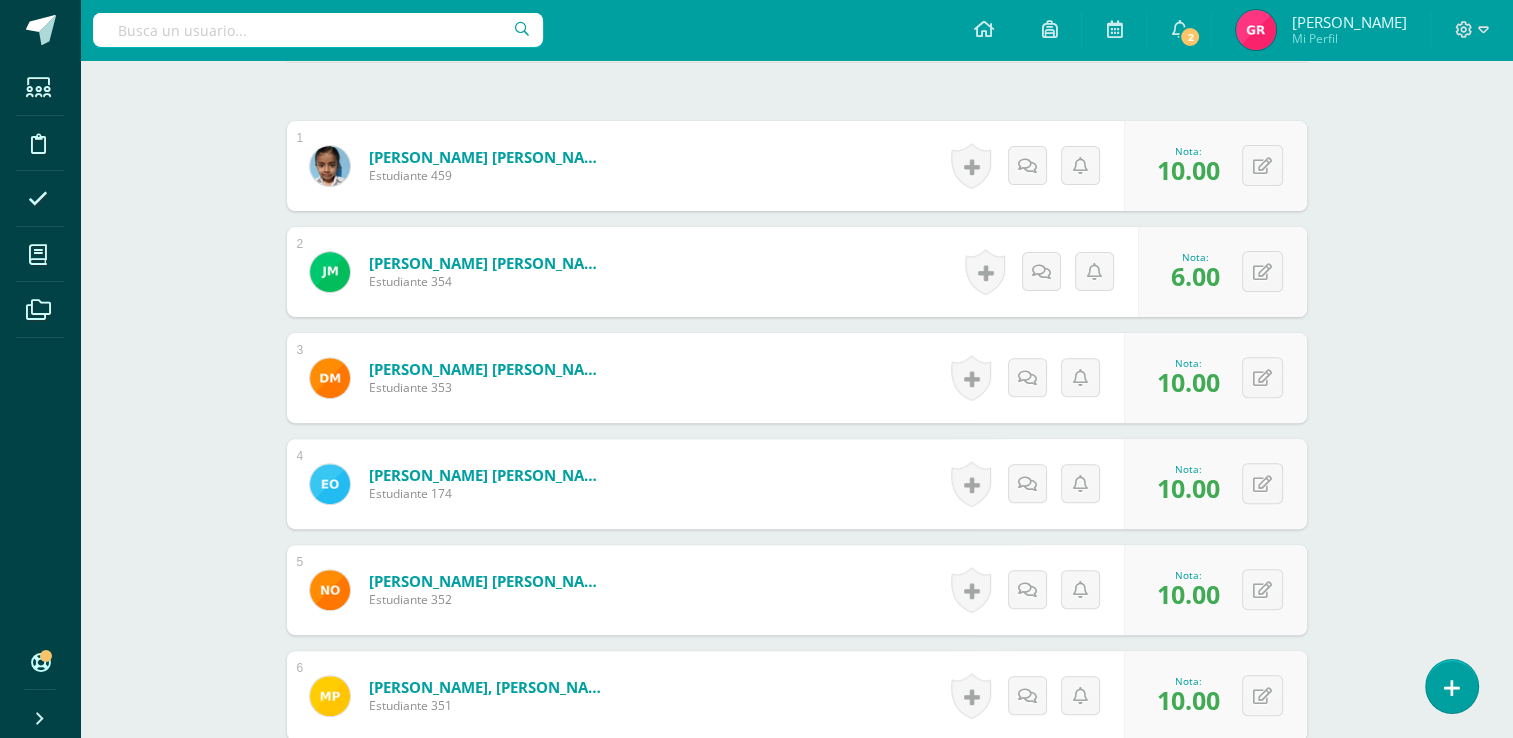 scroll, scrollTop: 0, scrollLeft: 0, axis: both 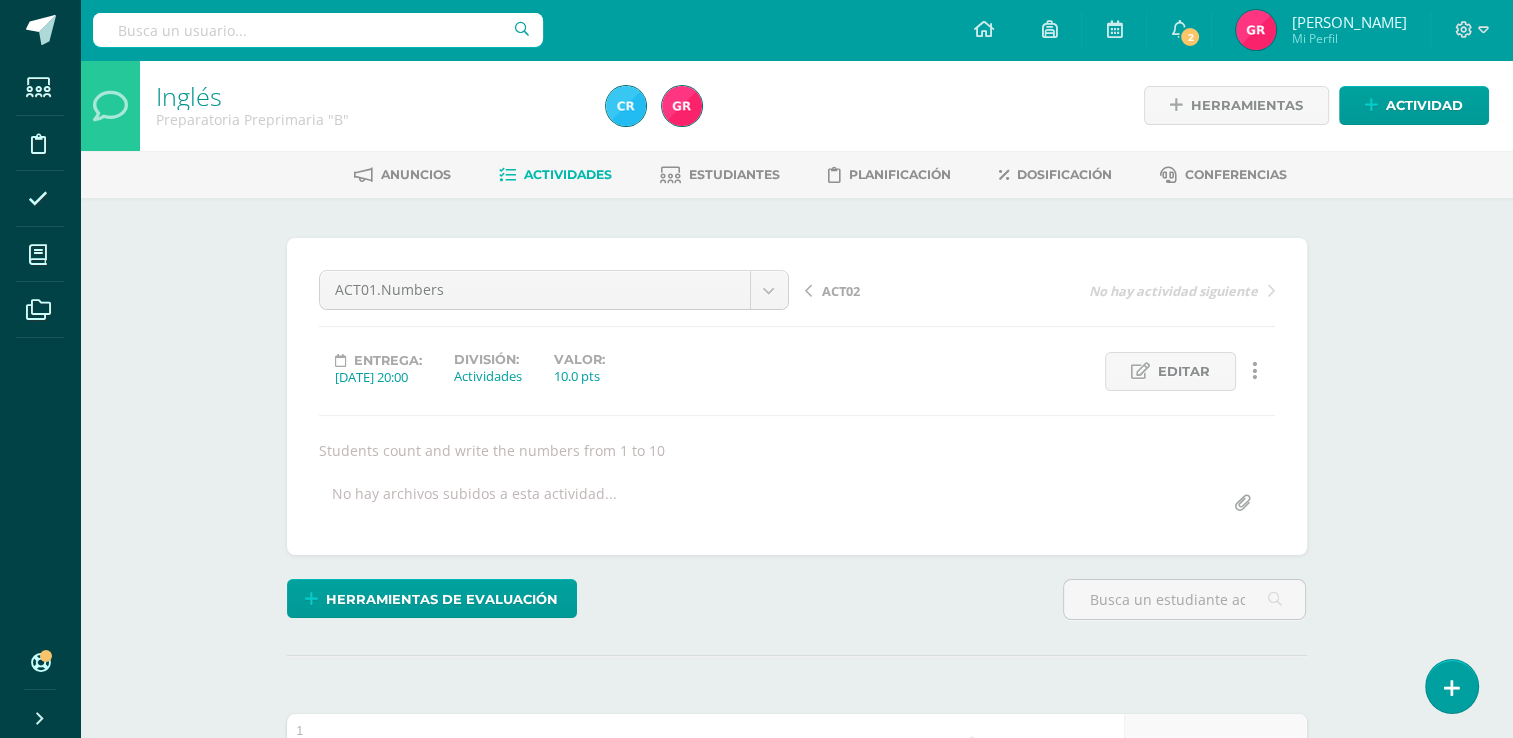 click on "Actividades" at bounding box center [568, 174] 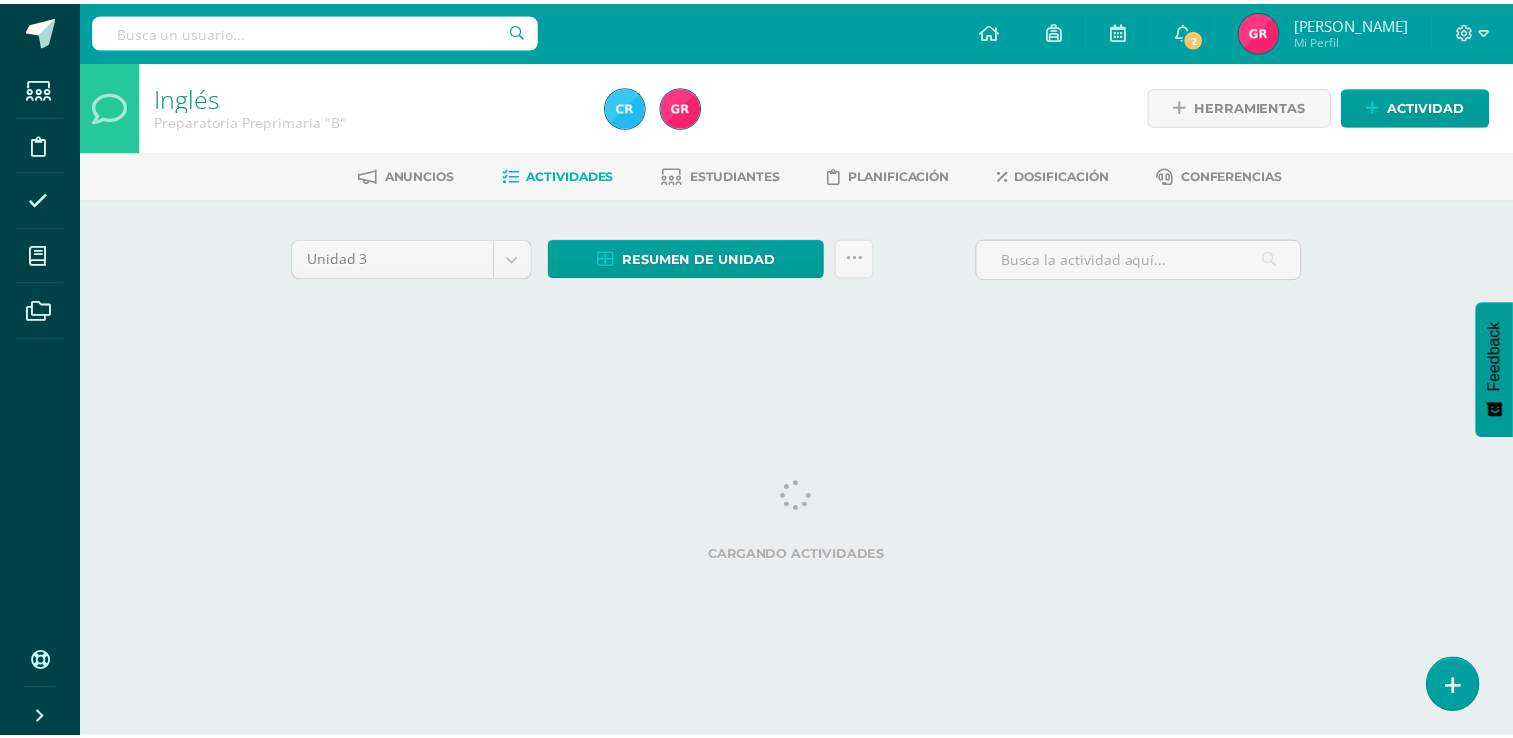 scroll, scrollTop: 0, scrollLeft: 0, axis: both 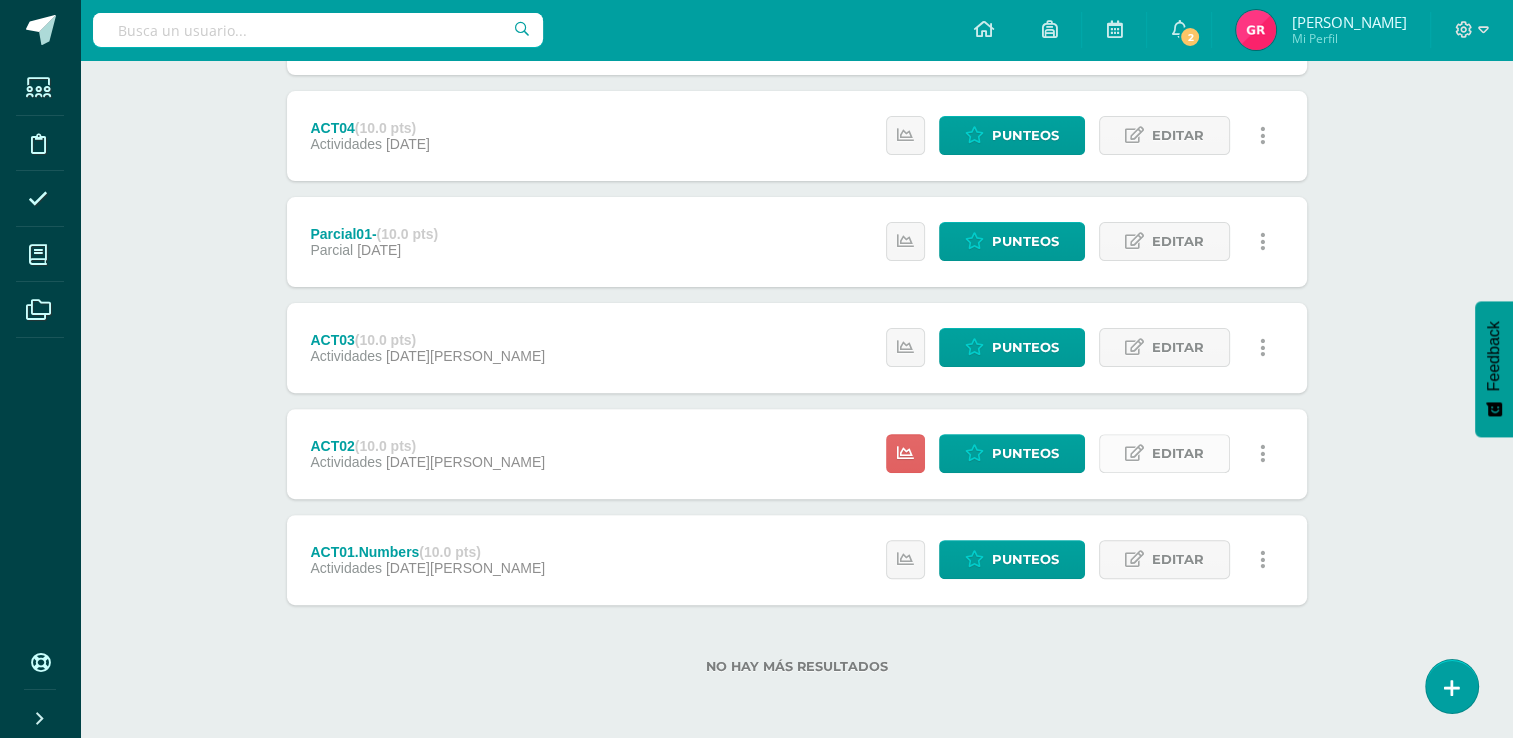 click on "Editar" at bounding box center [1178, 453] 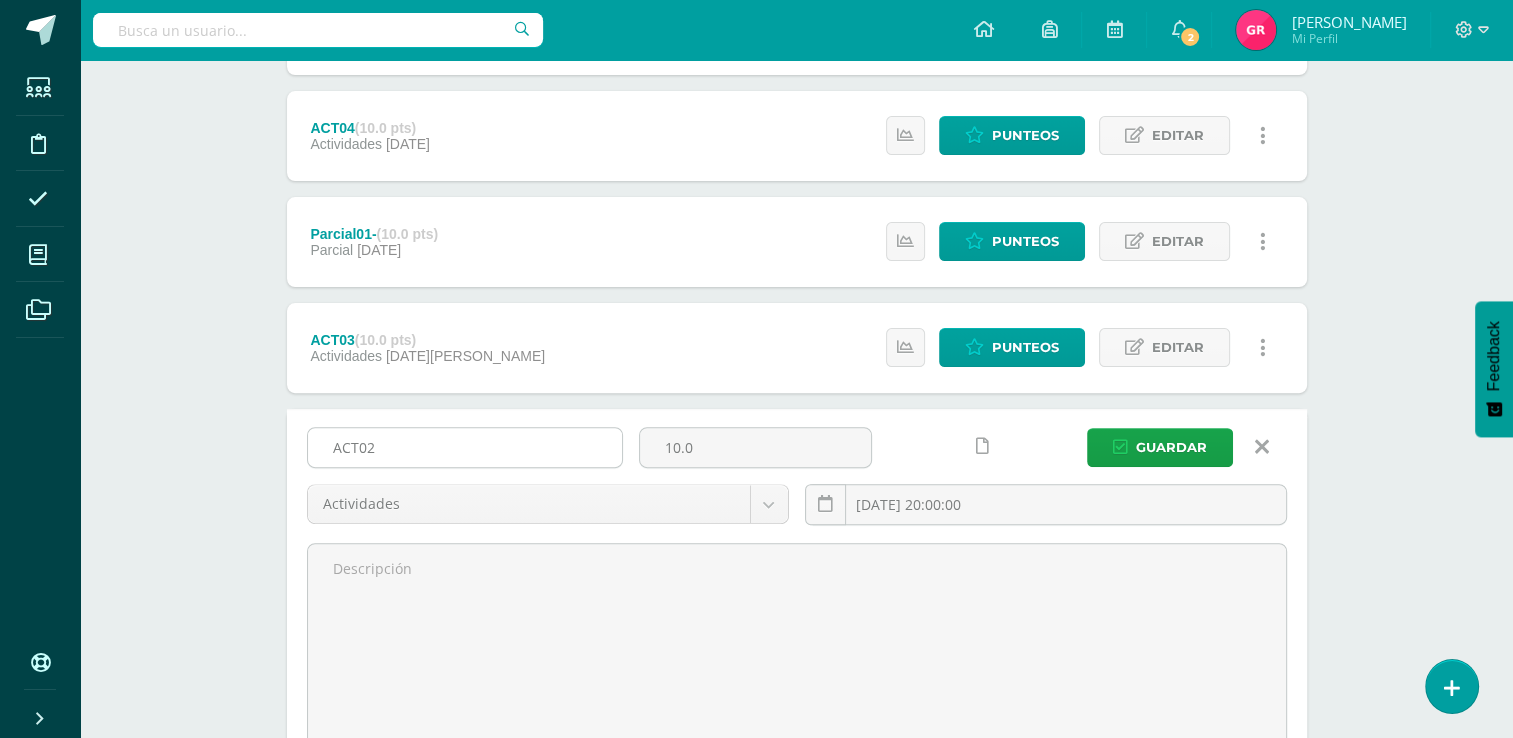 click on "ACT02" at bounding box center [465, 447] 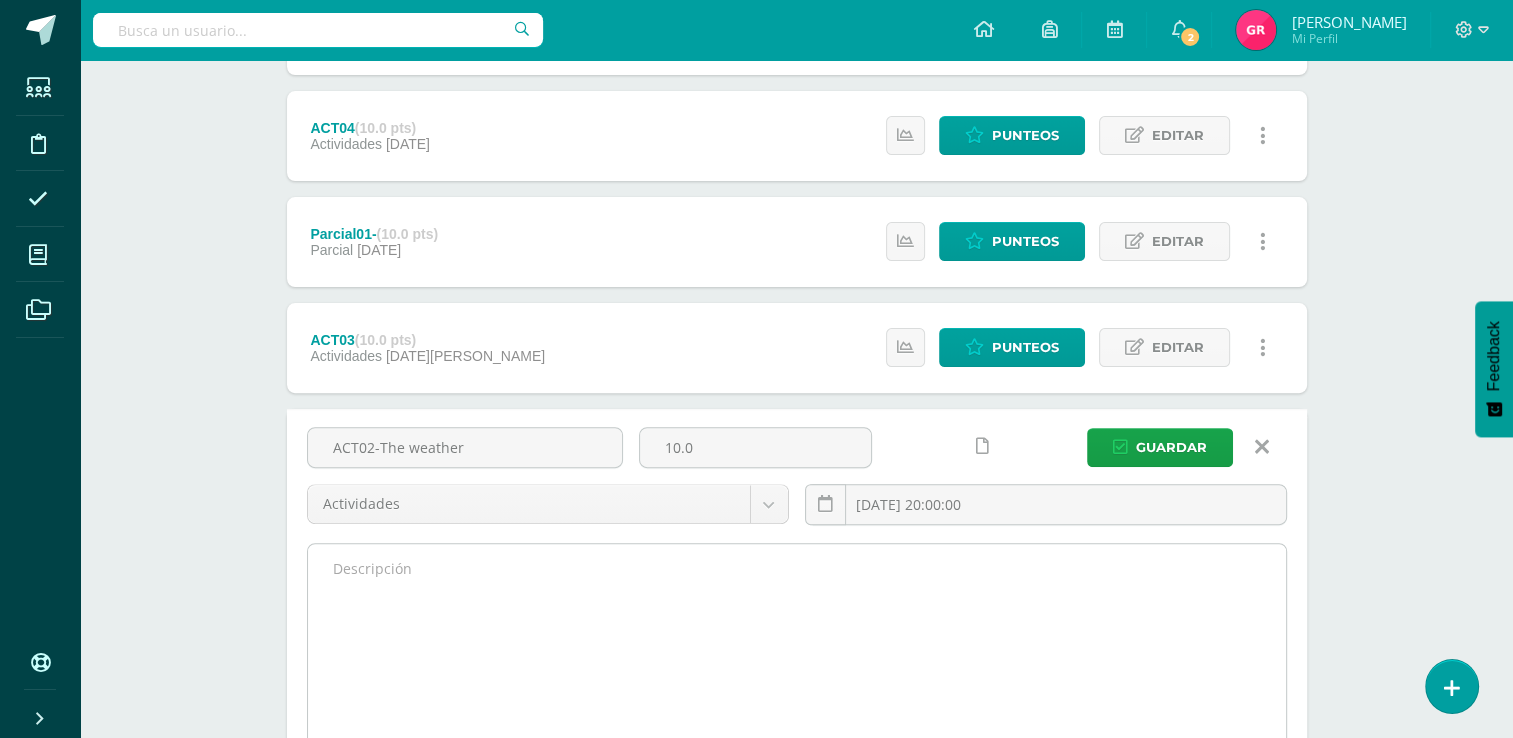 type on "ACT02-The weather" 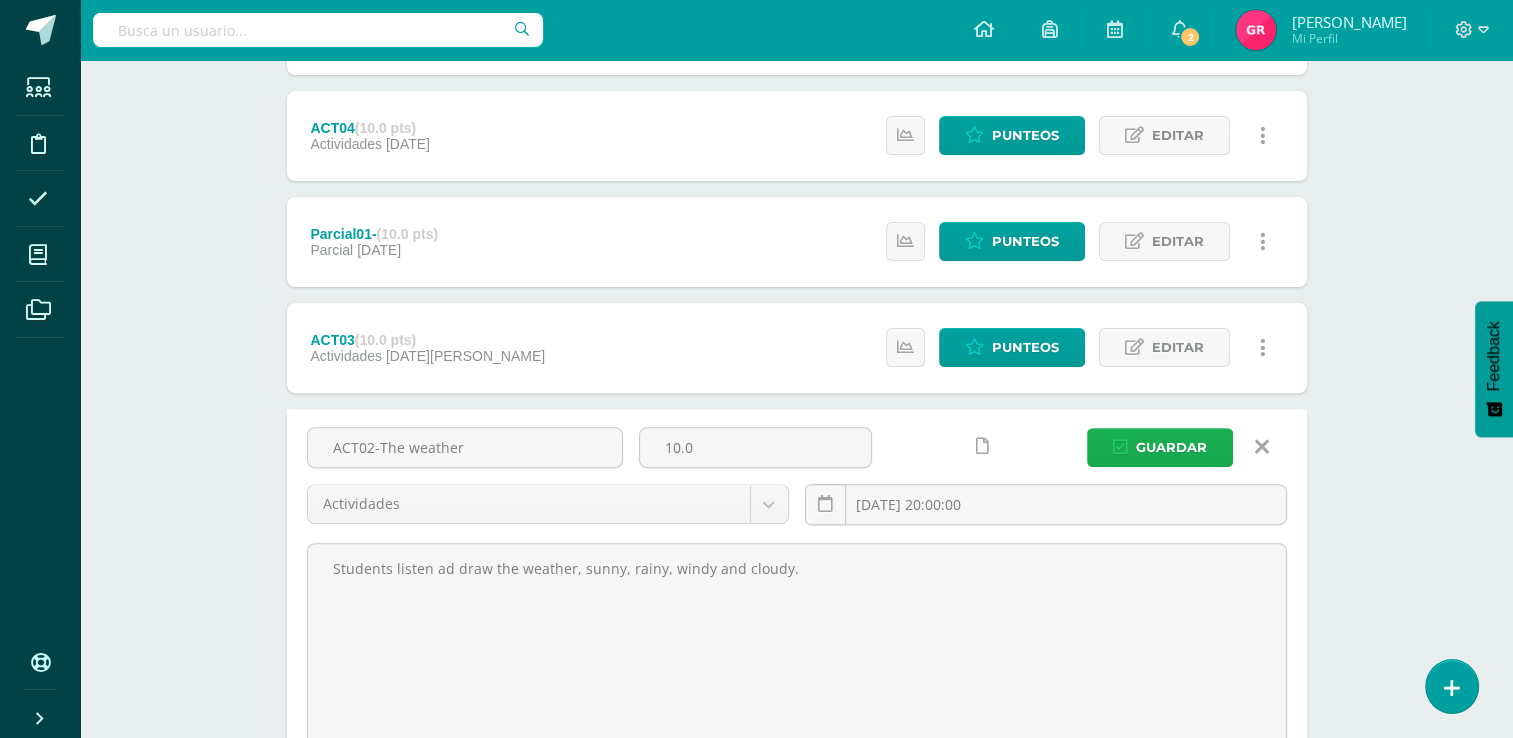 type on "Students listen ad draw the weather, sunny, rainy, windy and cloudy." 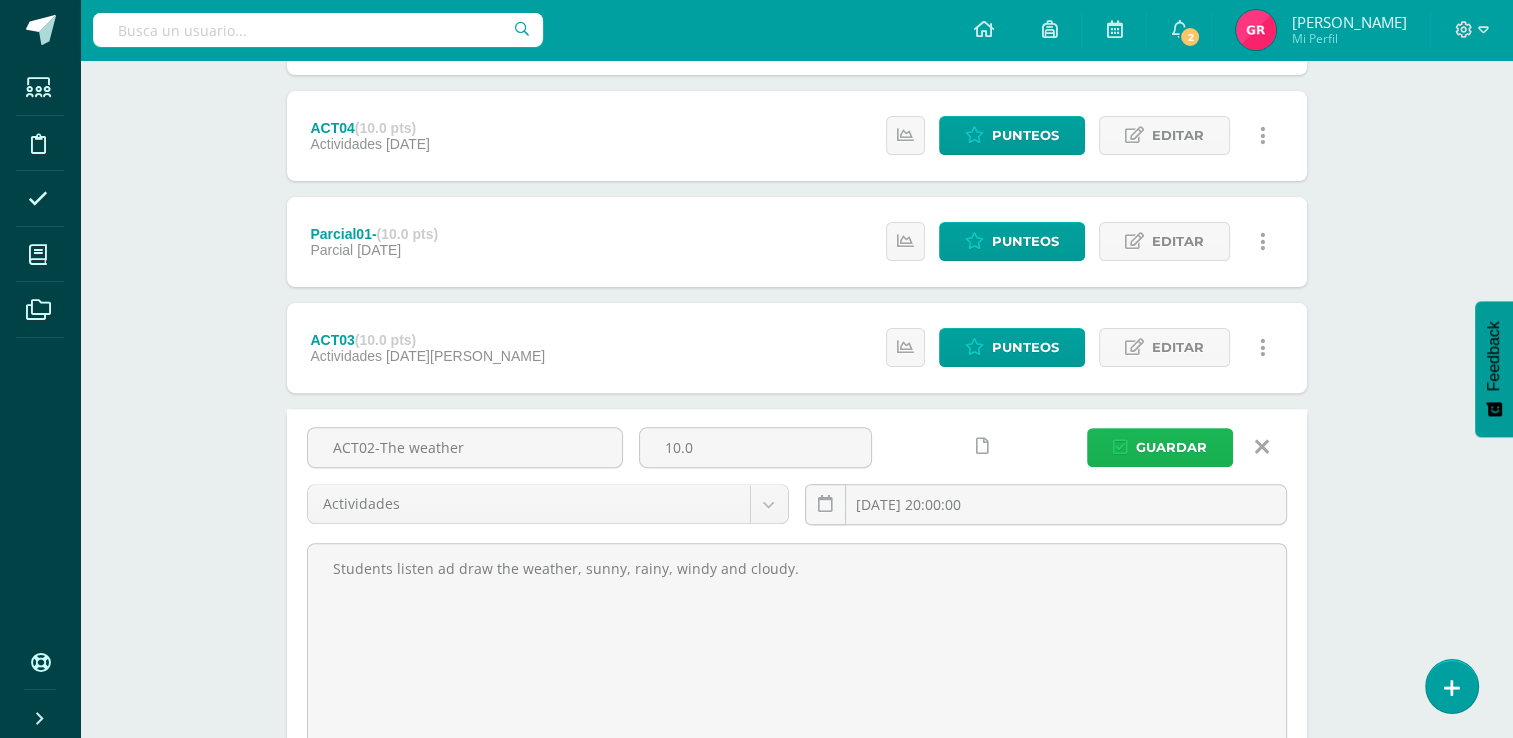 click on "Guardar" at bounding box center (1171, 447) 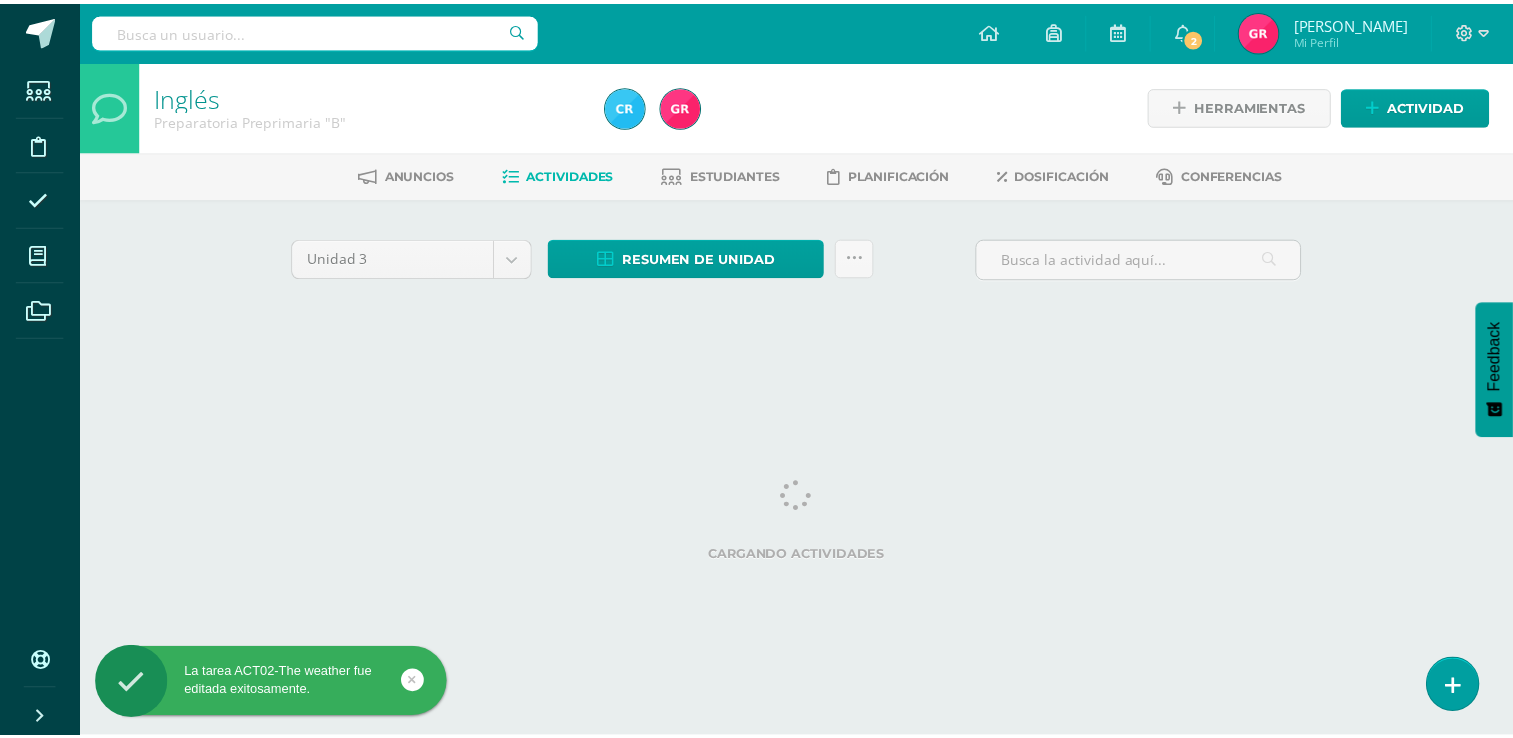 scroll, scrollTop: 0, scrollLeft: 0, axis: both 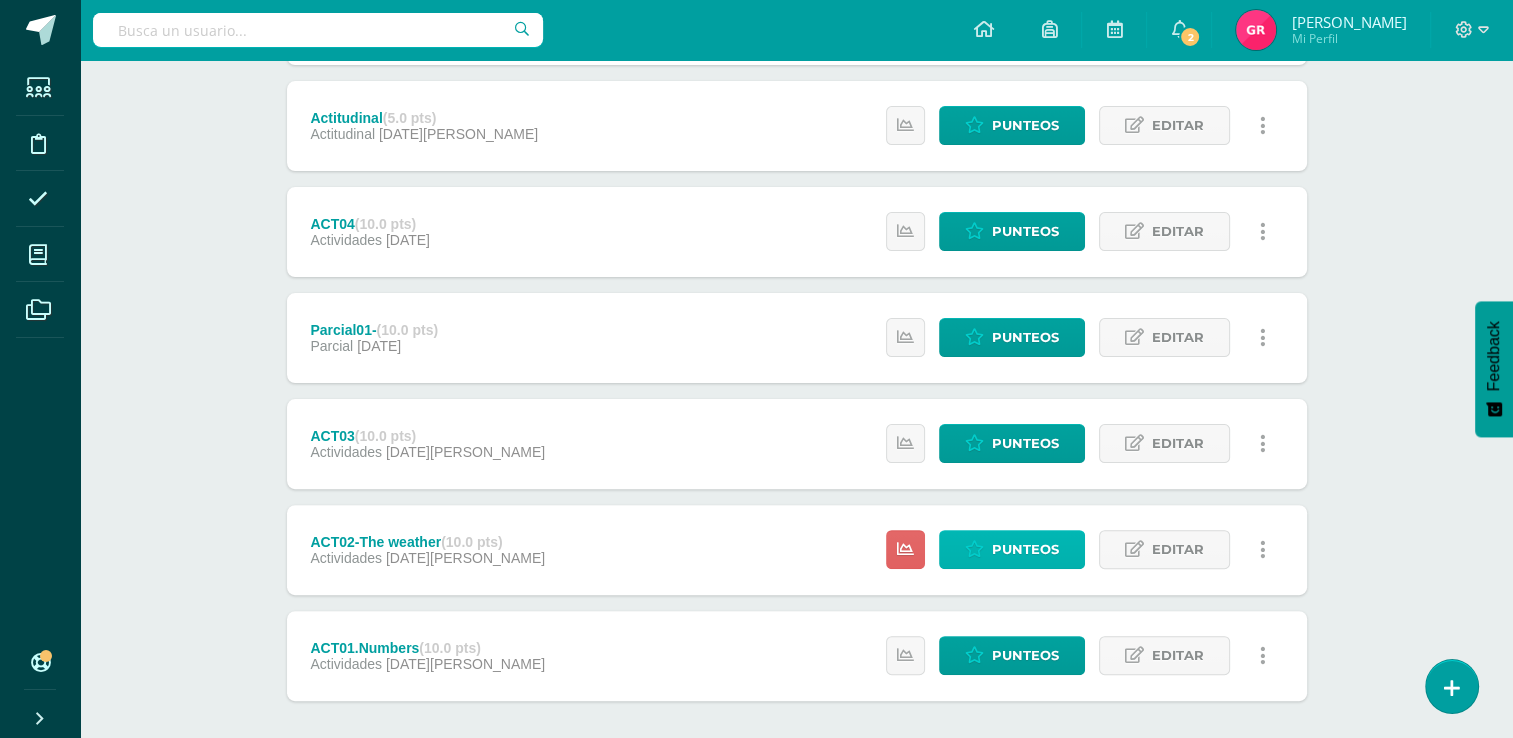 click on "Punteos" at bounding box center (1012, 549) 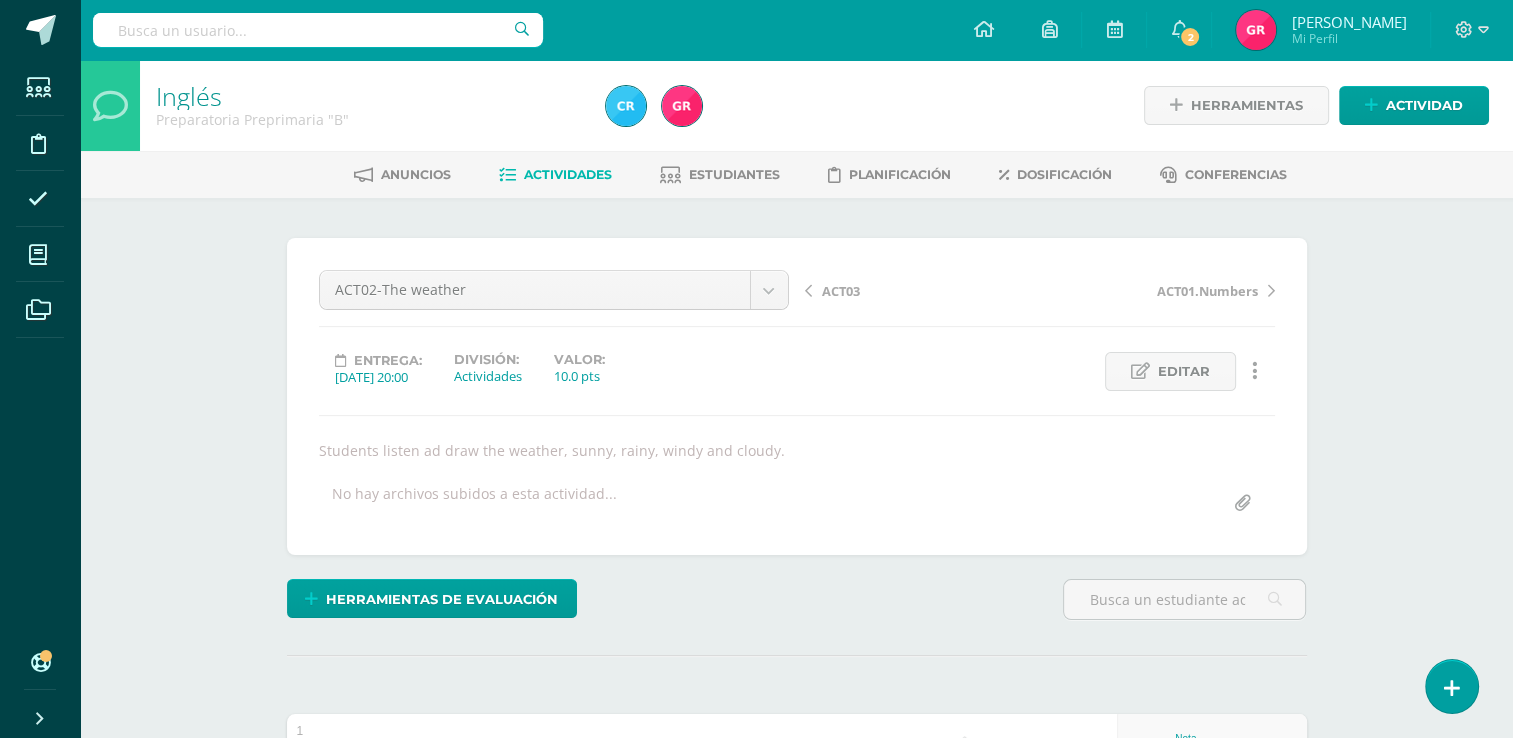 scroll, scrollTop: 1, scrollLeft: 0, axis: vertical 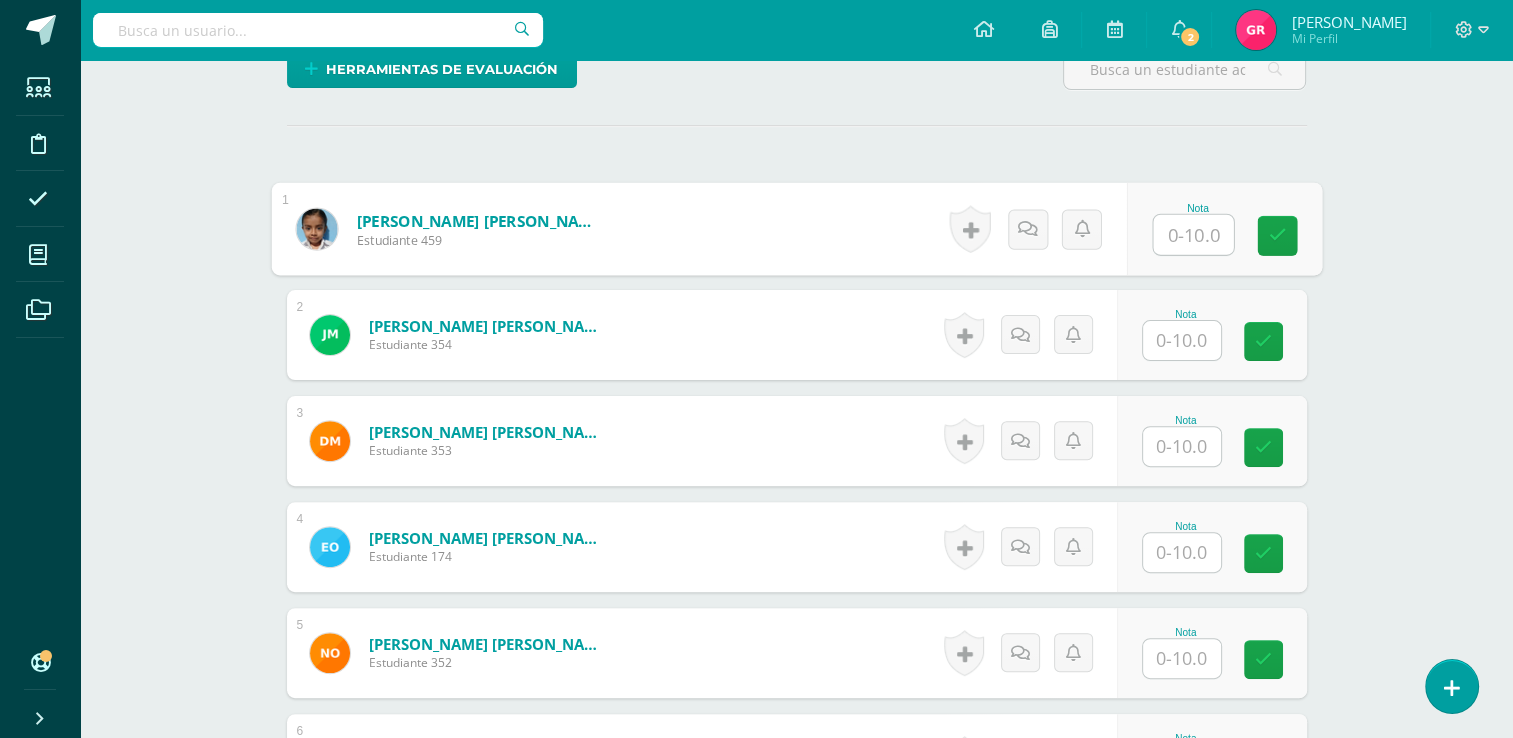 click at bounding box center [1193, 235] 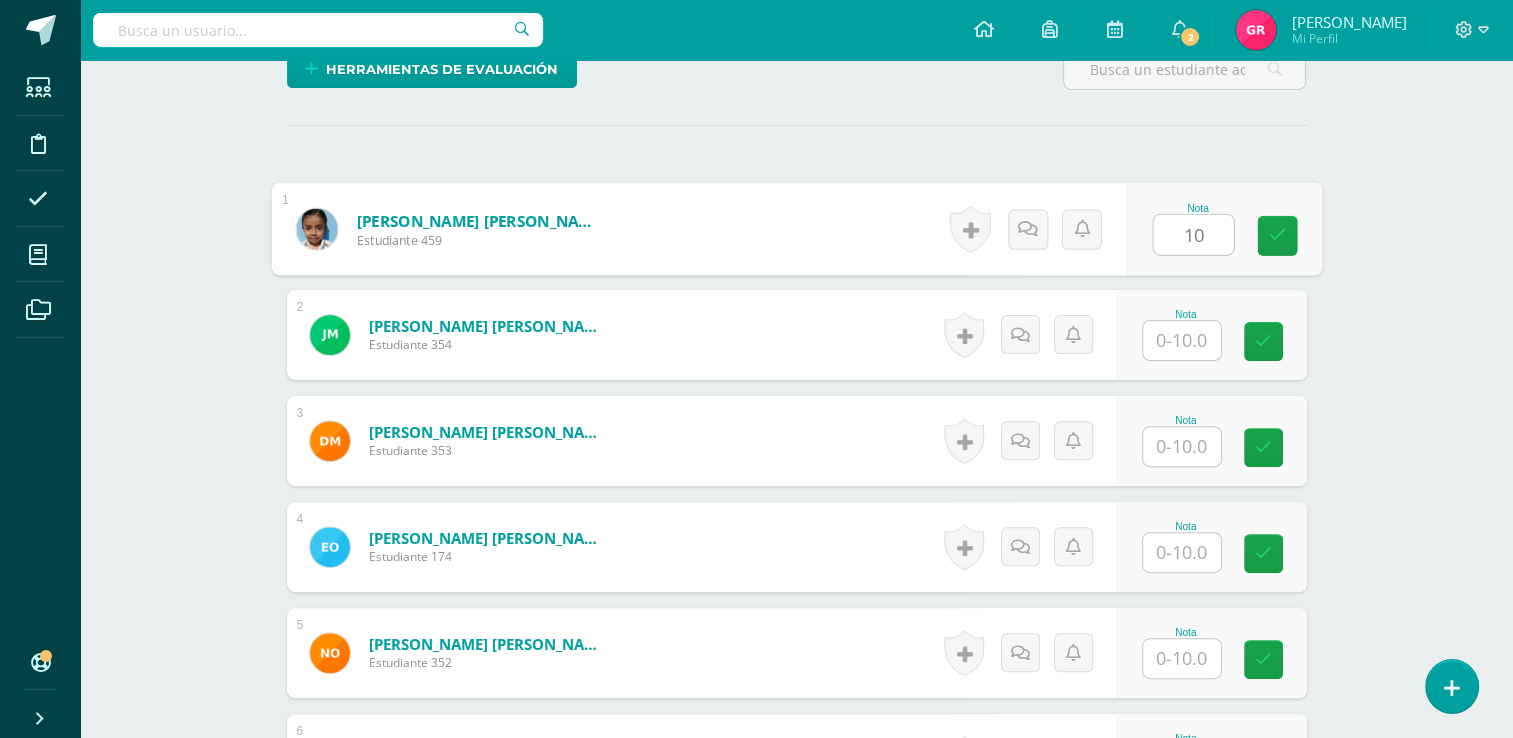 type on "10" 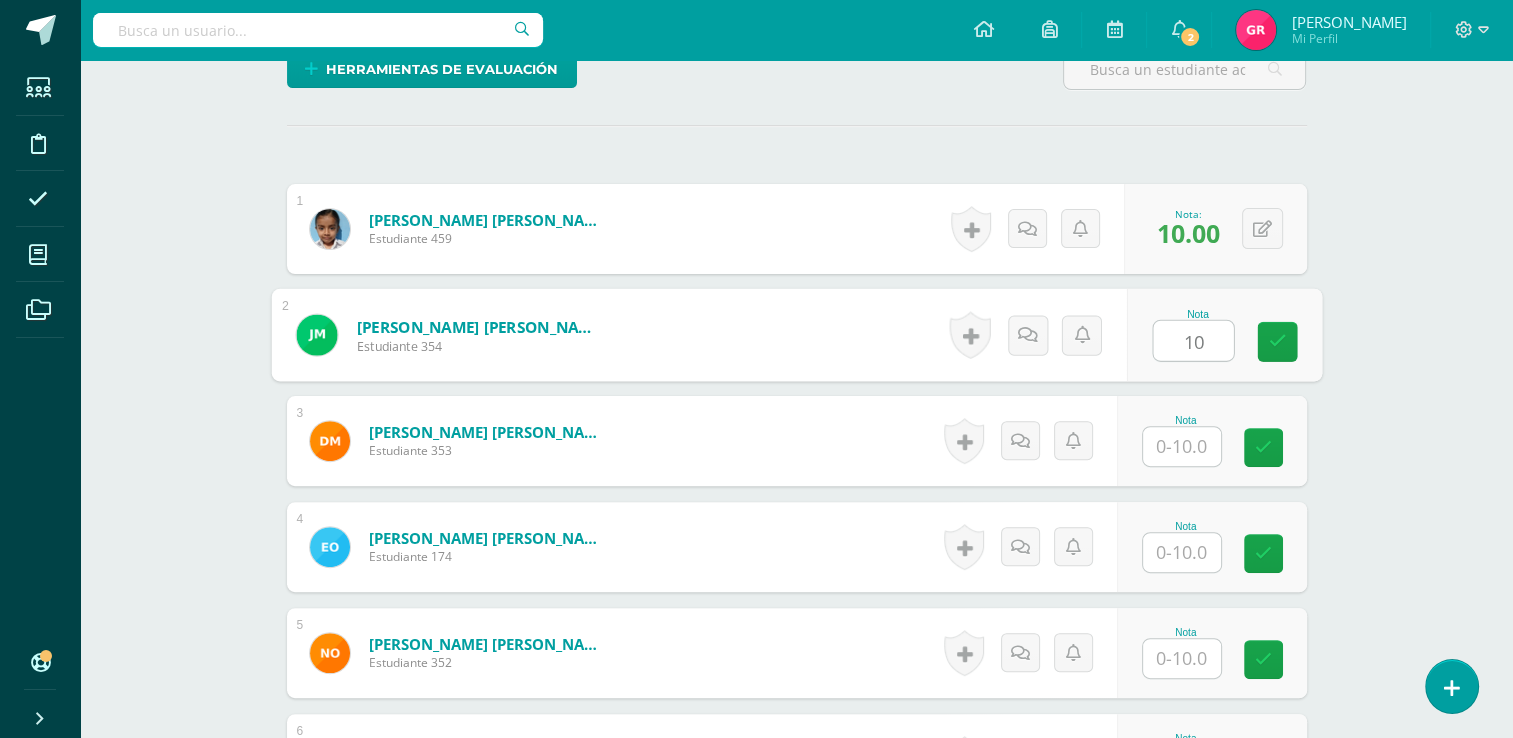 type on "10" 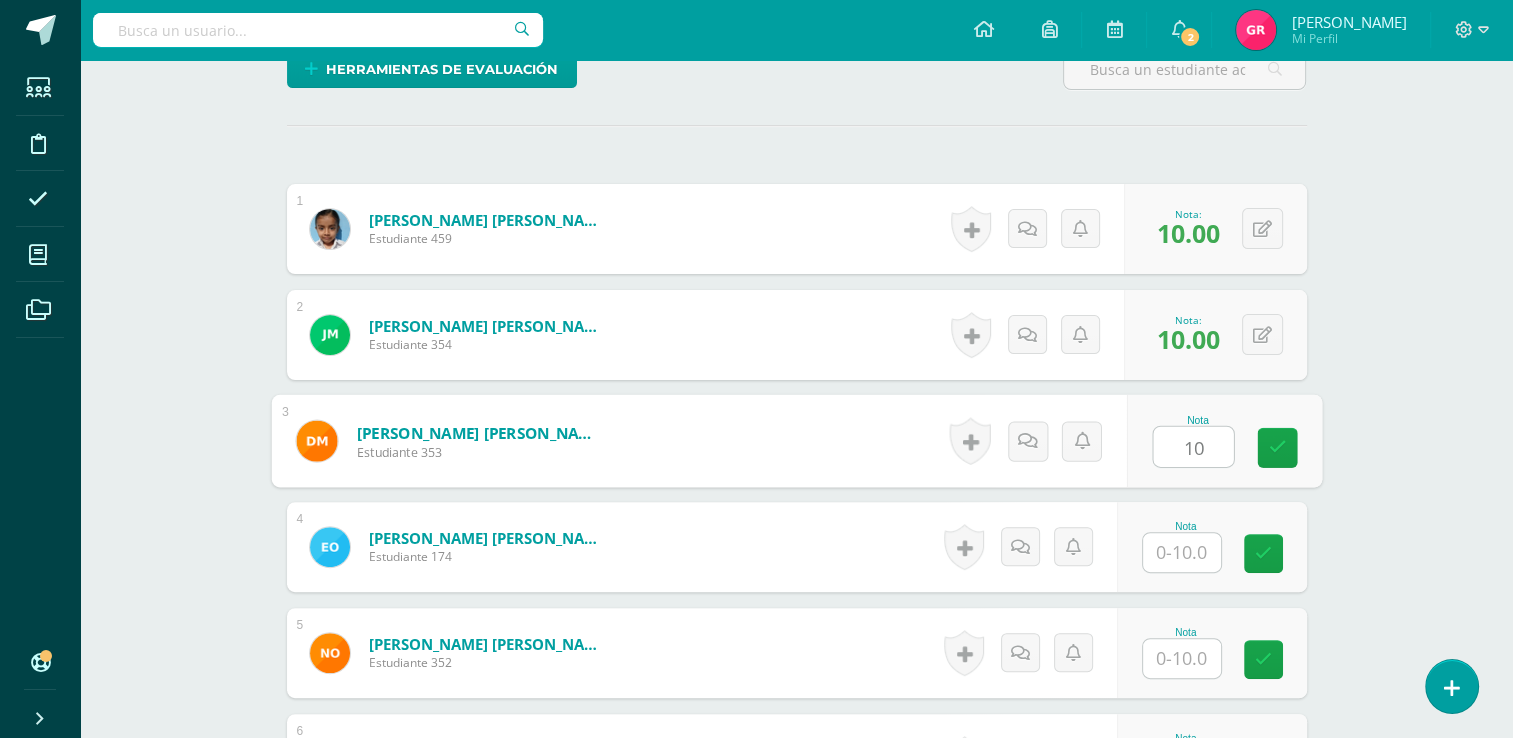 type on "10" 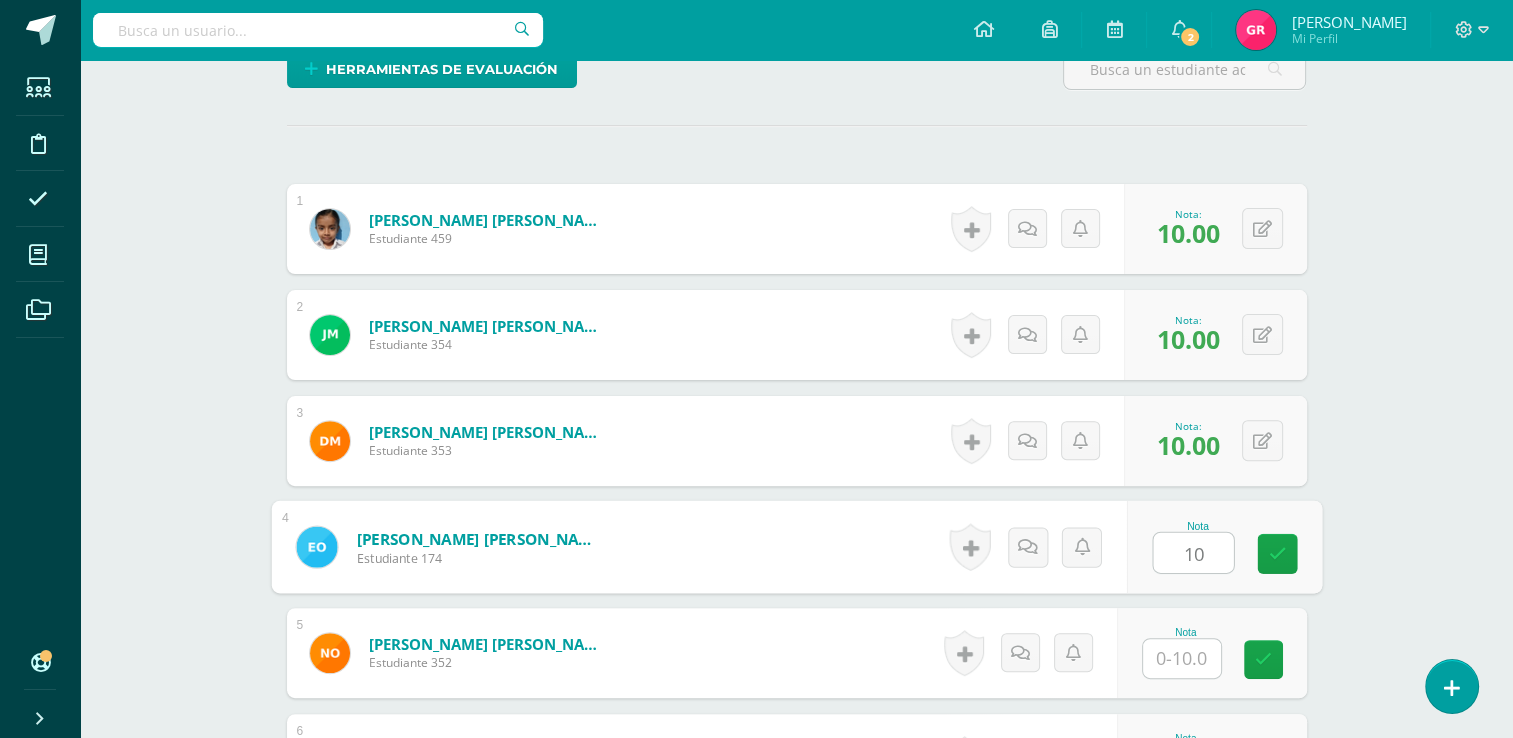 type on "10" 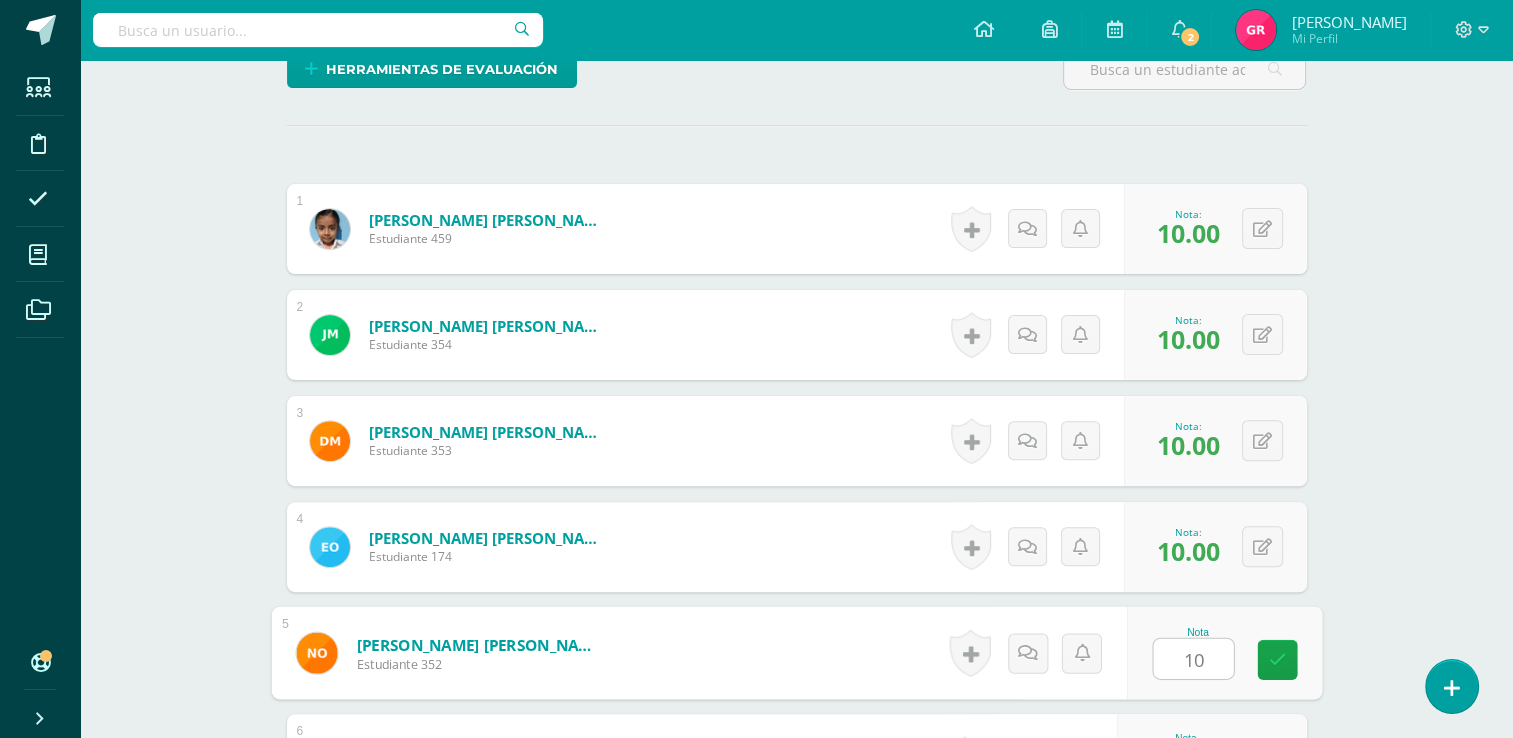 type on "10" 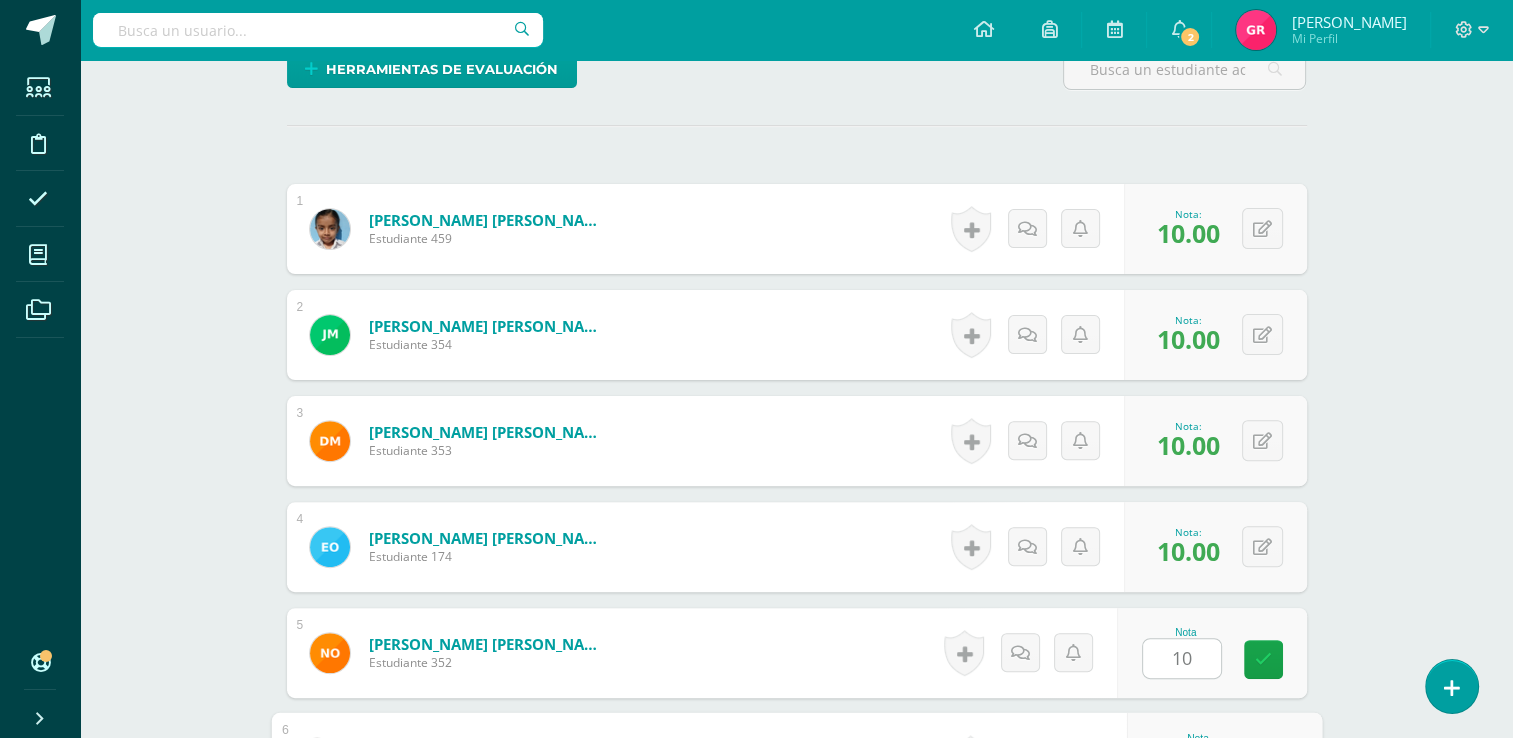 scroll, scrollTop: 924, scrollLeft: 0, axis: vertical 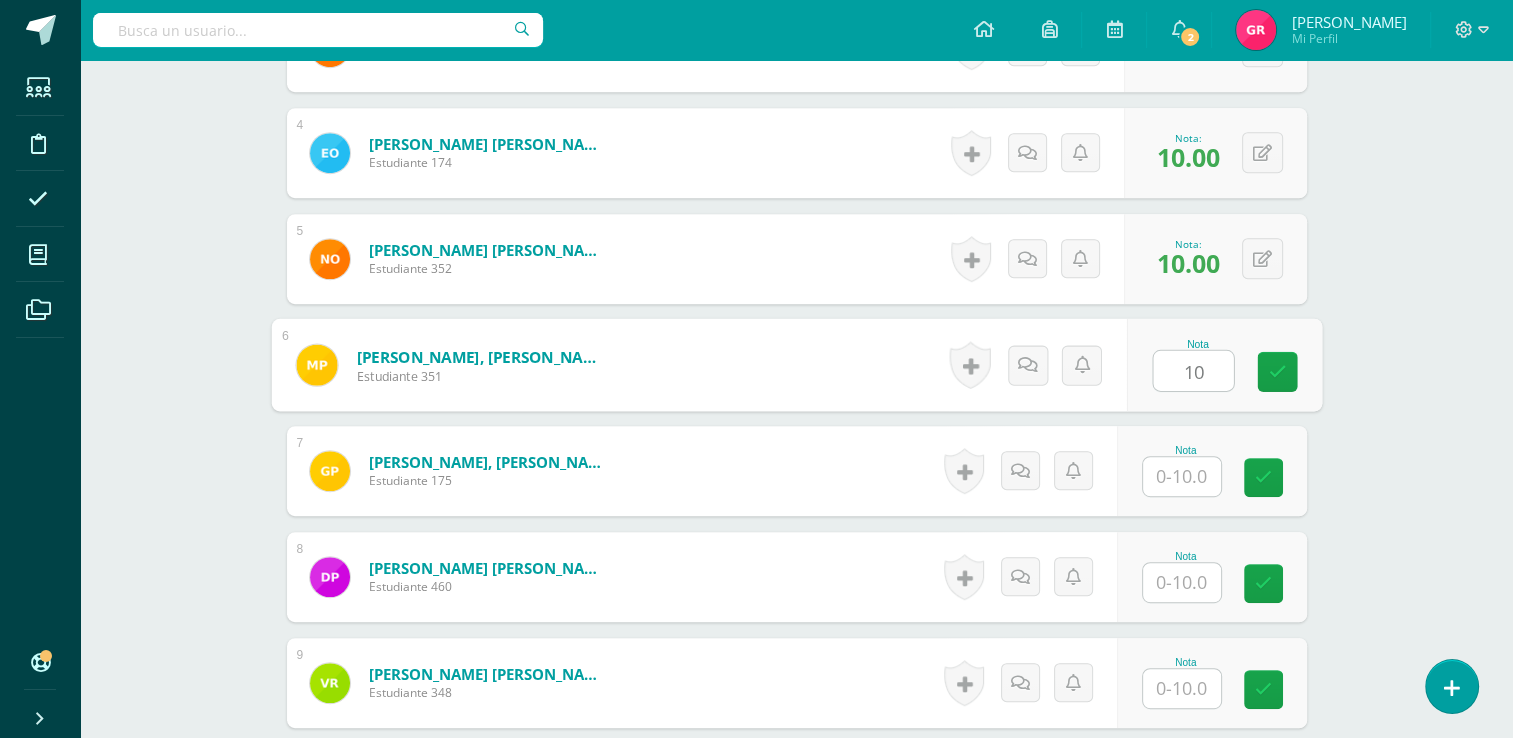 type on "10" 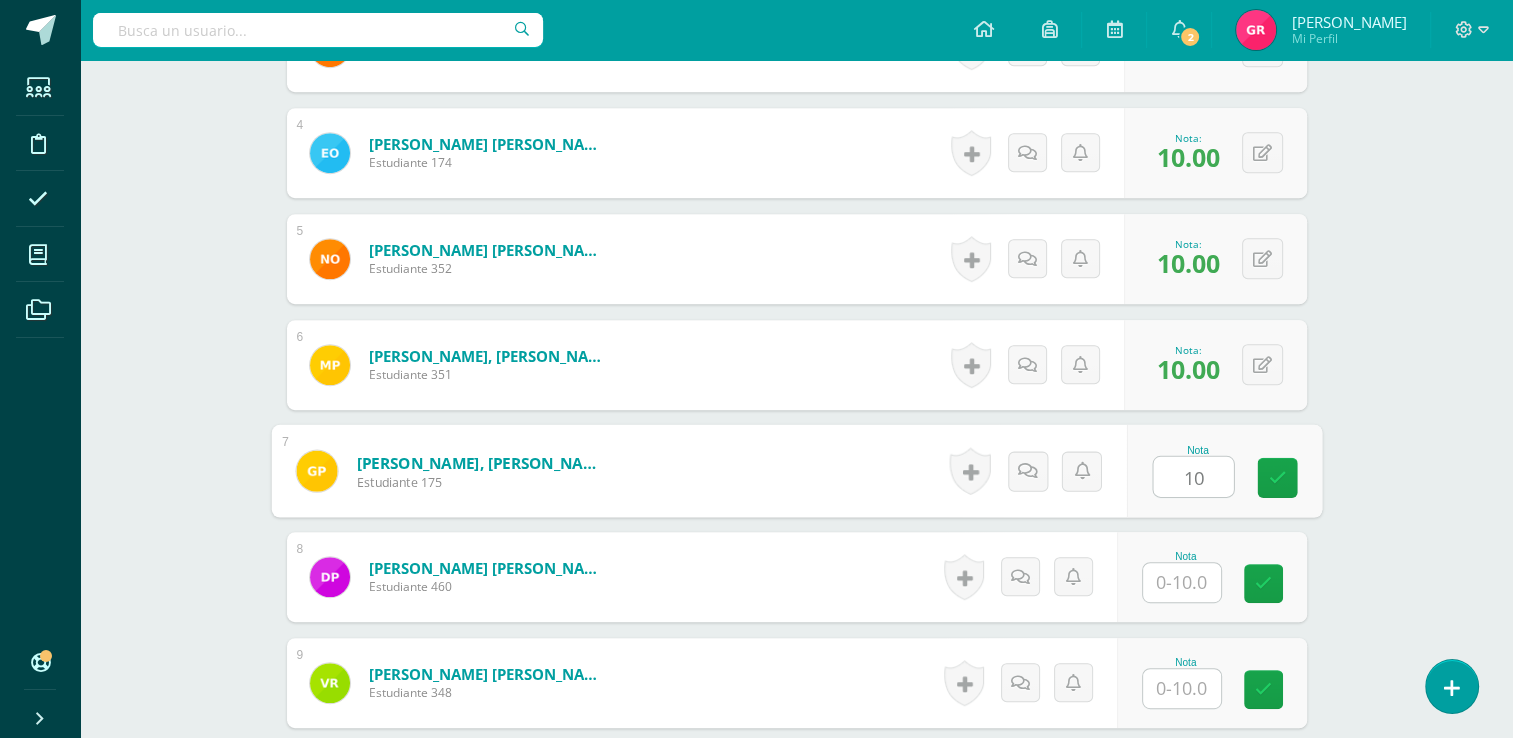 type on "10" 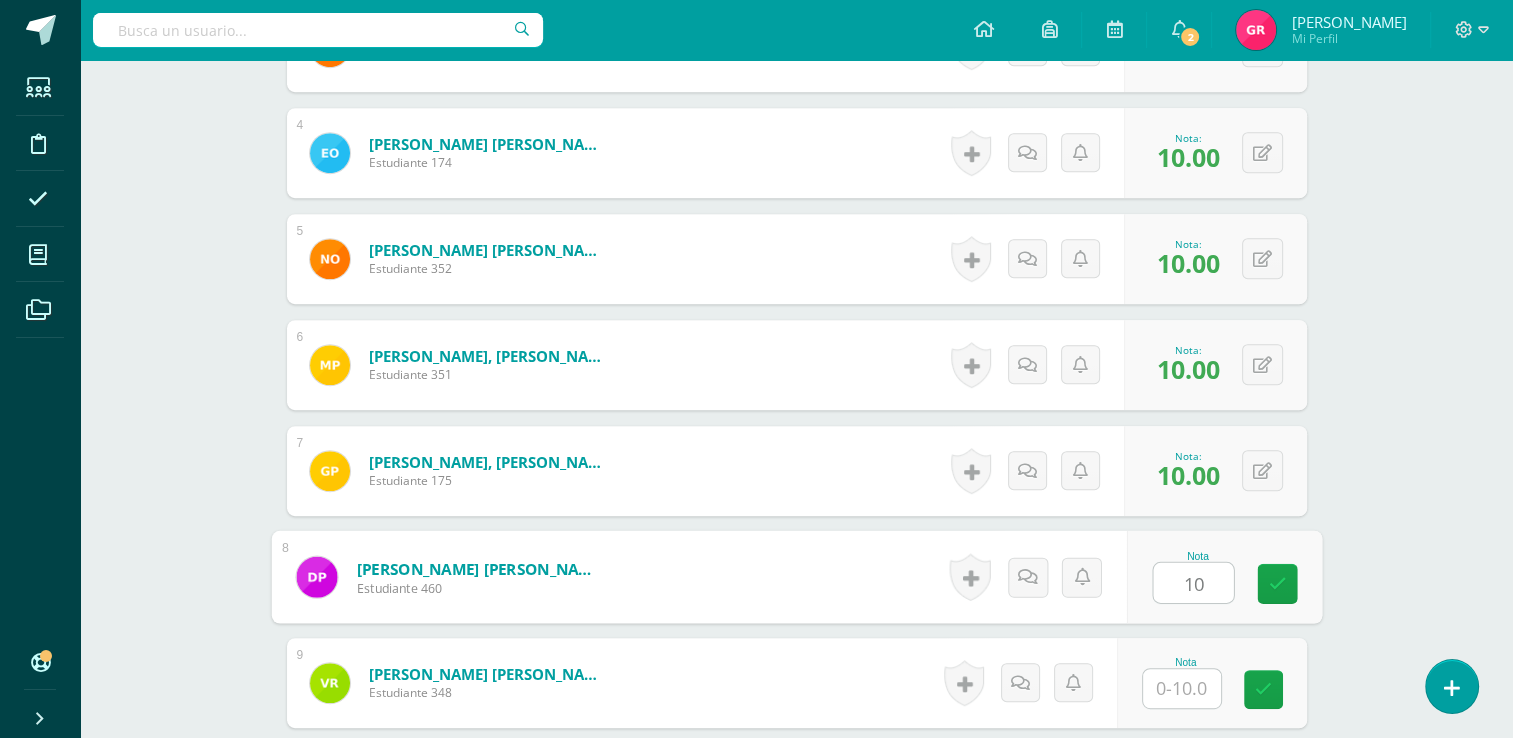 type on "10" 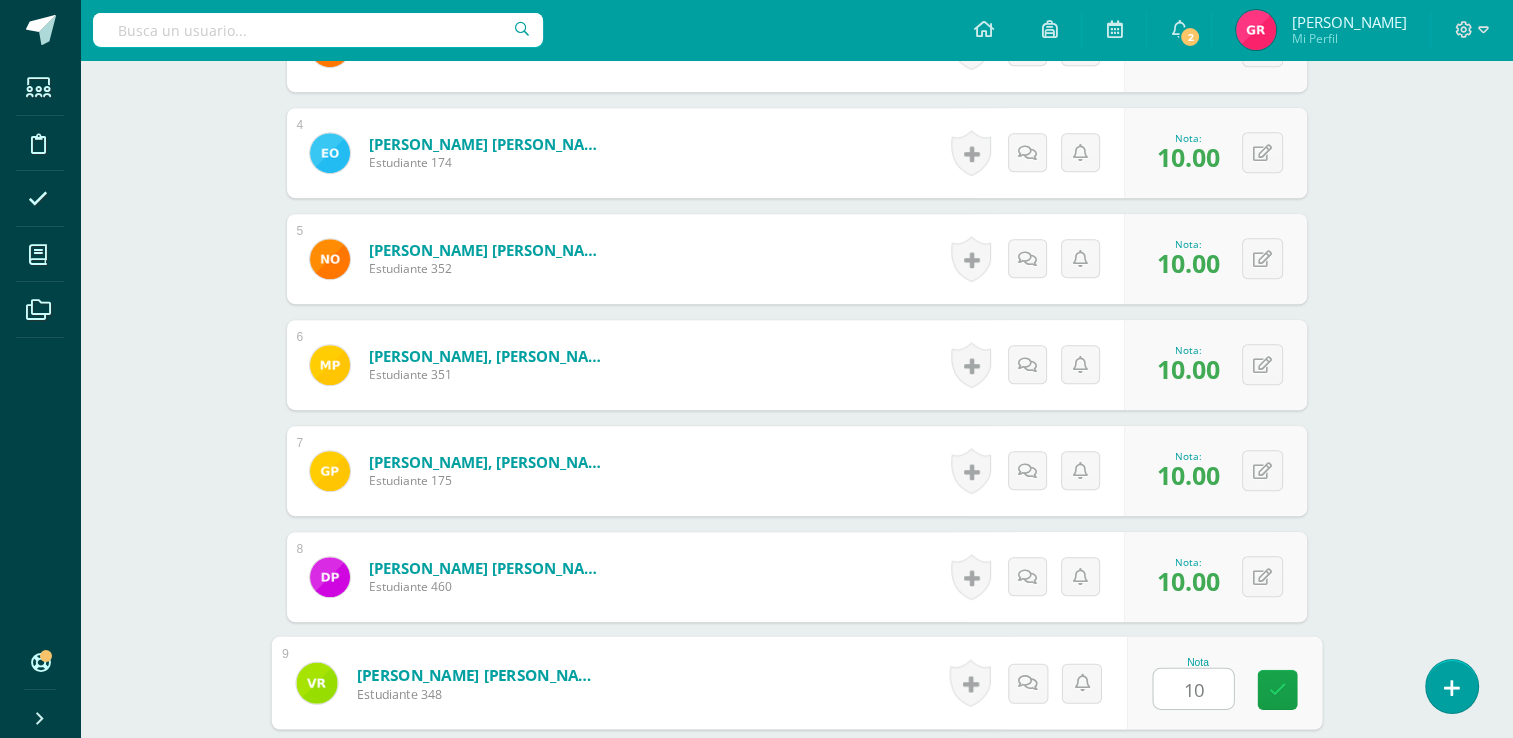 type on "10" 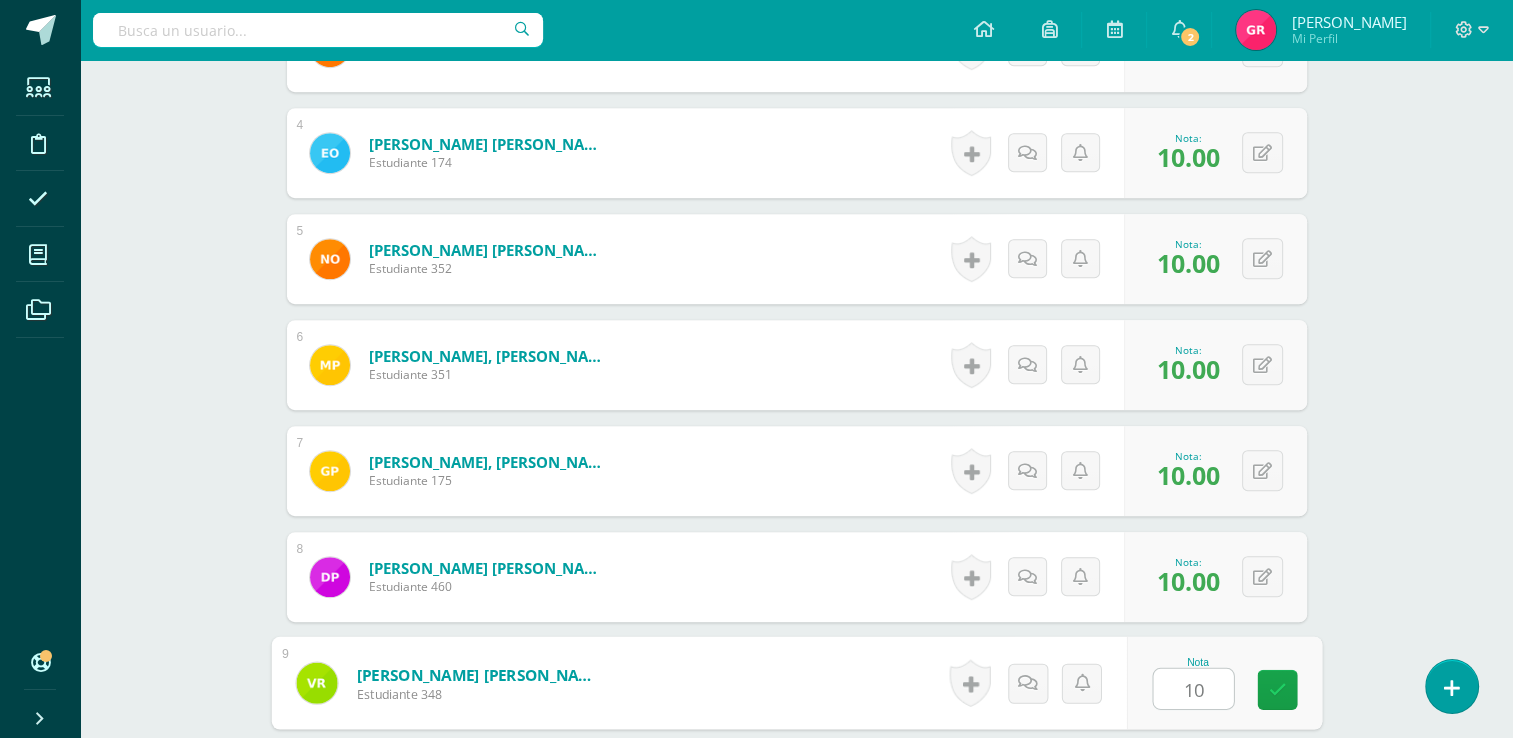scroll, scrollTop: 1348, scrollLeft: 0, axis: vertical 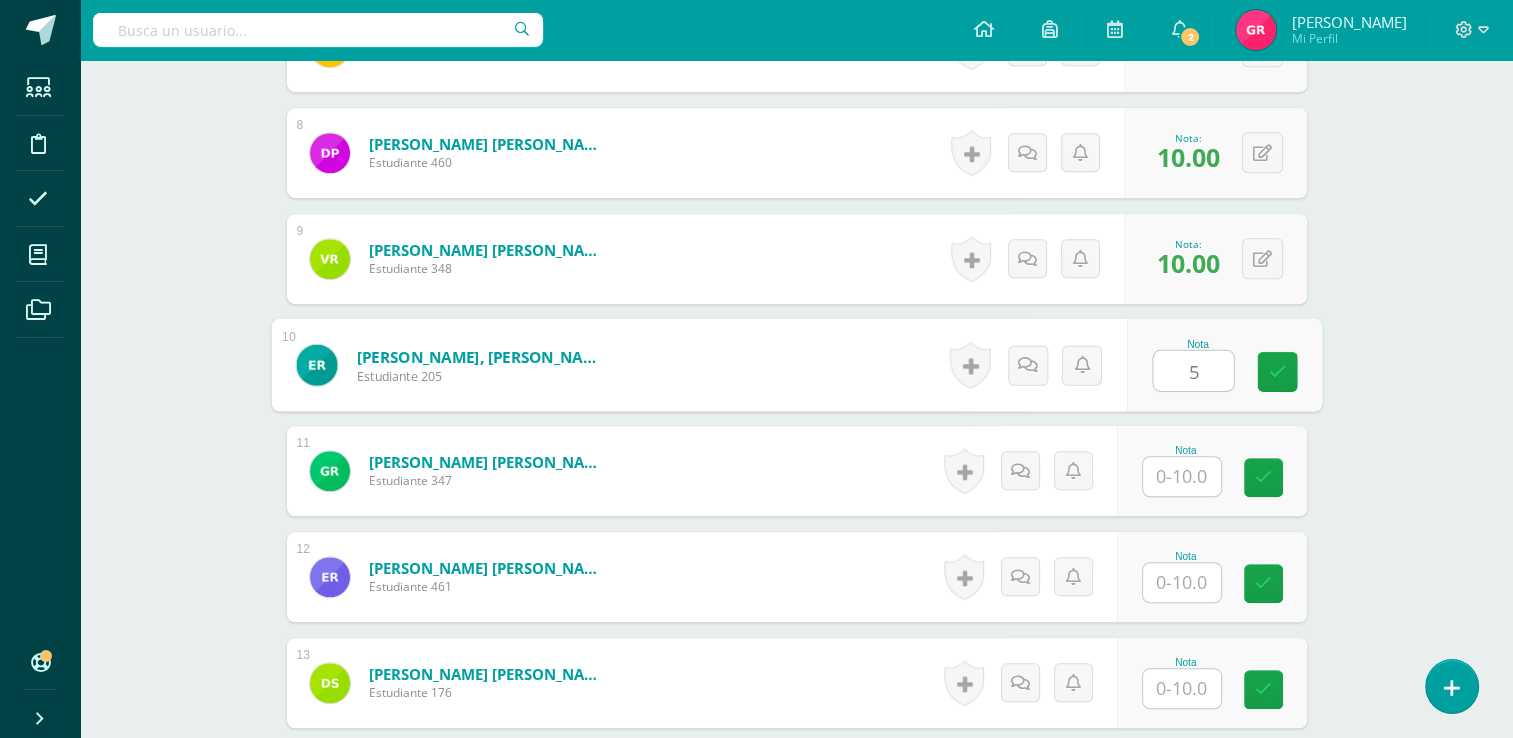 type on "5" 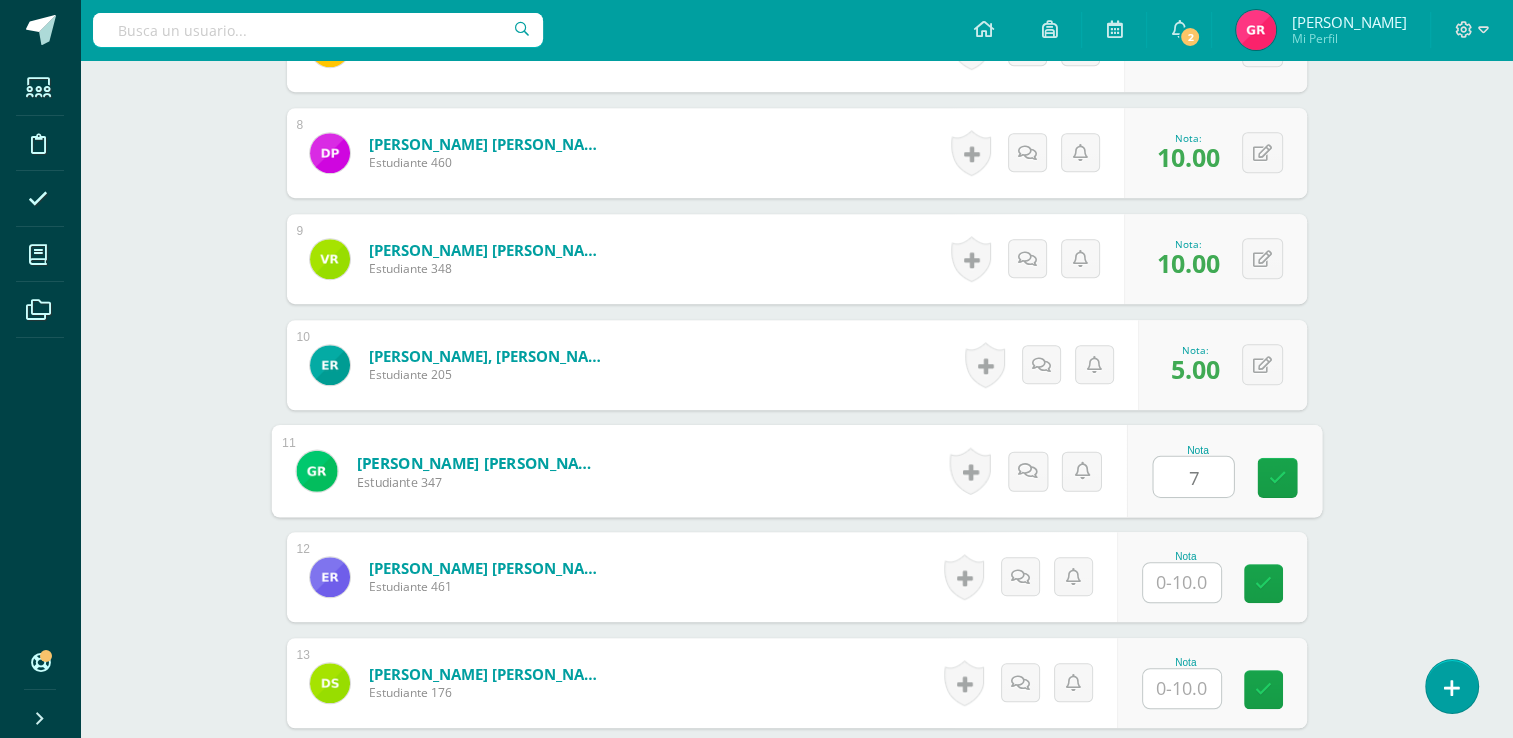 type on "7" 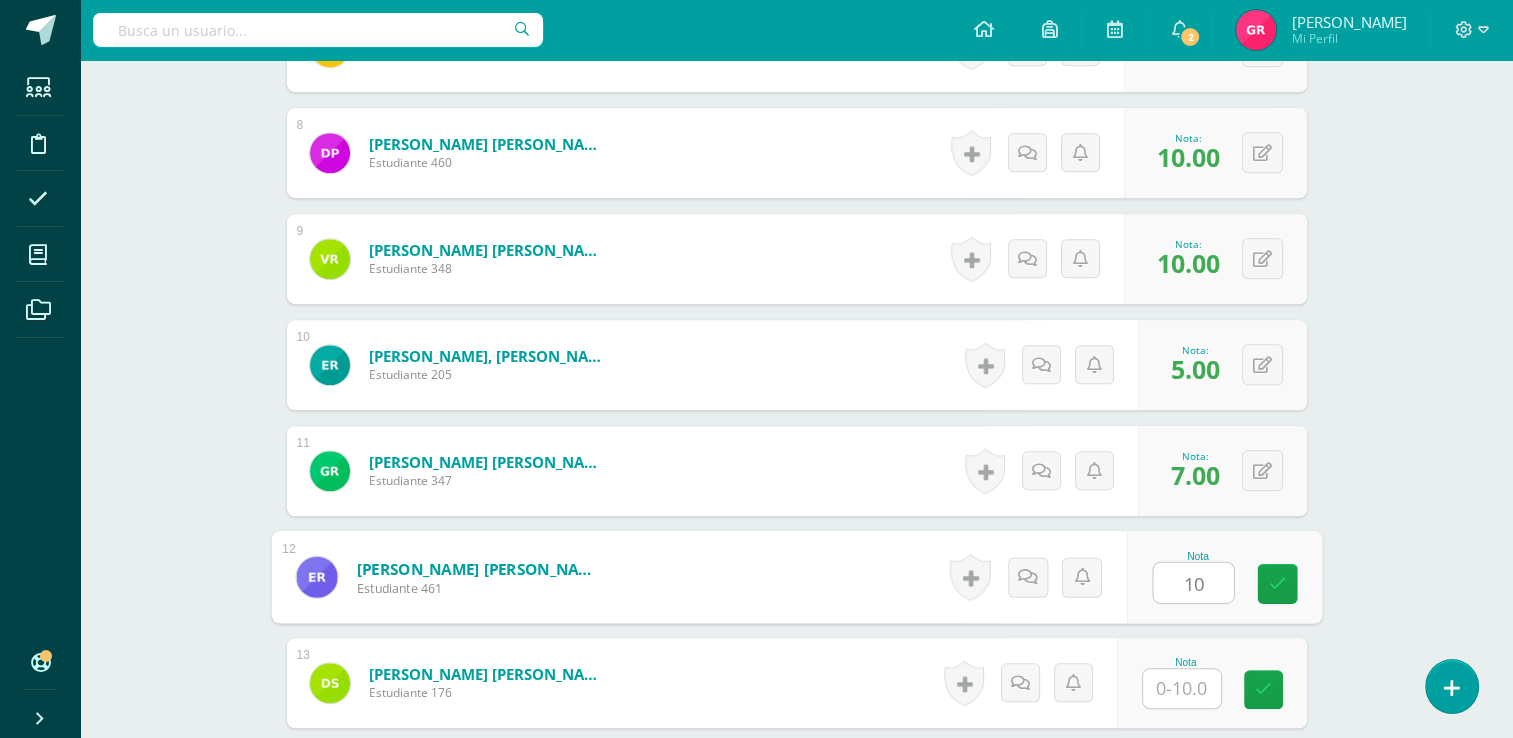 type on "10" 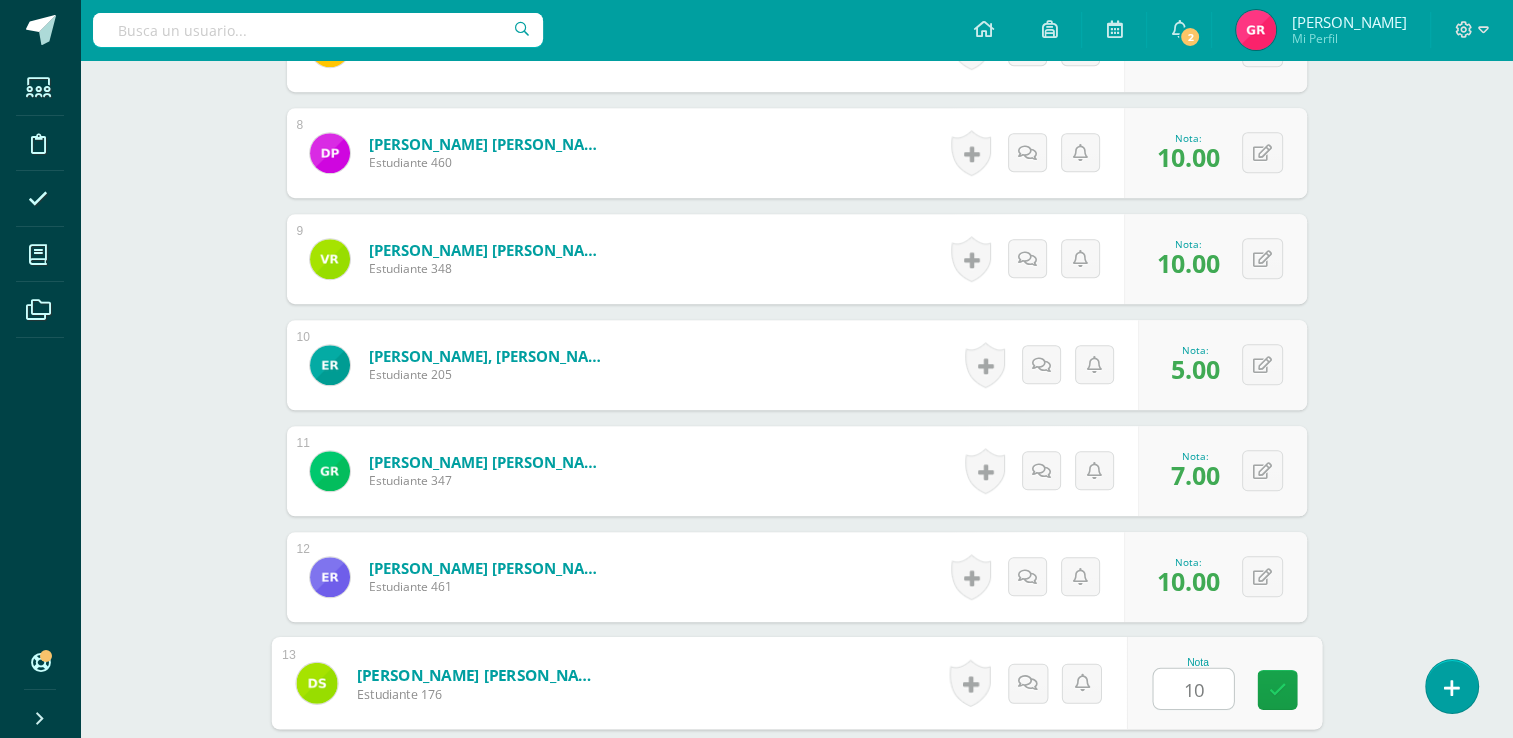 type on "10" 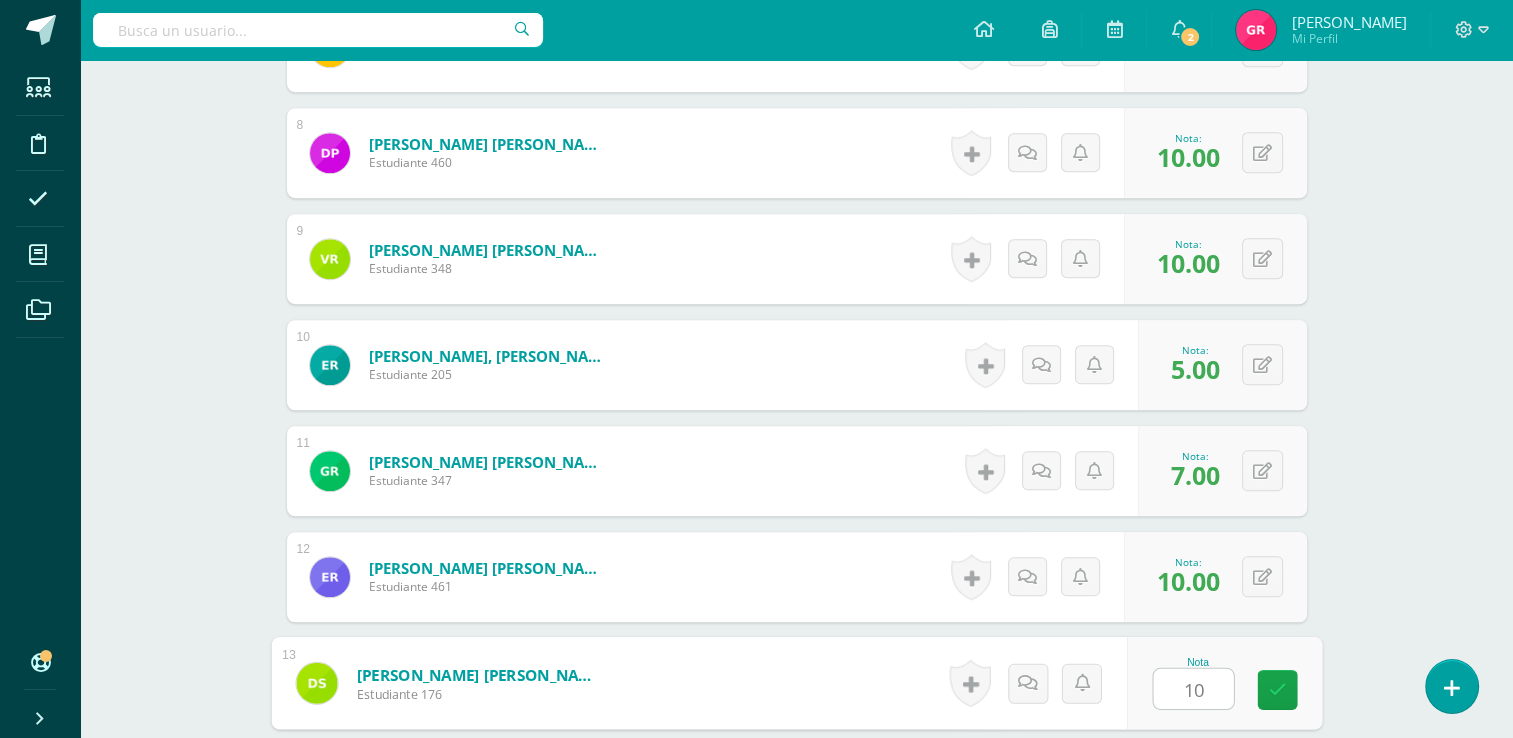scroll, scrollTop: 1772, scrollLeft: 0, axis: vertical 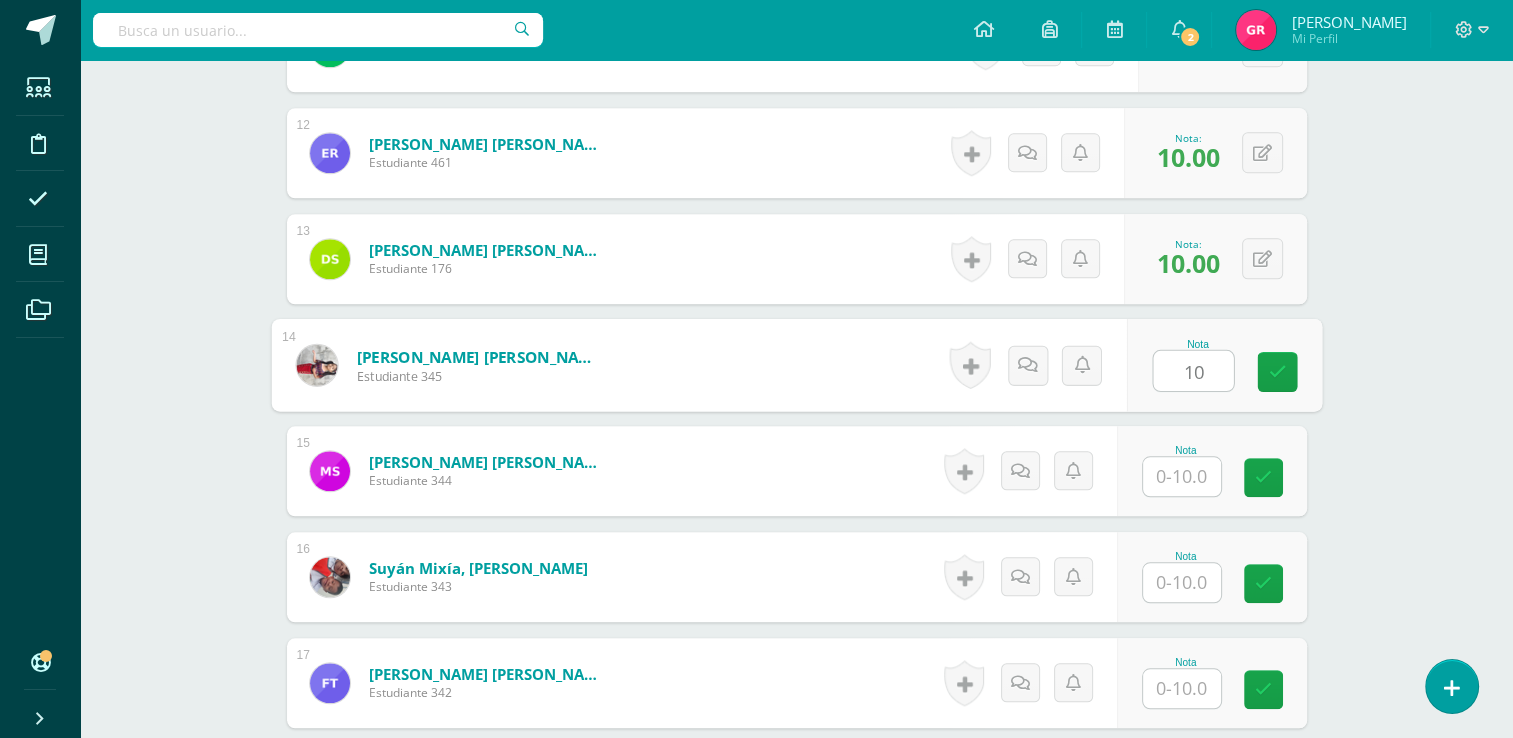 type on "10" 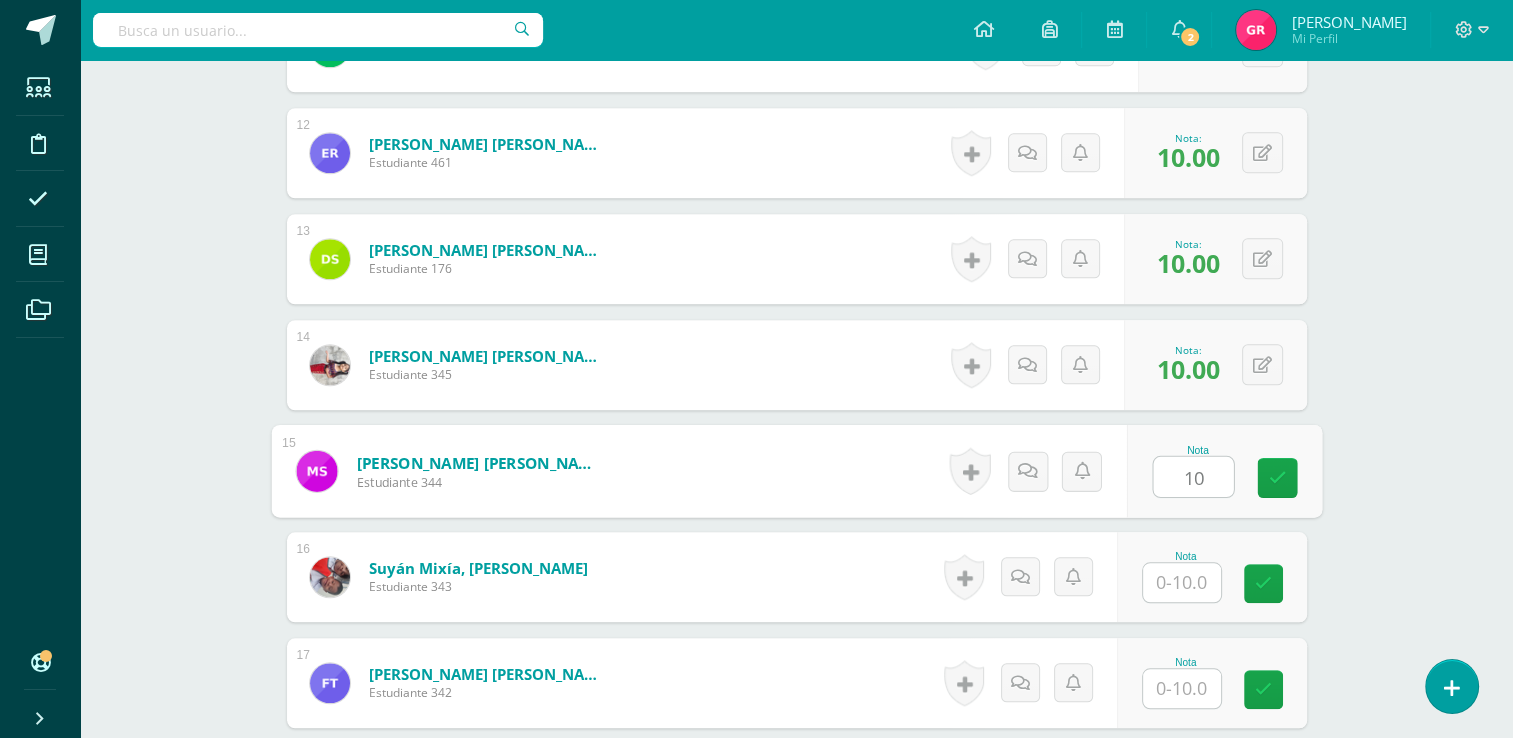 type on "10" 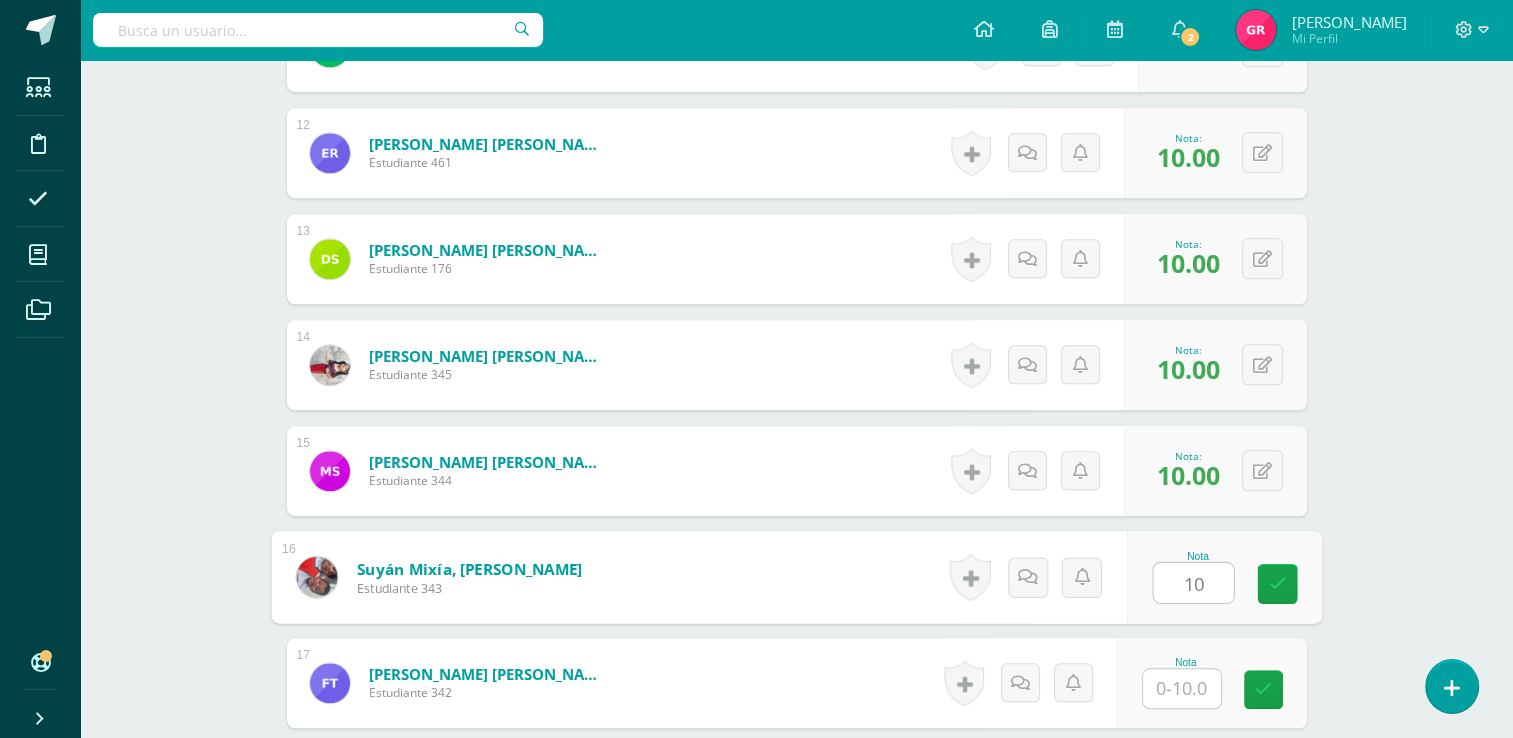 type on "10" 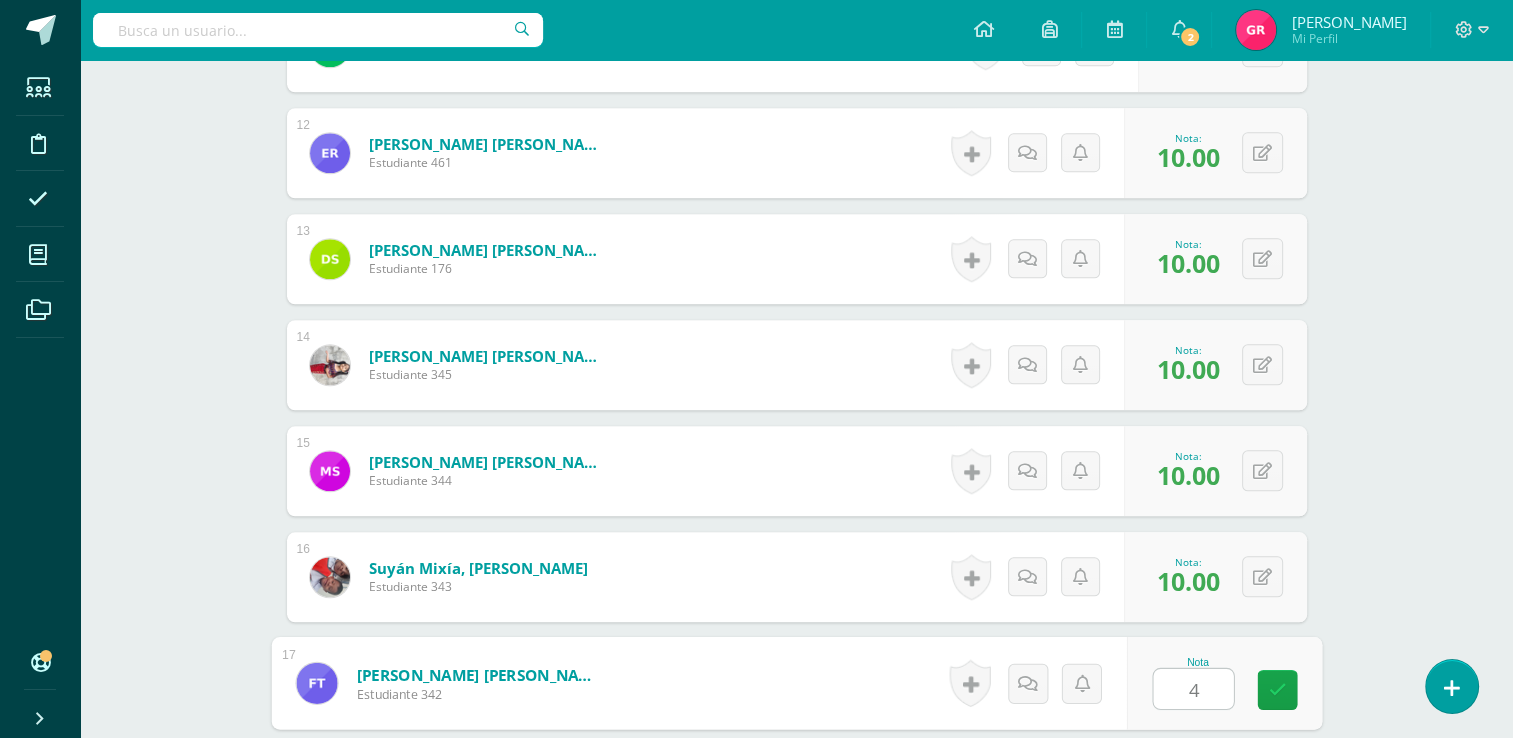 type on "4" 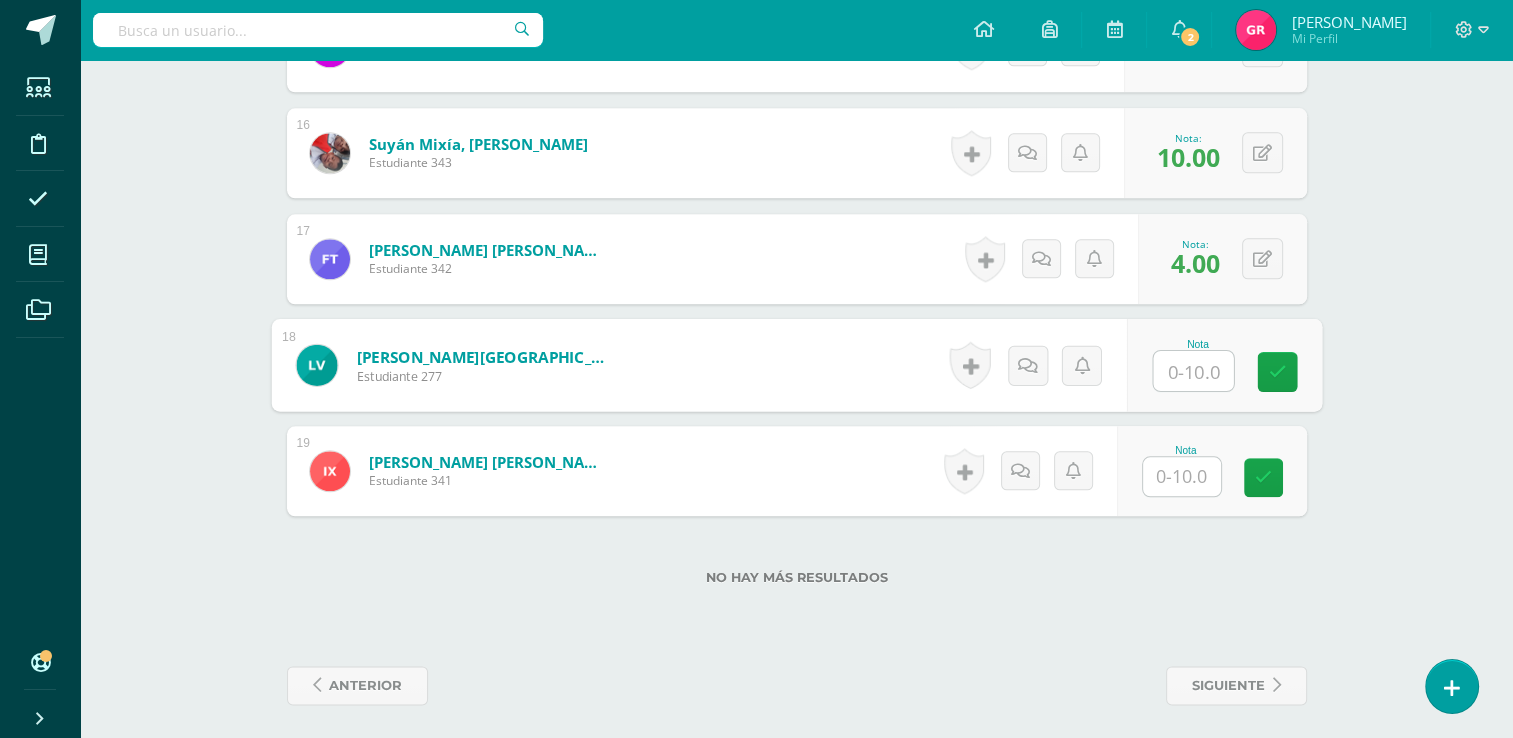 type on "9" 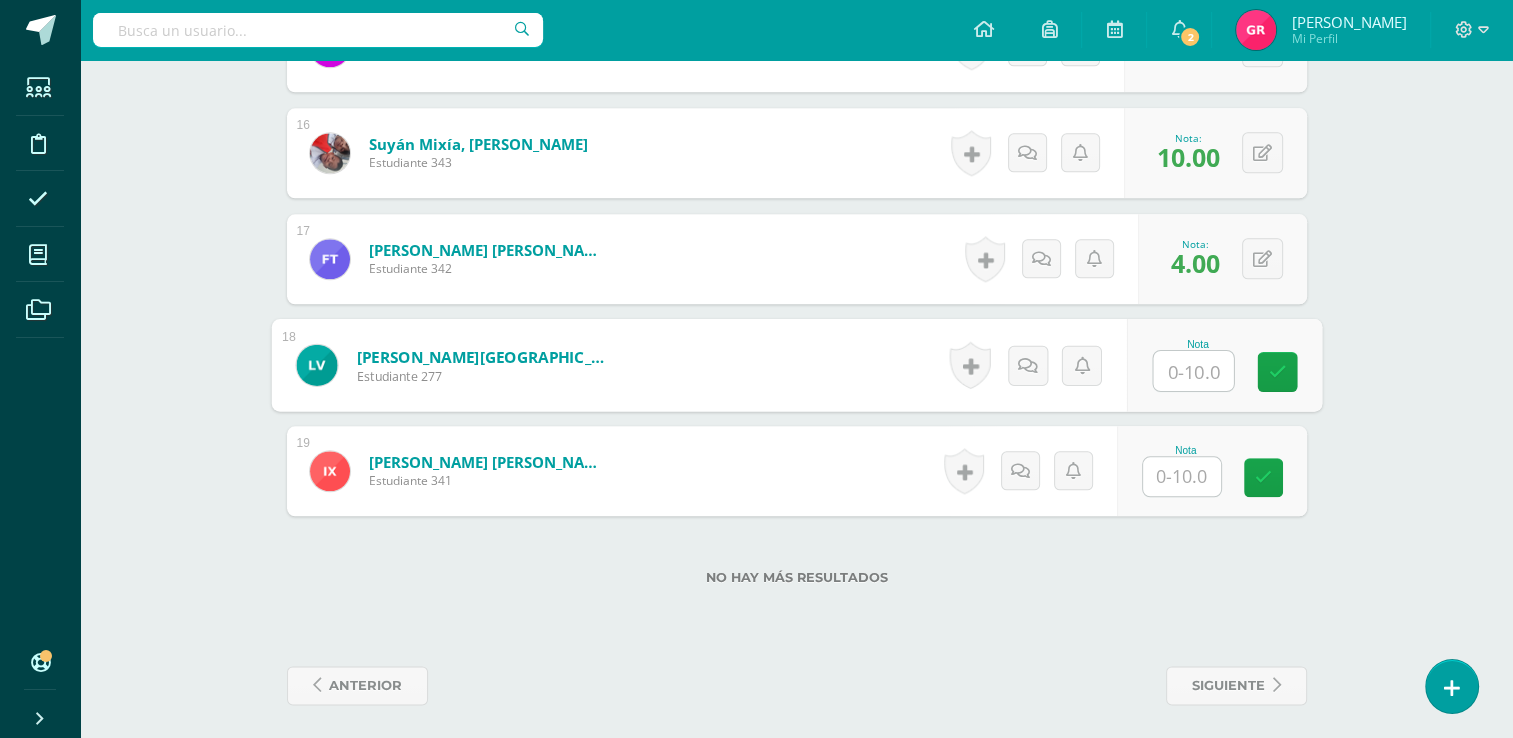 type on "0" 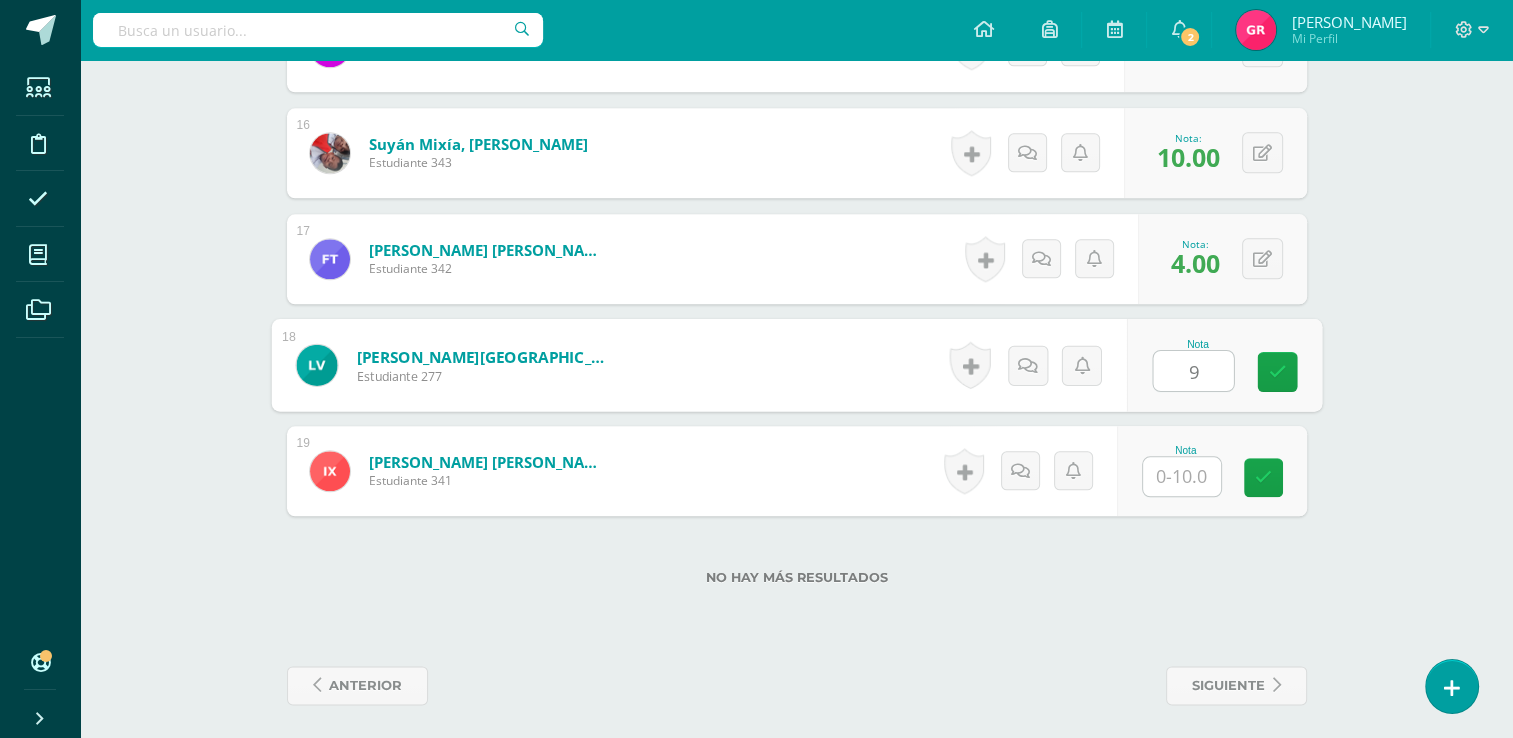 type on "9" 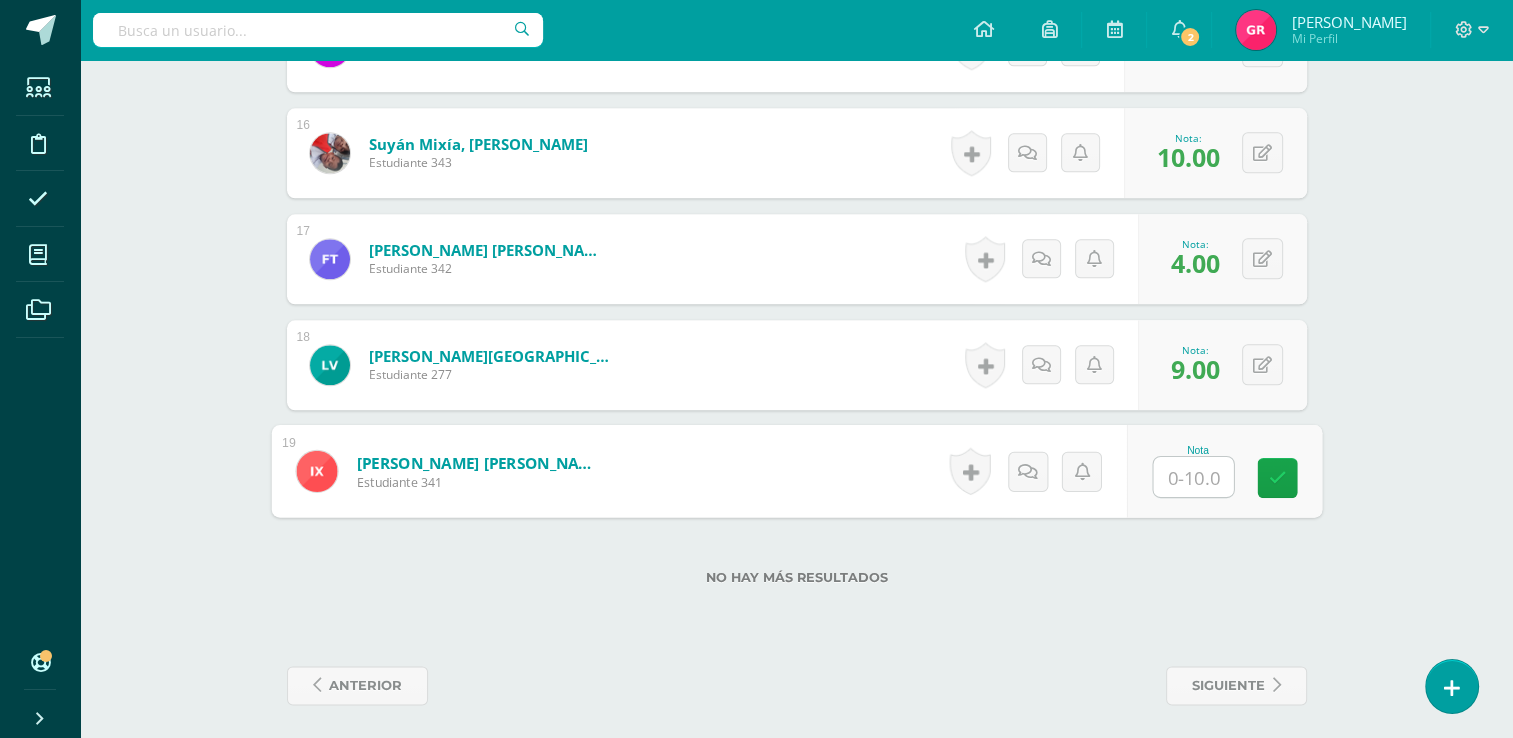 type on "8" 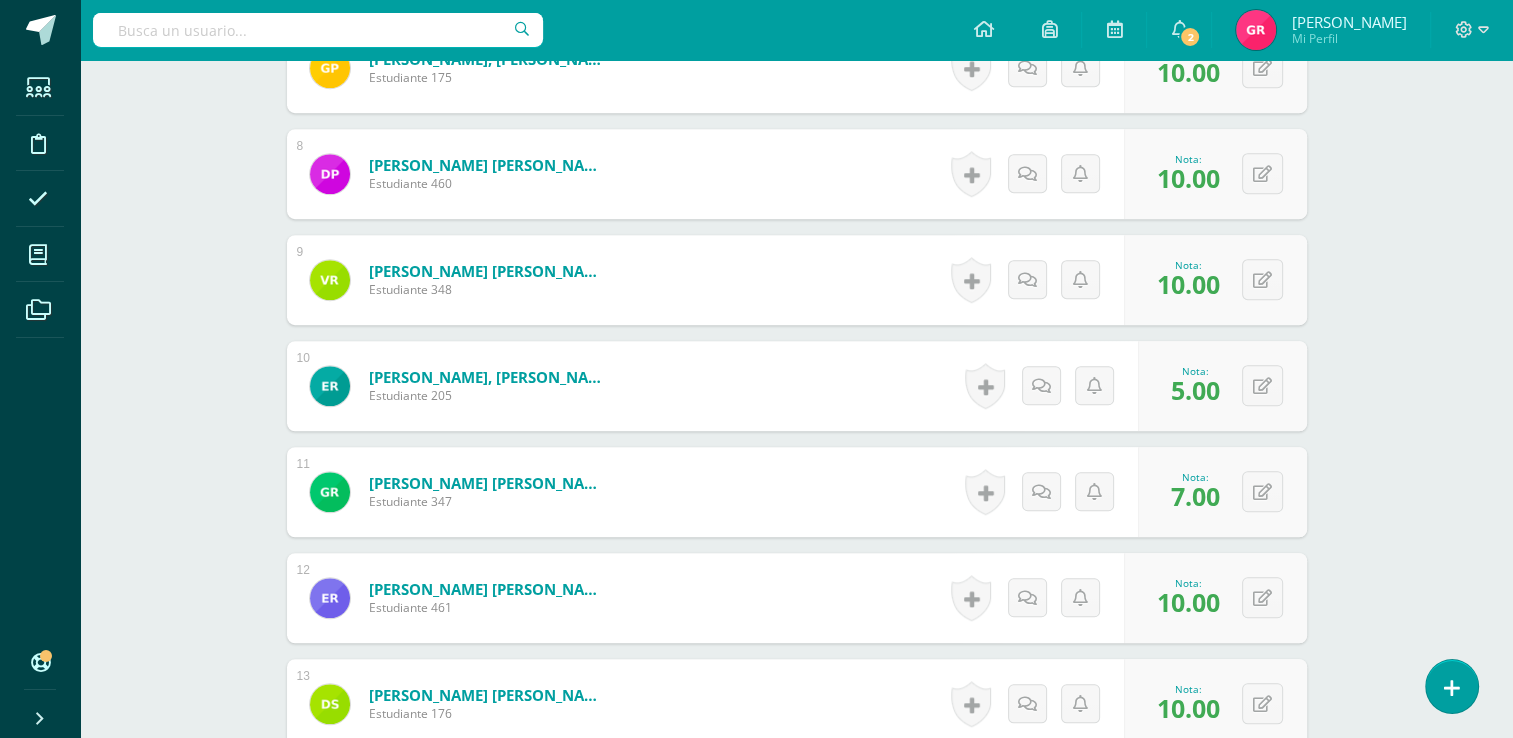 scroll, scrollTop: 1337, scrollLeft: 0, axis: vertical 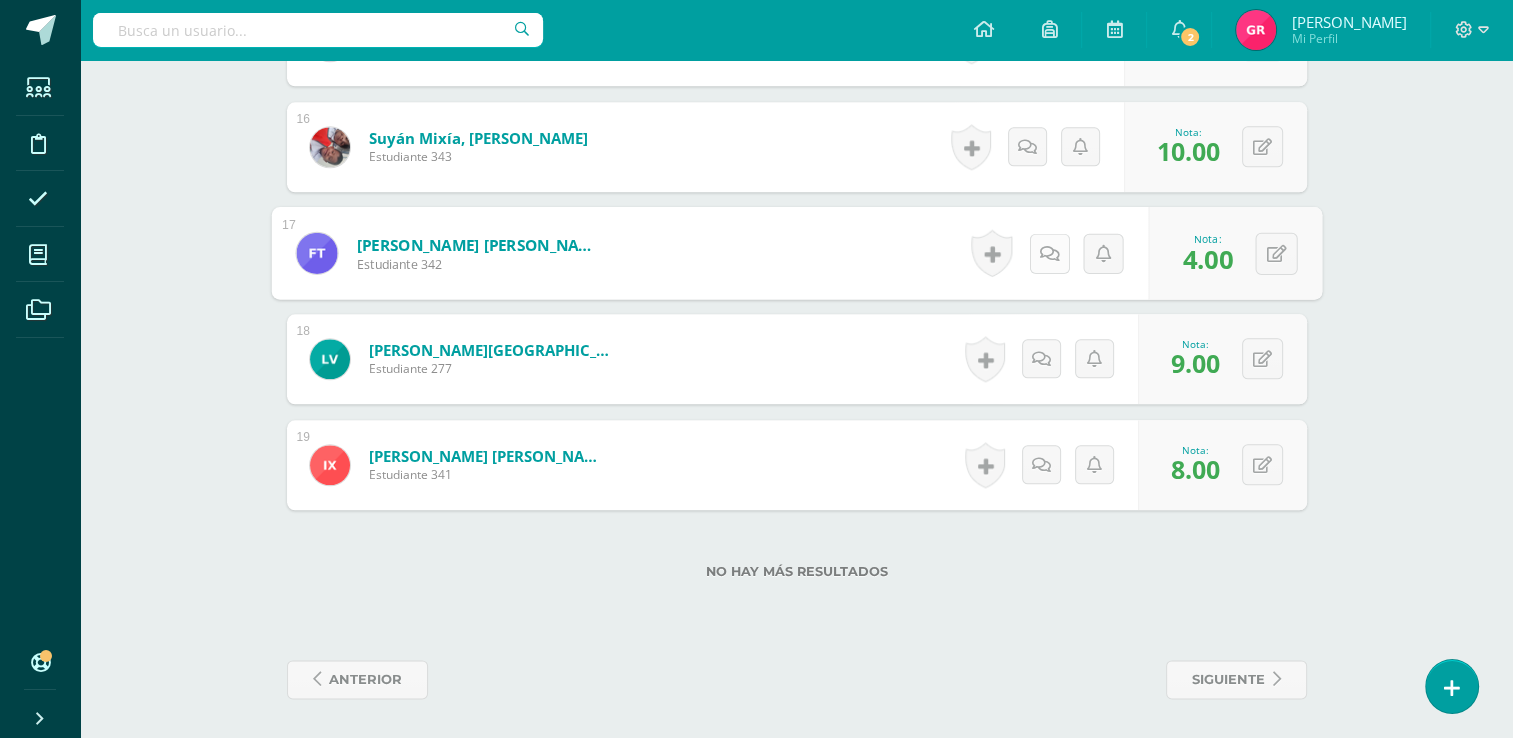 click at bounding box center (1049, 253) 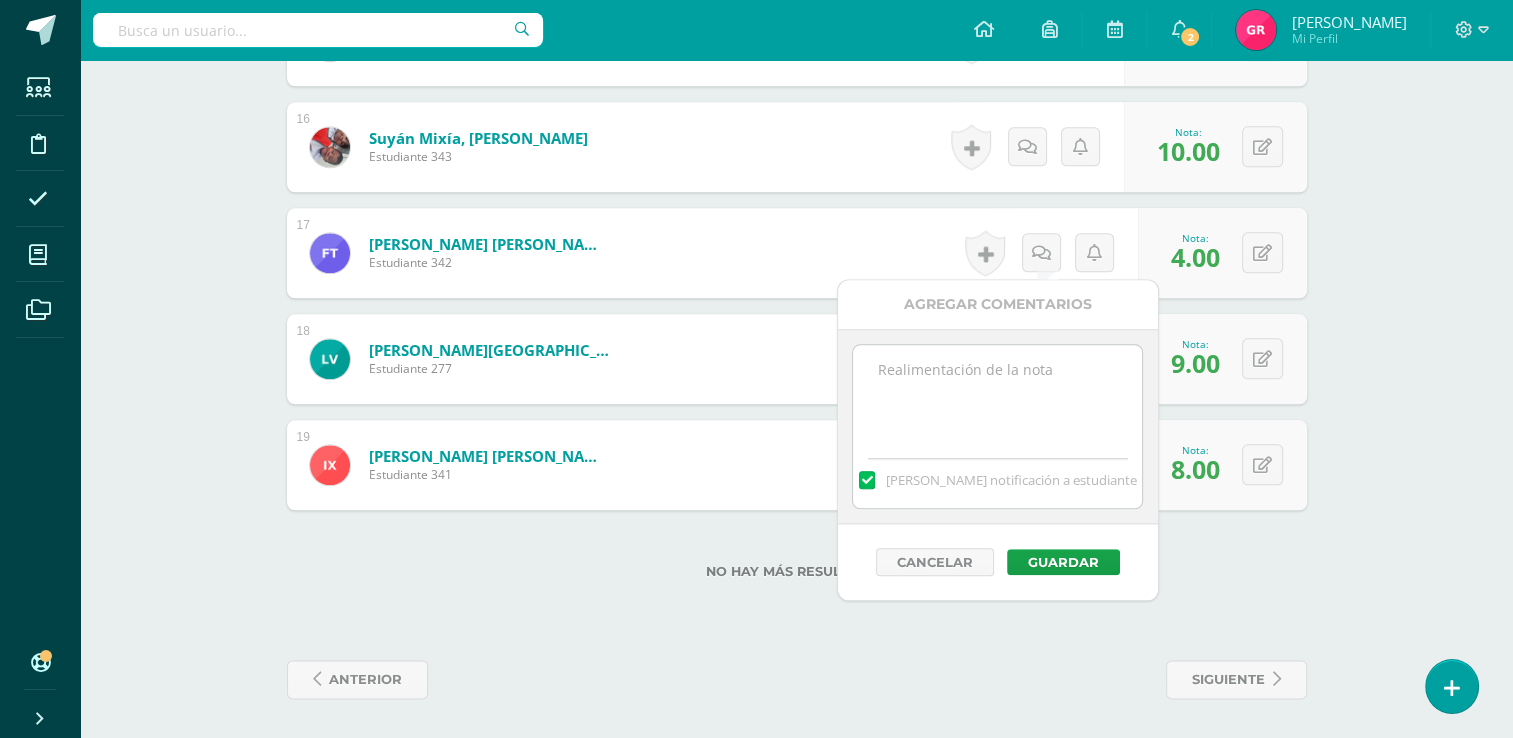 click at bounding box center (997, 395) 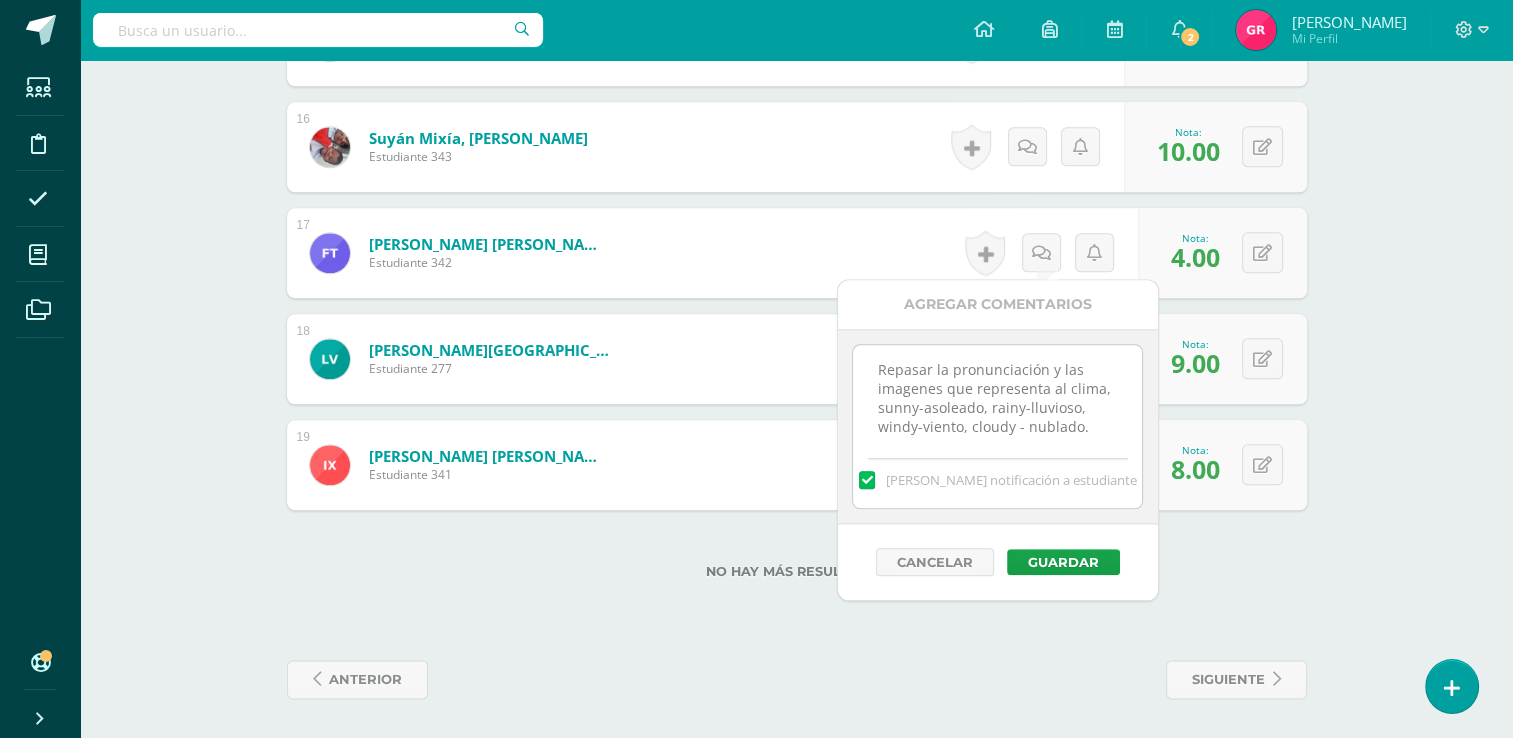scroll, scrollTop: 7, scrollLeft: 0, axis: vertical 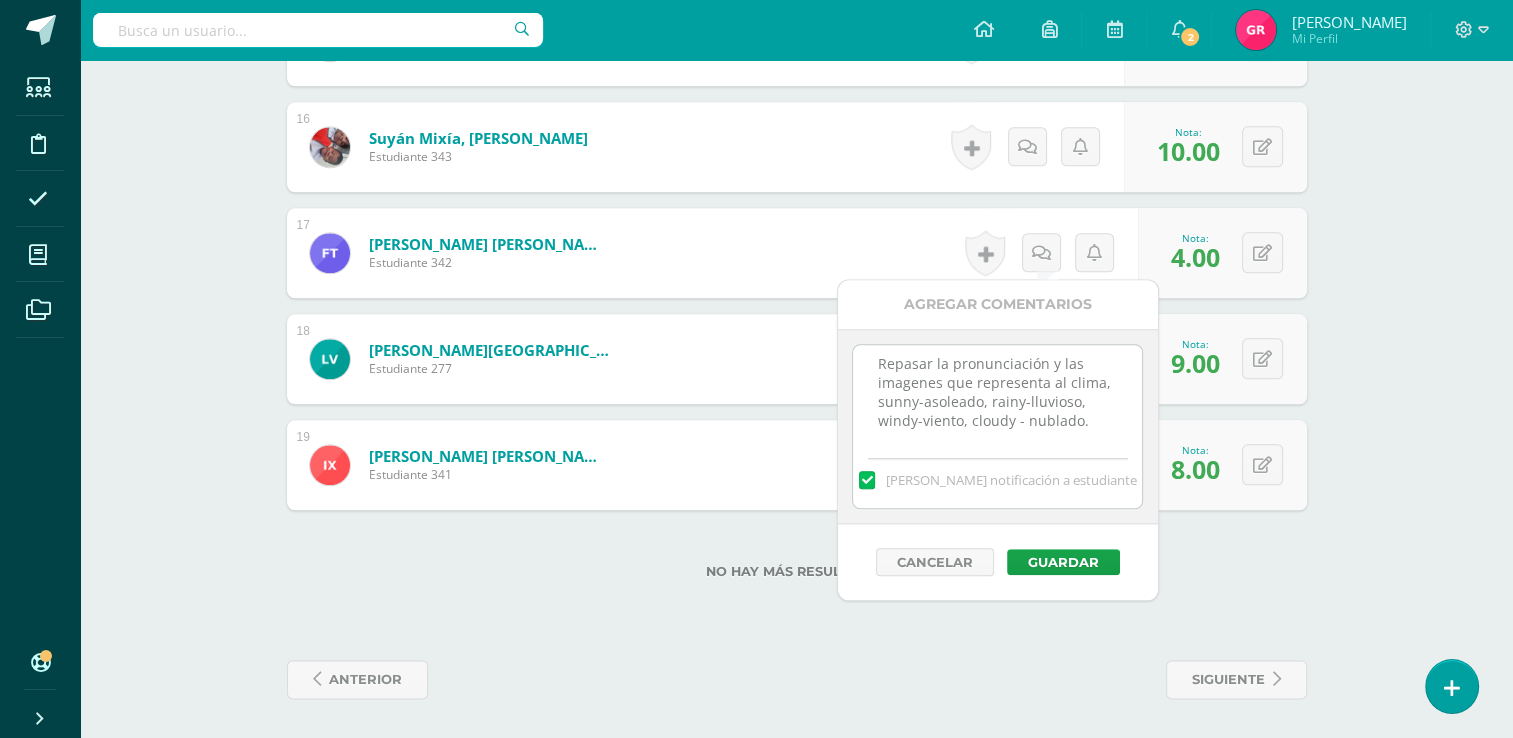 drag, startPoint x: 876, startPoint y: 370, endPoint x: 1101, endPoint y: 442, distance: 236.23929 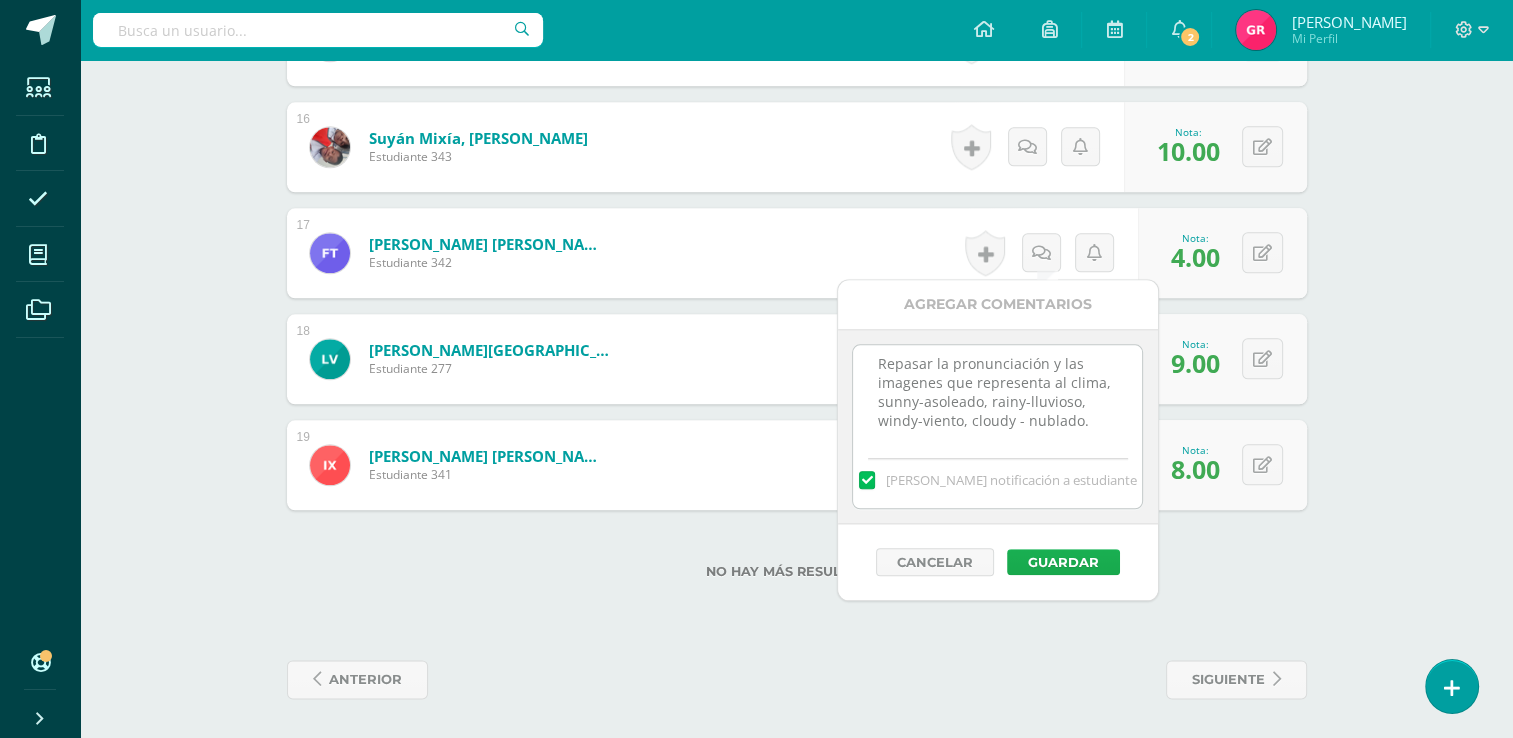 type on "Repasar la pronunciación y las imagenes que representa al clima, sunny-asoleado, rainy-lluvioso, windy-viento, cloudy - nublado." 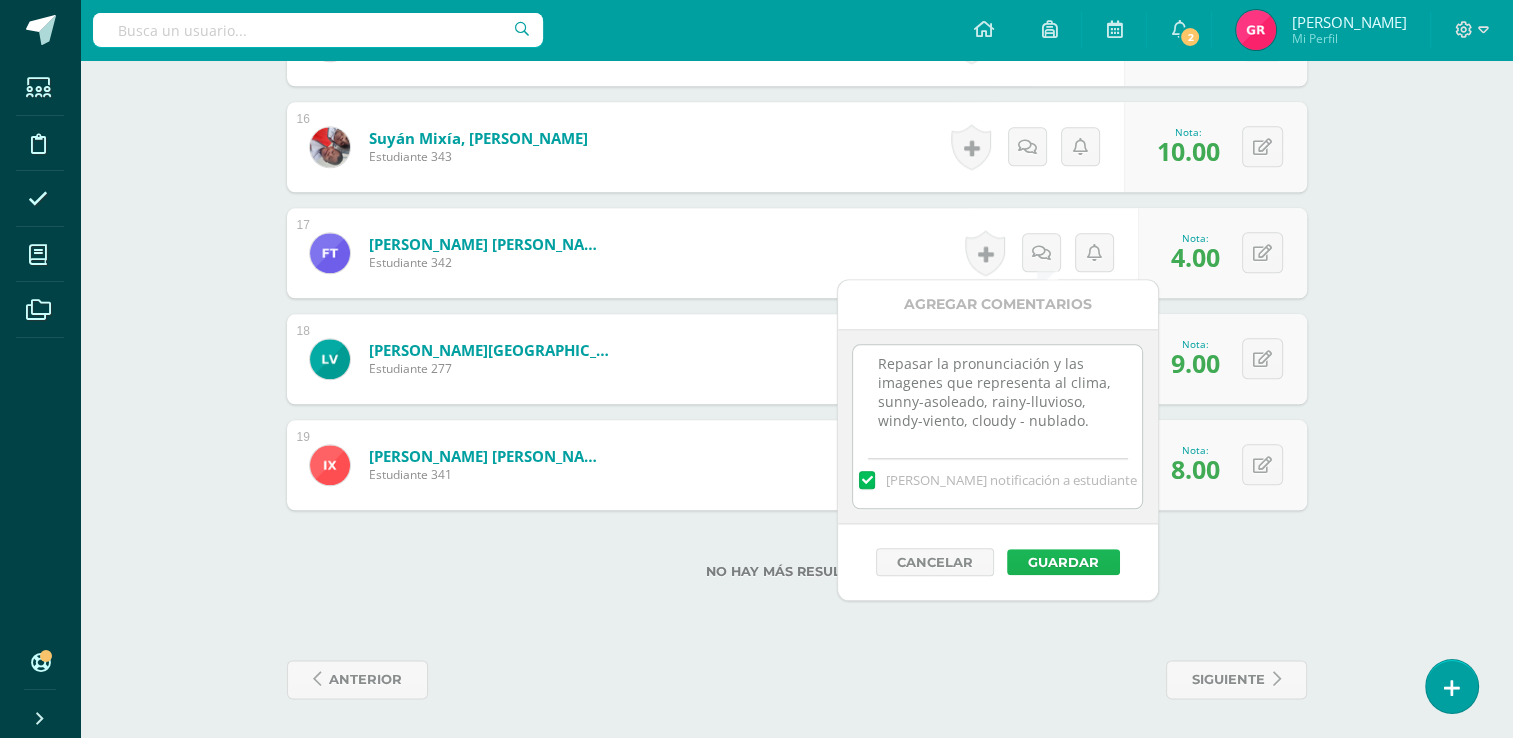 click on "Guardar" at bounding box center (1063, 562) 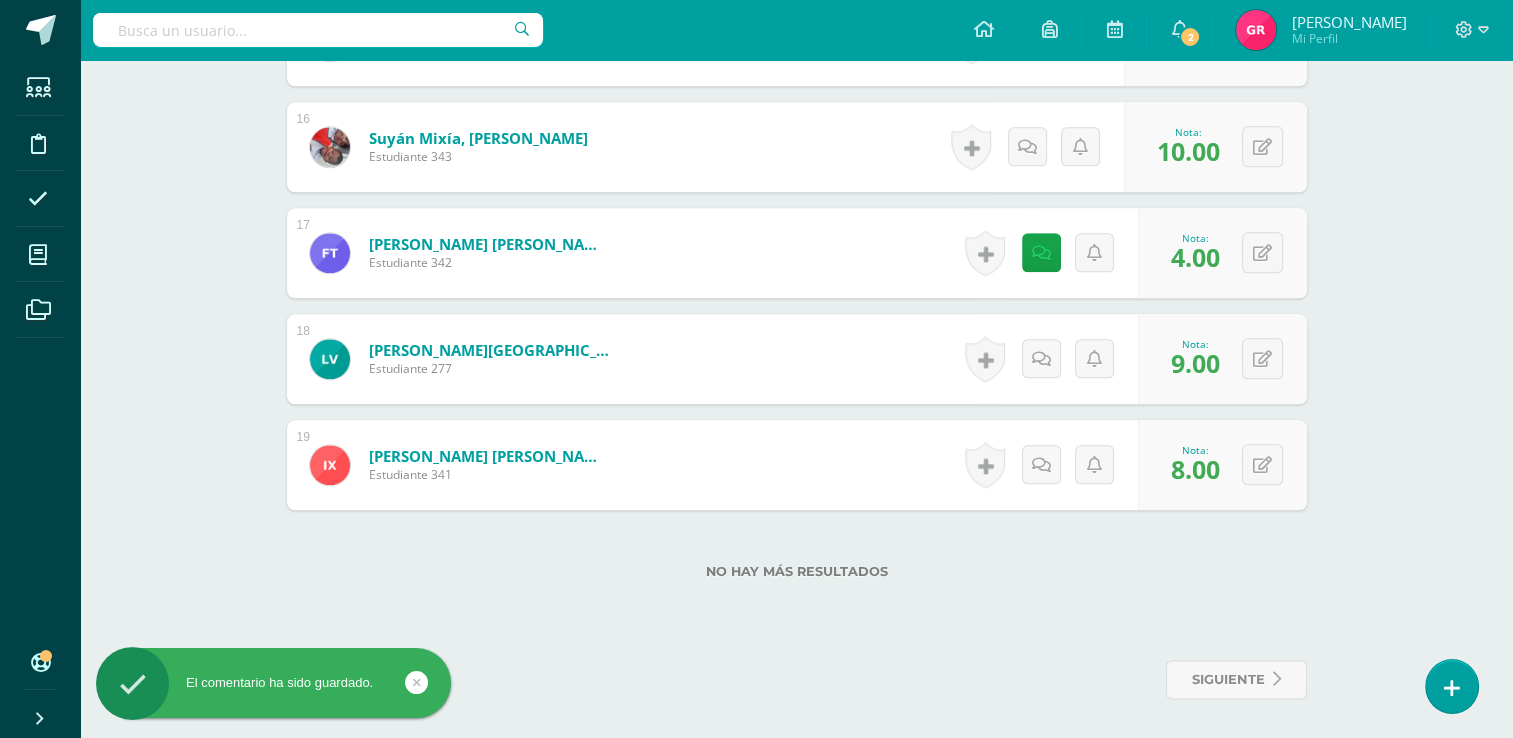 click on "No hay más resultados" at bounding box center [797, 571] 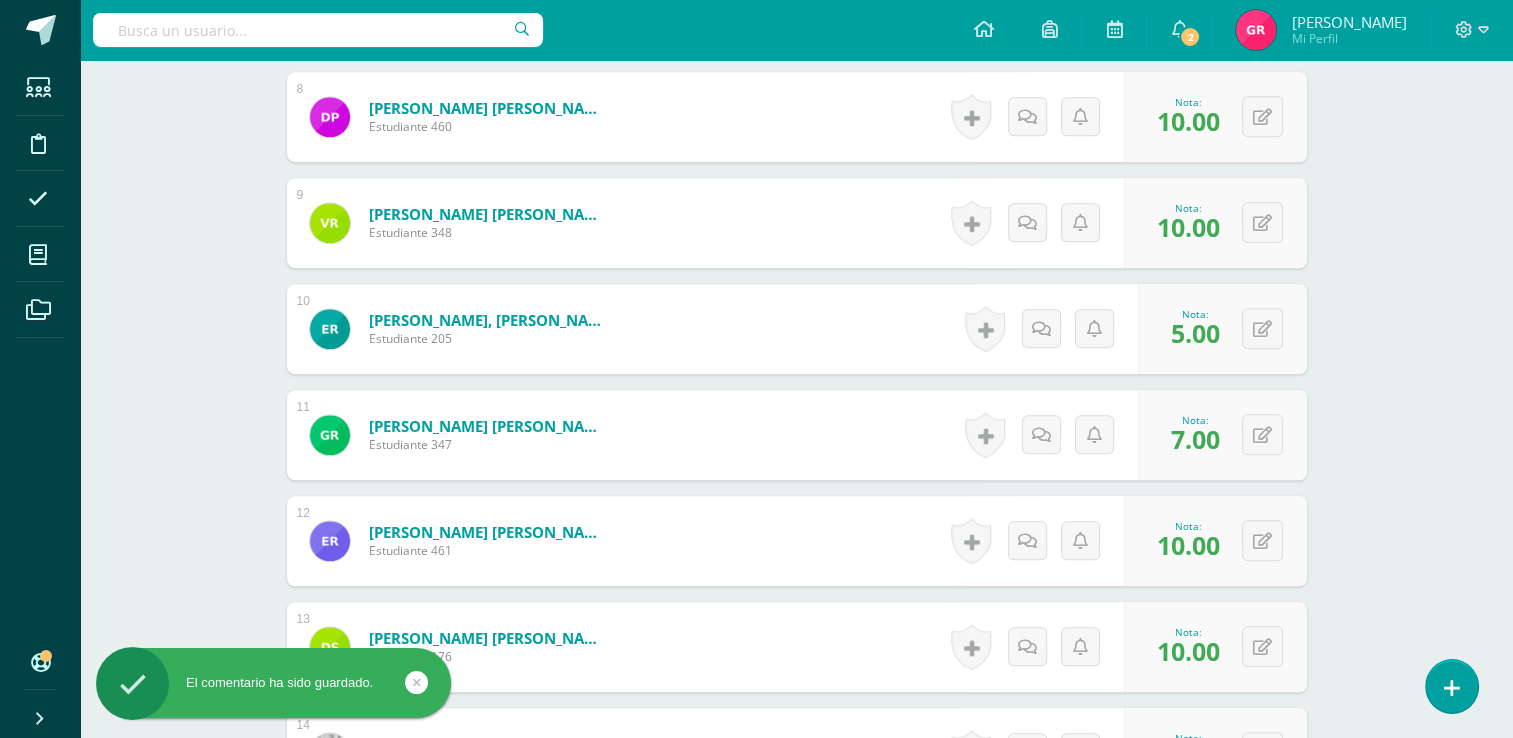 scroll, scrollTop: 1351, scrollLeft: 0, axis: vertical 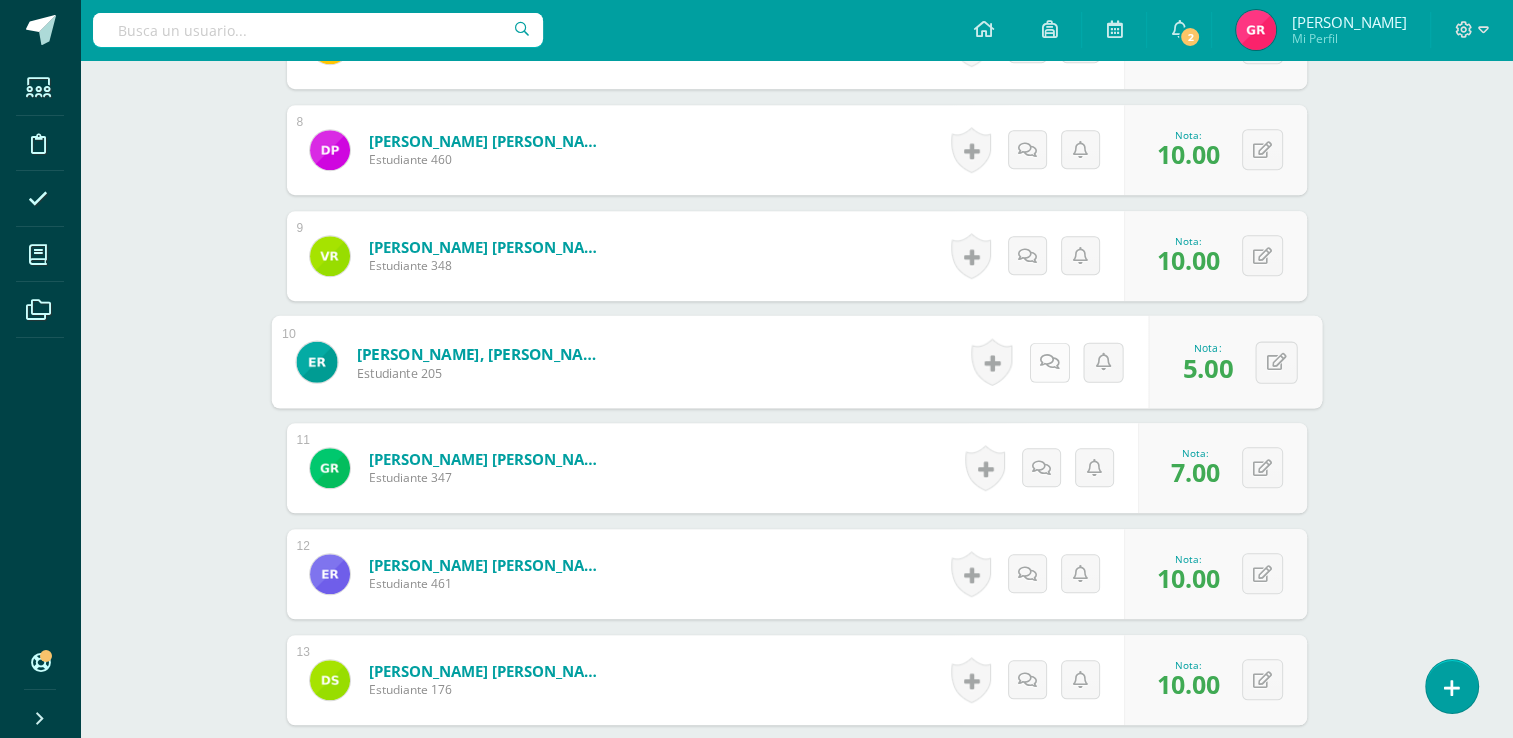 click at bounding box center (1049, 361) 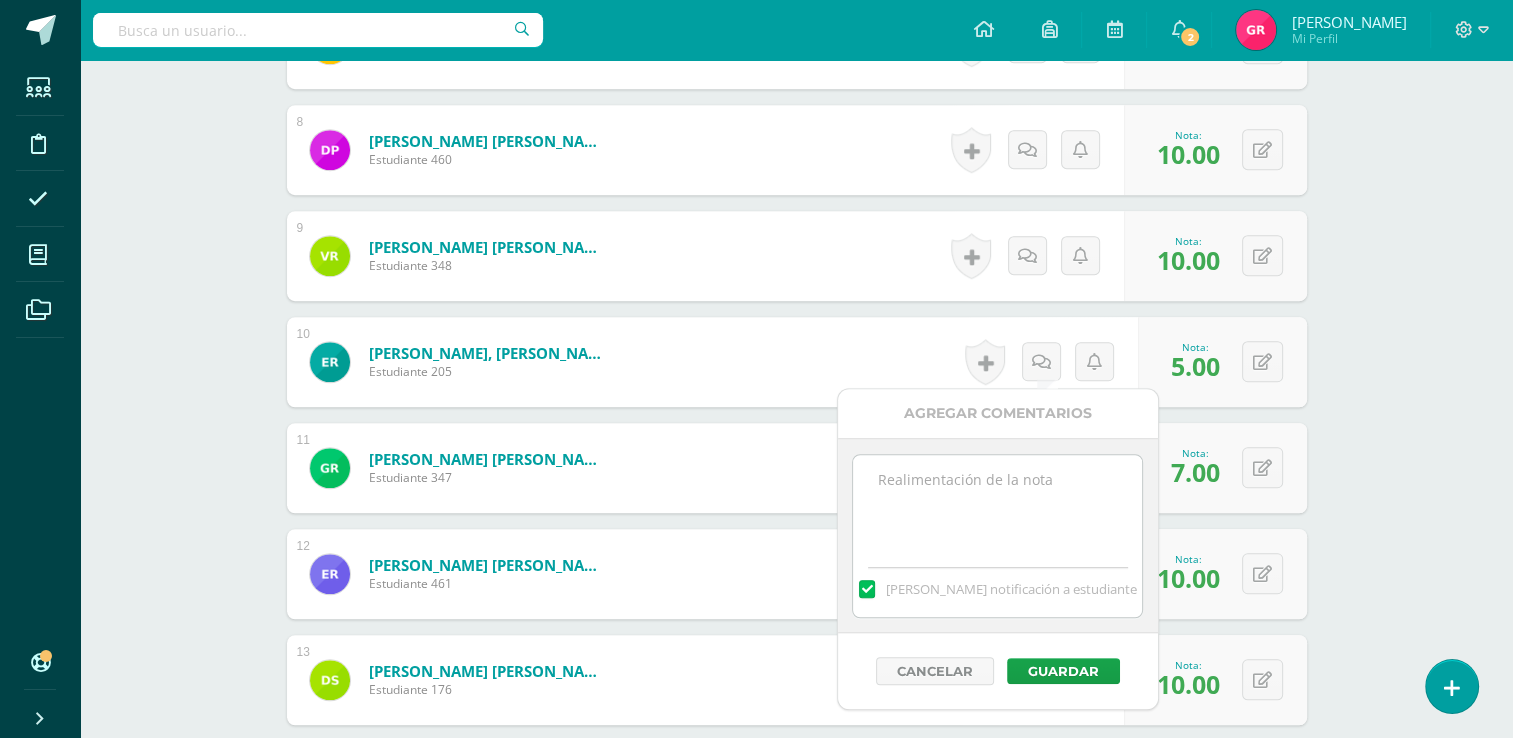 click at bounding box center (997, 505) 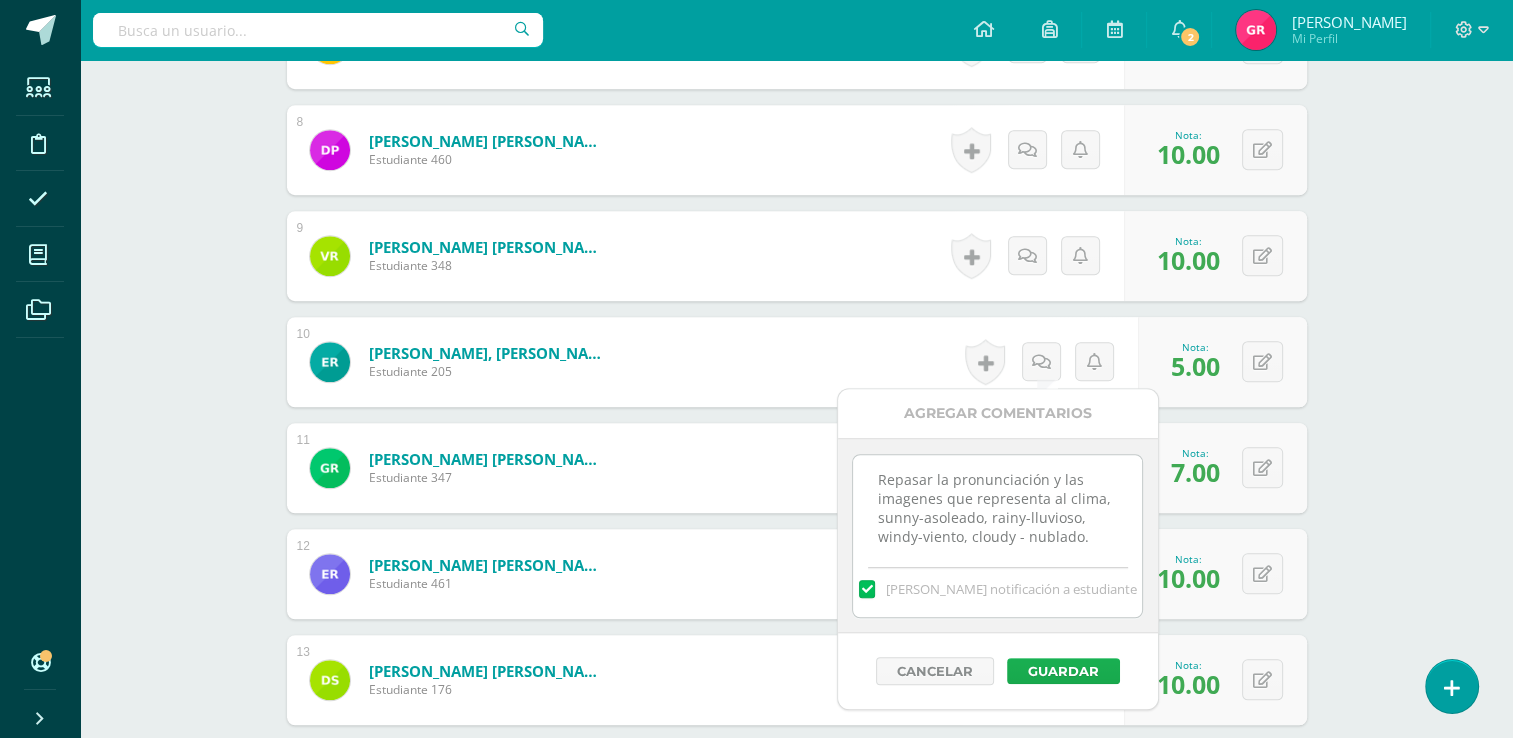 type on "Repasar la pronunciación y las imagenes que representa al clima, sunny-asoleado, rainy-lluvioso, windy-viento, cloudy - nublado." 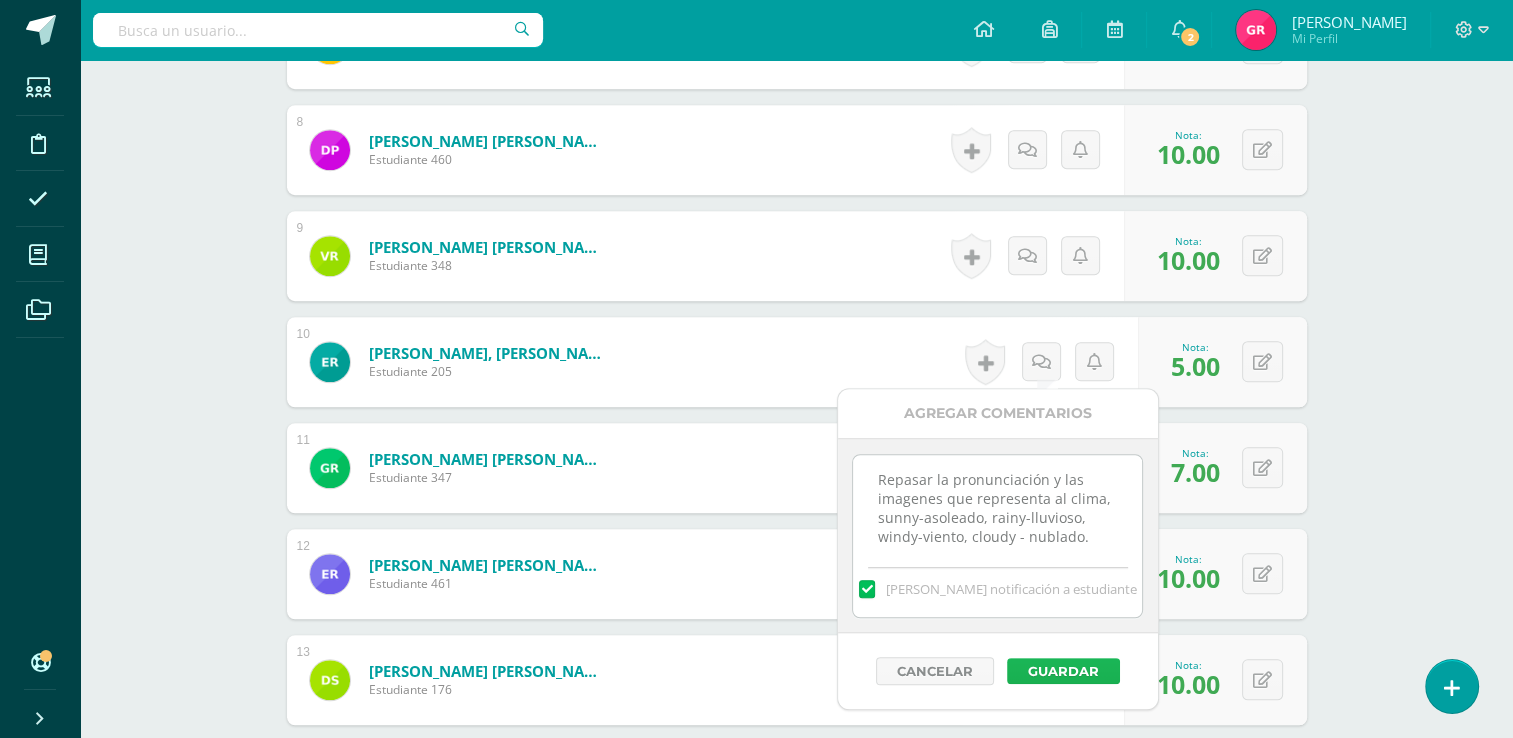 click on "Guardar" at bounding box center (1063, 671) 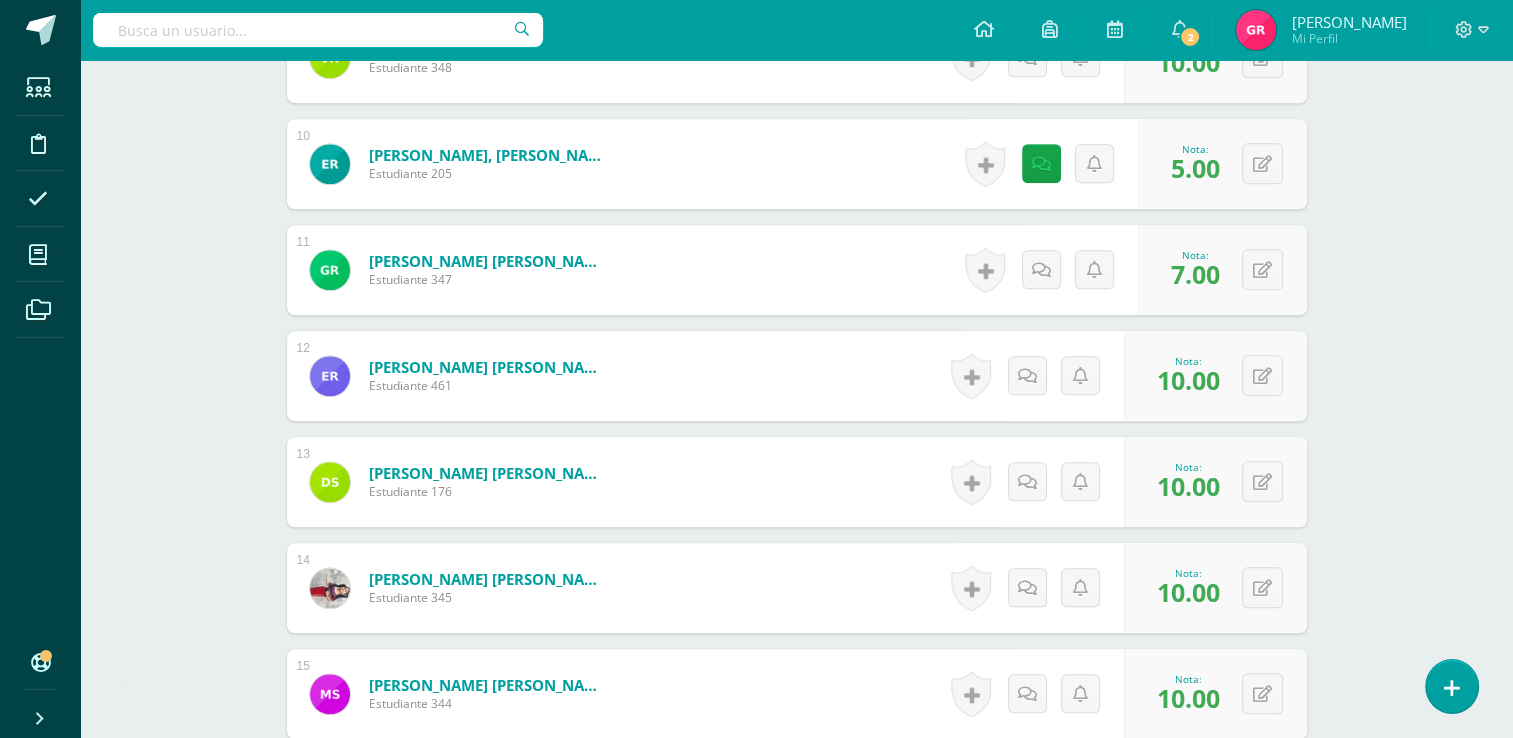 scroll, scrollTop: 676, scrollLeft: 0, axis: vertical 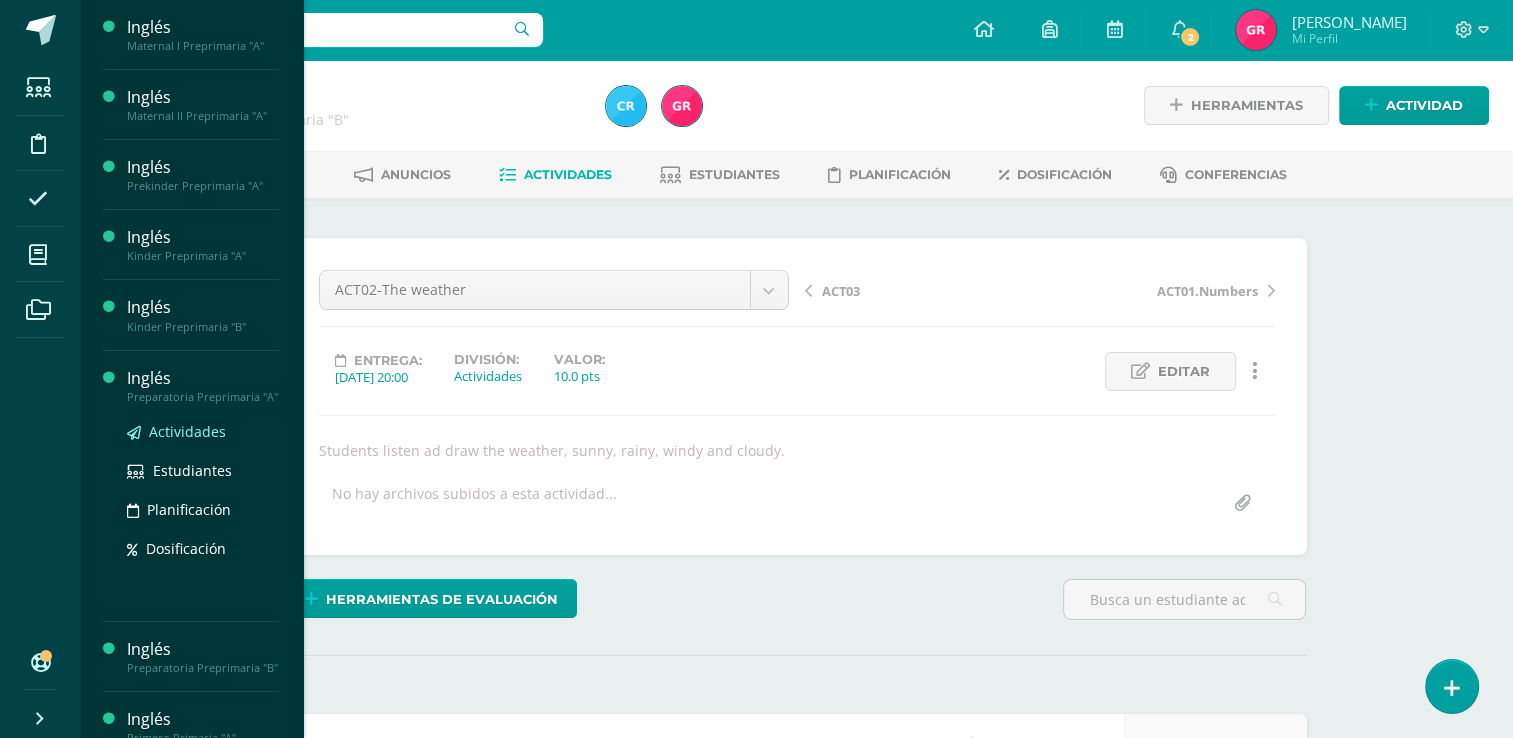 click on "Actividades" at bounding box center (187, 431) 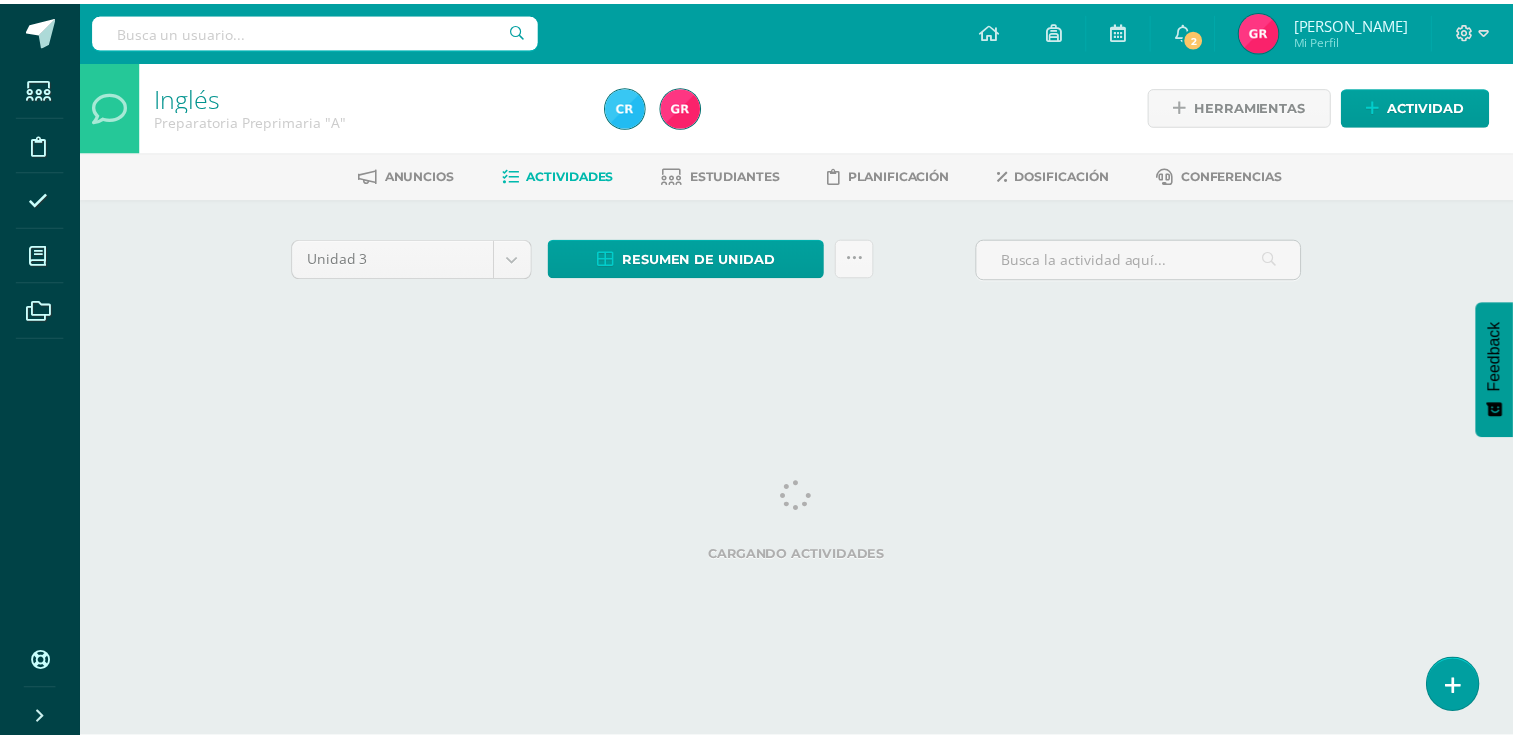 scroll, scrollTop: 0, scrollLeft: 0, axis: both 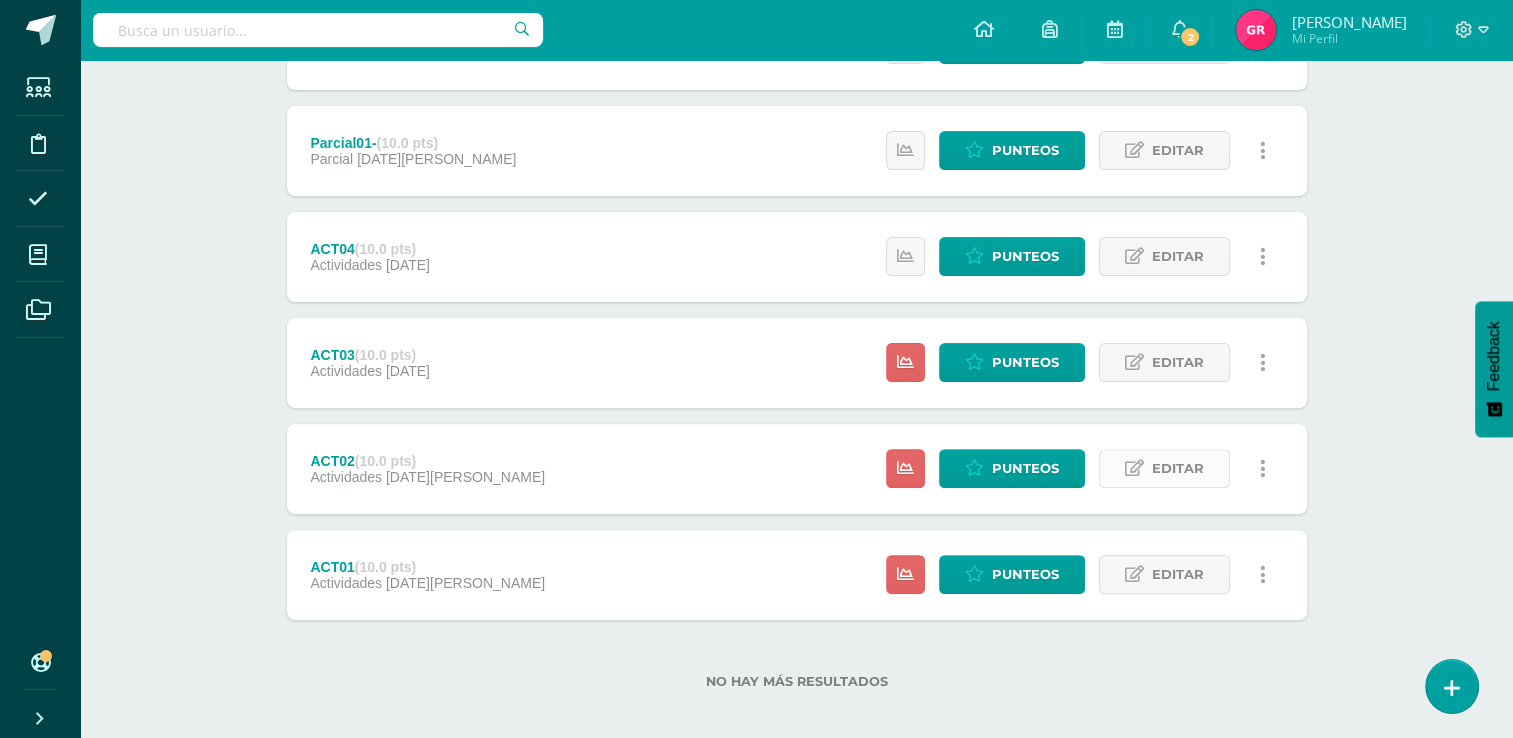 click on "Editar" at bounding box center [1178, 468] 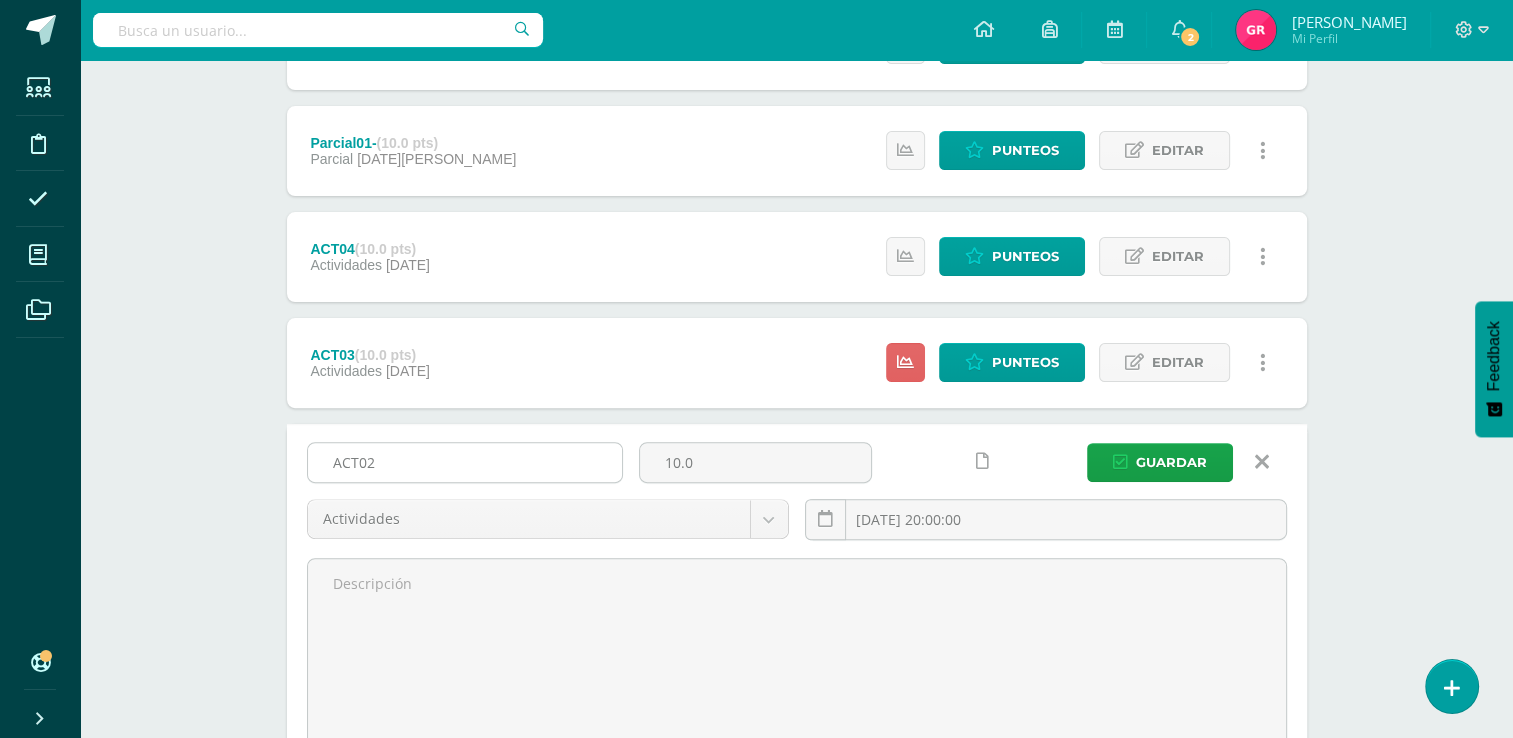 click on "ACT02" at bounding box center (465, 462) 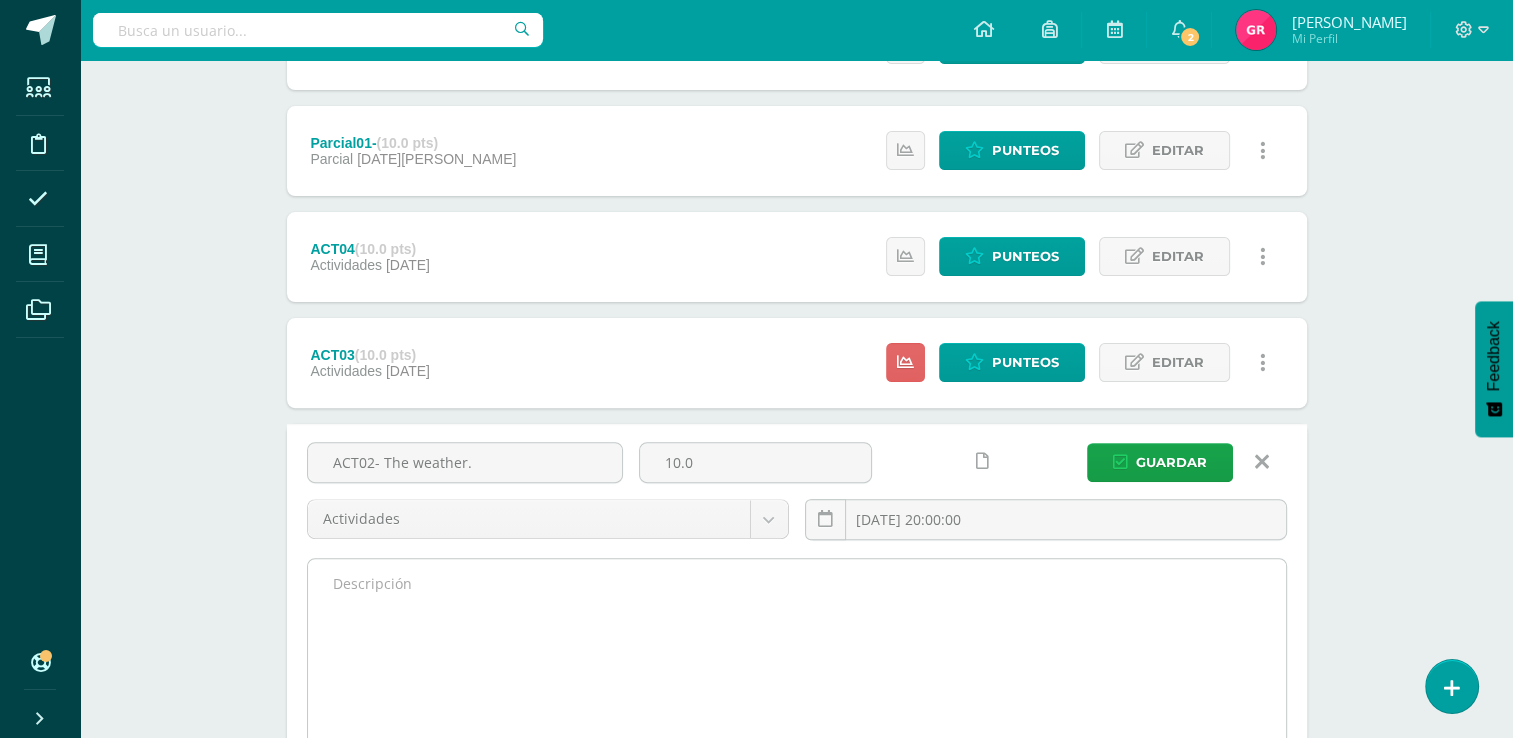 type on "ACT02- The weather." 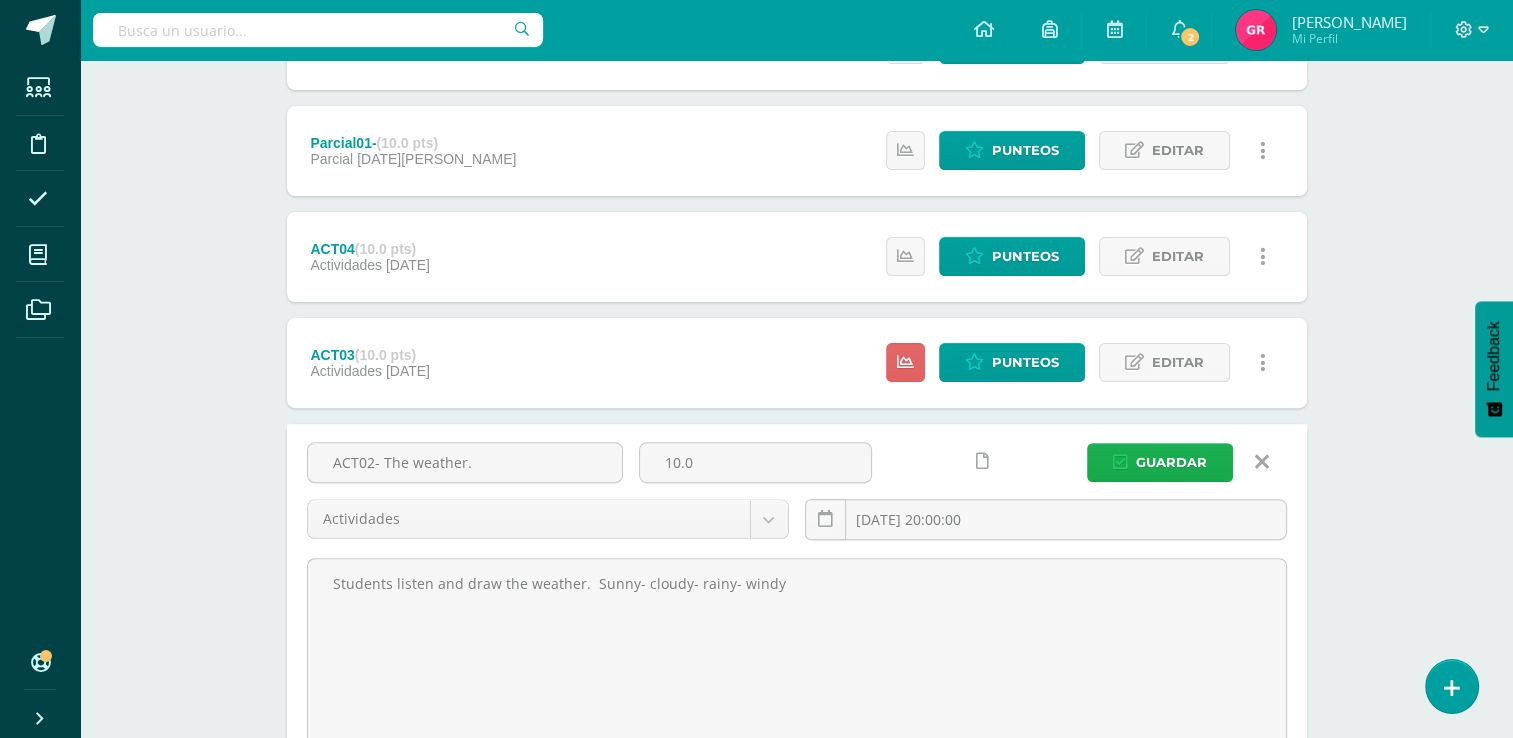 type on "Students listen and draw the weather.  Sunny- cloudy- rainy- windy" 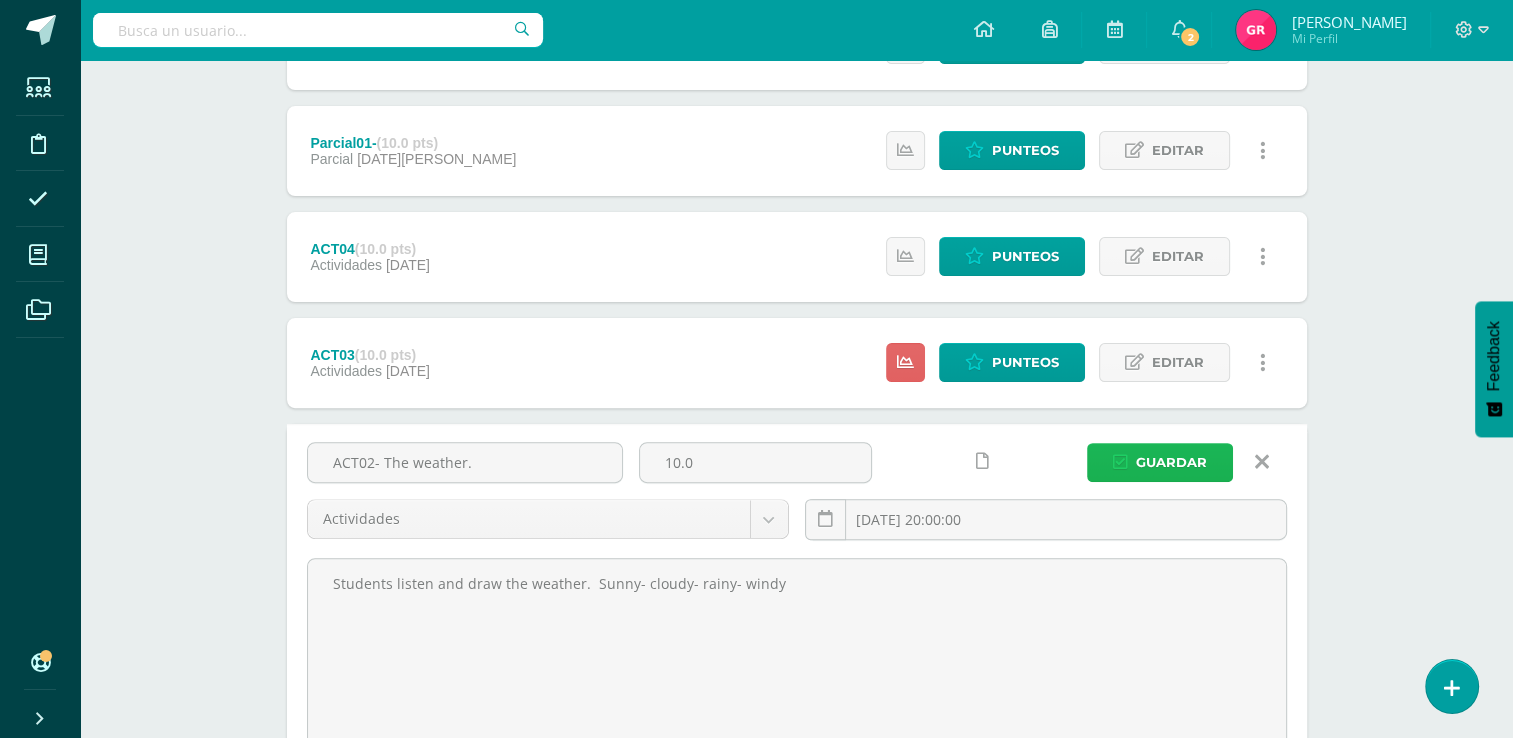 click on "Guardar" at bounding box center (1171, 462) 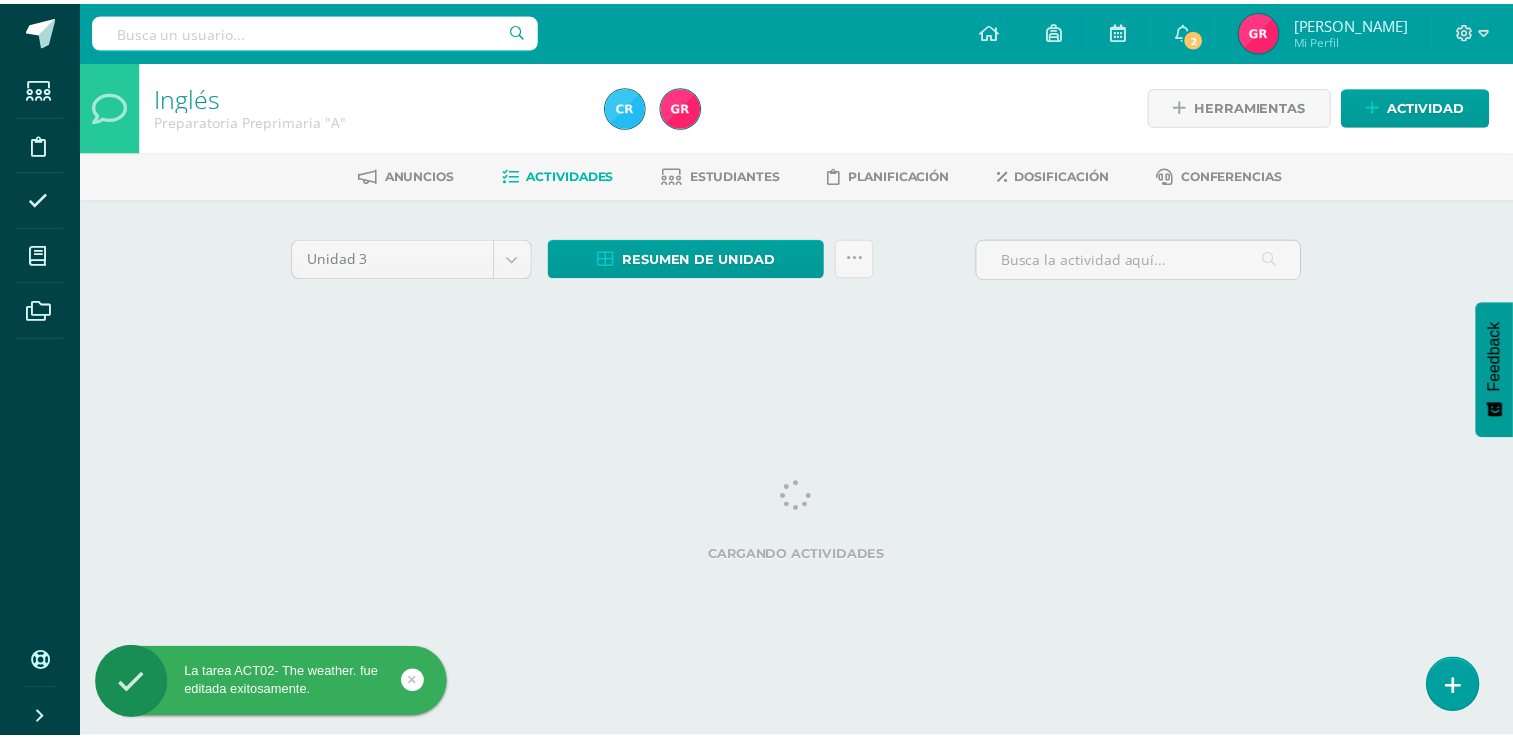 scroll, scrollTop: 0, scrollLeft: 0, axis: both 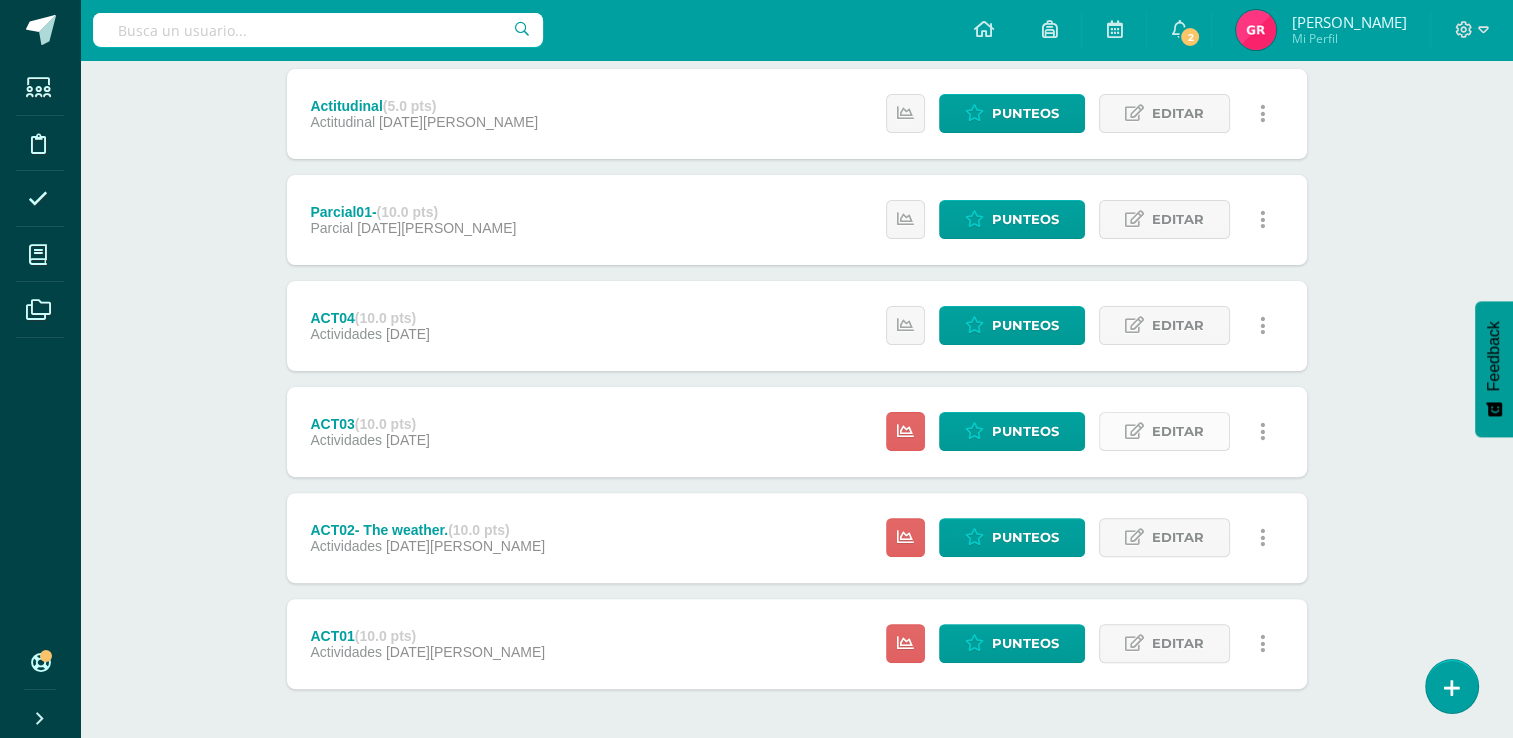 click on "Editar" at bounding box center (1178, 431) 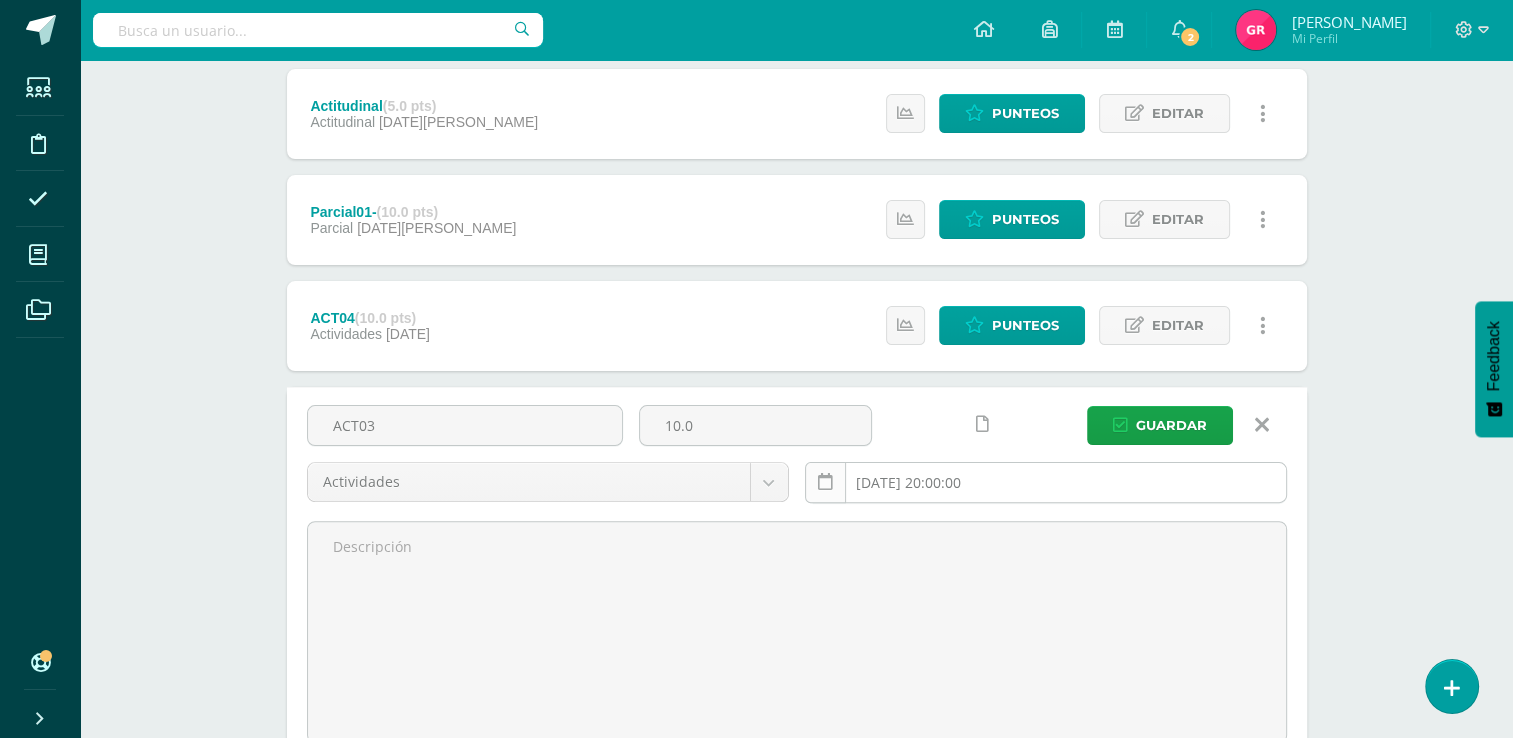 click at bounding box center (825, 482) 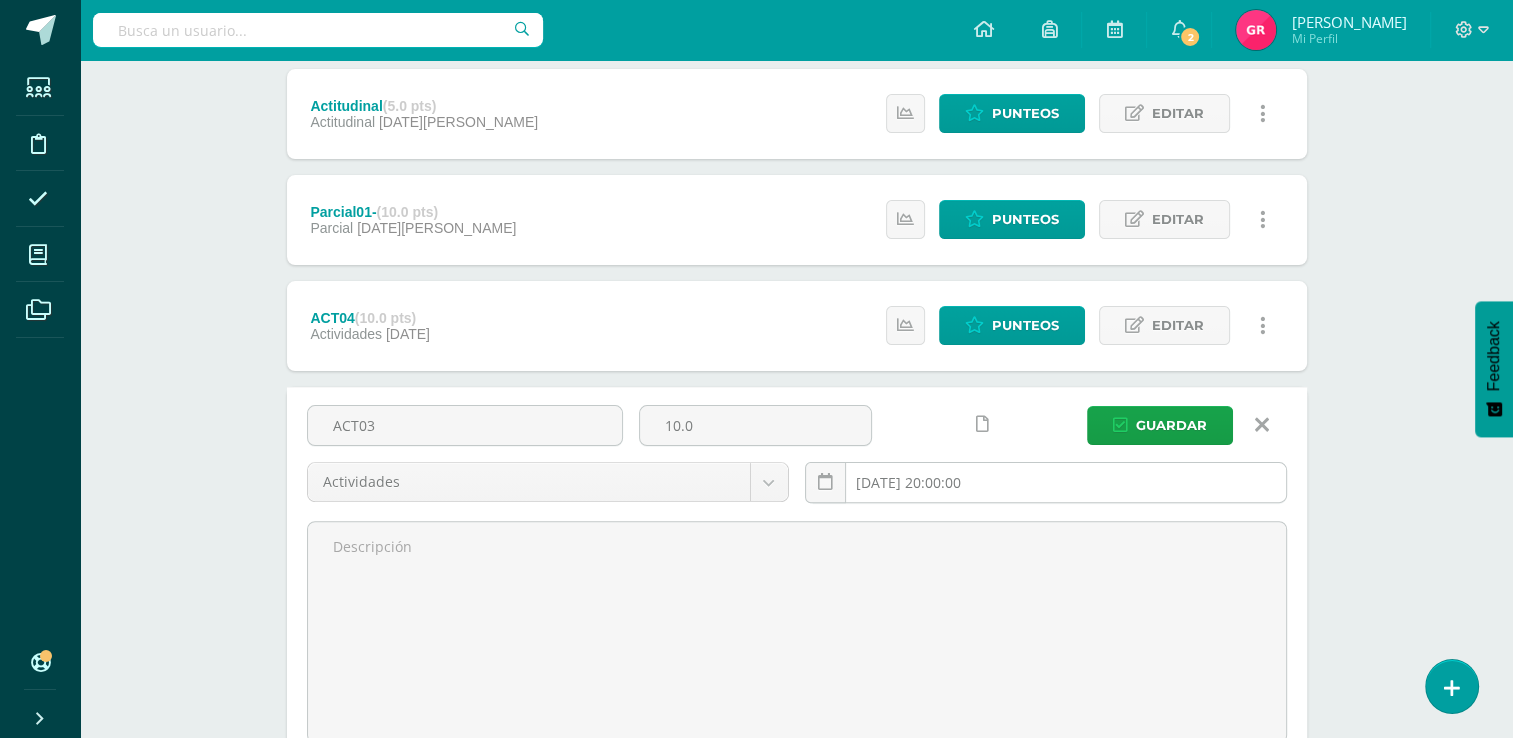 click on "[DATE] 20:00:00" at bounding box center (1046, 482) 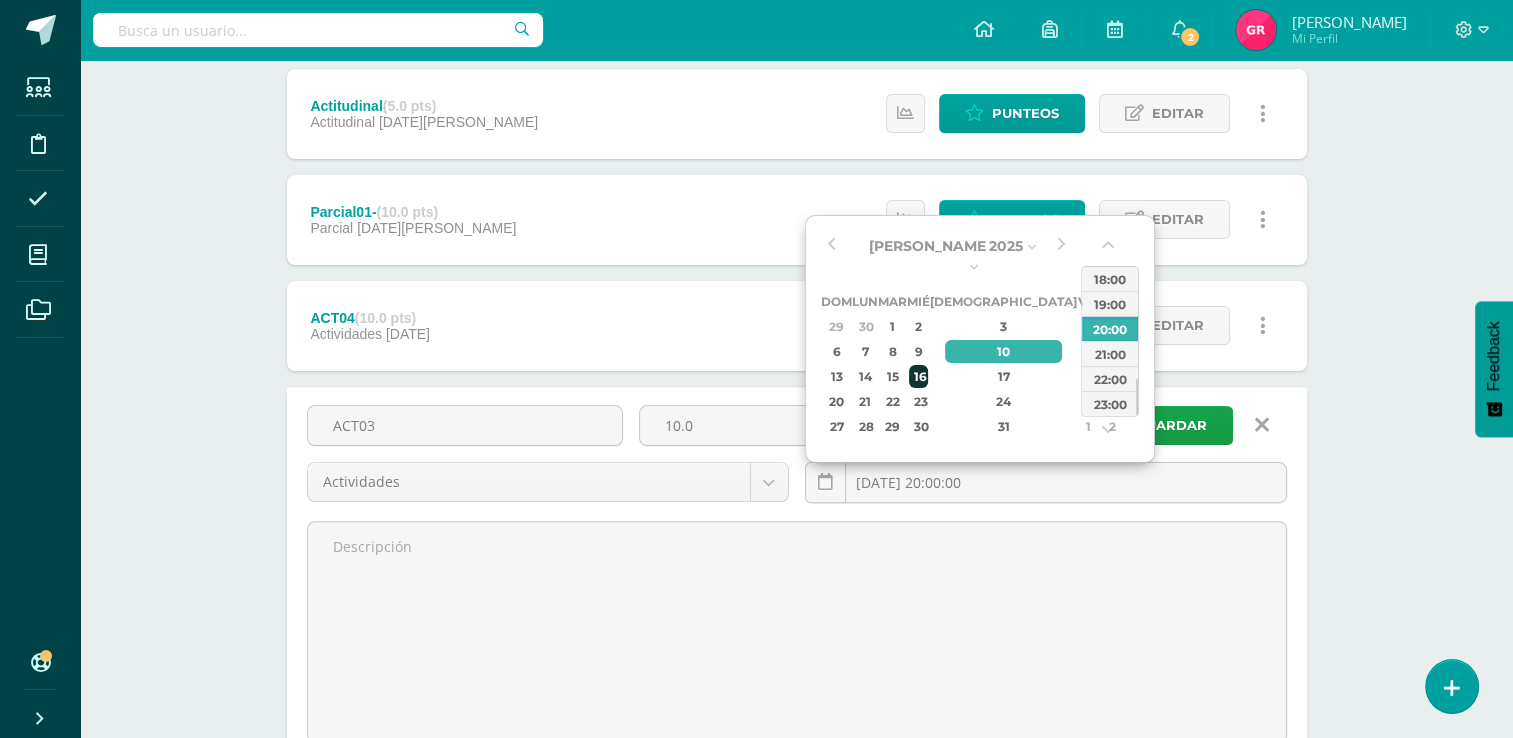 click on "16" at bounding box center [918, 376] 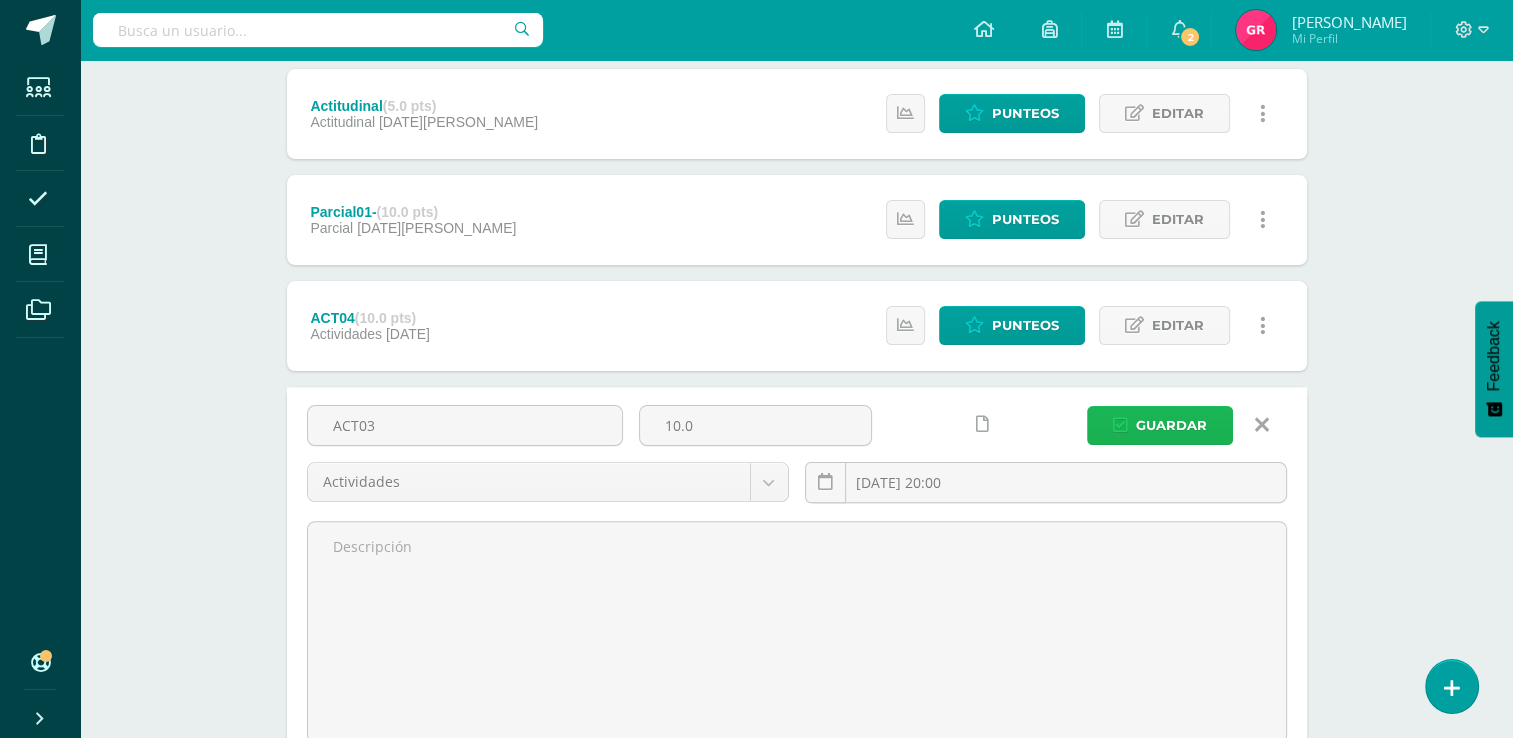 click on "Guardar" at bounding box center (1171, 425) 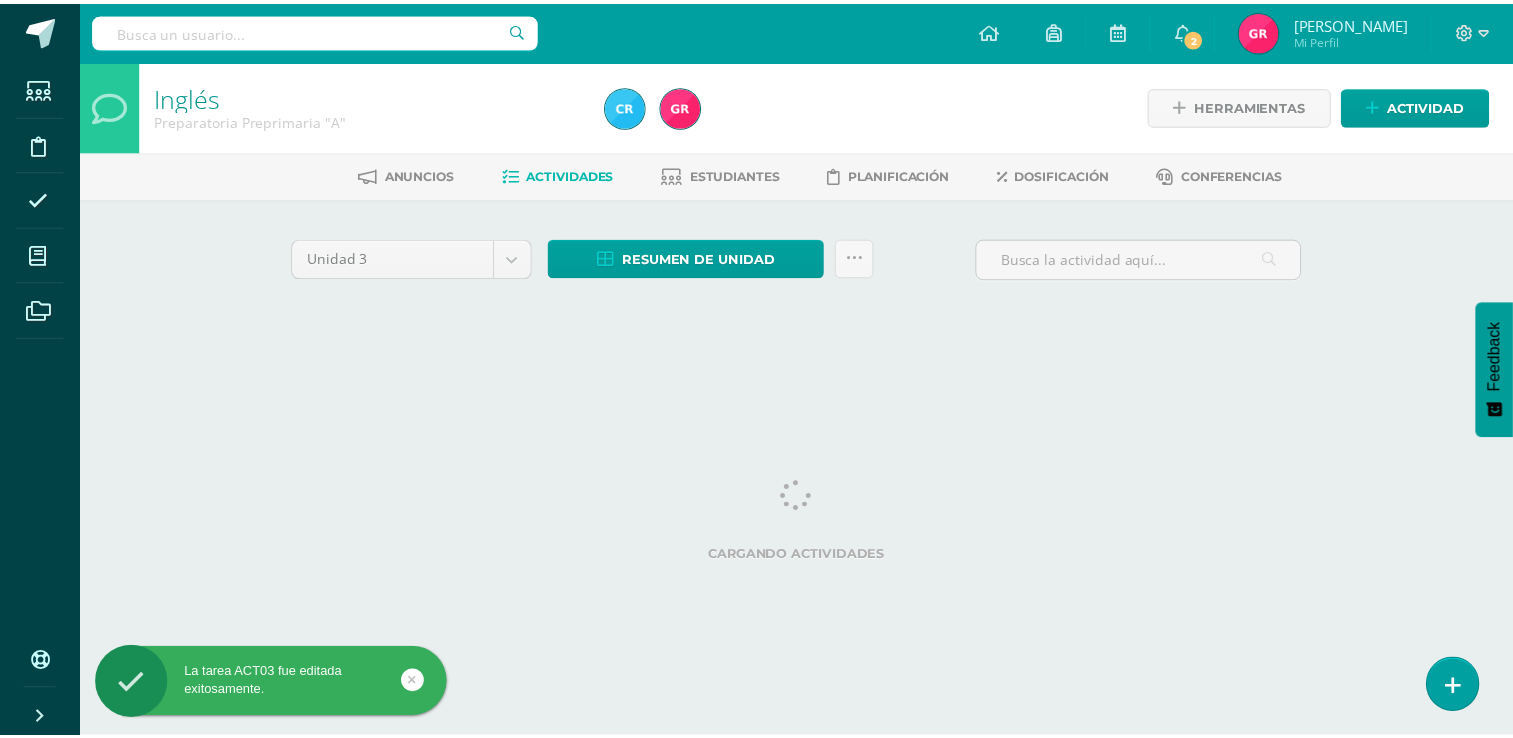 scroll, scrollTop: 0, scrollLeft: 0, axis: both 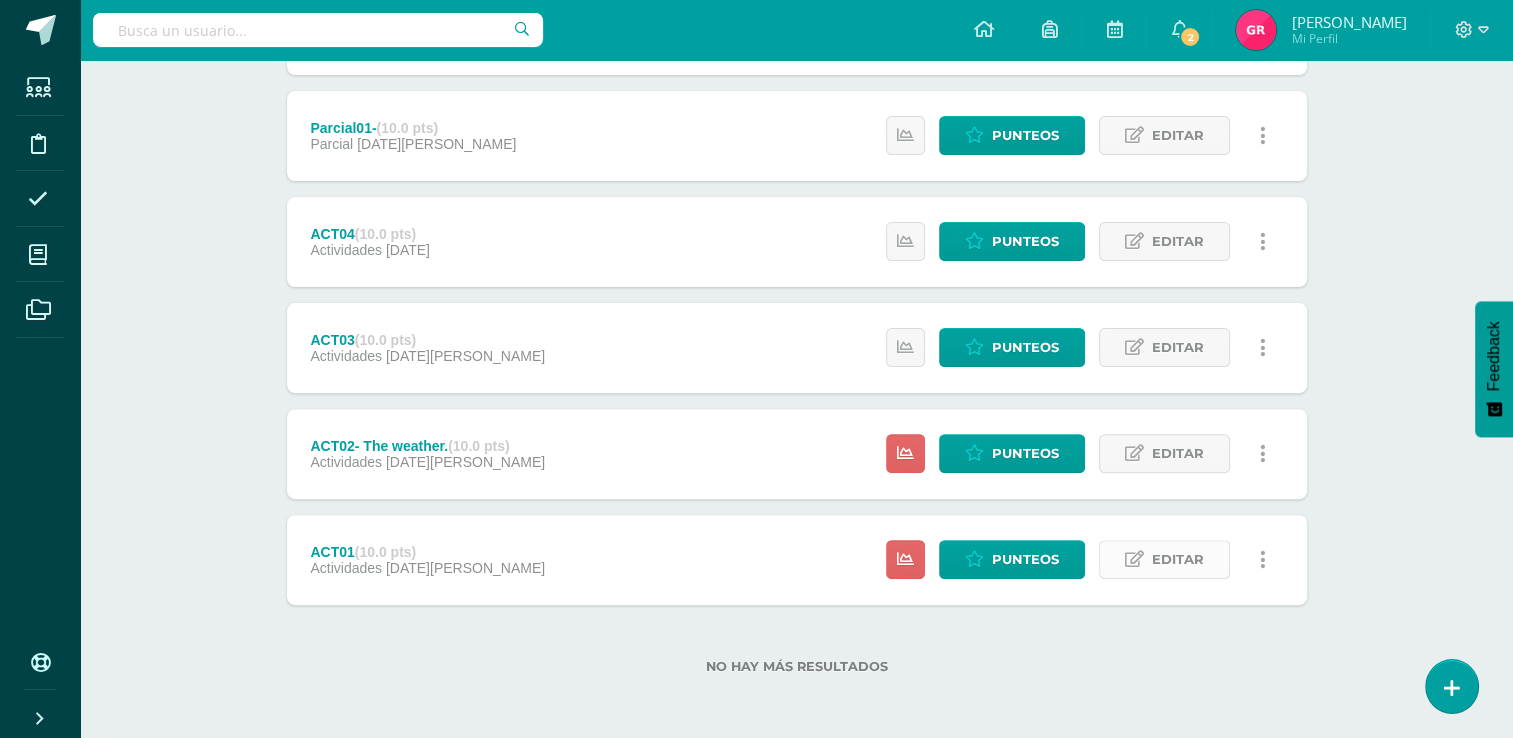 click on "Editar" at bounding box center (1178, 559) 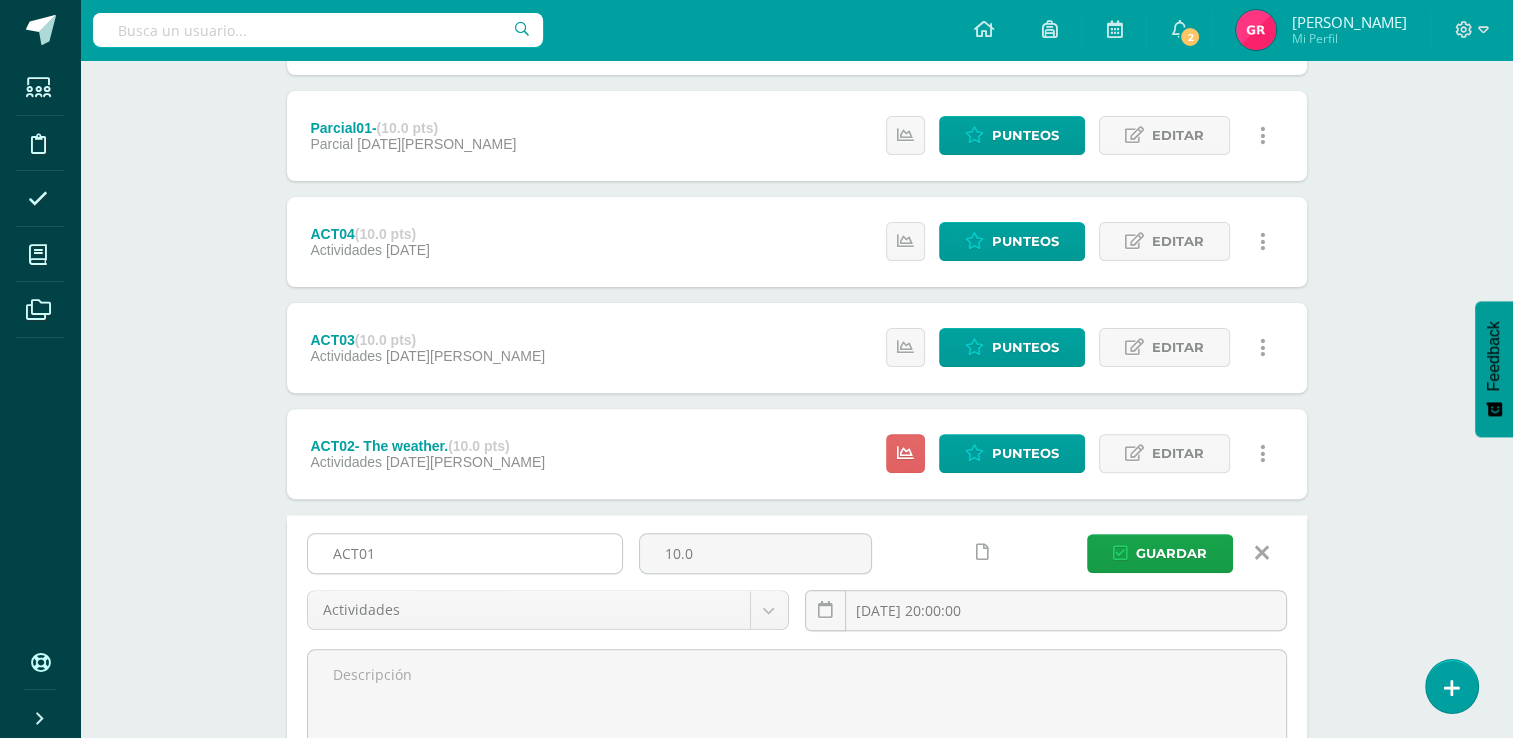 click on "ACT01" at bounding box center (465, 553) 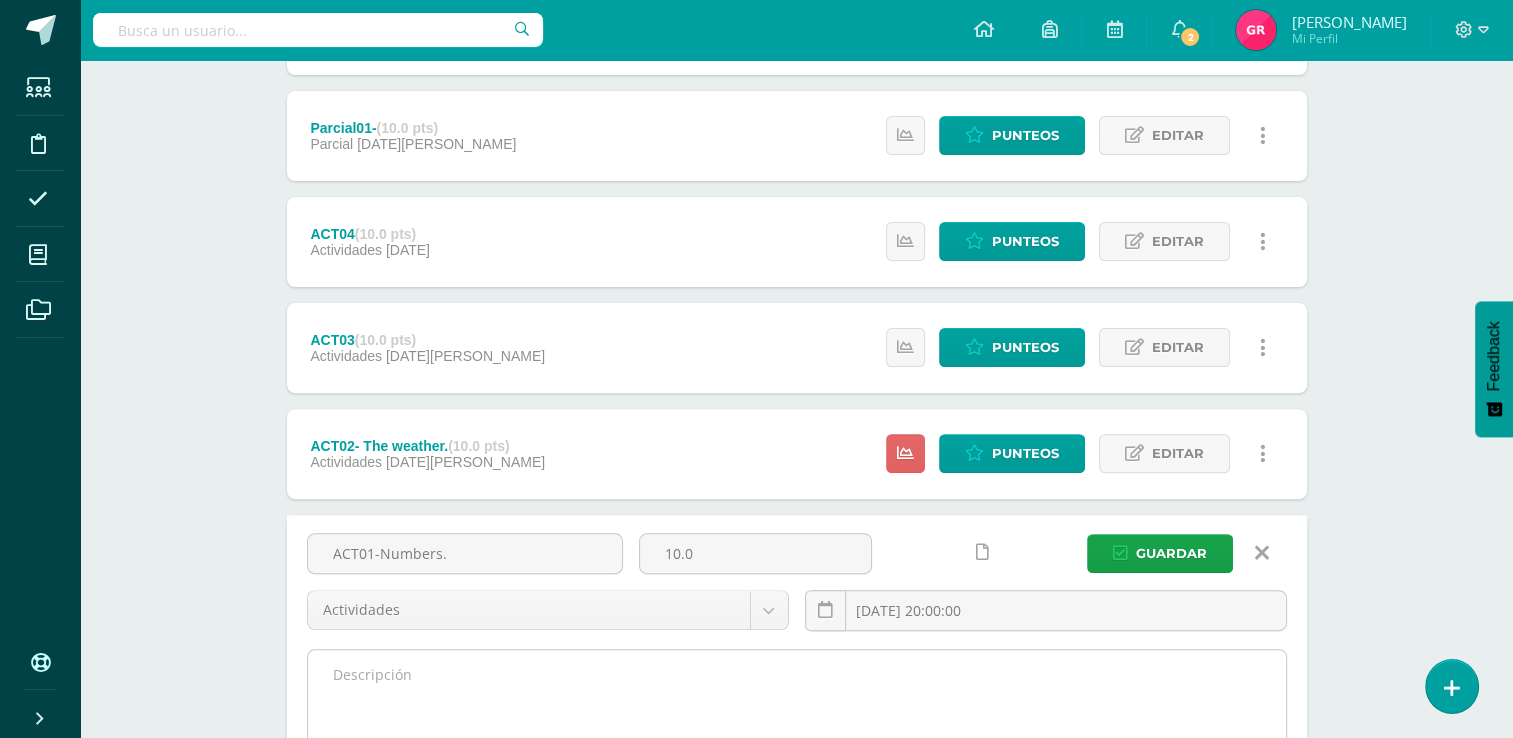 type on "ACT01-Numbers." 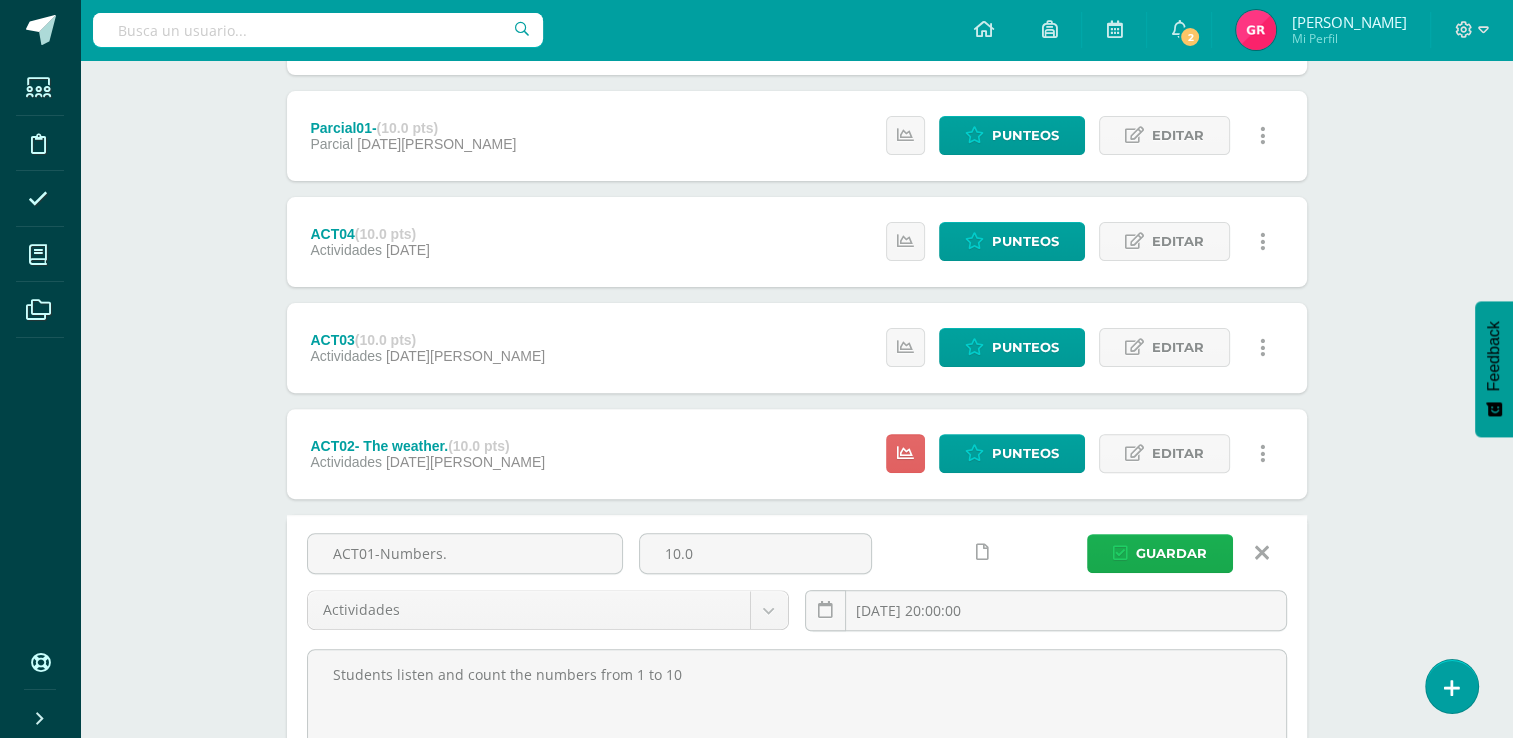 type on "Students listen and count the numbers from 1 to 10" 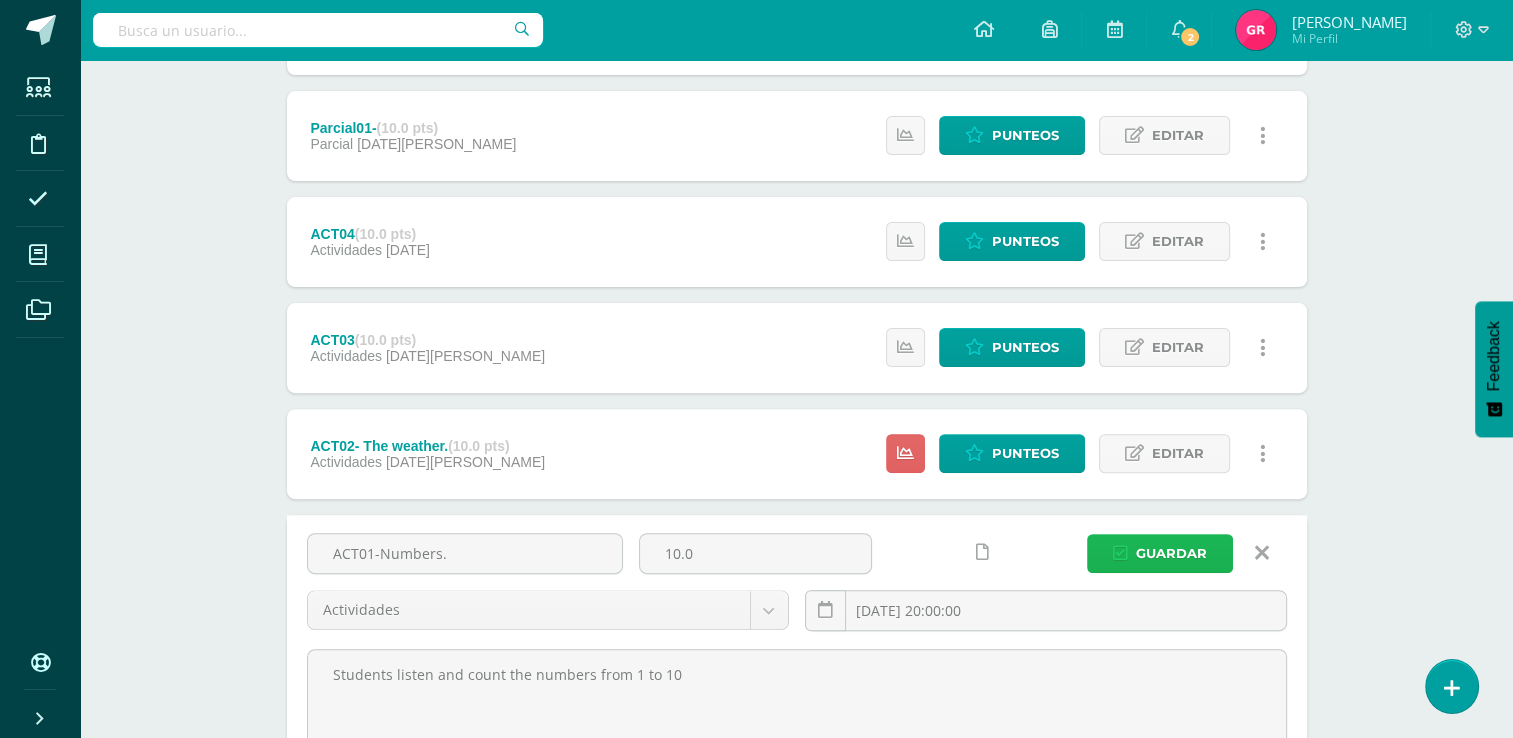 click on "Guardar" at bounding box center [1171, 553] 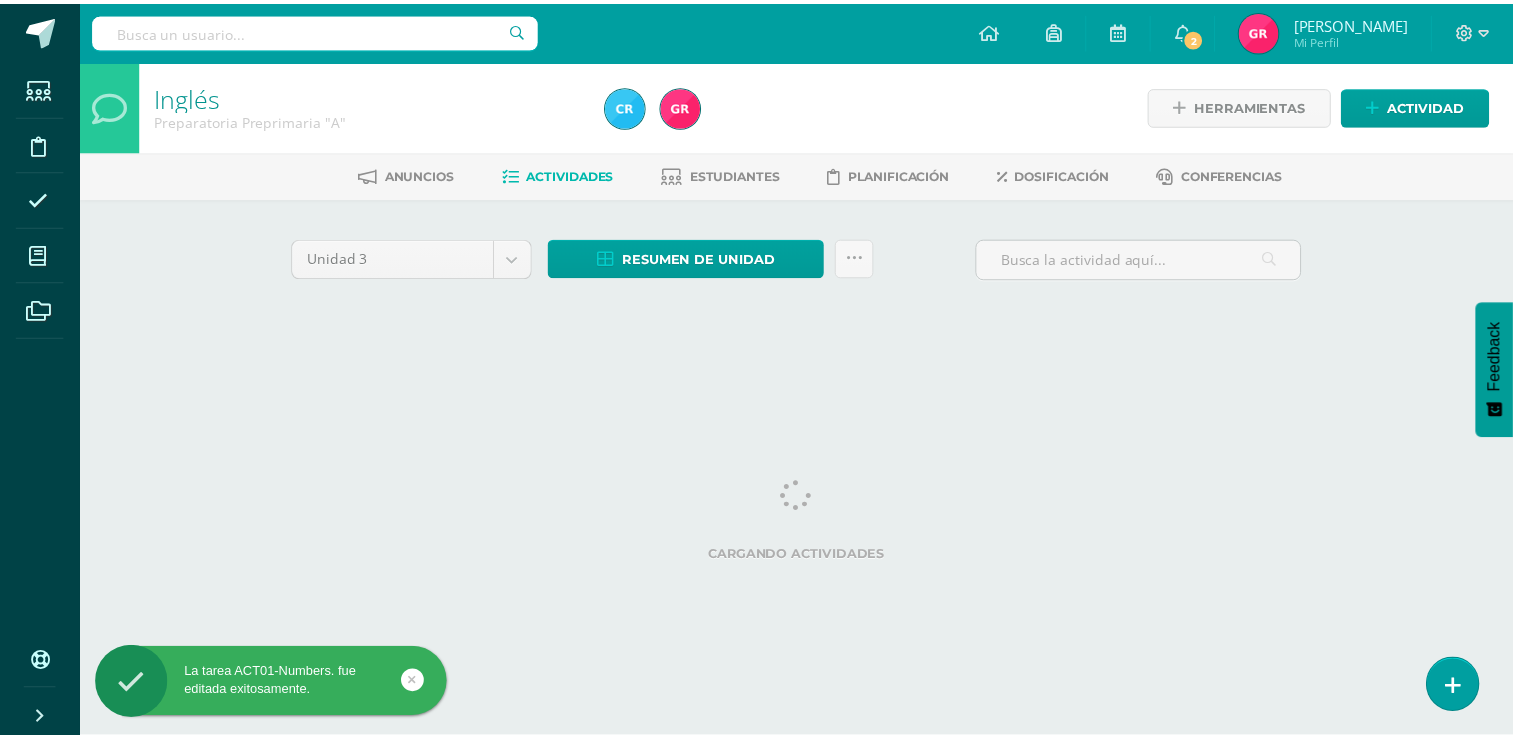 scroll, scrollTop: 0, scrollLeft: 0, axis: both 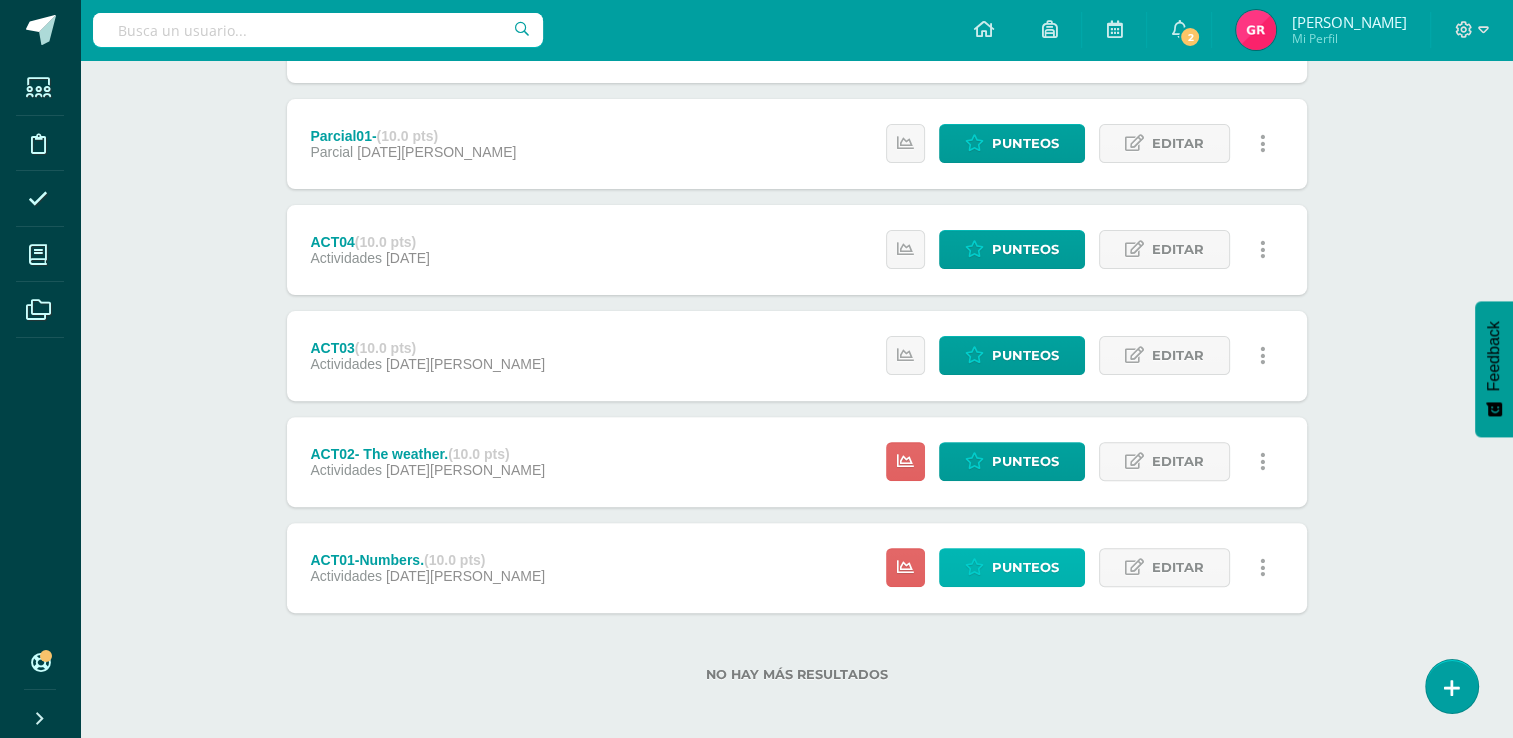 click on "Punteos" at bounding box center (1025, 567) 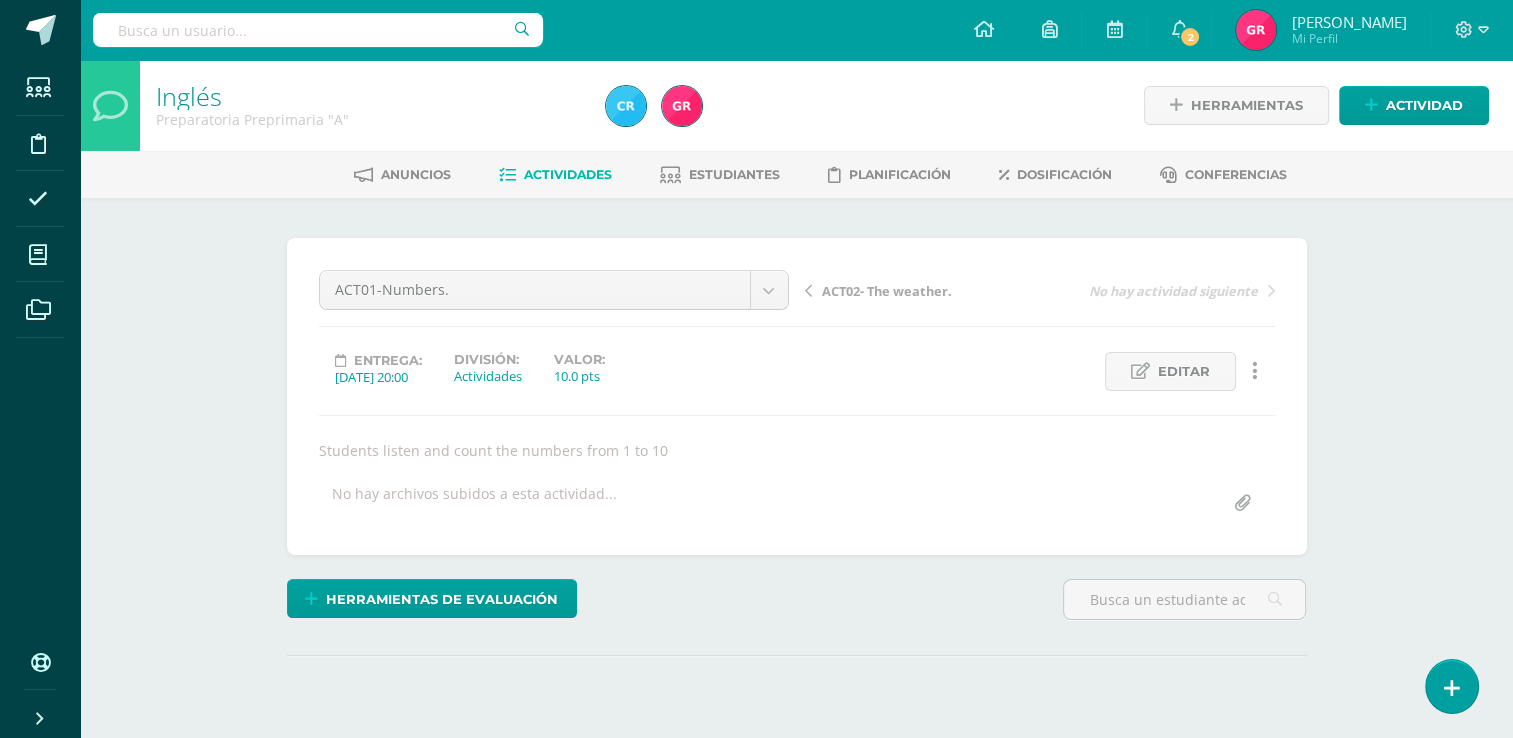 scroll, scrollTop: 0, scrollLeft: 0, axis: both 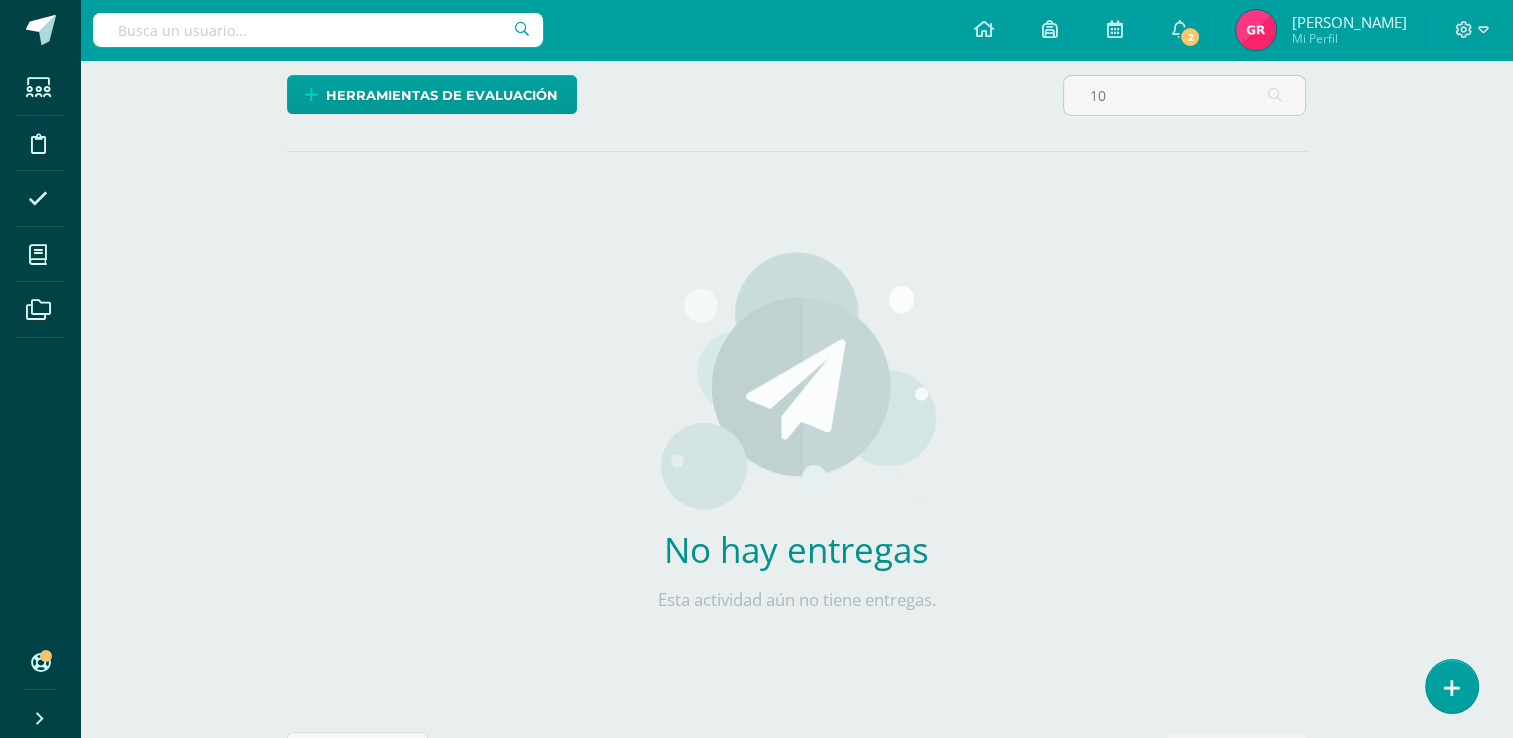 type on "1" 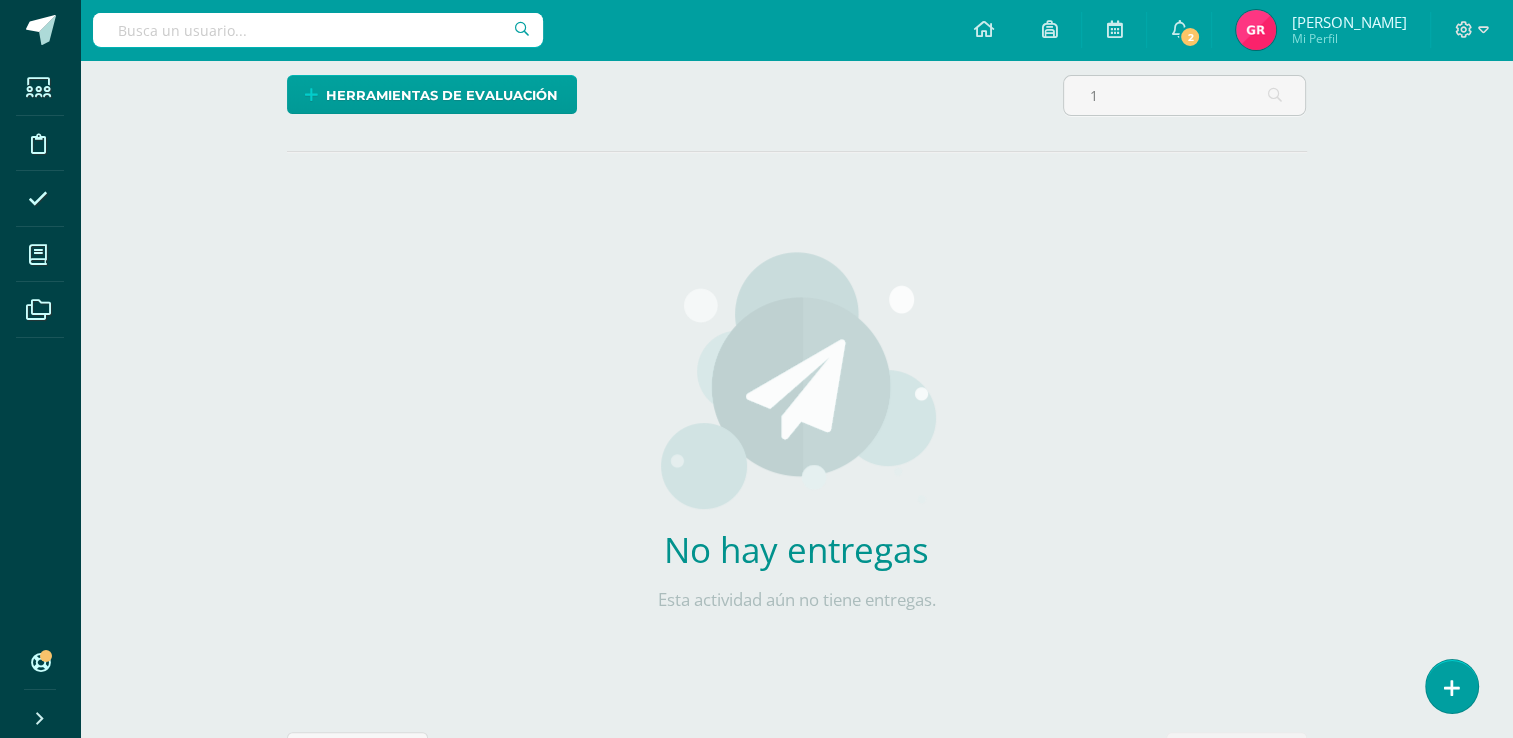 type 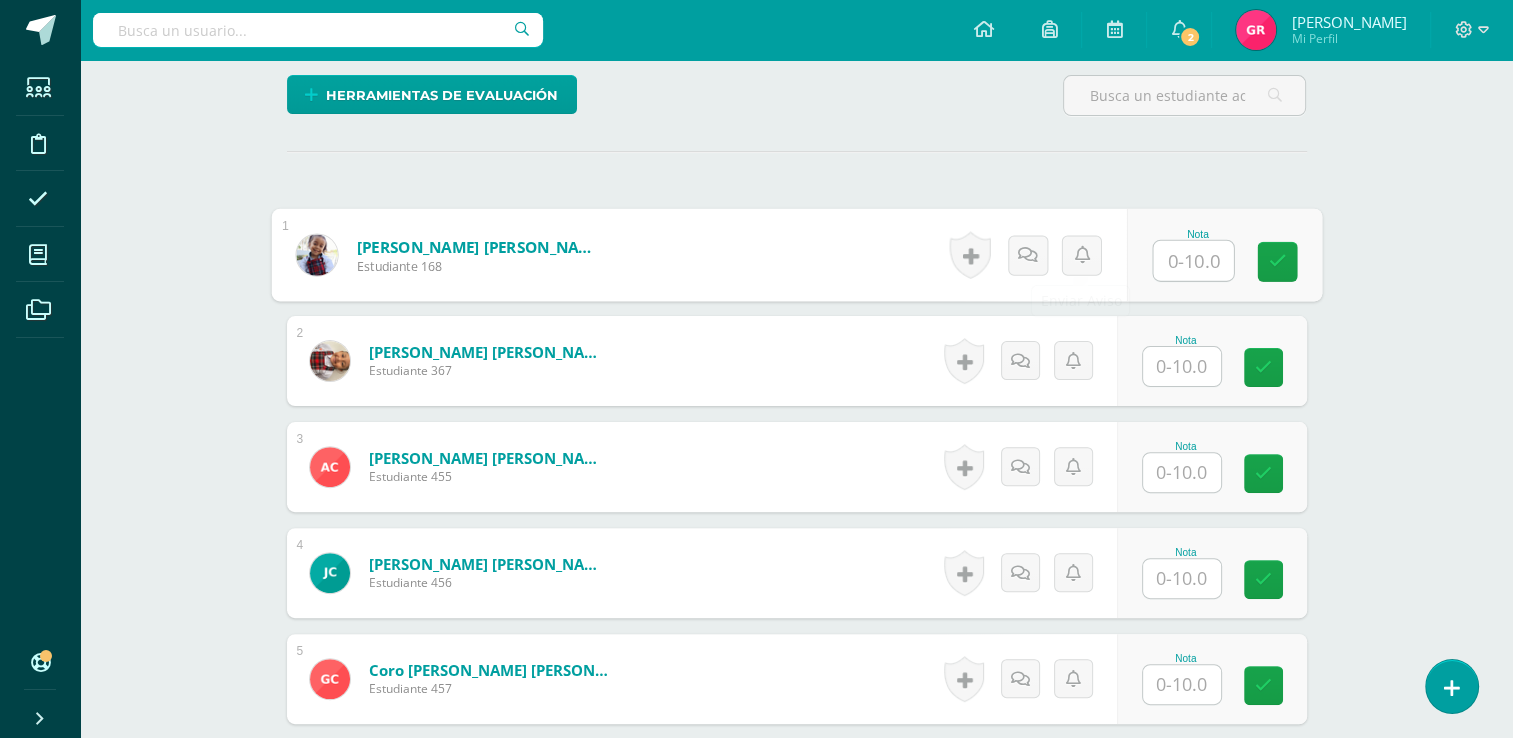 drag, startPoint x: 1202, startPoint y: 257, endPoint x: 711, endPoint y: 148, distance: 502.95328 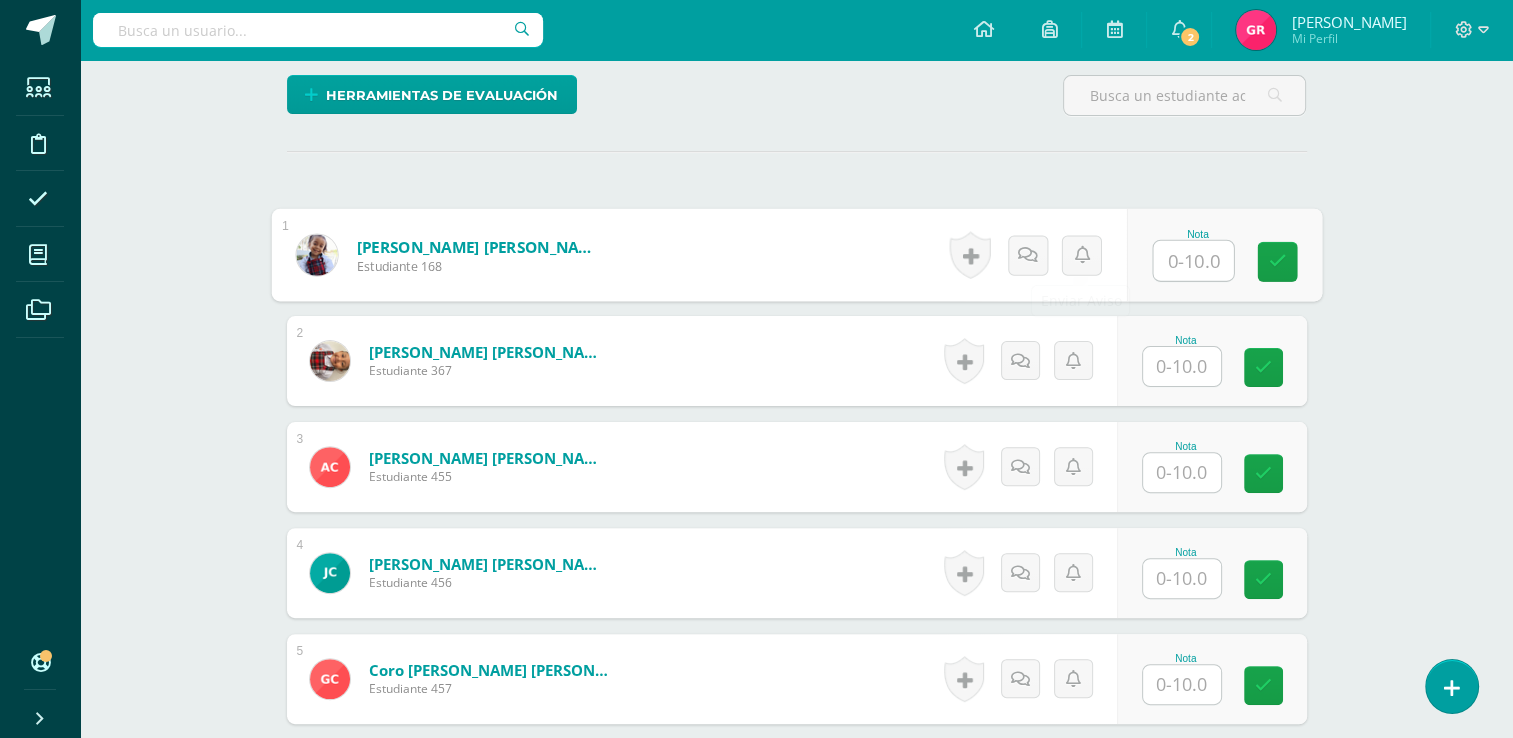 click on "¿Estás seguro que quieres  eliminar  esta actividad?
Esto borrará la actividad y cualquier nota que hayas registrado
permanentemente. Esta acción no se puede revertir. Cancelar Eliminar
Administración de escalas de valoración
escala de valoración
Aún no has creado una escala de valoración.
Cancelar Agregar nueva escala de valoración: Agrega una división a la escala de valoración  (ej. Ortografía, redacción, trabajo en equipo, etc.)
Agregar
Cancelar Crear escala de valoración
Agrega listas de cotejo
Mostrar todos                             Mostrar todos Mis listas Generales Comunicación y Lenguaje Matemática Ciencia Estudios Sociales Arte Debate 1" at bounding box center [797, 1065] 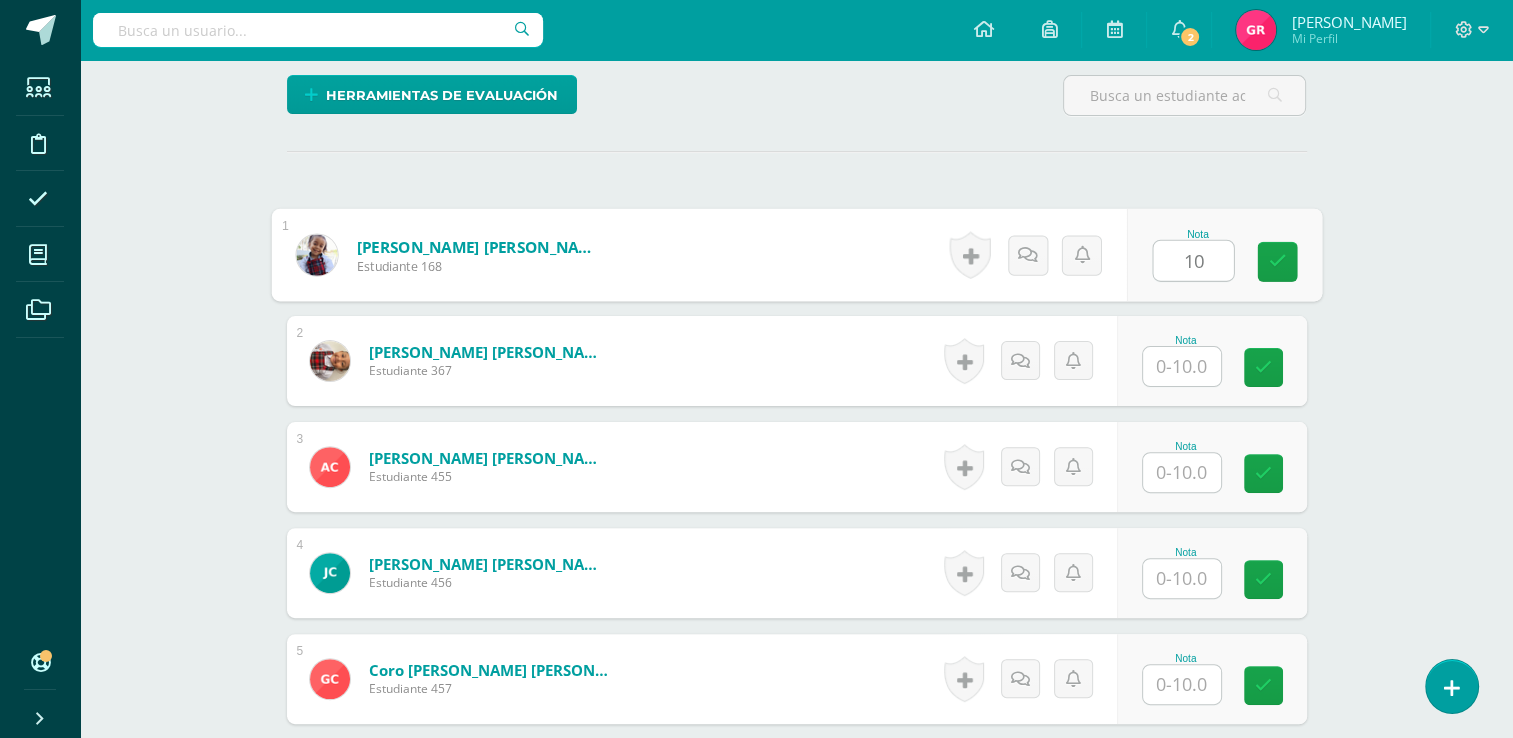 type on "10" 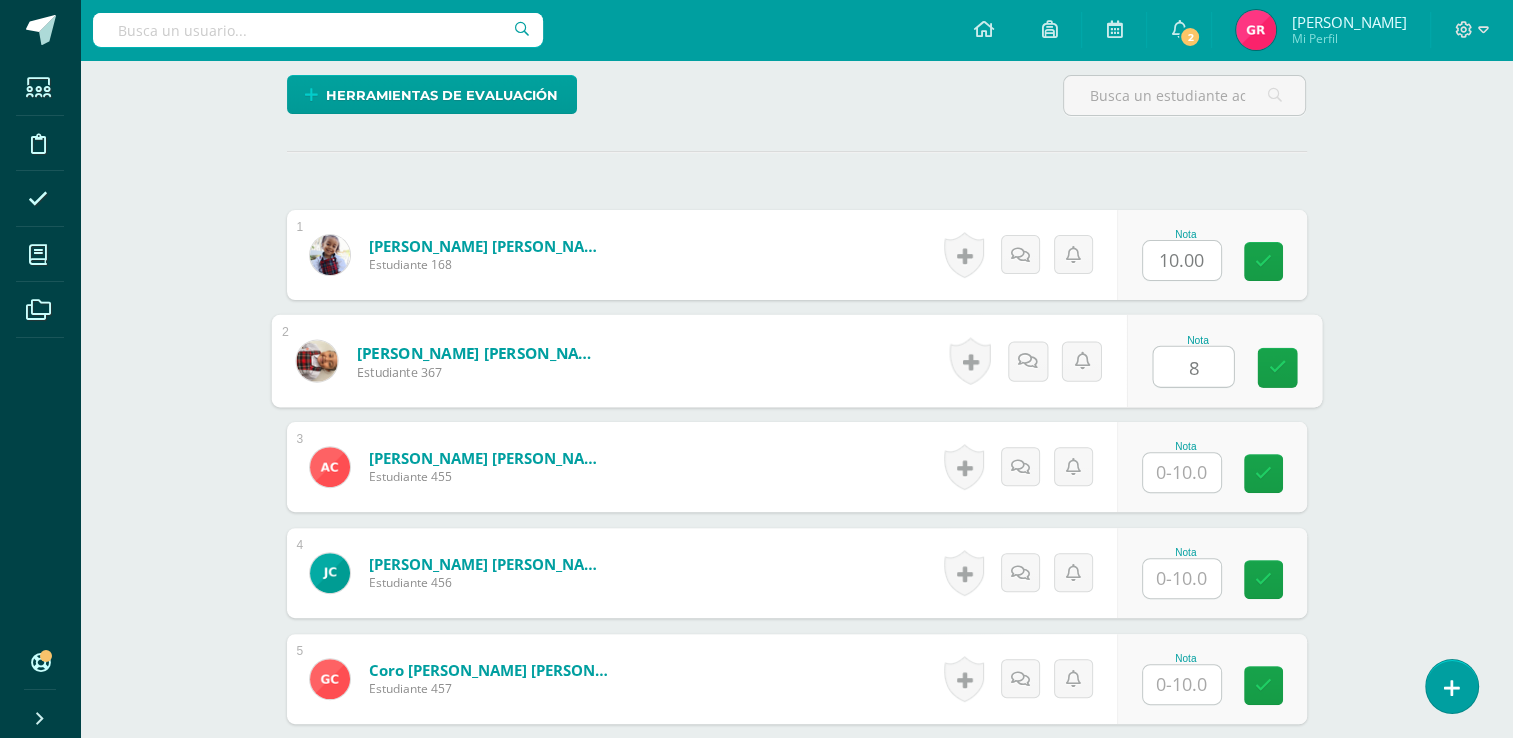 type on "8" 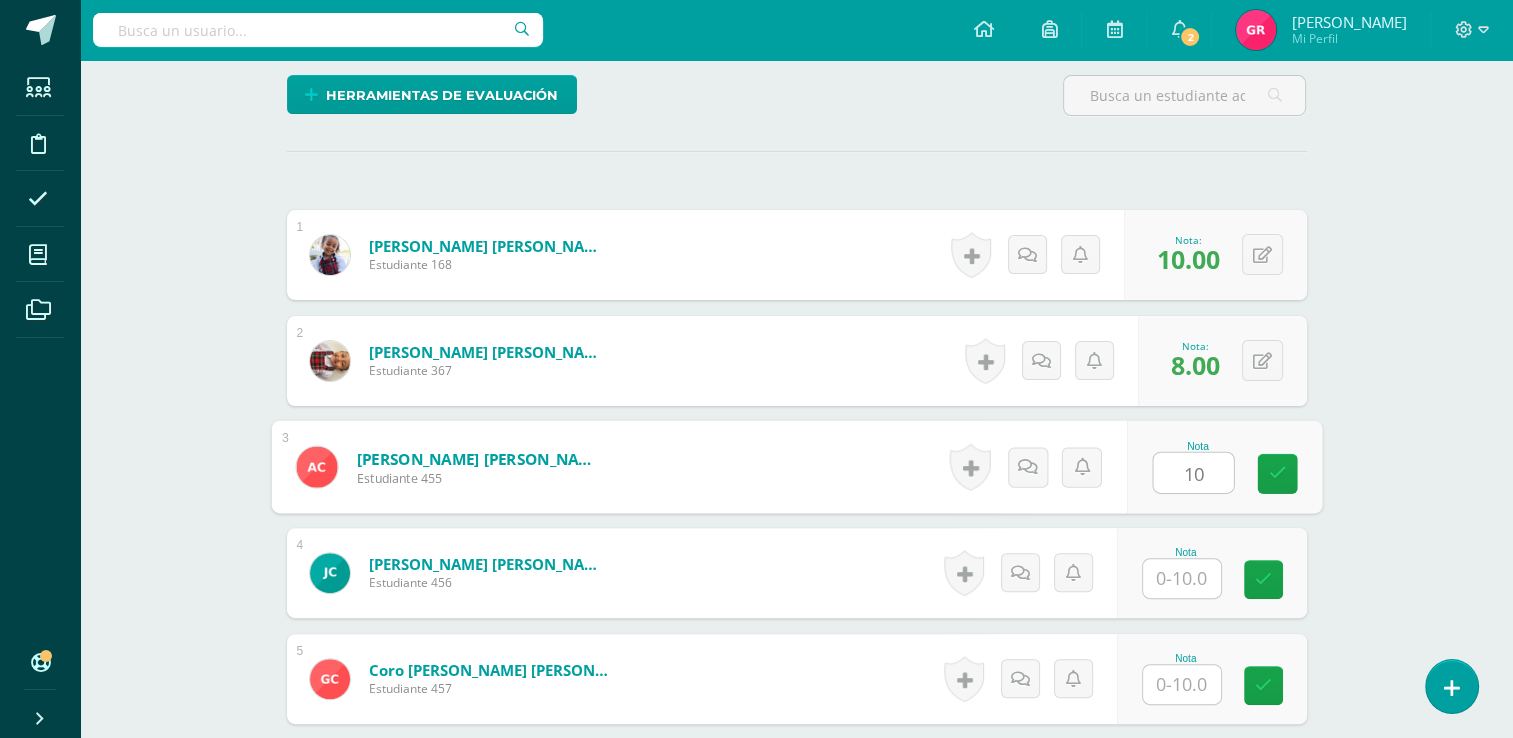 type on "10" 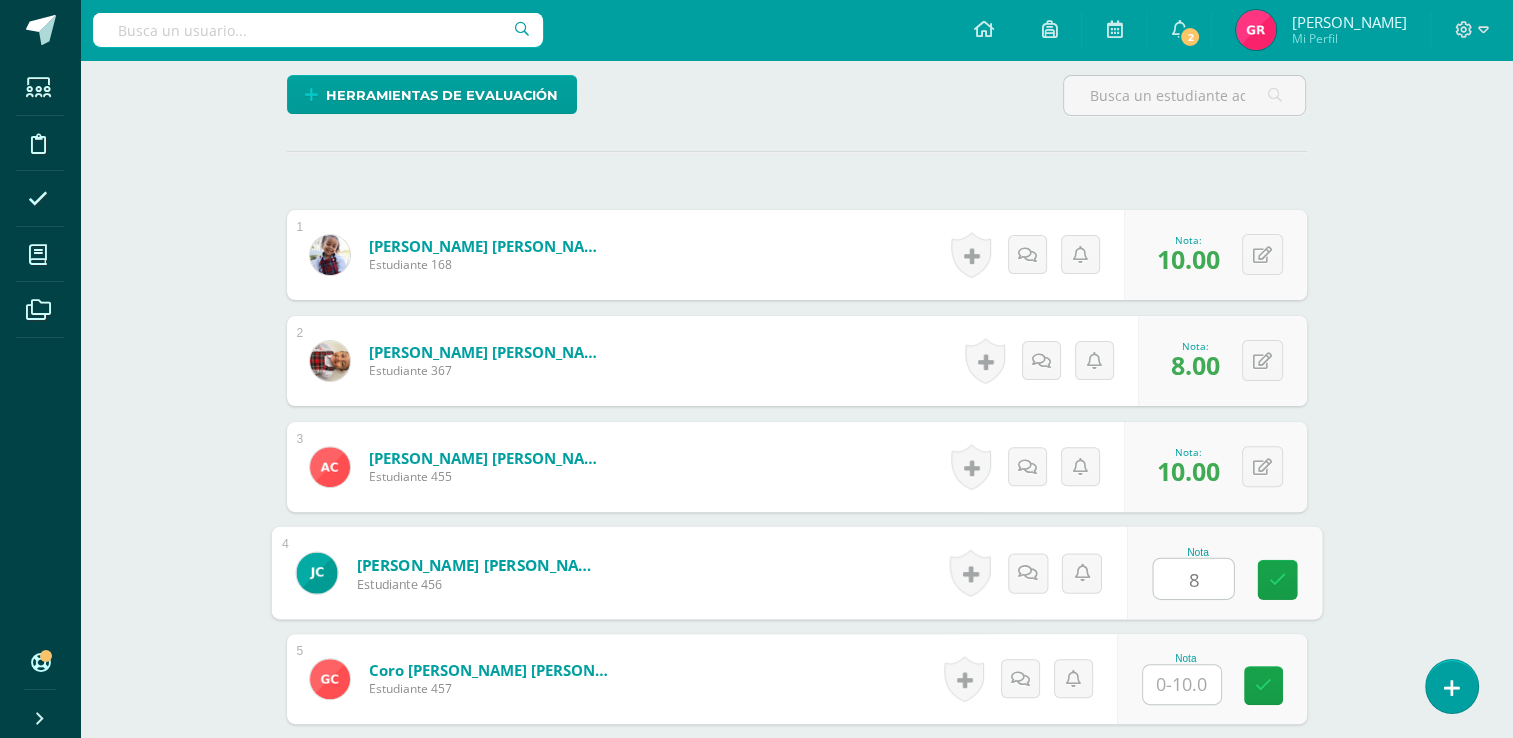 type on "8" 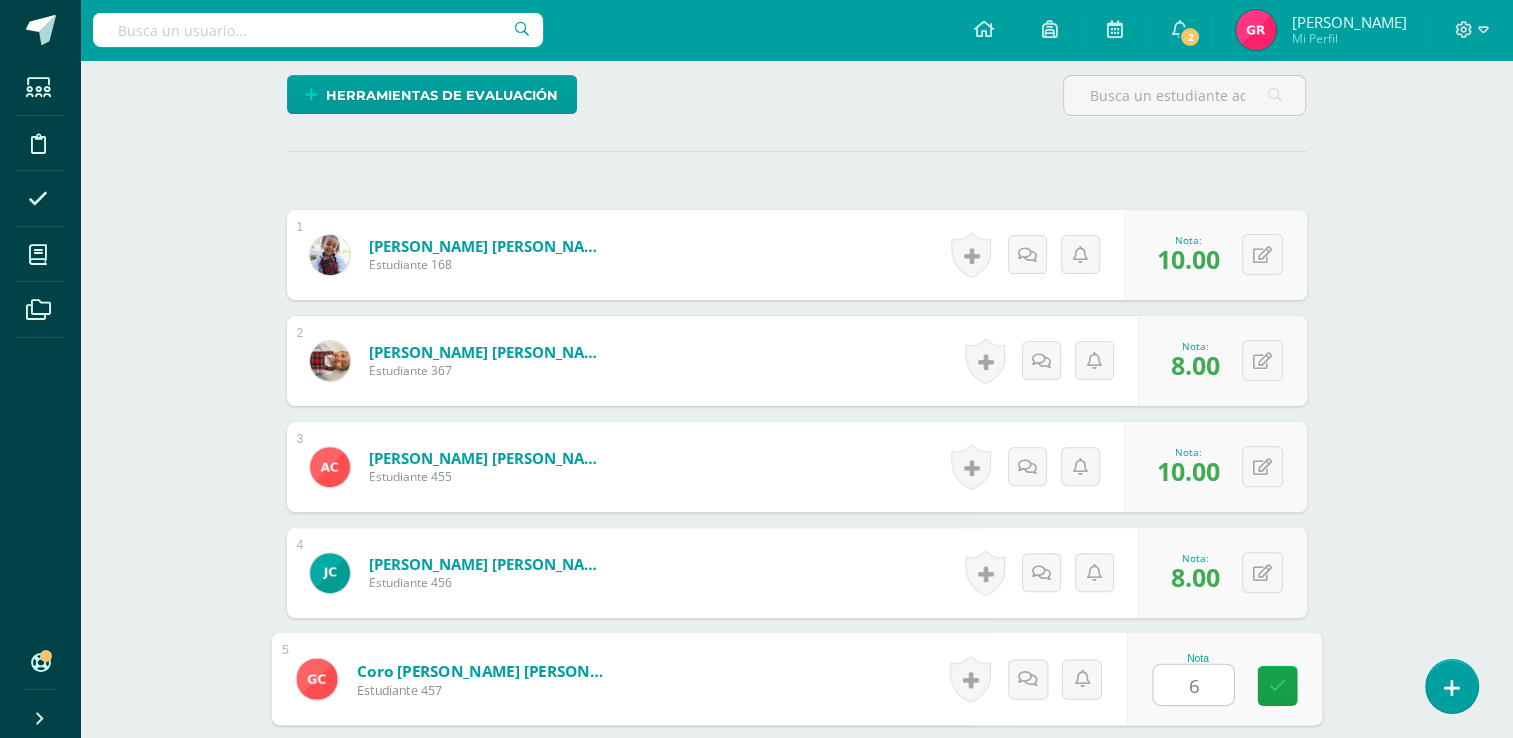 type on "6" 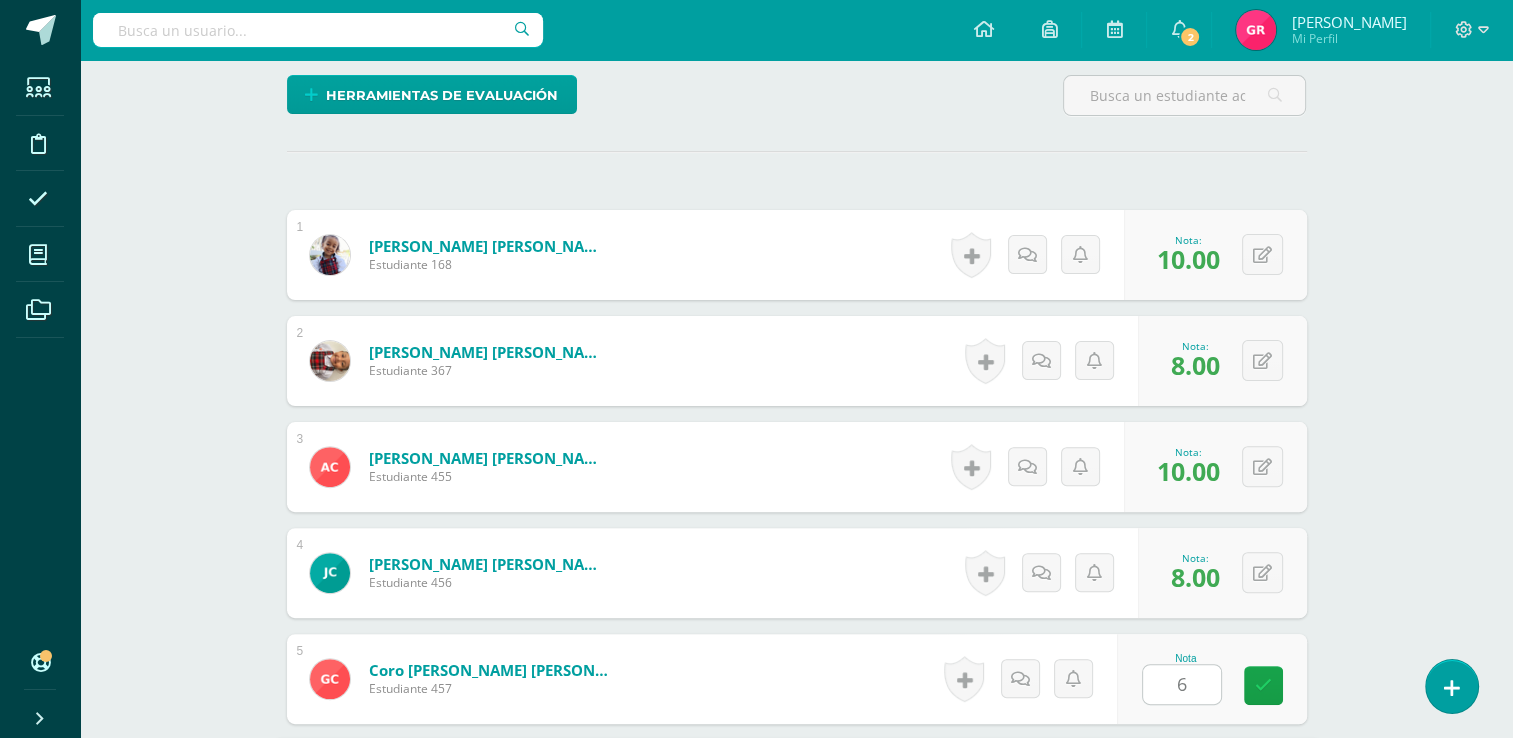 scroll, scrollTop: 924, scrollLeft: 0, axis: vertical 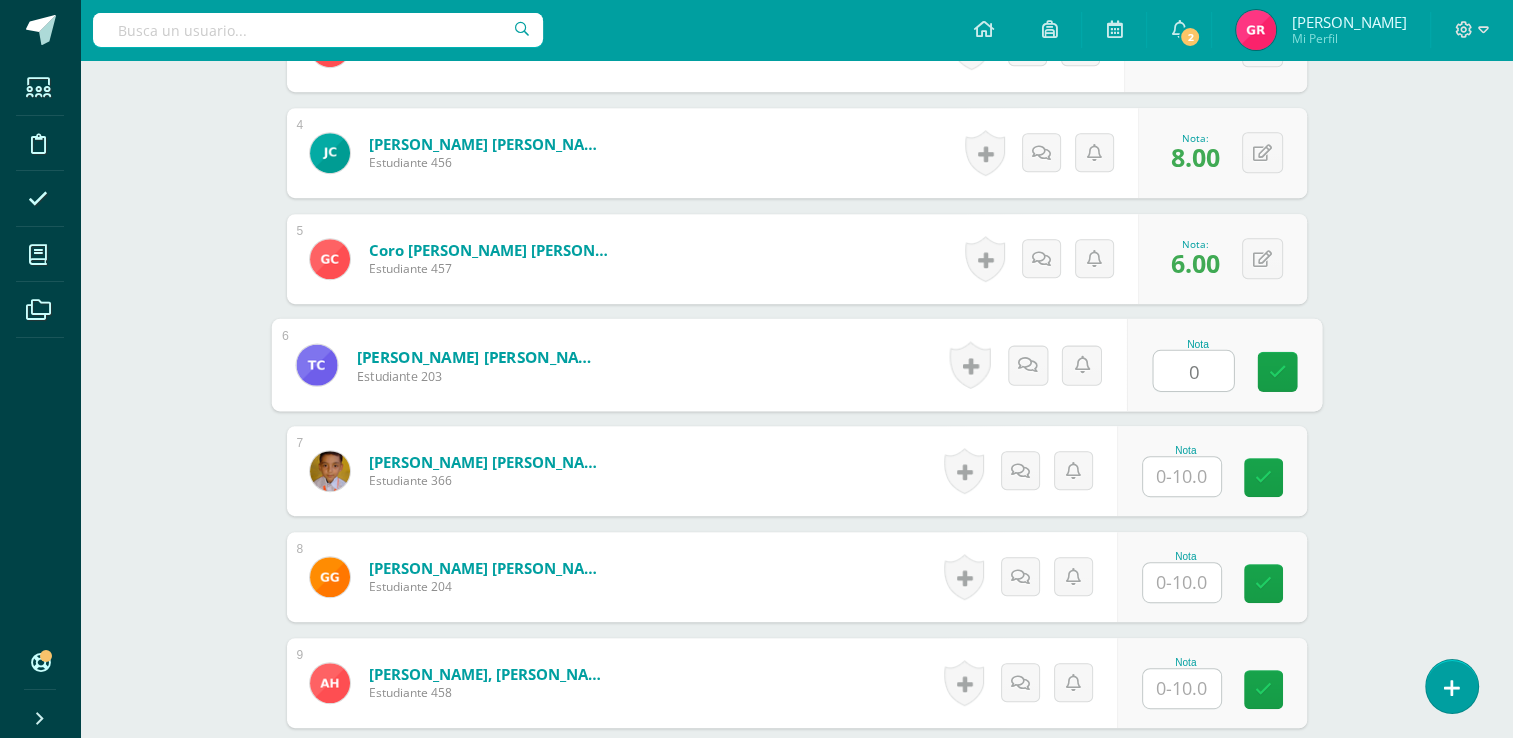 type on "0" 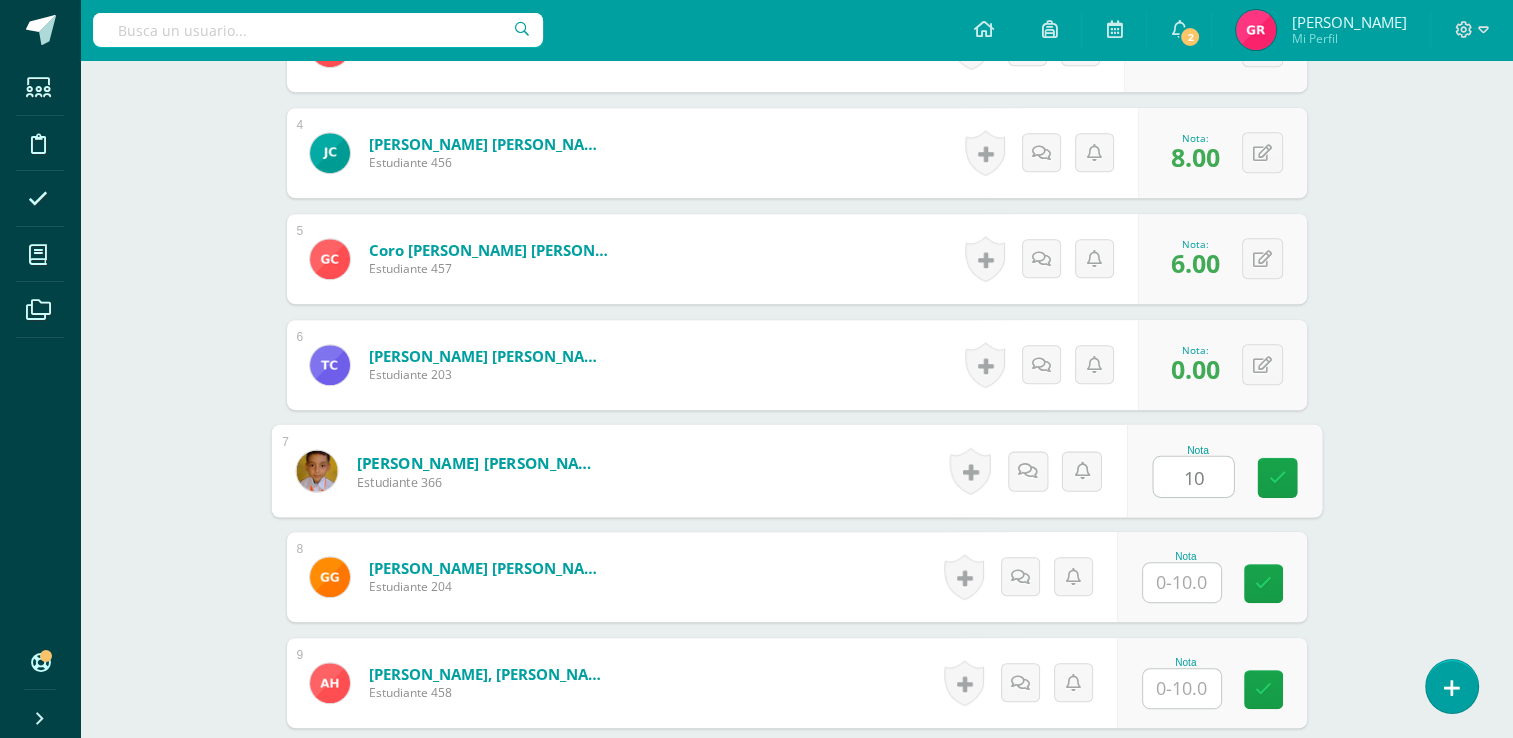 type on "10" 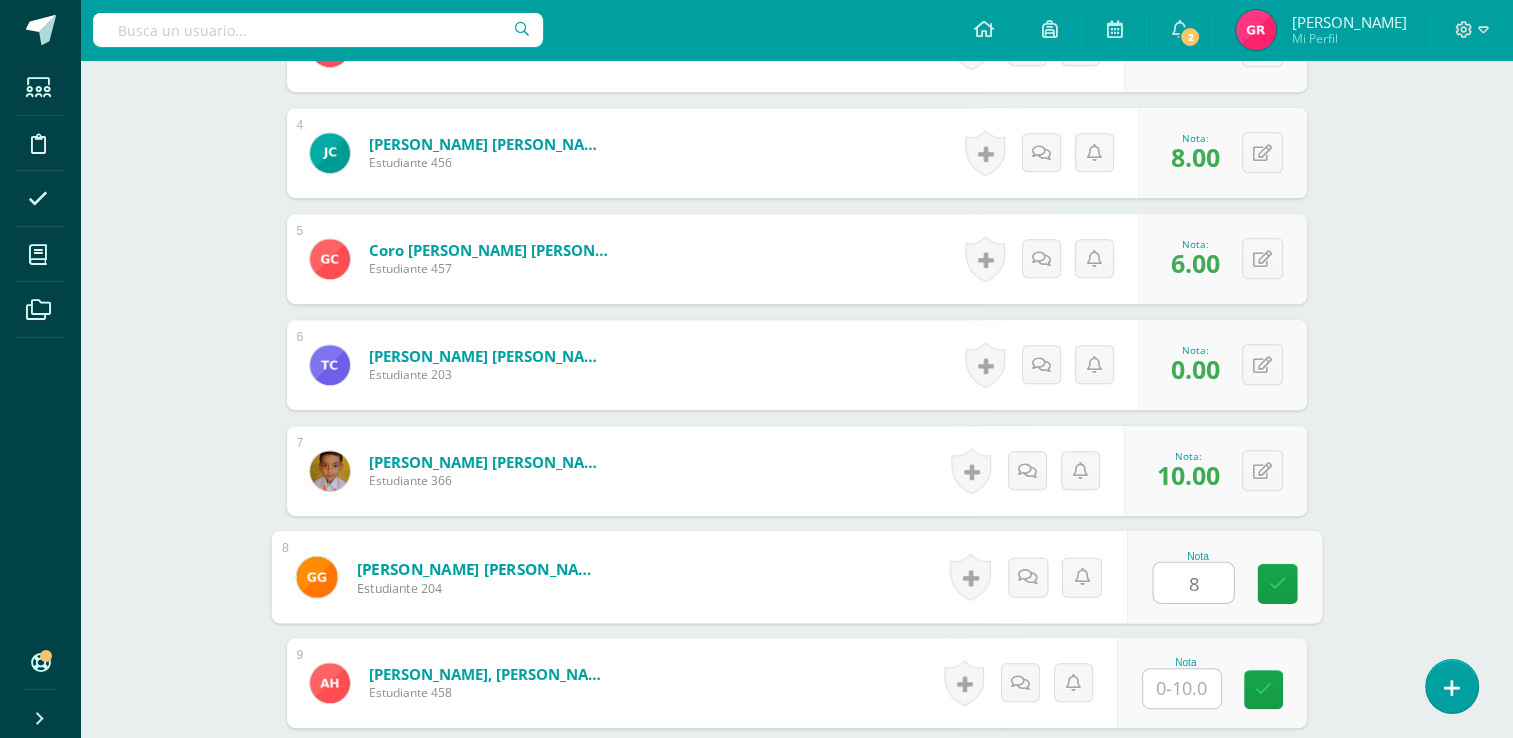 type on "8" 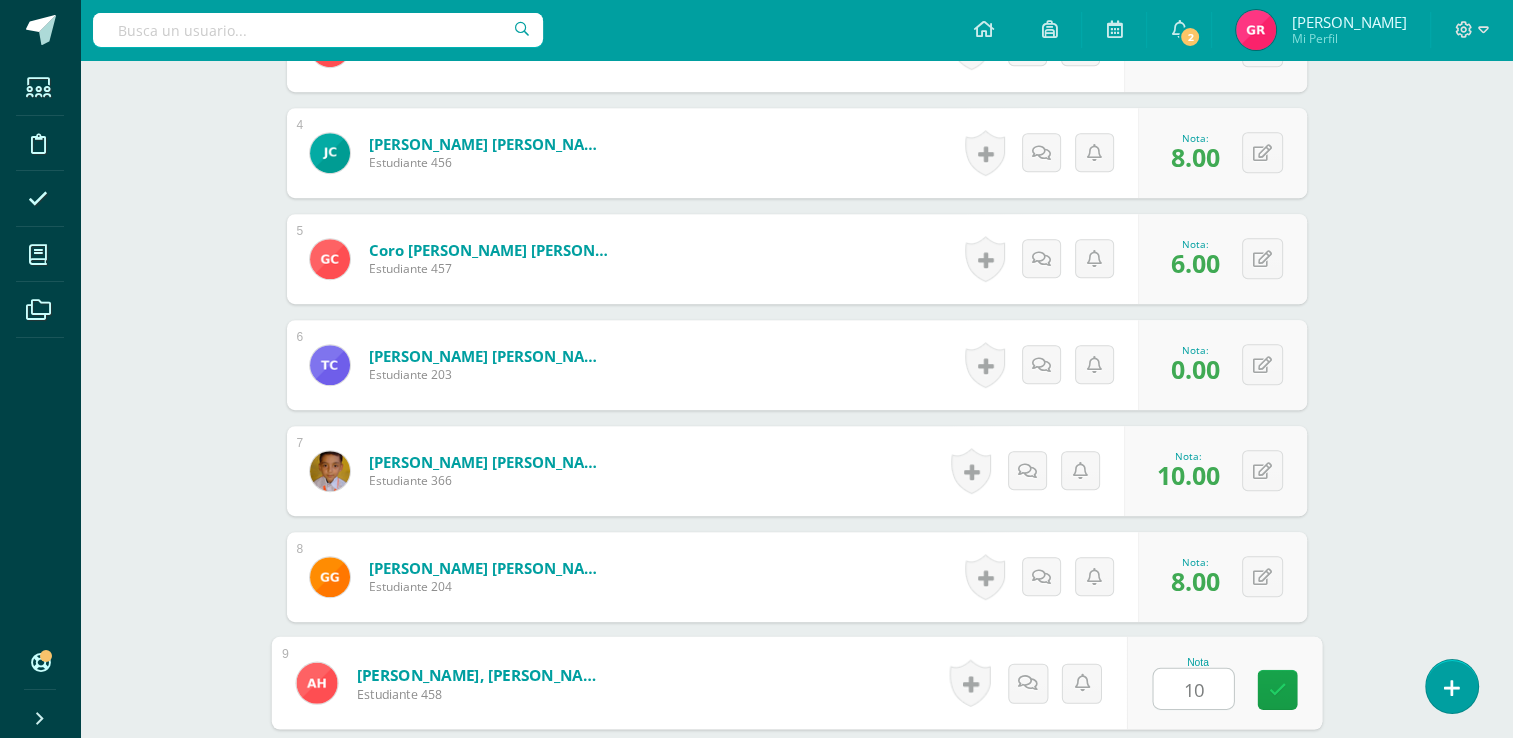 type on "10" 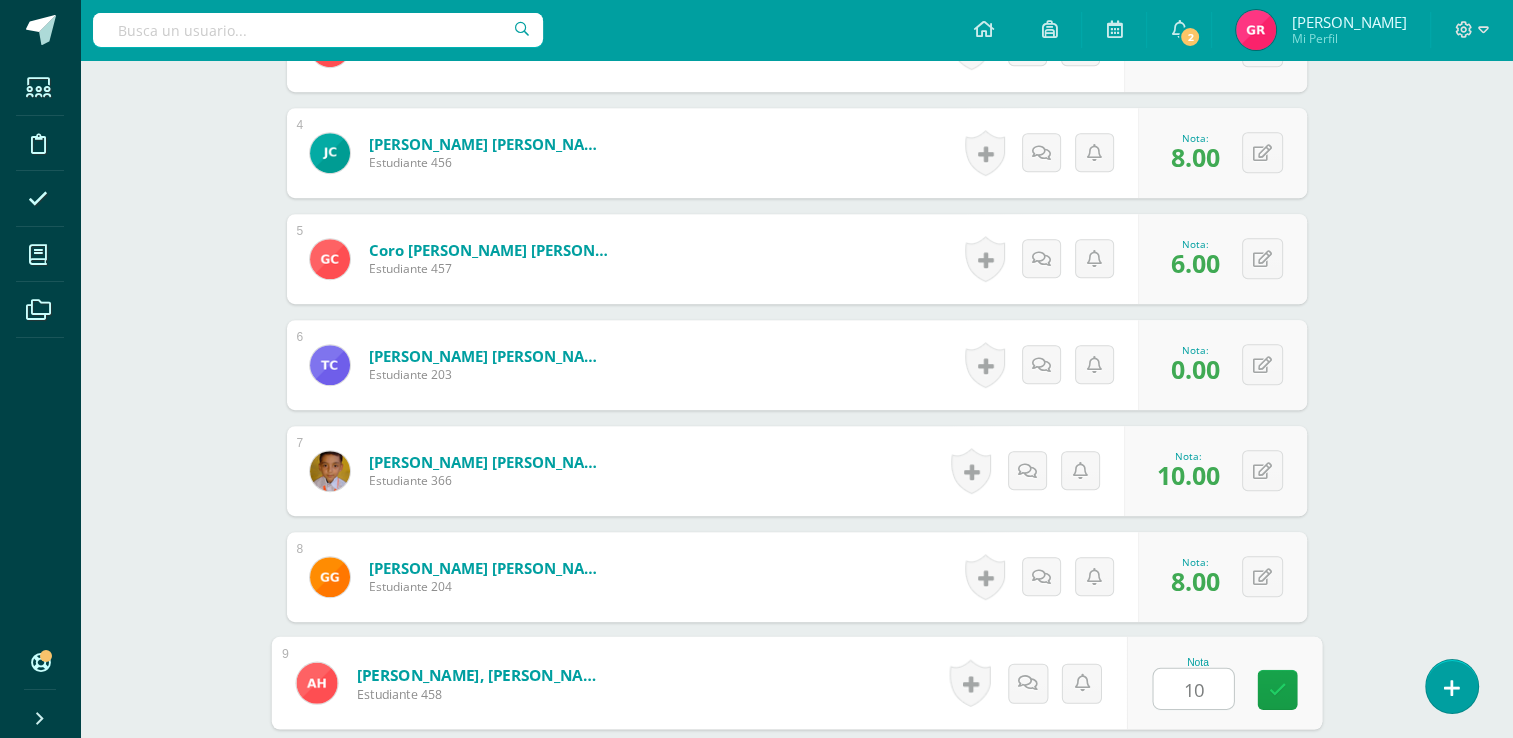 scroll, scrollTop: 1348, scrollLeft: 0, axis: vertical 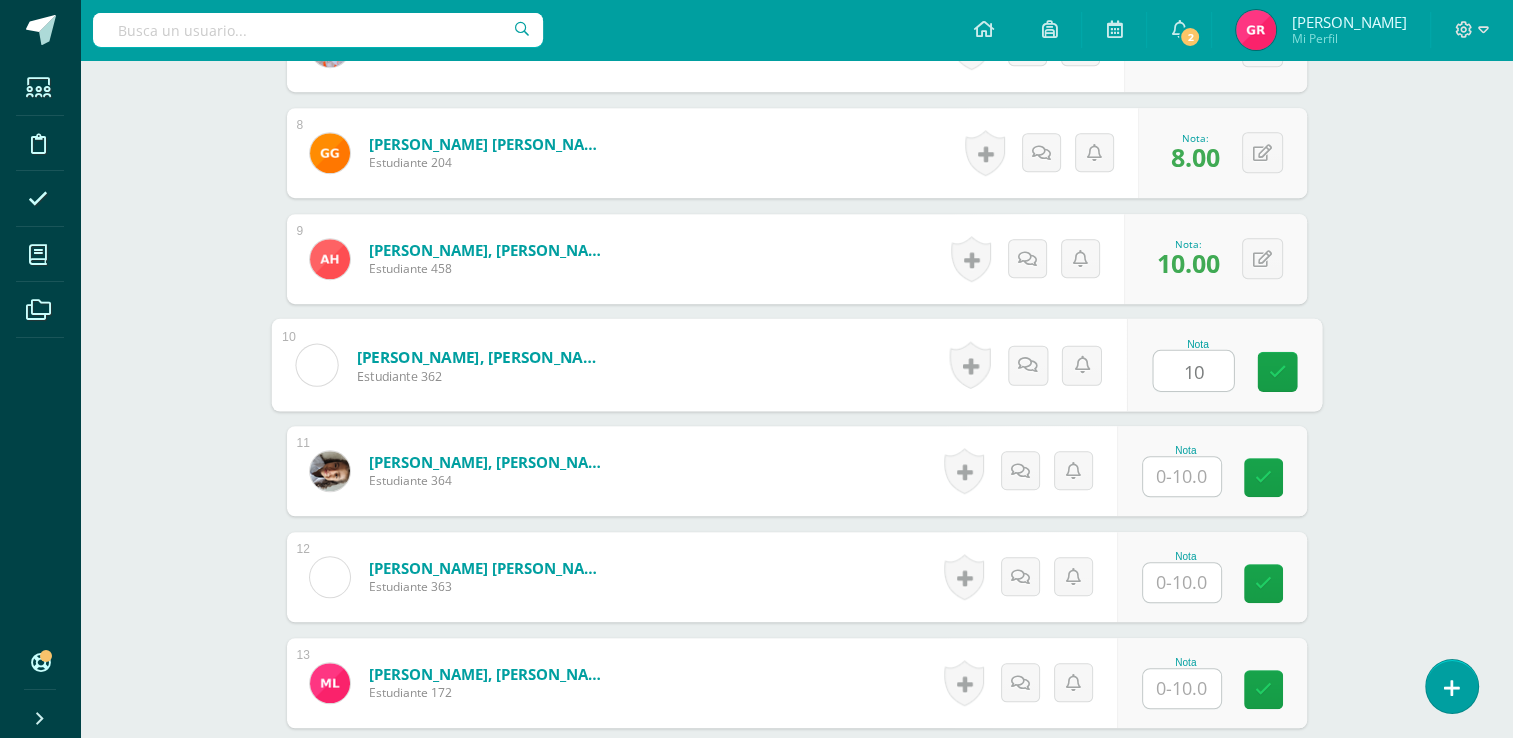 type on "10" 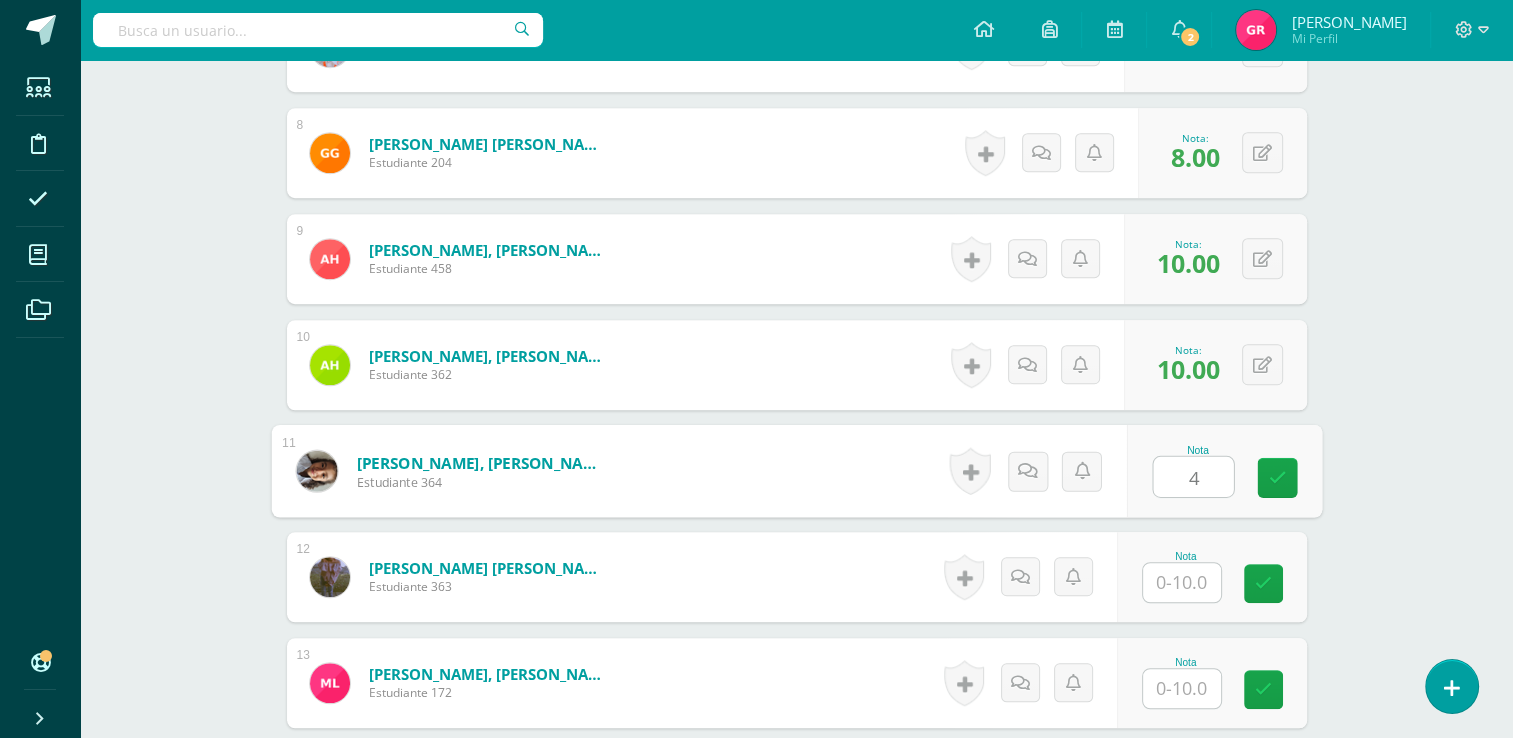 type on "4" 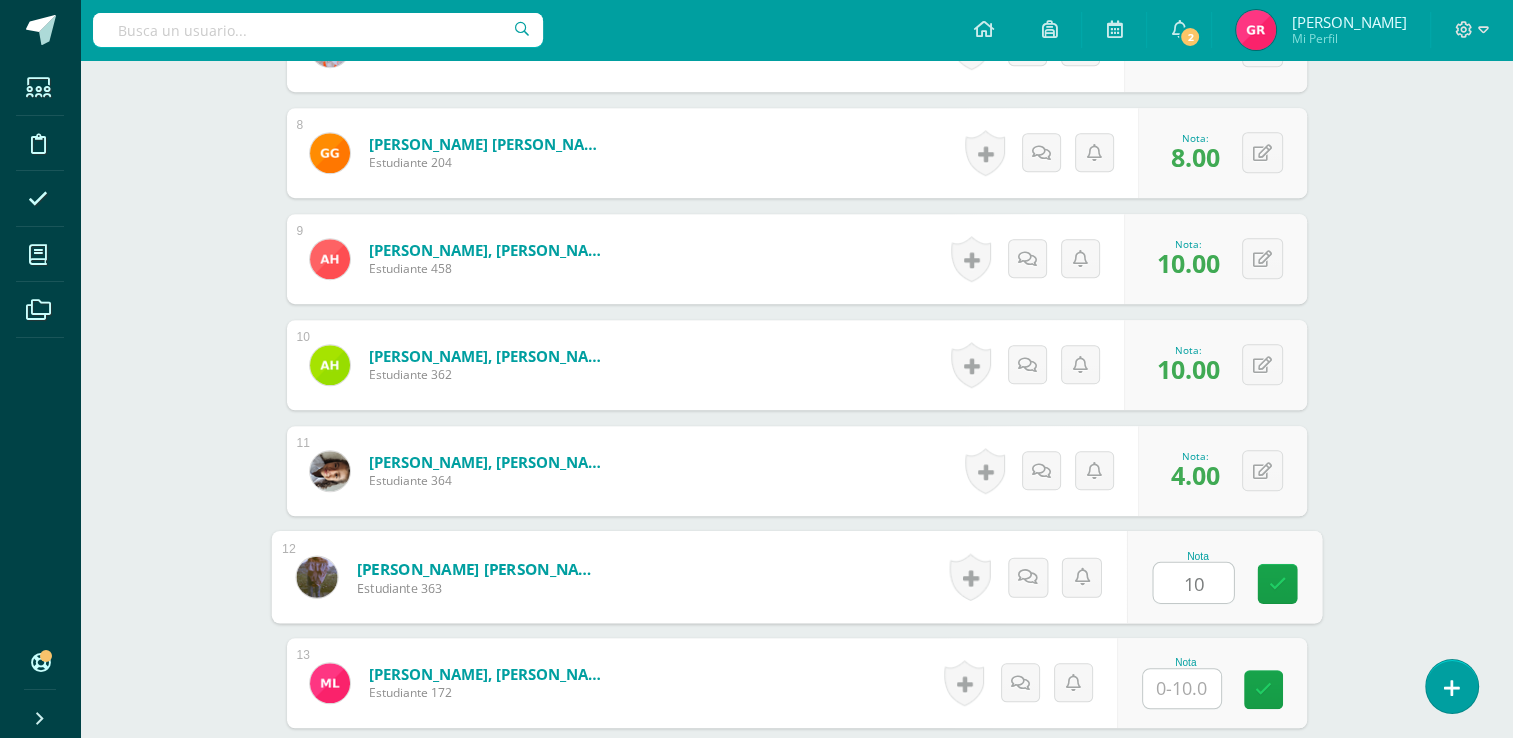 type on "10" 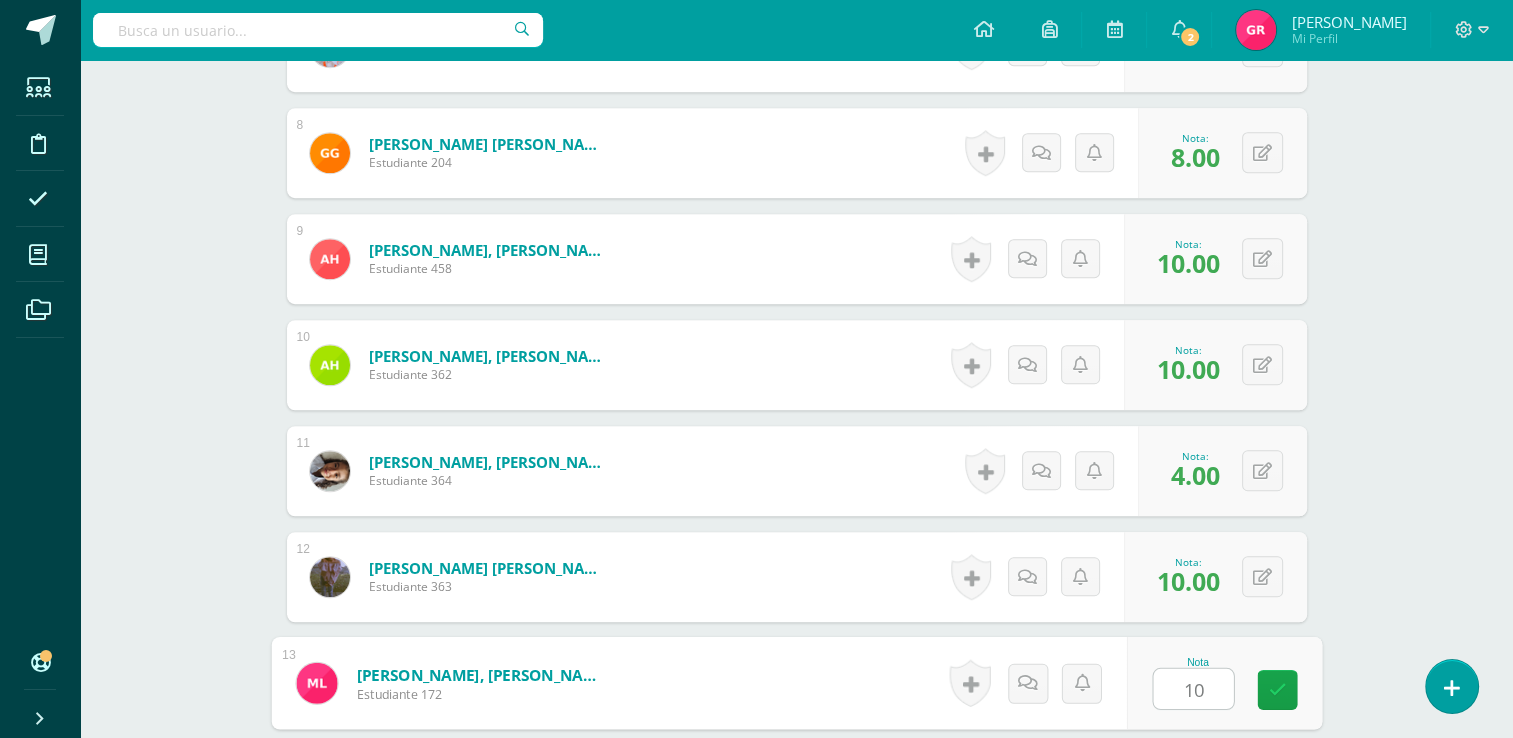 type on "10" 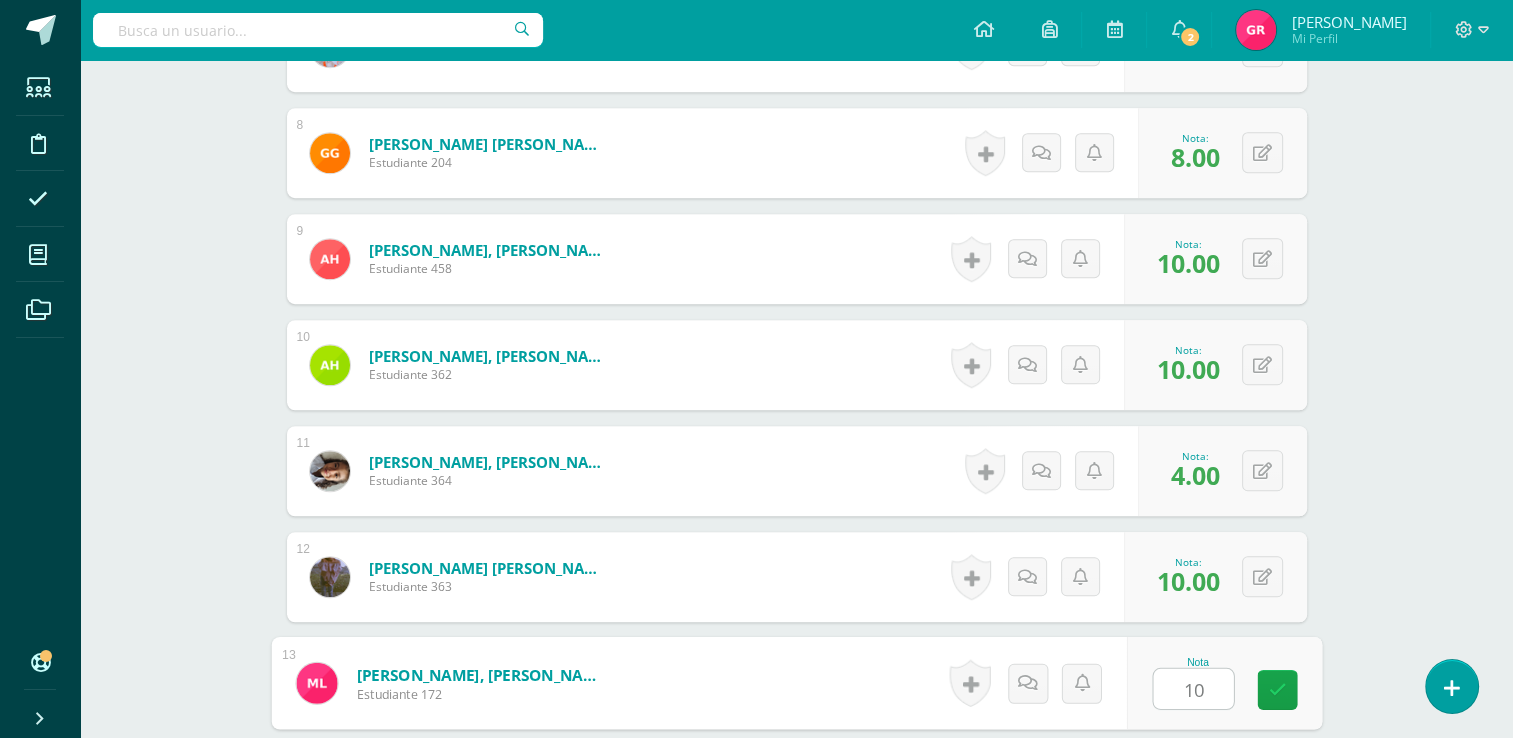 scroll, scrollTop: 1772, scrollLeft: 0, axis: vertical 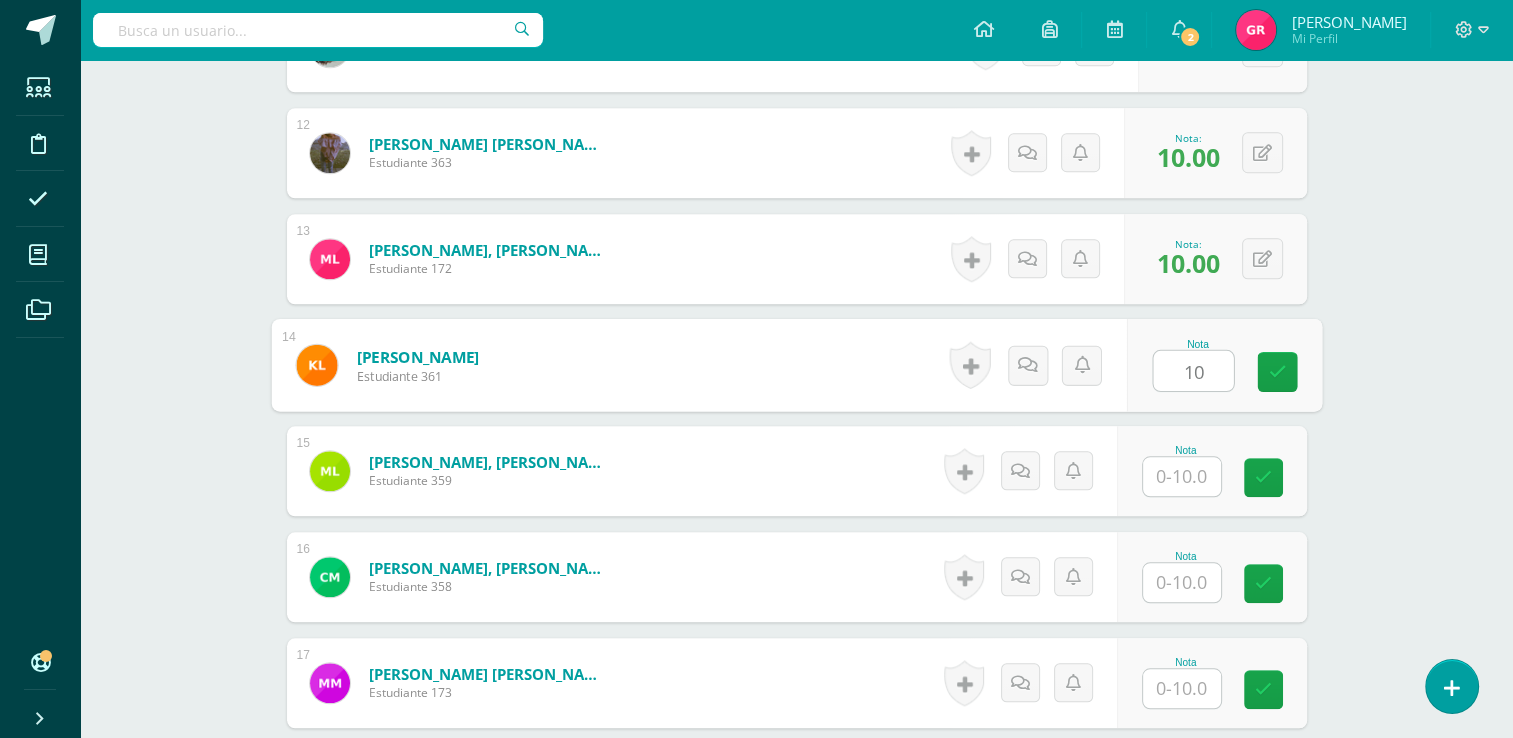 type on "10" 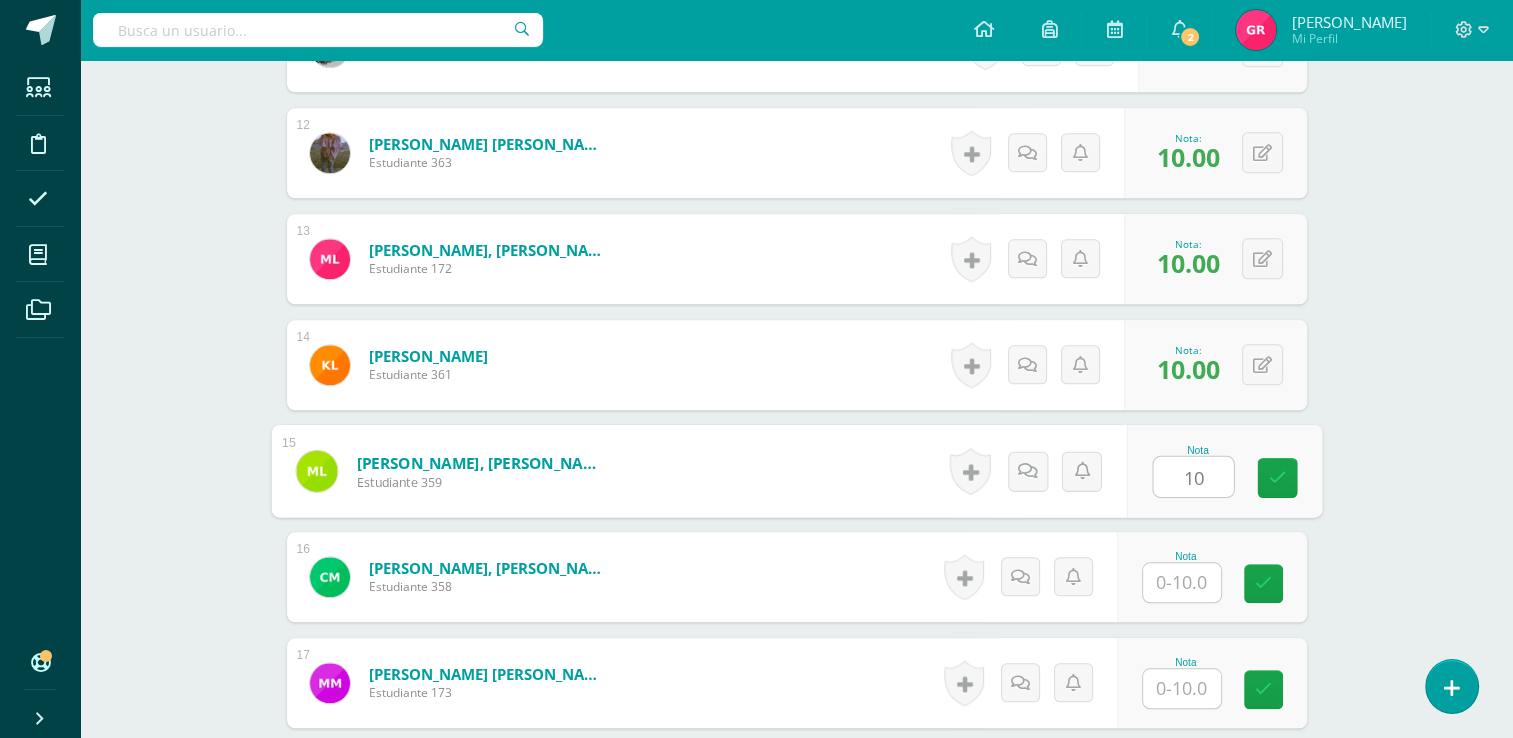 type on "10" 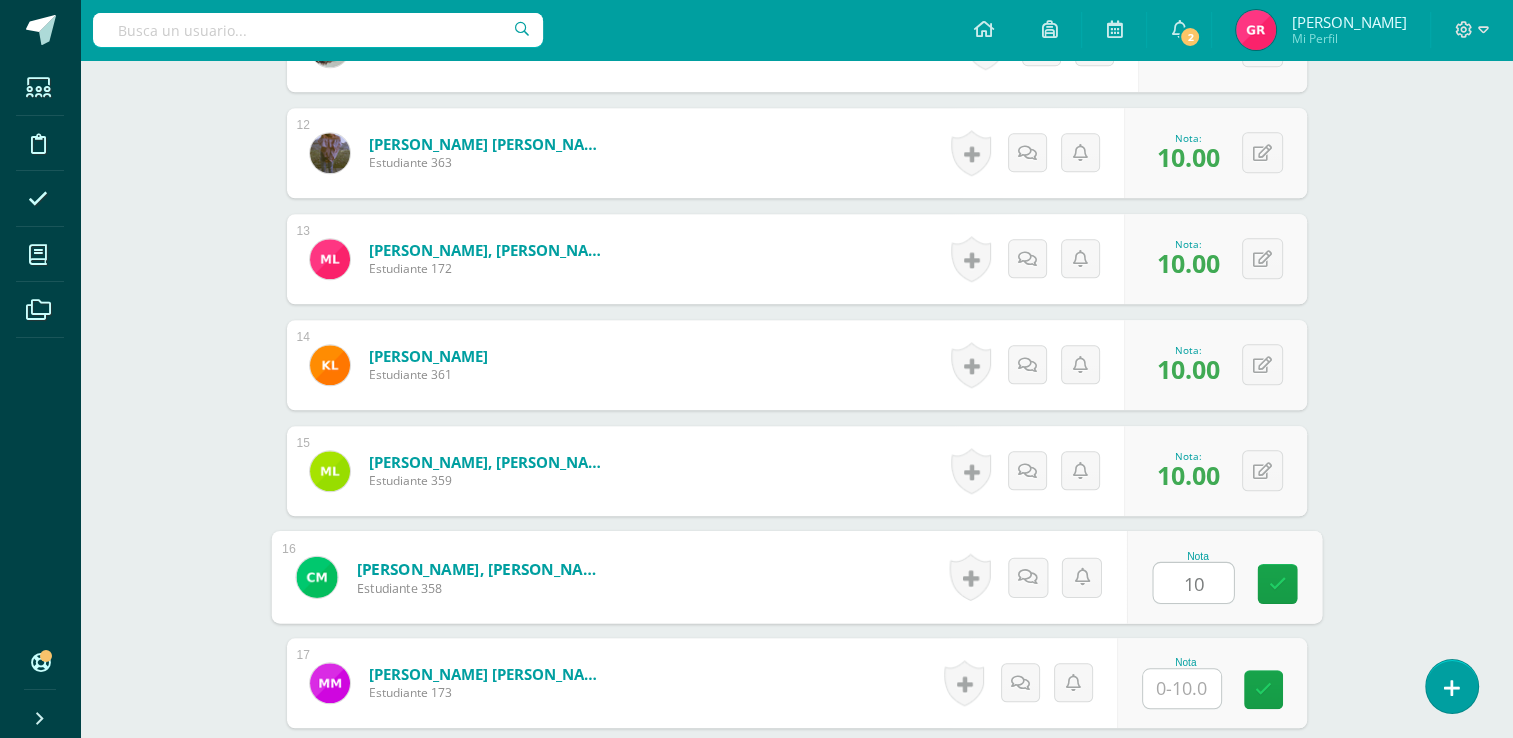 type on "10" 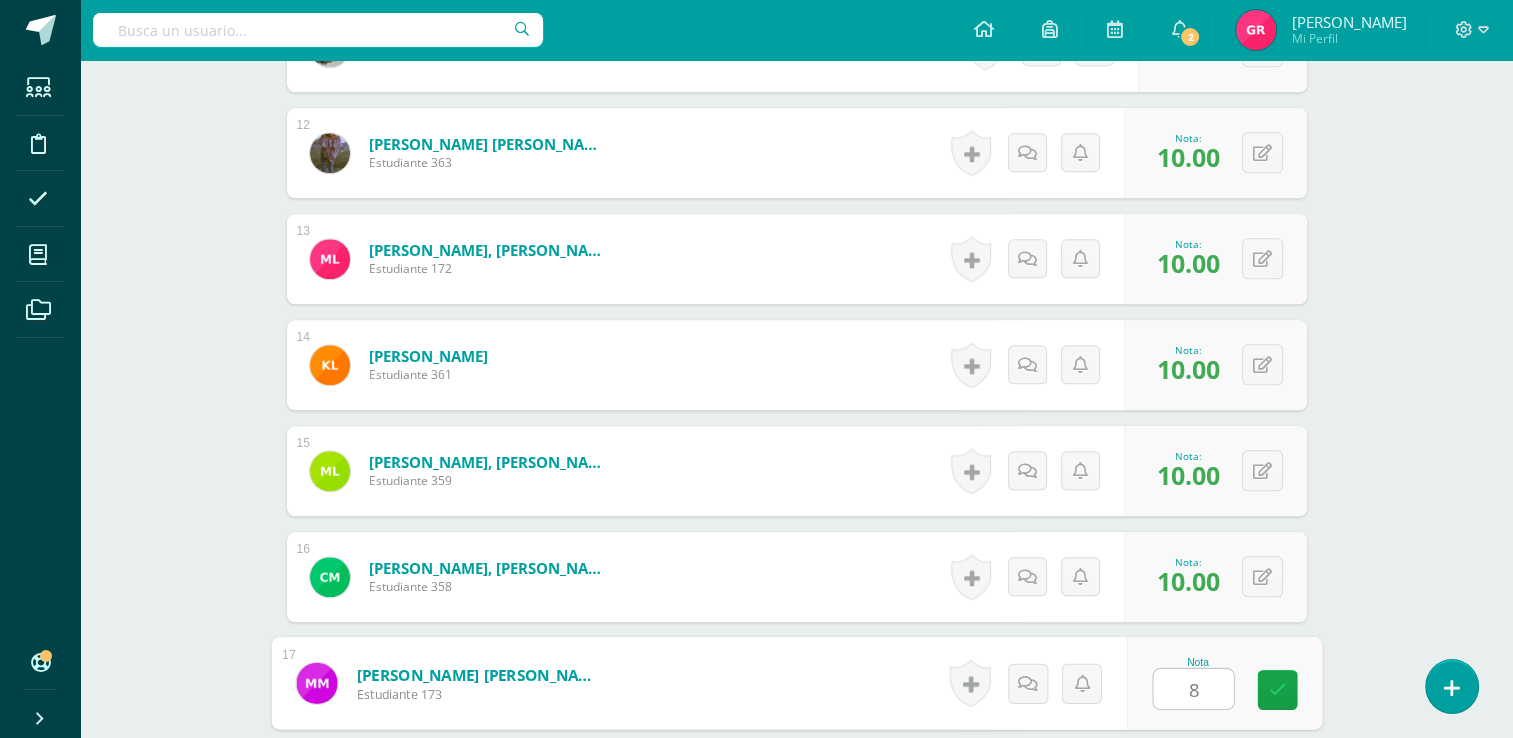 type on "8" 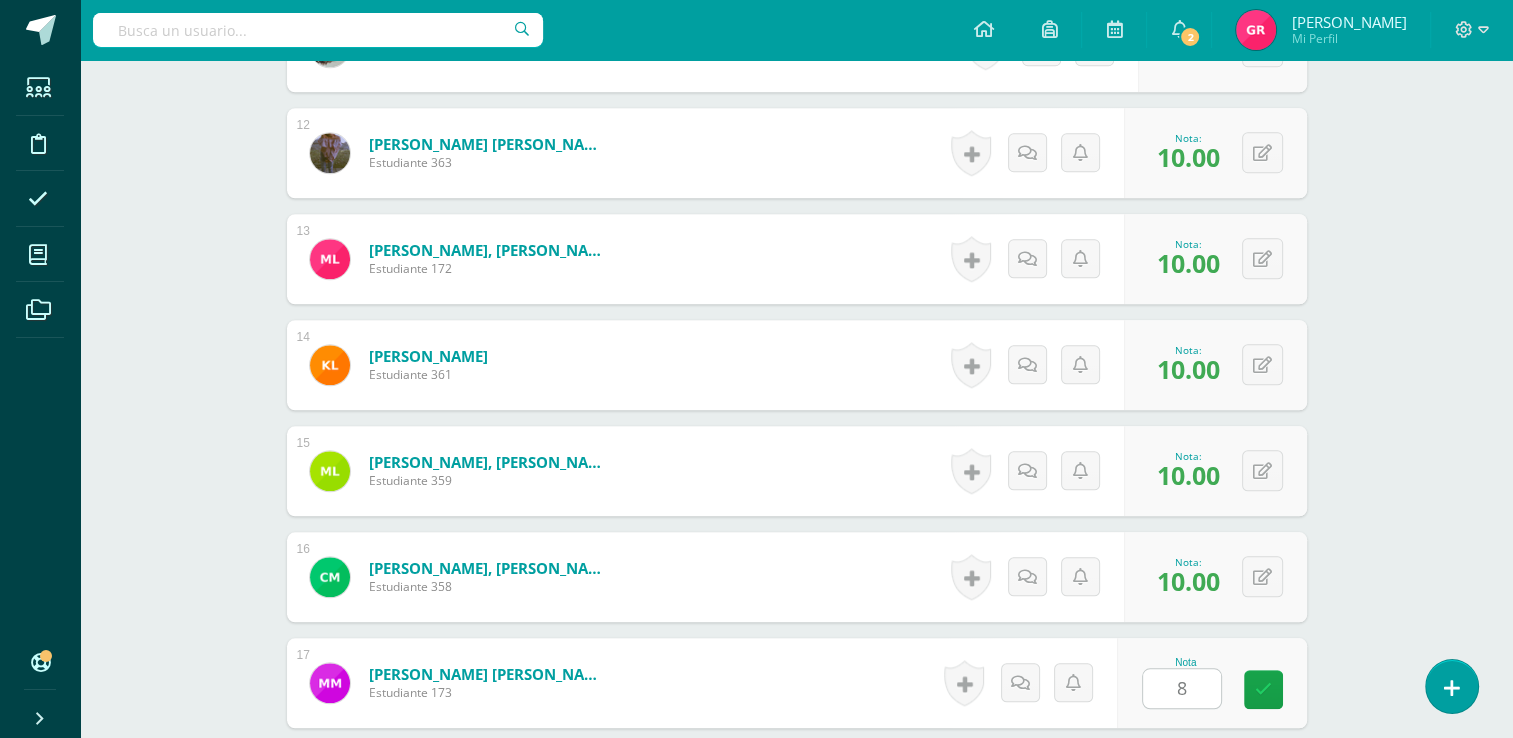 scroll, scrollTop: 2196, scrollLeft: 0, axis: vertical 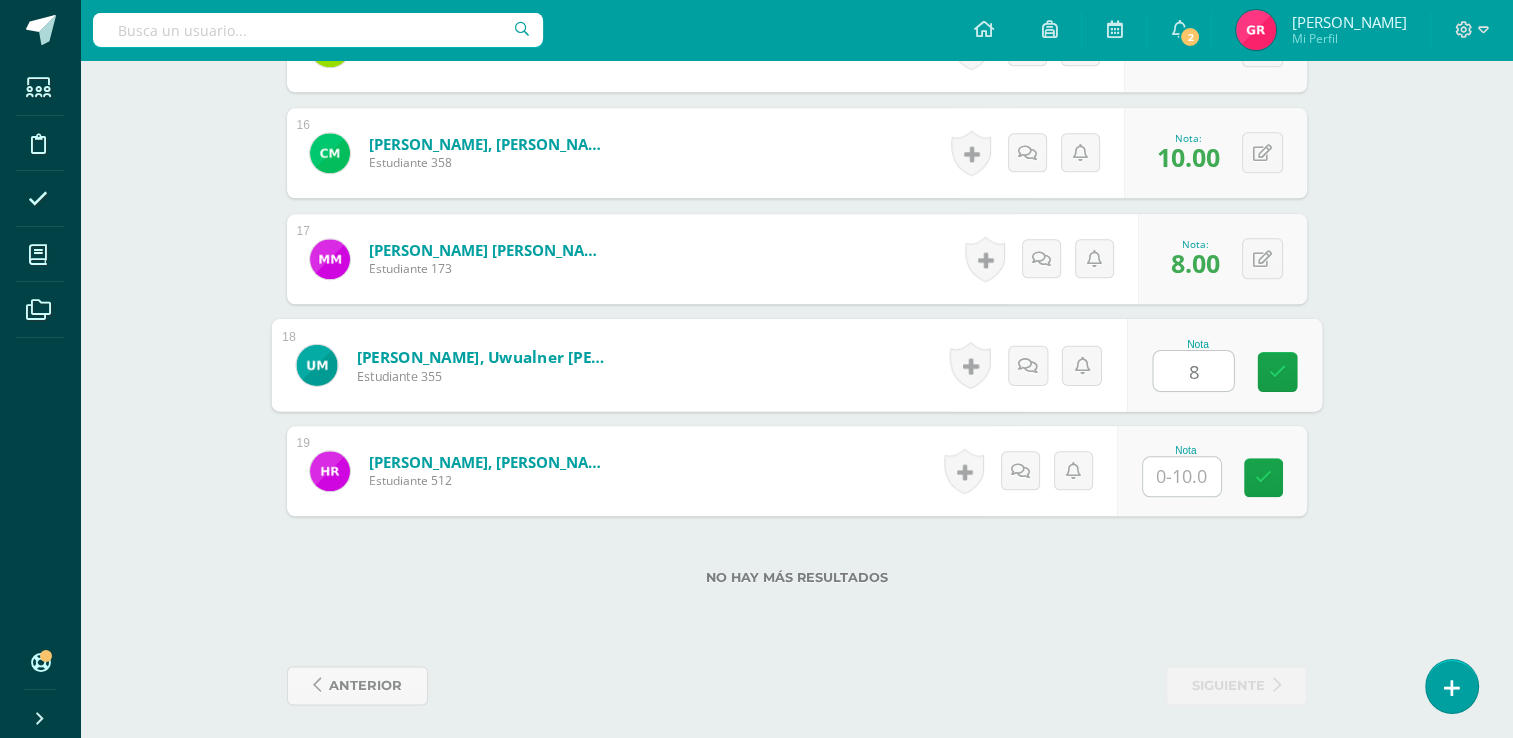 type on "8" 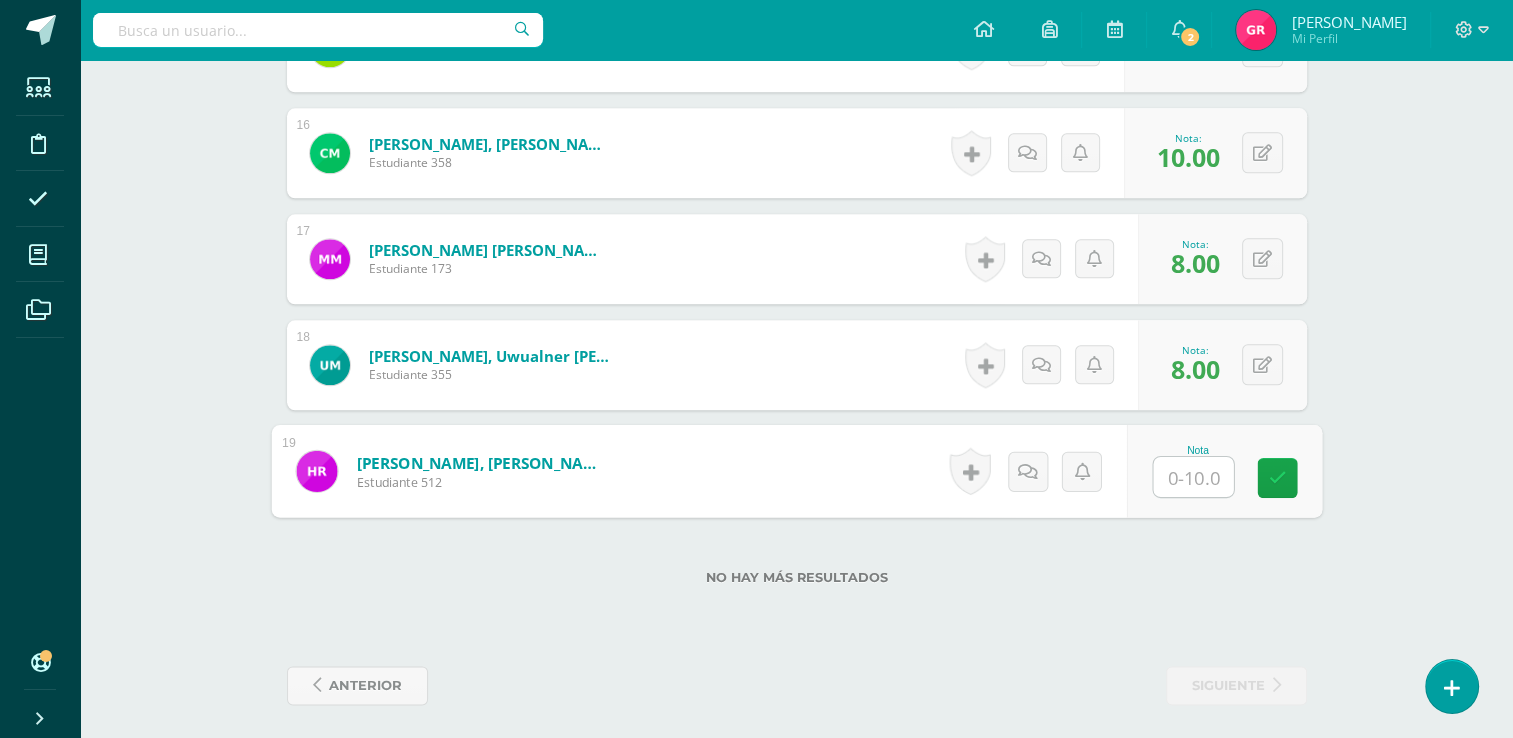 type on "2" 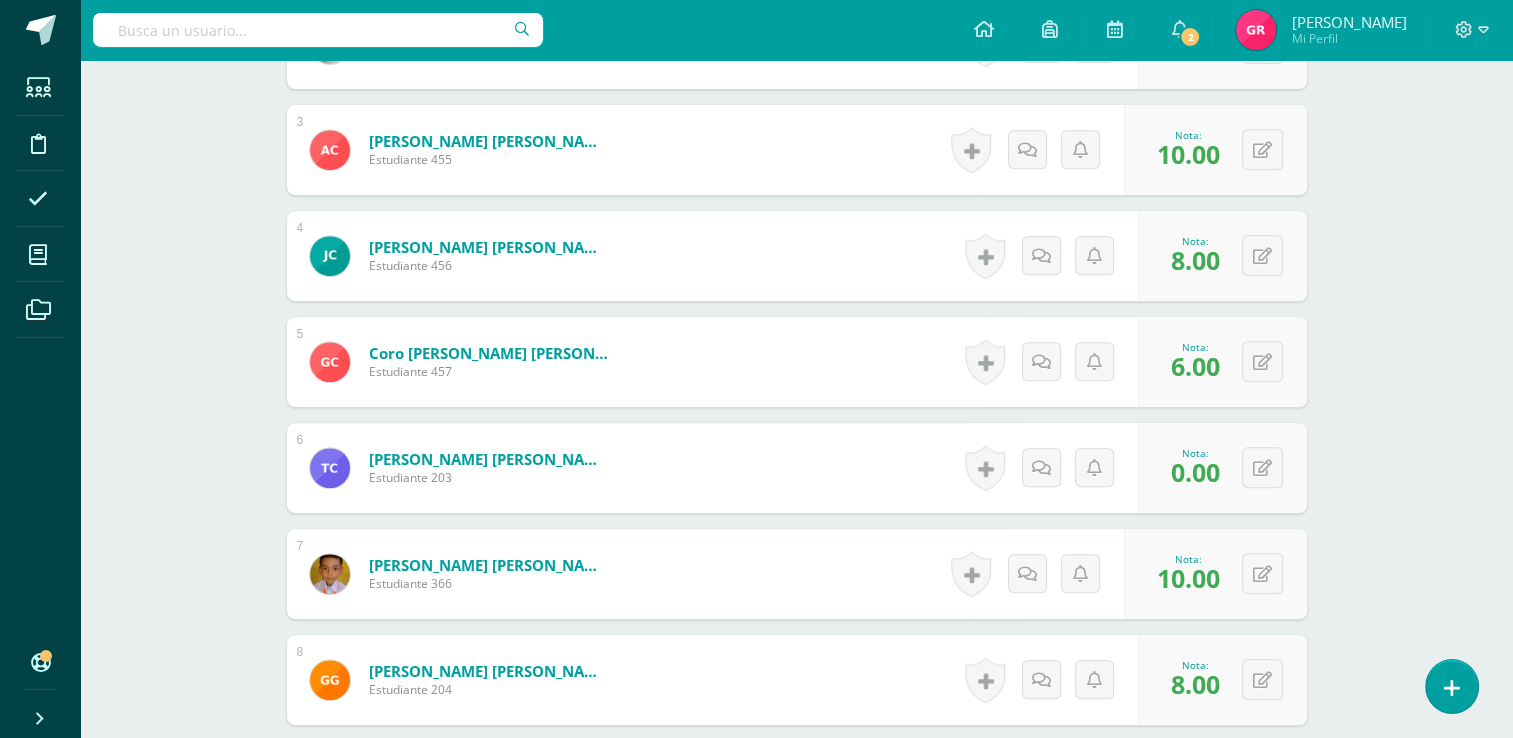 scroll, scrollTop: 811, scrollLeft: 0, axis: vertical 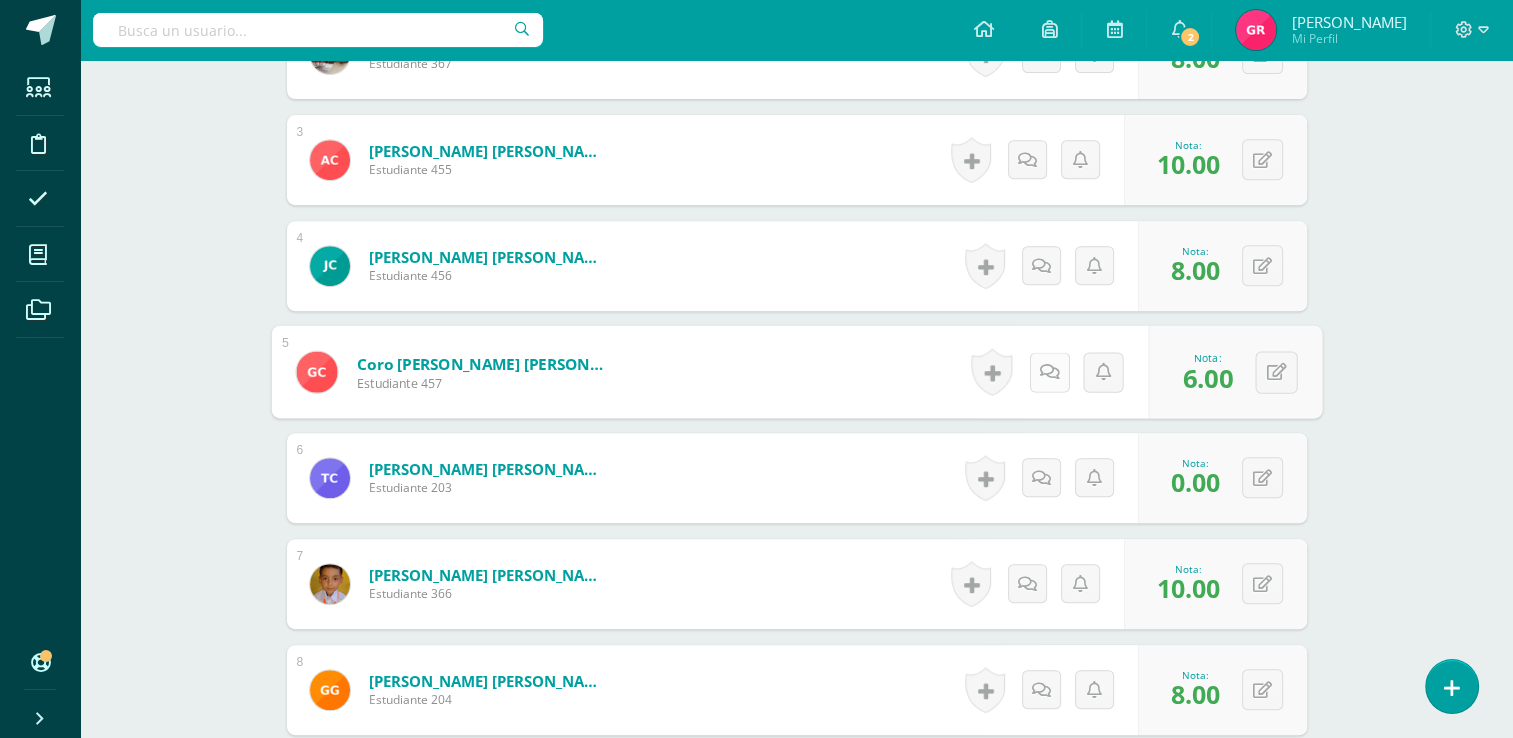 click at bounding box center (1049, 372) 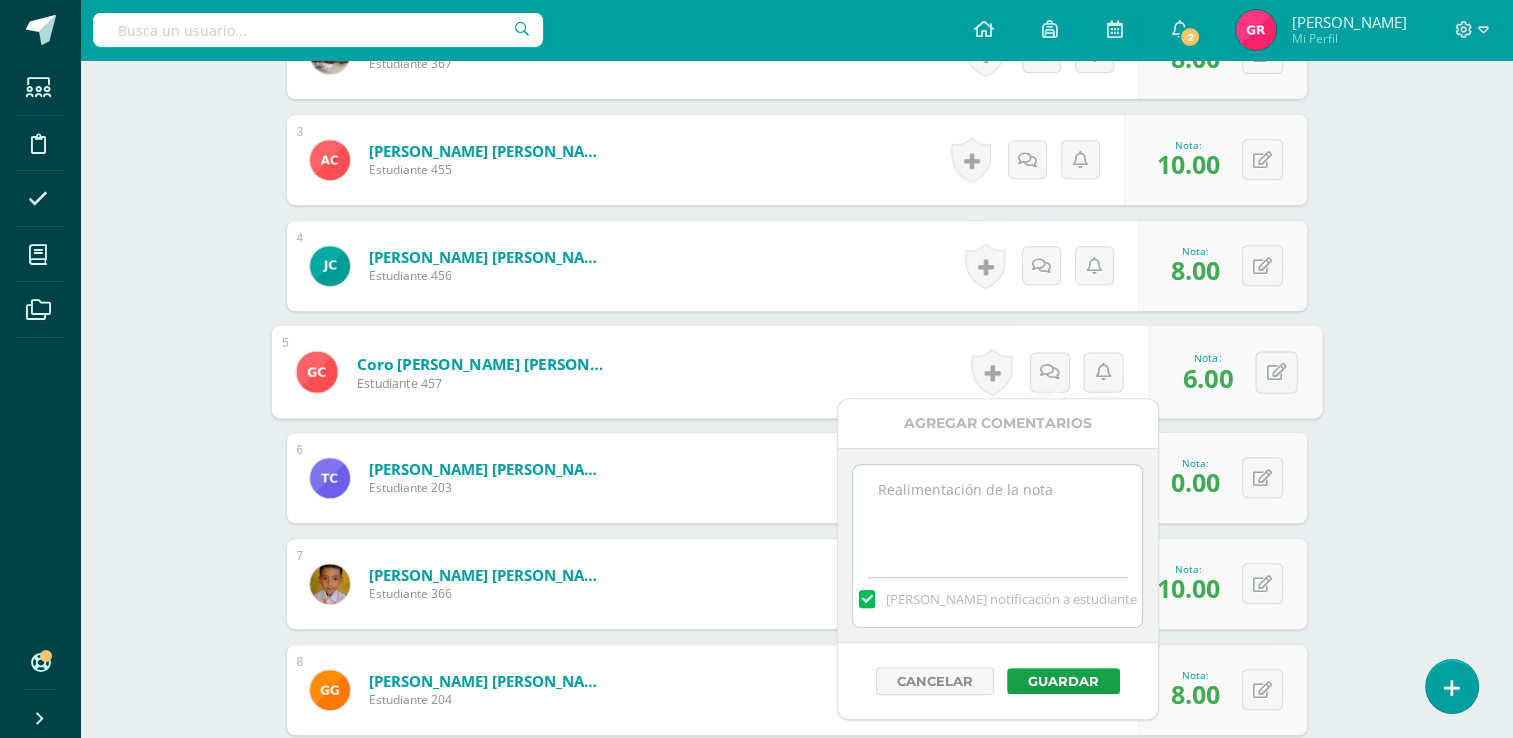 click at bounding box center (997, 515) 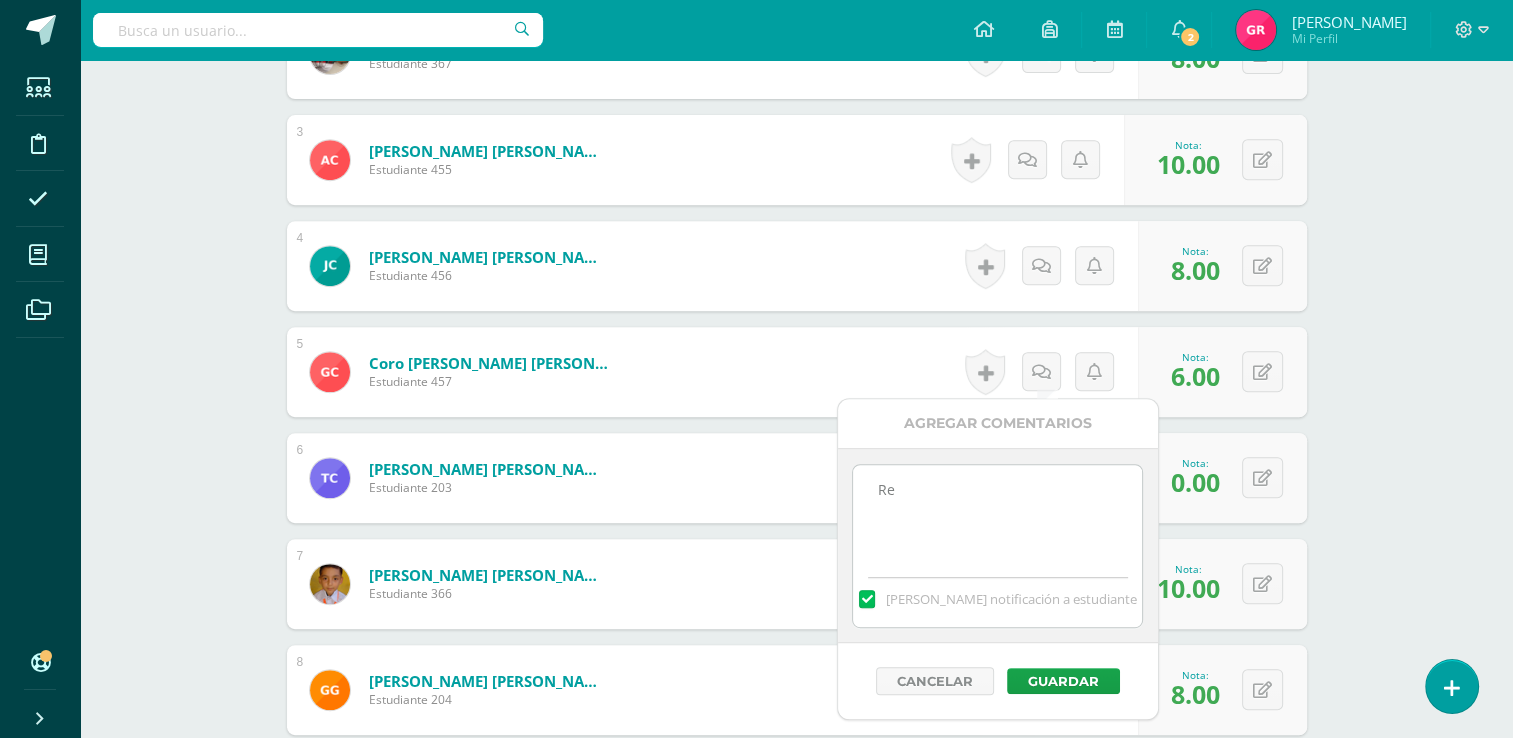 type on "R" 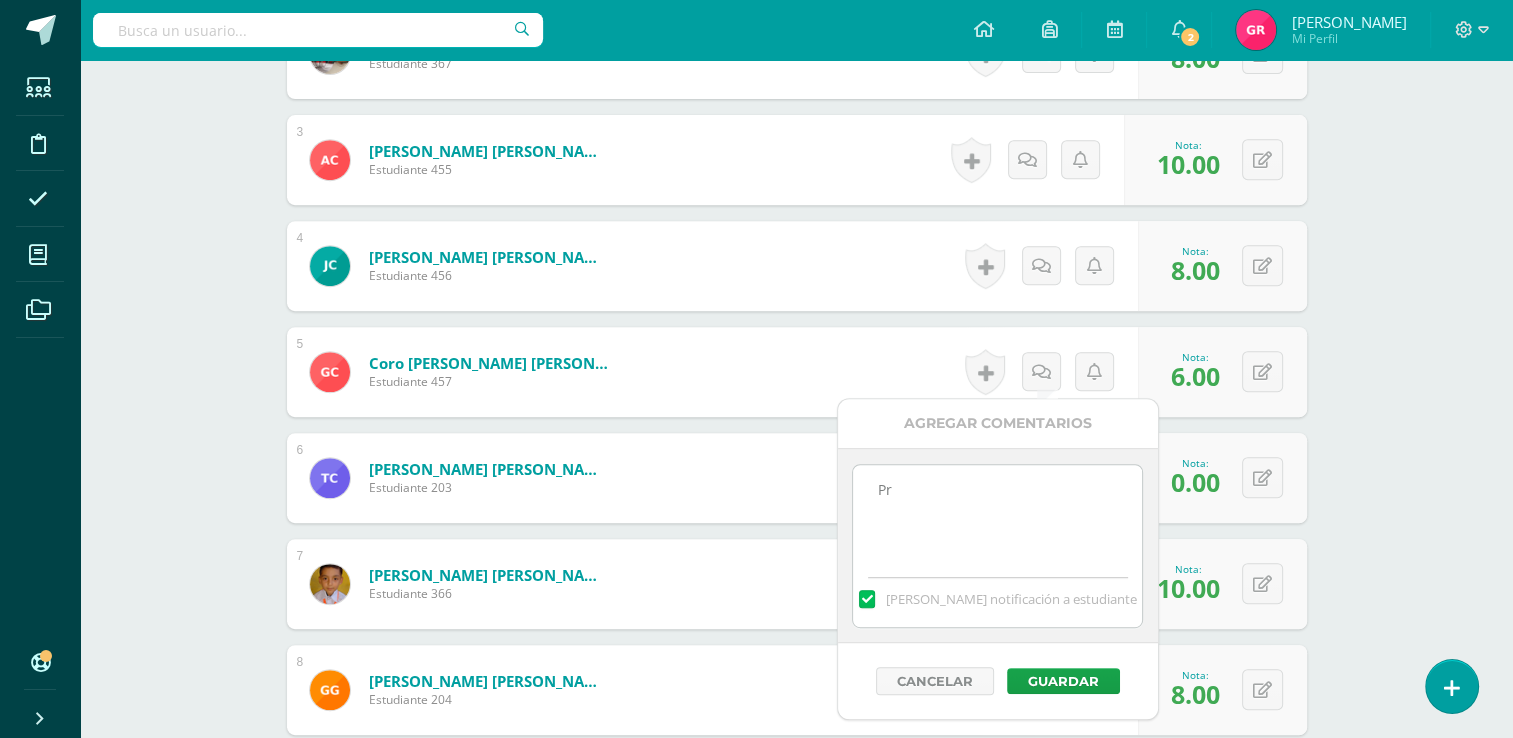 type on "P" 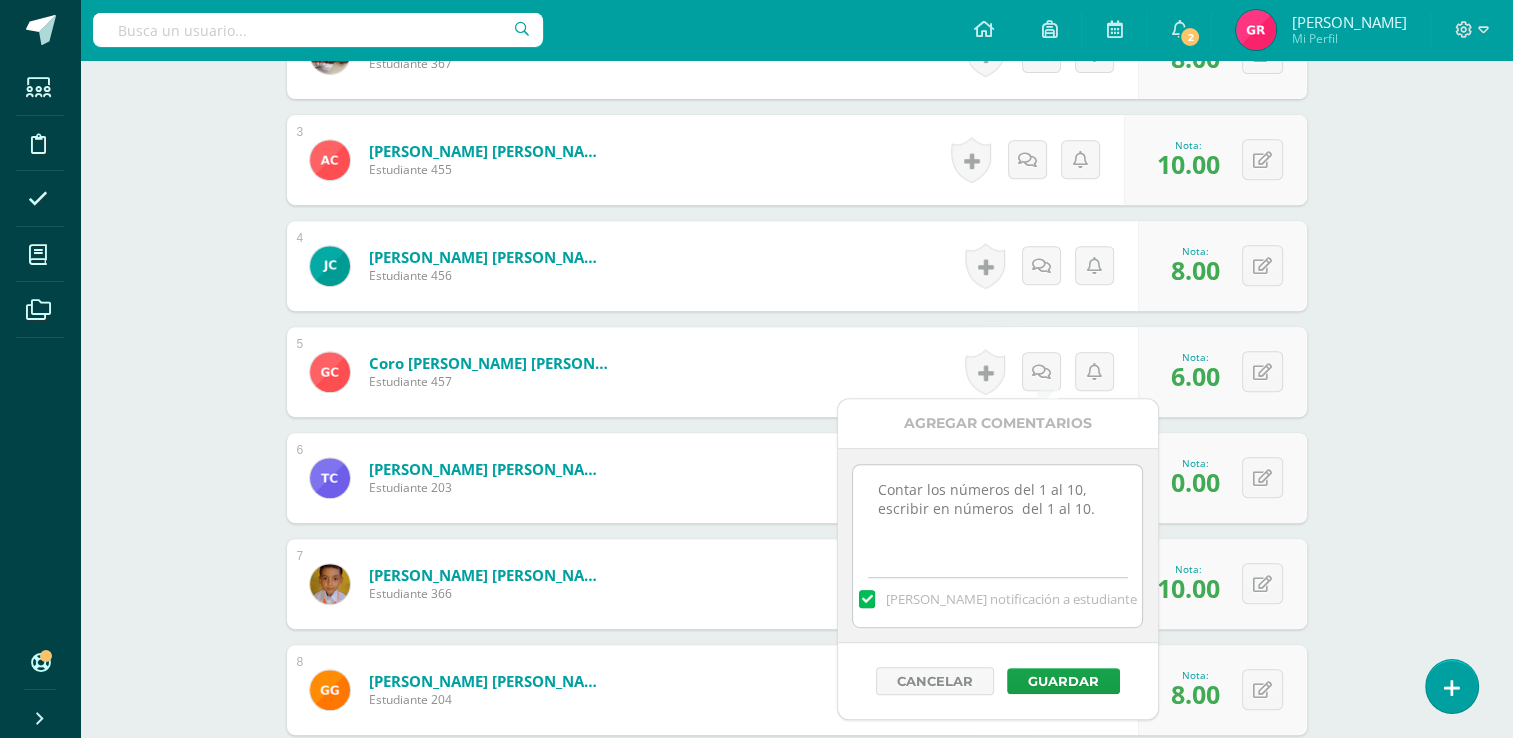 drag, startPoint x: 876, startPoint y: 492, endPoint x: 1096, endPoint y: 516, distance: 221.30522 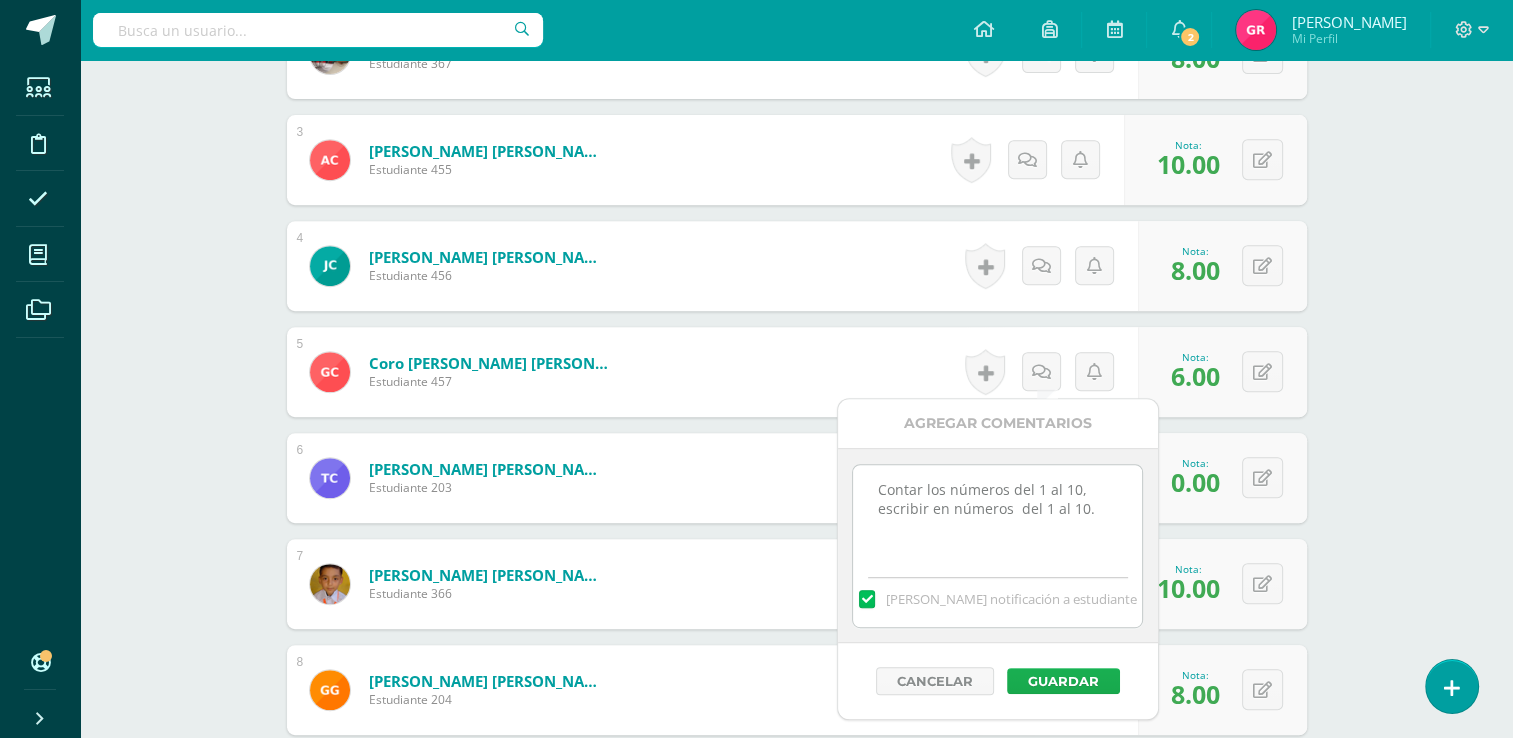 type on "Contar los números del 1 al 10, escribir en números  del 1 al 10." 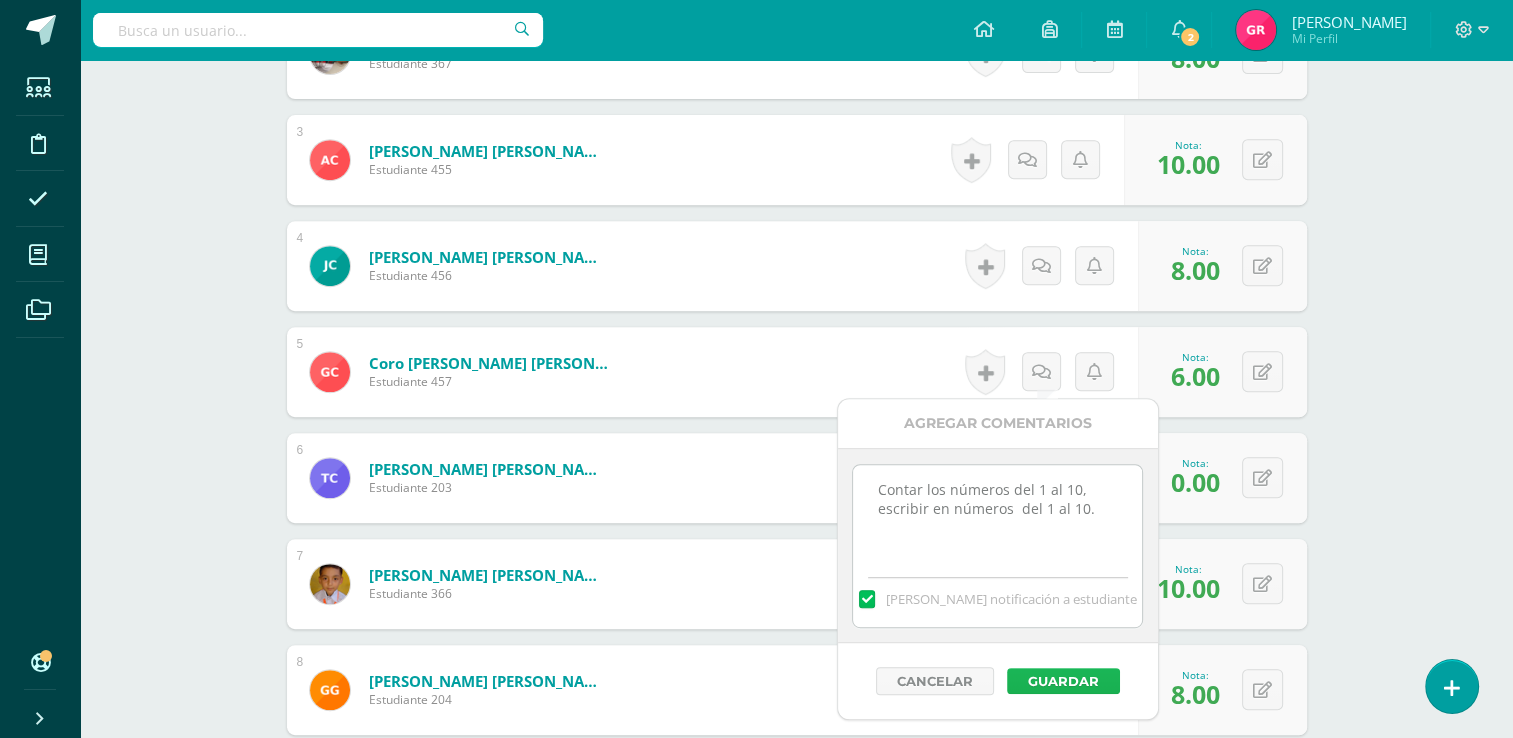 click on "Guardar" at bounding box center (1063, 681) 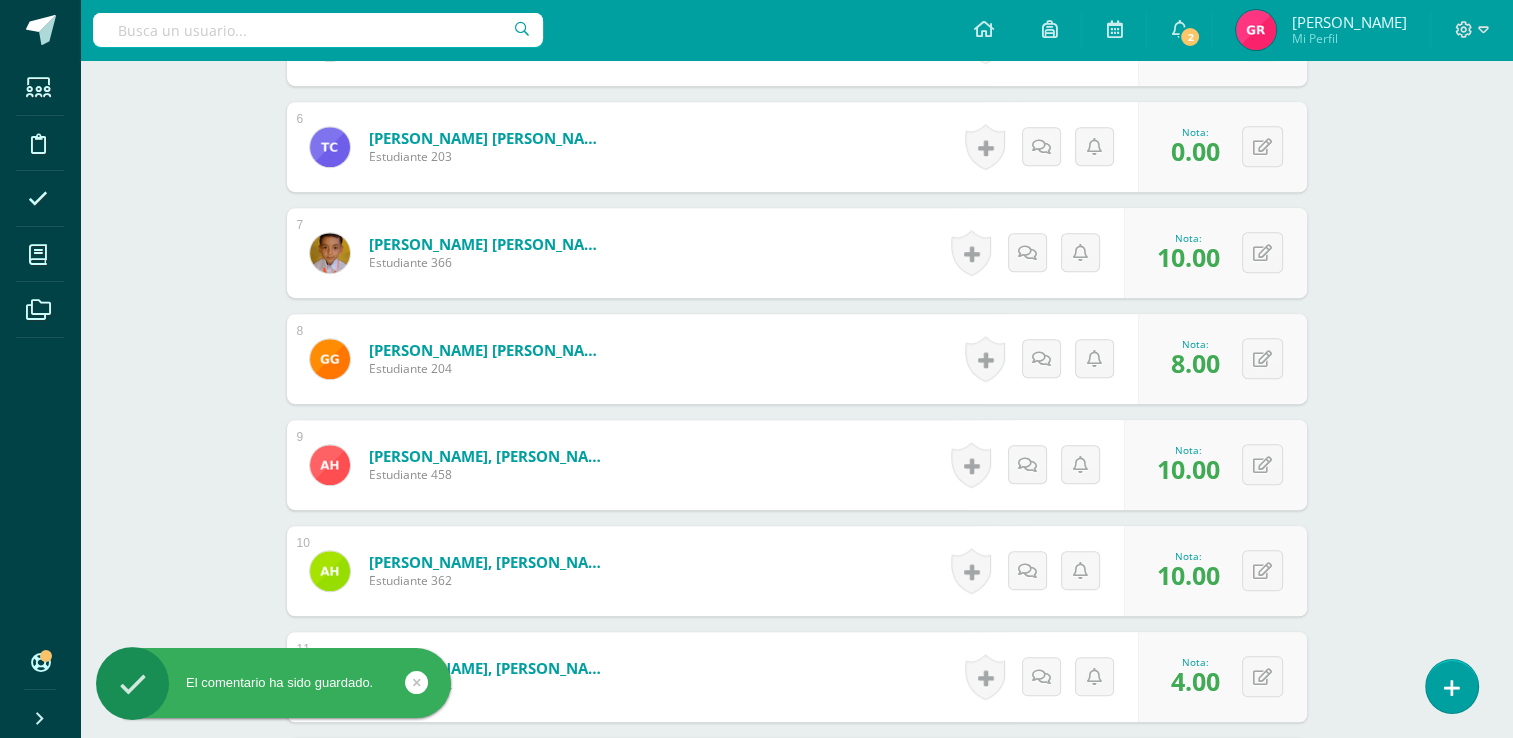 scroll, scrollTop: 1163, scrollLeft: 0, axis: vertical 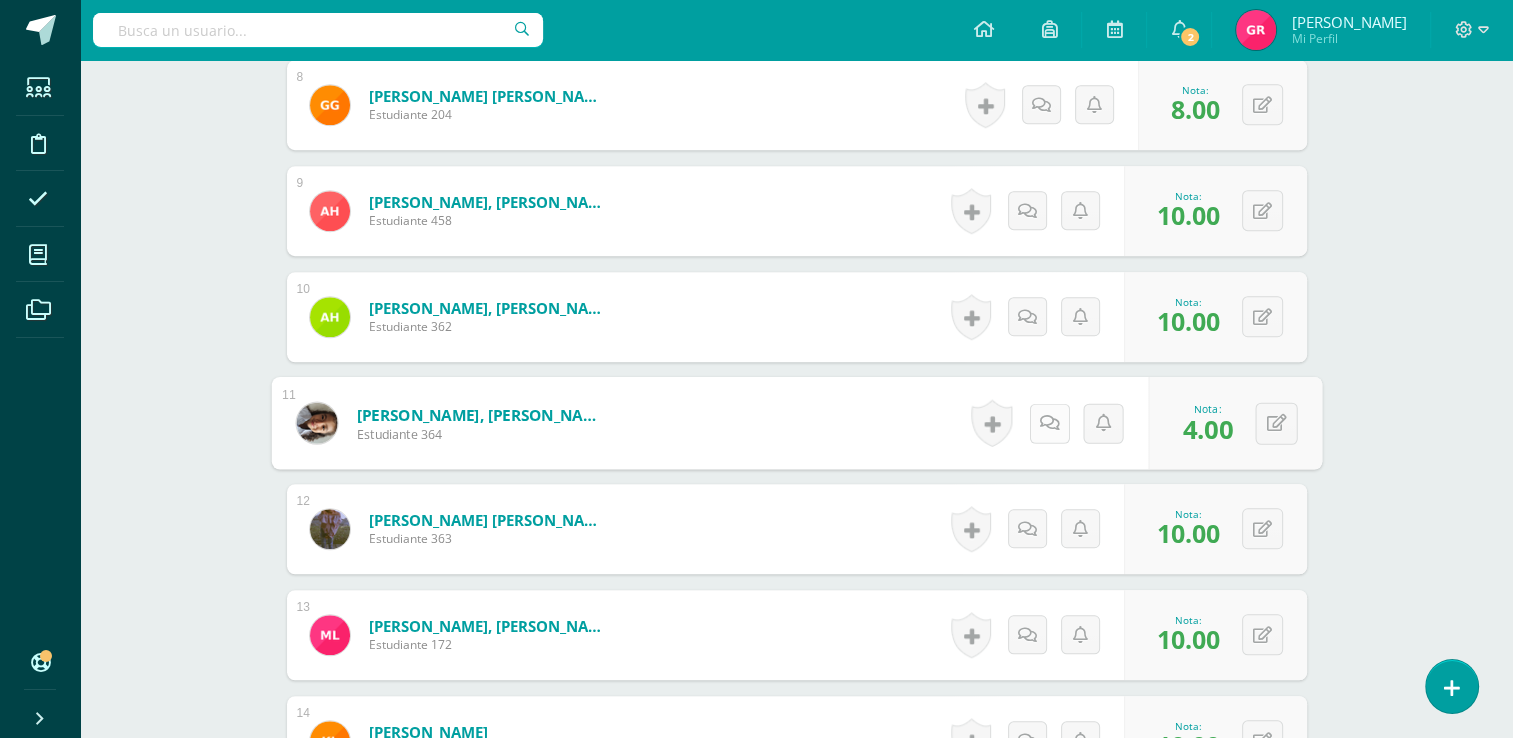 click at bounding box center [1049, 423] 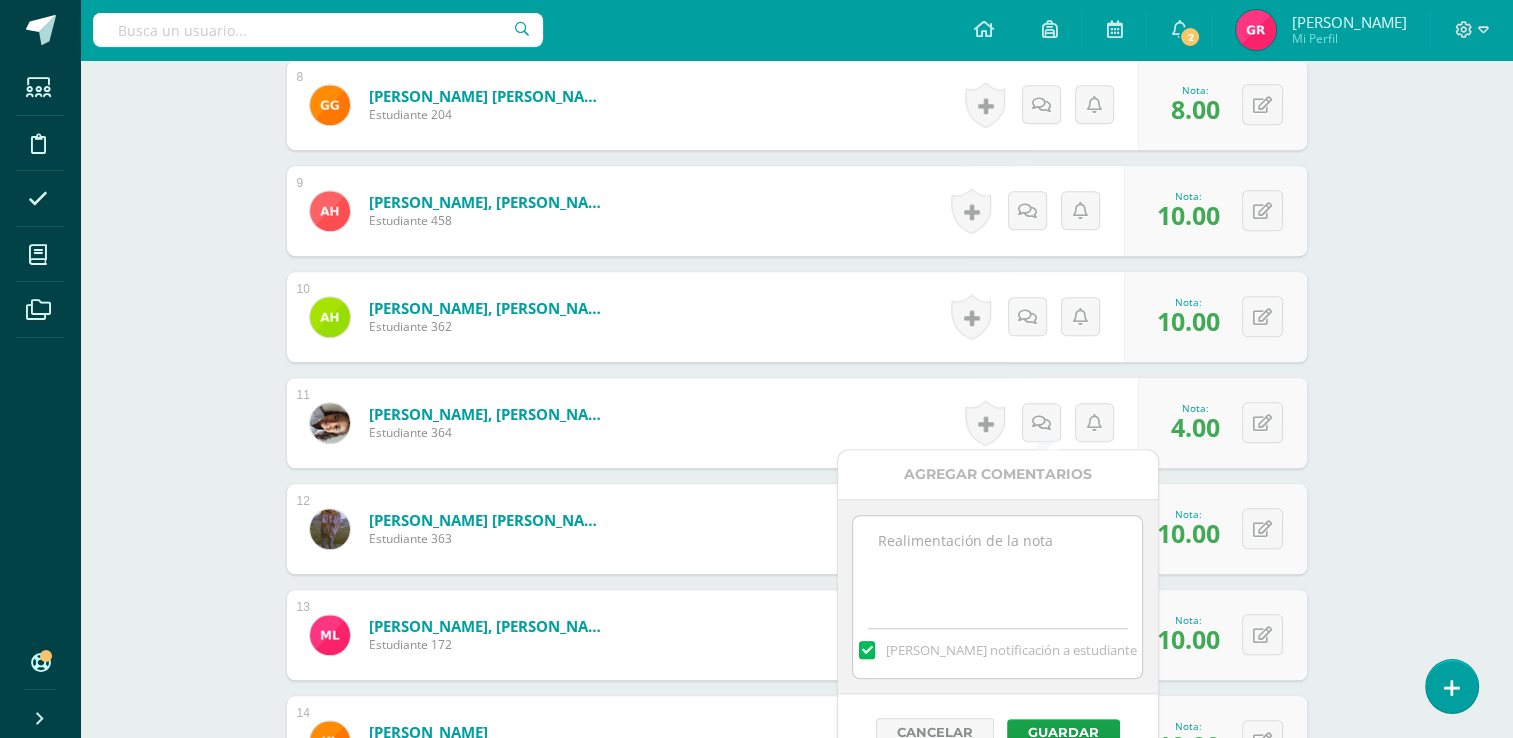 click at bounding box center [997, 566] 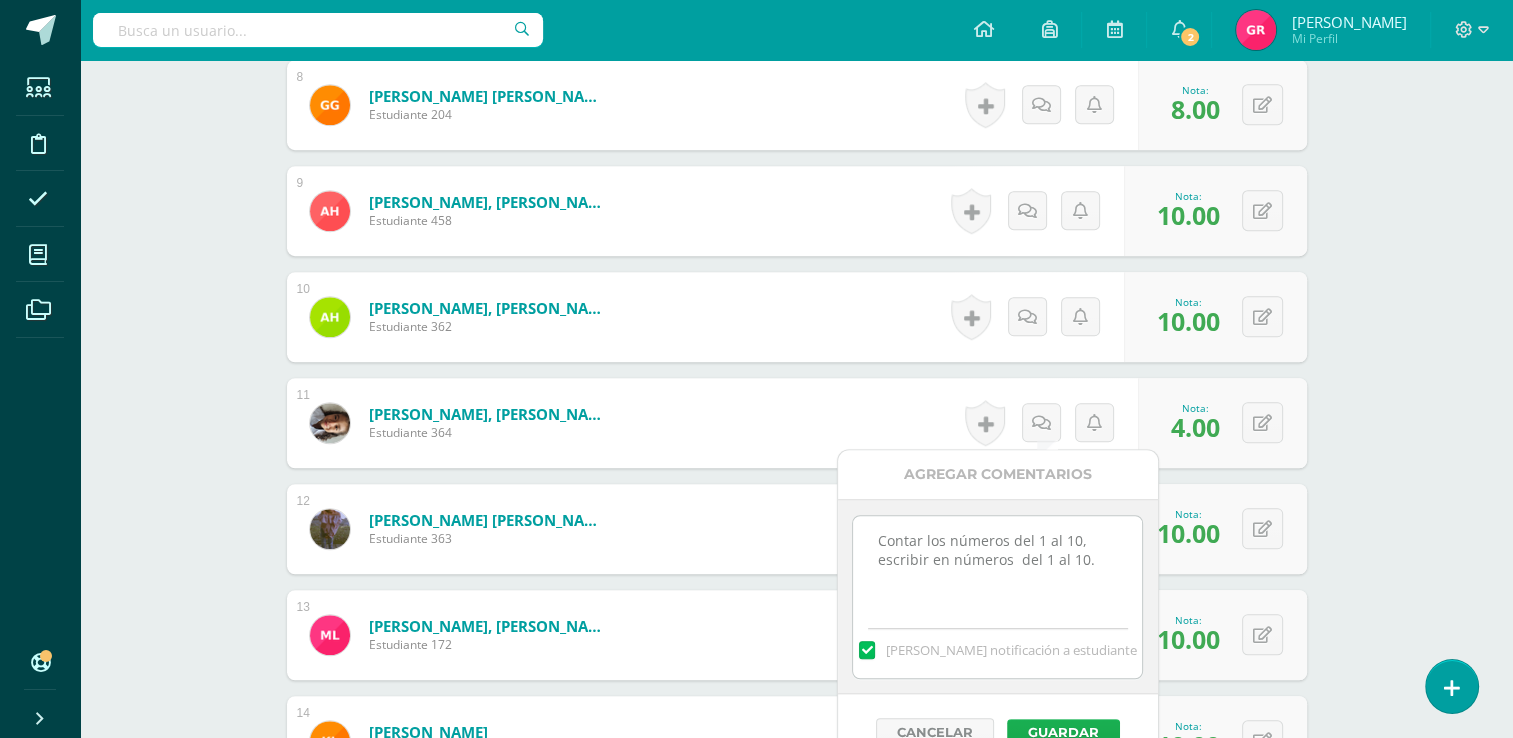type on "Contar los números del 1 al 10, escribir en números  del 1 al 10." 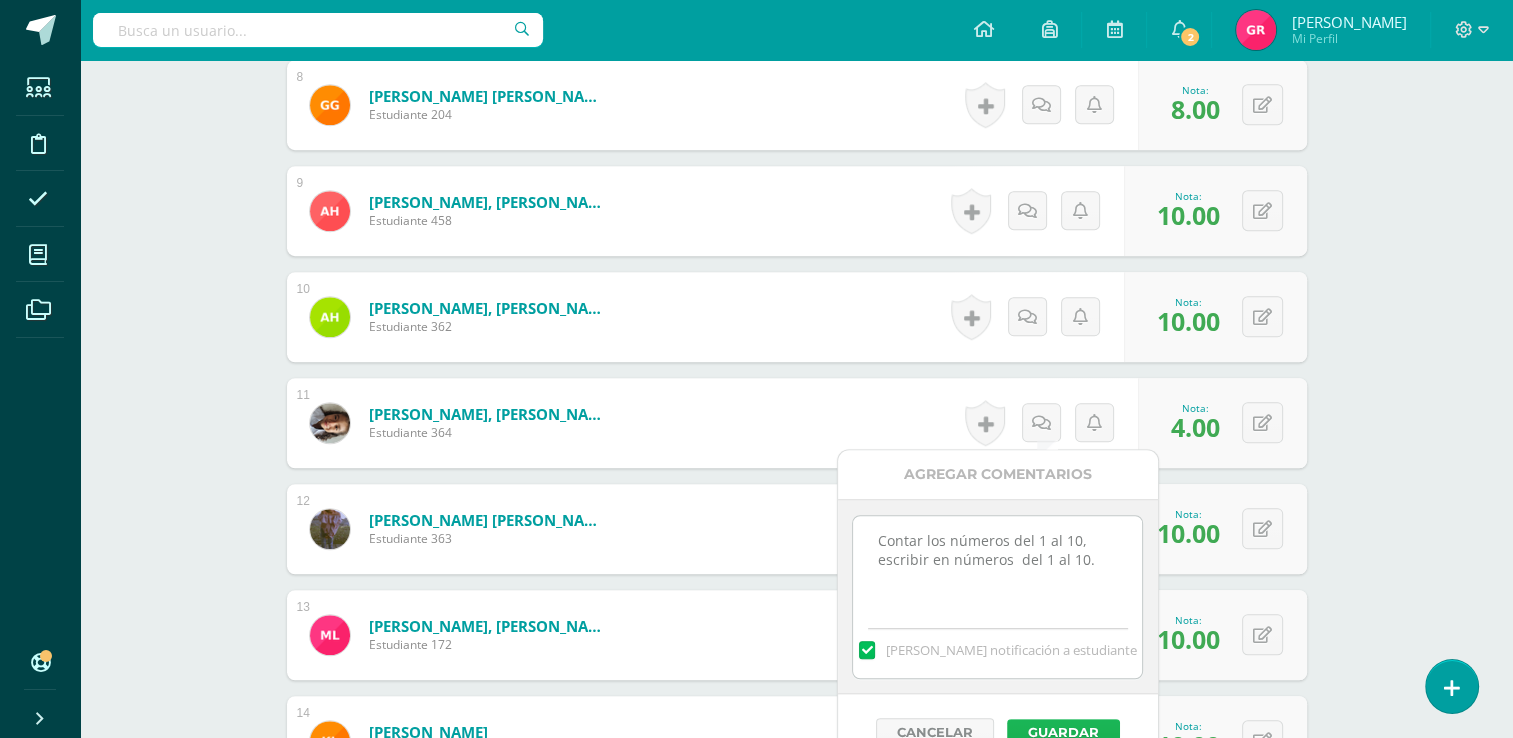 click on "Guardar" at bounding box center [1063, 732] 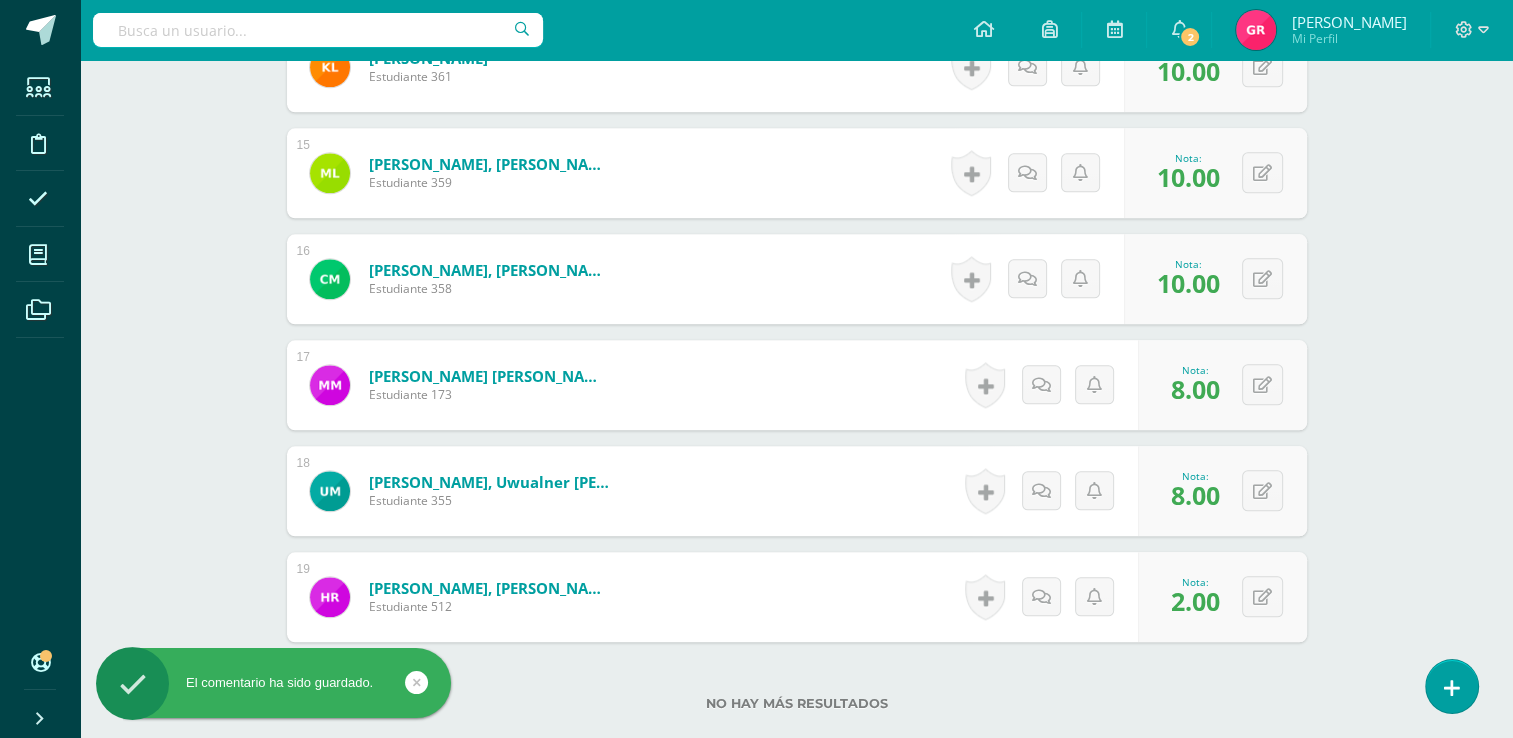 scroll, scrollTop: 2077, scrollLeft: 0, axis: vertical 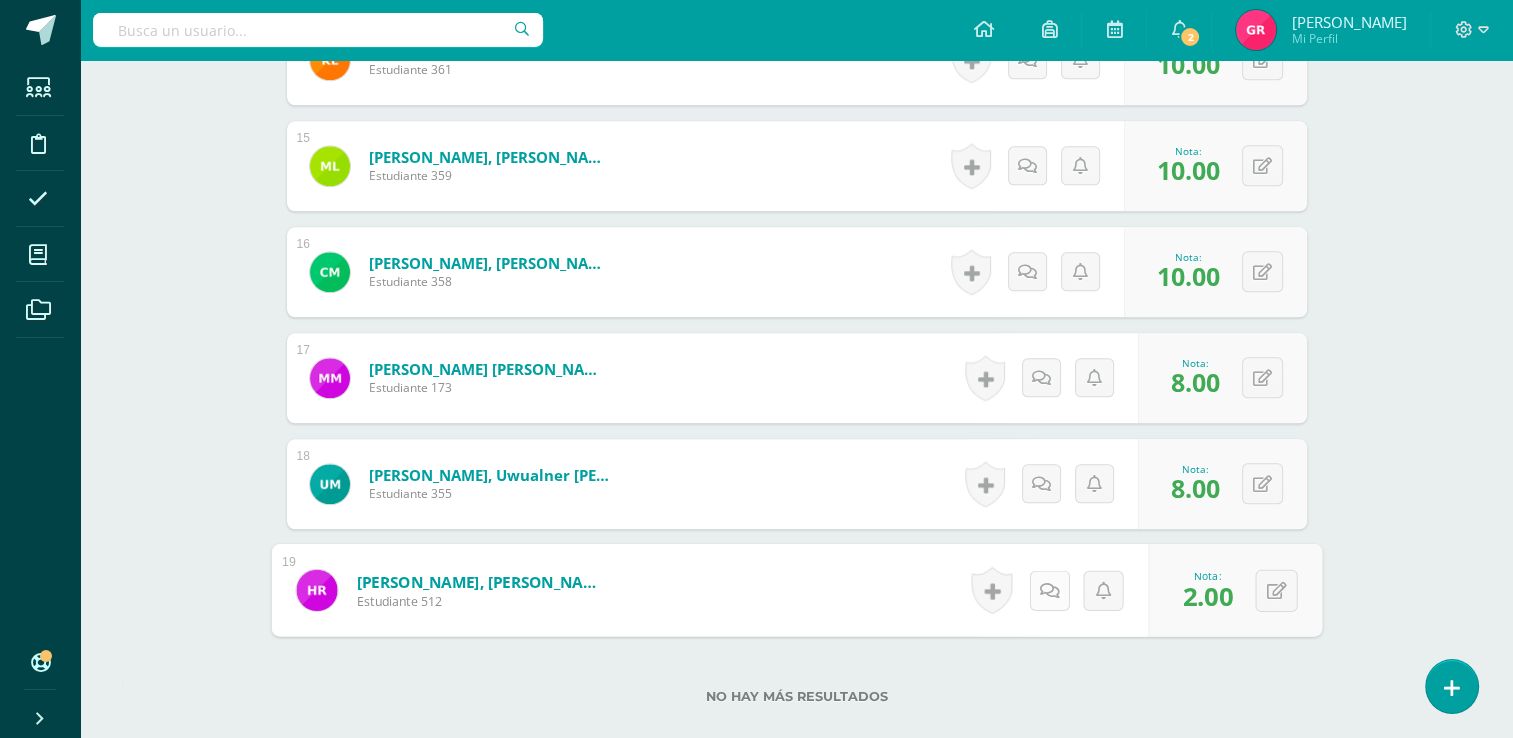 click at bounding box center [1049, 589] 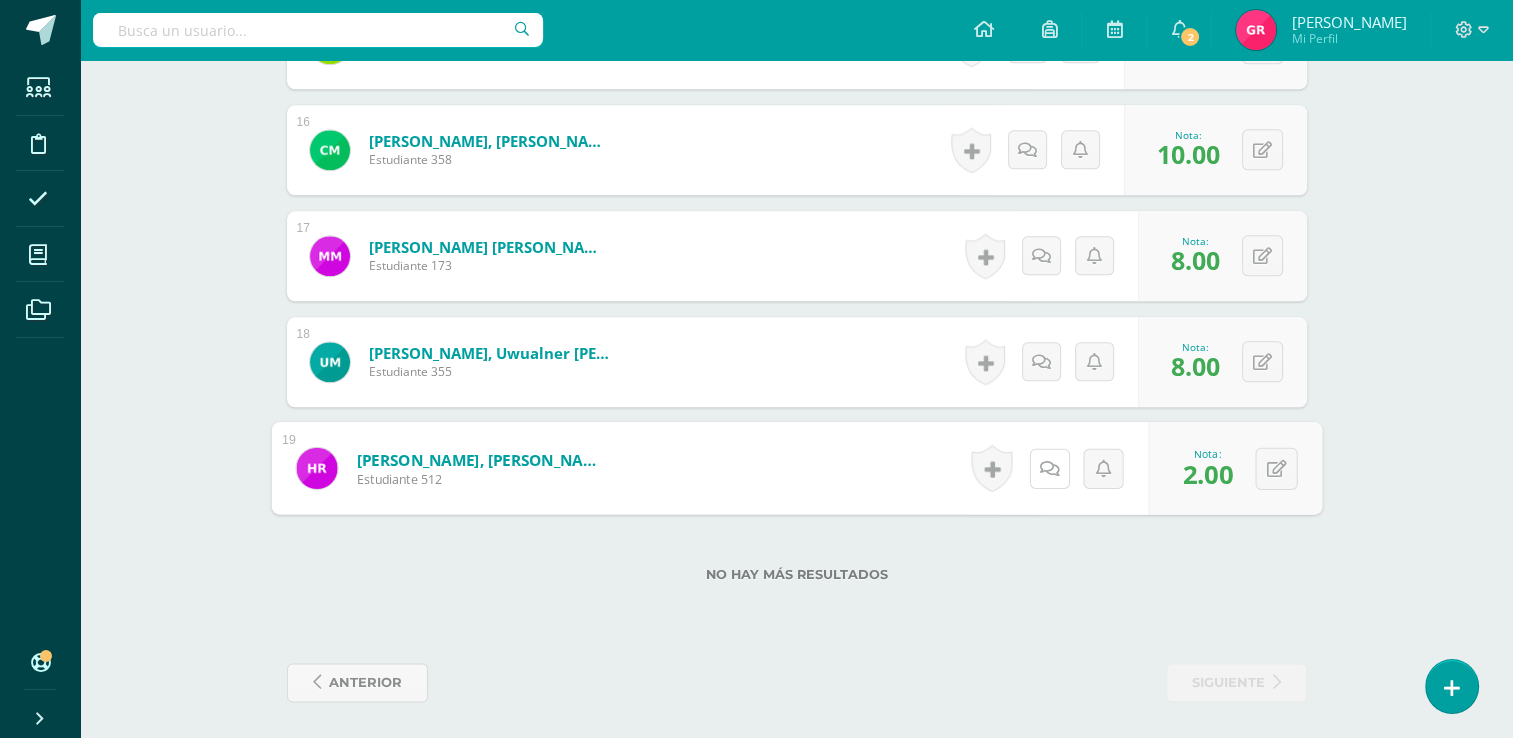 scroll, scrollTop: 2202, scrollLeft: 0, axis: vertical 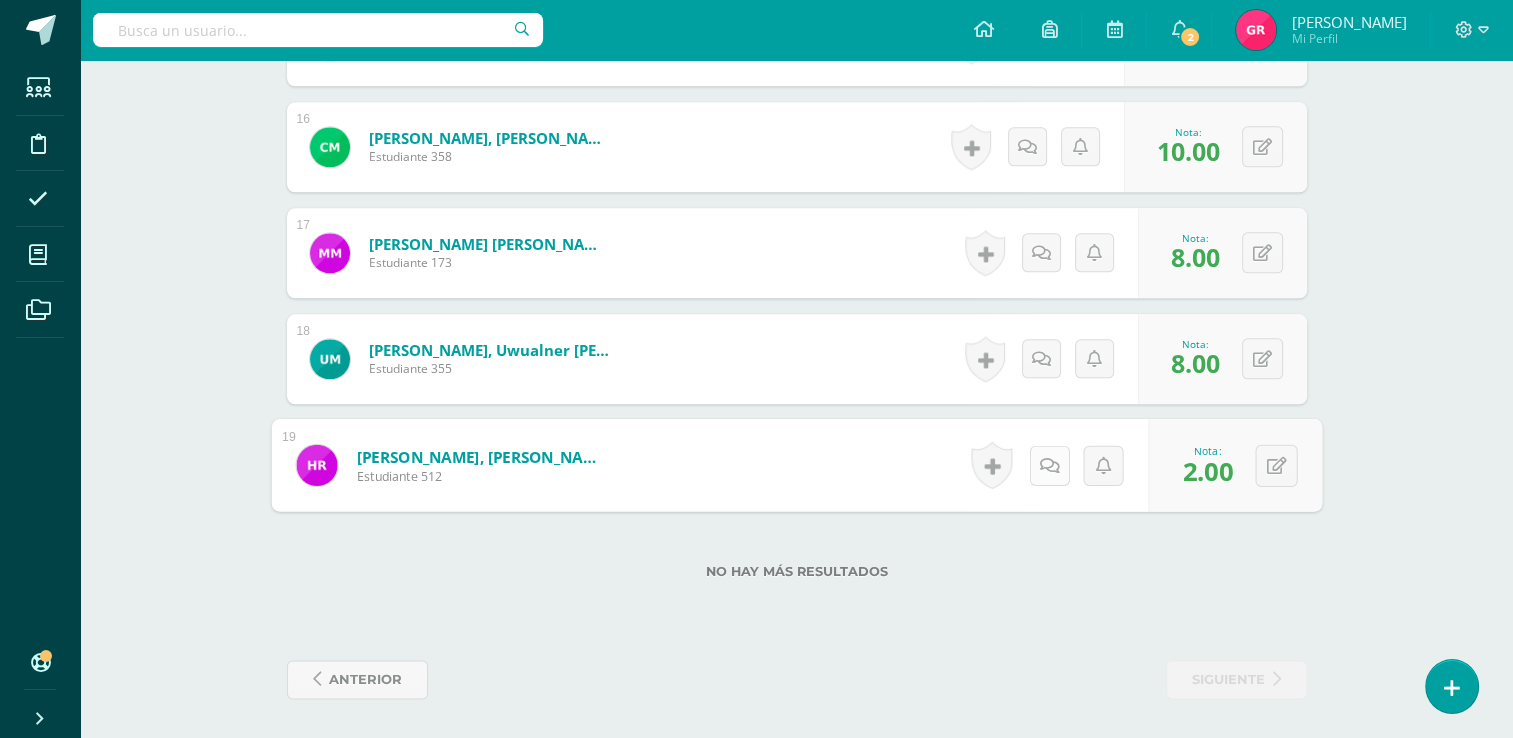 click at bounding box center [1049, 464] 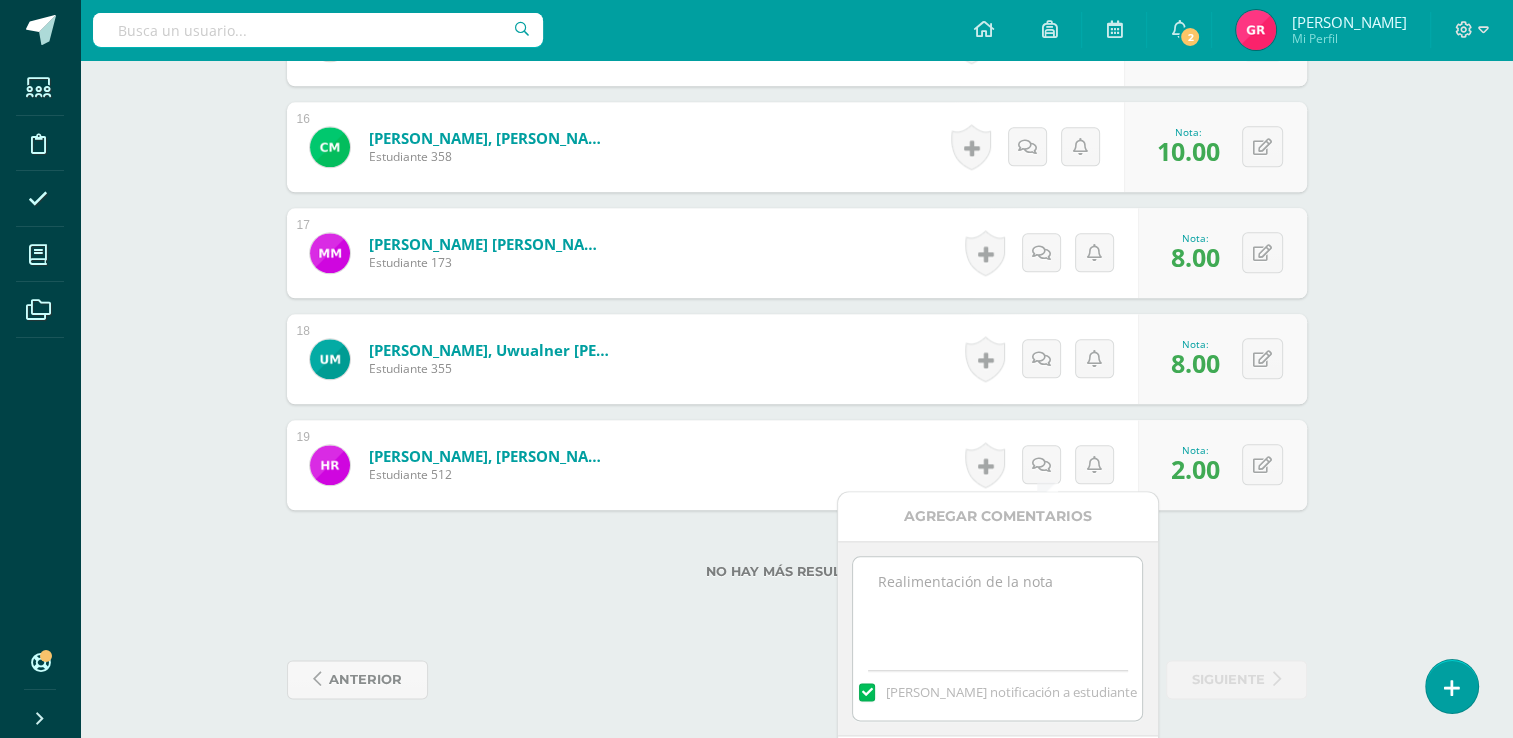 click at bounding box center [997, 607] 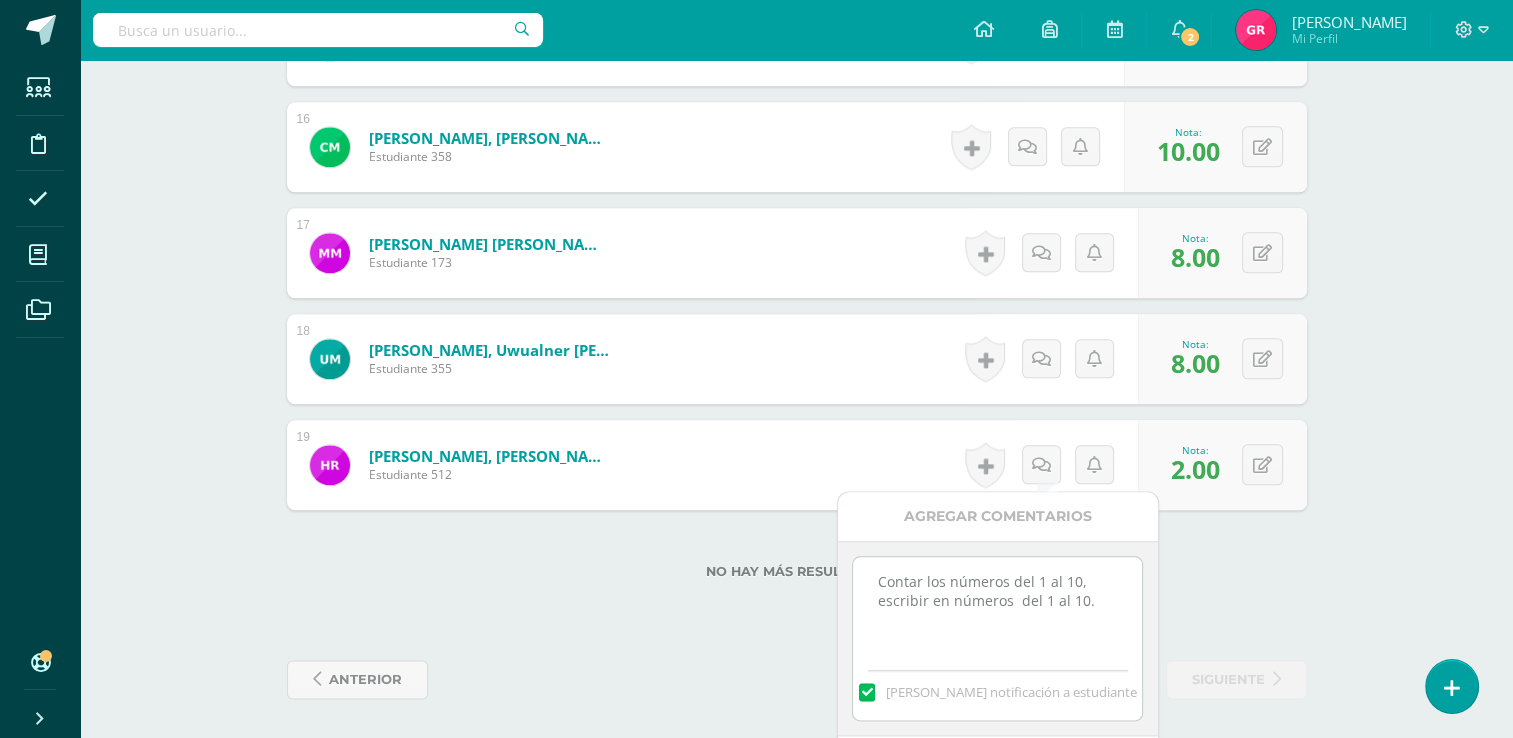 type on "Contar los números del 1 al 10, escribir en números  del 1 al 10." 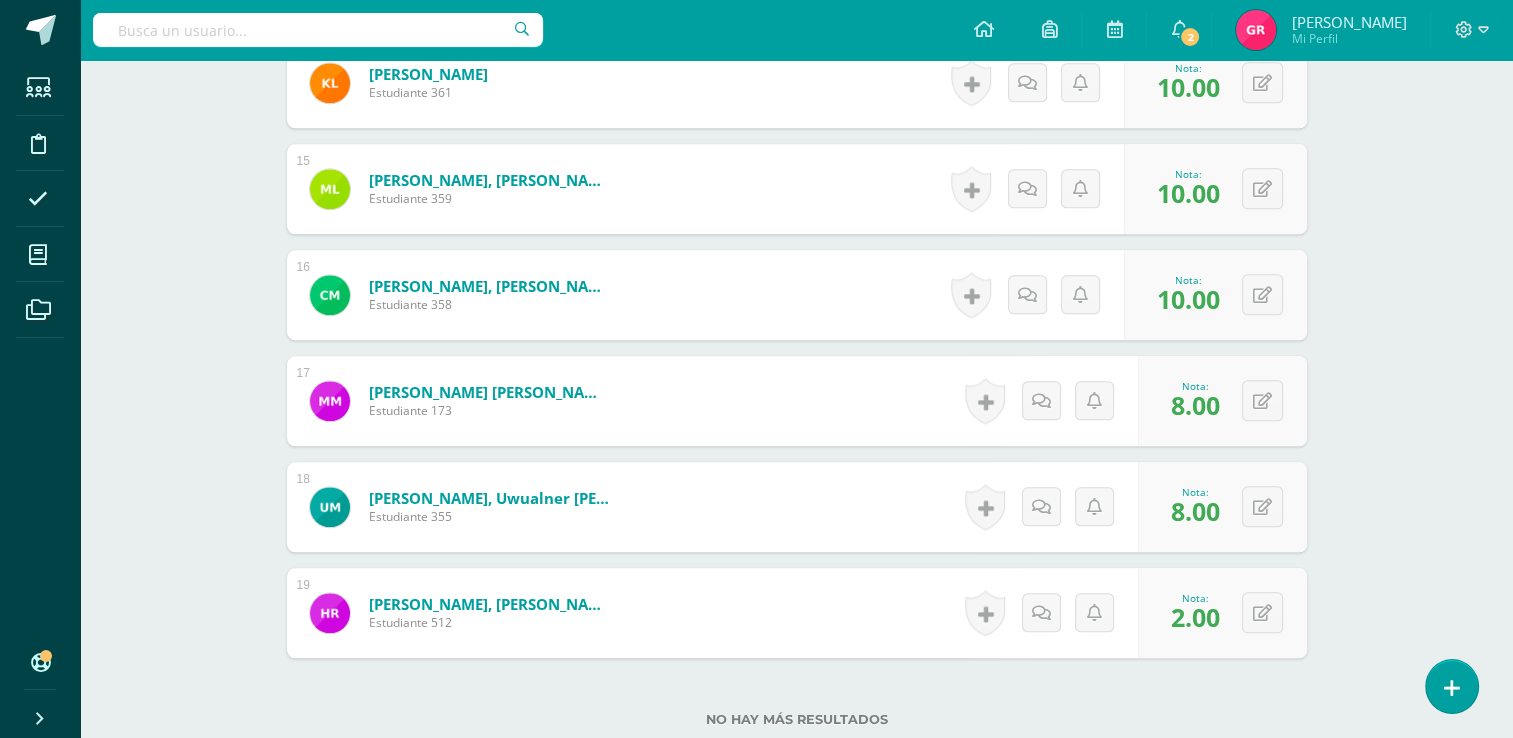 scroll, scrollTop: 2202, scrollLeft: 0, axis: vertical 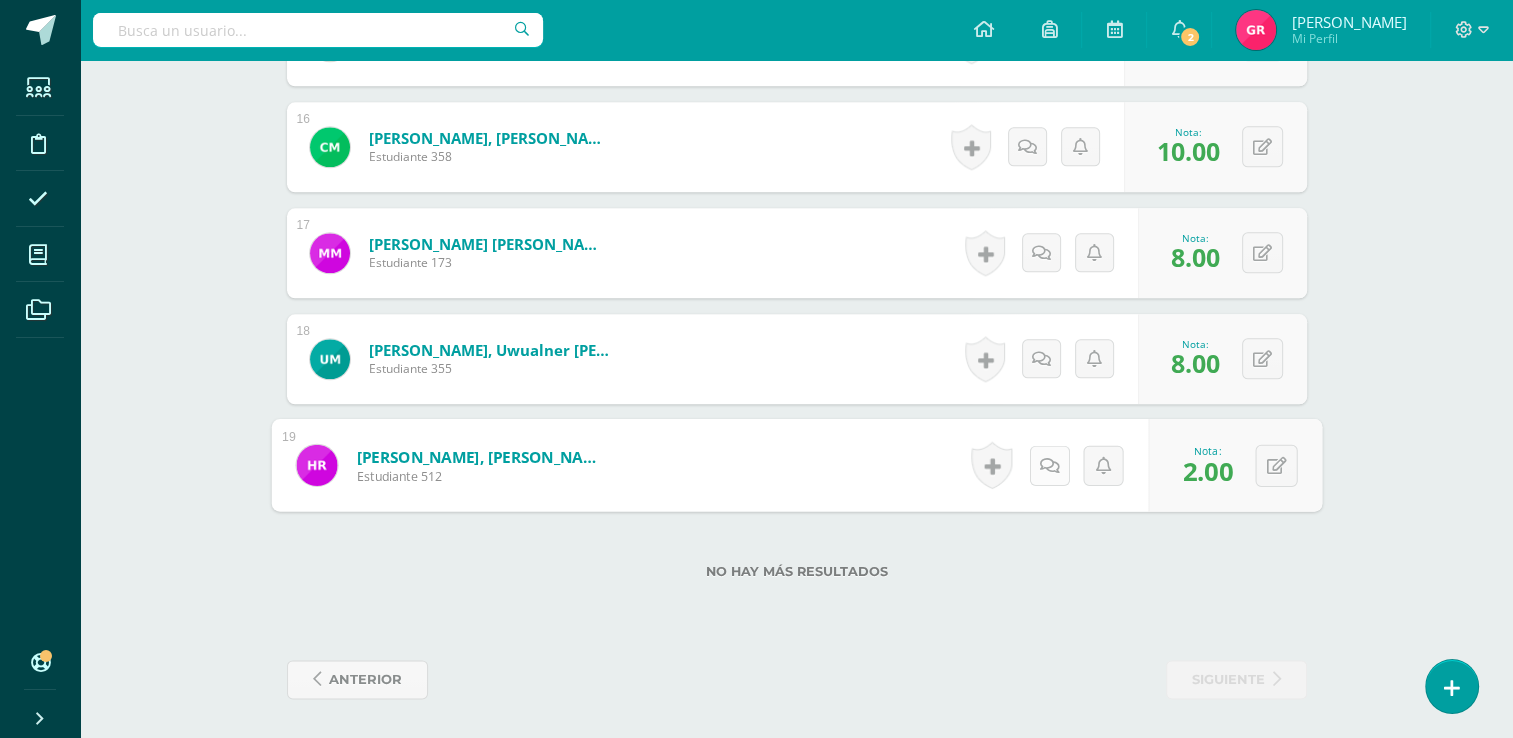 click at bounding box center [1049, 464] 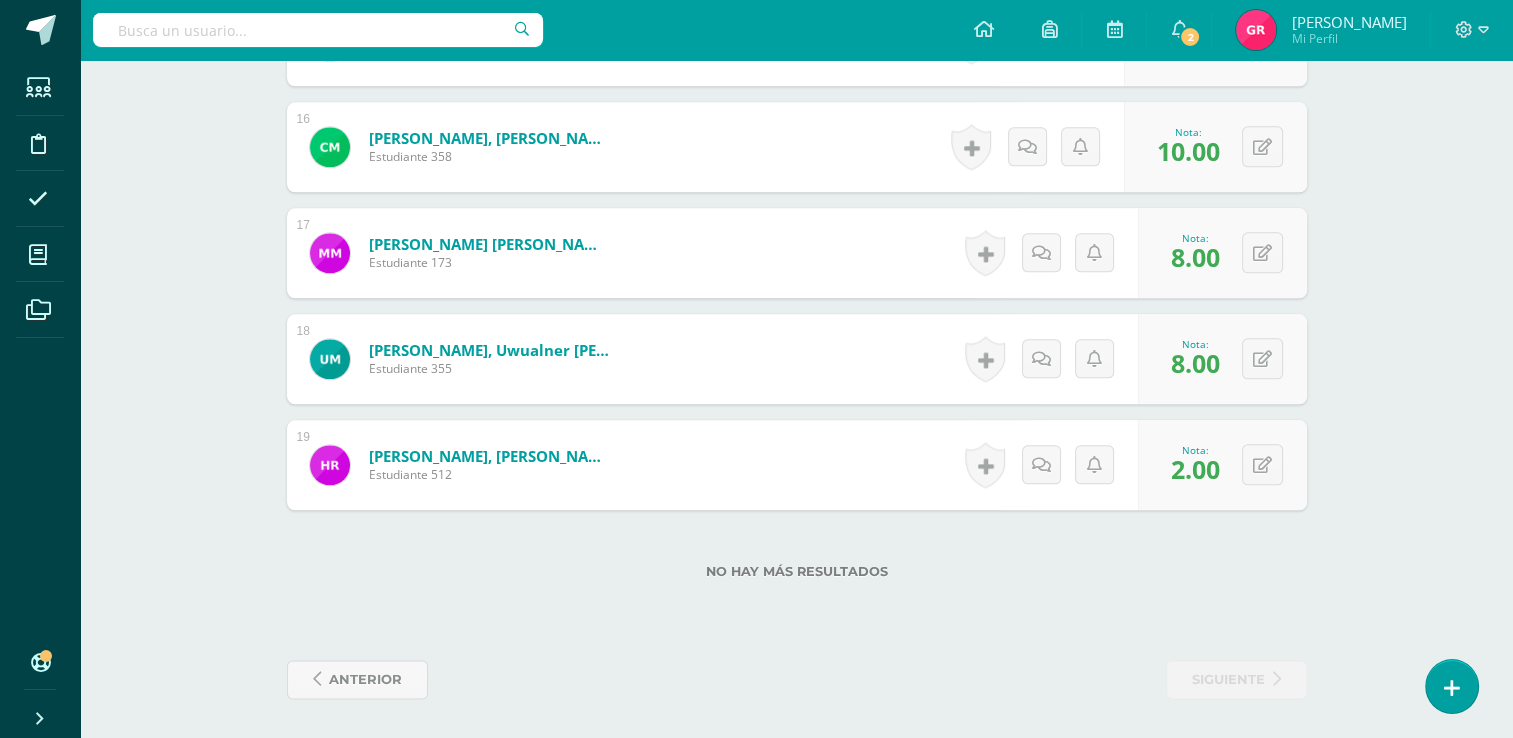 click on "Inglés
Preparatoria Preprimaria "A"
Herramientas
Detalle de asistencias
Actividad
Anuncios
Actividades
Estudiantes
Planificación
Dosificación
Conferencias
¿Estás seguro que quieres  eliminar  esta actividad?
Esto borrará la actividad y cualquier nota que hayas registrado
permanentemente. Esta acción no se puede revertir. Cancelar Eliminar
Administración de escalas de valoración
escala de valoración
Aún no has creado una escala de valoración.
Cancelar Agregar nueva escala de valoración: Cancelar Crear escala de valoración" at bounding box center (796, -702) 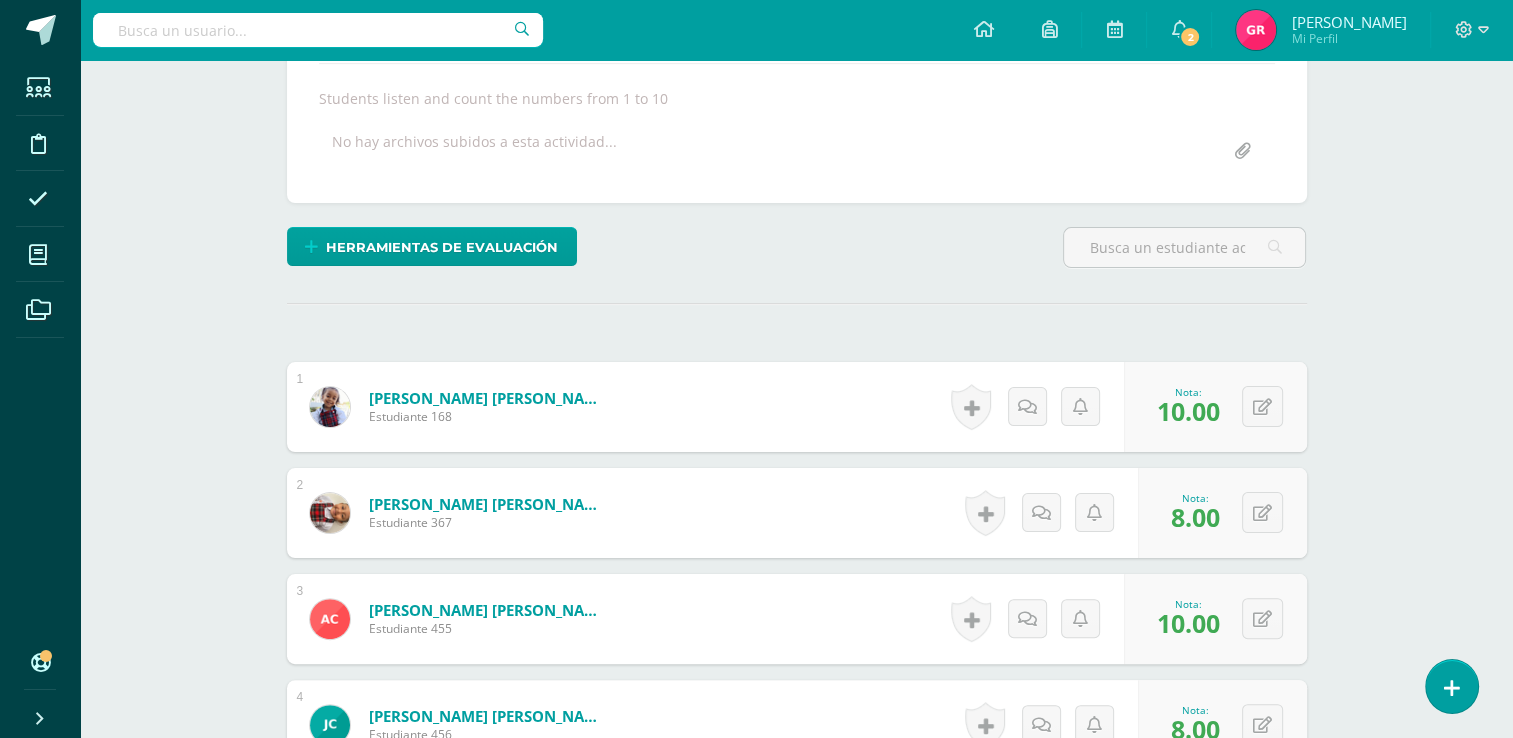 scroll, scrollTop: 0, scrollLeft: 0, axis: both 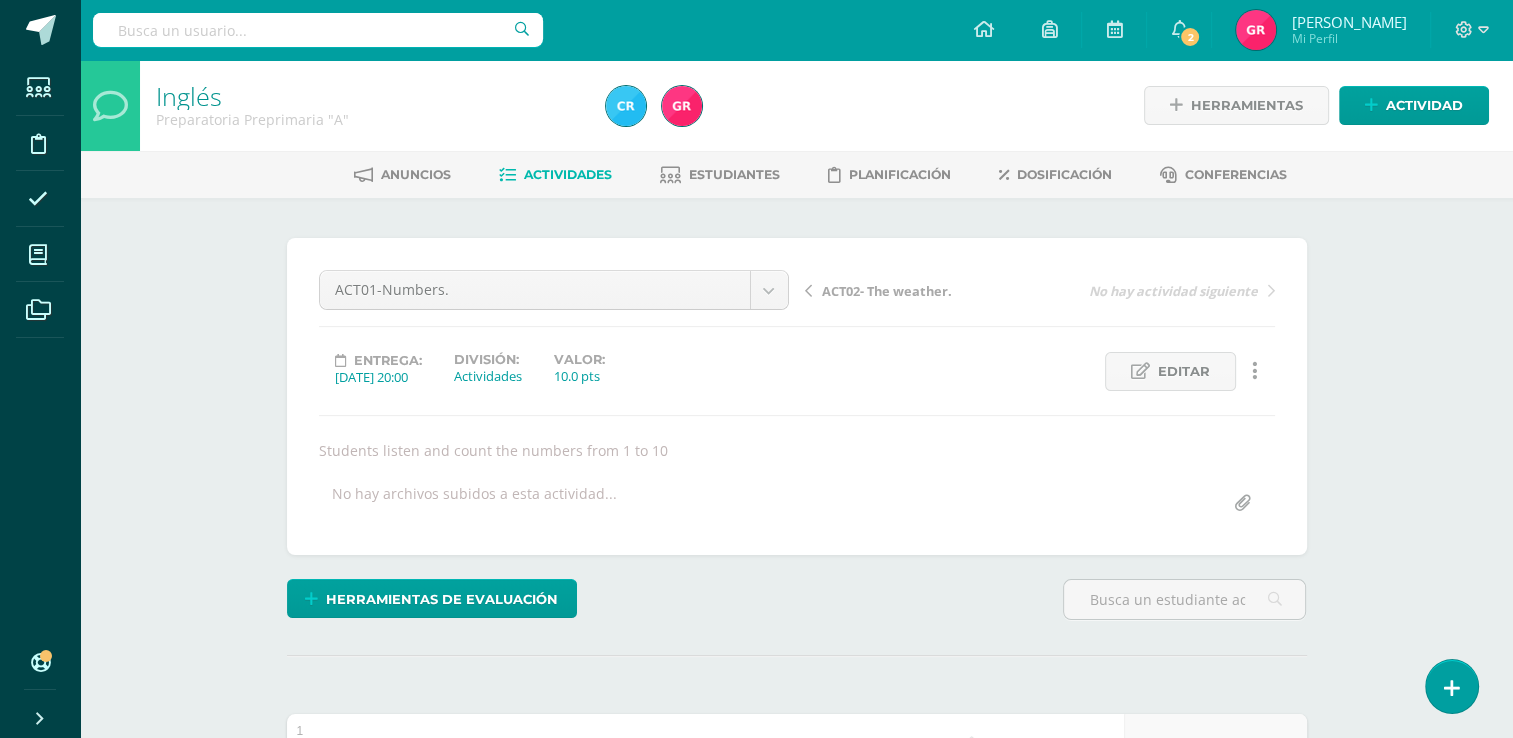 click on "Actividades" at bounding box center (555, 175) 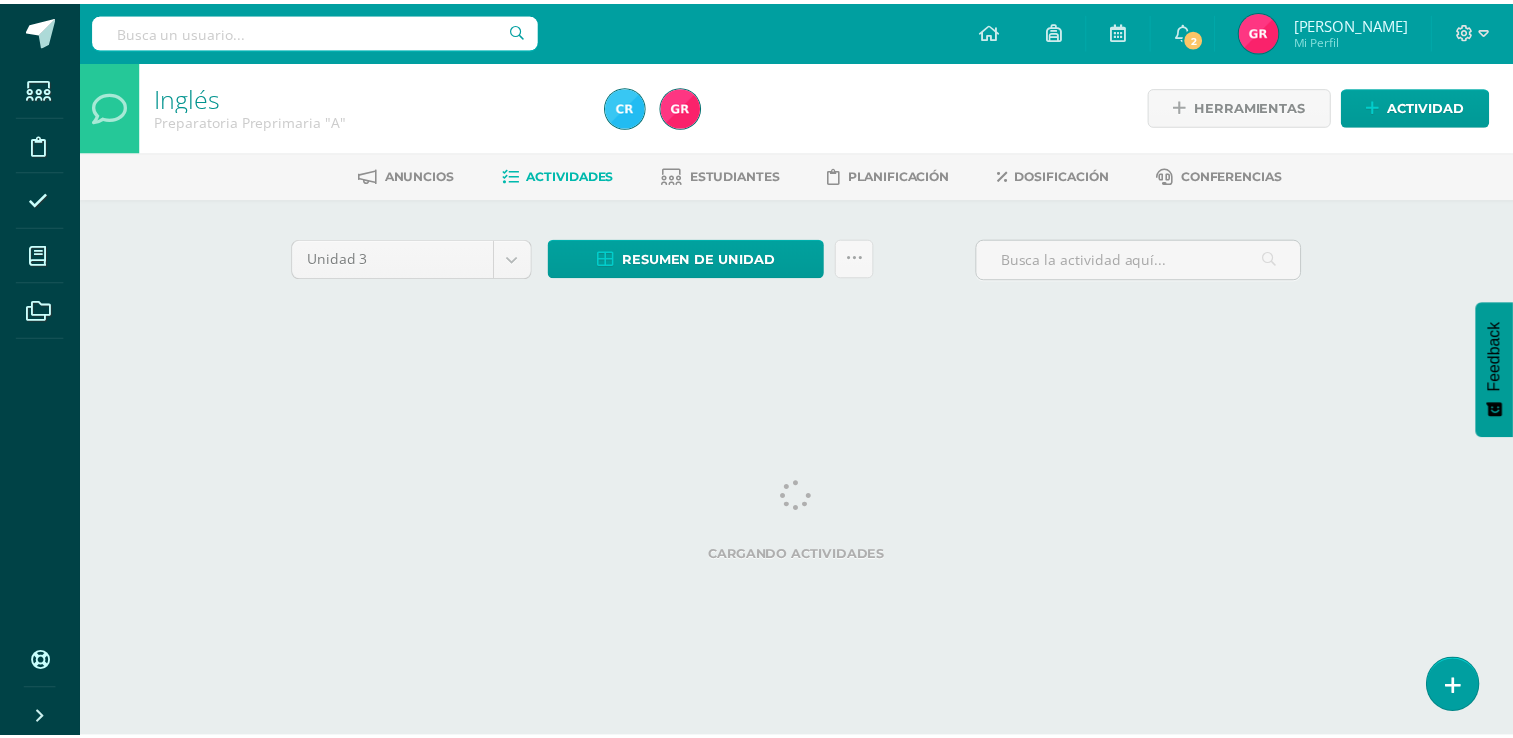 scroll, scrollTop: 0, scrollLeft: 0, axis: both 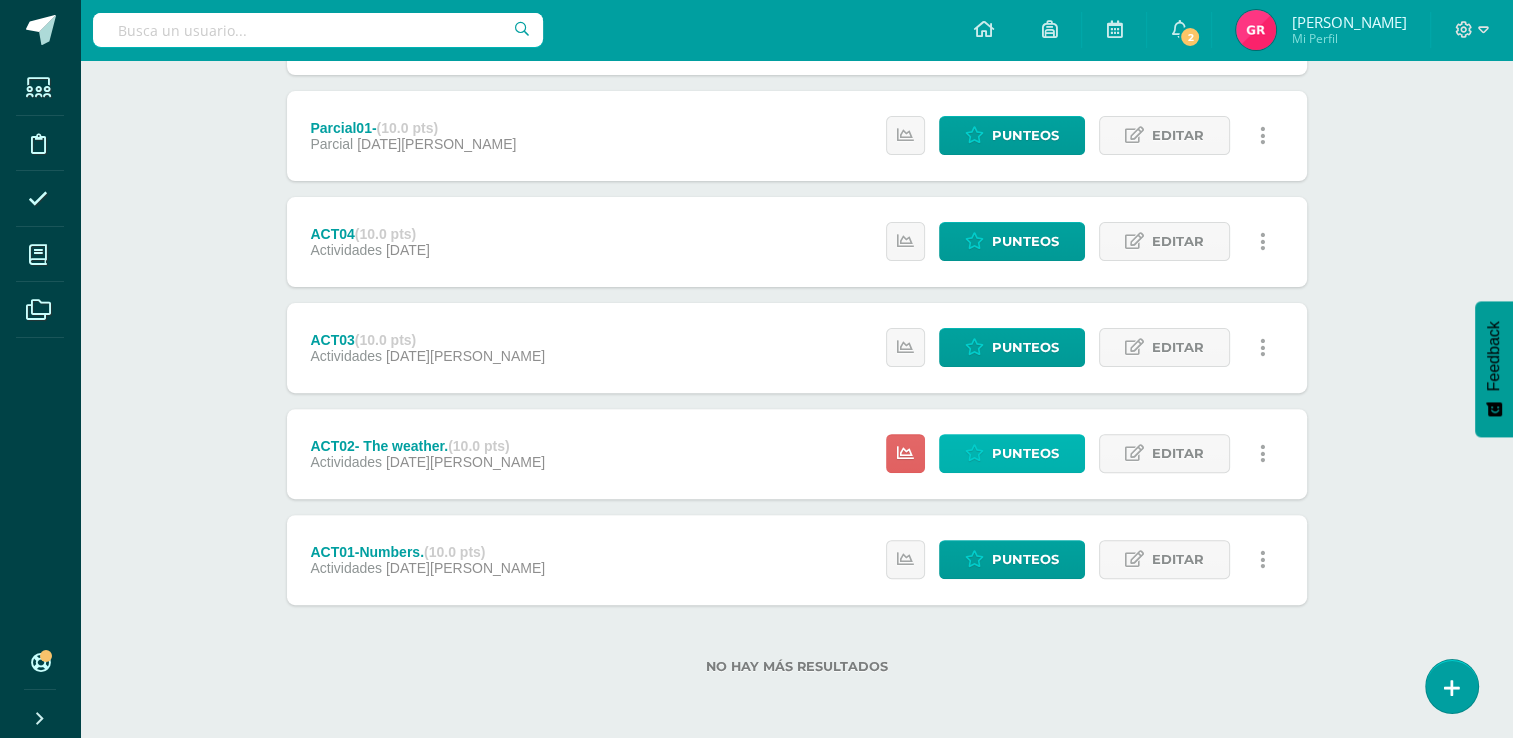 click on "Punteos" at bounding box center [1025, 453] 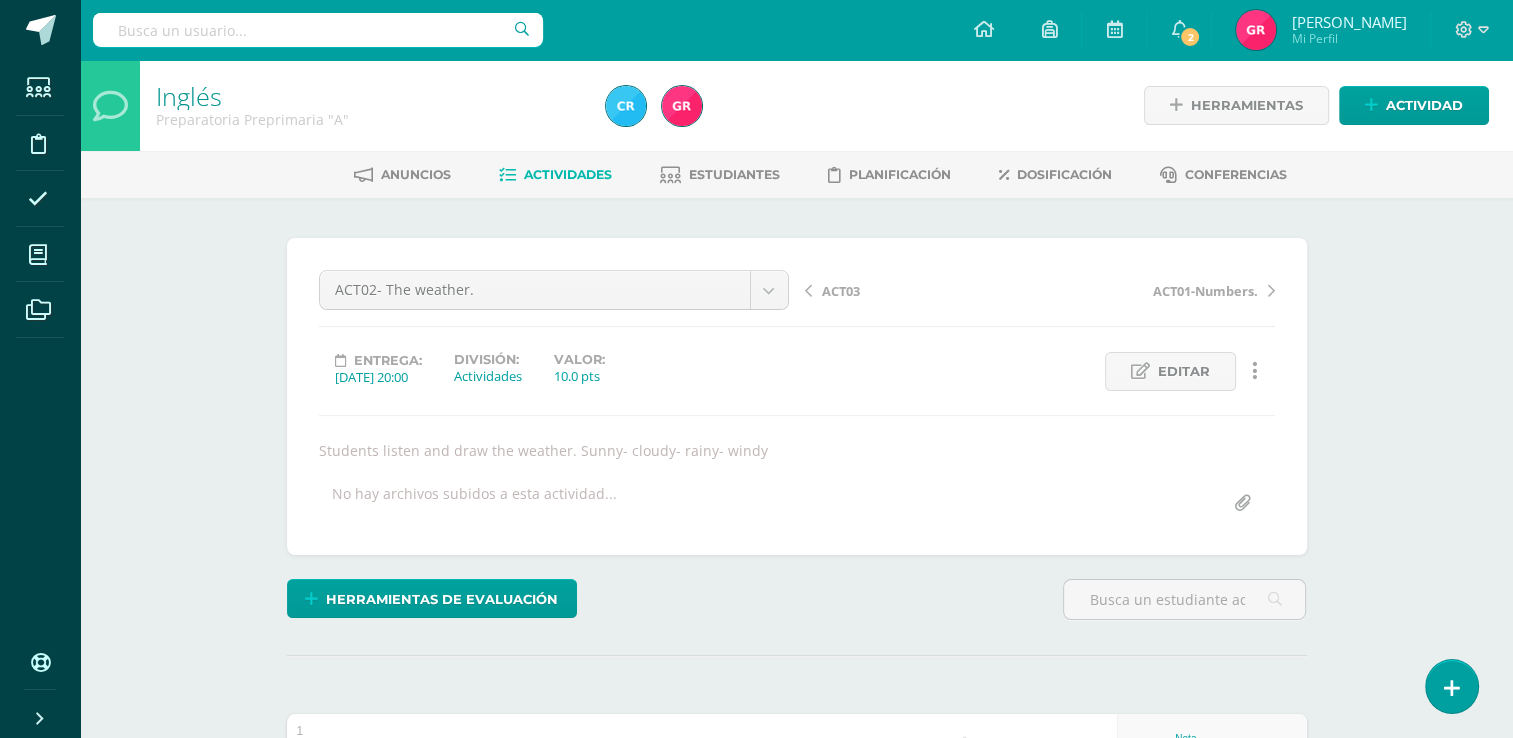 scroll, scrollTop: 0, scrollLeft: 0, axis: both 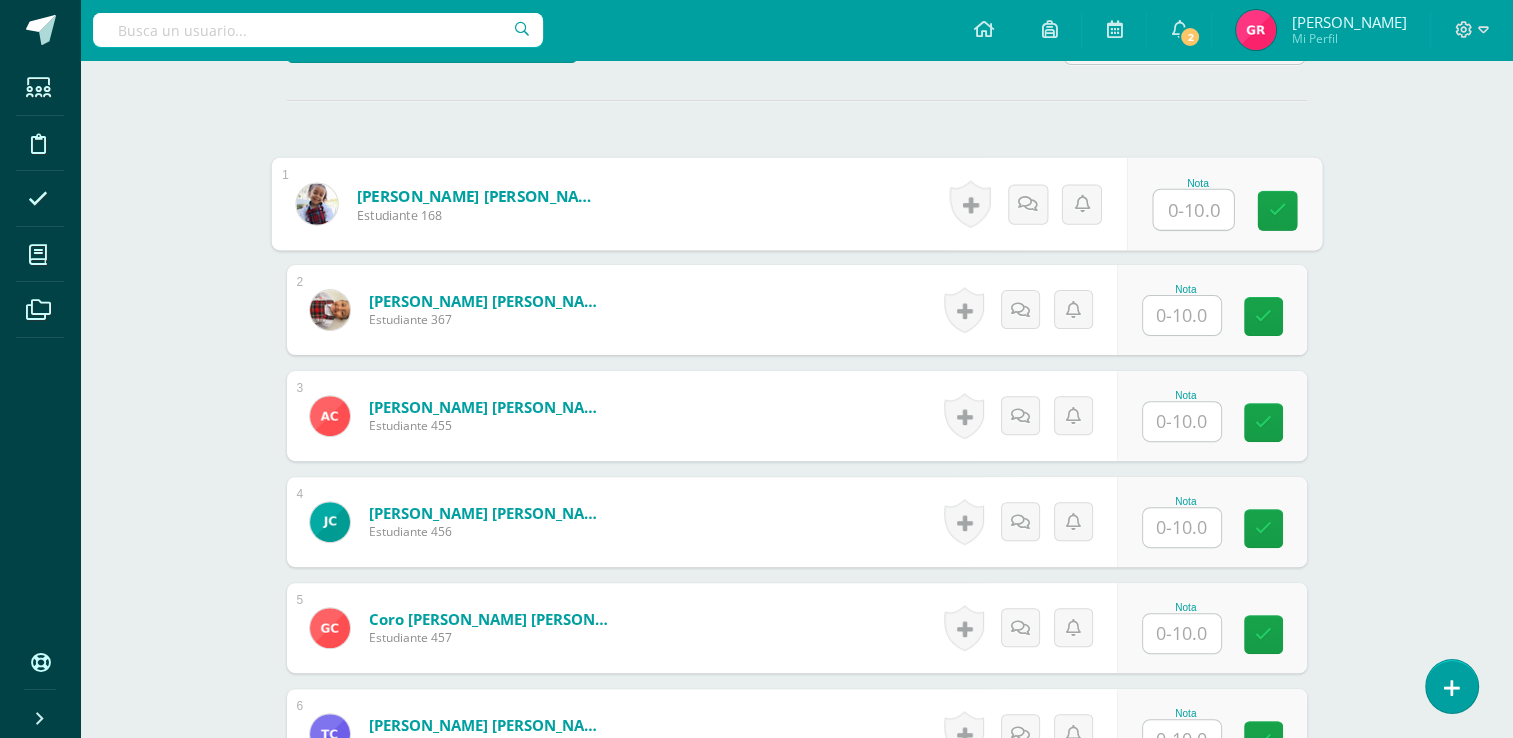 click at bounding box center (1193, 210) 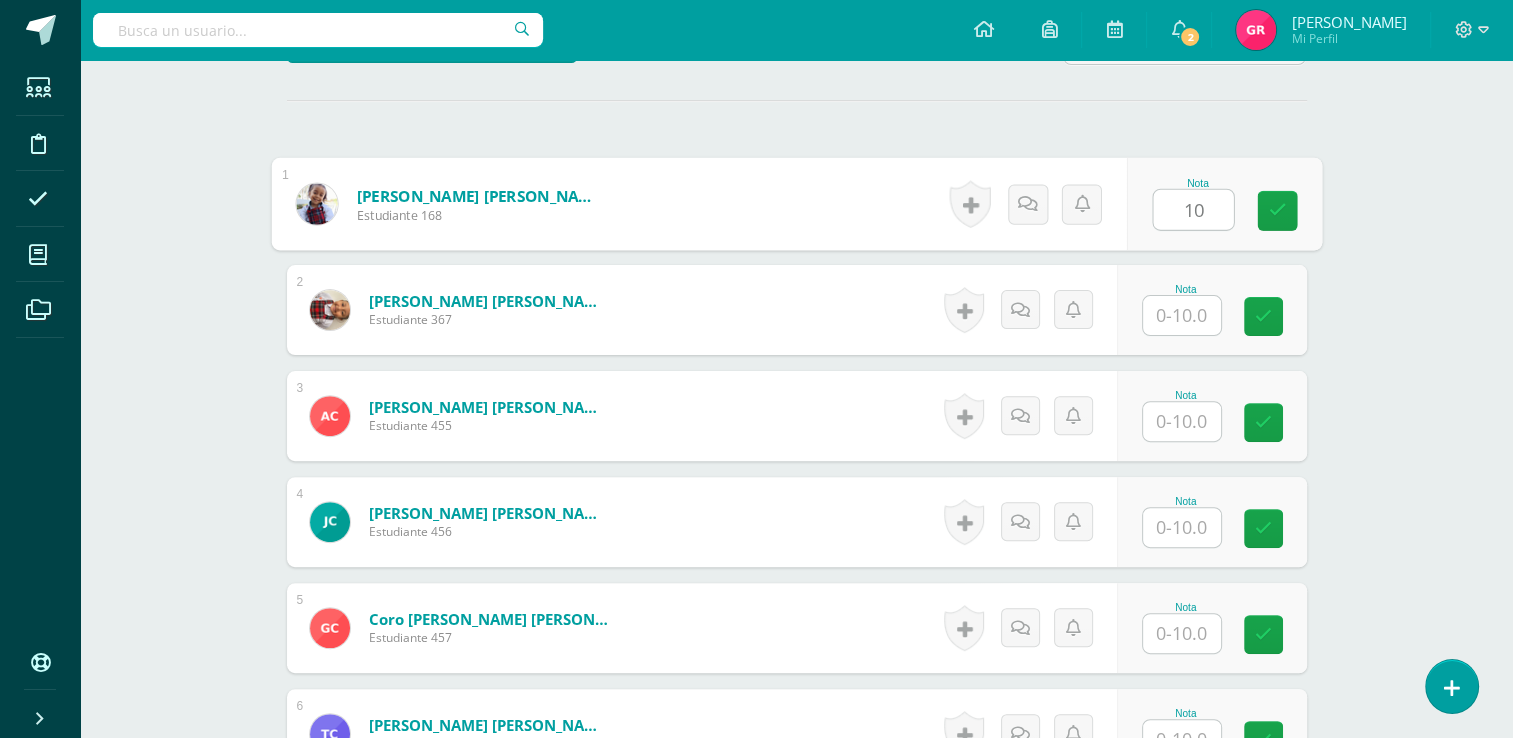 type on "10" 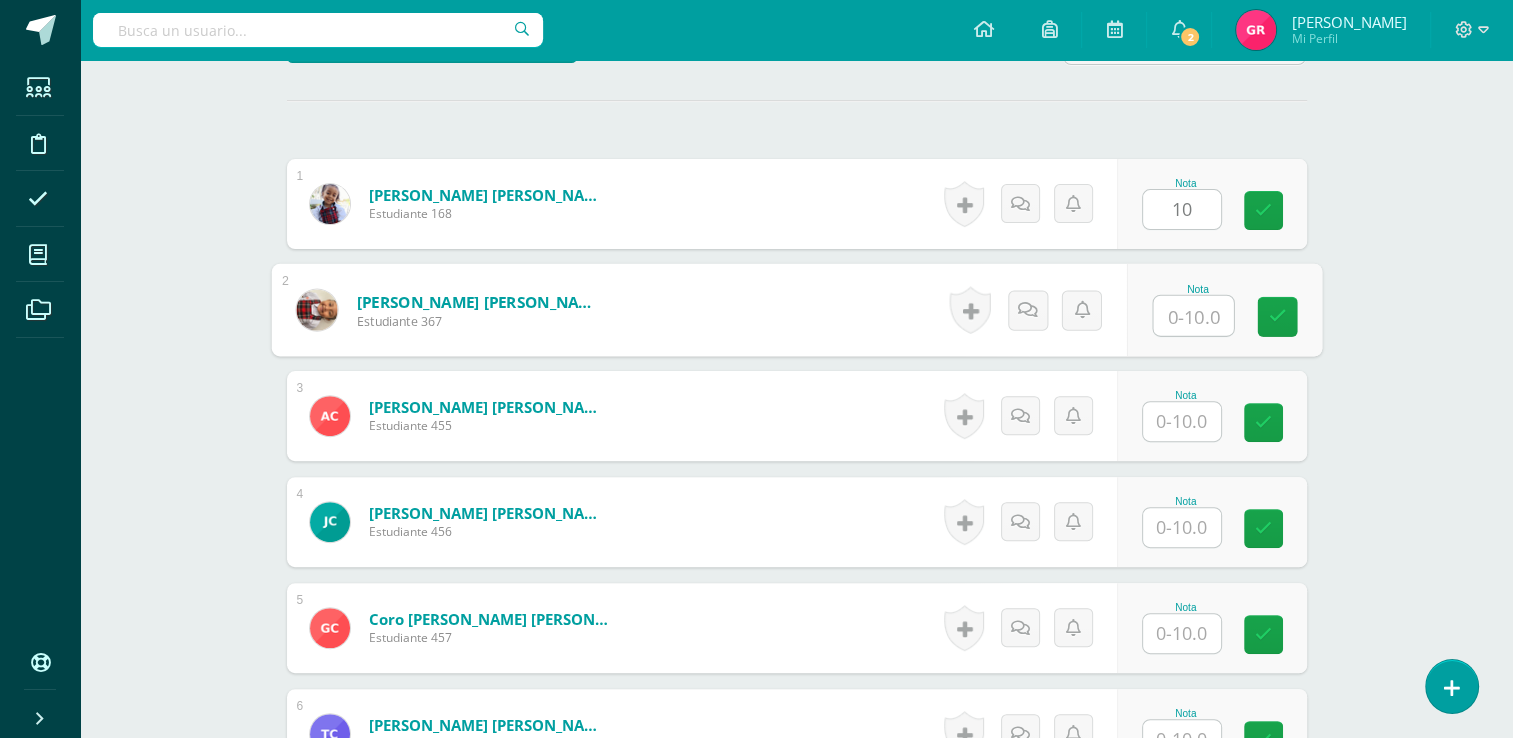 scroll, scrollTop: 556, scrollLeft: 0, axis: vertical 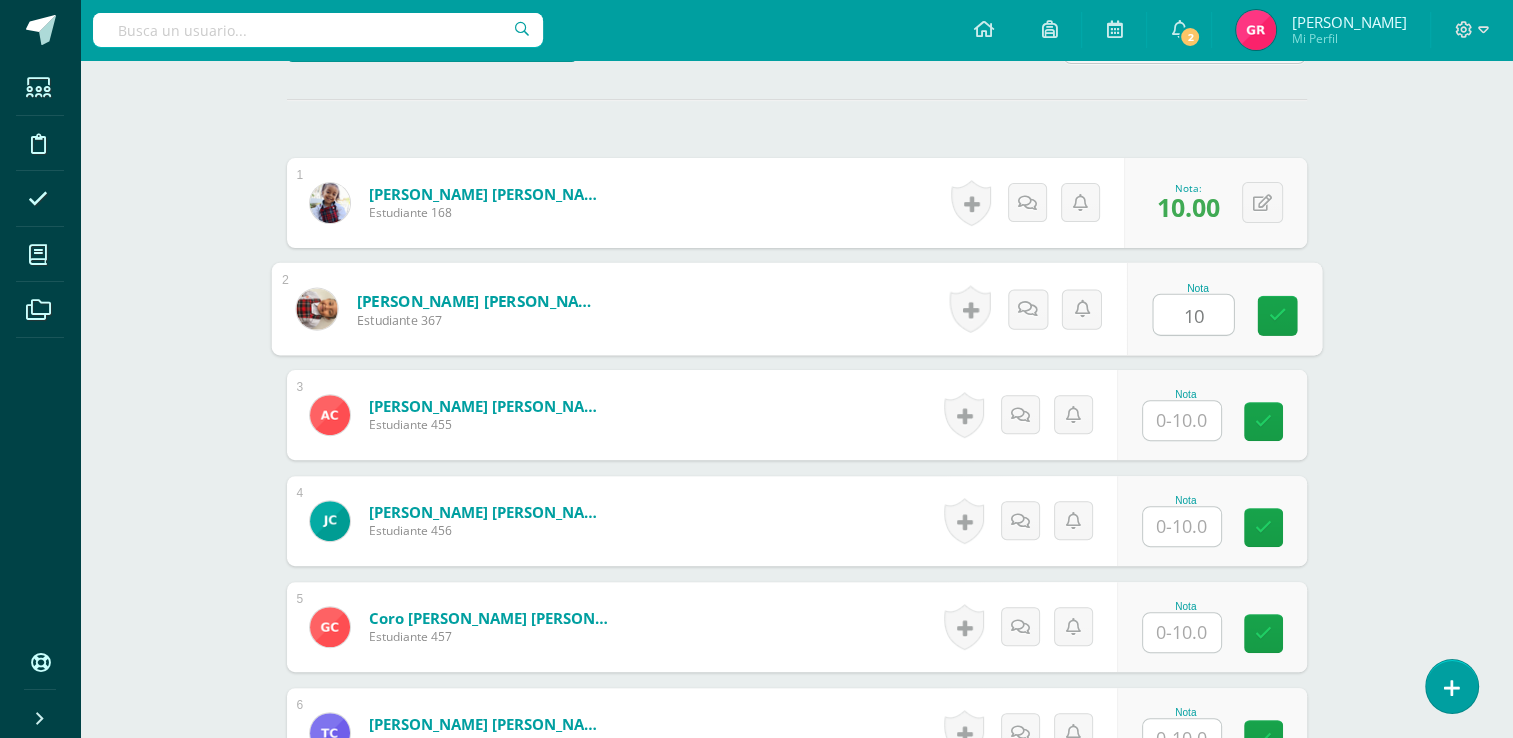 type on "10" 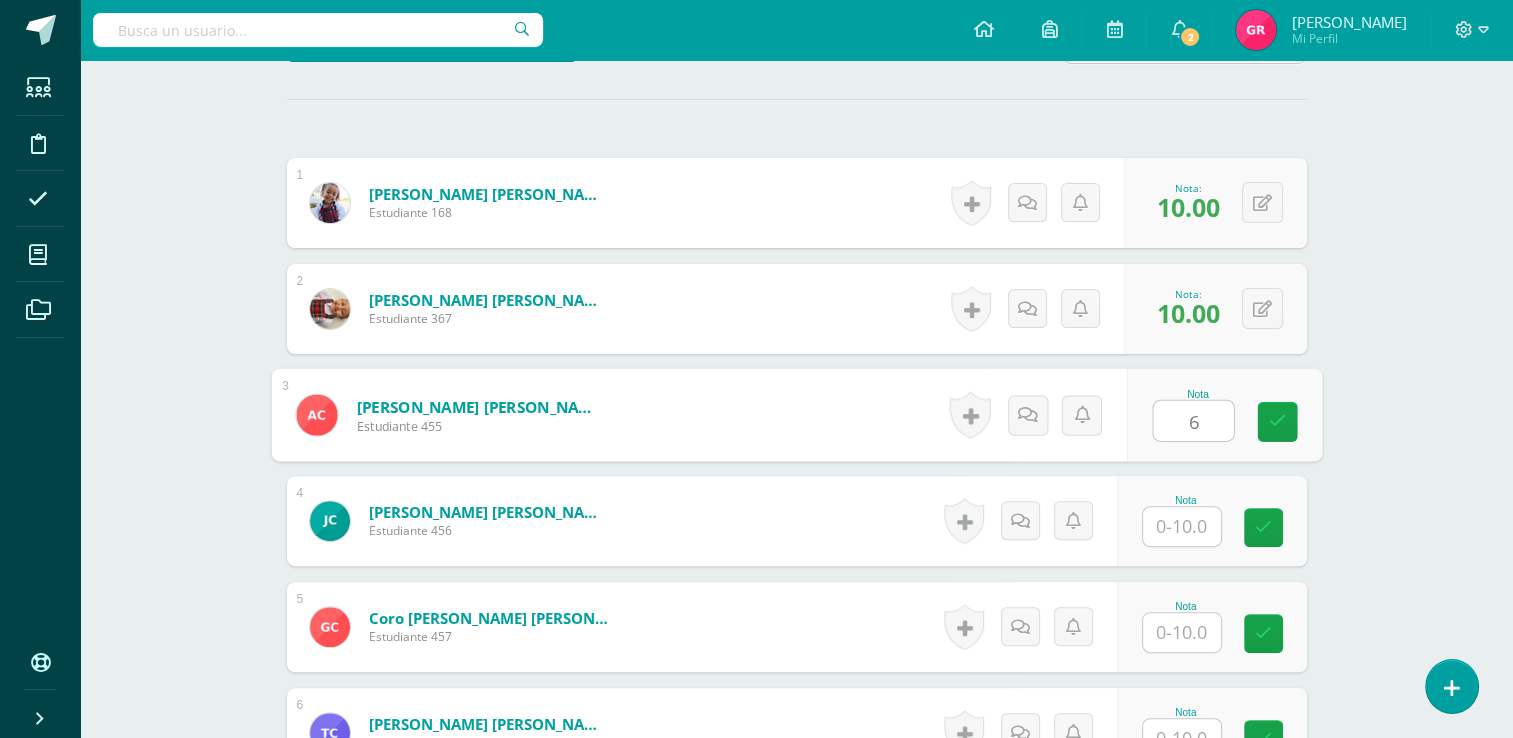 type on "6" 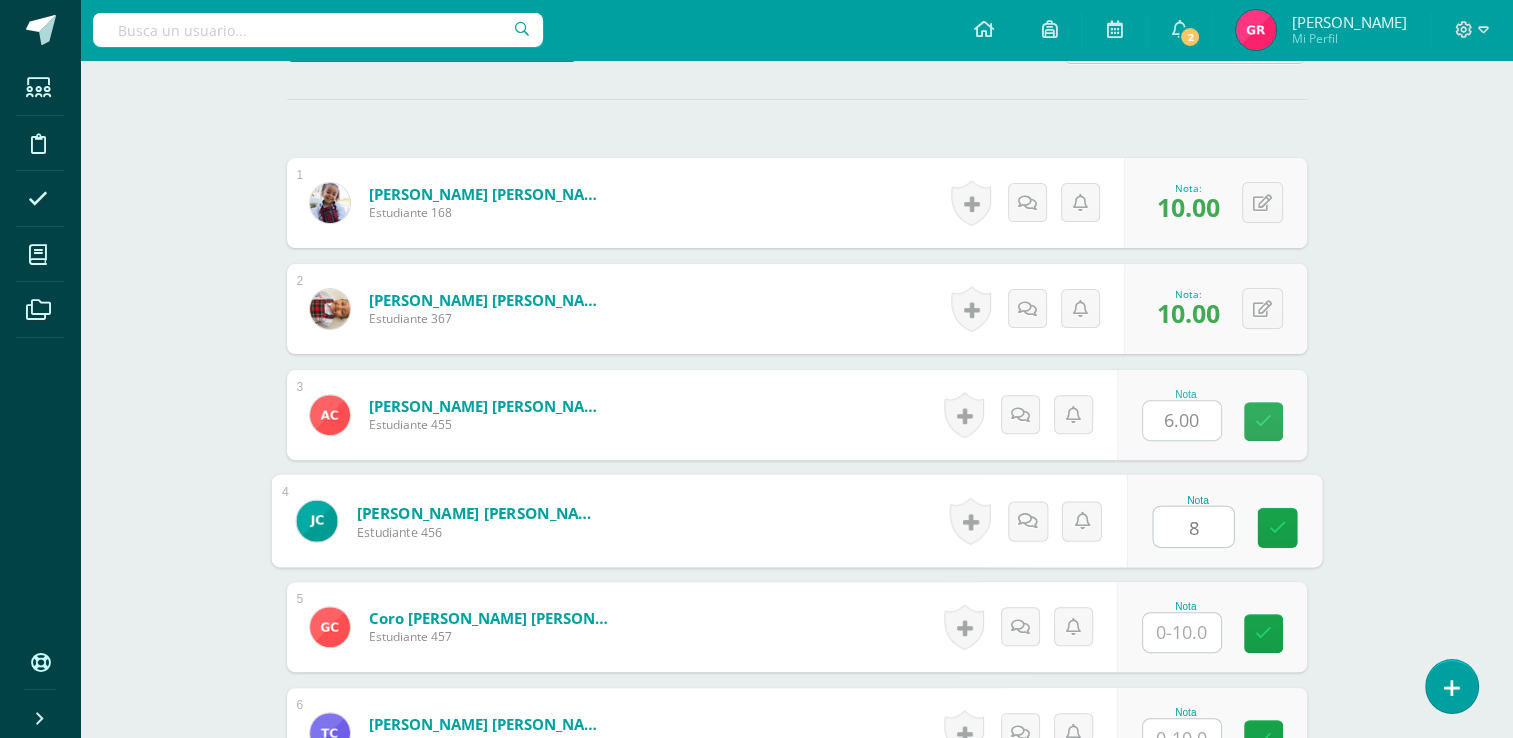type on "8" 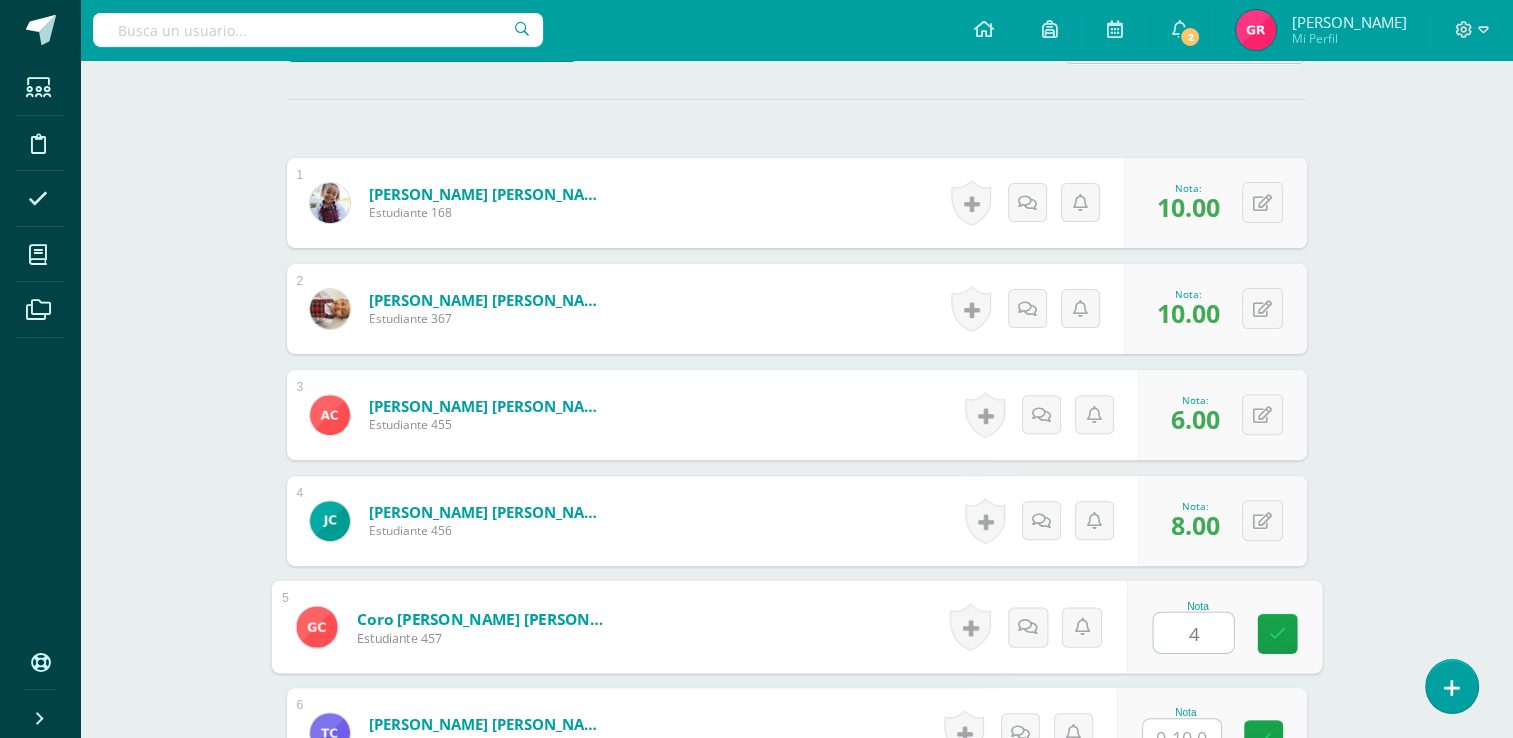 type on "4" 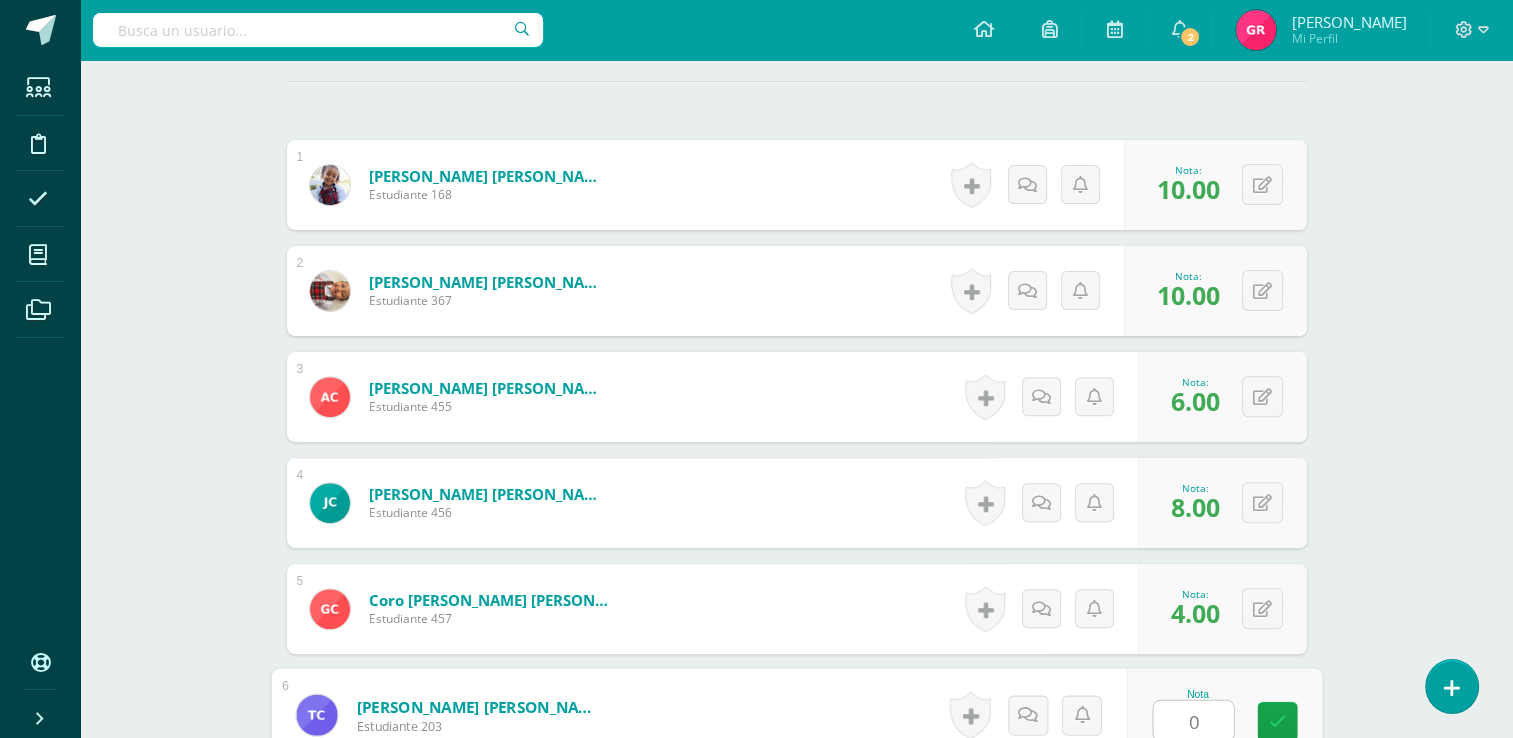 type on "0" 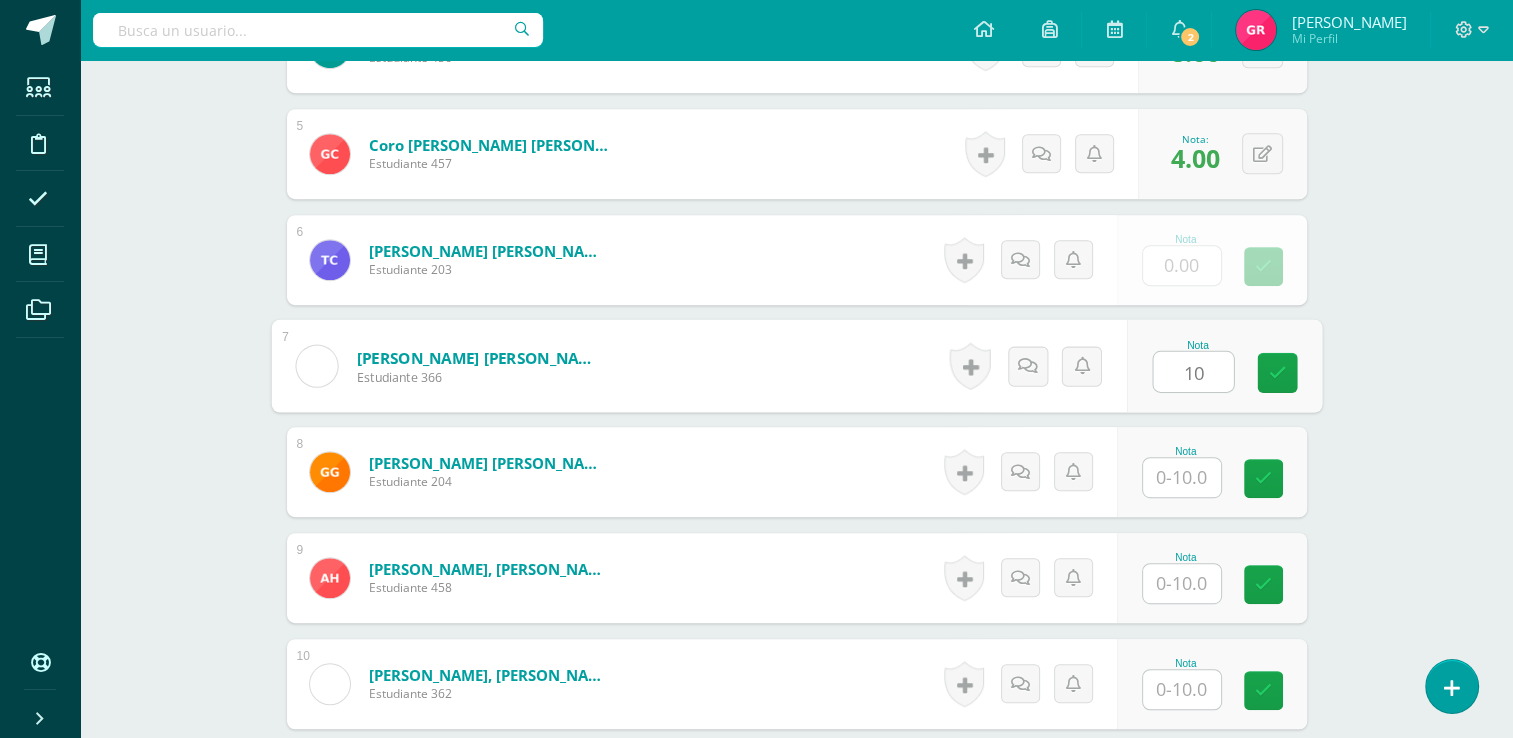 type on "10" 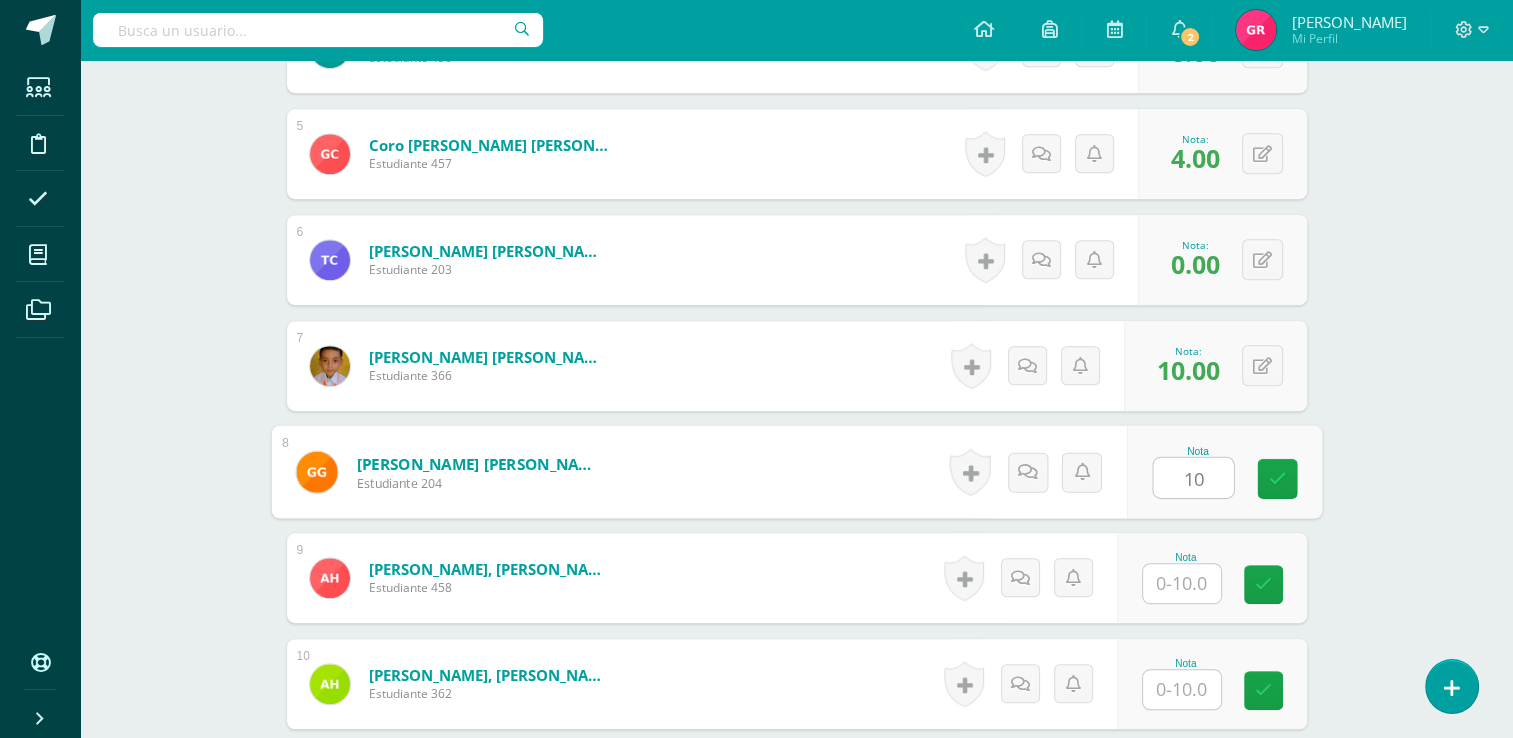 type on "10" 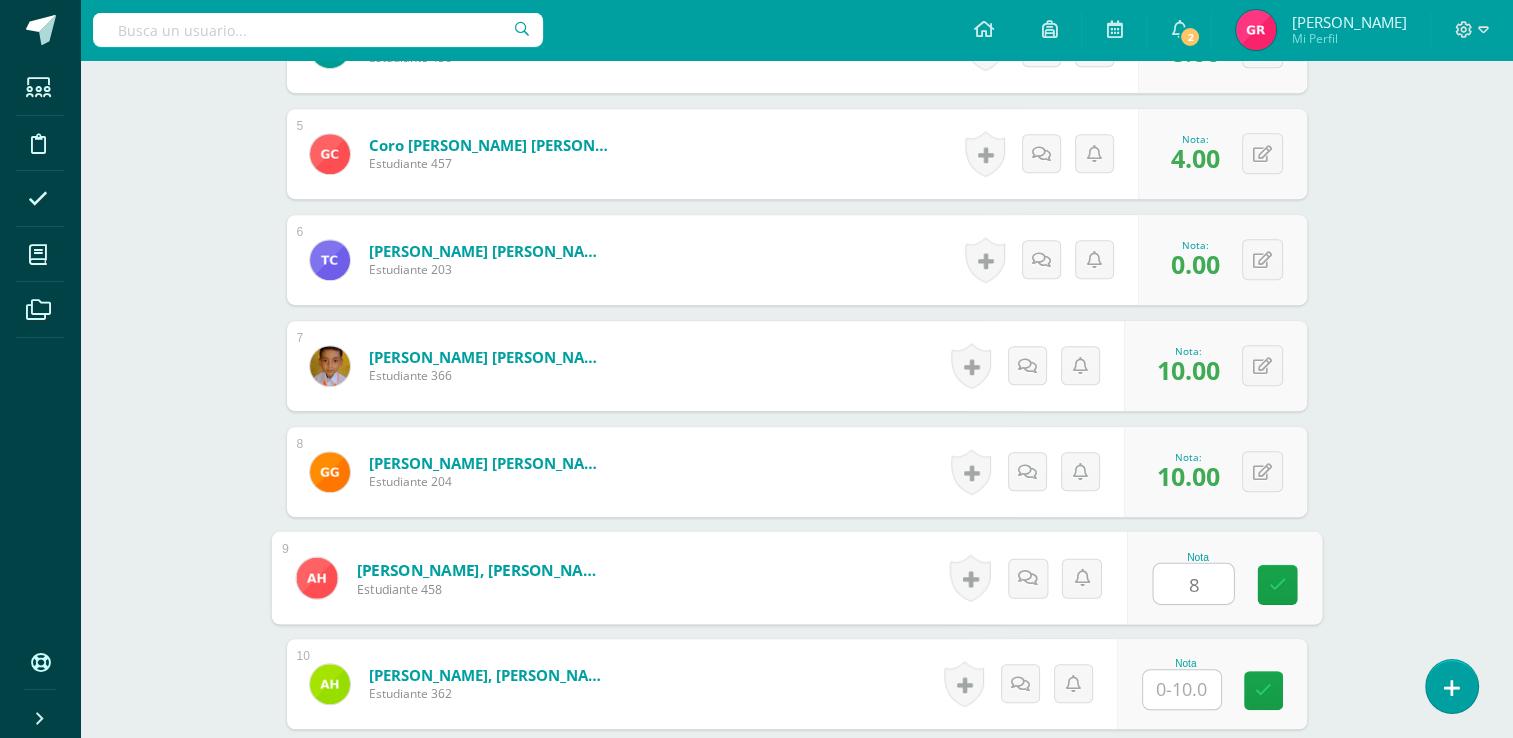 type on "8" 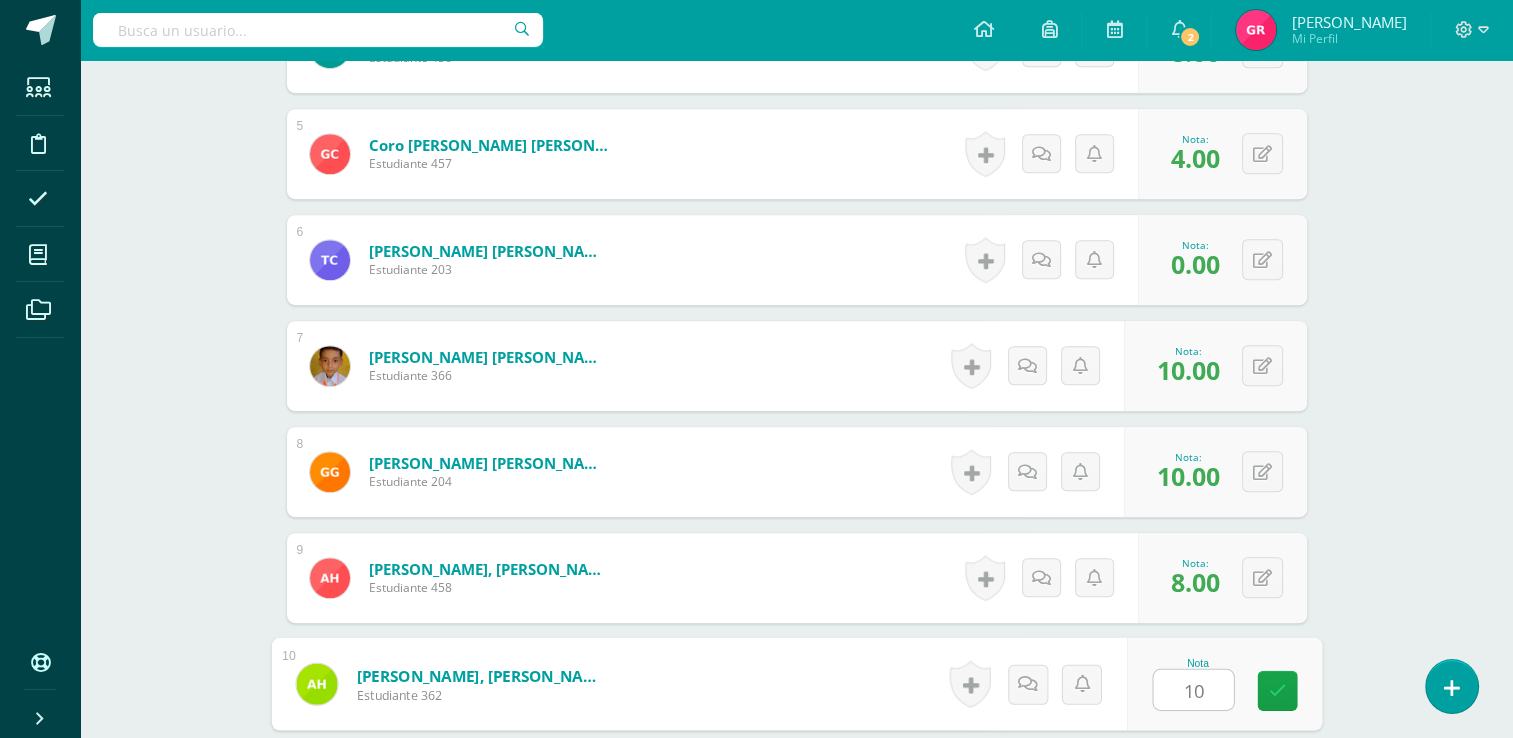 type on "10" 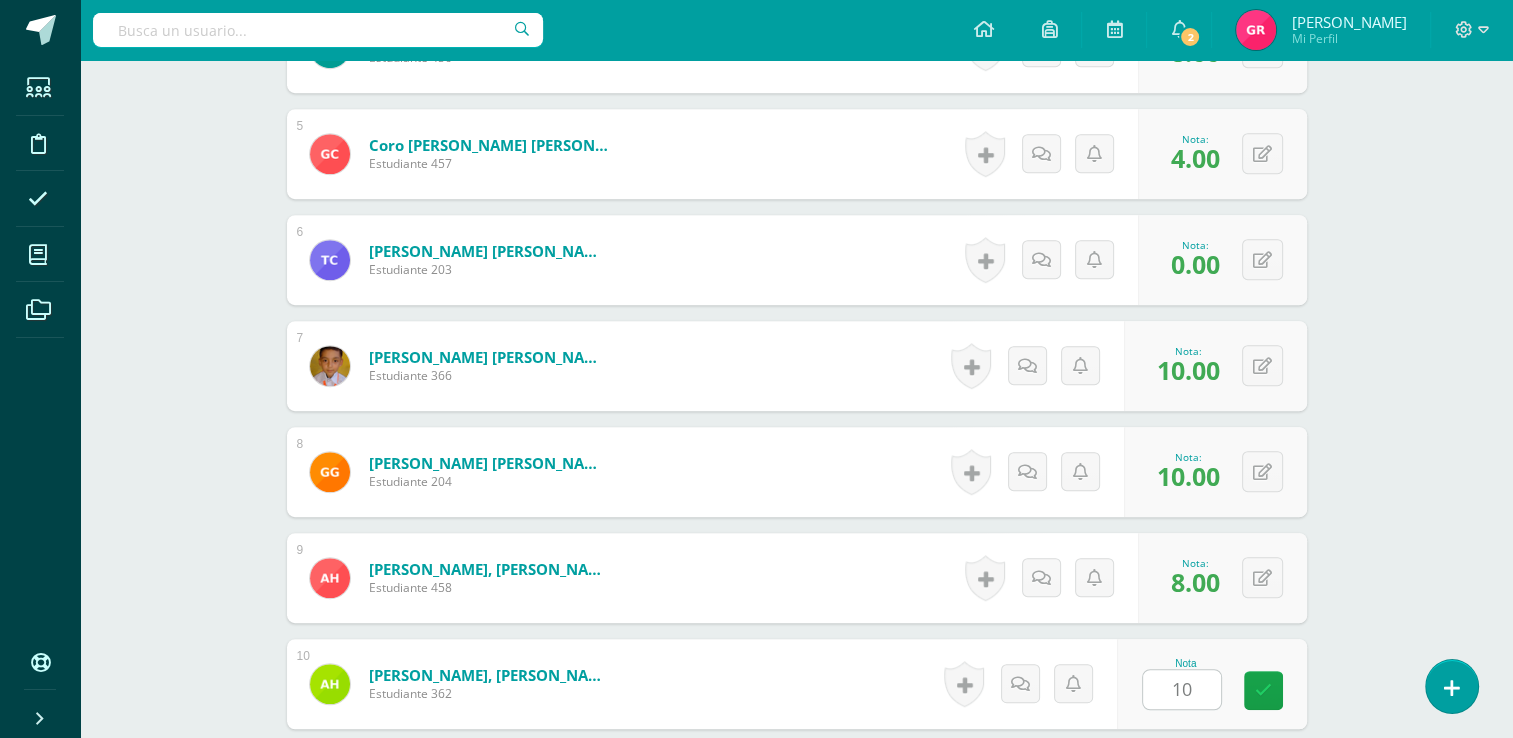 scroll, scrollTop: 1453, scrollLeft: 0, axis: vertical 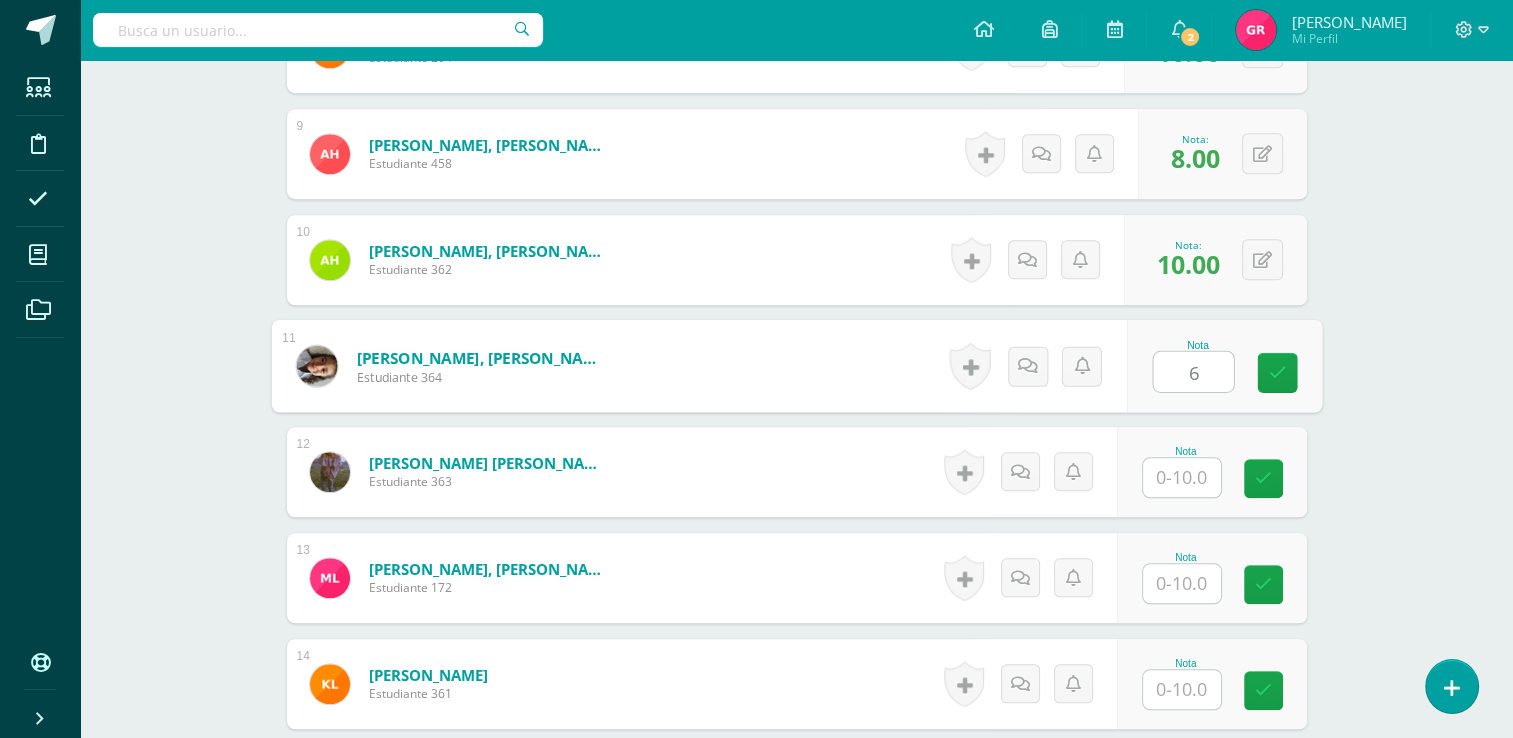type on "6" 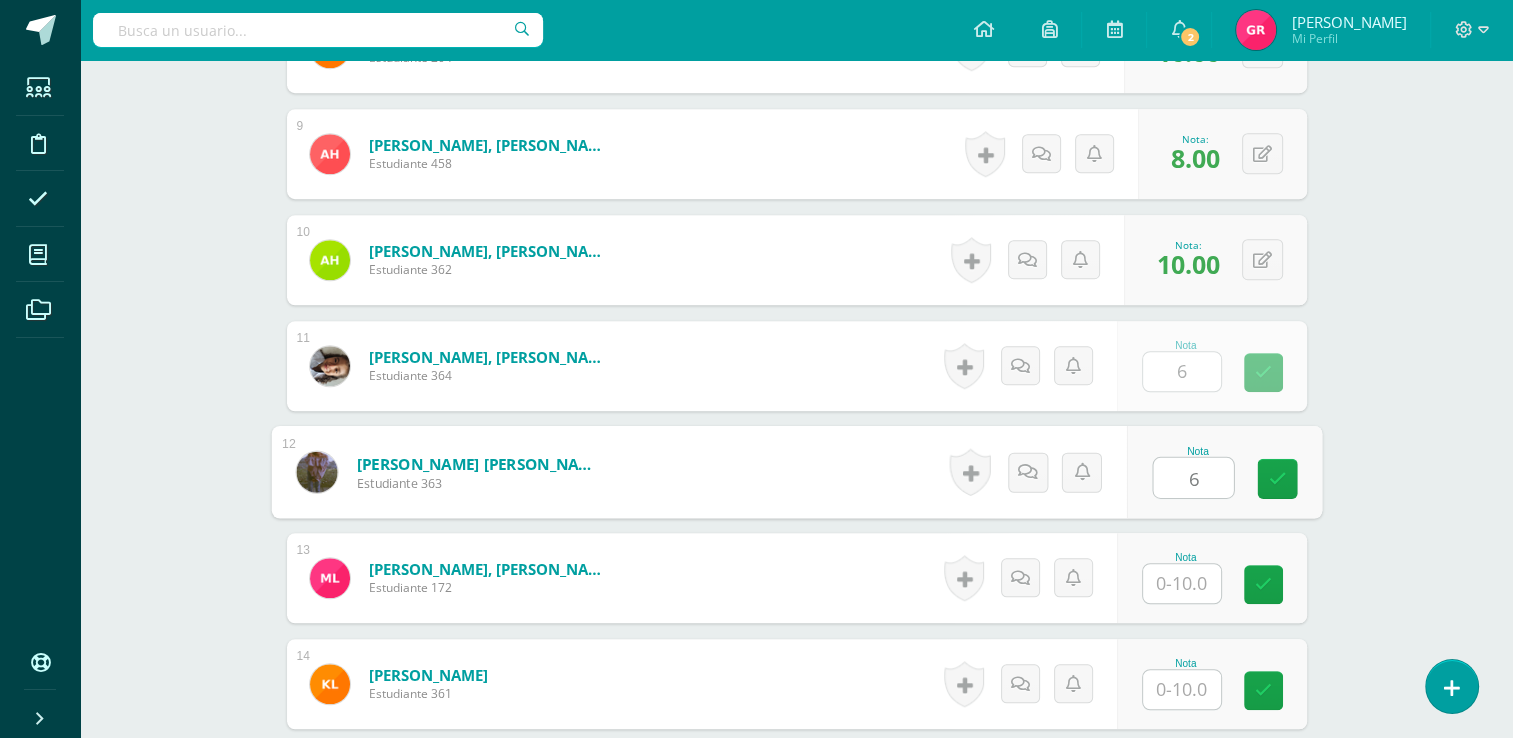 type on "6" 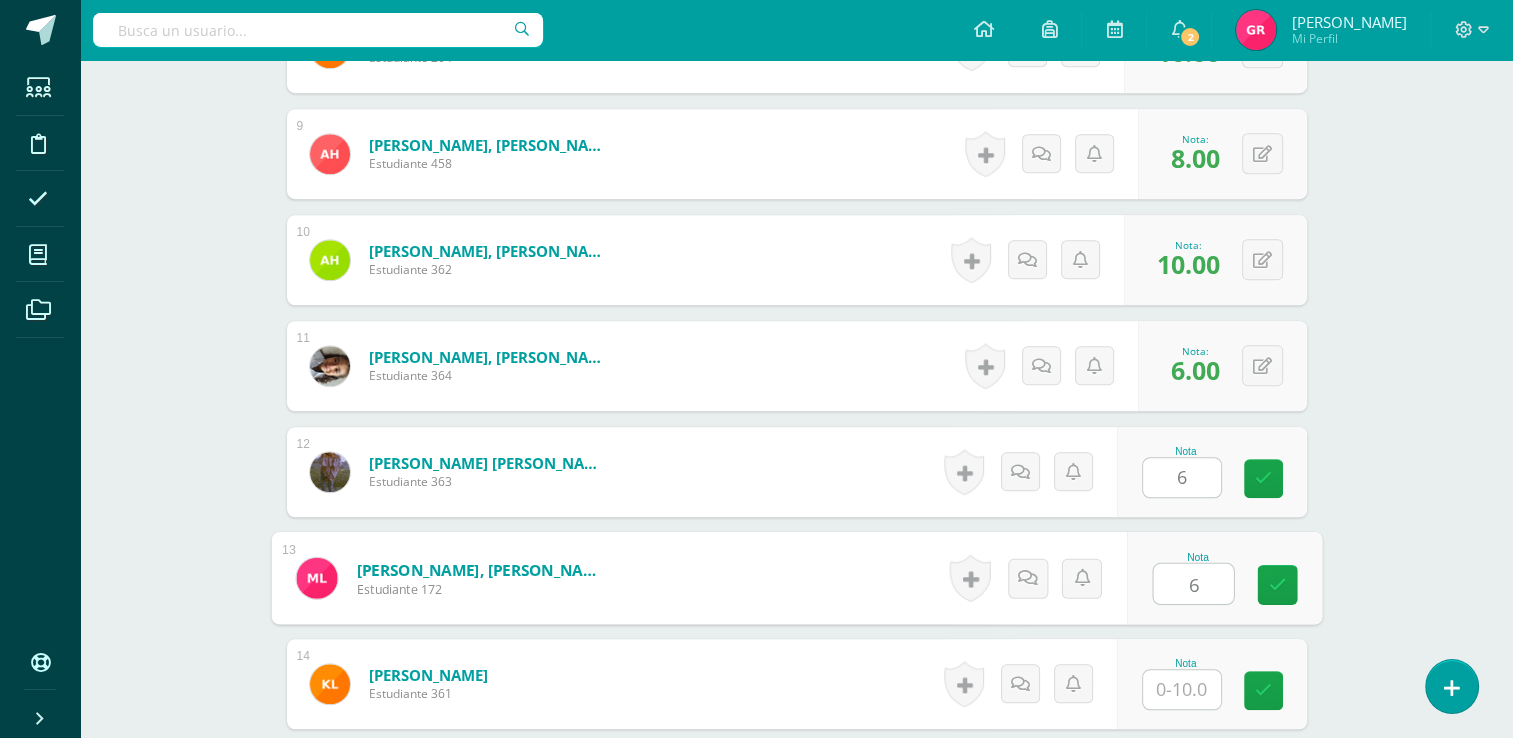 type on "6" 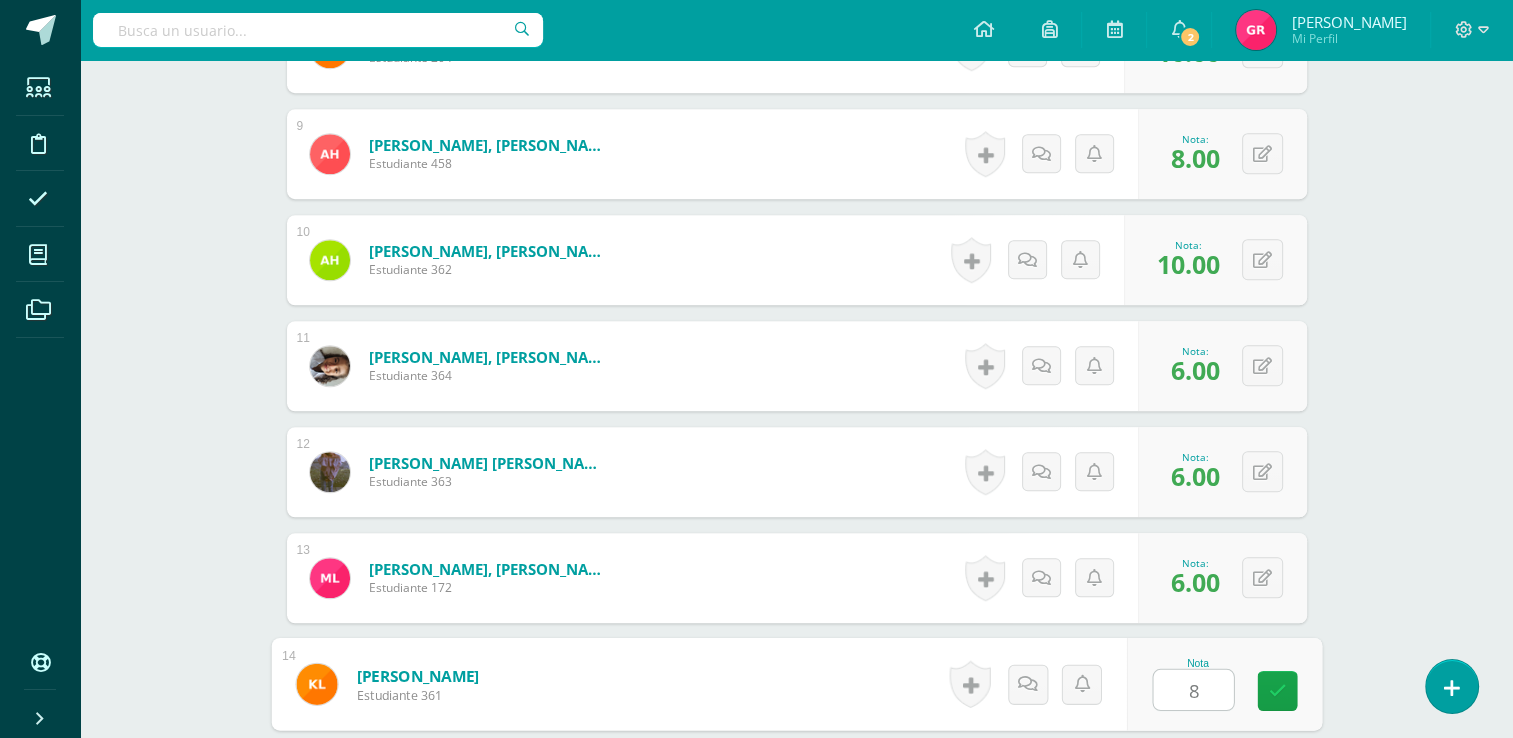 type on "8" 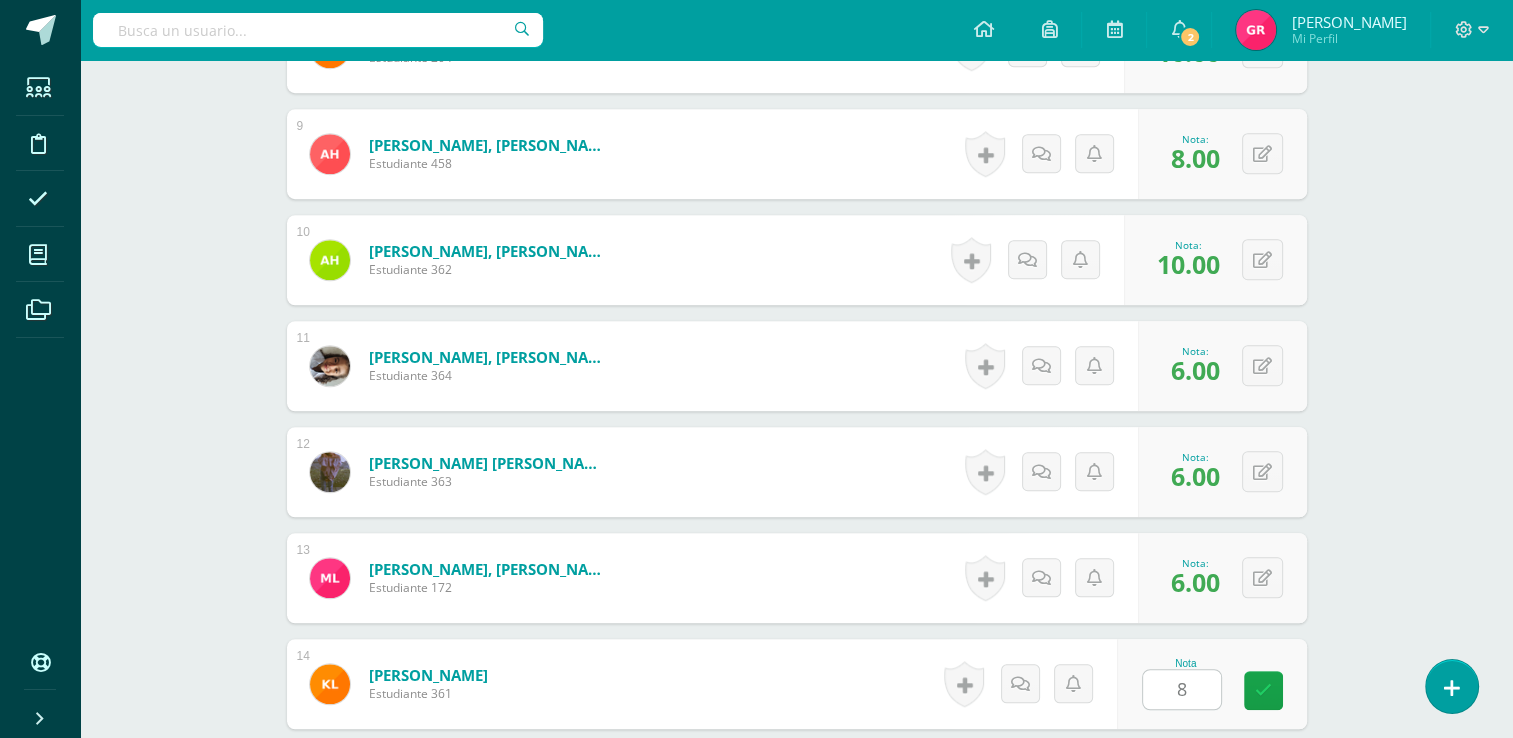 scroll, scrollTop: 1877, scrollLeft: 0, axis: vertical 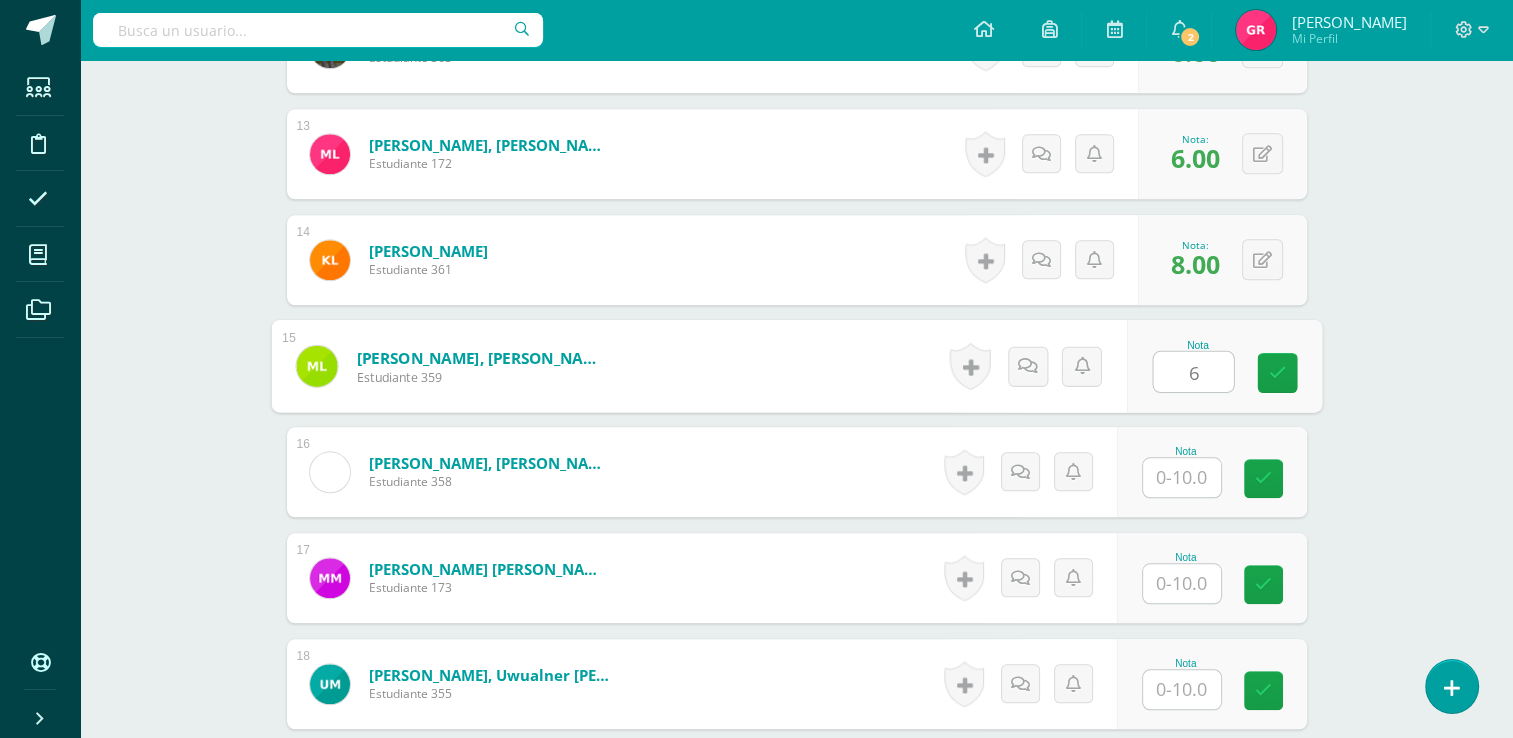 type on "6" 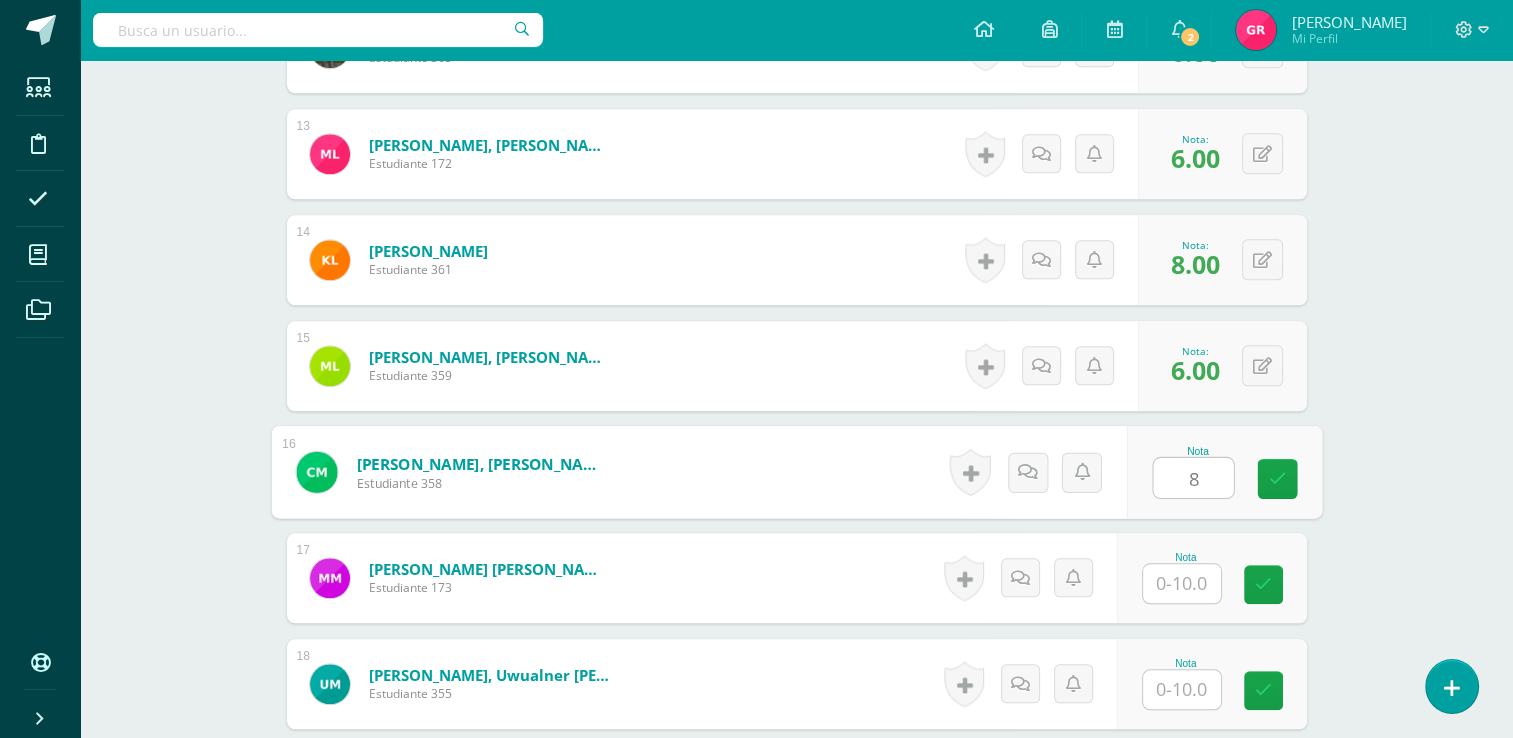 type on "8" 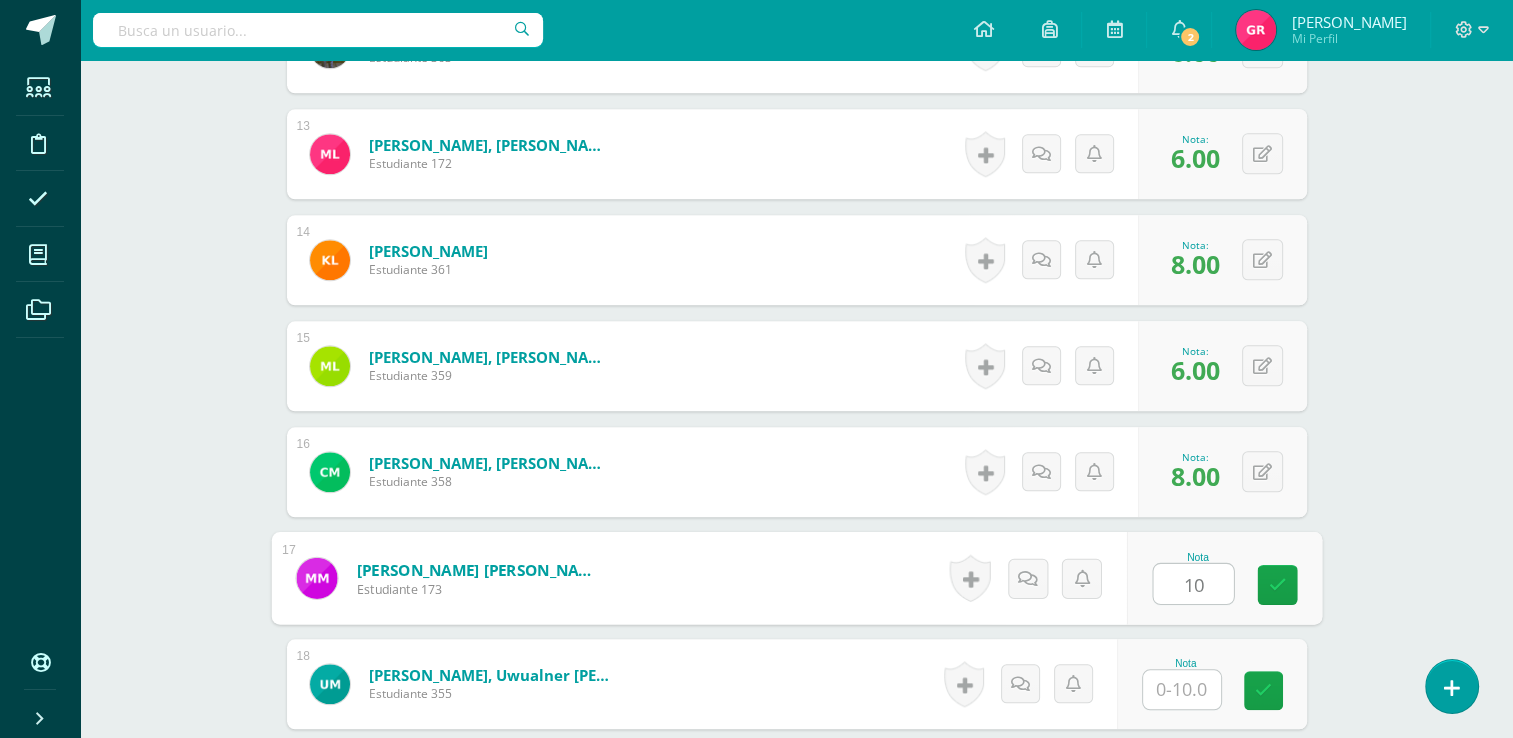 type on "10" 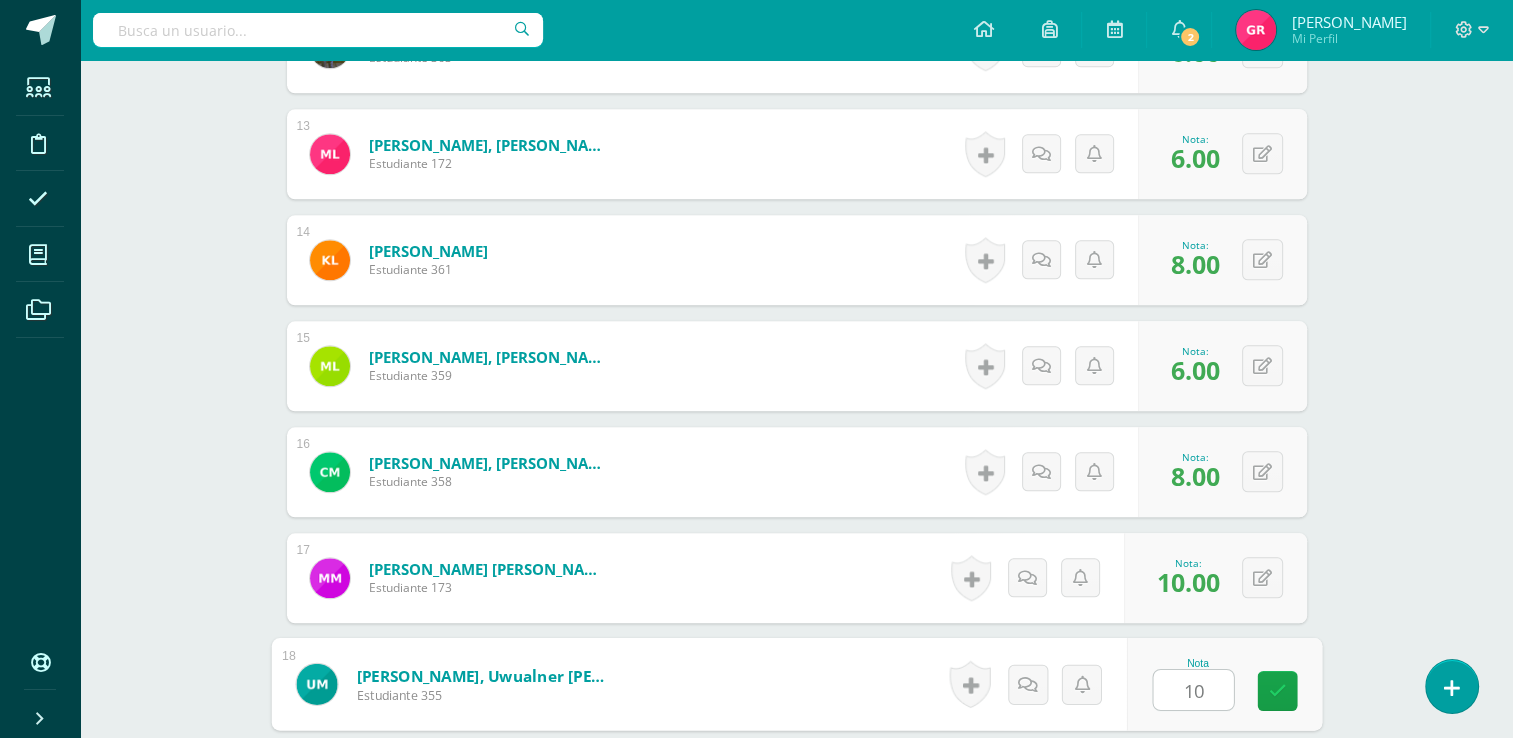 type on "10" 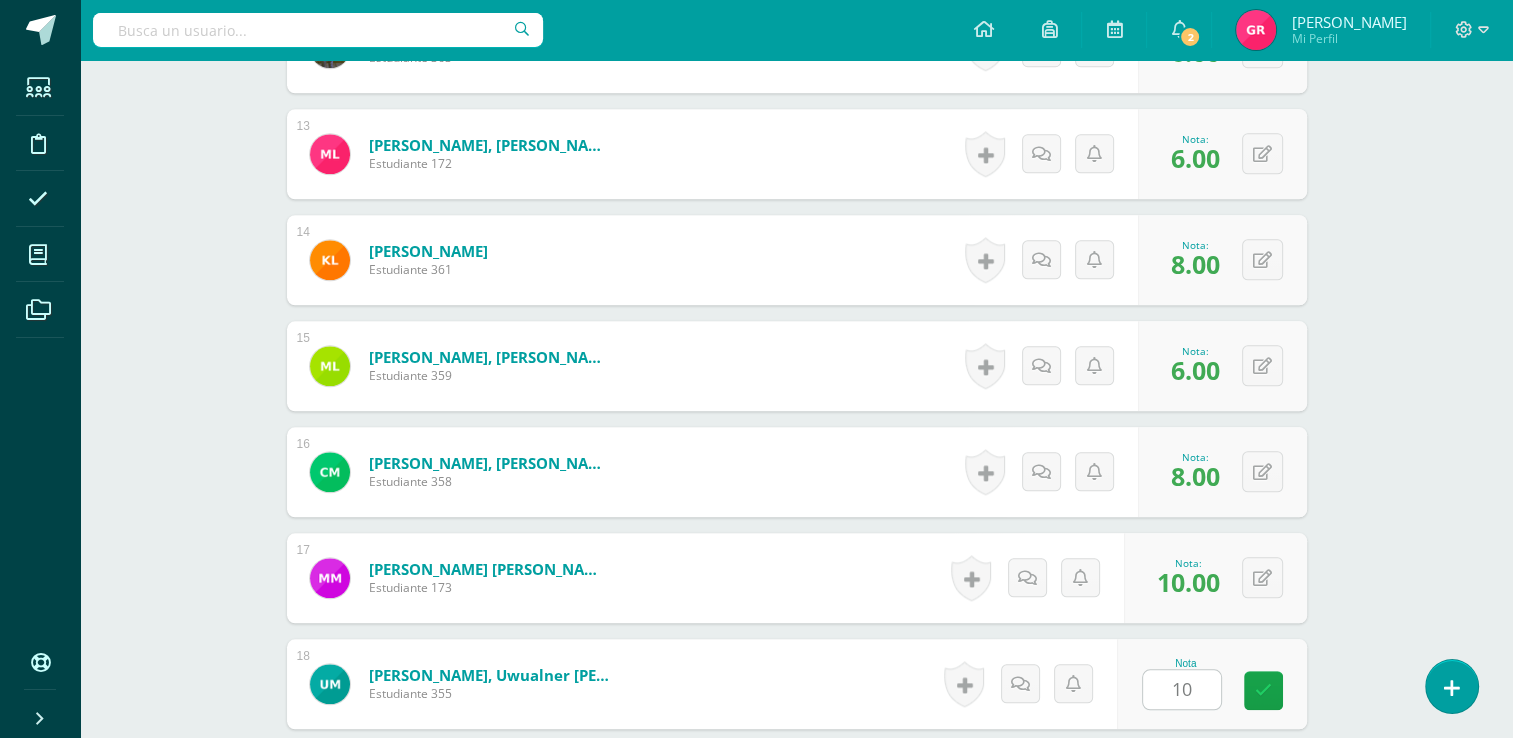 scroll, scrollTop: 2202, scrollLeft: 0, axis: vertical 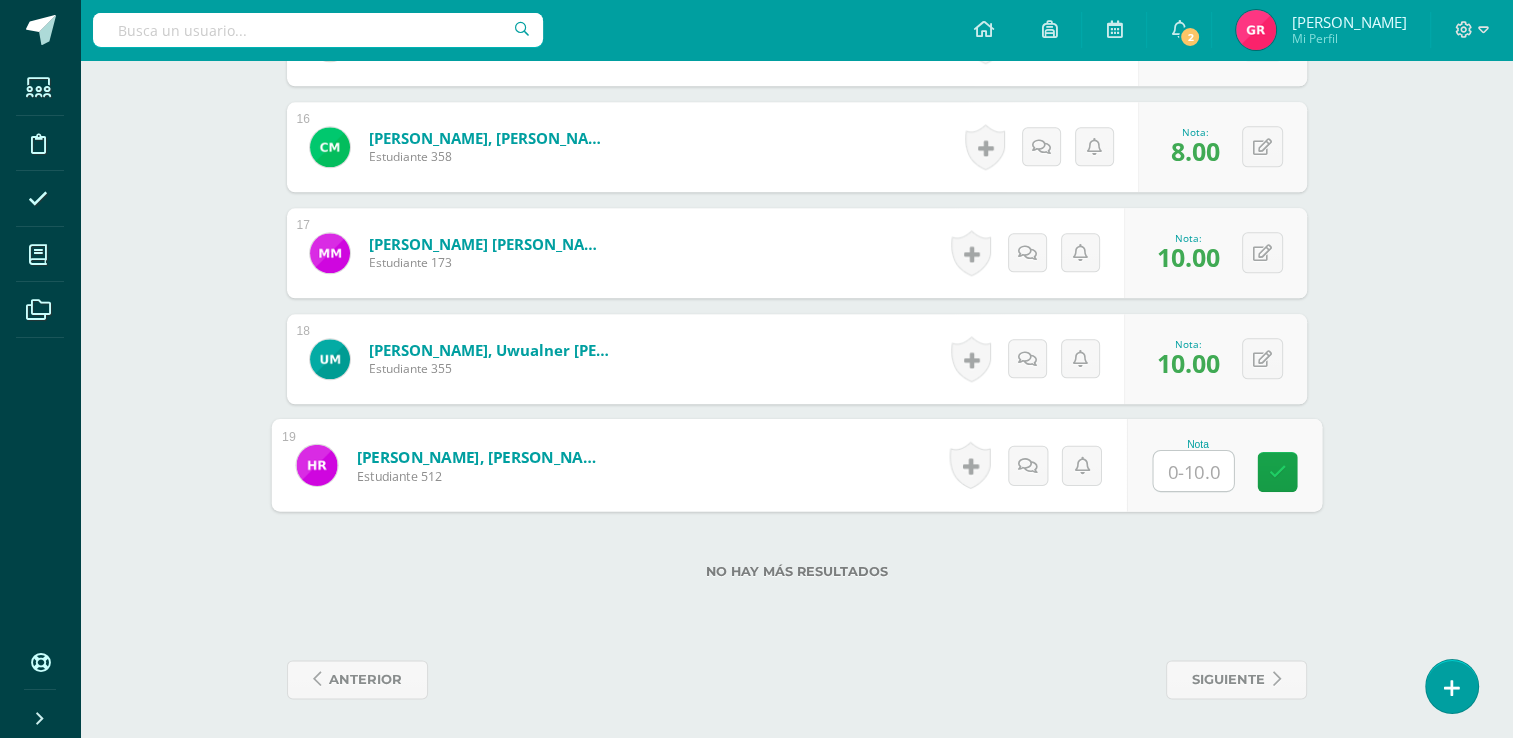 type on "4" 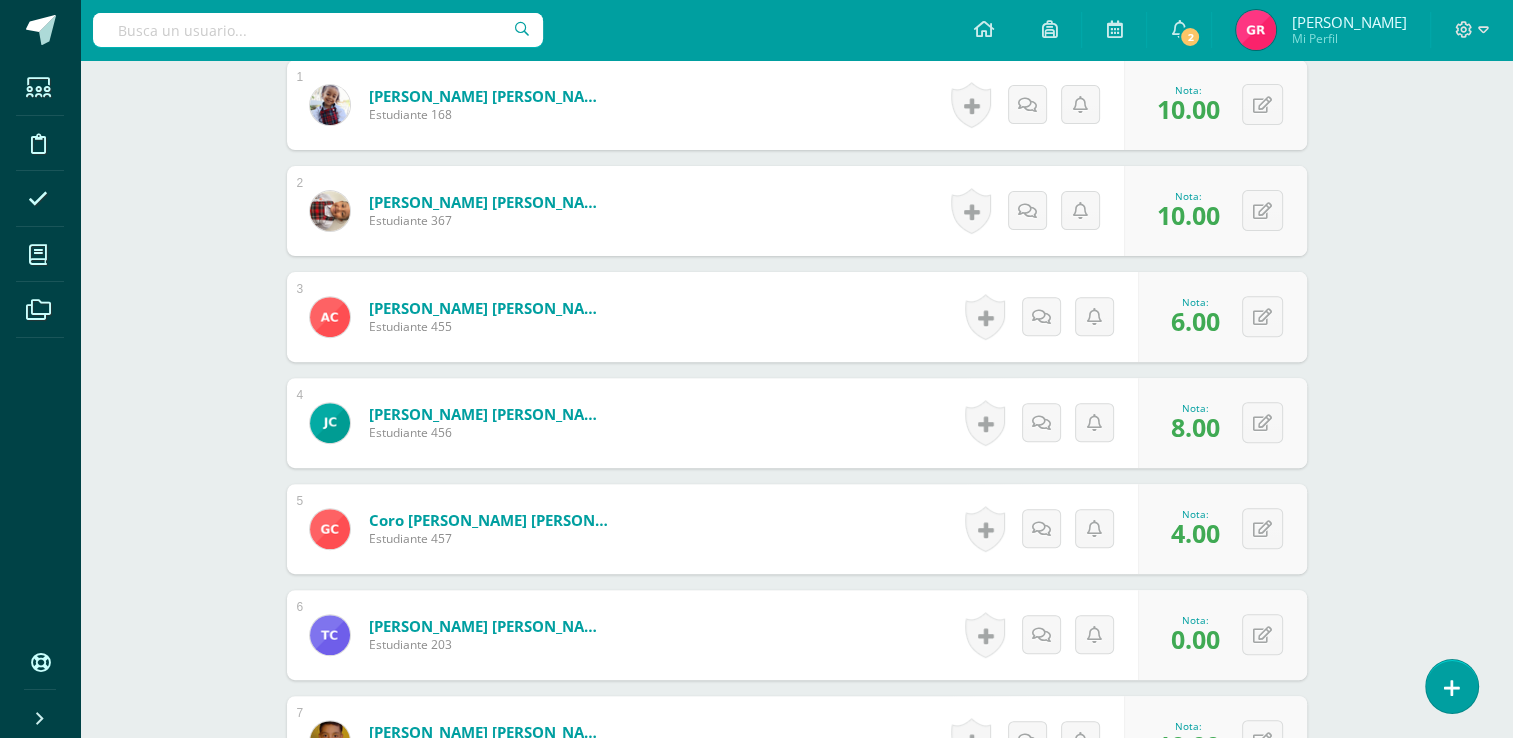 scroll, scrollTop: 674, scrollLeft: 0, axis: vertical 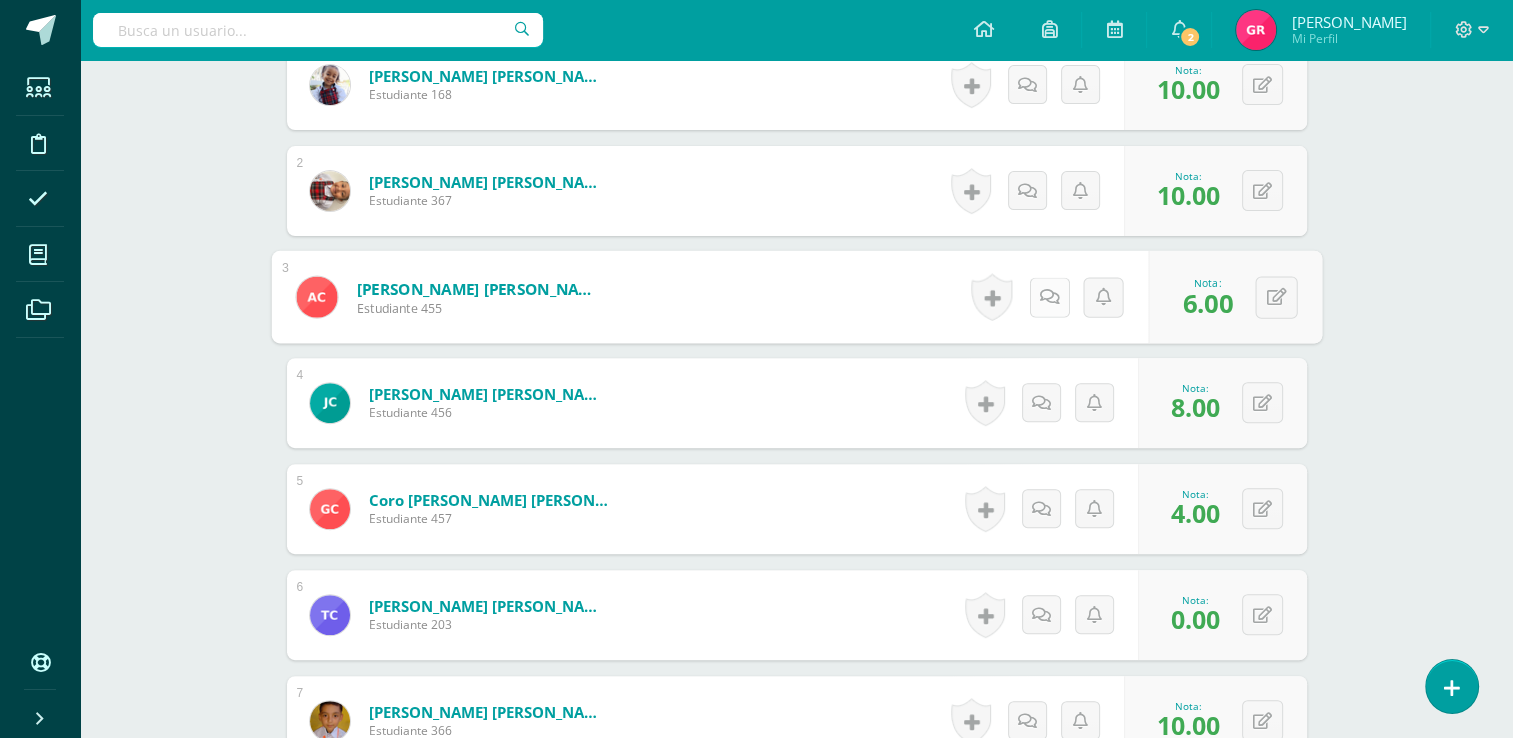 click at bounding box center (1049, 297) 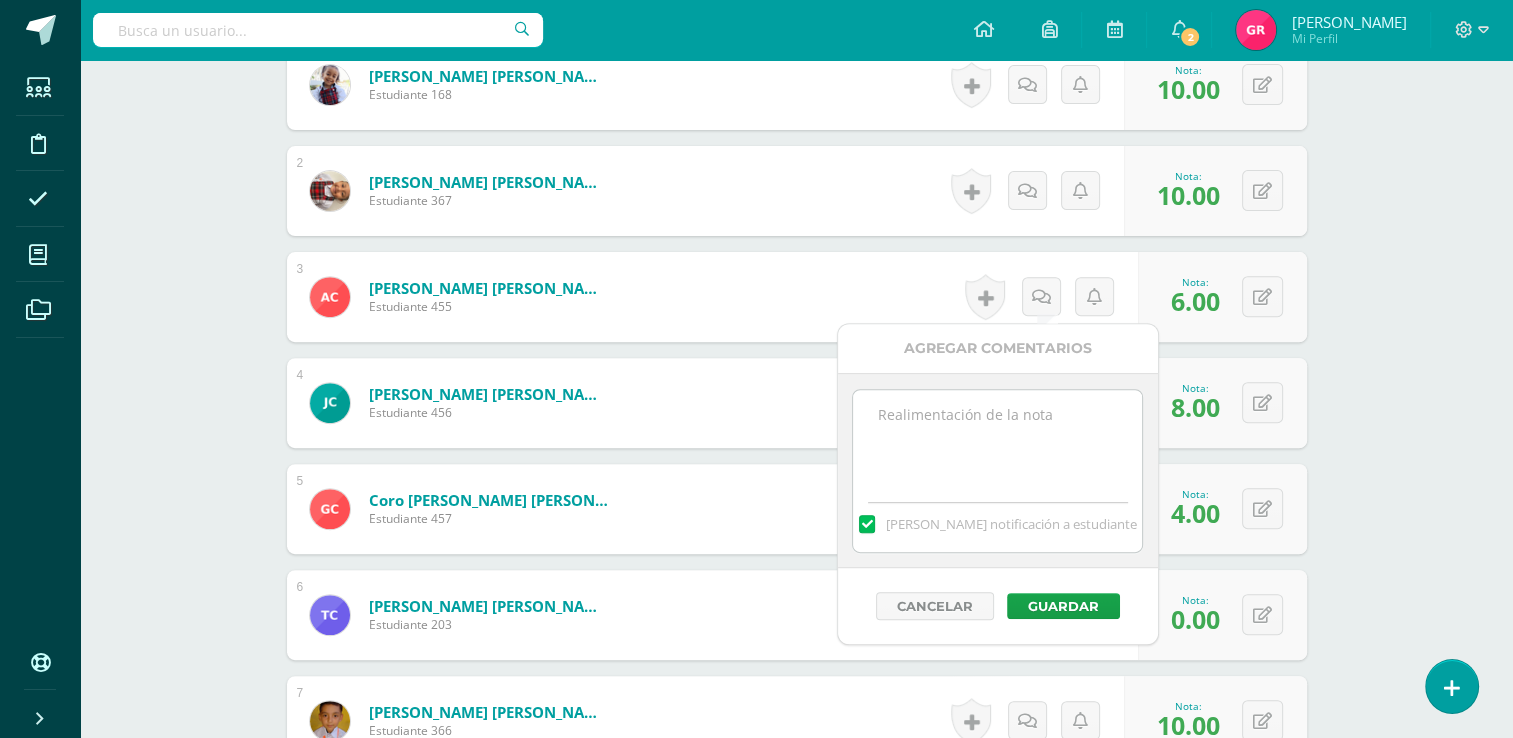 click at bounding box center [997, 440] 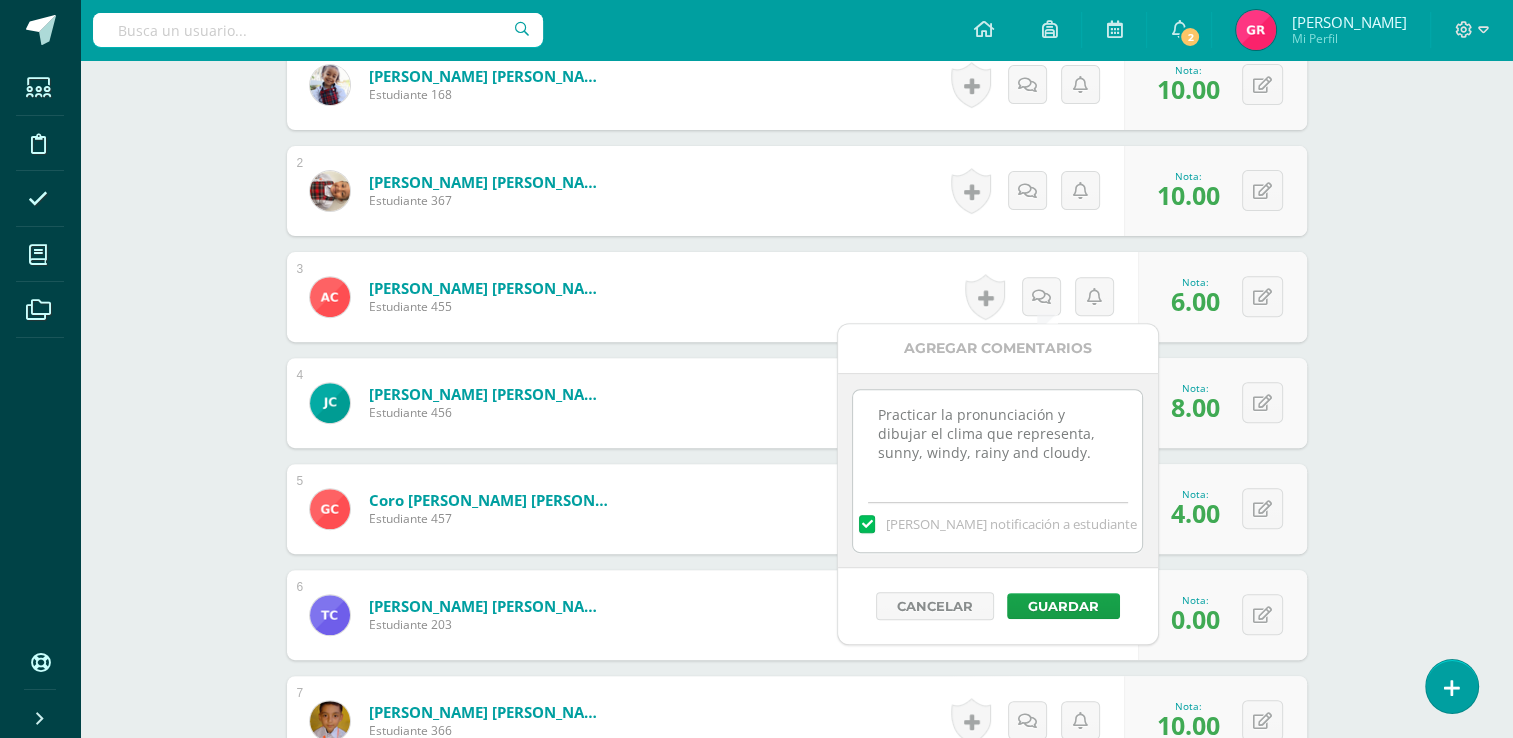 drag, startPoint x: 878, startPoint y: 414, endPoint x: 1048, endPoint y: 464, distance: 177.20045 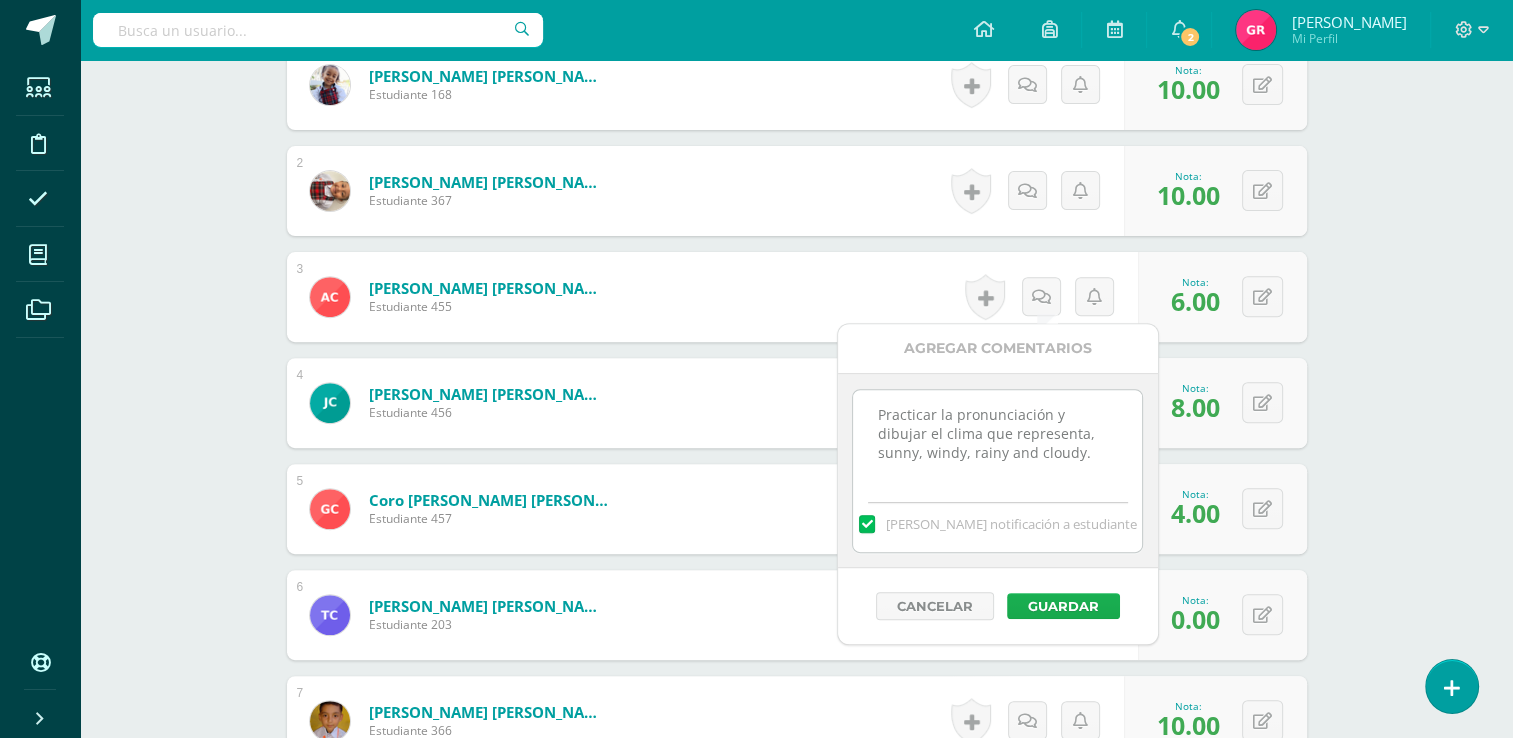 type on "Practicar la pronunciación y dibujar el clima que representa,  sunny, windy, rainy and cloudy." 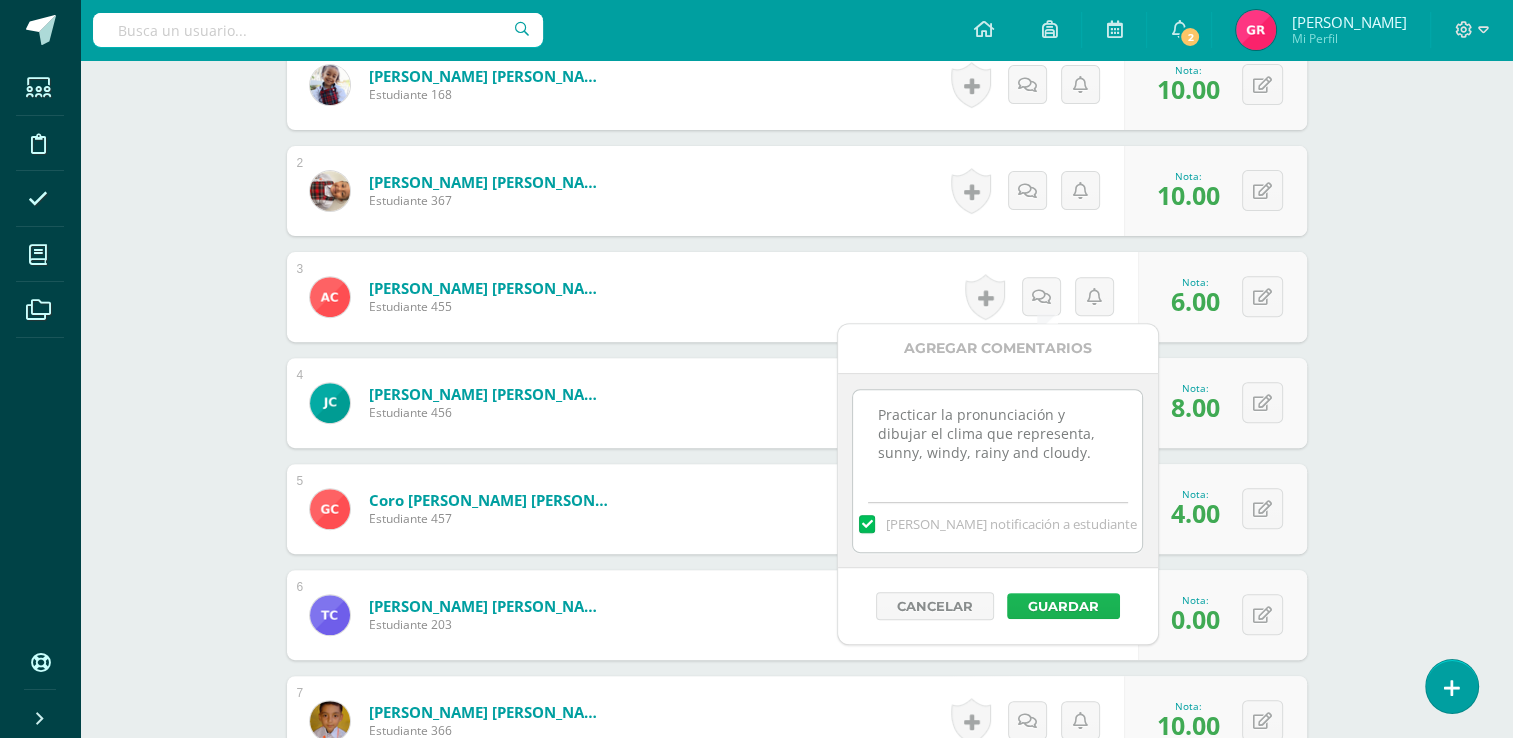 click on "Guardar" at bounding box center [1063, 606] 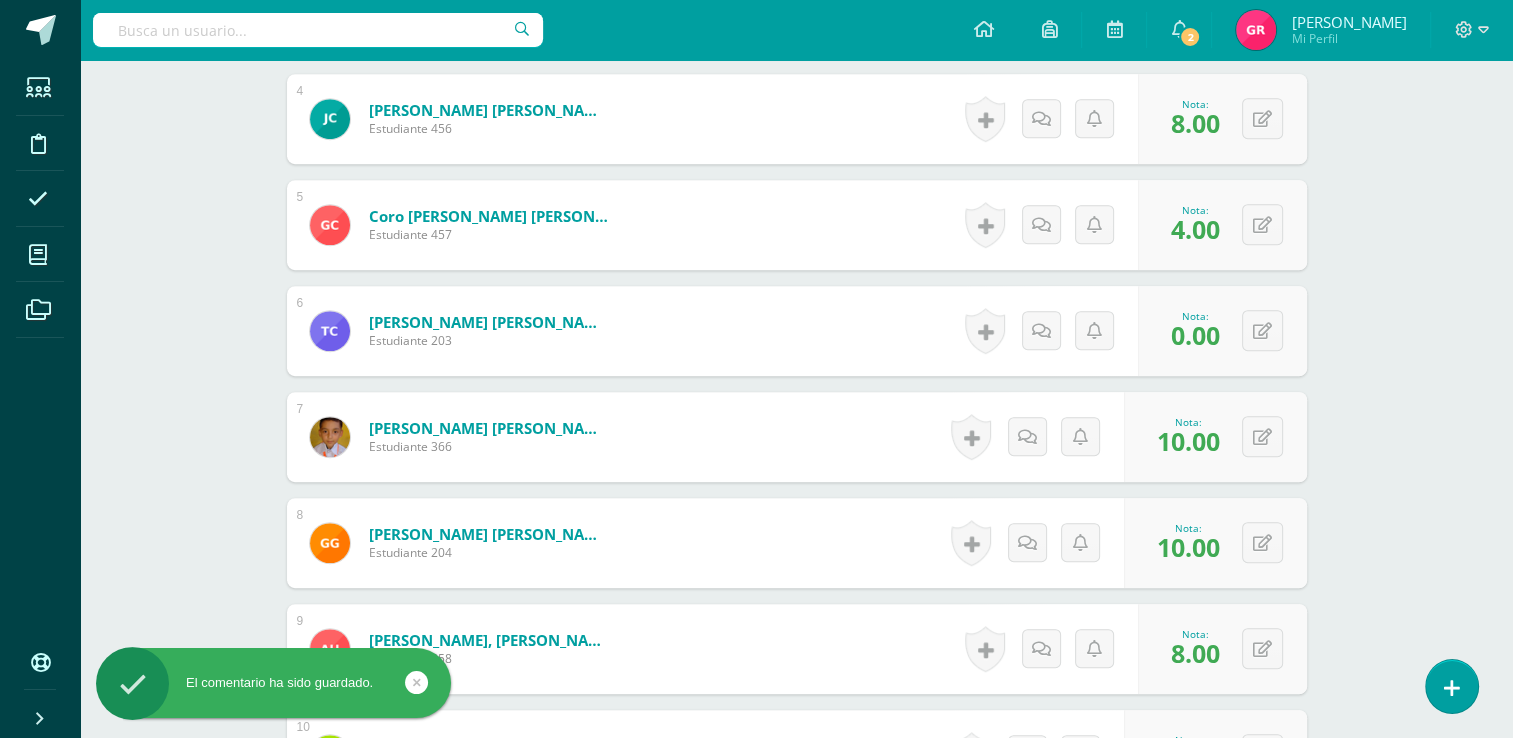 scroll, scrollTop: 968, scrollLeft: 0, axis: vertical 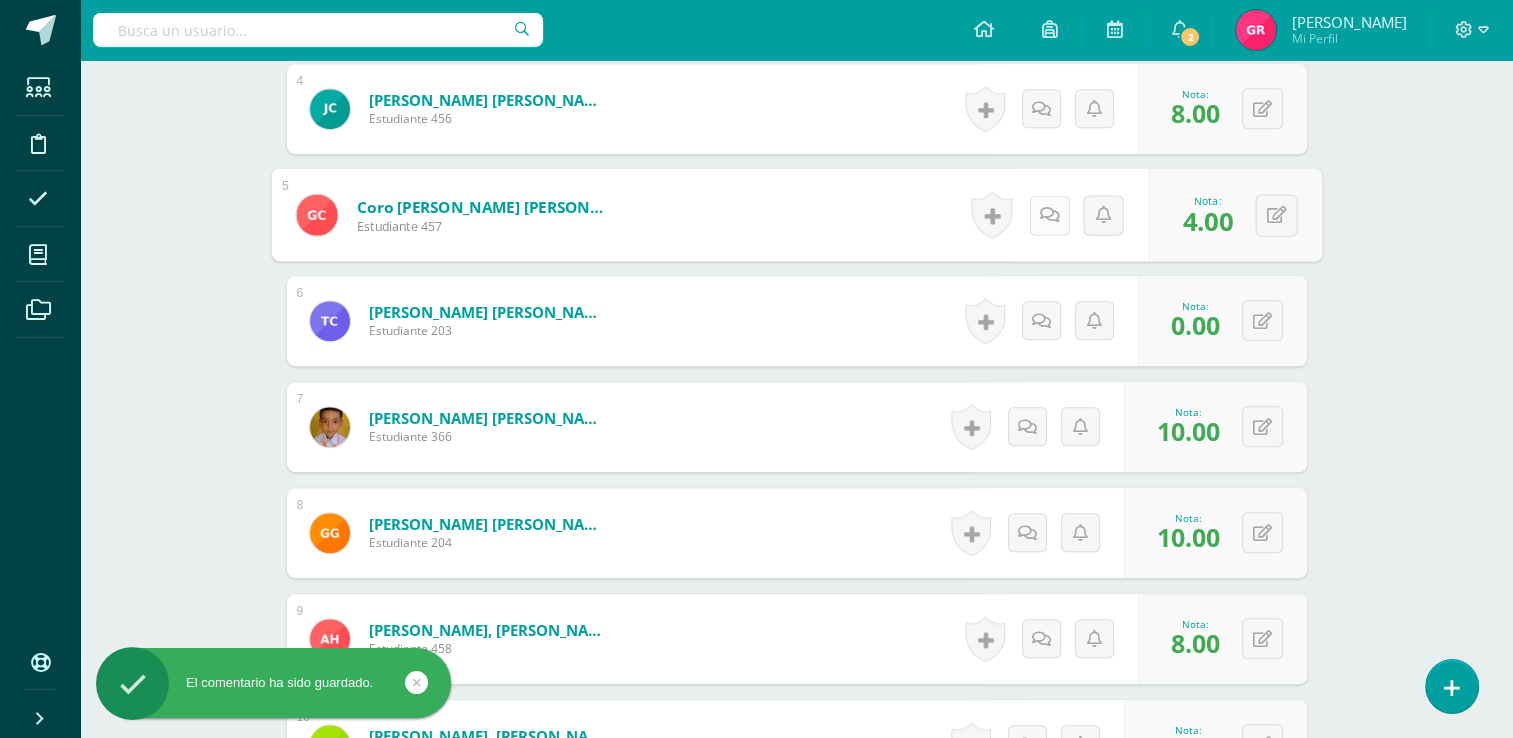 click at bounding box center (1049, 215) 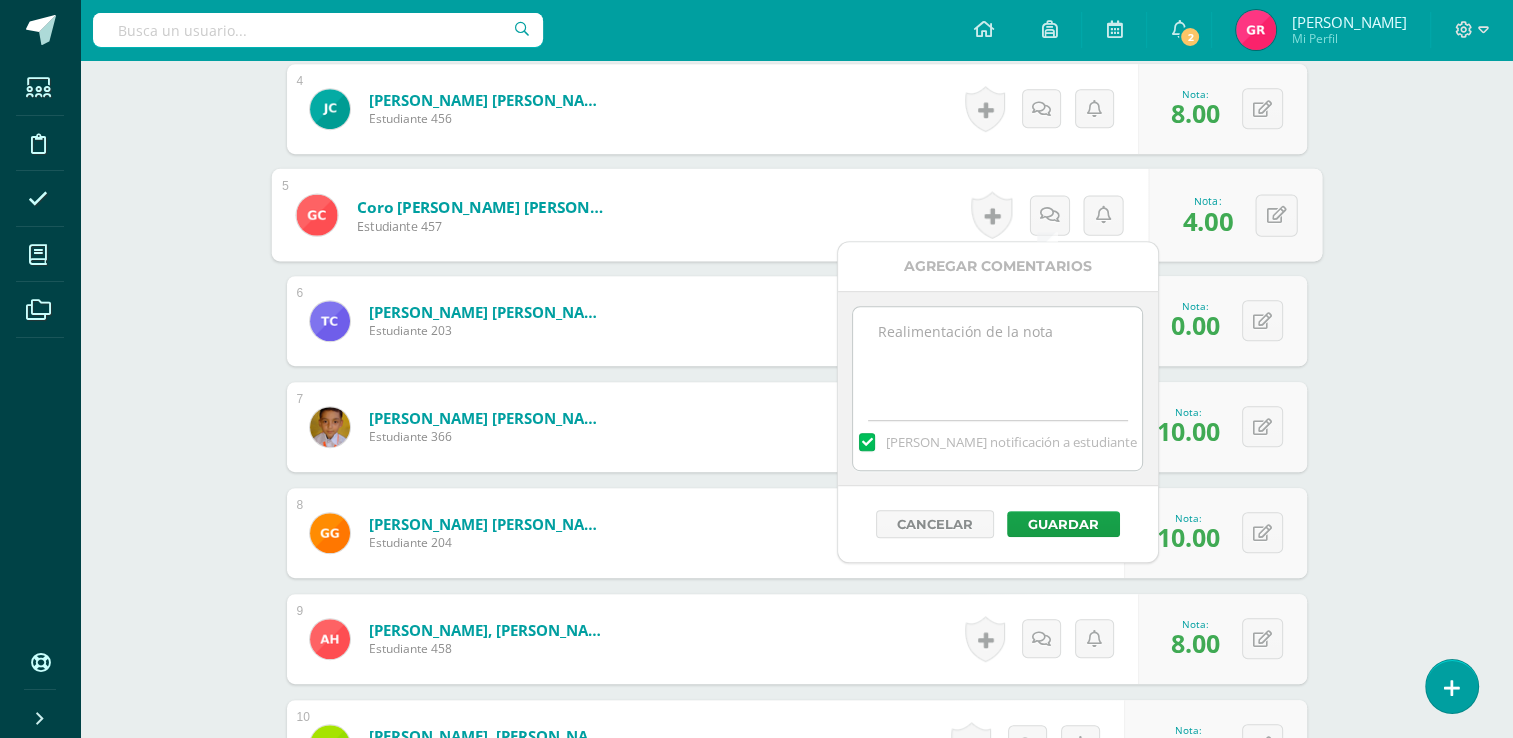 click at bounding box center (997, 357) 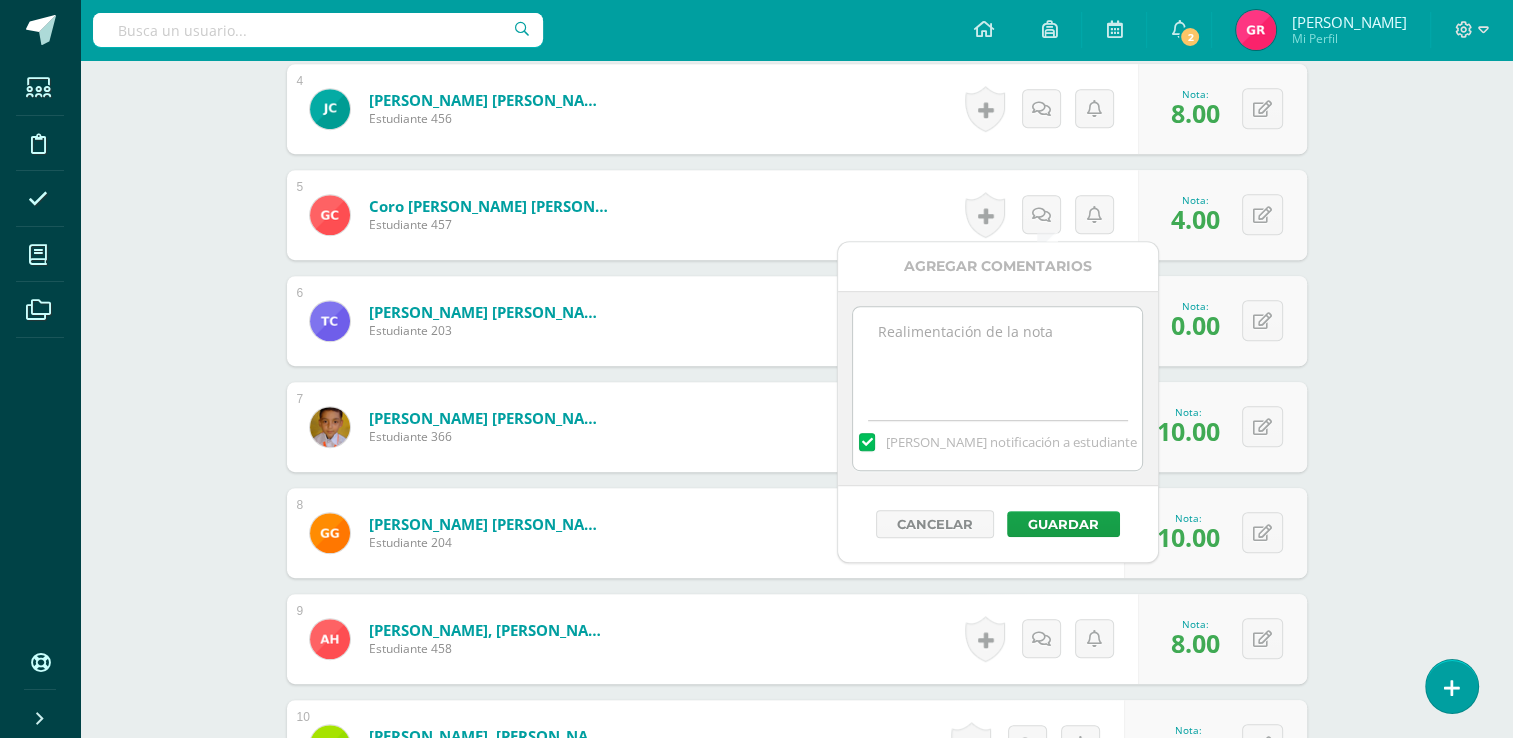 paste on "Practicar la pronunciación y dibujar el clima que representa,  sunny, windy, rainy and cloudy." 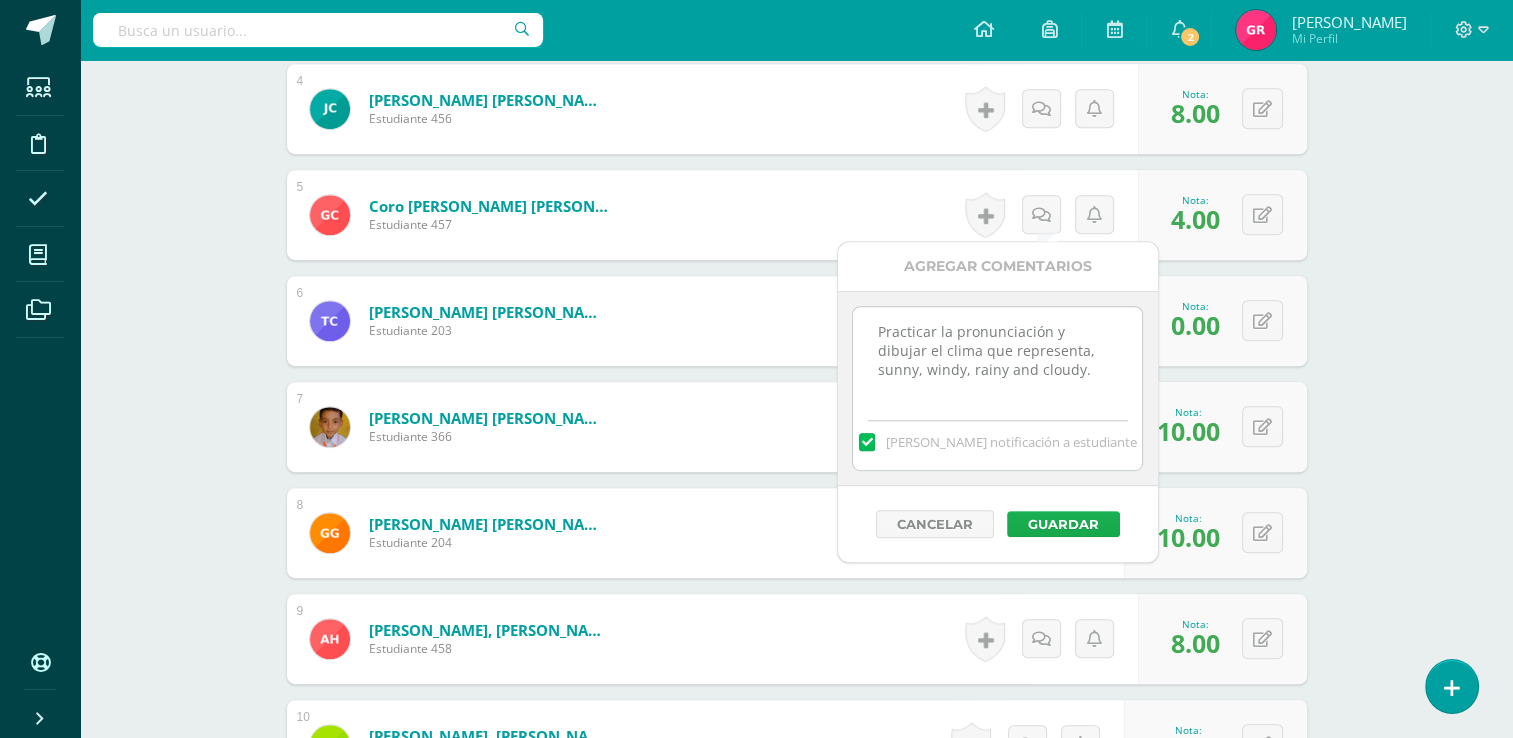 type on "Practicar la pronunciación y dibujar el clima que representa,  sunny, windy, rainy and cloudy." 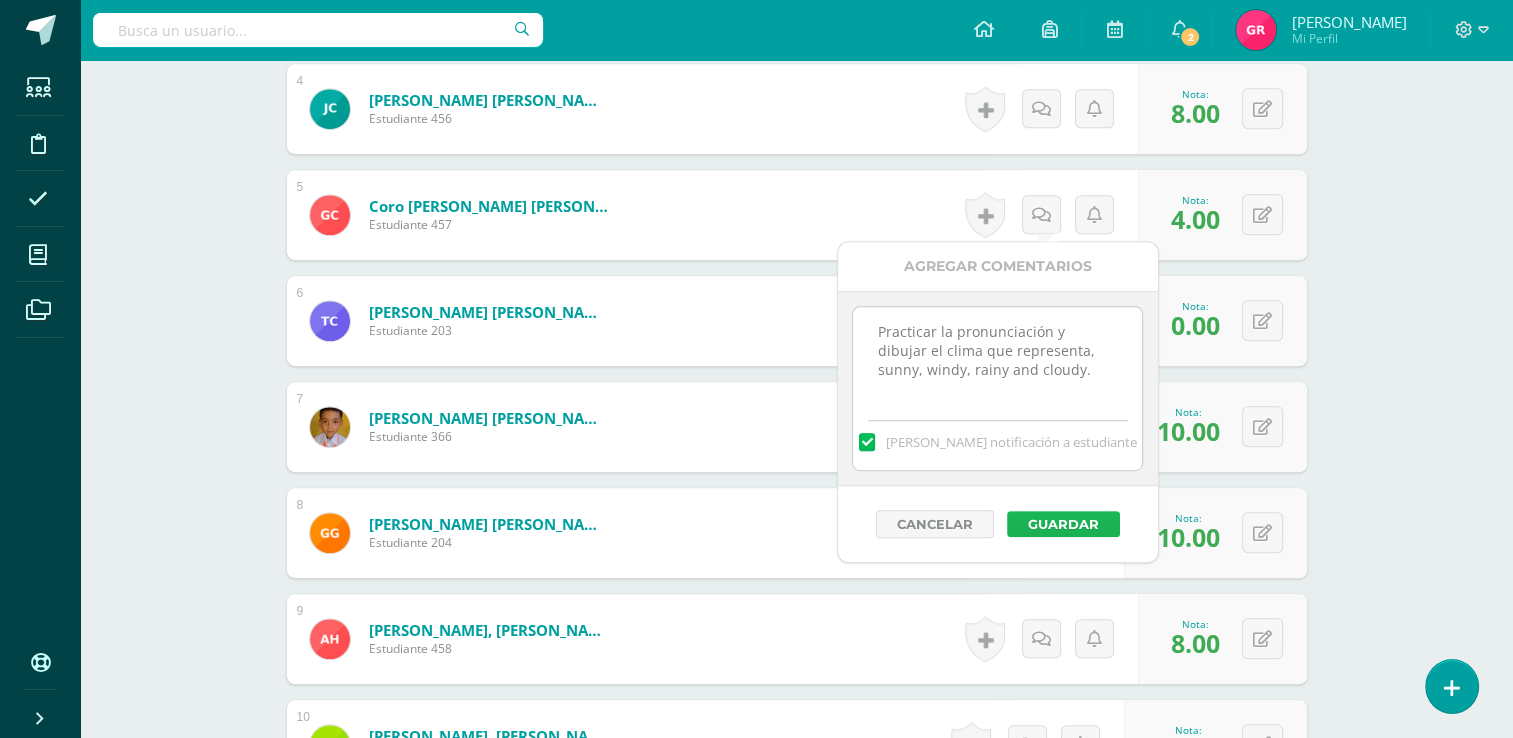 click on "Guardar" at bounding box center (1063, 524) 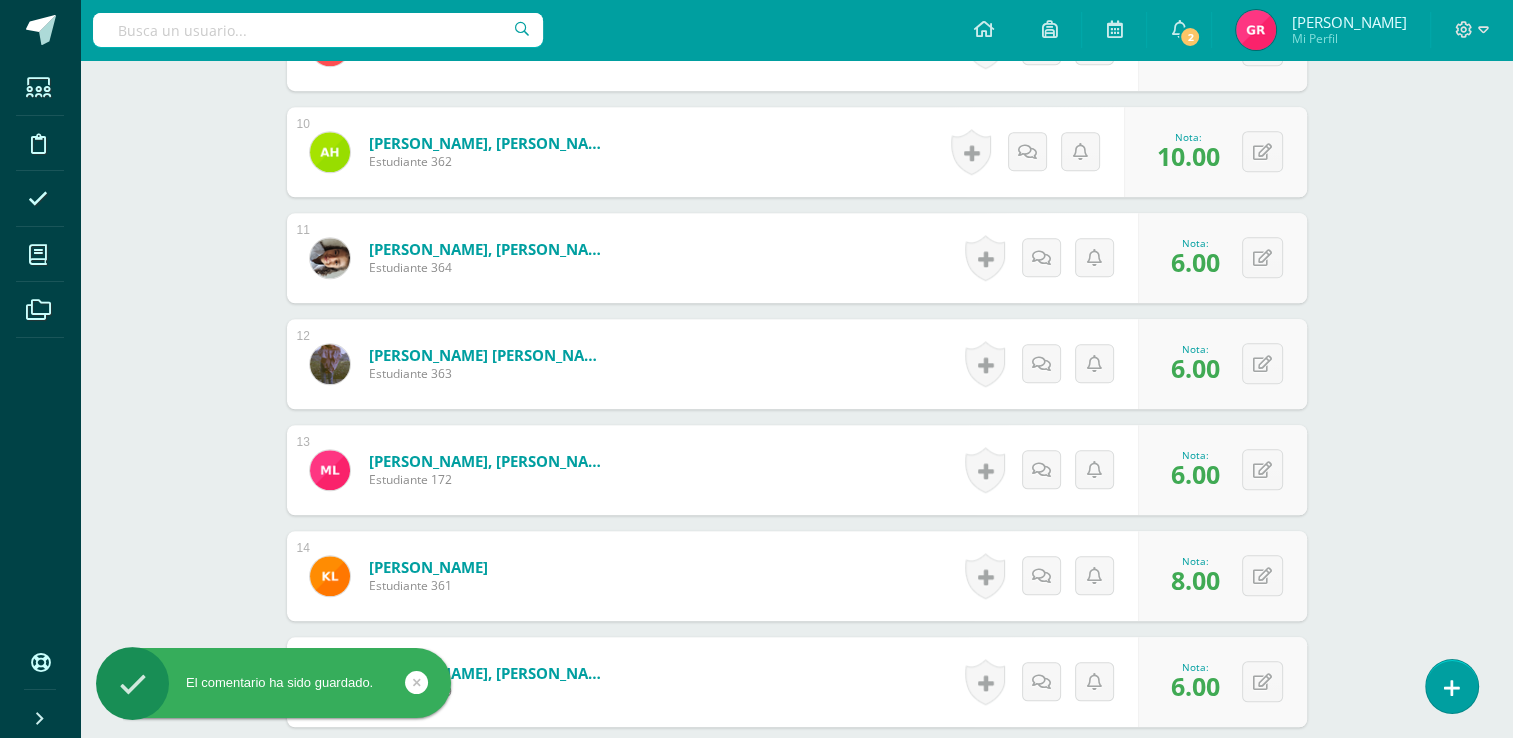 scroll, scrollTop: 1572, scrollLeft: 0, axis: vertical 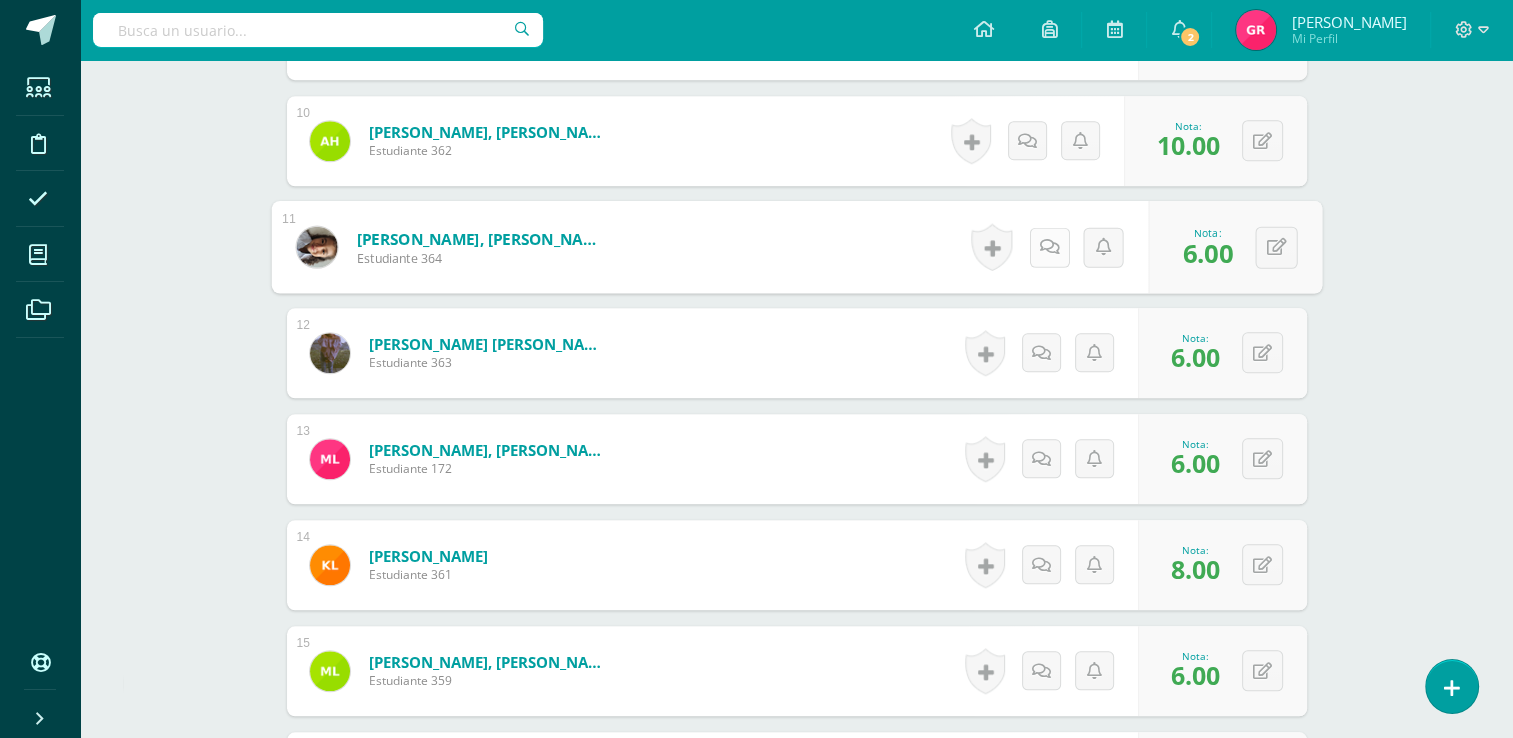 click at bounding box center (1049, 247) 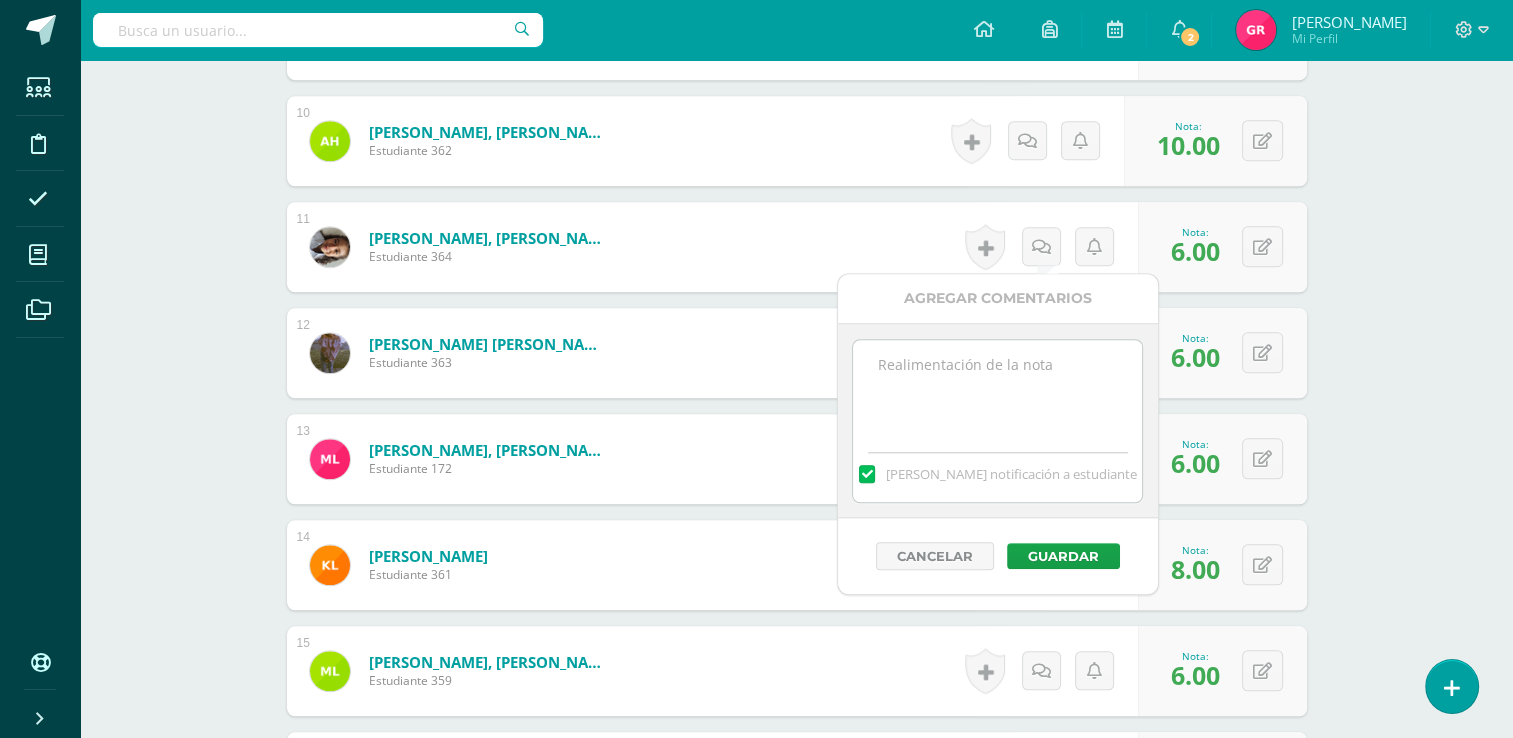 click at bounding box center (997, 390) 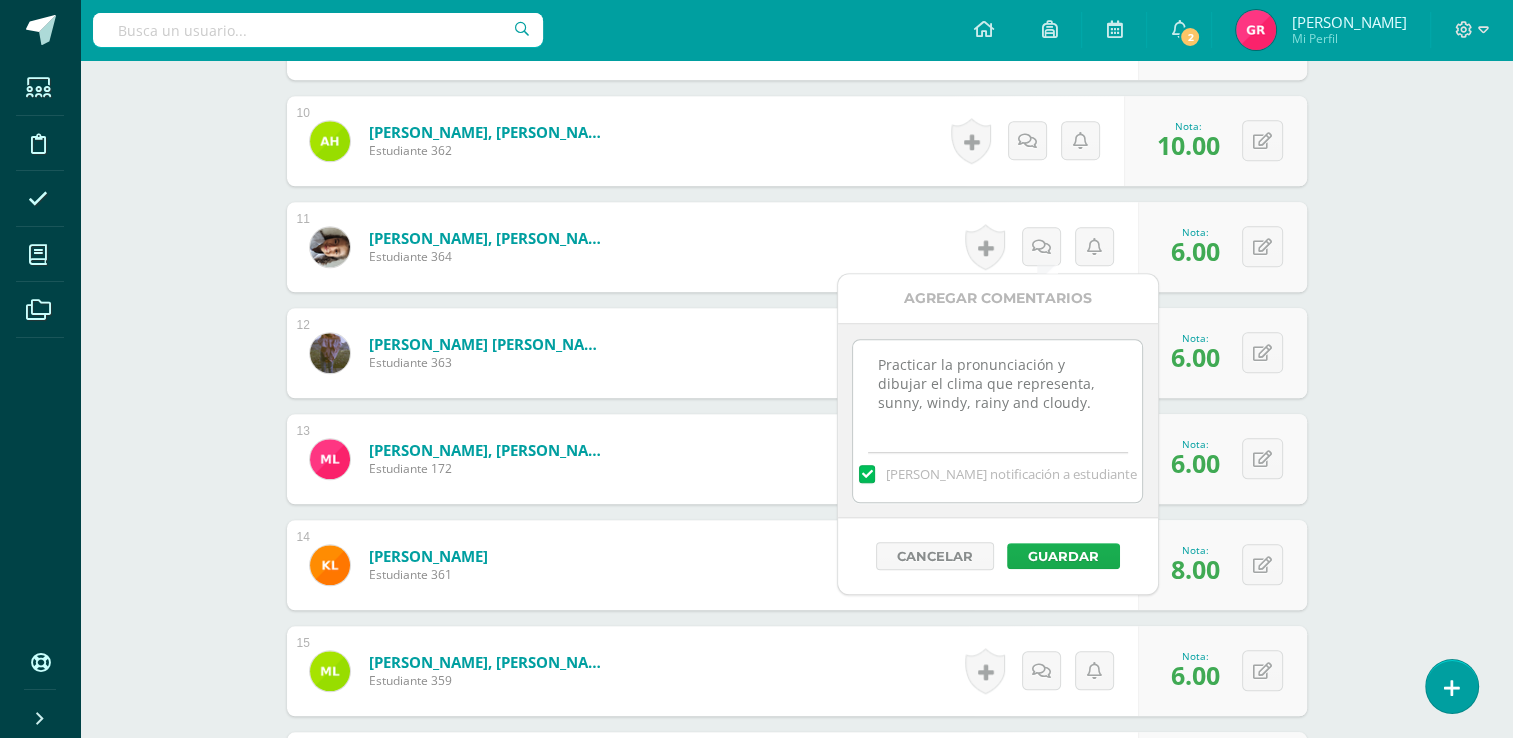 type on "Practicar la pronunciación y dibujar el clima que representa,  sunny, windy, rainy and cloudy." 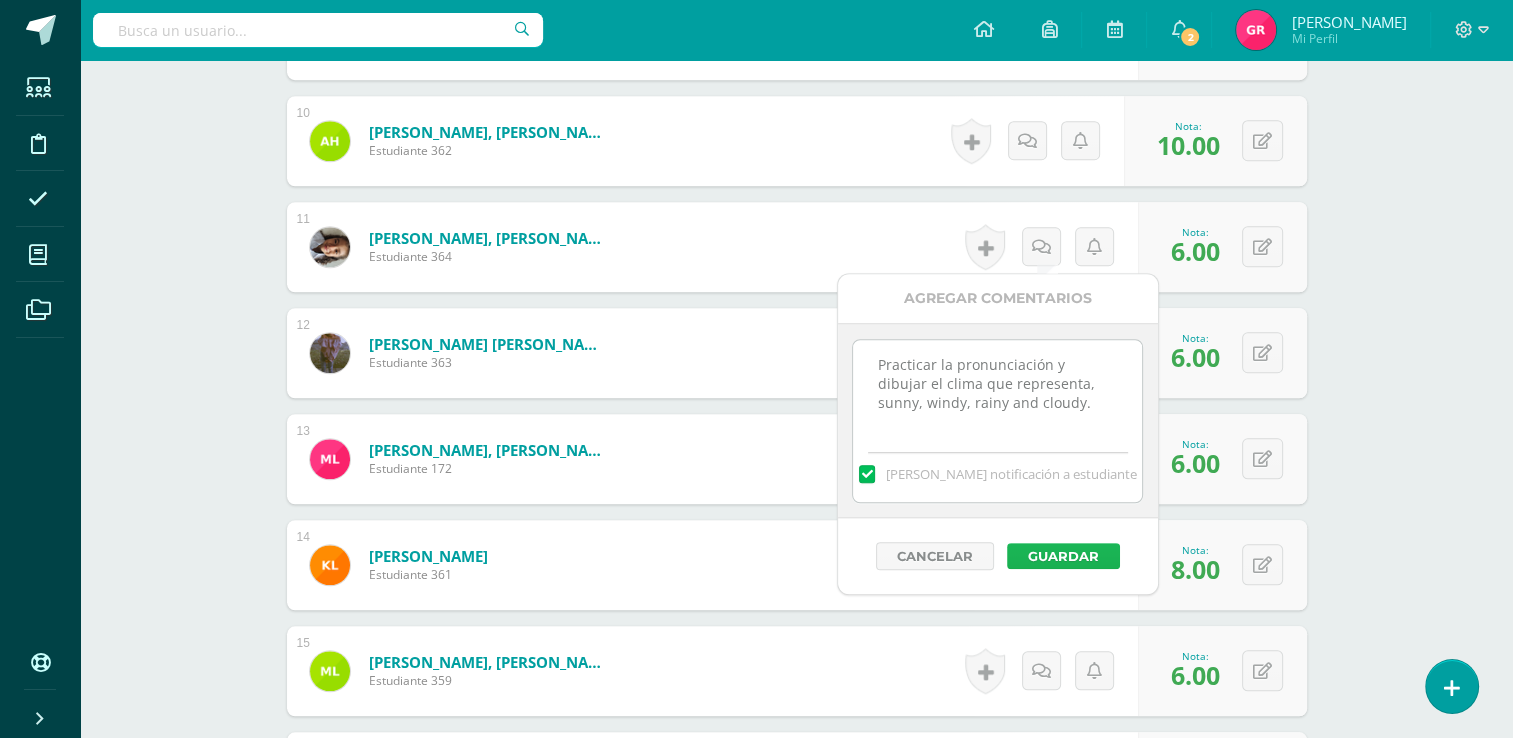 click on "Guardar" at bounding box center [1063, 556] 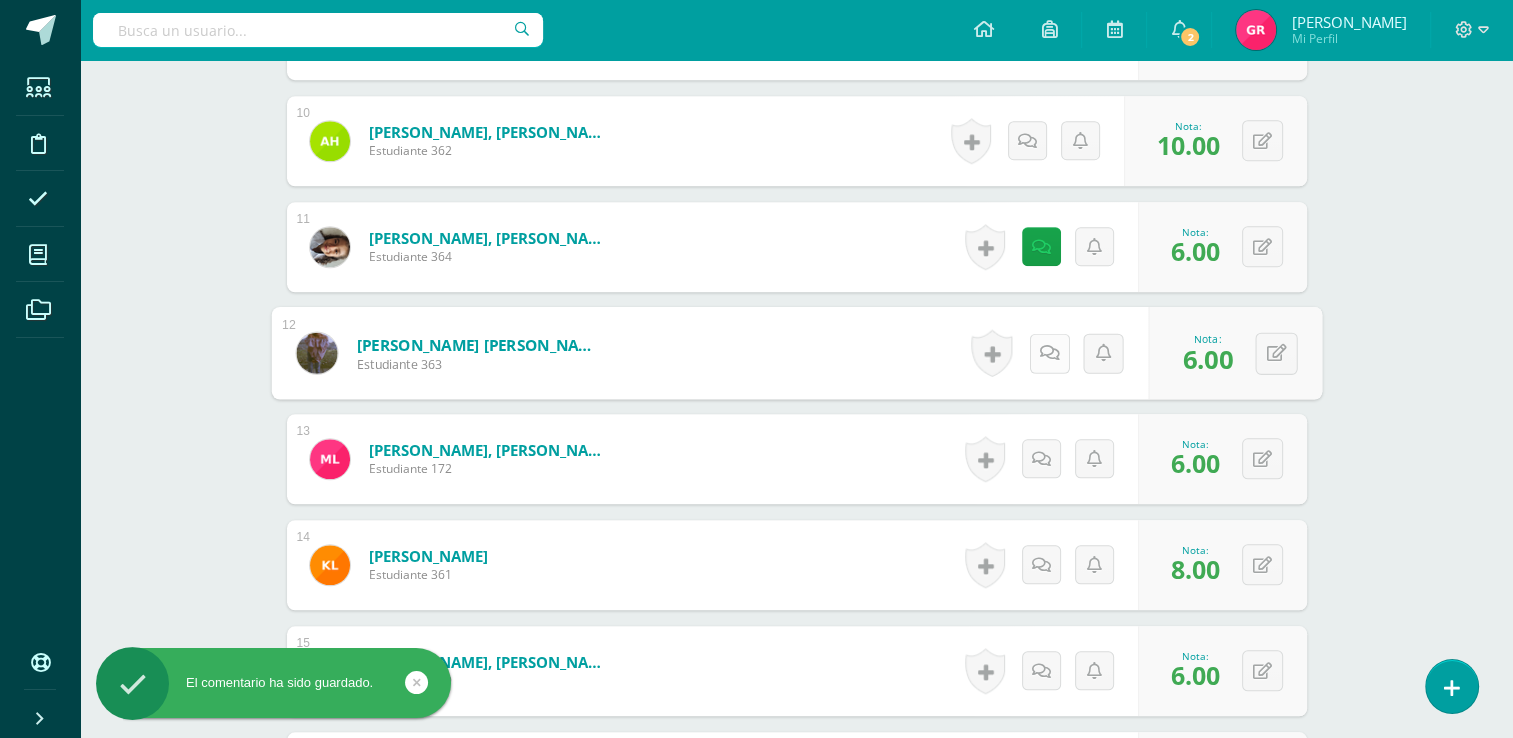 click at bounding box center (1049, 352) 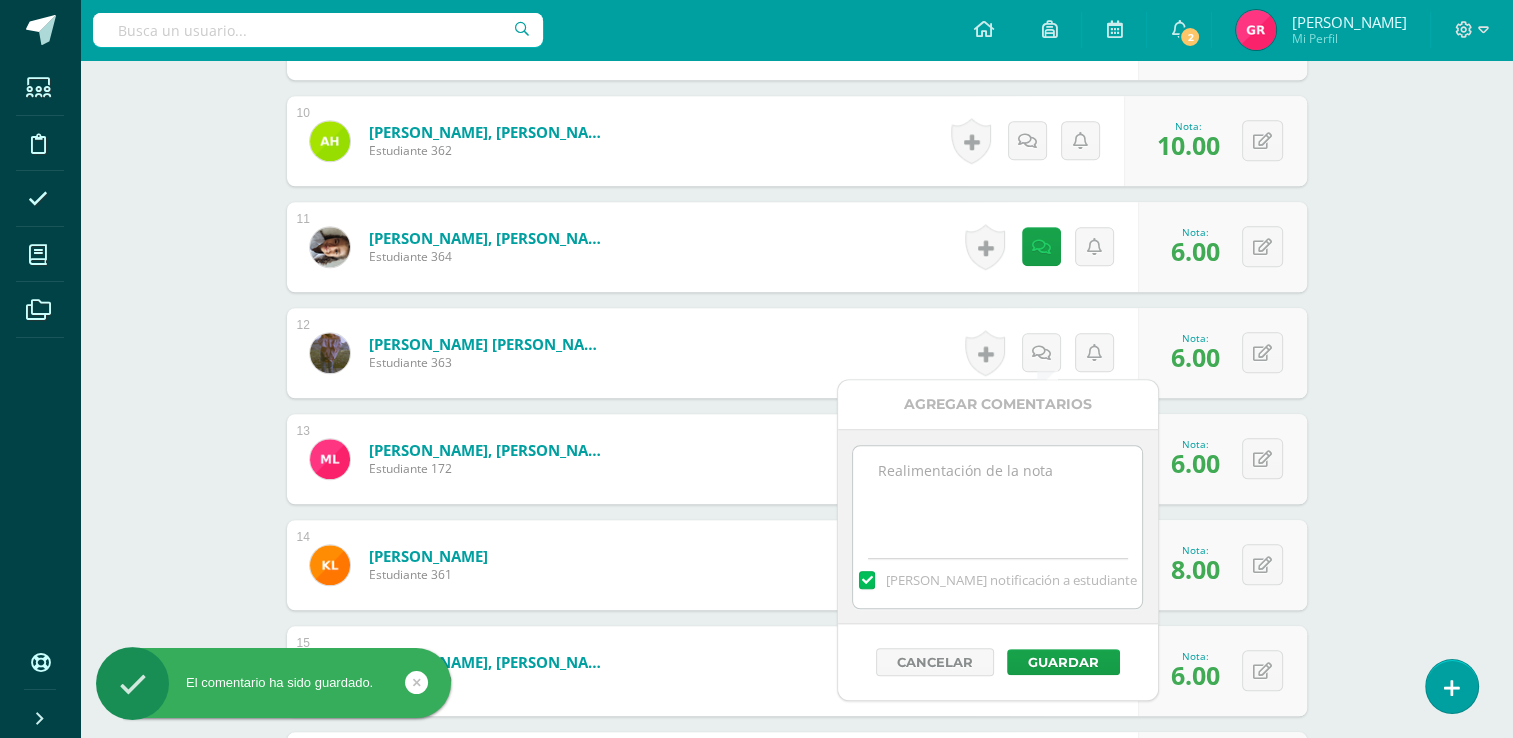 click at bounding box center (997, 496) 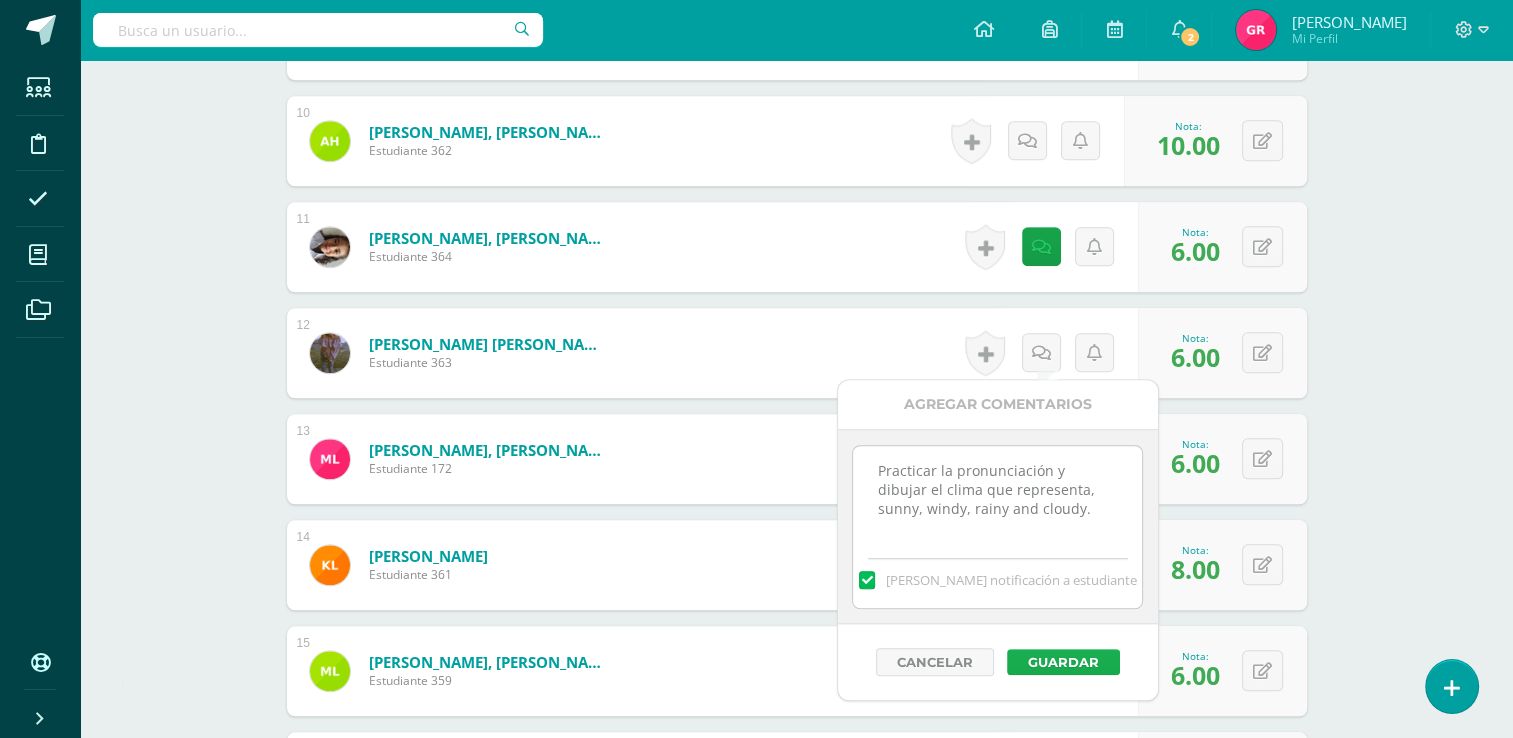 type on "Practicar la pronunciación y dibujar el clima que representa,  sunny, windy, rainy and cloudy." 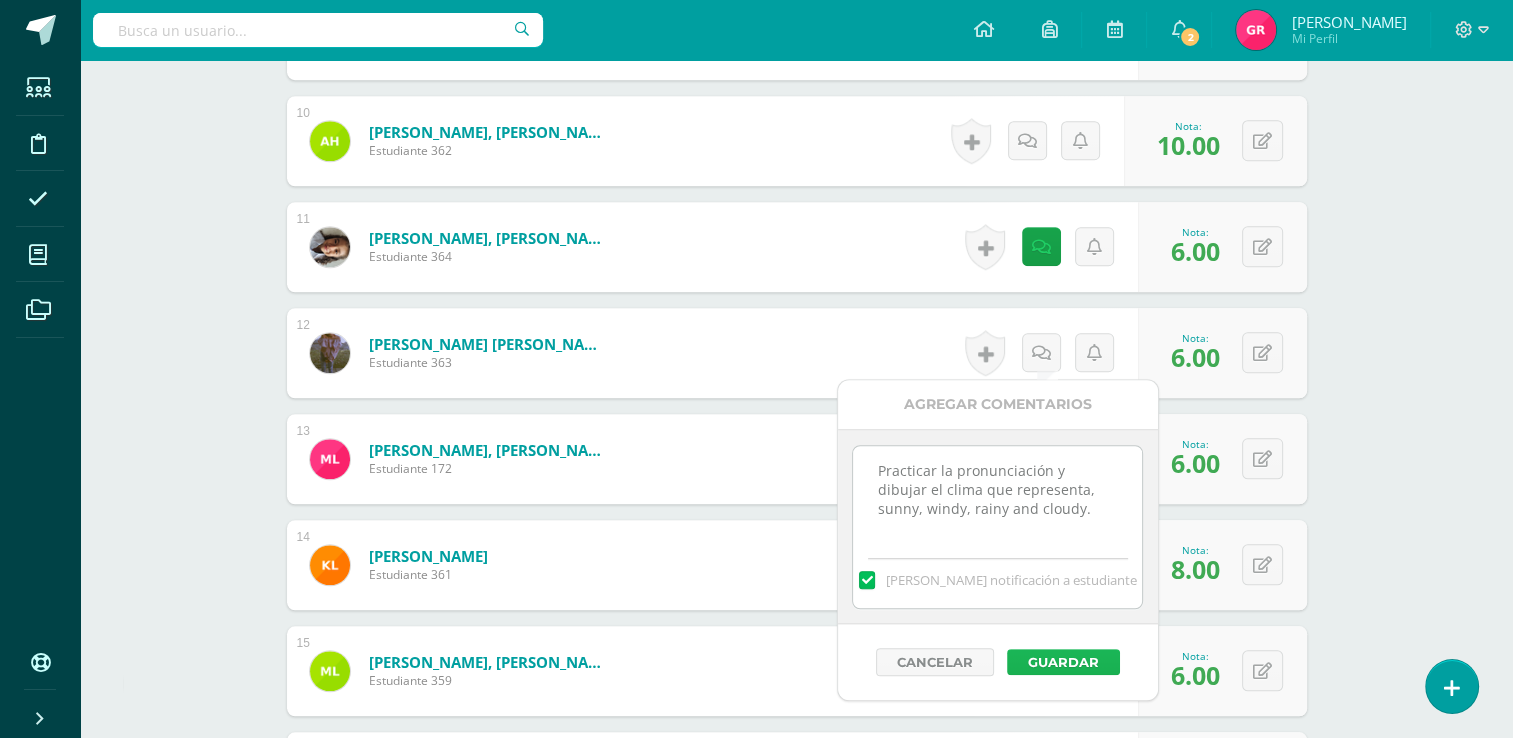click on "Guardar" at bounding box center (1063, 662) 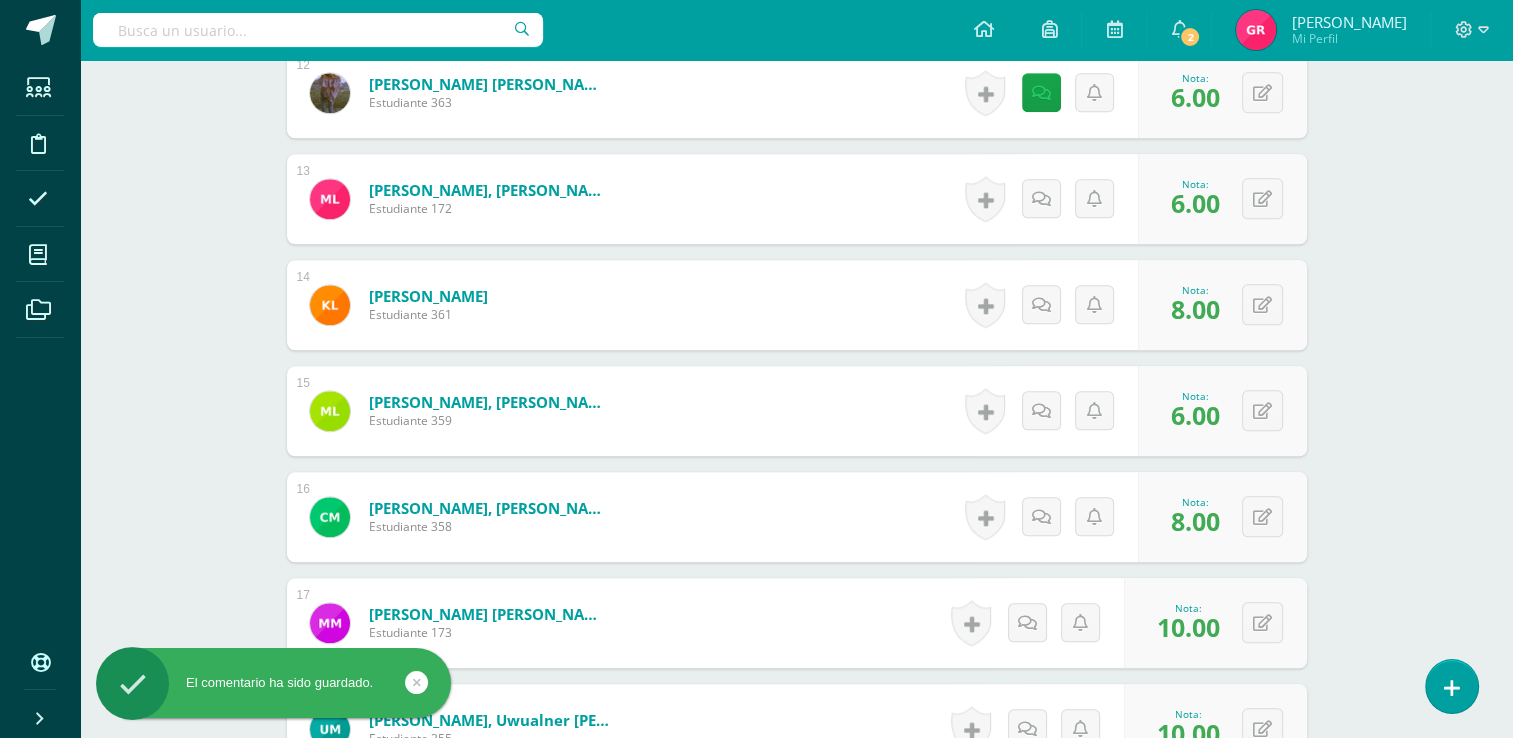 scroll, scrollTop: 1824, scrollLeft: 0, axis: vertical 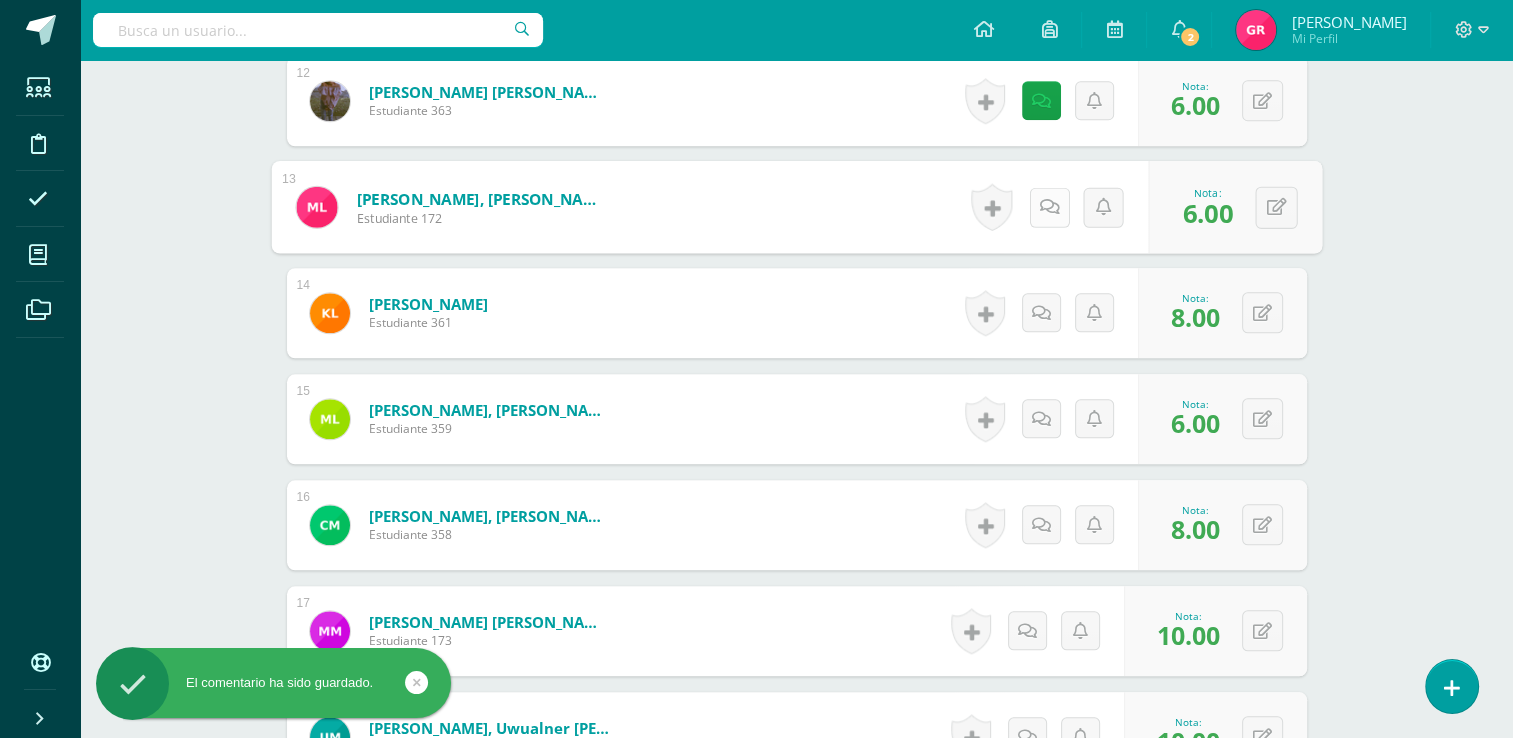 click at bounding box center [1049, 207] 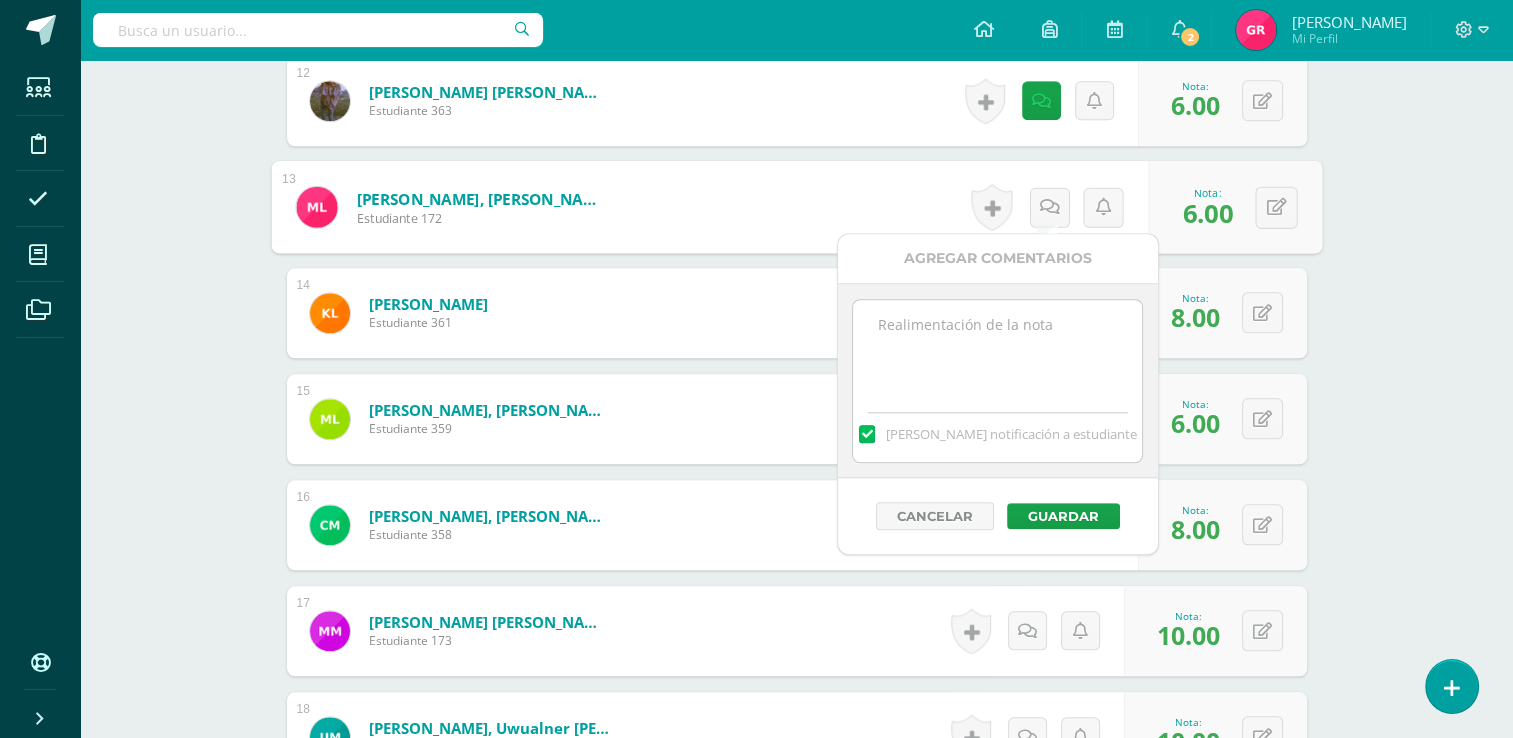 click at bounding box center (997, 350) 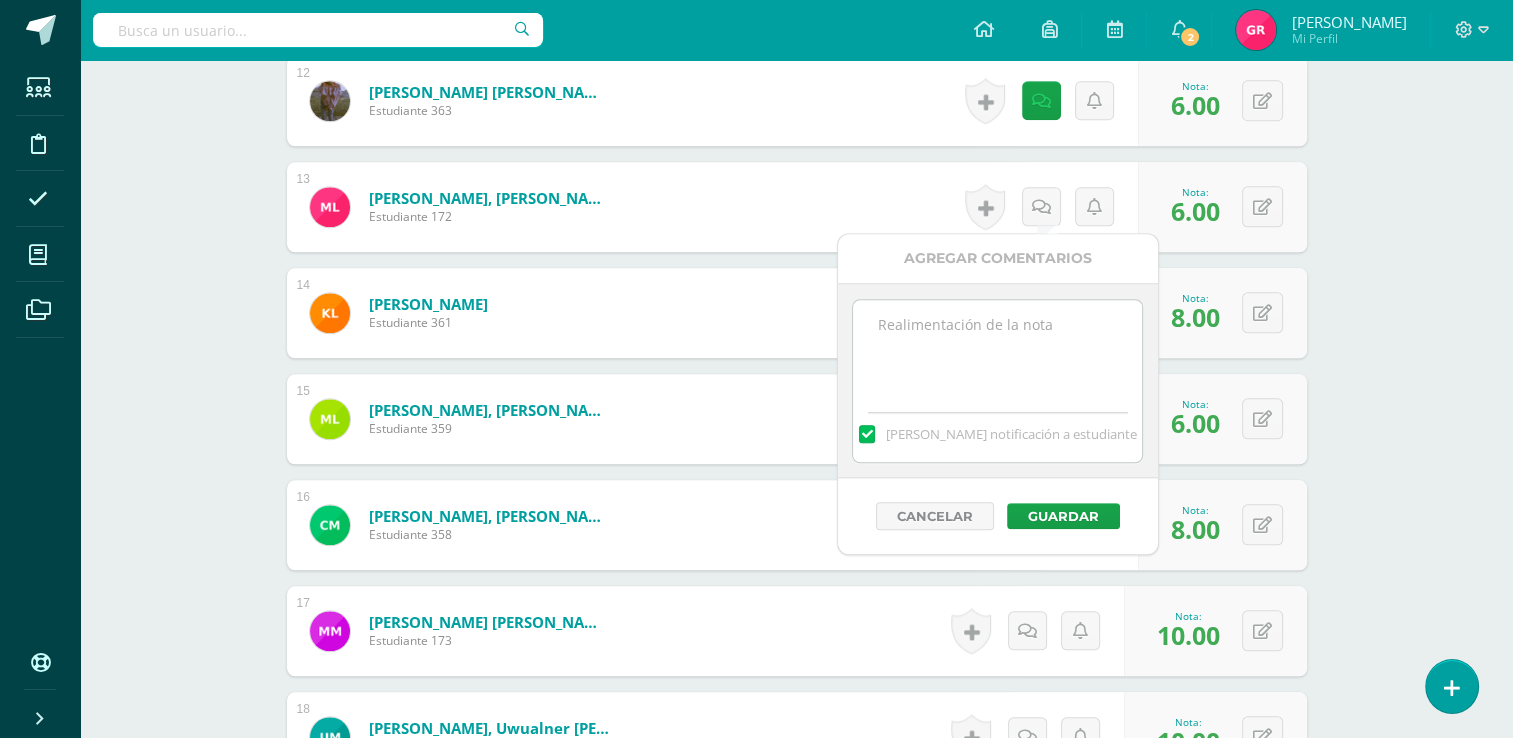 paste on "Practicar la pronunciación y dibujar el clima que representa,  sunny, windy, rainy and cloudy." 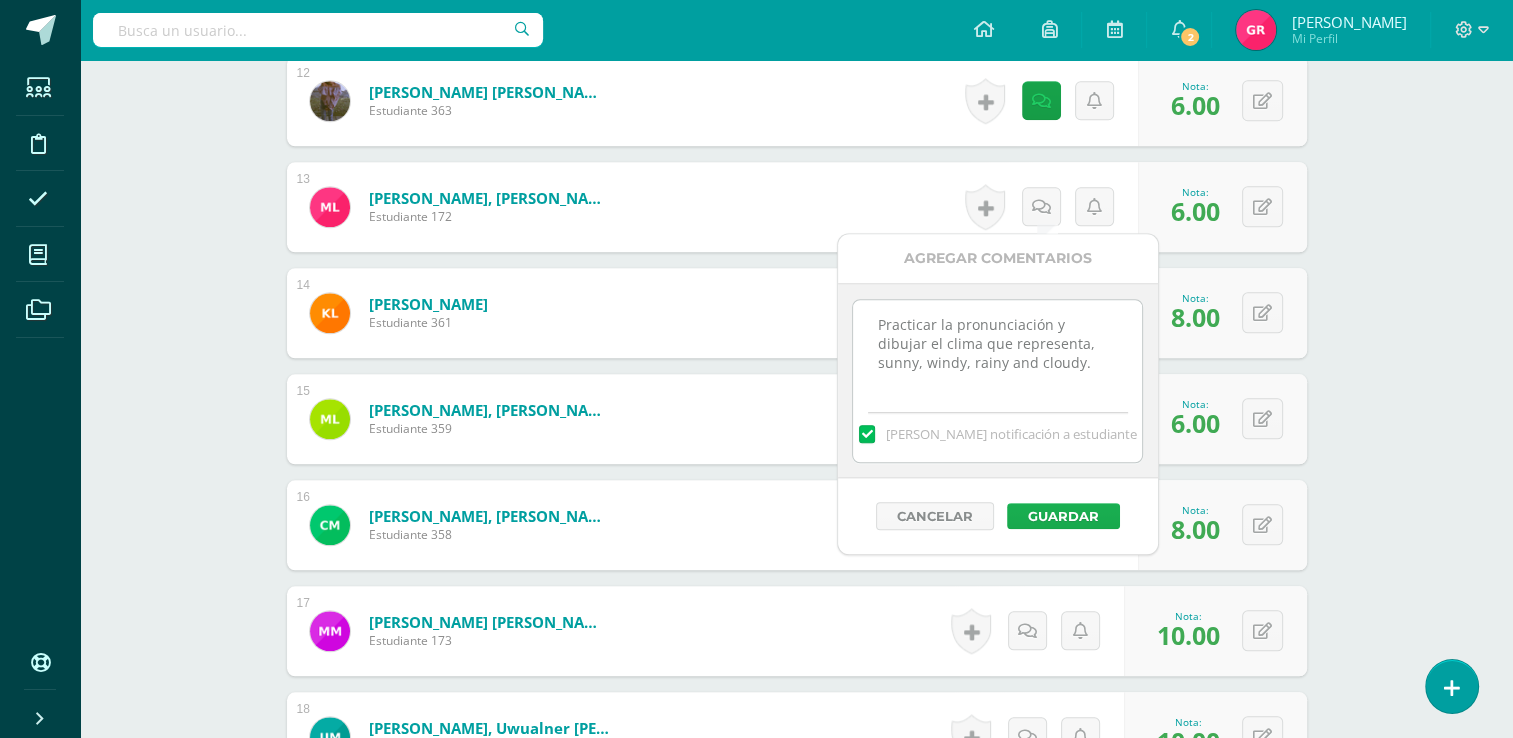 type on "Practicar la pronunciación y dibujar el clima que representa,  sunny, windy, rainy and cloudy." 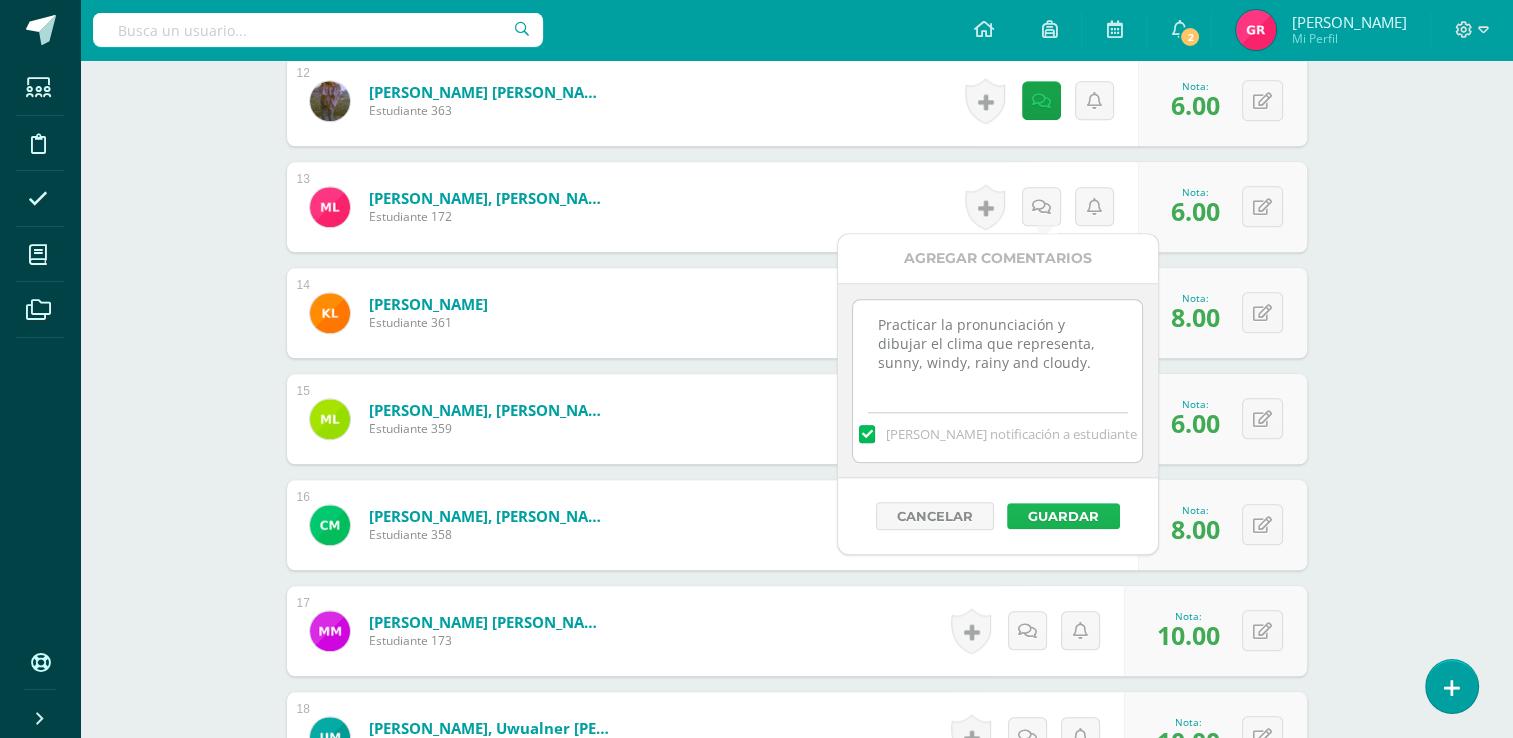 click on "Guardar" at bounding box center (1063, 516) 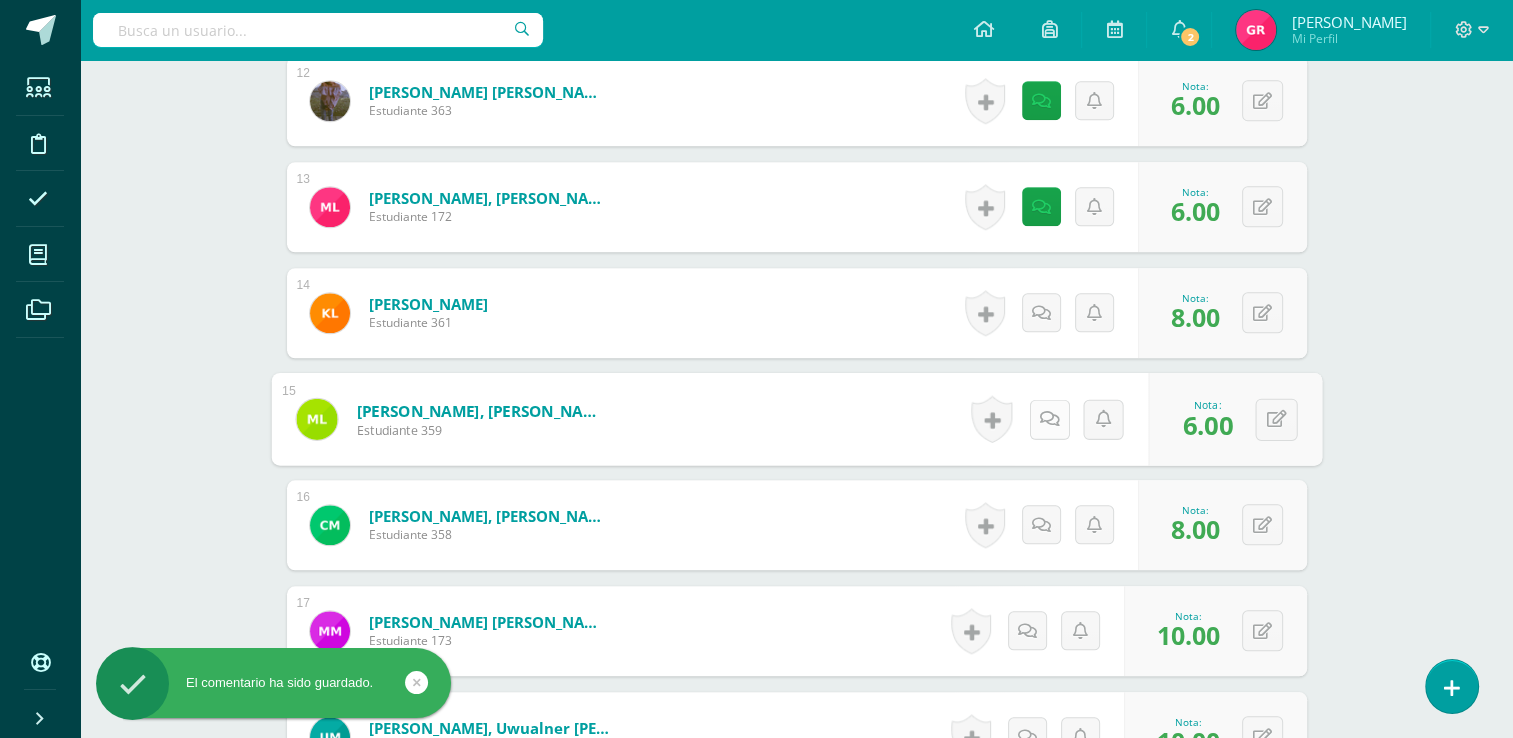 click at bounding box center [1049, 419] 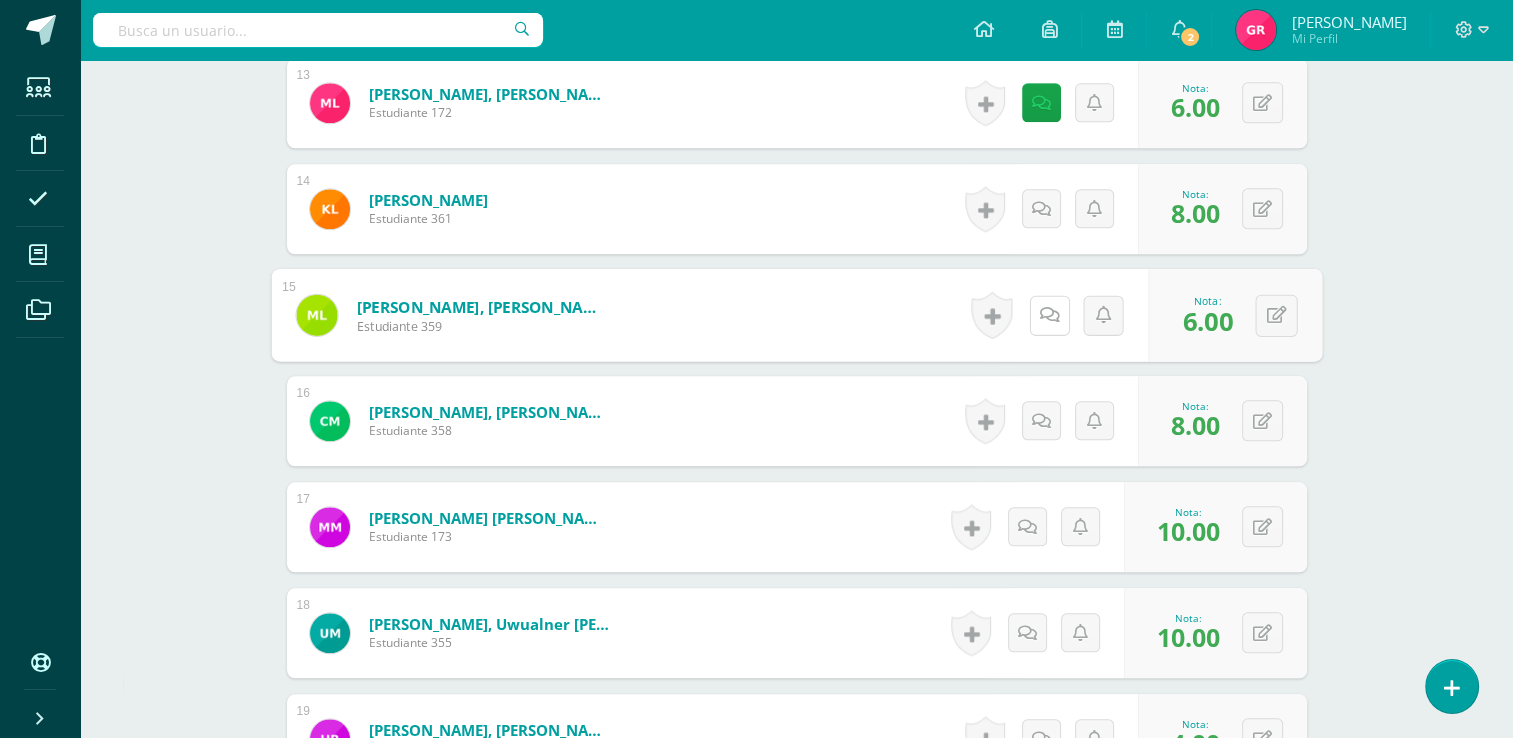 scroll, scrollTop: 2010, scrollLeft: 0, axis: vertical 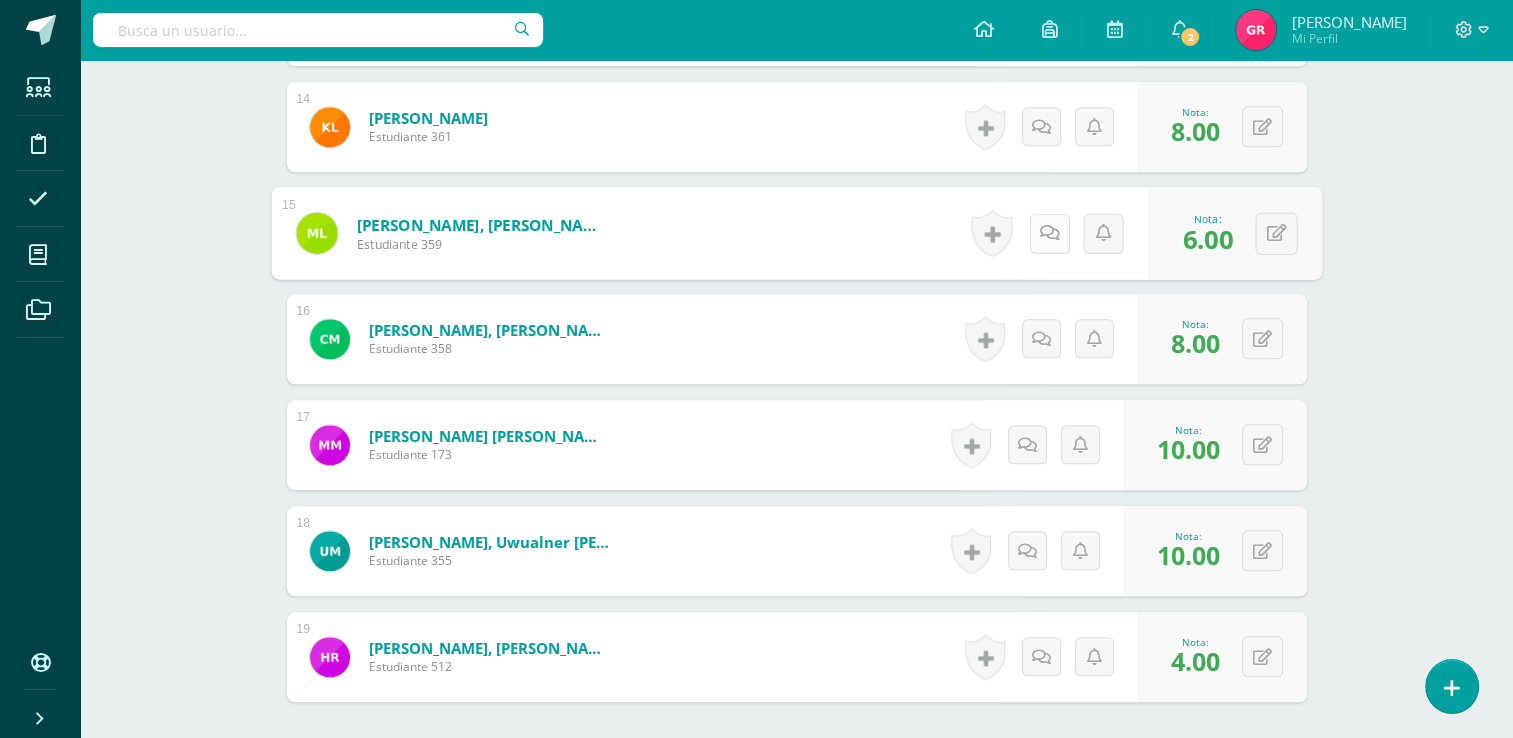 click at bounding box center (1049, 232) 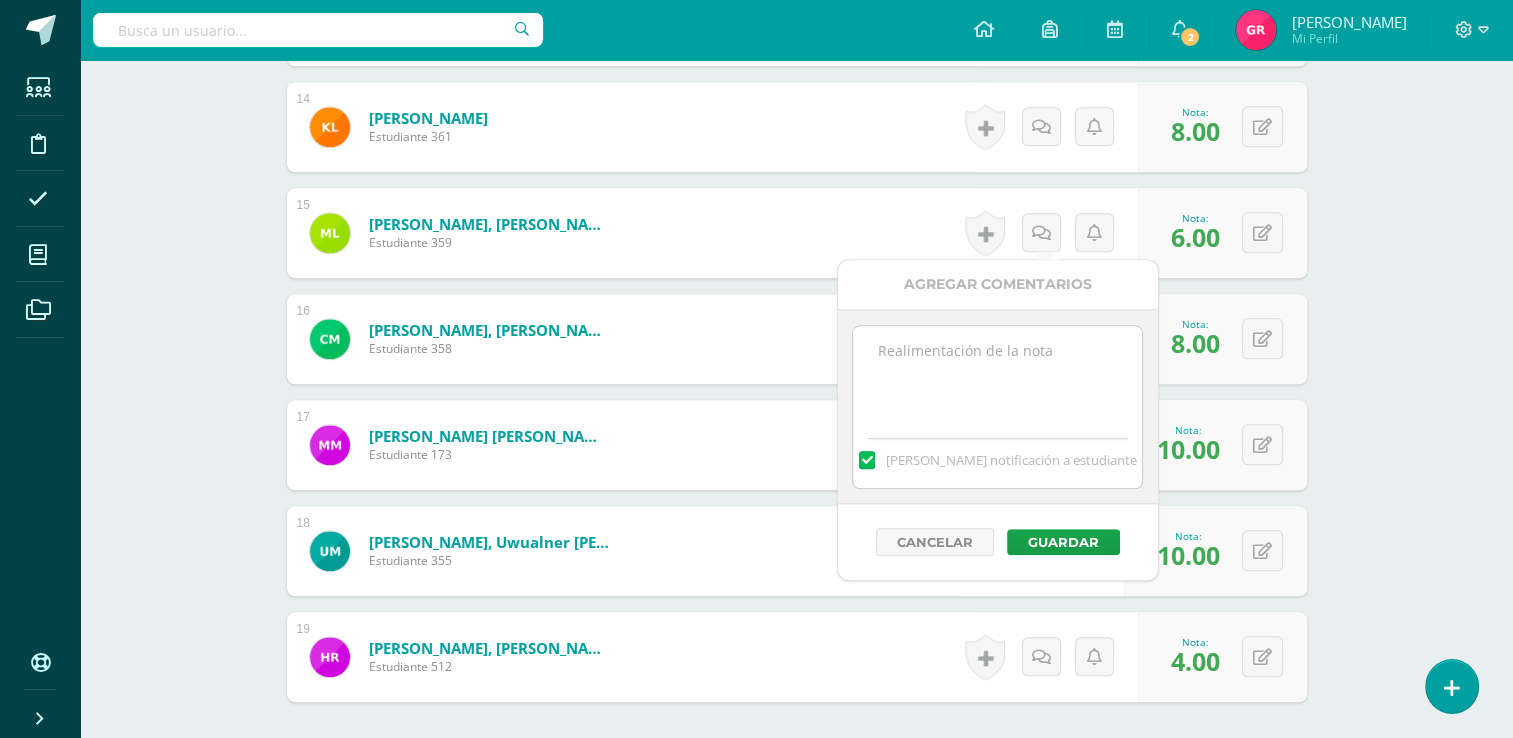 click at bounding box center [997, 376] 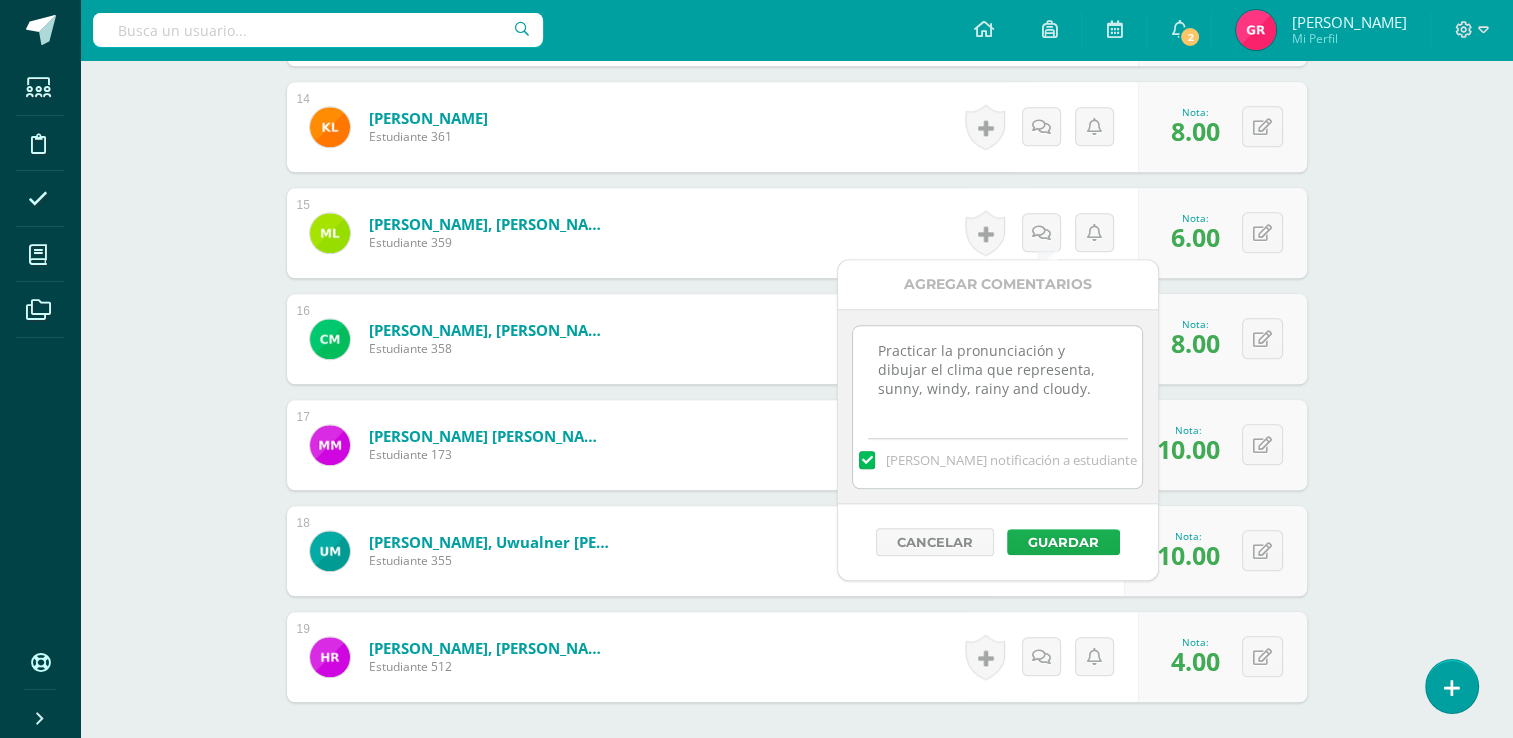 type on "Practicar la pronunciación y dibujar el clima que representa,  sunny, windy, rainy and cloudy." 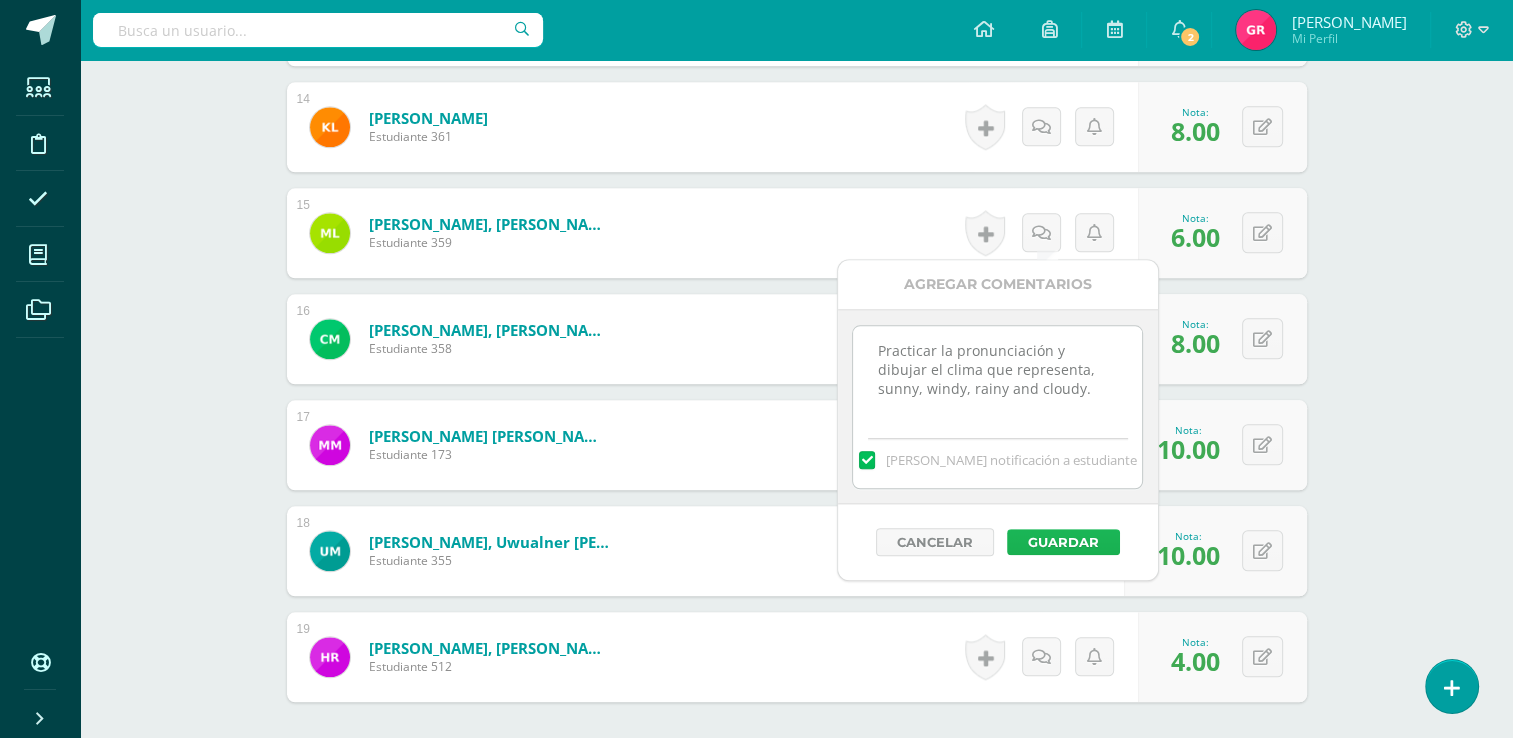 click on "Guardar" at bounding box center (1063, 542) 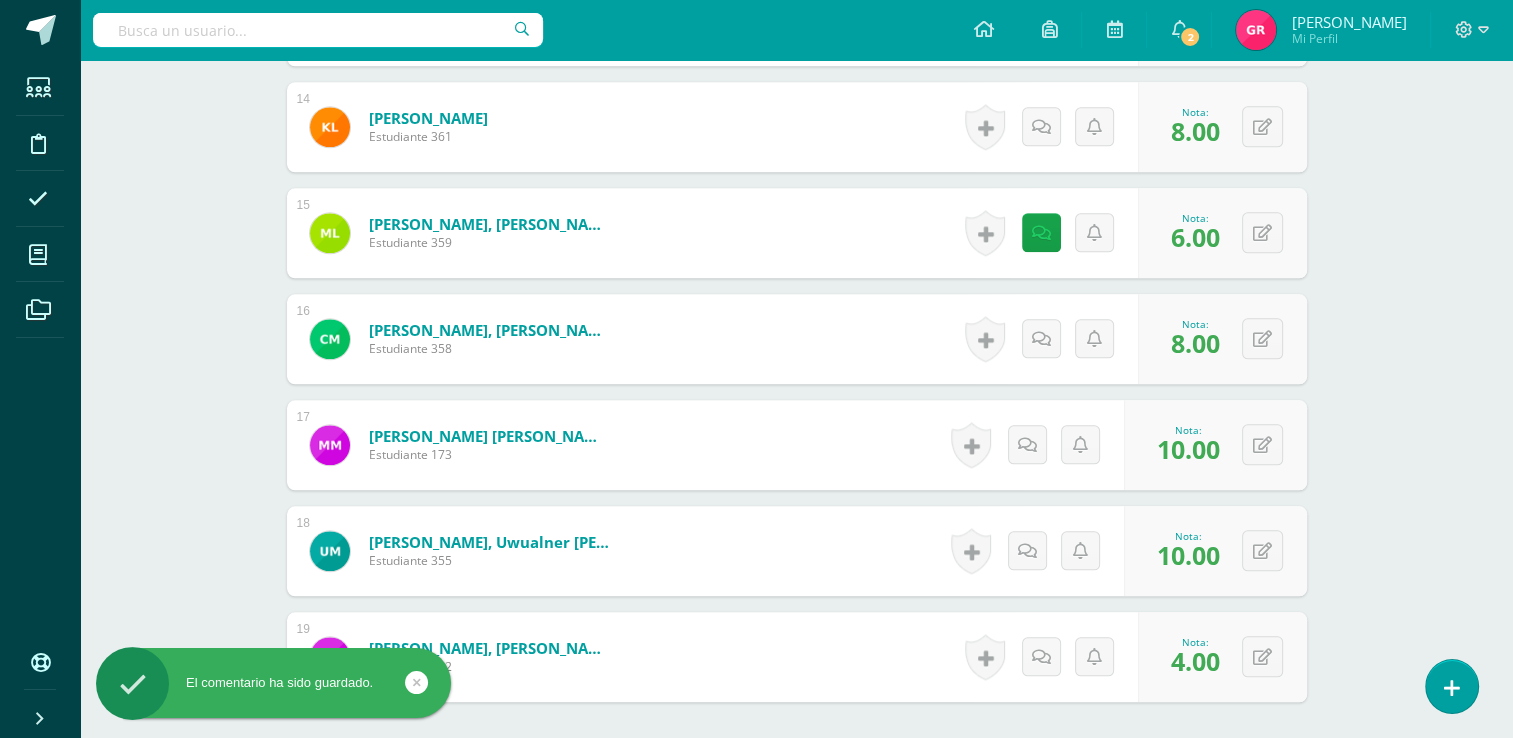 scroll, scrollTop: 2202, scrollLeft: 0, axis: vertical 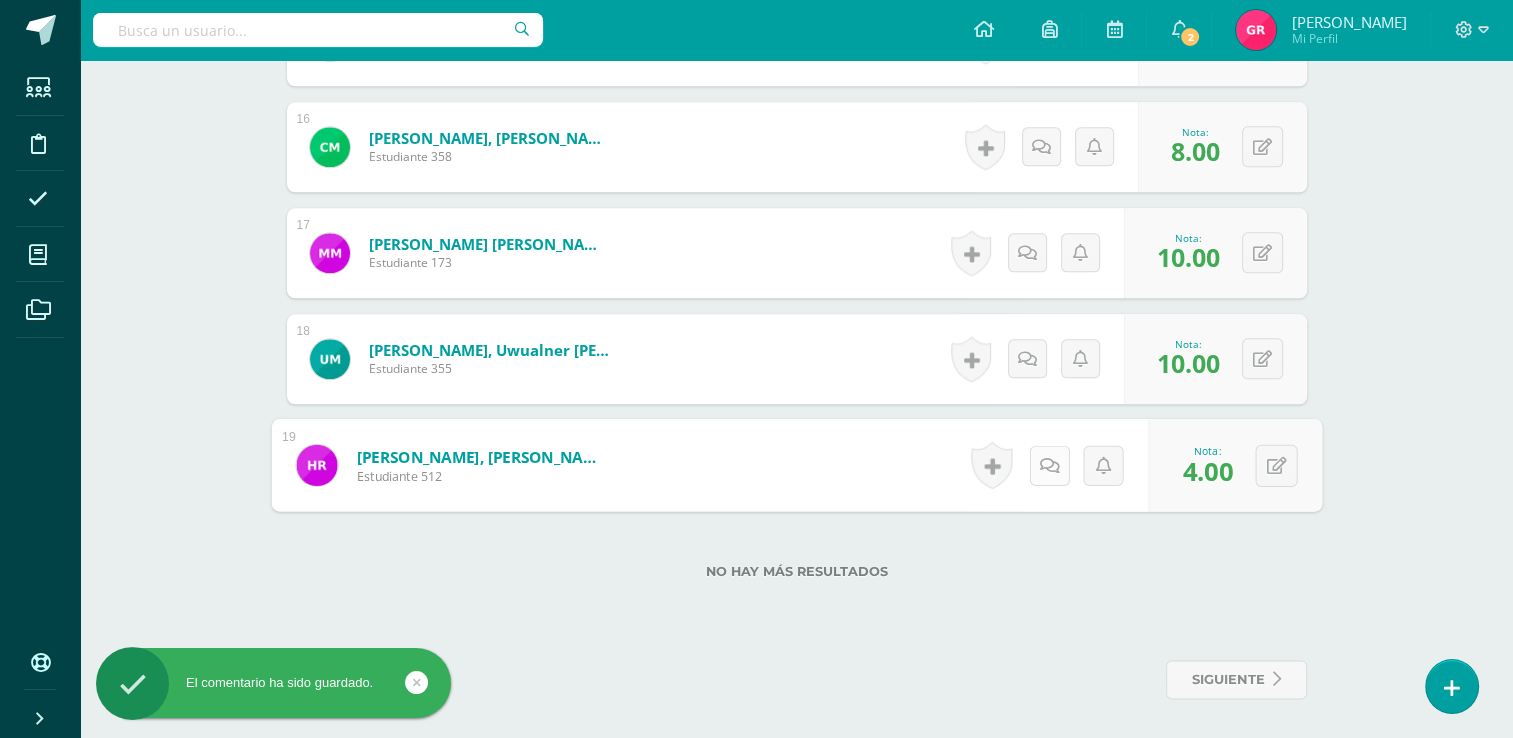 click at bounding box center [1049, 465] 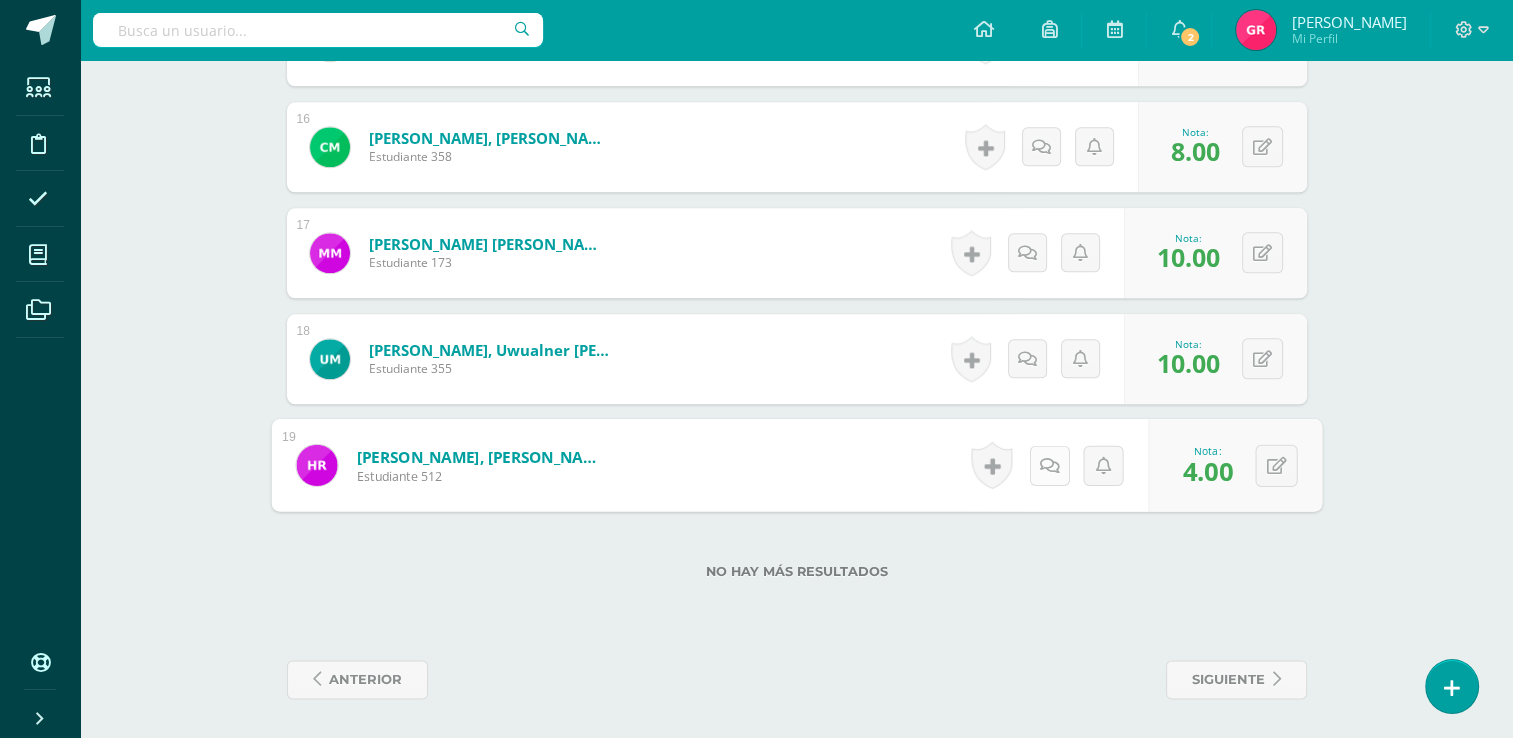 click at bounding box center [1049, 465] 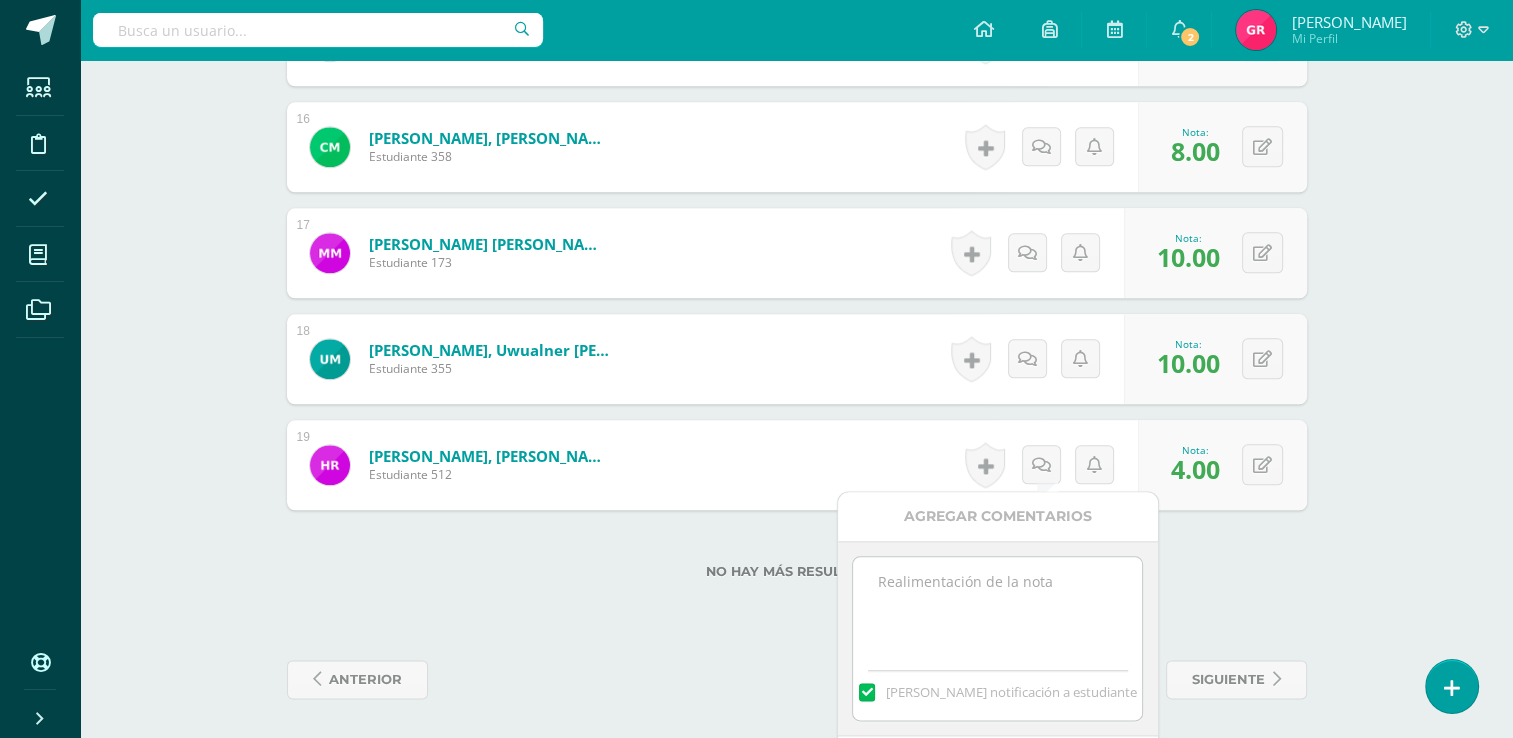 click at bounding box center (997, 607) 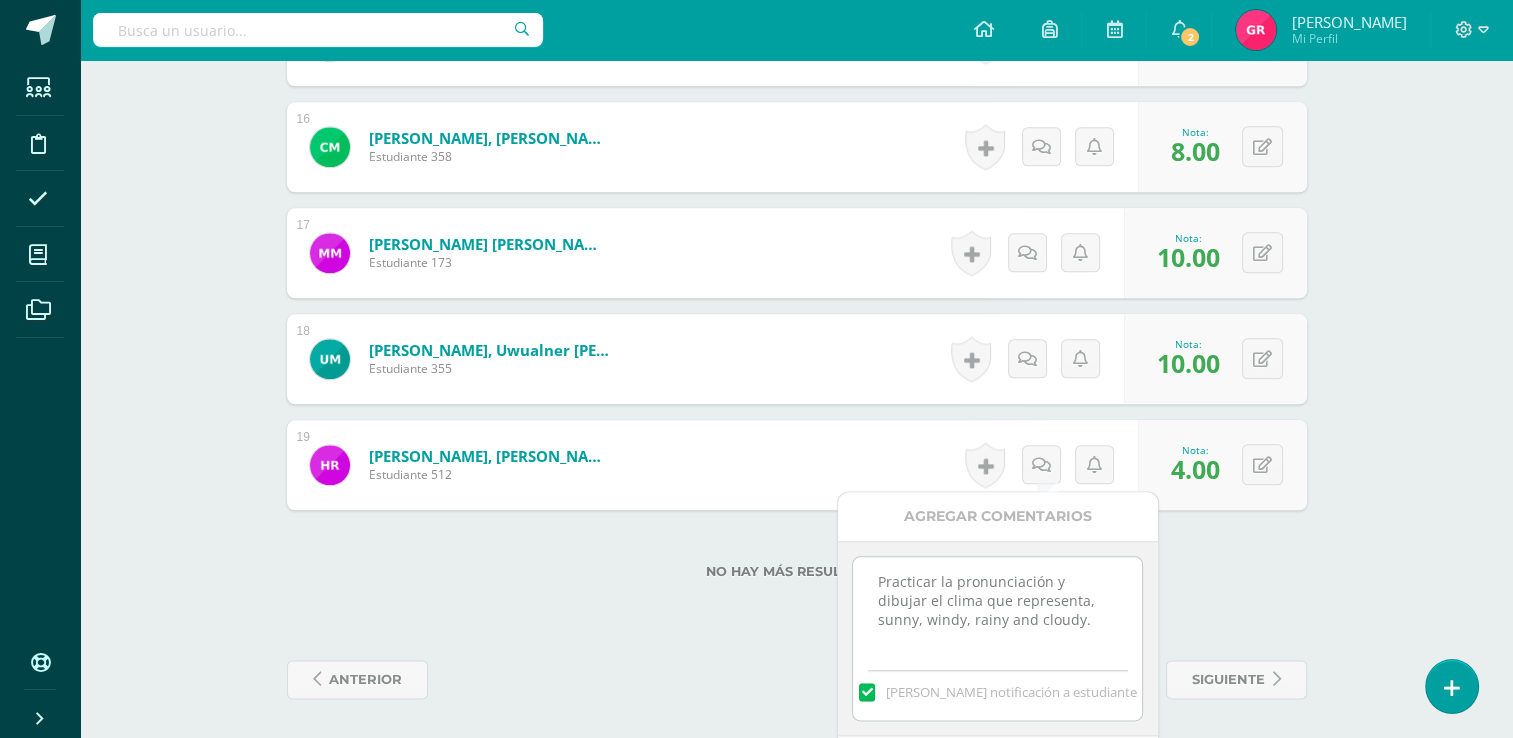 type on "Practicar la pronunciación y dibujar el clima que representa,  sunny, windy, rainy and cloudy." 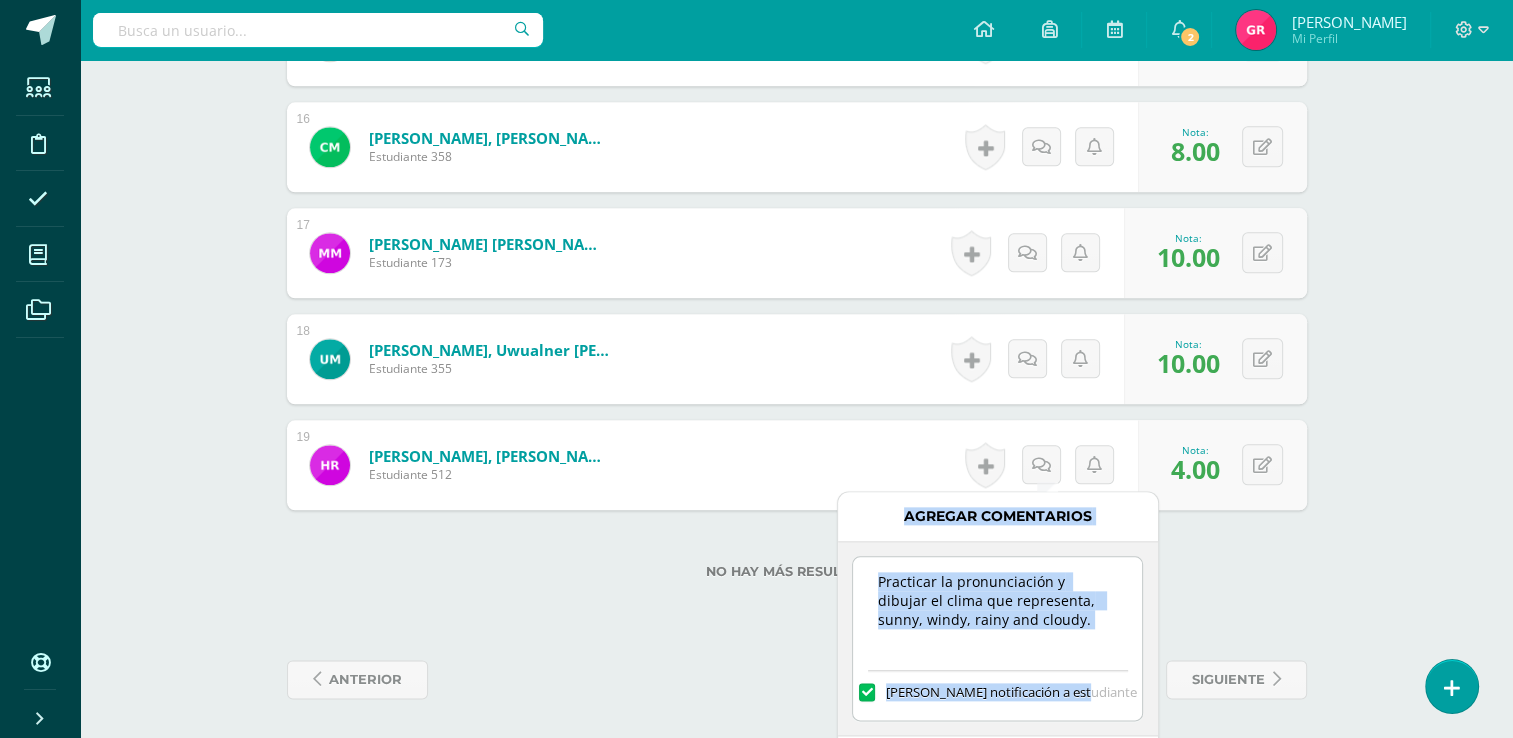 drag, startPoint x: 1115, startPoint y: 529, endPoint x: 1152, endPoint y: 638, distance: 115.10864 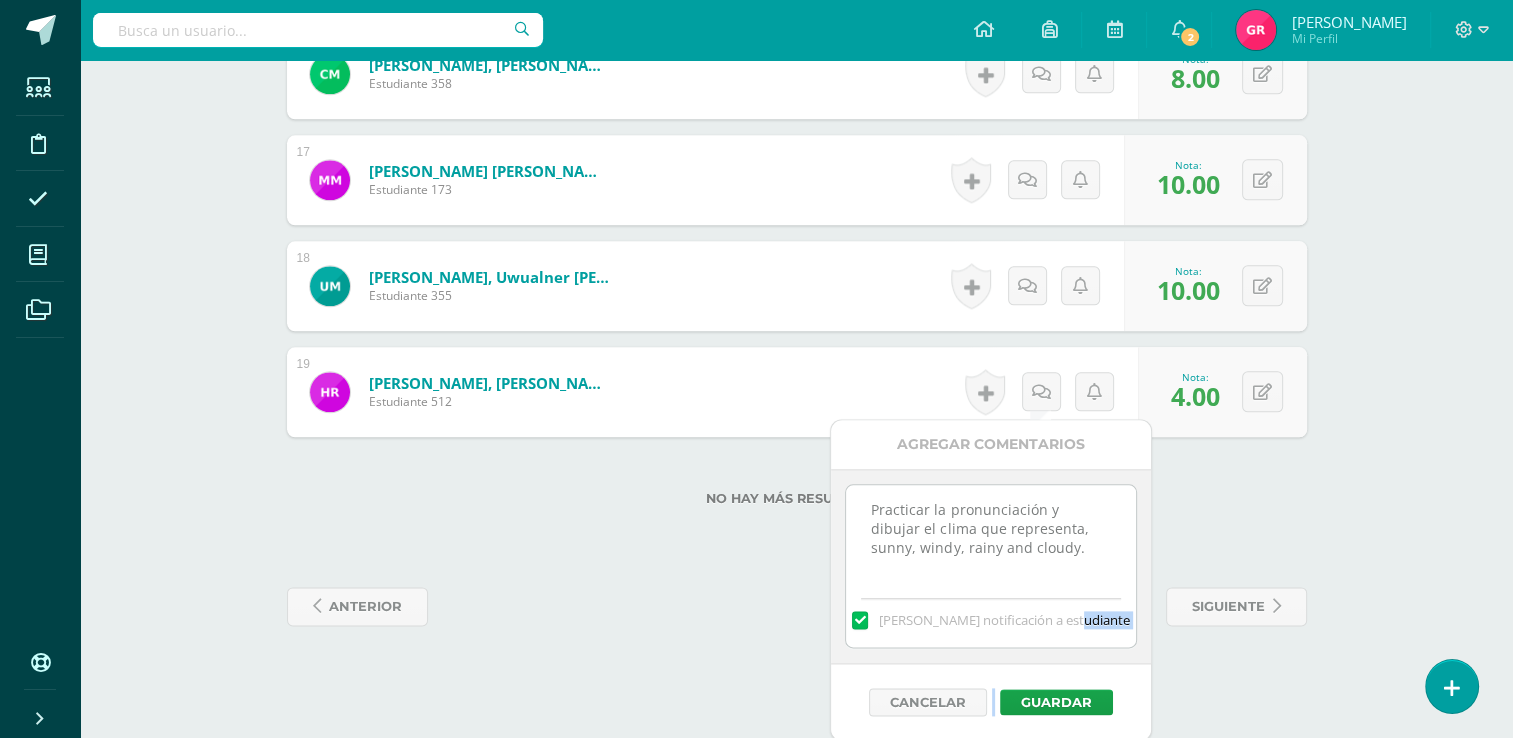 scroll, scrollTop: 2276, scrollLeft: 0, axis: vertical 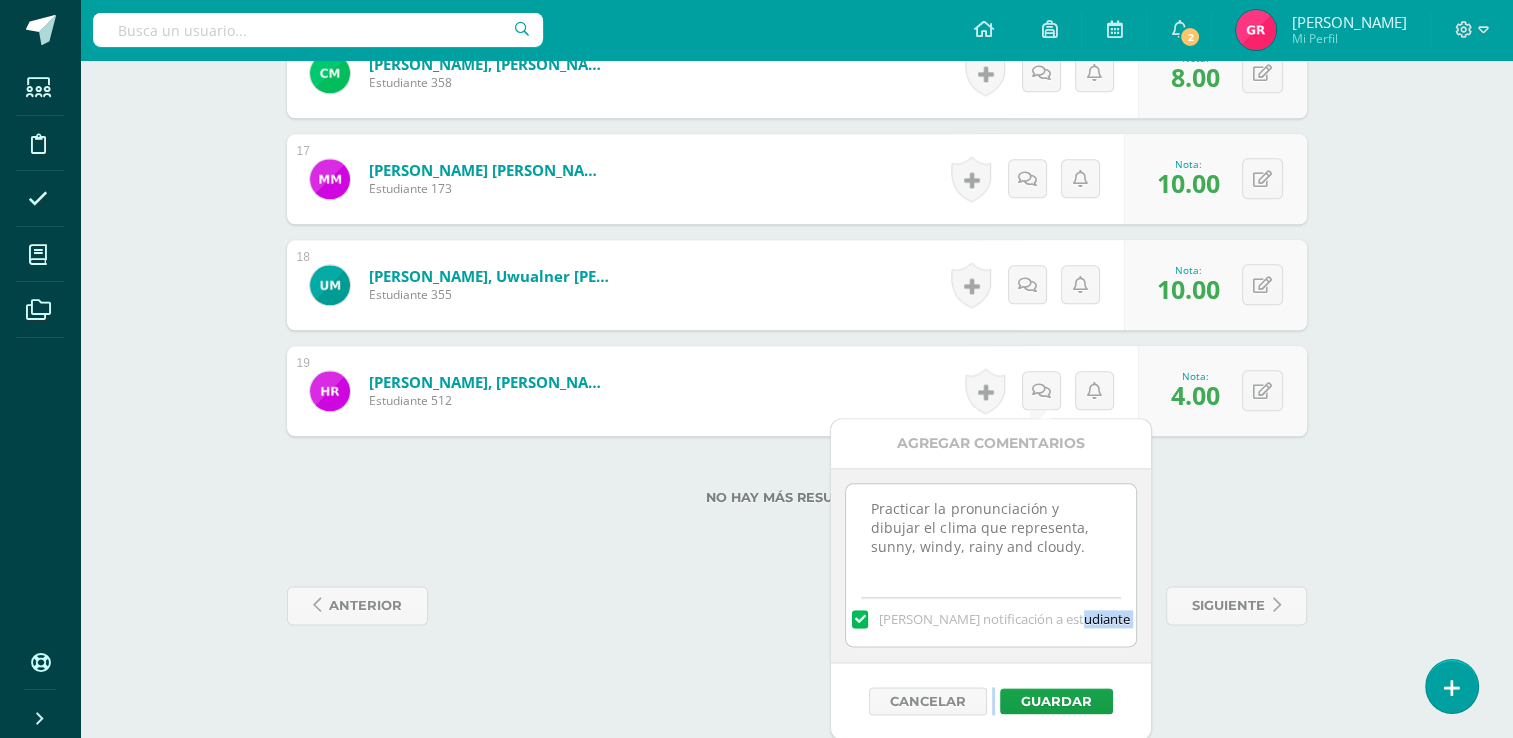 drag, startPoint x: 1152, startPoint y: 638, endPoint x: 1129, endPoint y: 718, distance: 83.240616 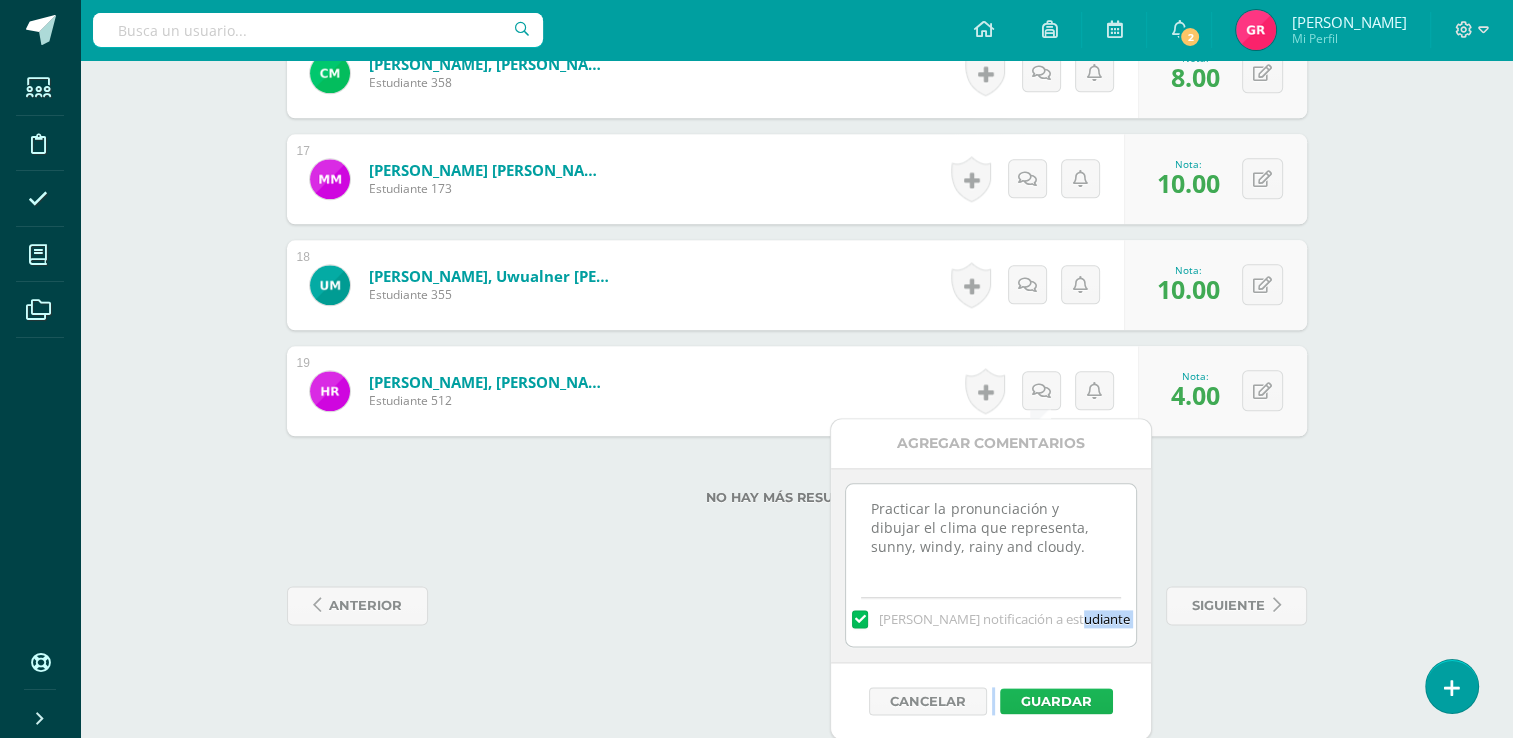 drag, startPoint x: 1129, startPoint y: 718, endPoint x: 1090, endPoint y: 698, distance: 43.829212 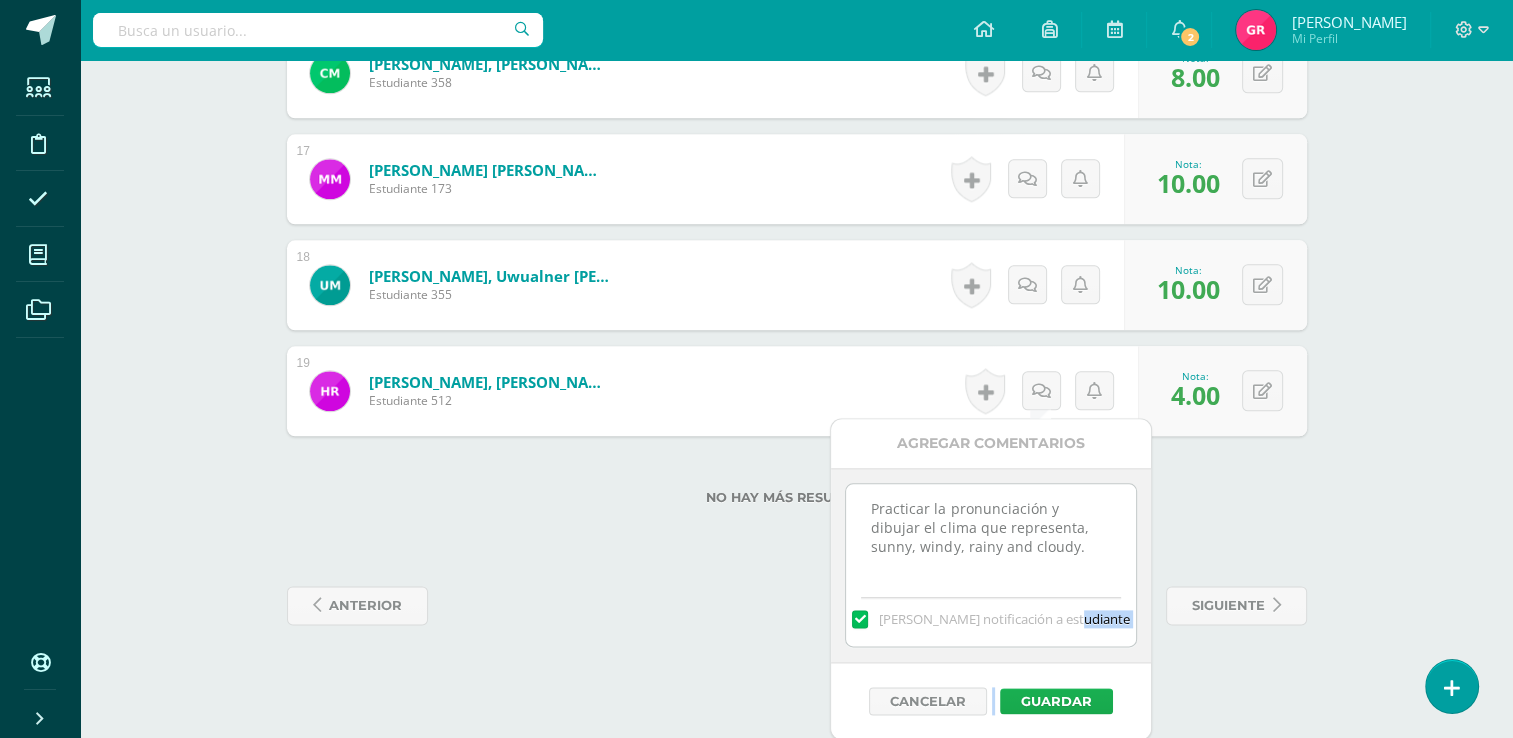 scroll, scrollTop: 2202, scrollLeft: 0, axis: vertical 